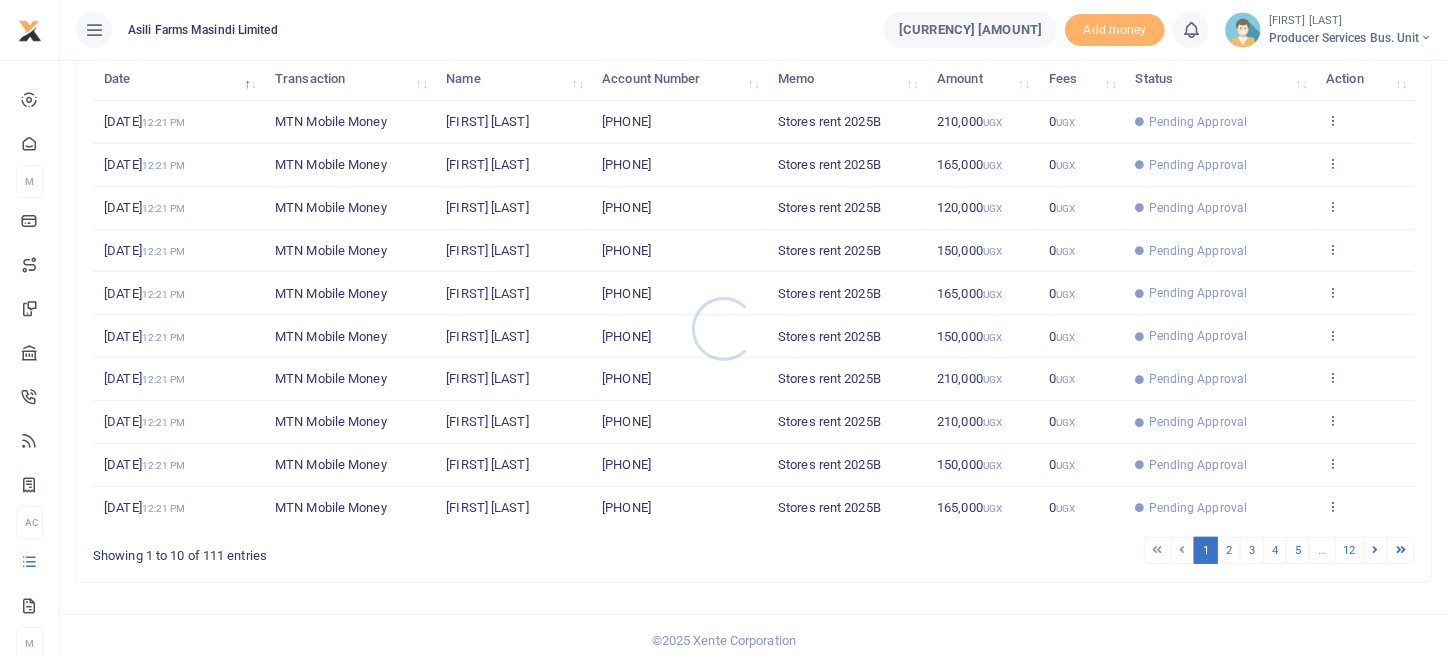 scroll, scrollTop: 258, scrollLeft: 0, axis: vertical 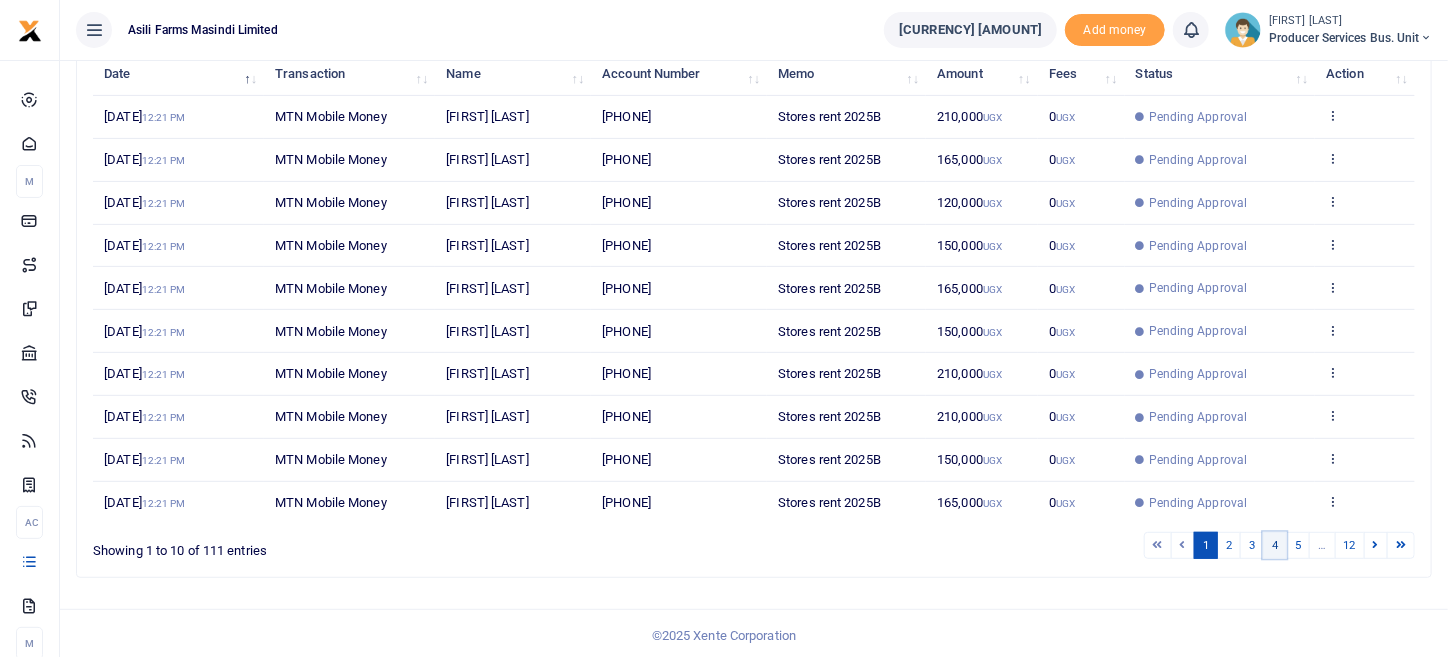 click on "4" at bounding box center [1275, 545] 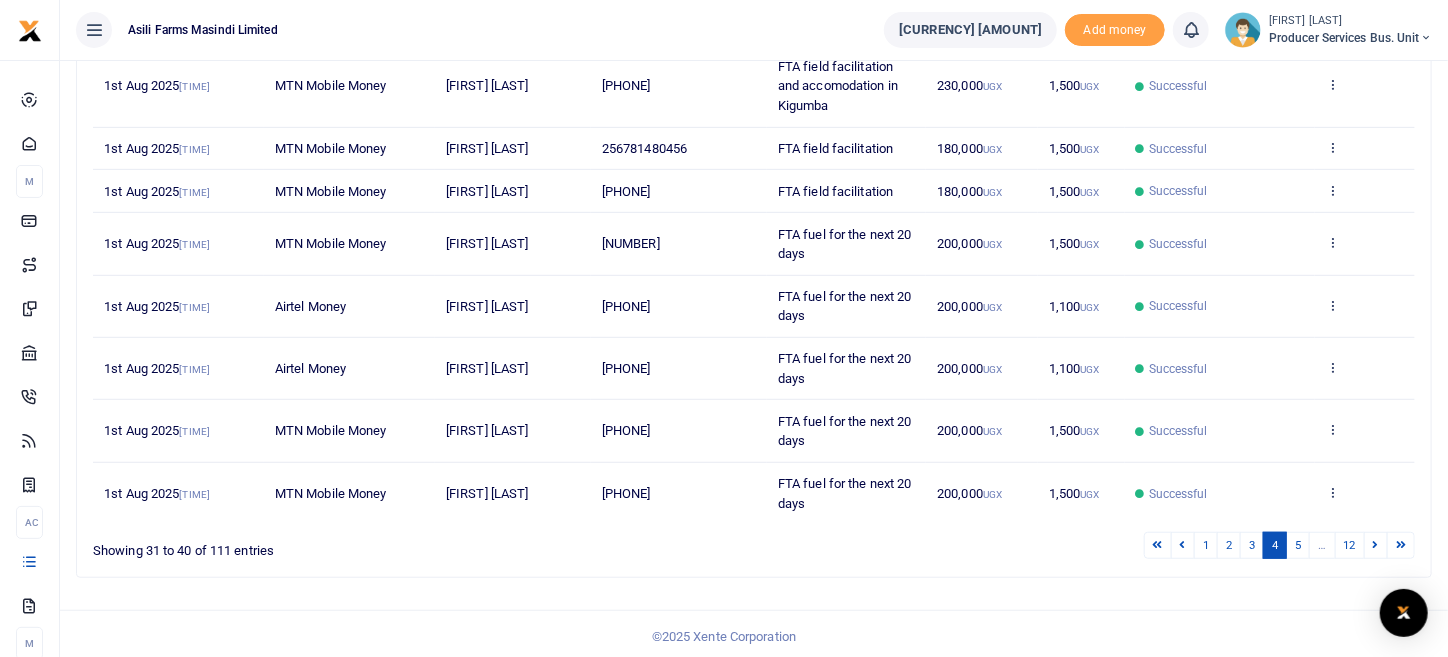 scroll, scrollTop: 333, scrollLeft: 0, axis: vertical 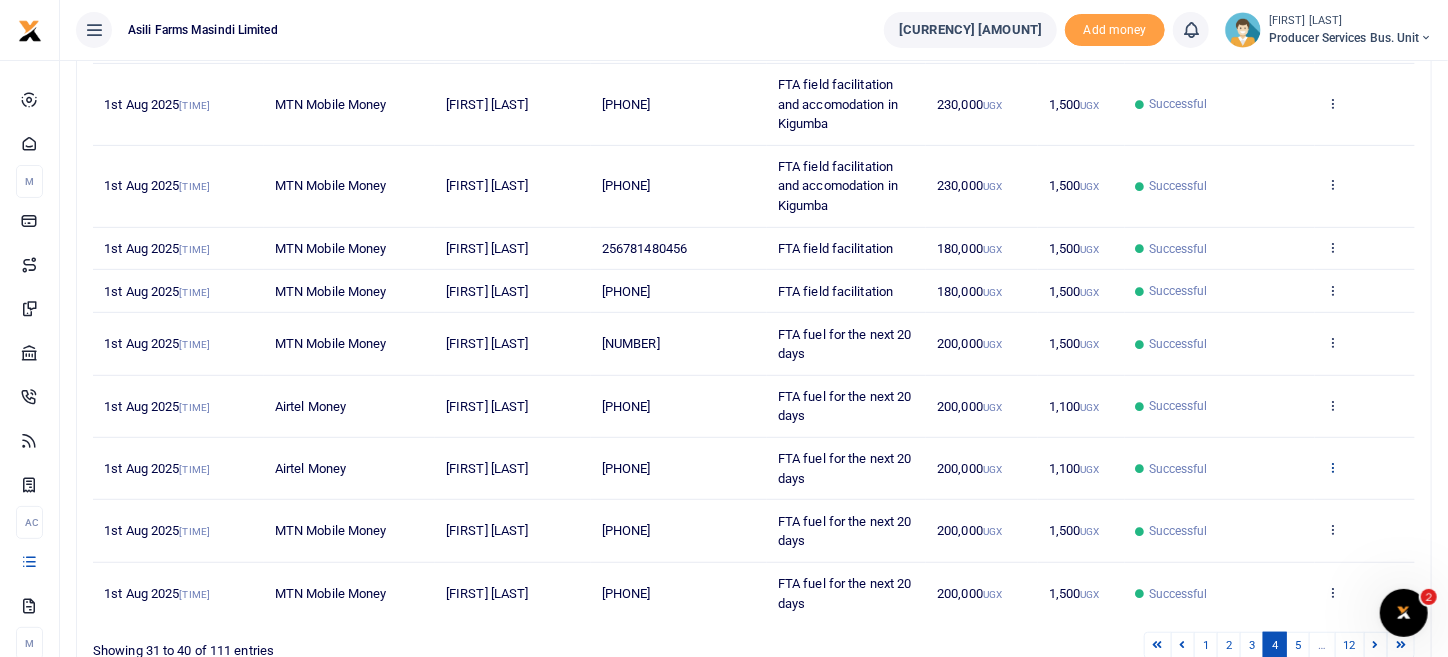 click at bounding box center [1332, 467] 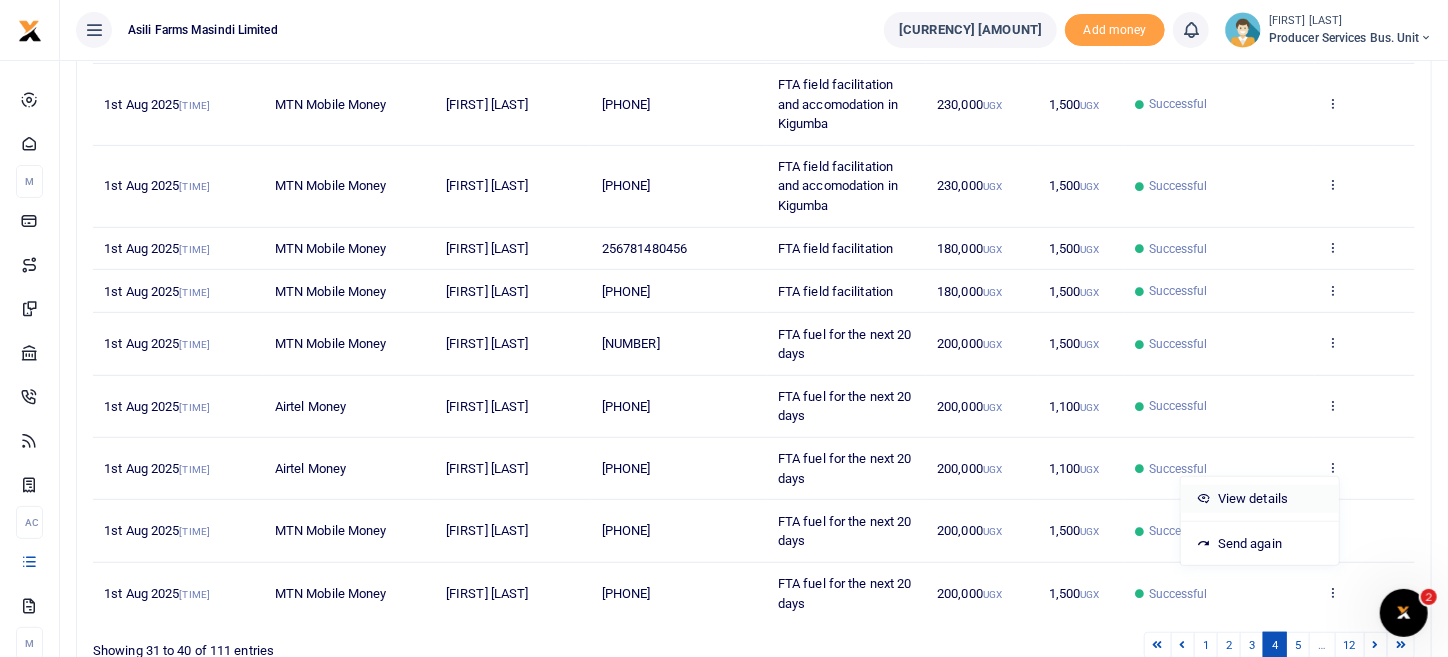 click on "View details" at bounding box center [1260, 499] 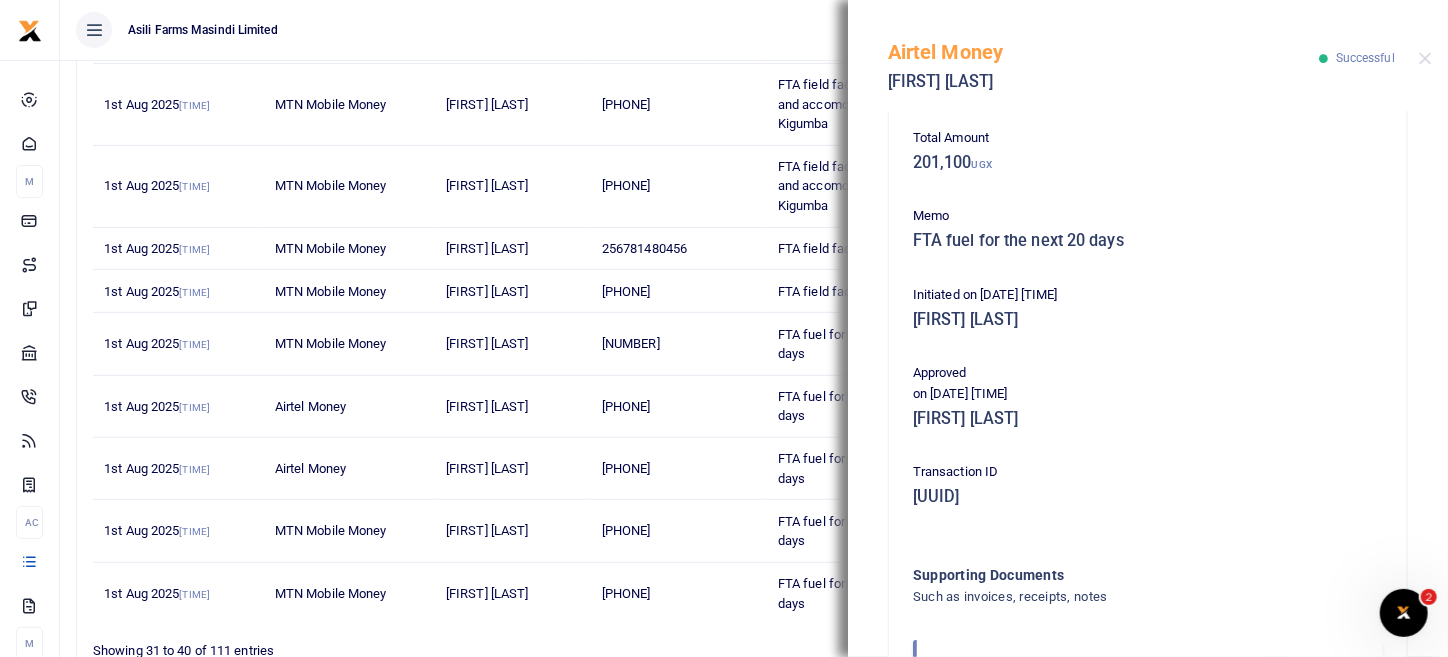 scroll, scrollTop: 405, scrollLeft: 0, axis: vertical 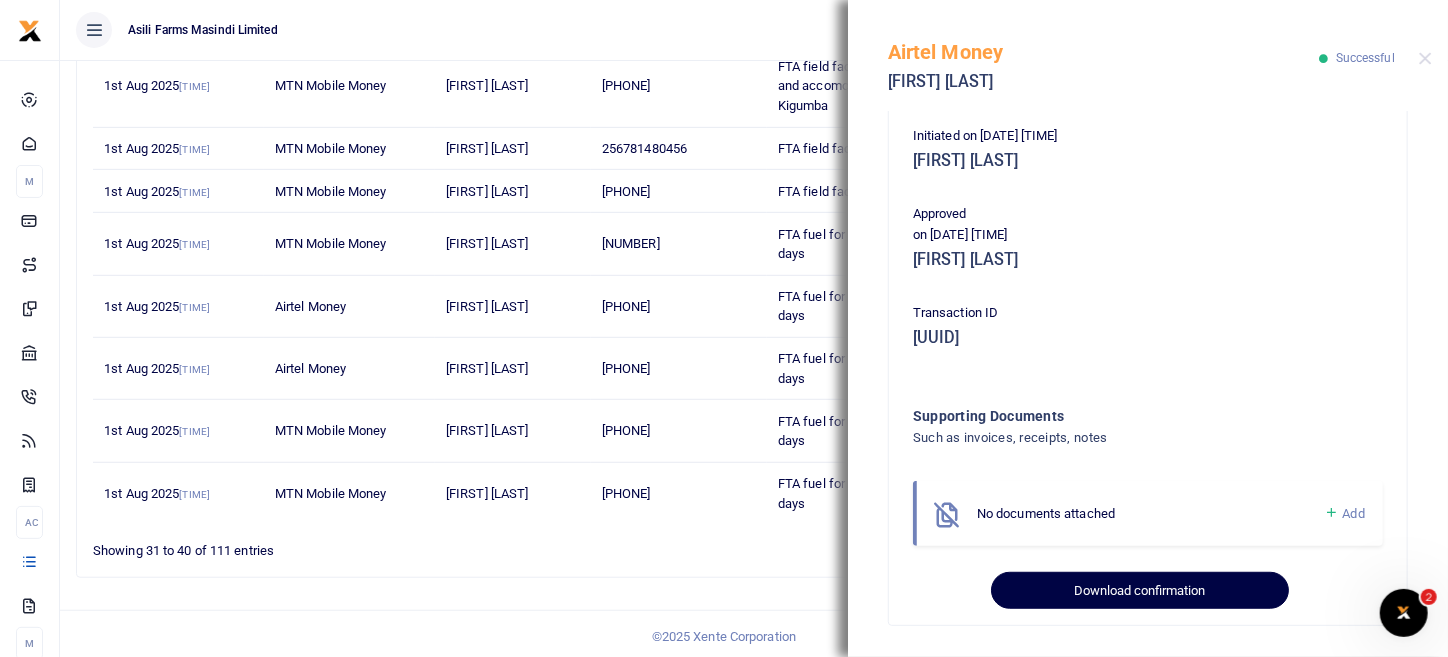 click on "Download confirmation" at bounding box center [1139, 591] 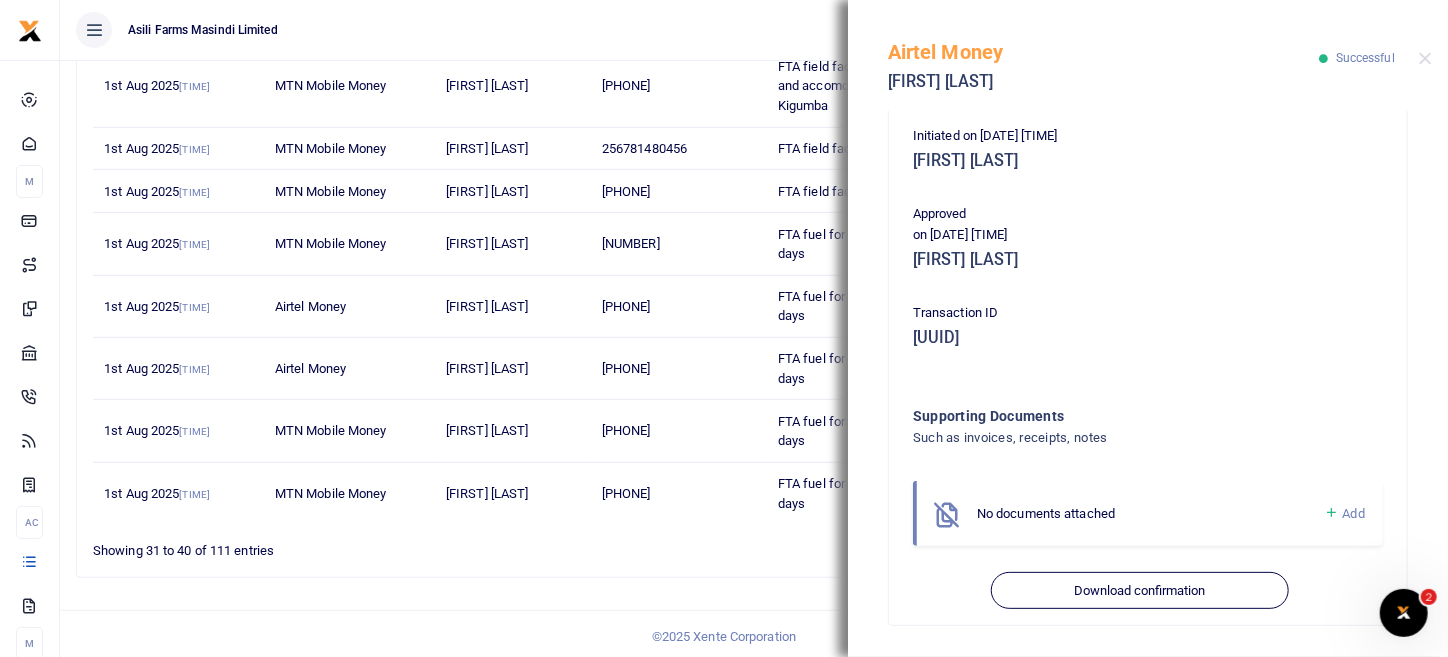 click on "Add" at bounding box center [1354, 513] 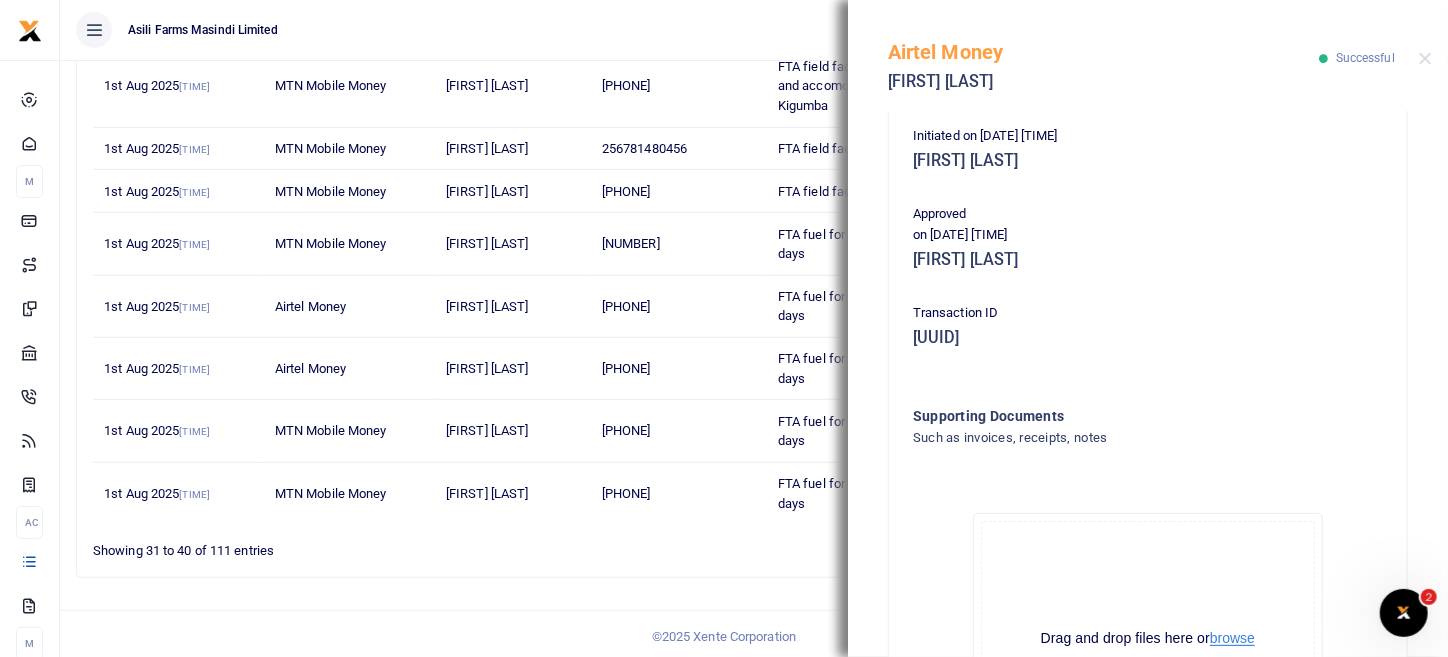 click on "browse" at bounding box center [1232, 638] 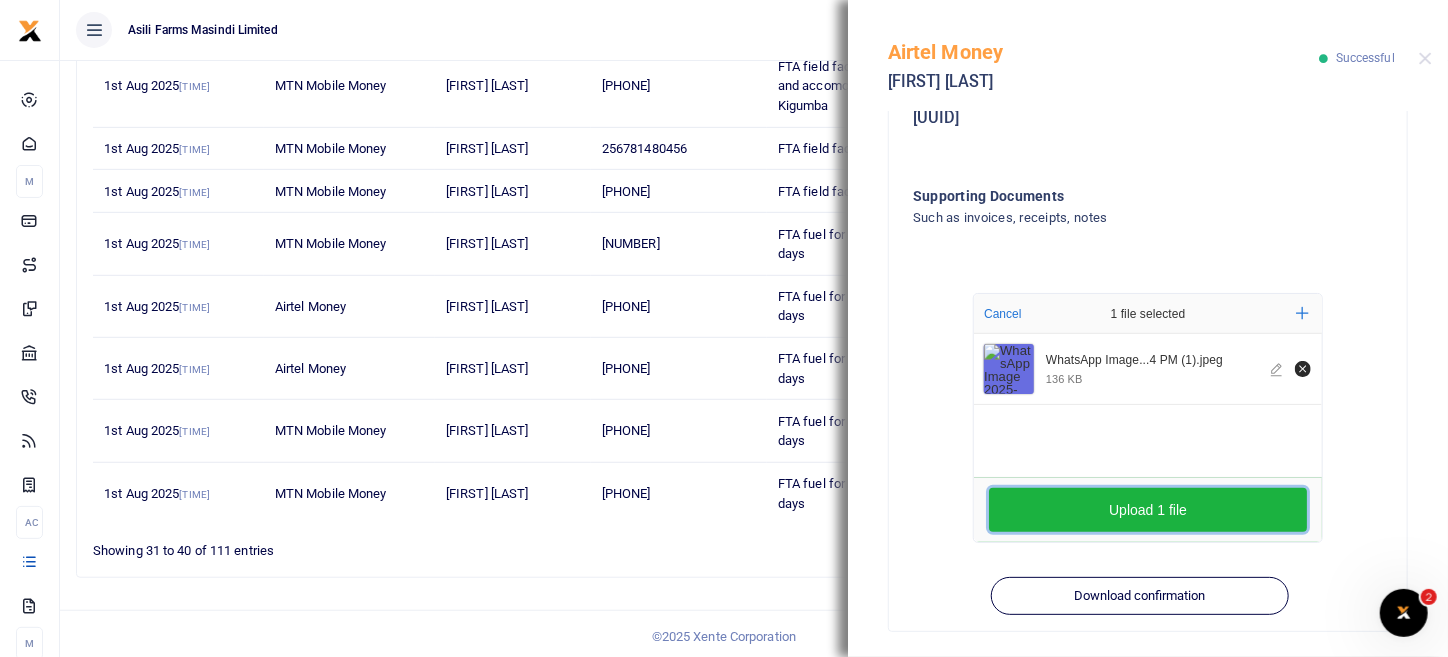 scroll, scrollTop: 630, scrollLeft: 0, axis: vertical 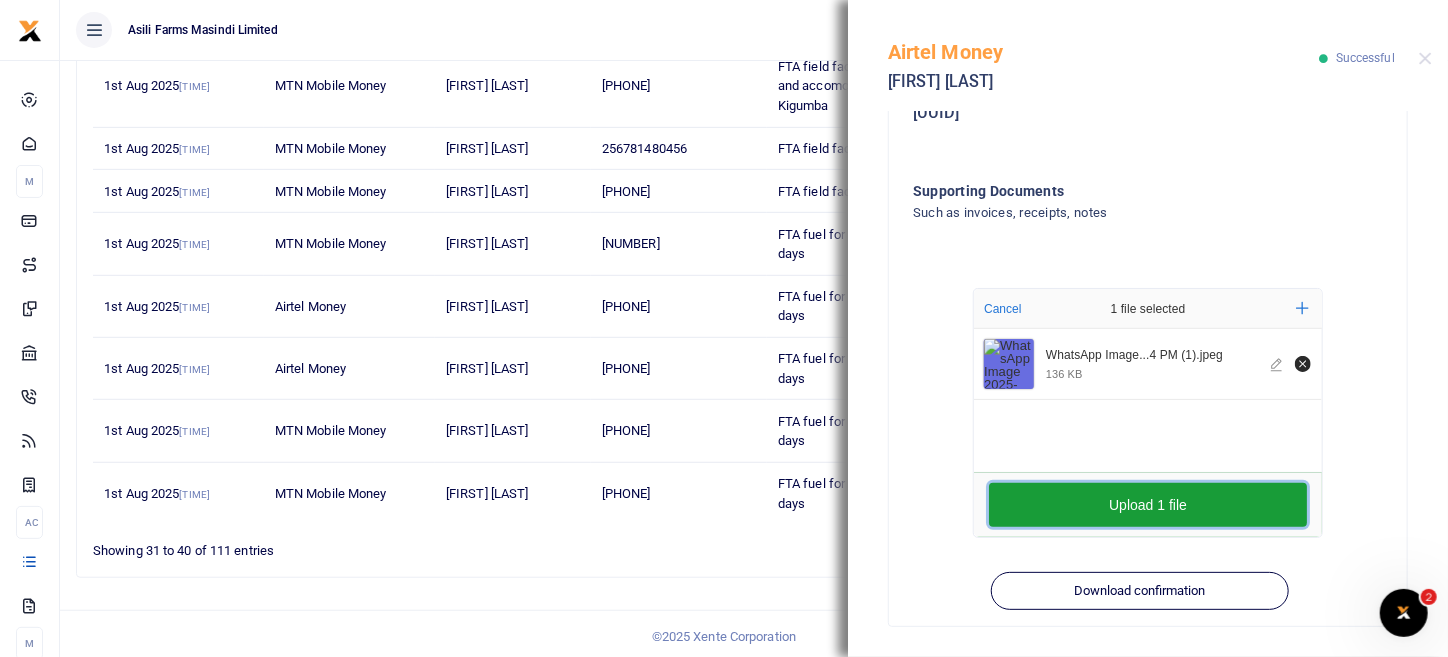 click on "Upload 1 file" at bounding box center [1148, 505] 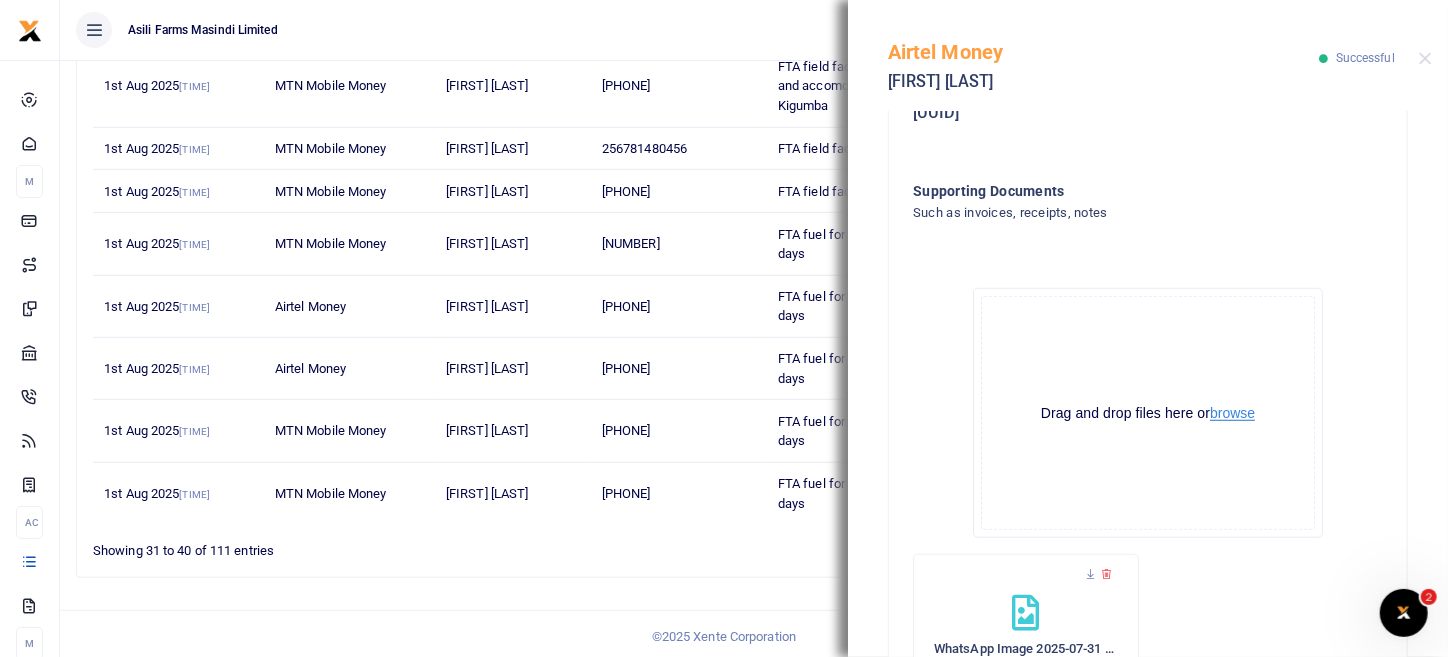 click on "browse" at bounding box center (1232, 413) 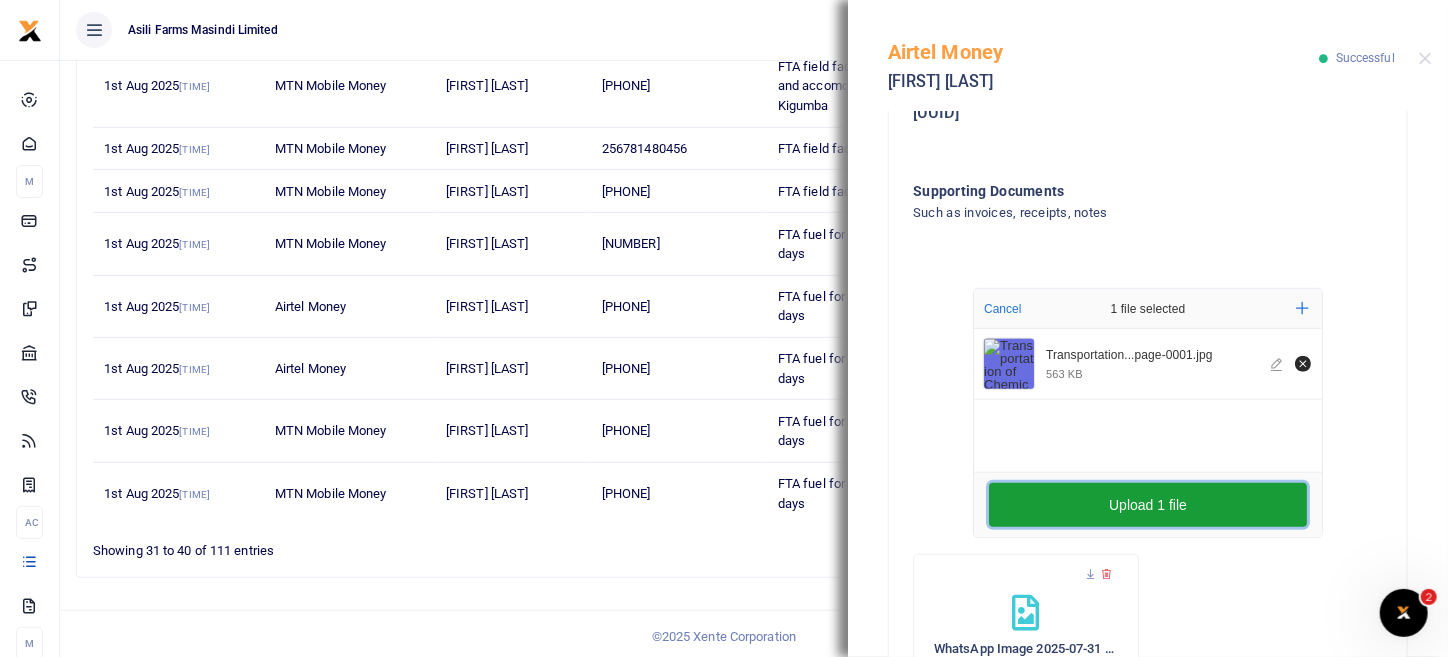 click on "Upload 1 file" at bounding box center (1148, 505) 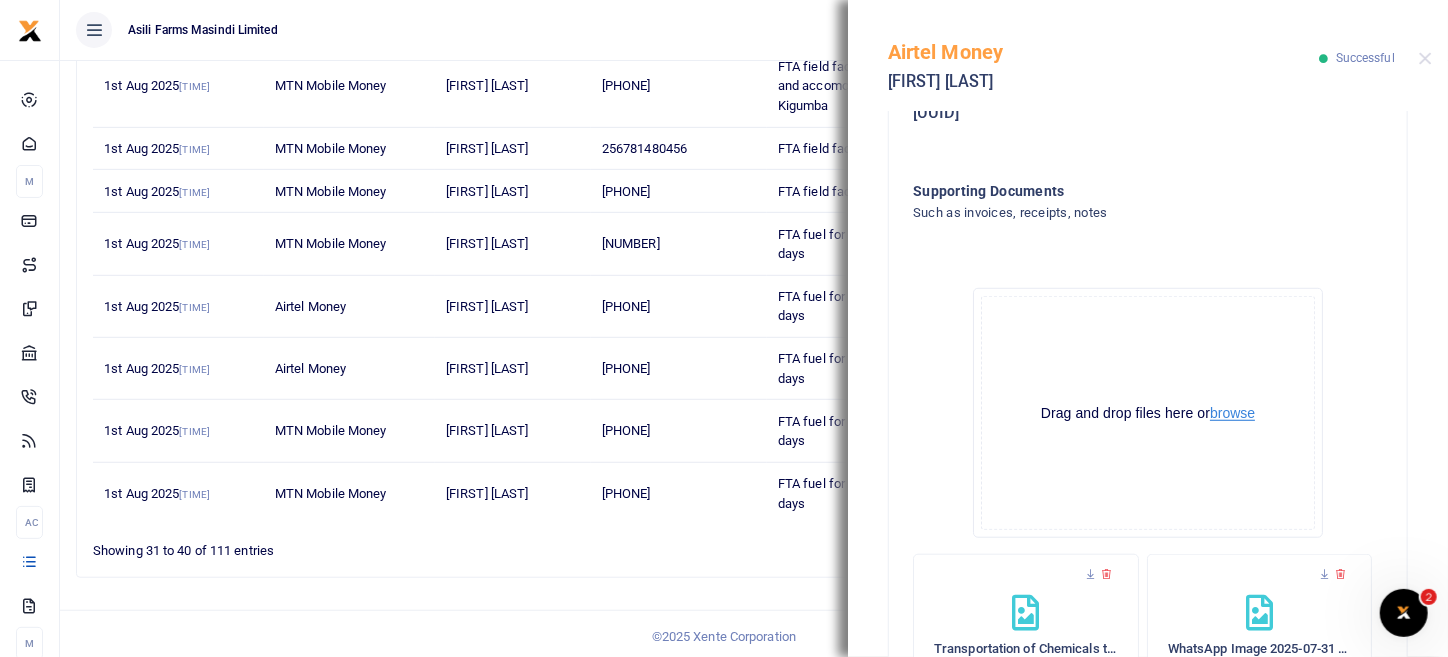 scroll, scrollTop: 820, scrollLeft: 0, axis: vertical 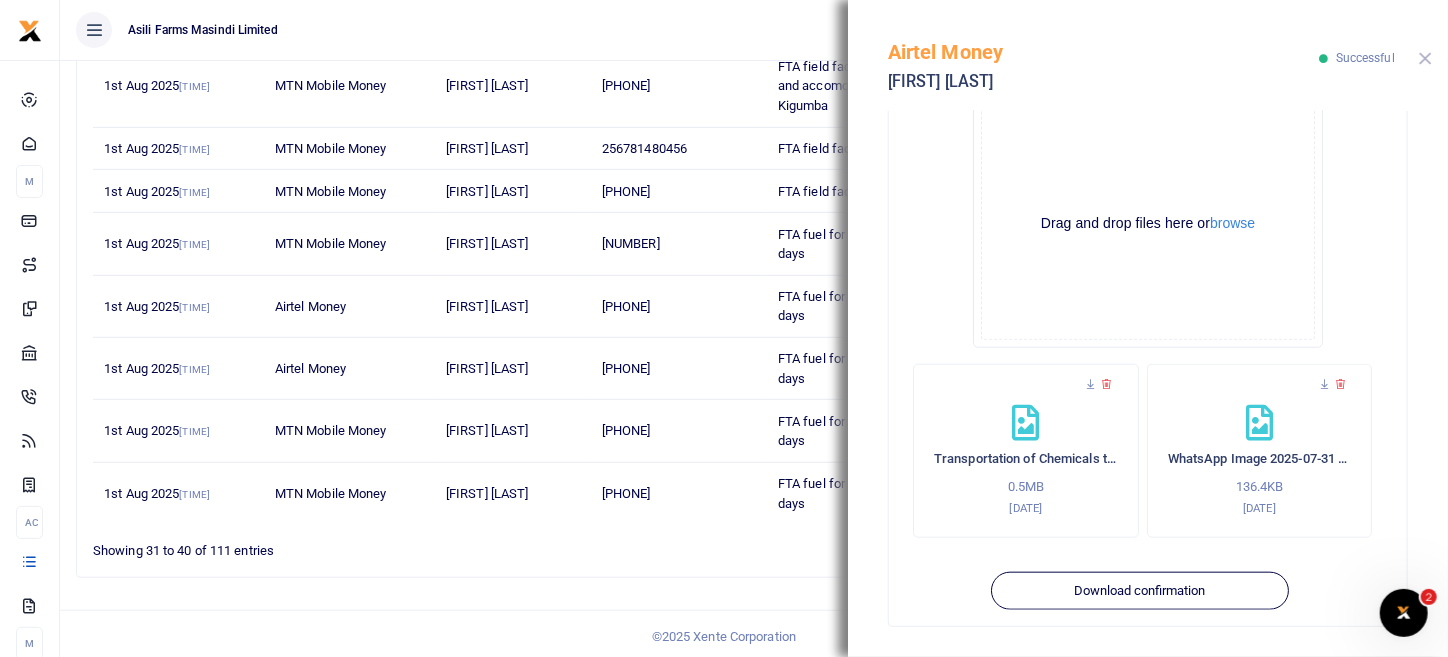 click at bounding box center (1425, 58) 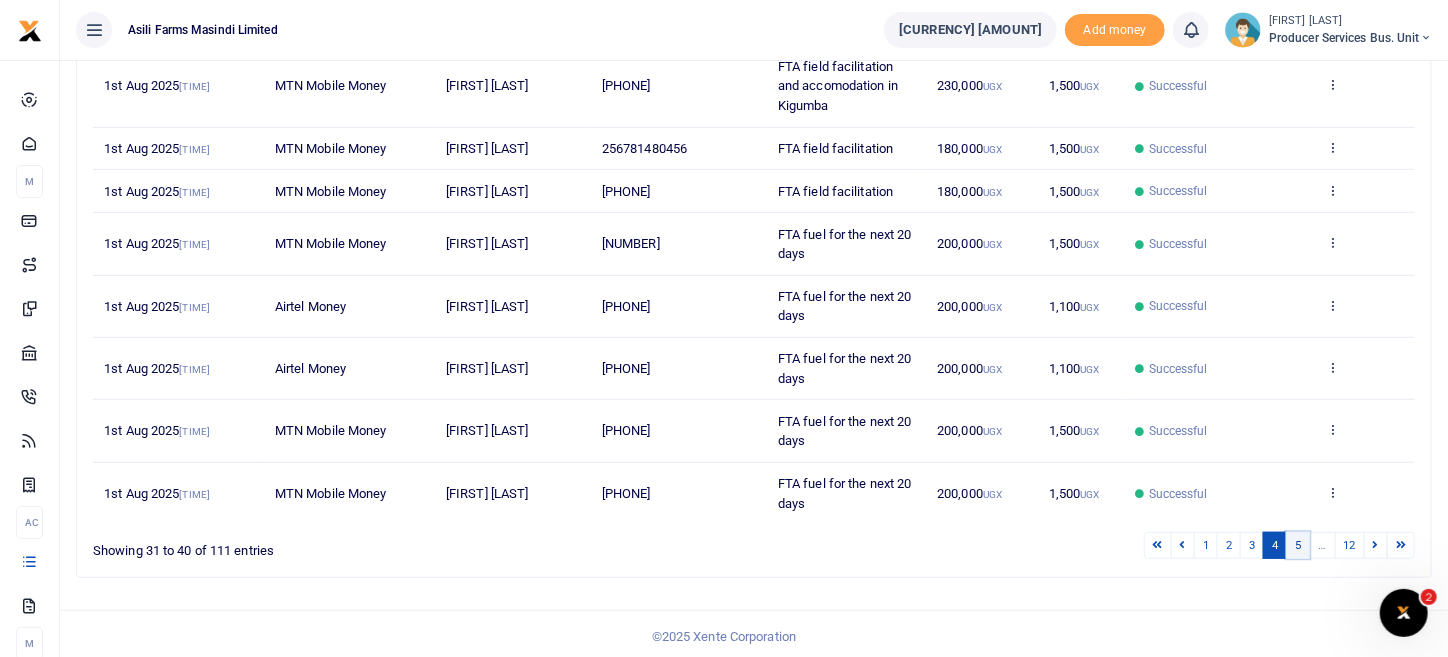 click on "5" at bounding box center (1298, 545) 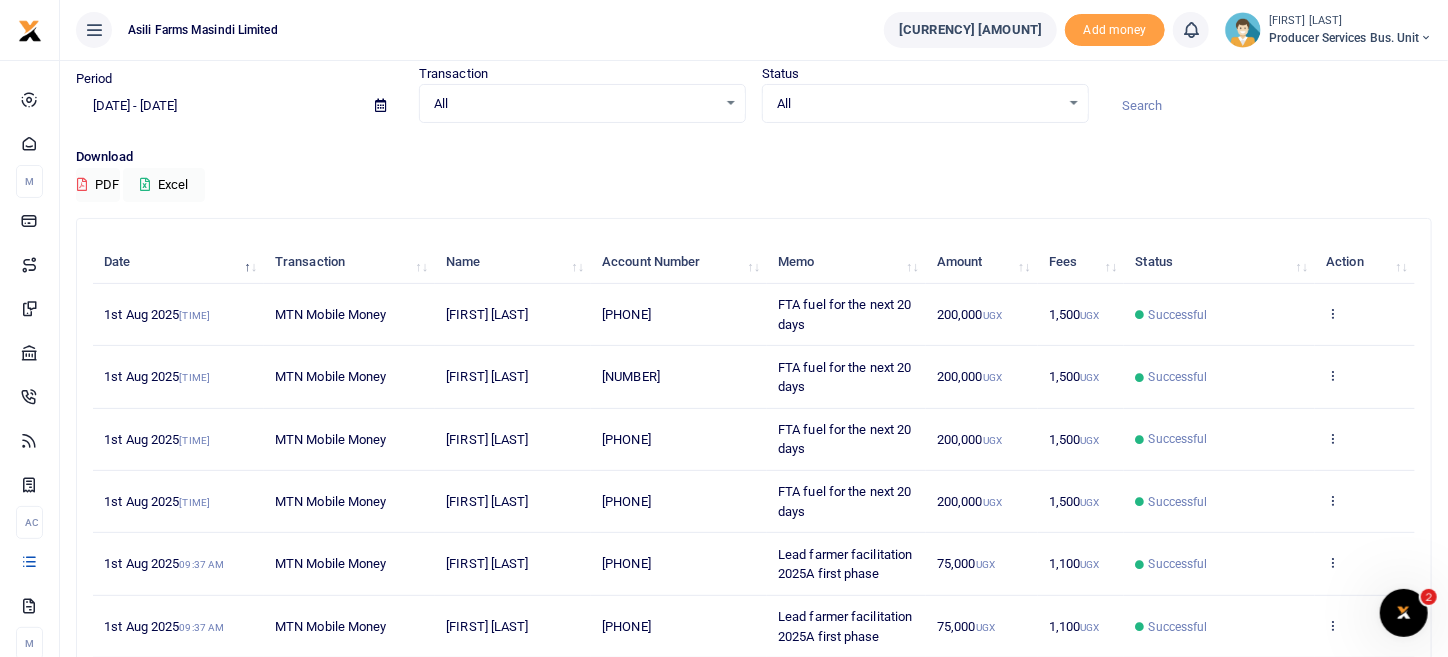 scroll, scrollTop: 200, scrollLeft: 0, axis: vertical 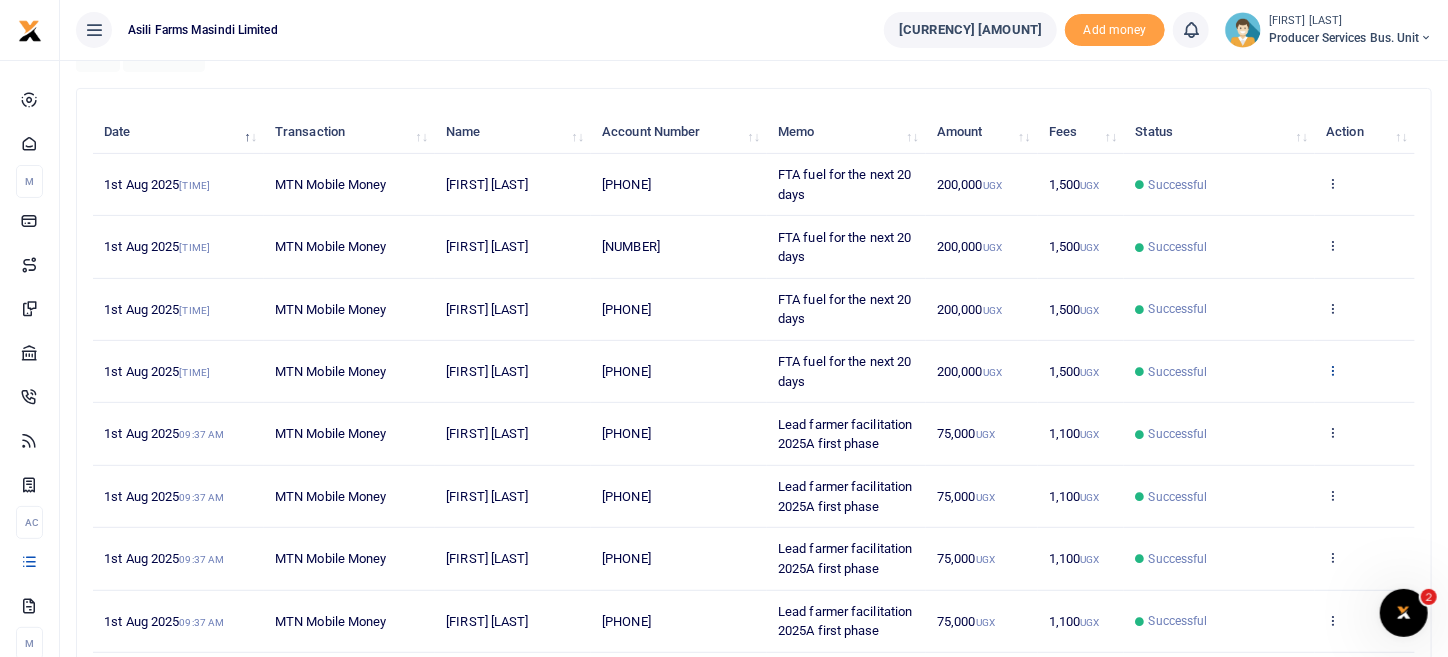 click at bounding box center [1332, 370] 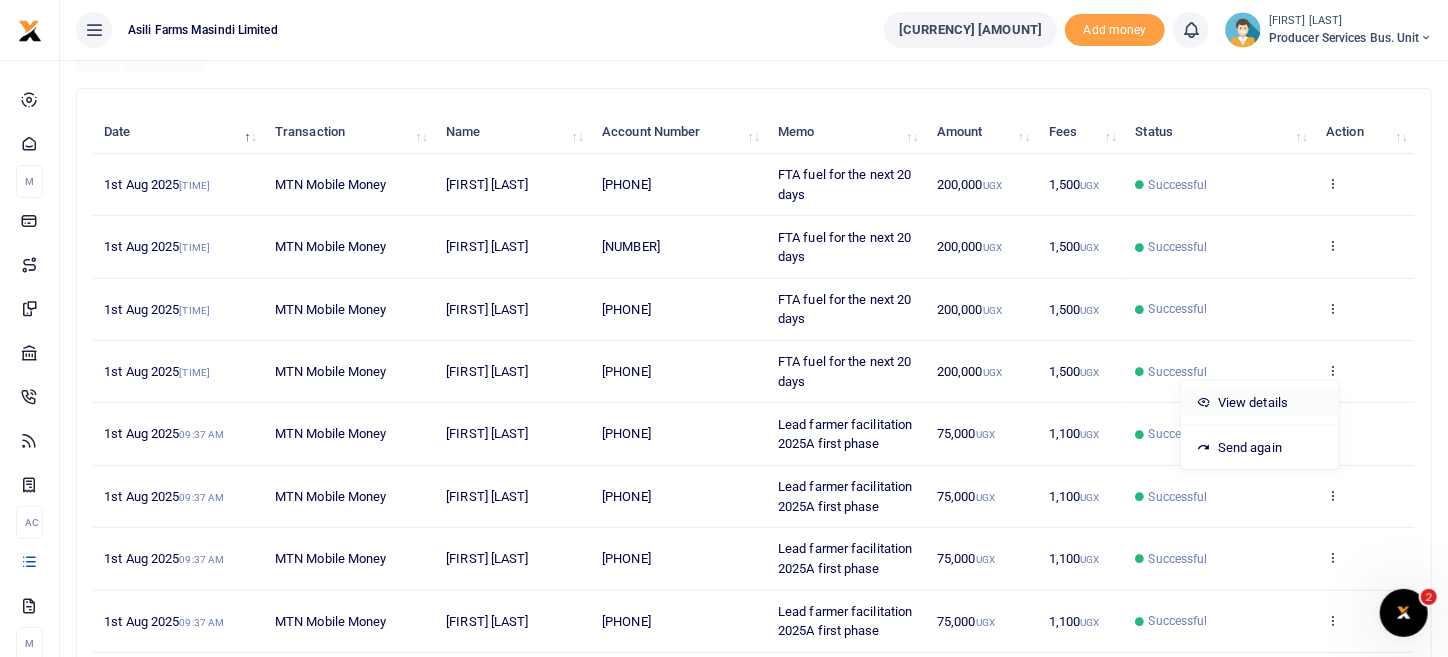 click on "View details" at bounding box center [1260, 403] 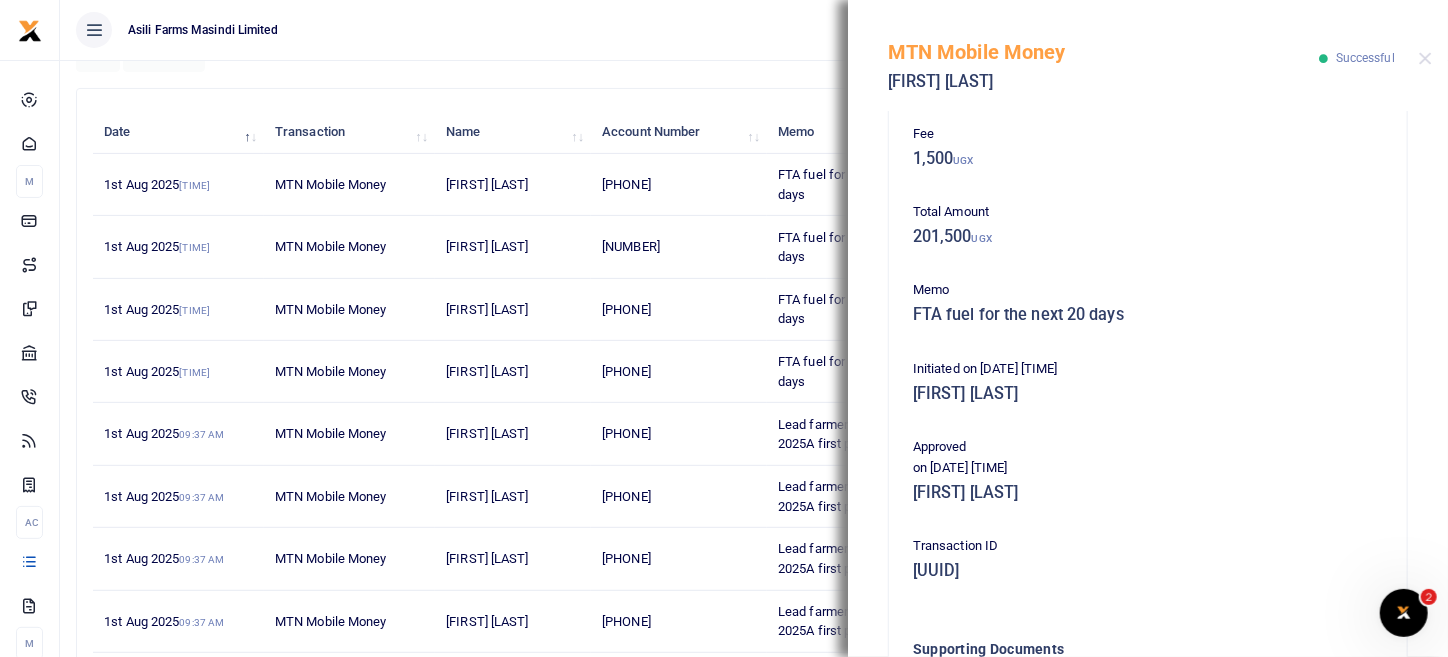 scroll, scrollTop: 405, scrollLeft: 0, axis: vertical 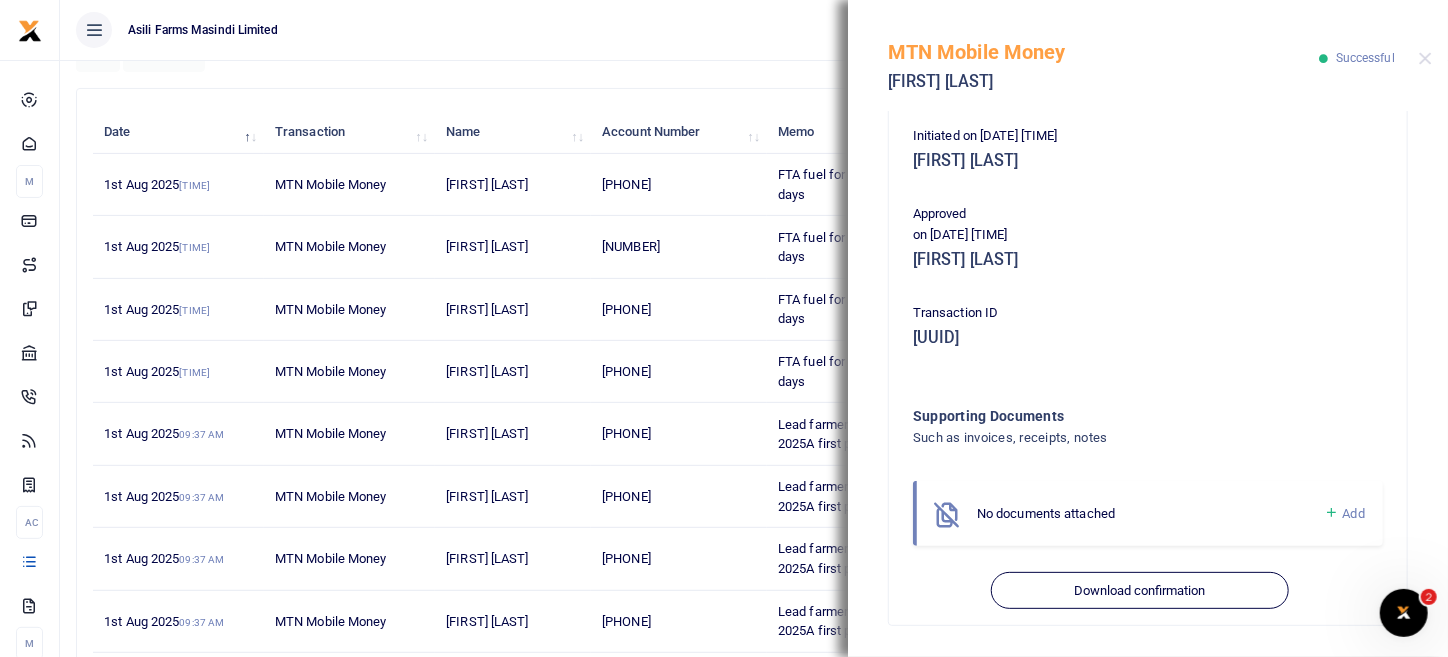 drag, startPoint x: 1003, startPoint y: 509, endPoint x: 1204, endPoint y: 525, distance: 201.6358 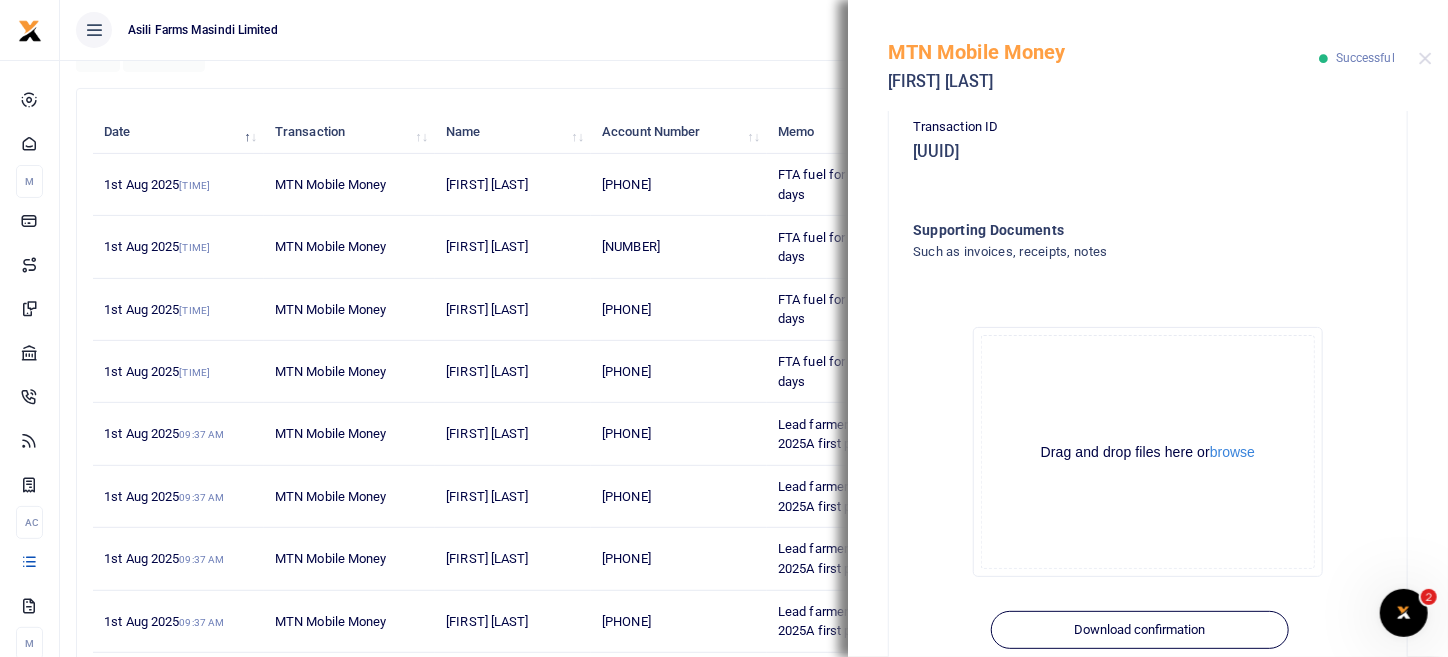 scroll, scrollTop: 630, scrollLeft: 0, axis: vertical 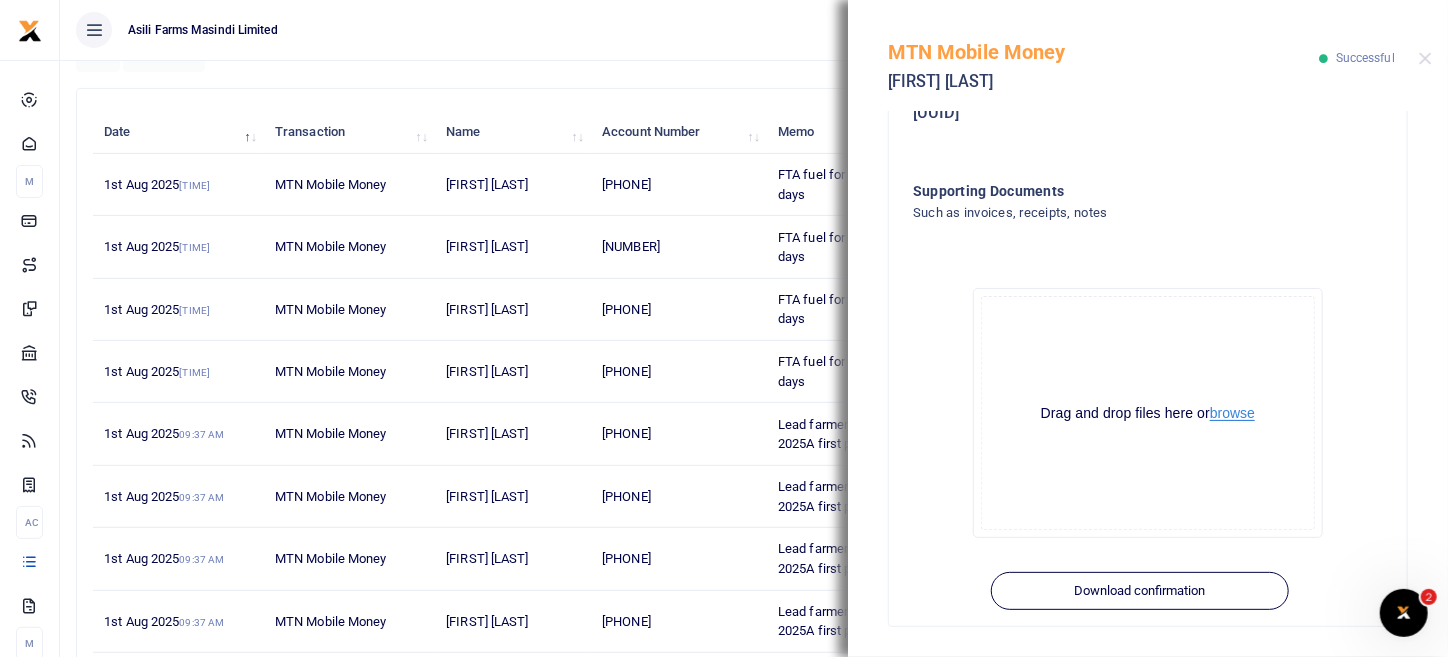 click on "browse" at bounding box center (1232, 413) 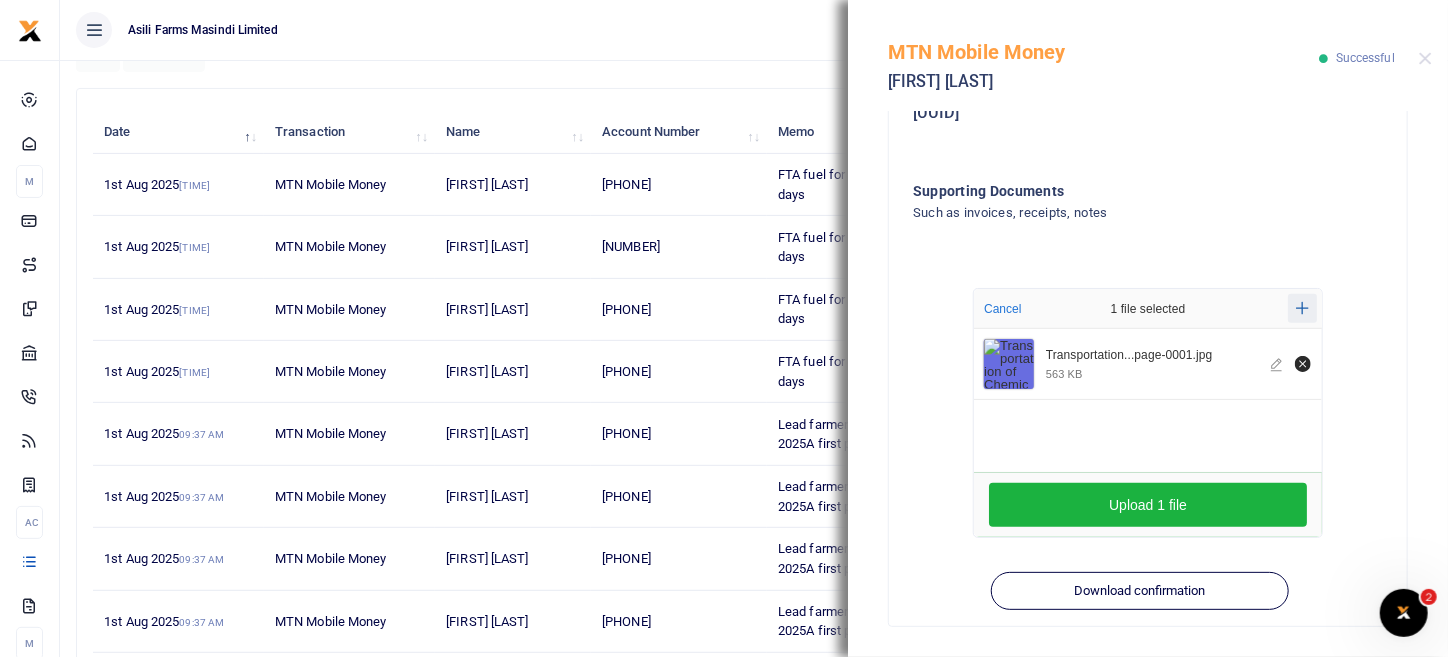 click 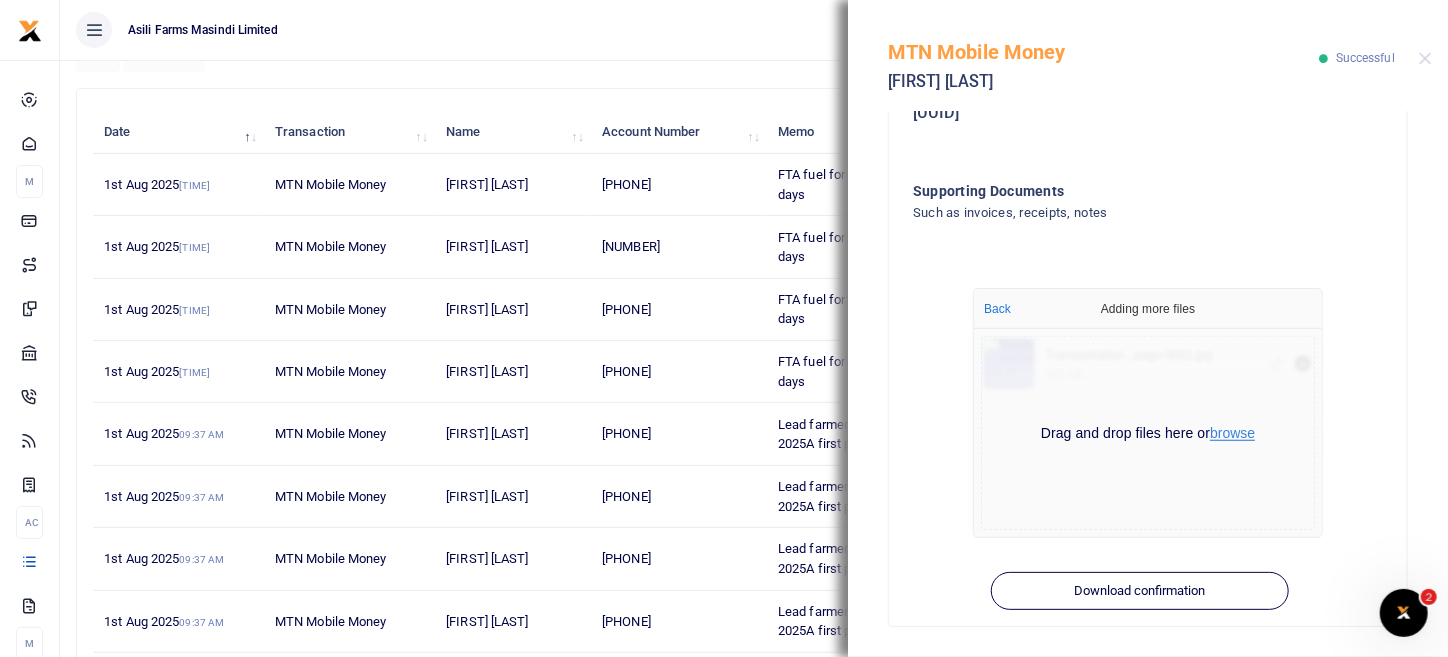 click on "browse" at bounding box center (1232, 433) 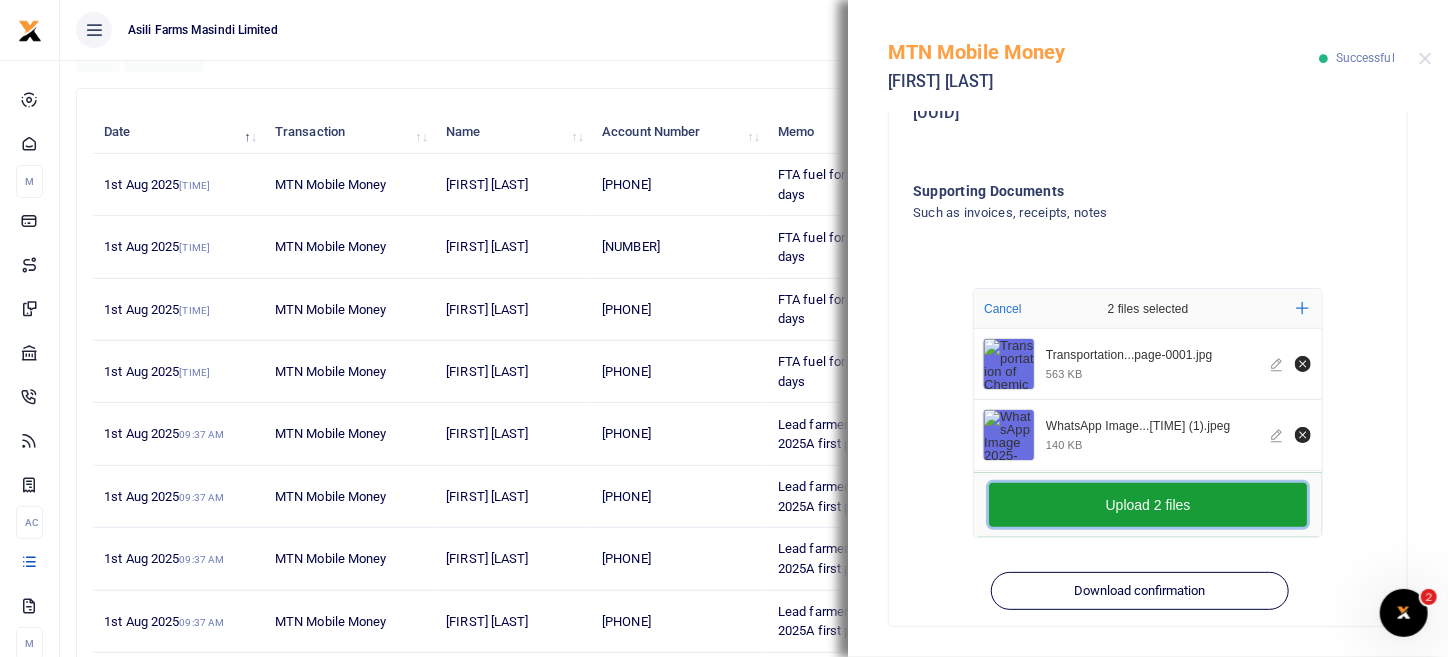 click on "Upload 2 files" at bounding box center [1148, 505] 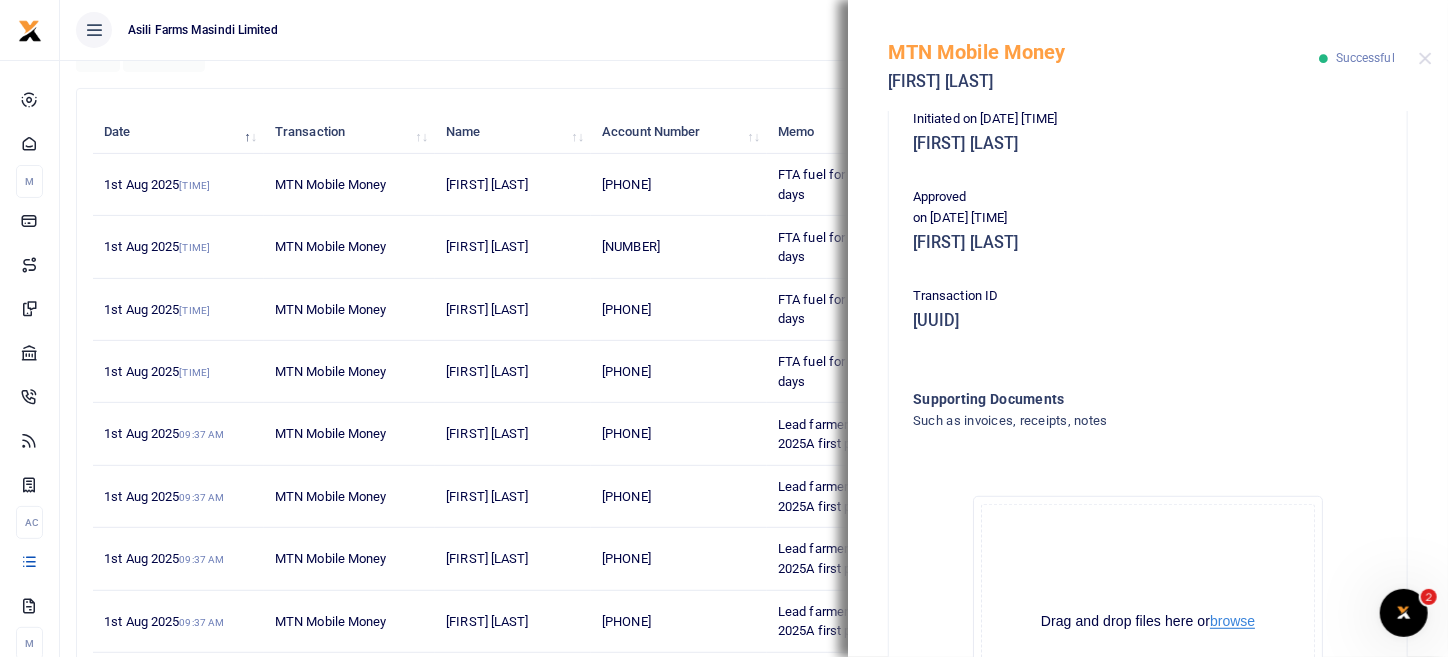 scroll, scrollTop: 420, scrollLeft: 0, axis: vertical 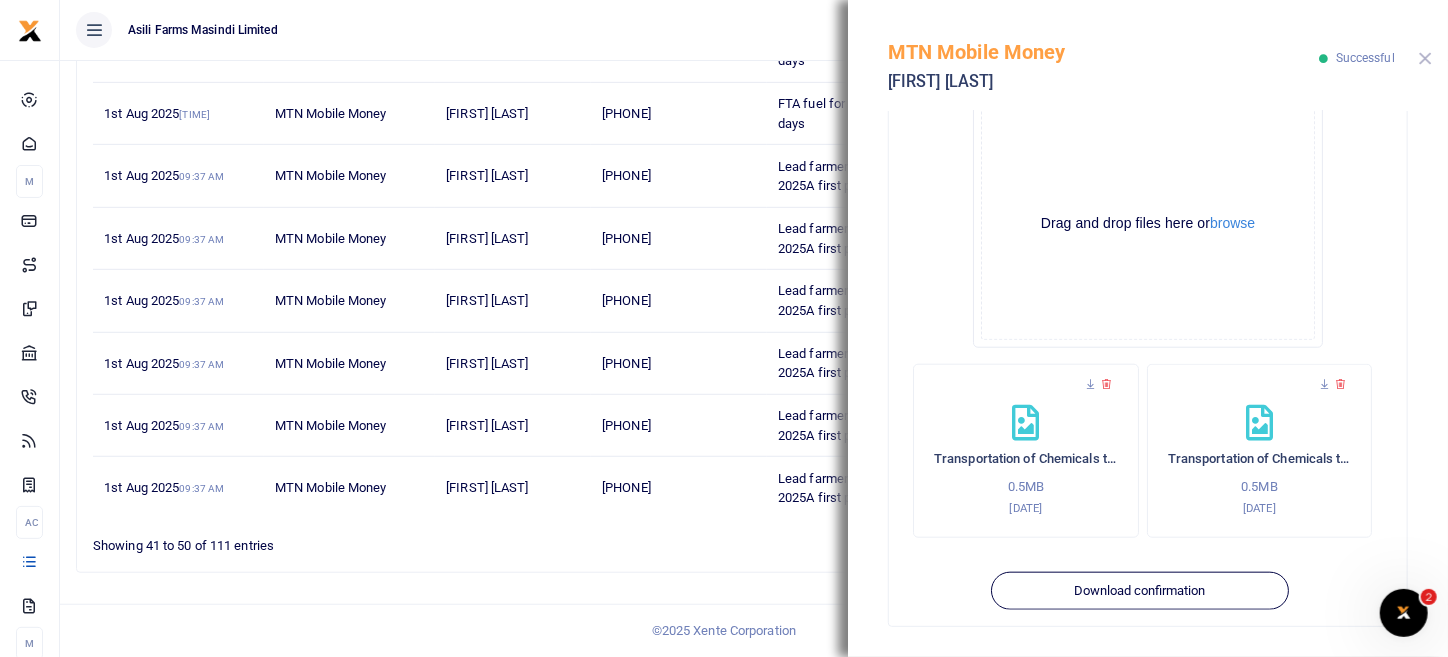 click at bounding box center [1425, 58] 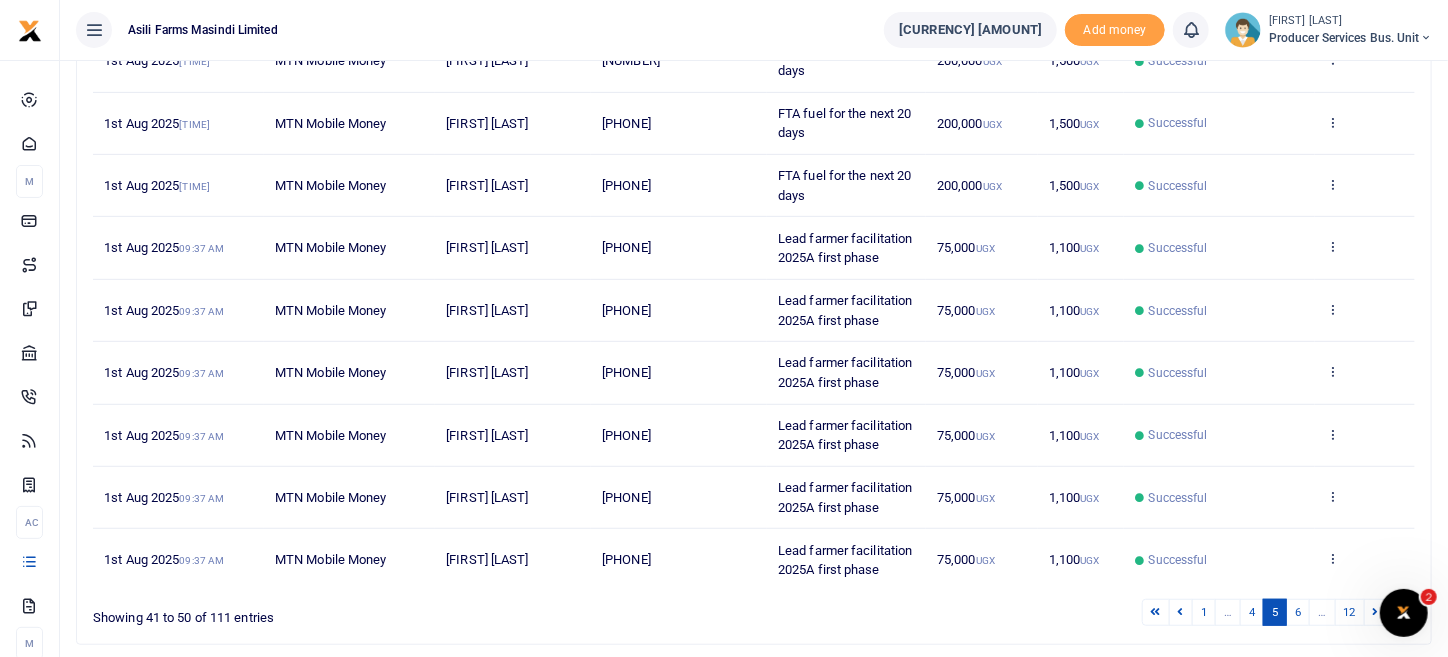 scroll, scrollTop: 70, scrollLeft: 0, axis: vertical 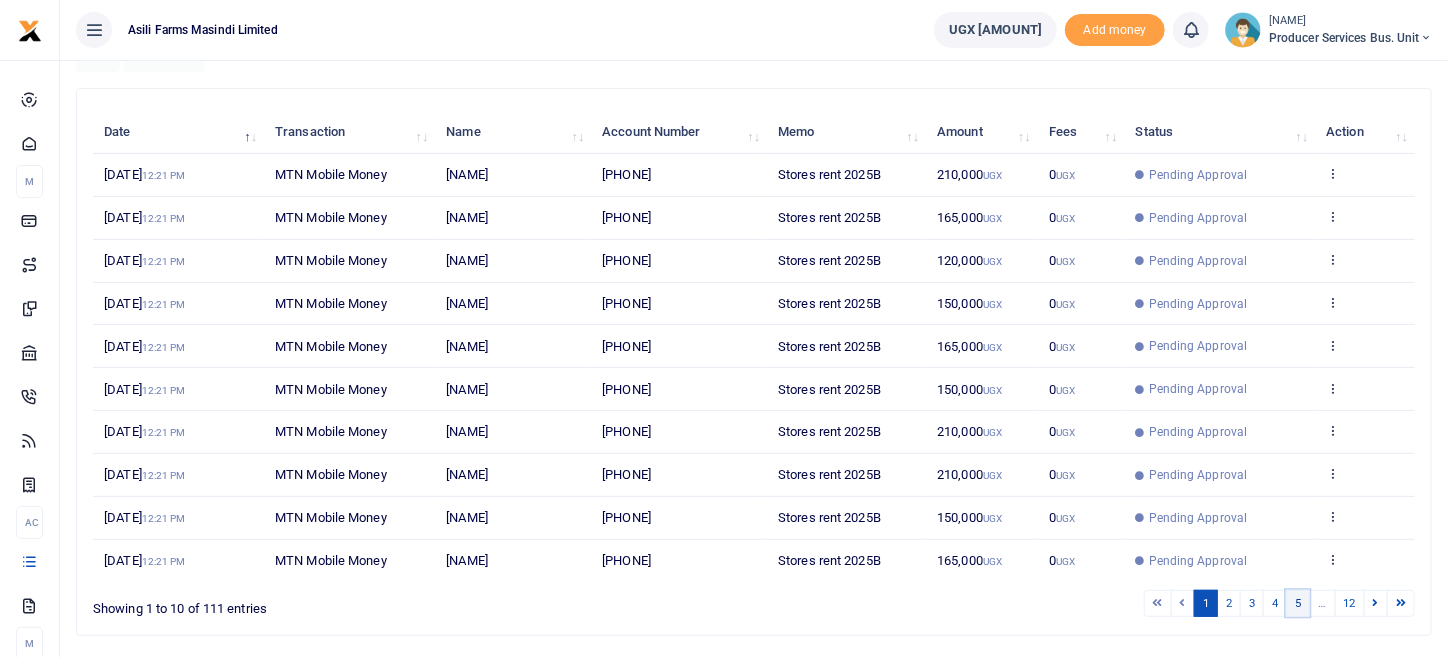click on "5" at bounding box center (1298, 603) 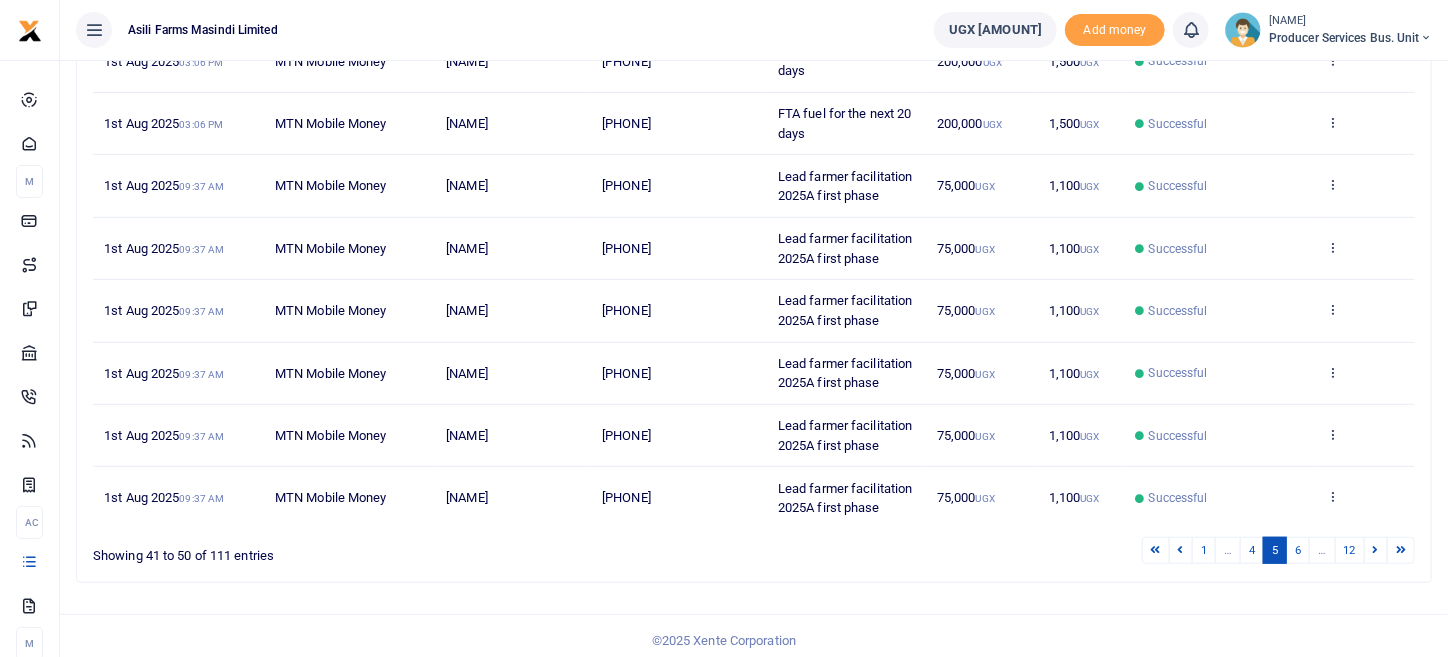 scroll, scrollTop: 470, scrollLeft: 0, axis: vertical 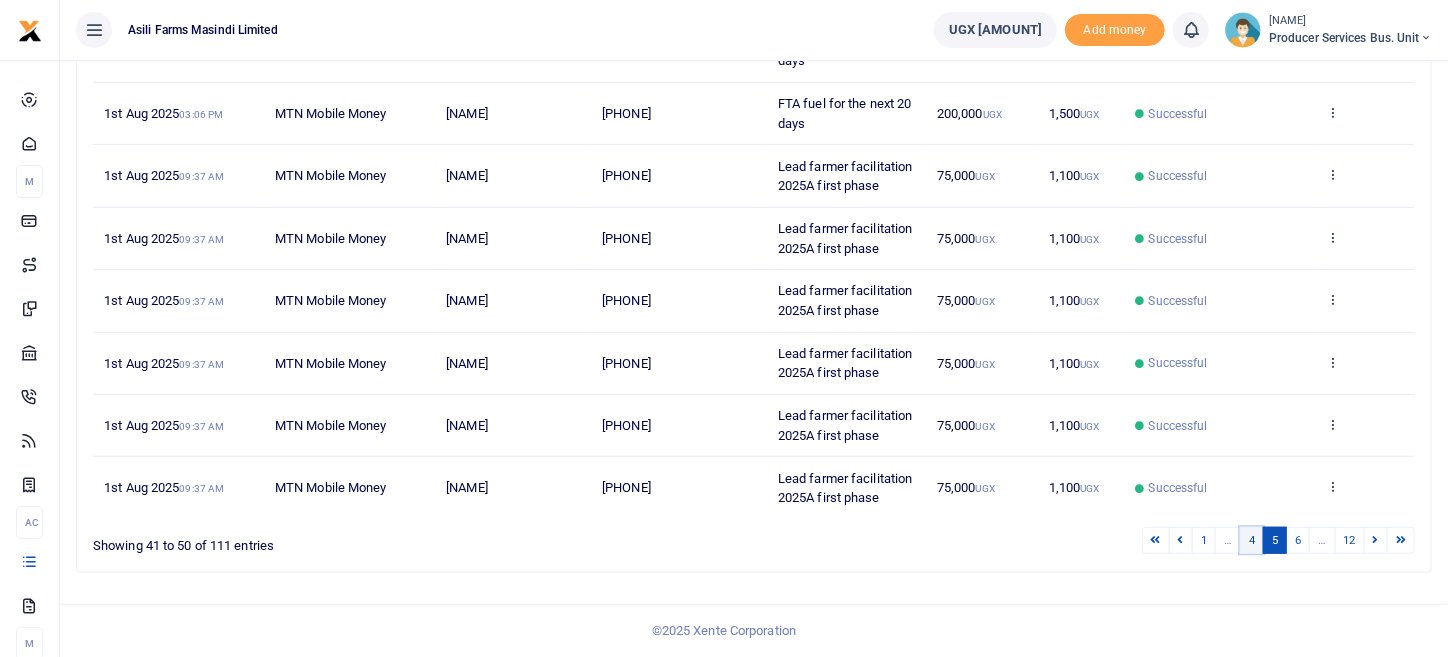 click on "4" at bounding box center [1252, 540] 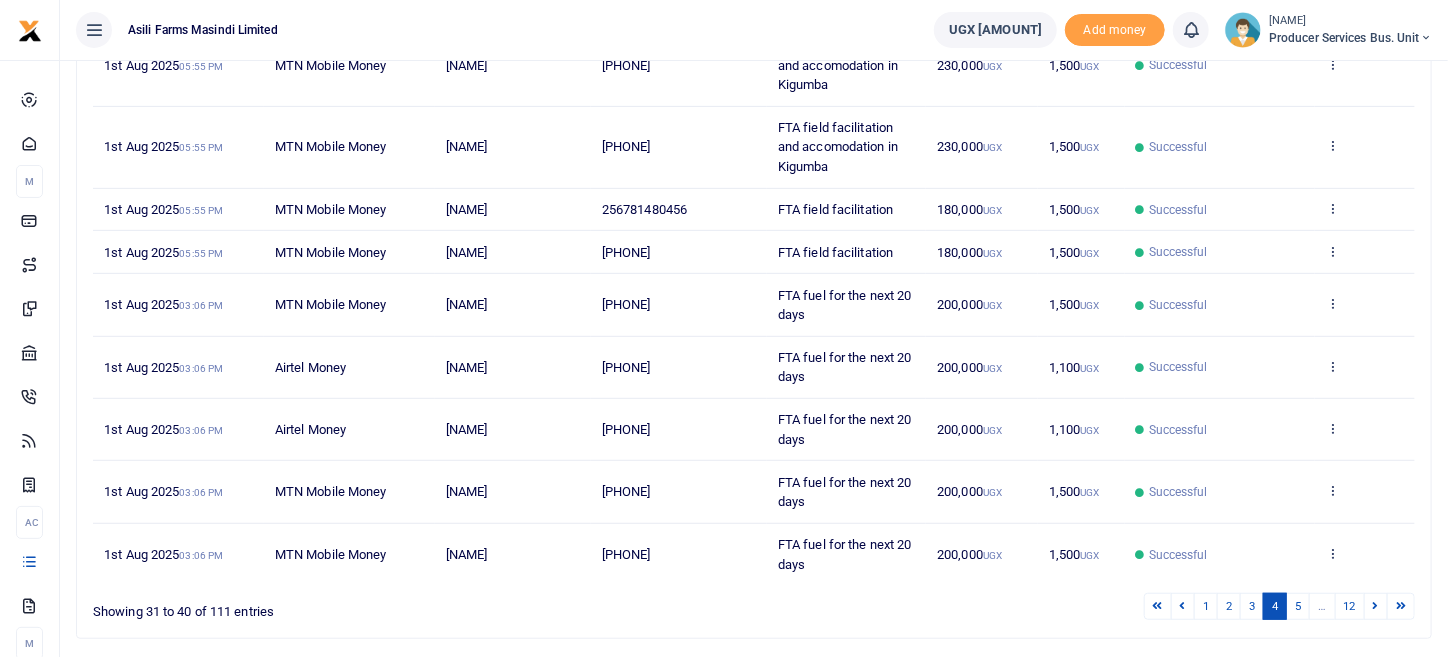 scroll, scrollTop: 433, scrollLeft: 0, axis: vertical 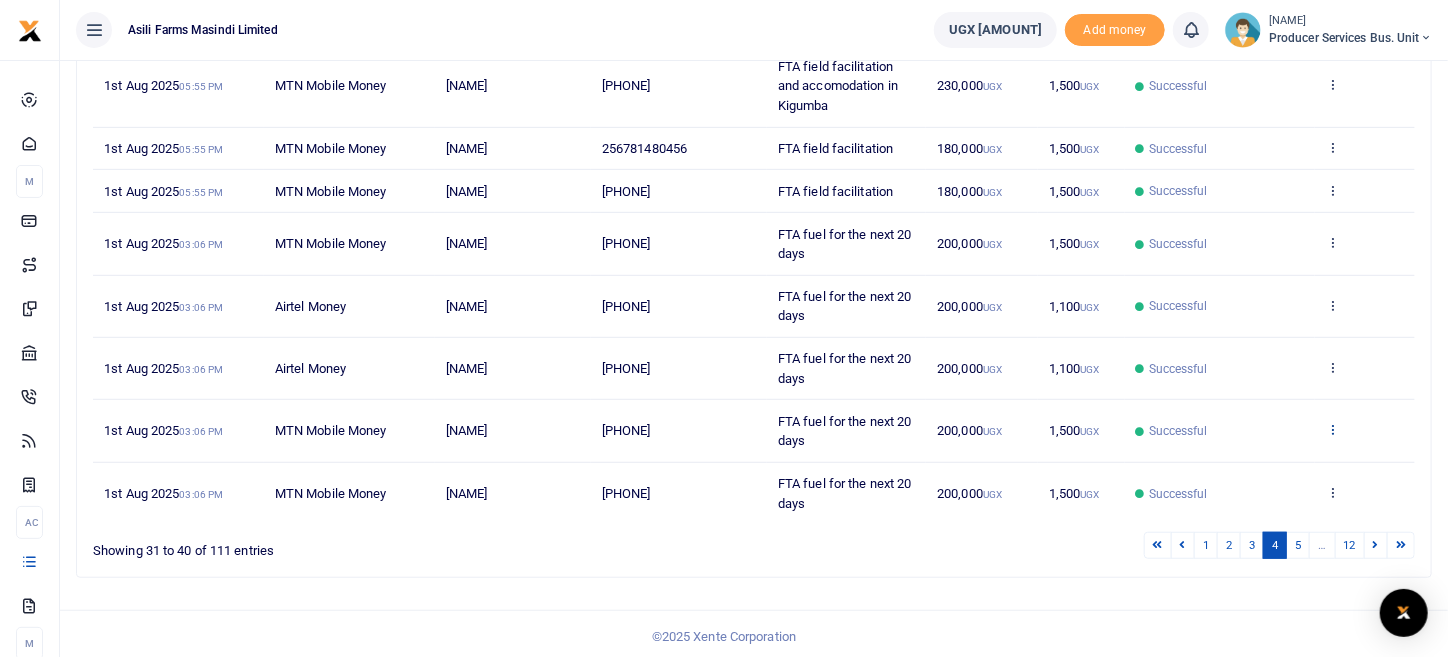 click at bounding box center [1332, 429] 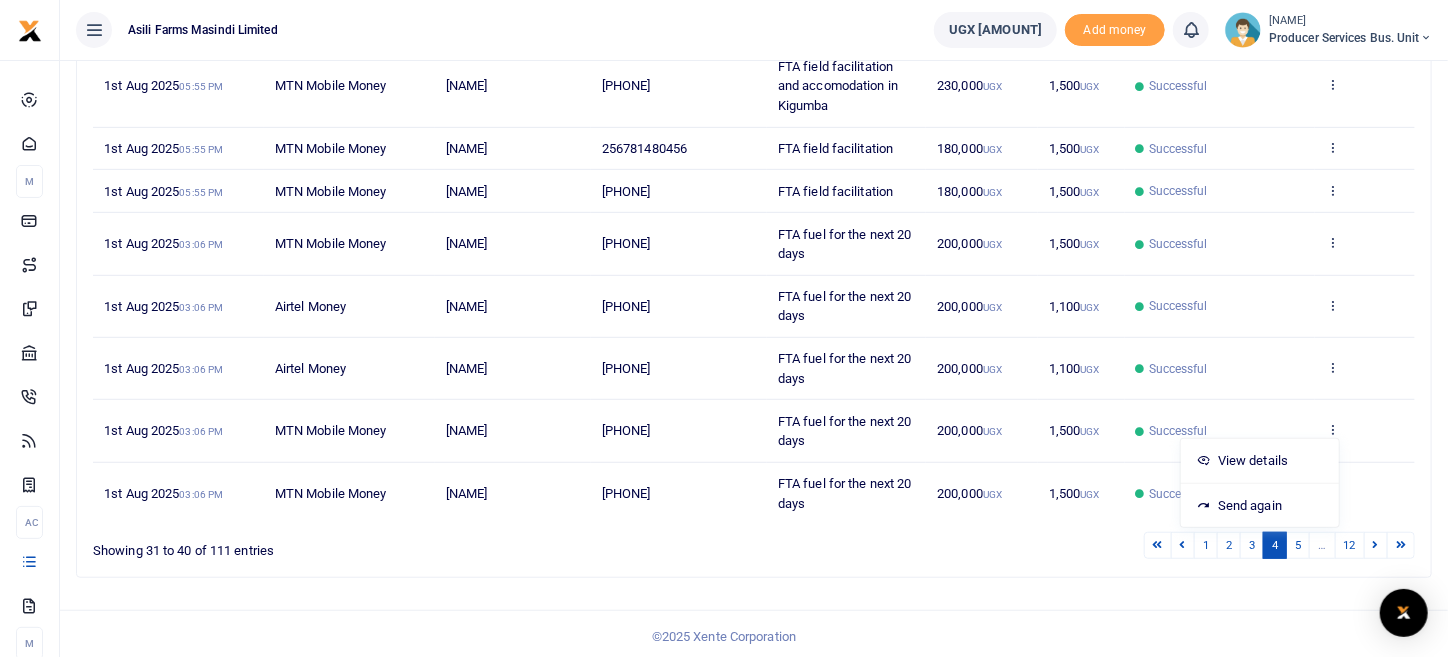 click on "View details
Send again" at bounding box center (1260, 483) 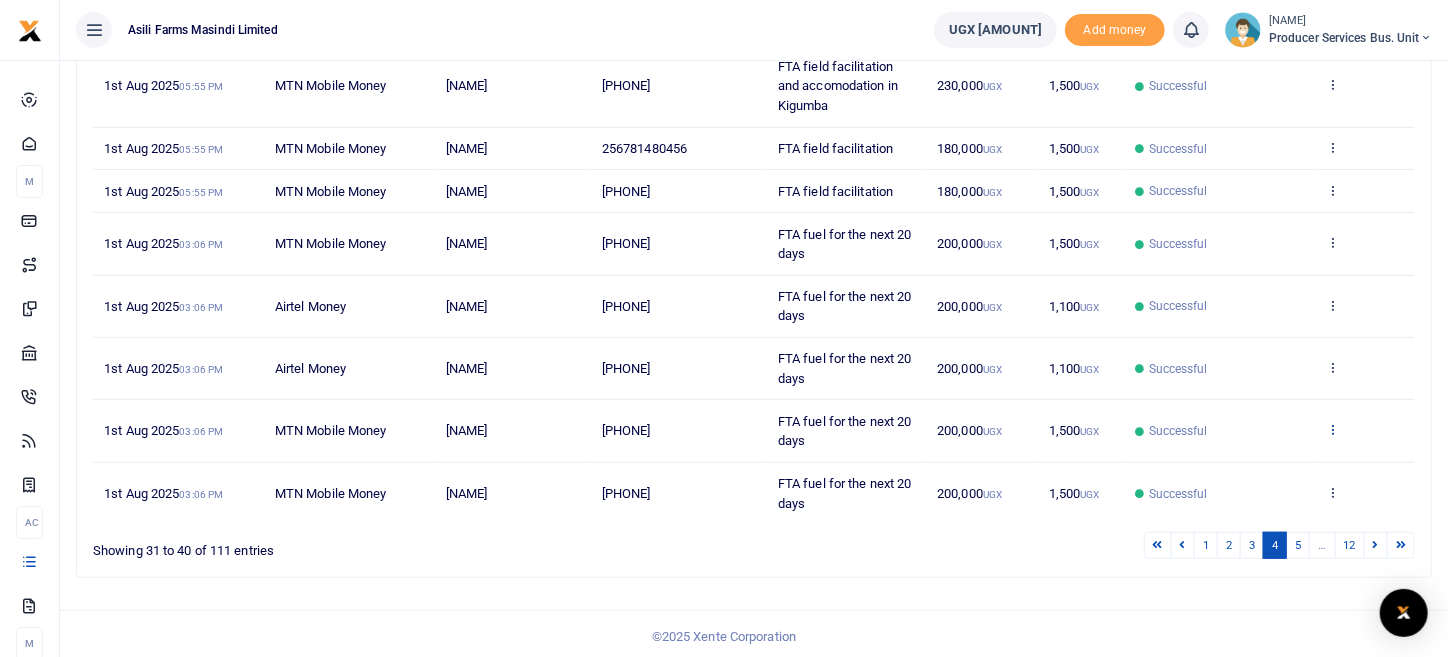 click at bounding box center (1332, 429) 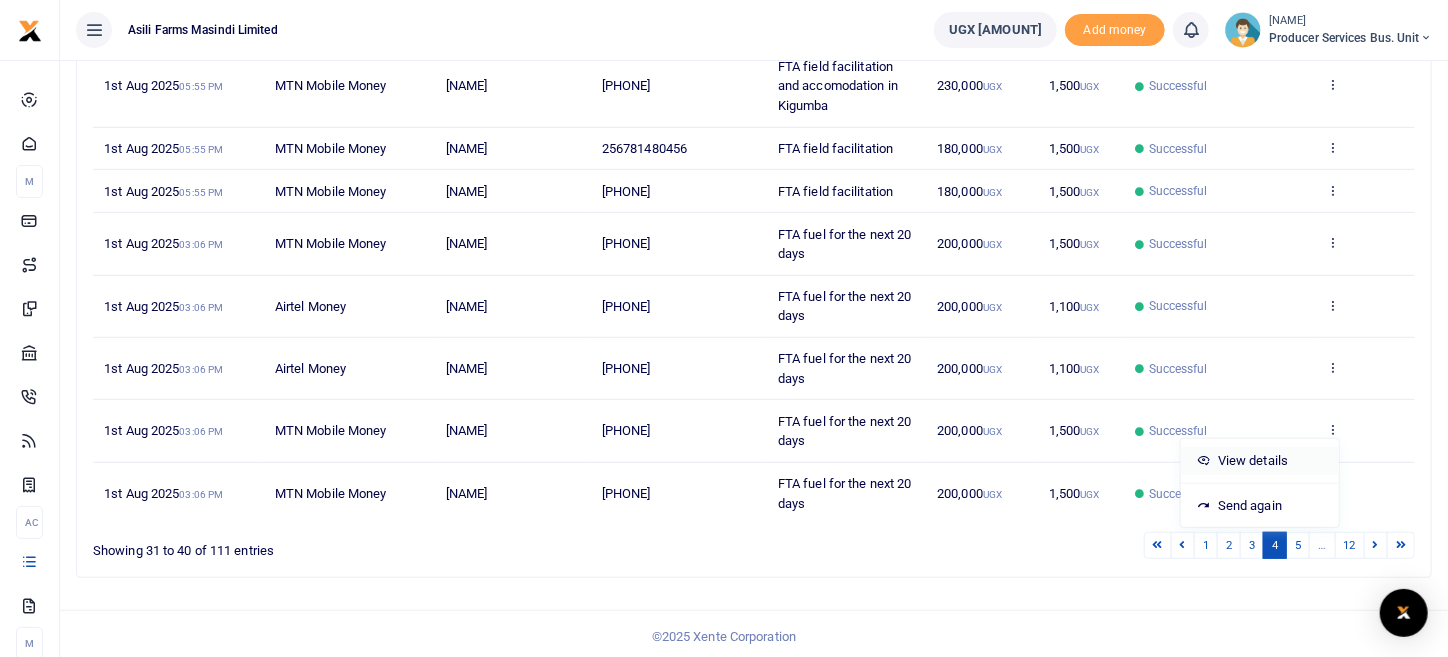 click on "View details" at bounding box center [1260, 461] 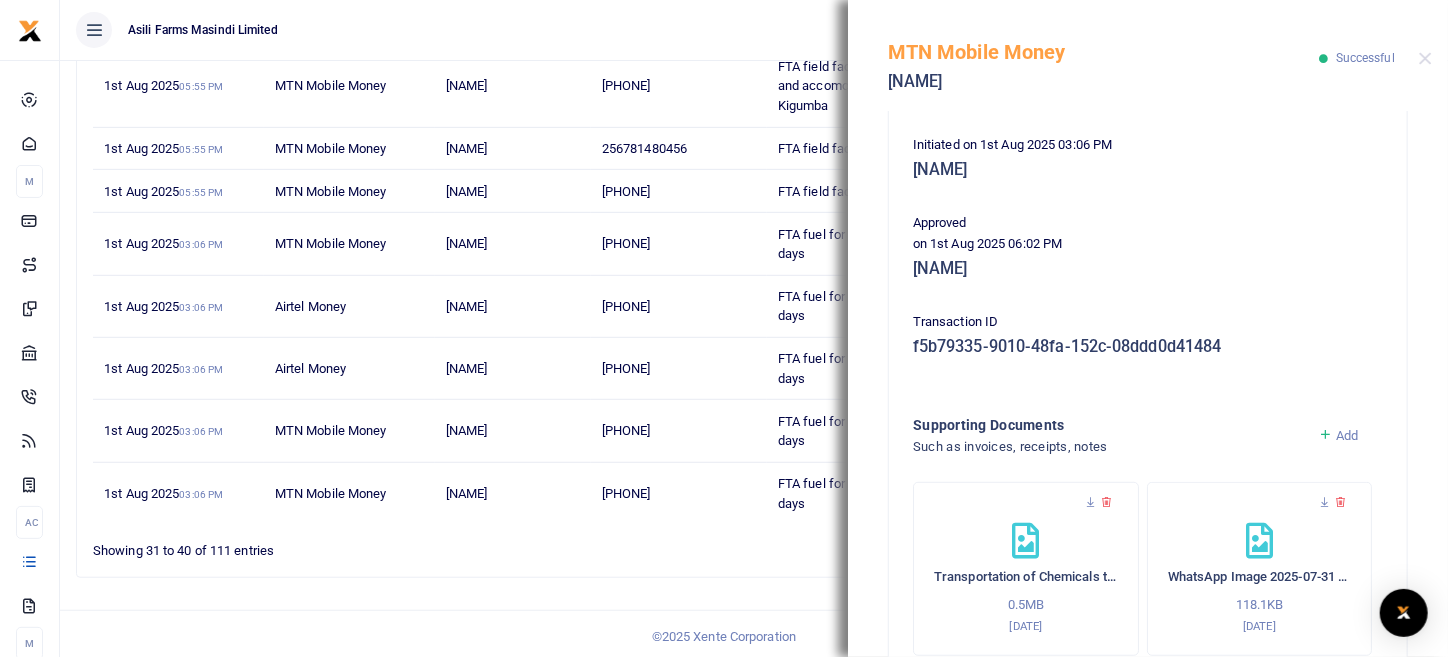 scroll, scrollTop: 370, scrollLeft: 0, axis: vertical 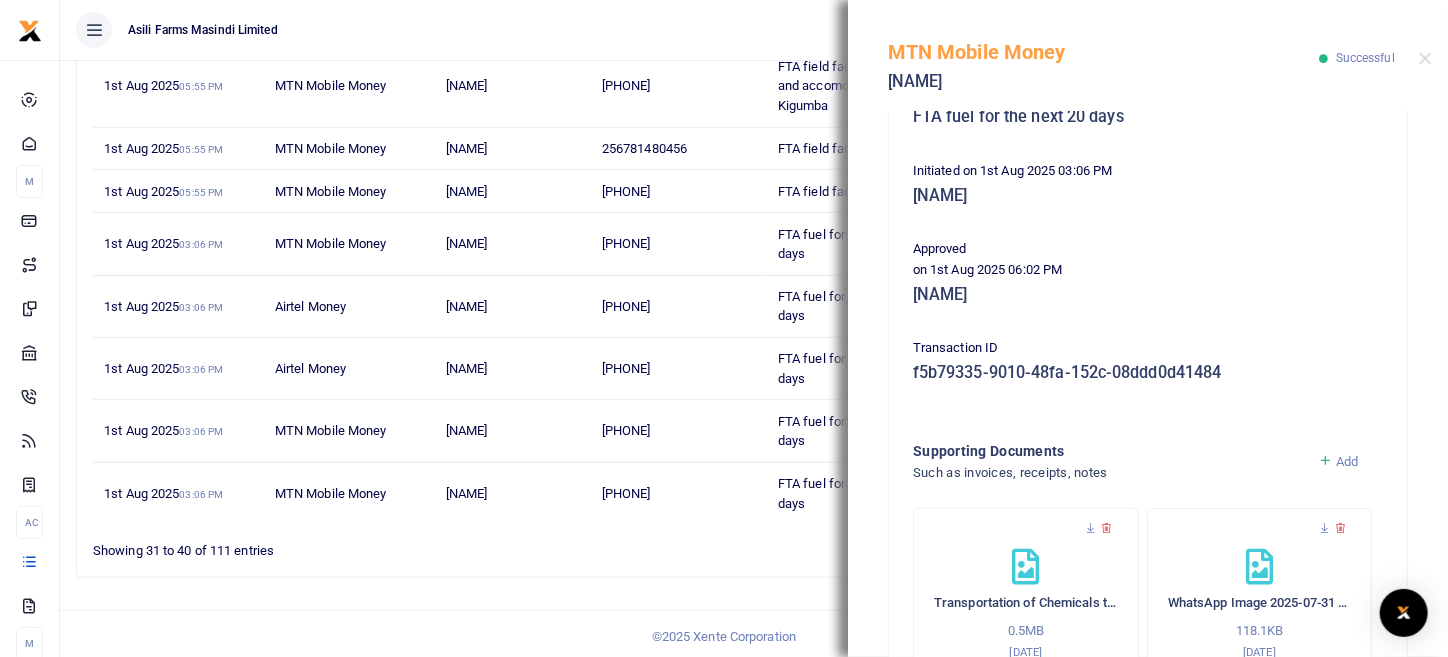 click at bounding box center [1325, 461] 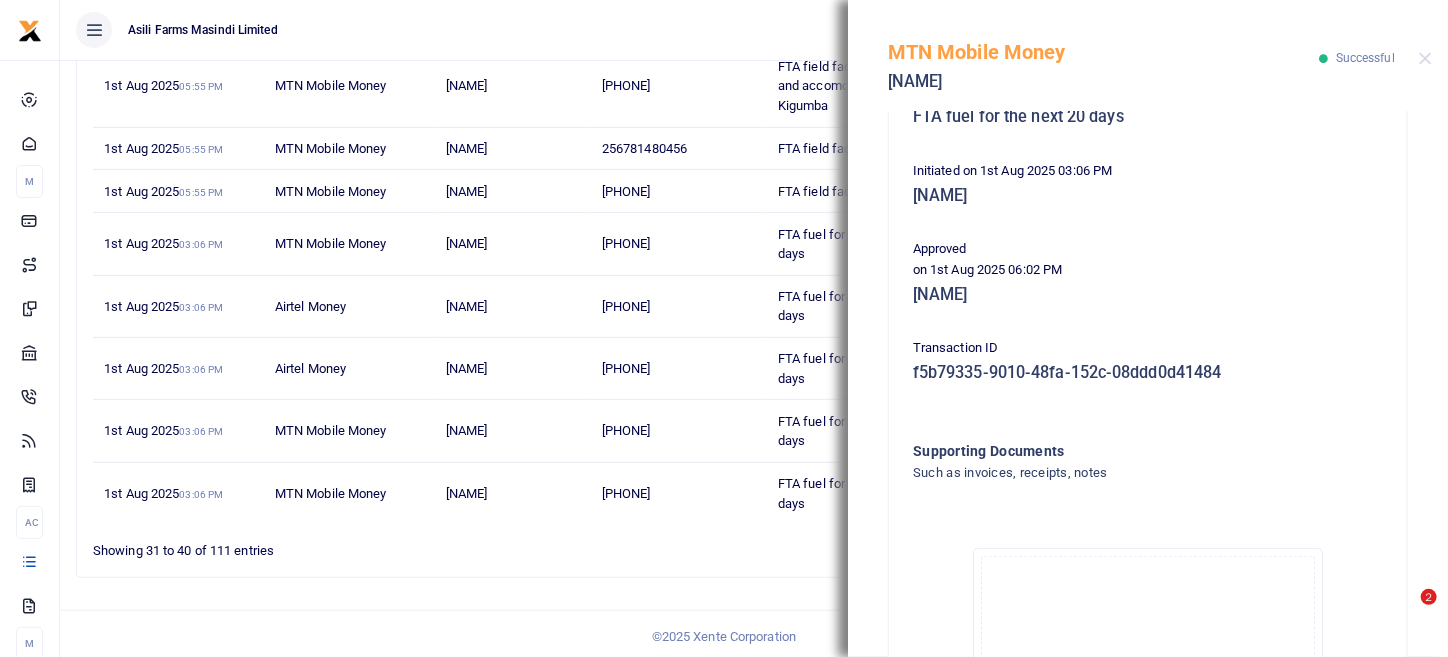 click on "Drag and drop files here or  browse Powered by  Uppy" 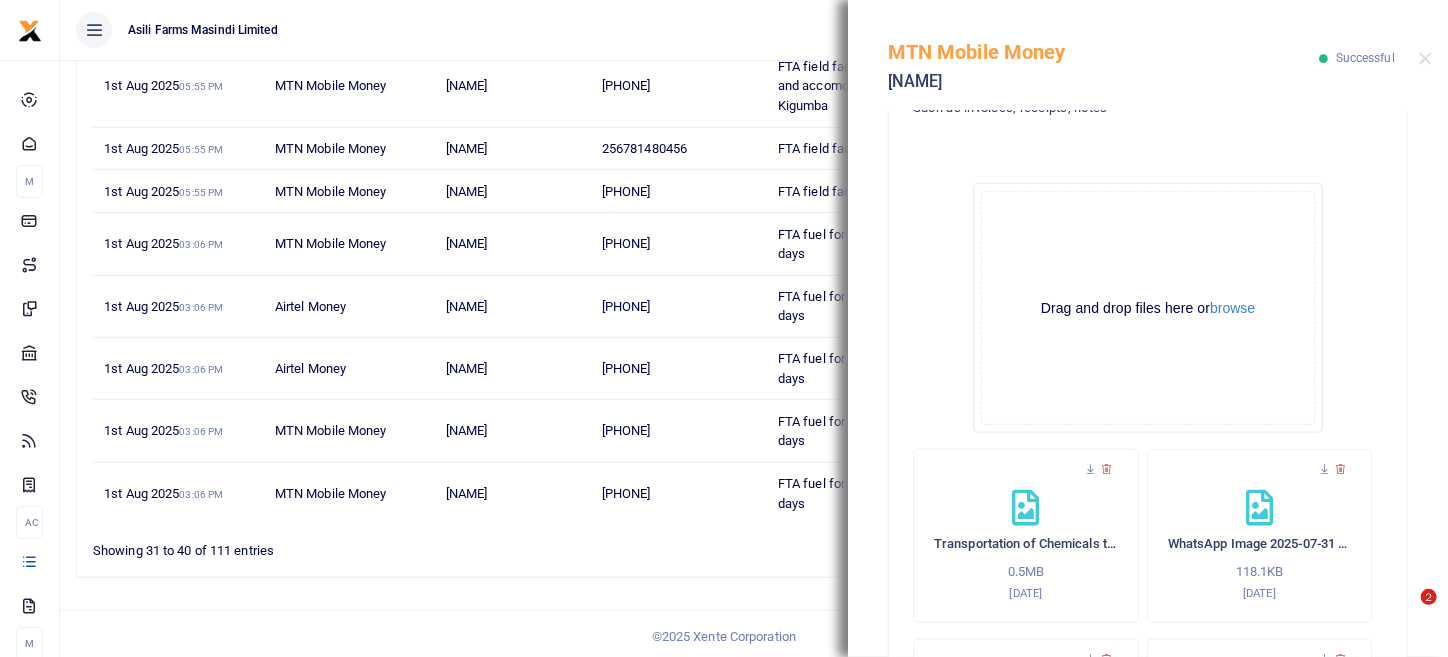 scroll, scrollTop: 770, scrollLeft: 0, axis: vertical 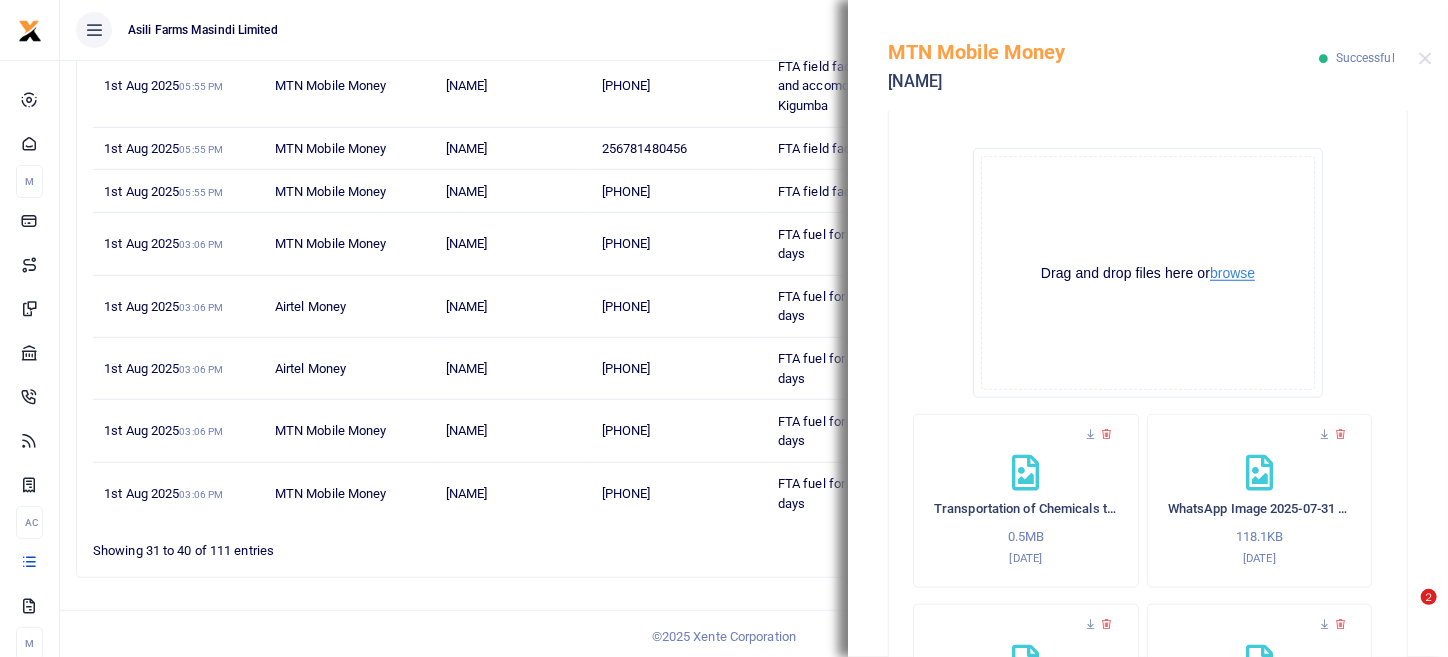 click on "browse" at bounding box center (1232, 273) 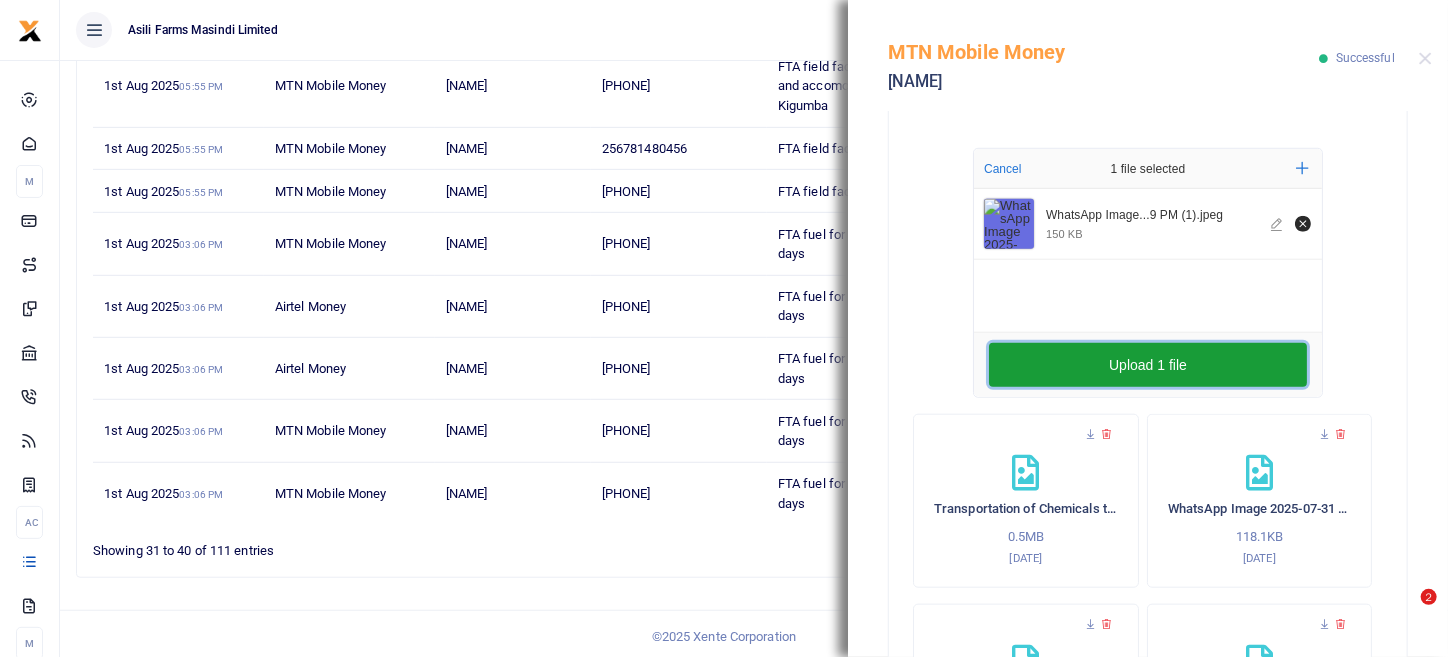 click on "Upload 1 file" at bounding box center [1148, 365] 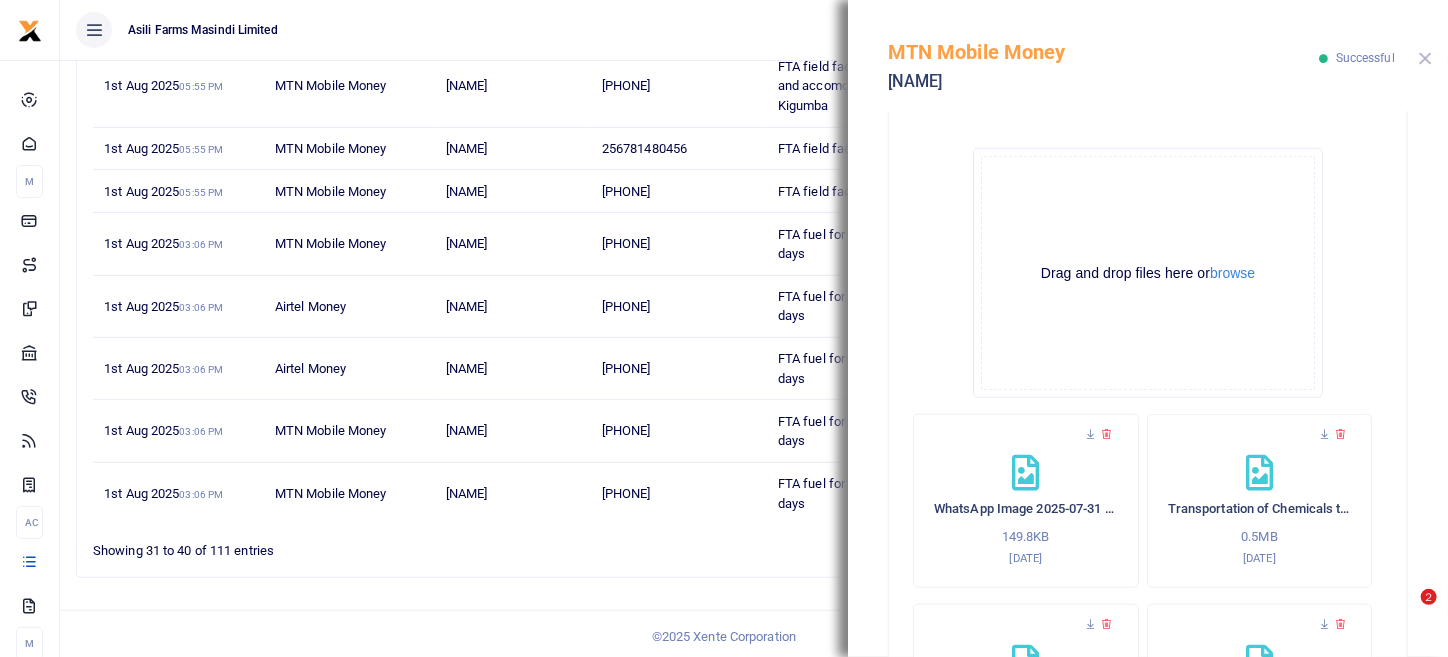 click at bounding box center [1425, 58] 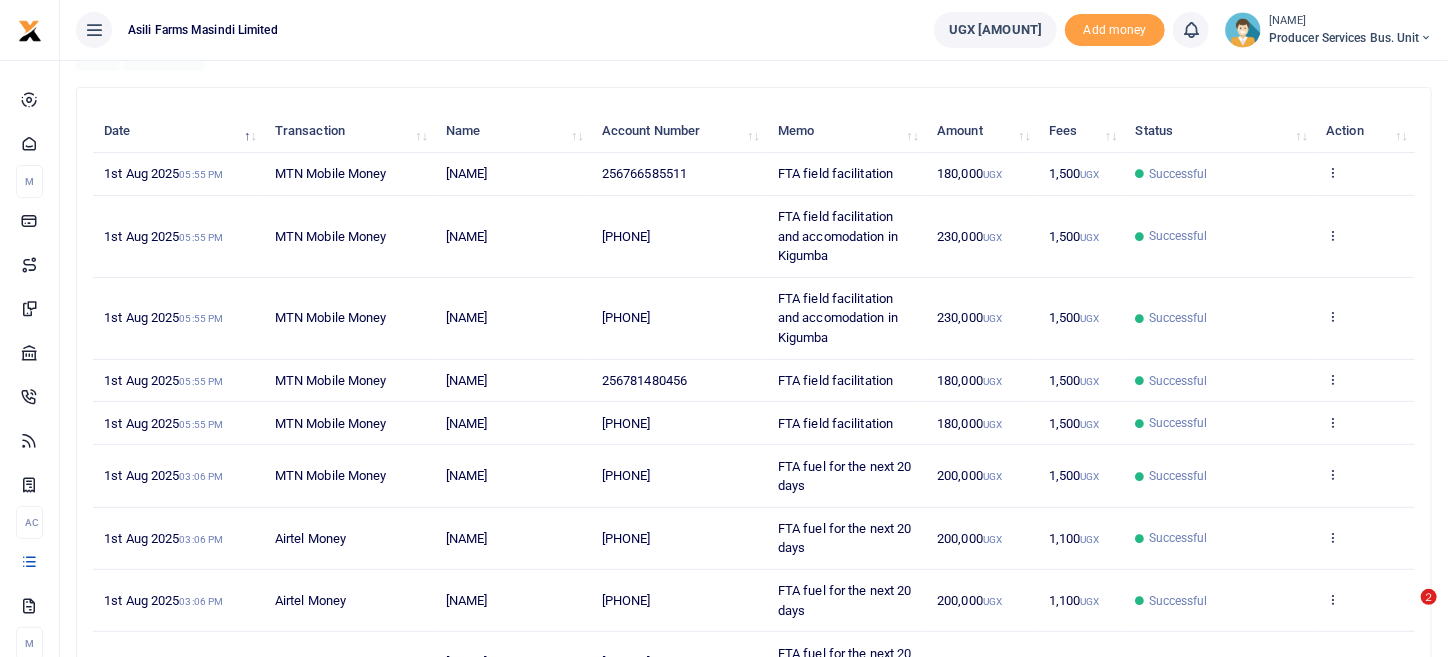 scroll, scrollTop: 233, scrollLeft: 0, axis: vertical 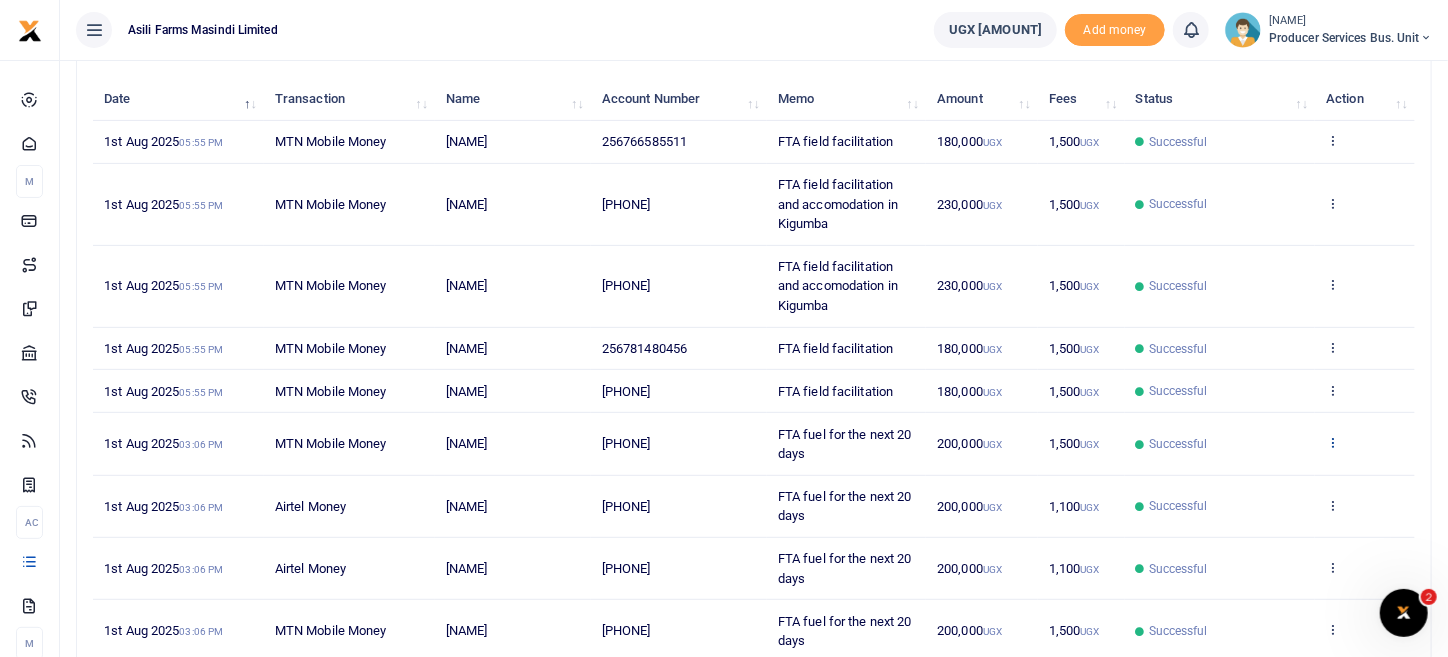 click at bounding box center (1332, 442) 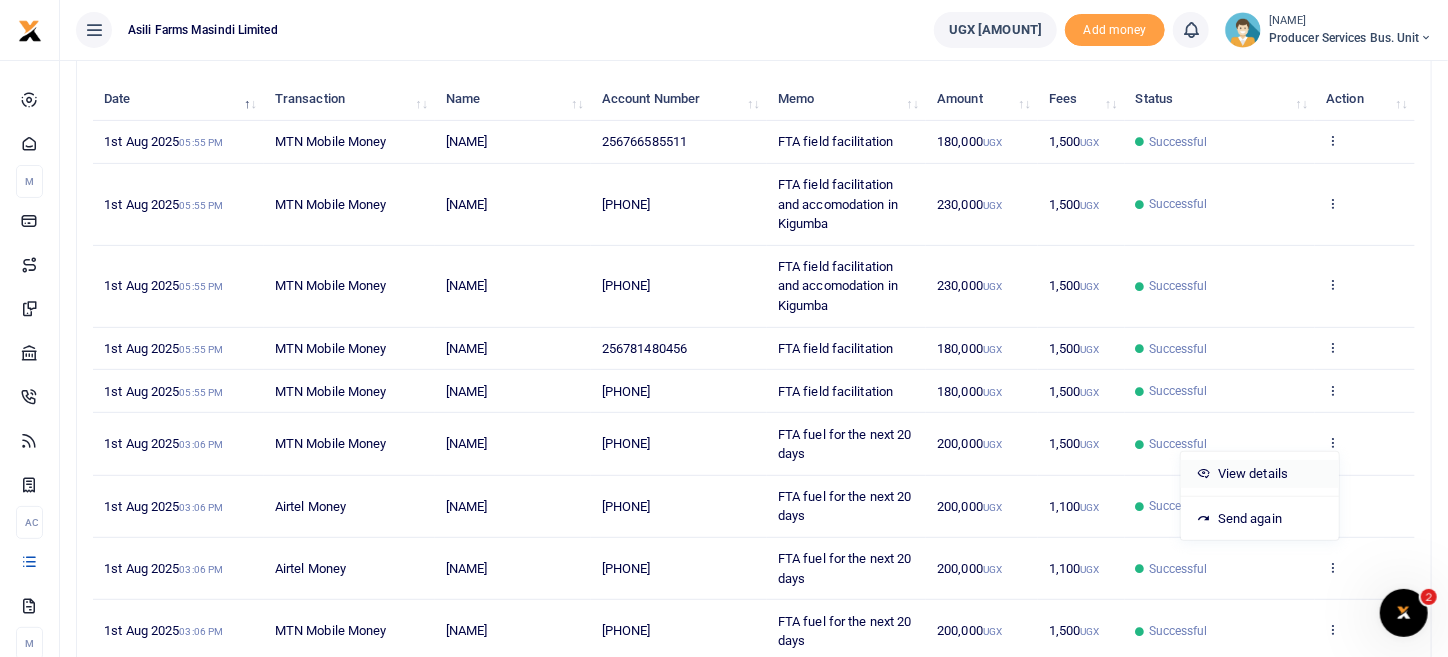 click on "View details" at bounding box center (1260, 474) 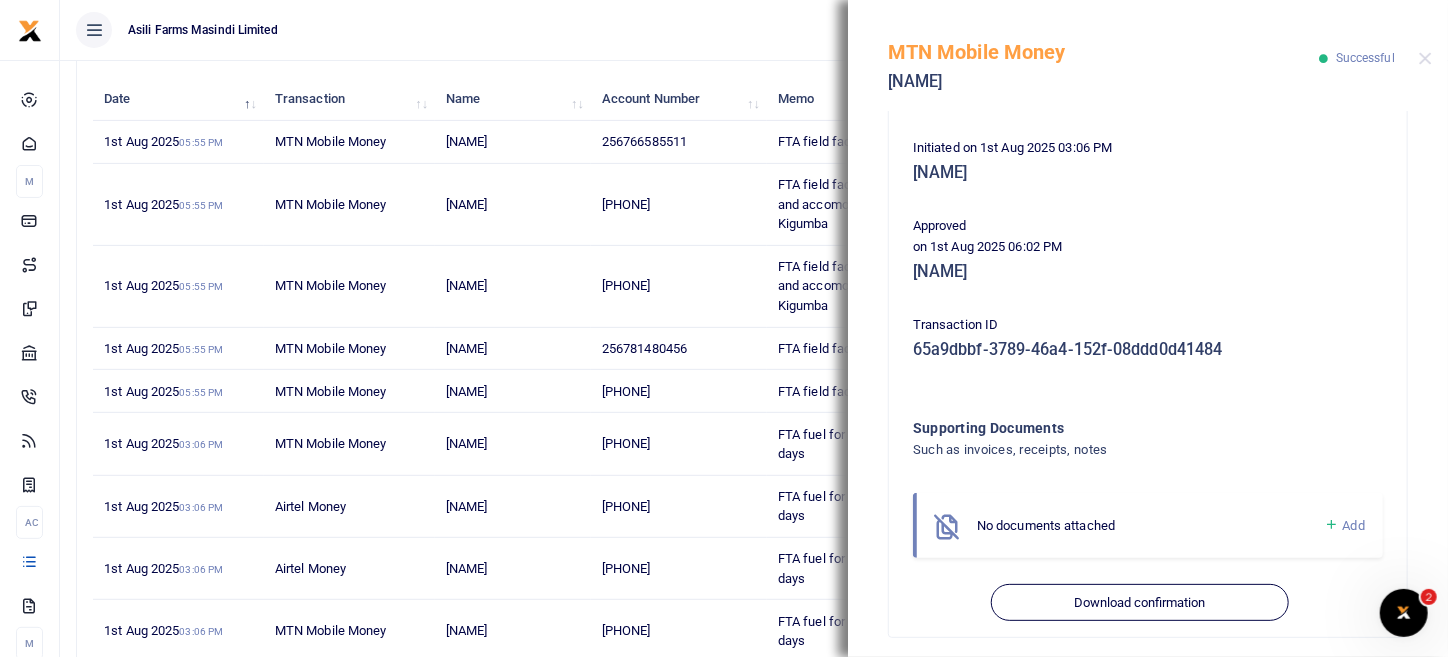 scroll, scrollTop: 405, scrollLeft: 0, axis: vertical 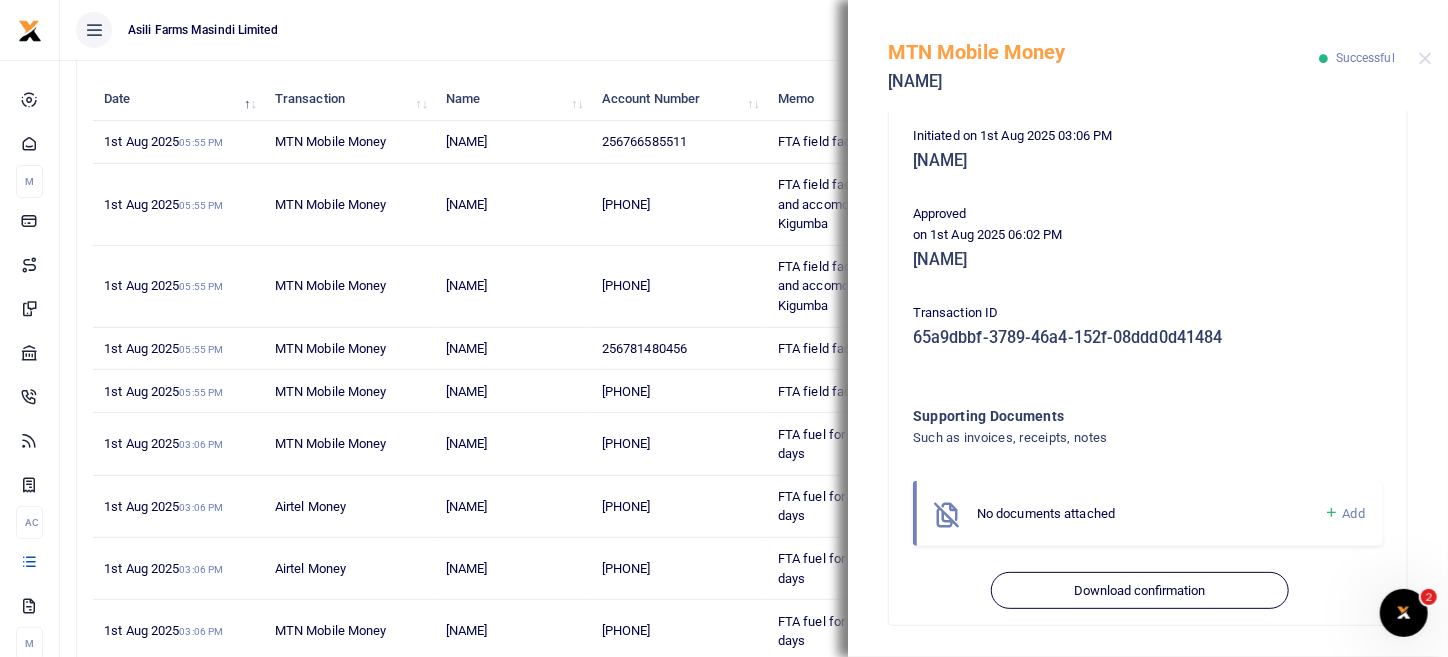 click on "Add" at bounding box center [1354, 513] 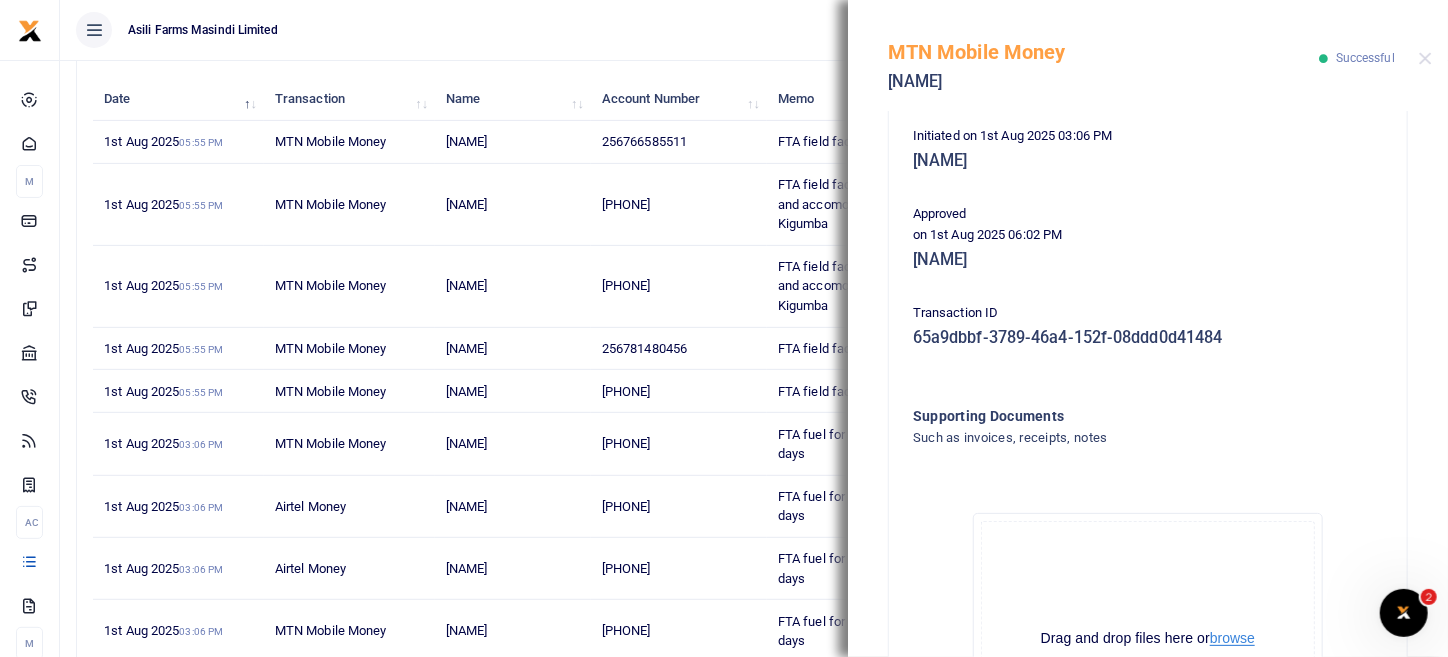 click on "browse" at bounding box center (1232, 638) 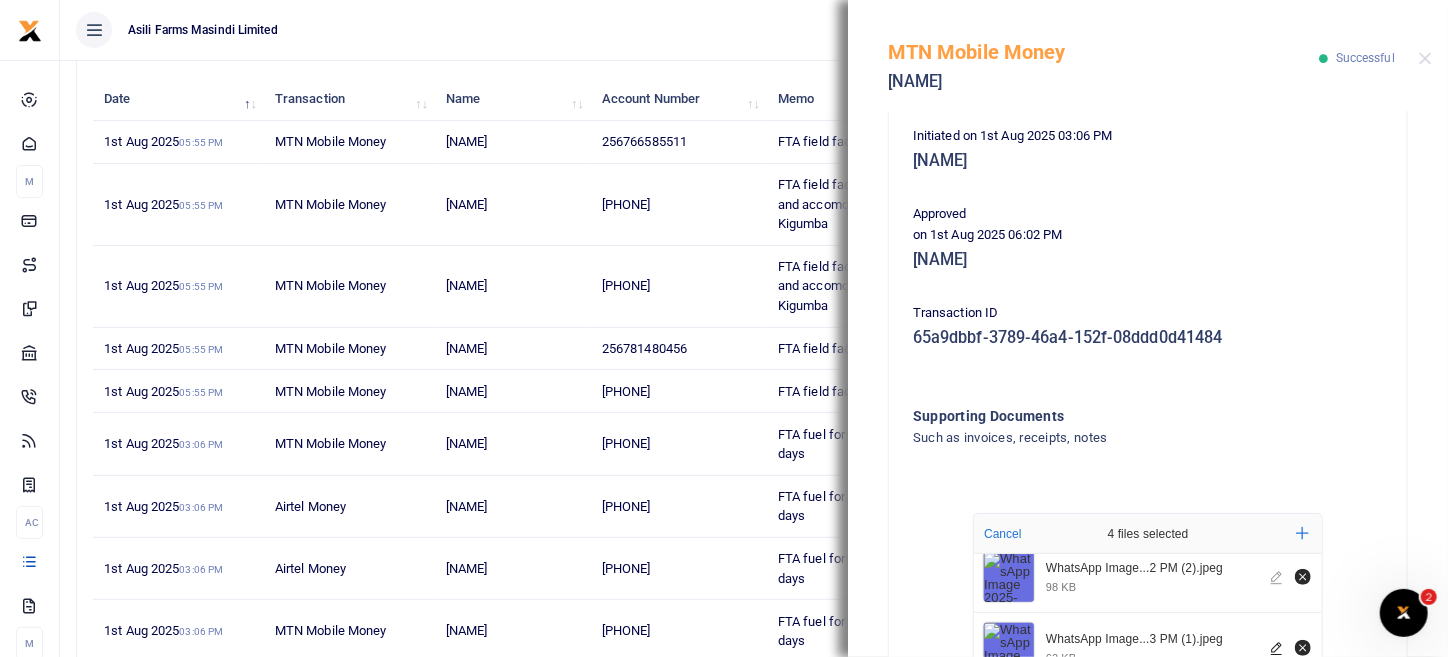 scroll, scrollTop: 150, scrollLeft: 0, axis: vertical 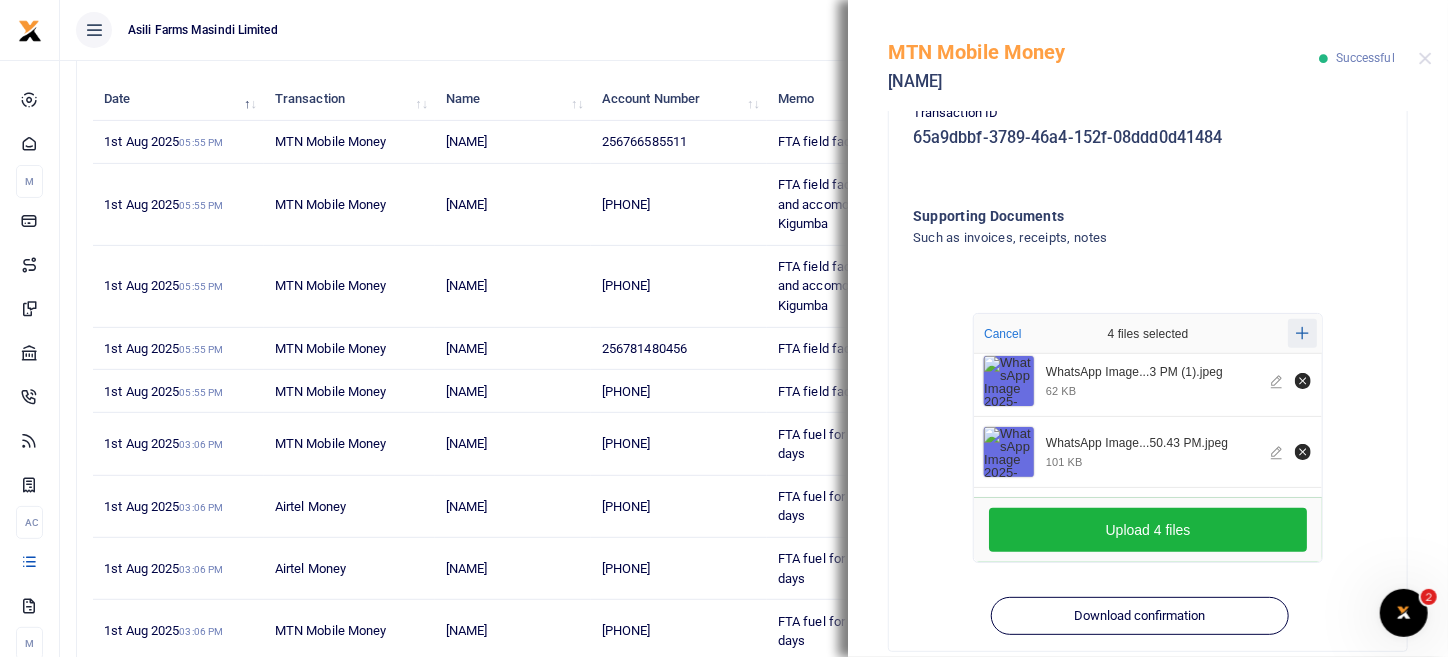 click 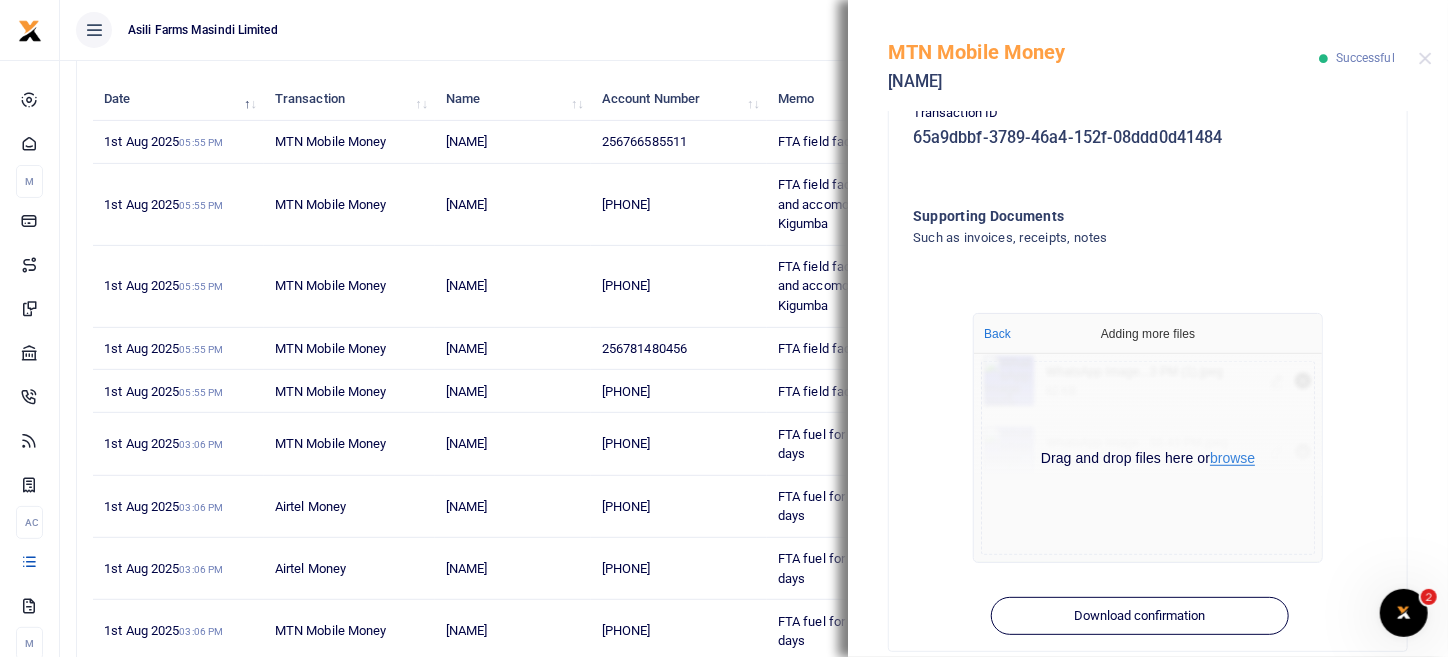 click on "browse" at bounding box center [1232, 458] 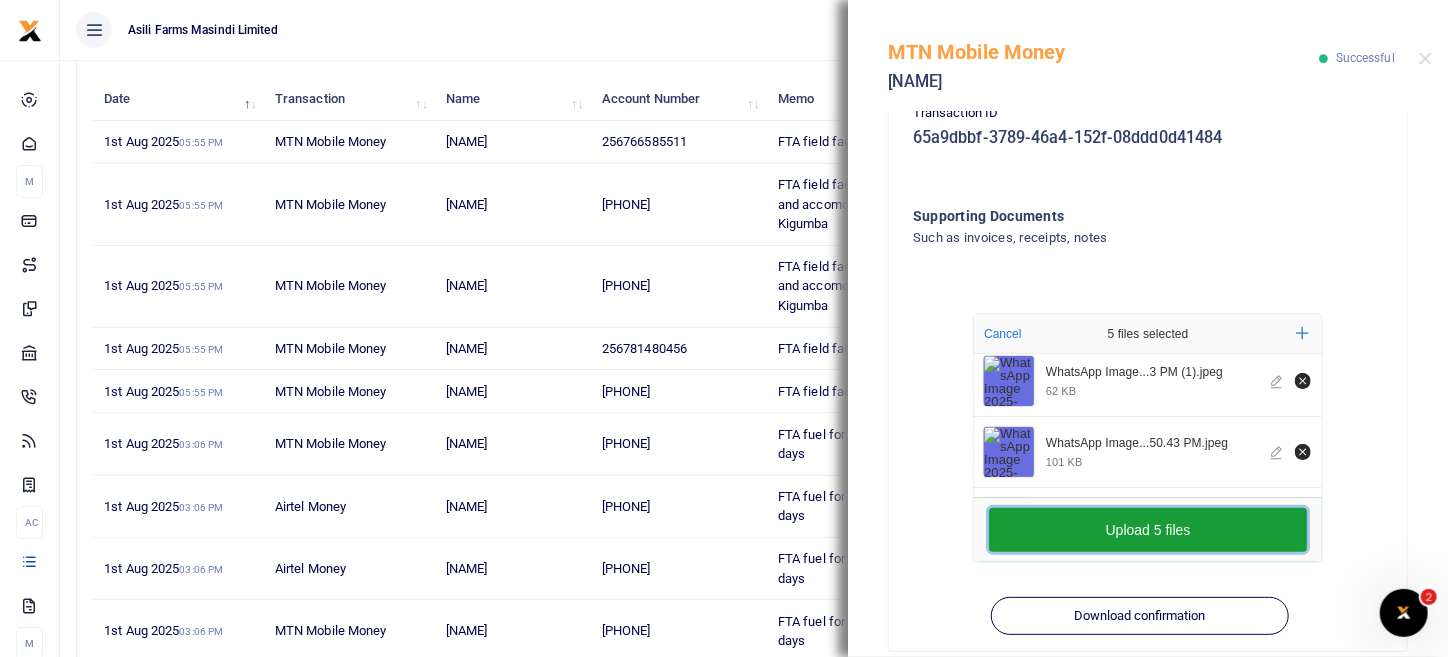 click on "Upload 5 files" at bounding box center [1148, 530] 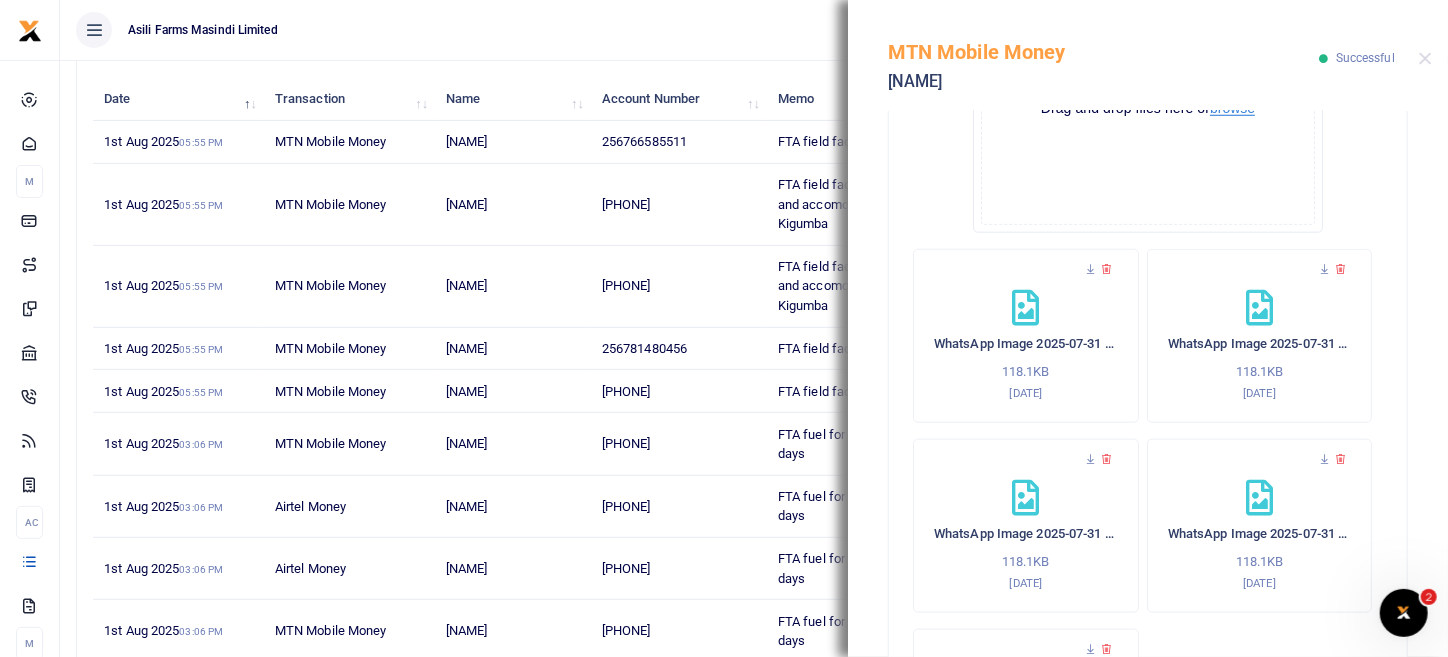 scroll, scrollTop: 1200, scrollLeft: 0, axis: vertical 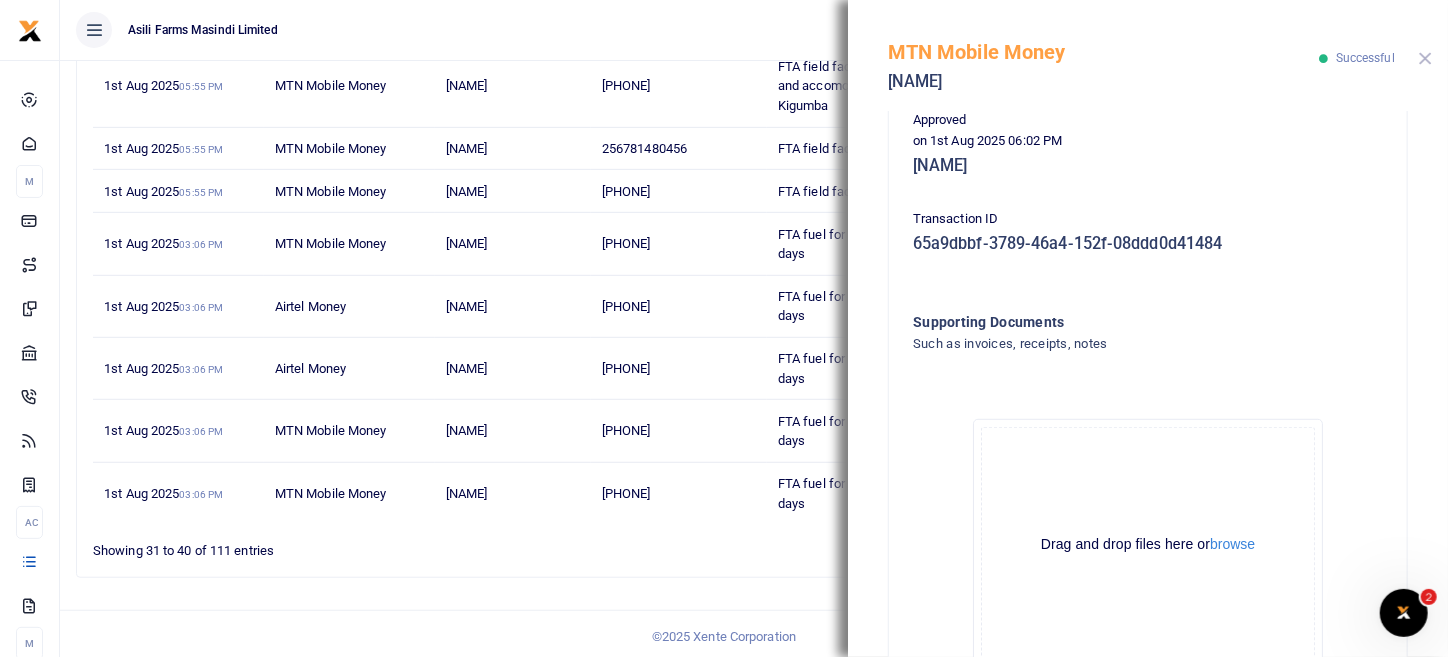 click at bounding box center (1425, 58) 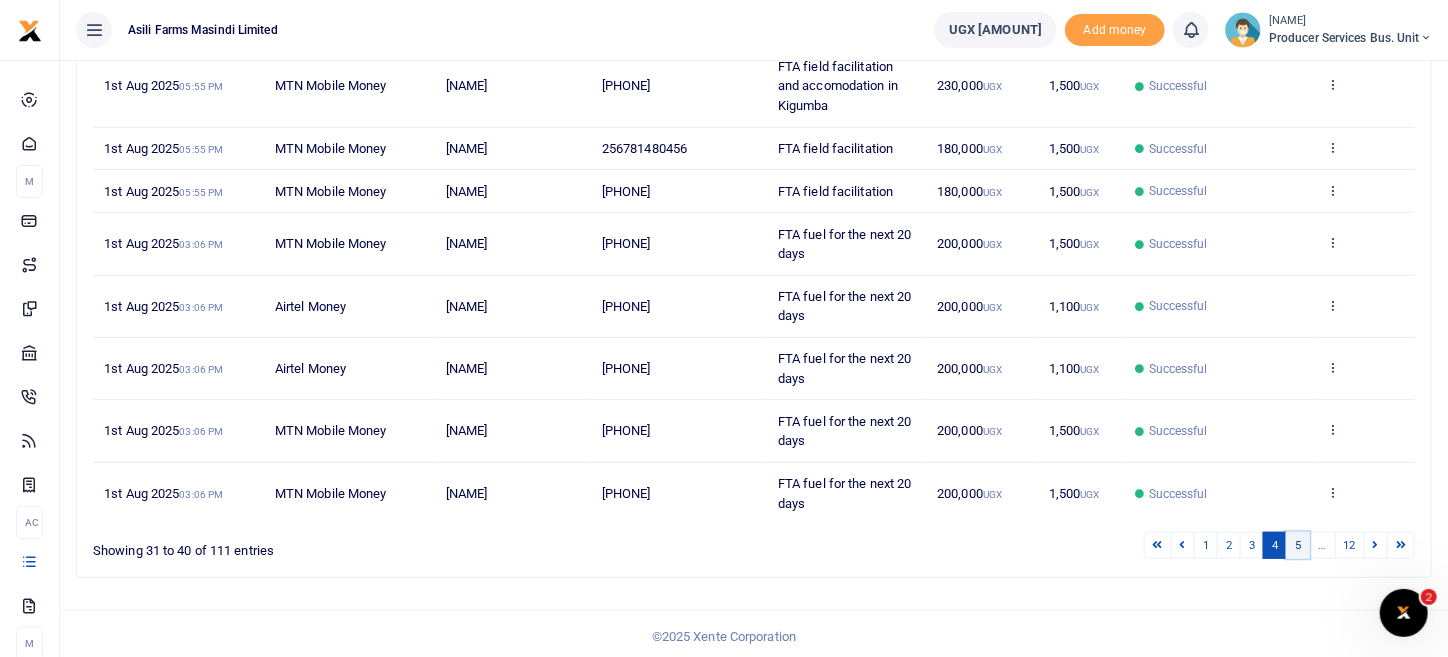 click on "5" at bounding box center [1298, 545] 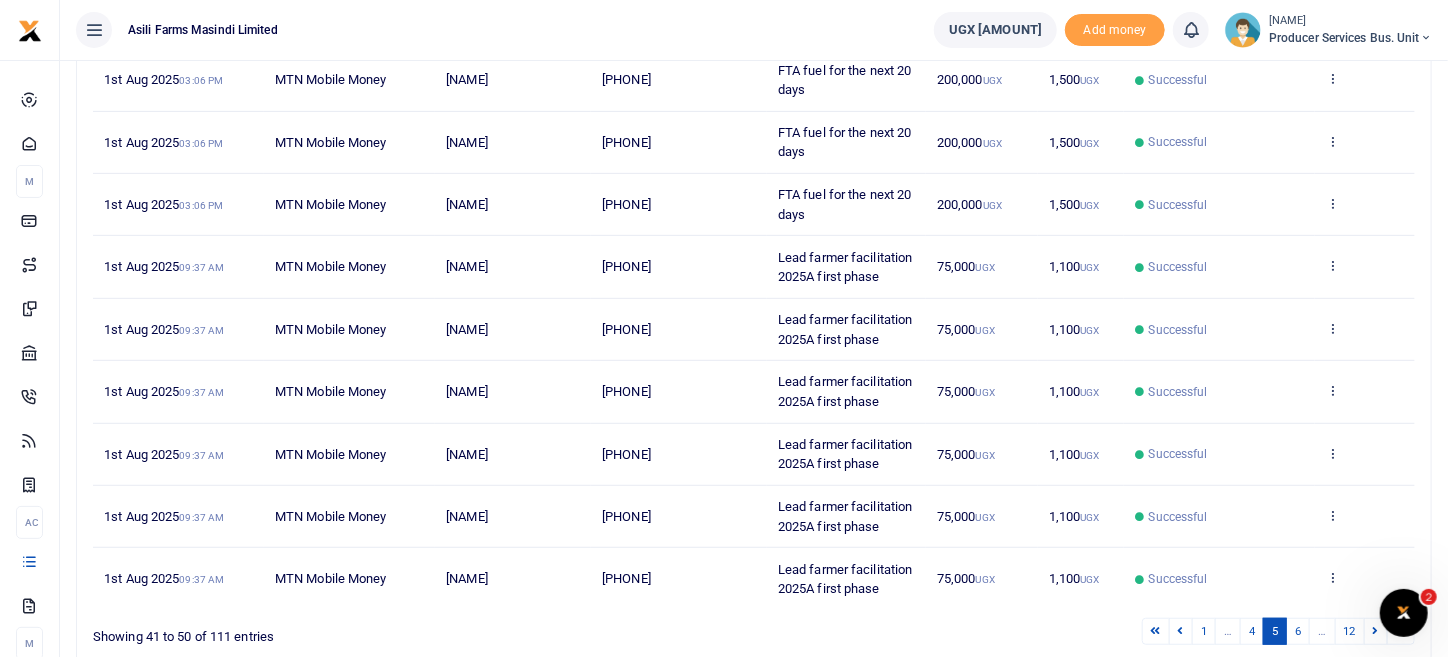 scroll, scrollTop: 0, scrollLeft: 0, axis: both 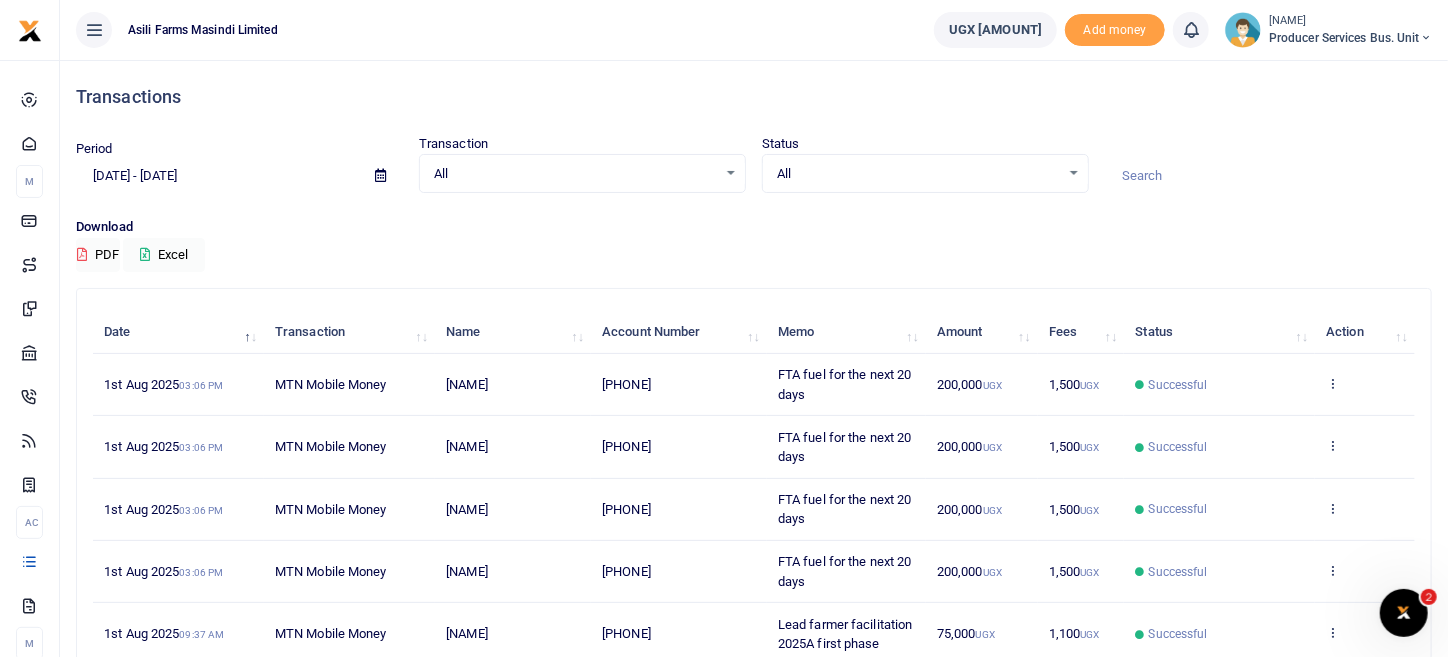 click on "View details
Send again" at bounding box center [1365, 572] 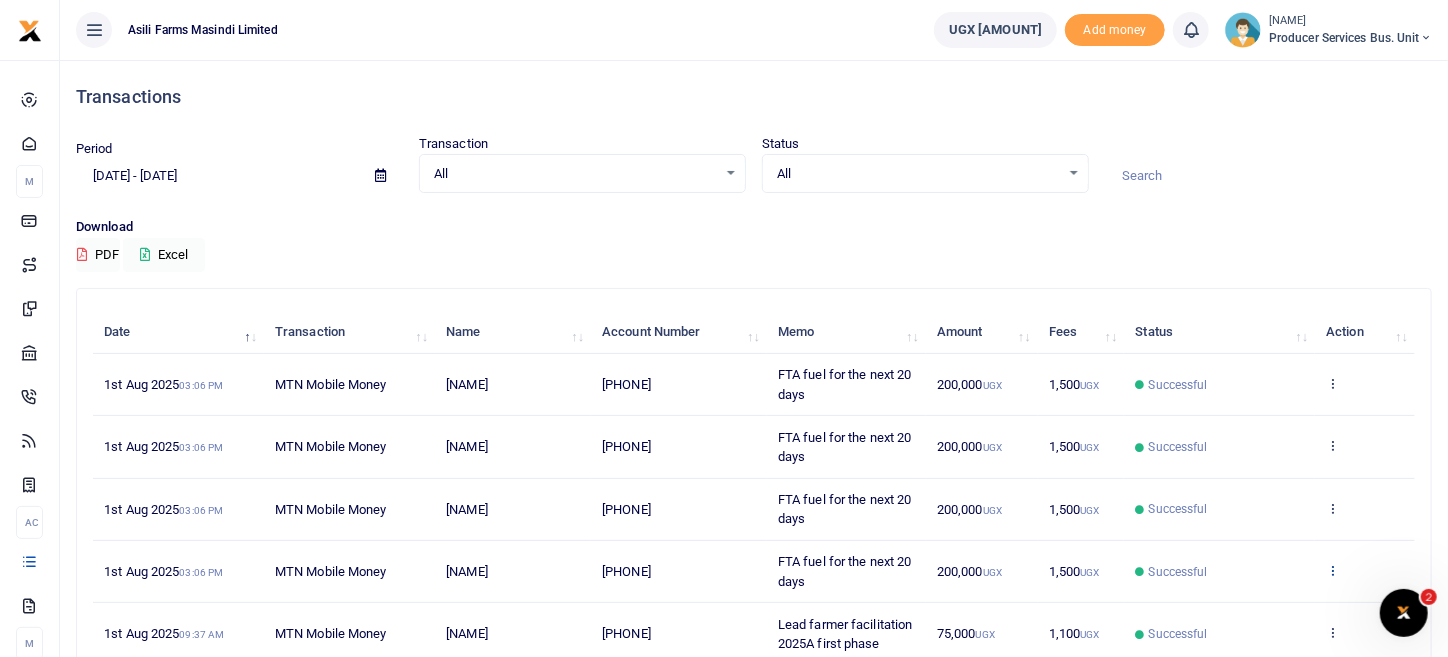 click at bounding box center [1332, 570] 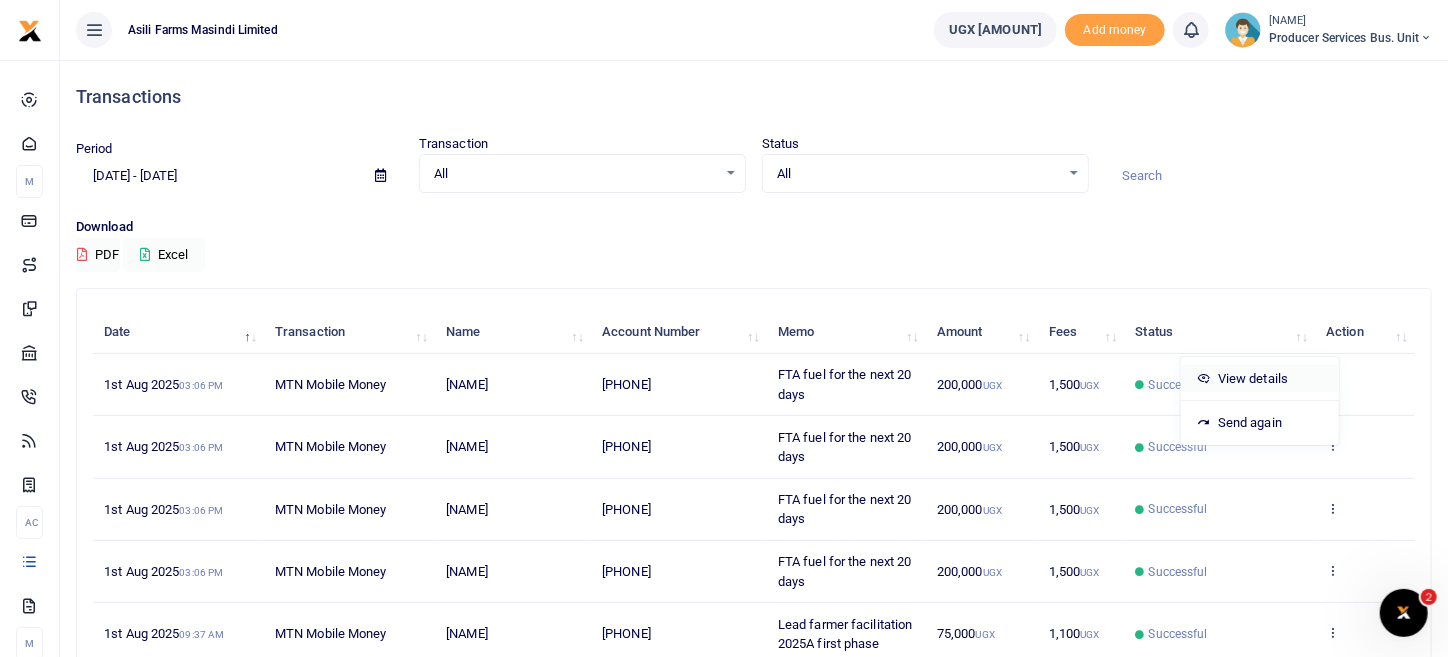 click on "View details" at bounding box center (1260, 379) 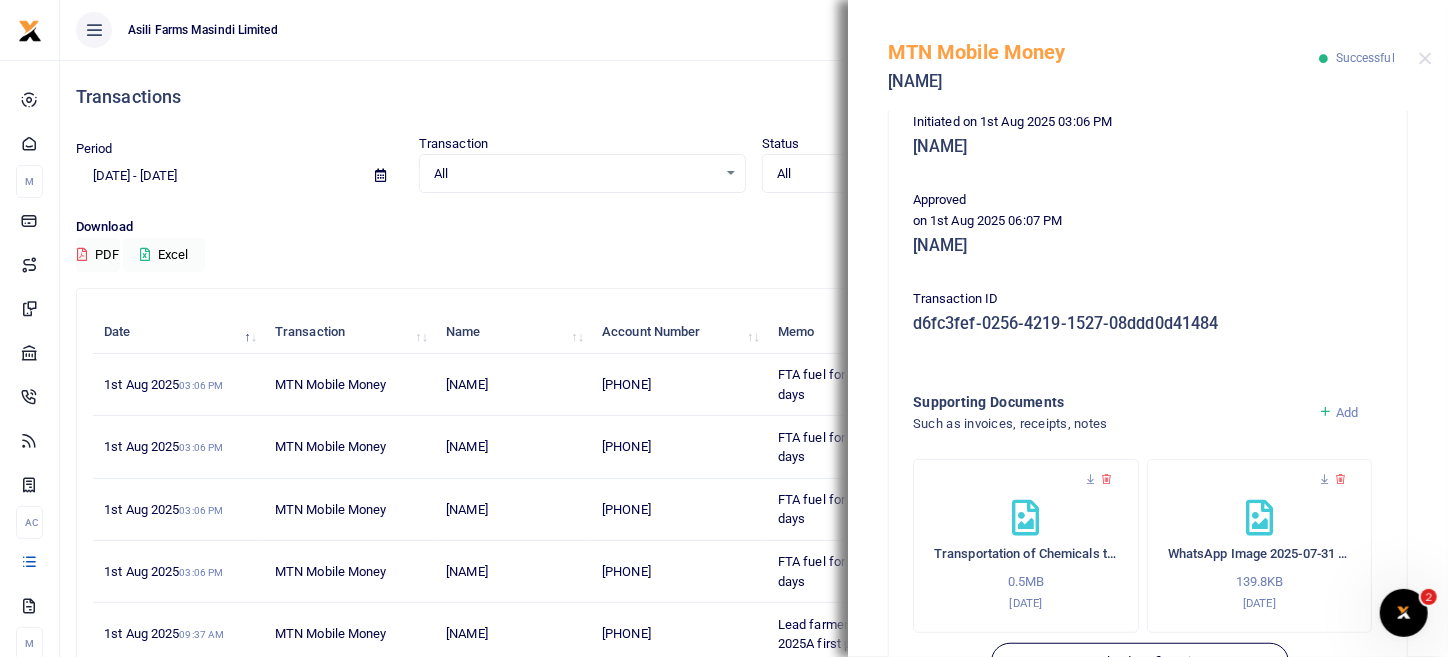 scroll, scrollTop: 490, scrollLeft: 0, axis: vertical 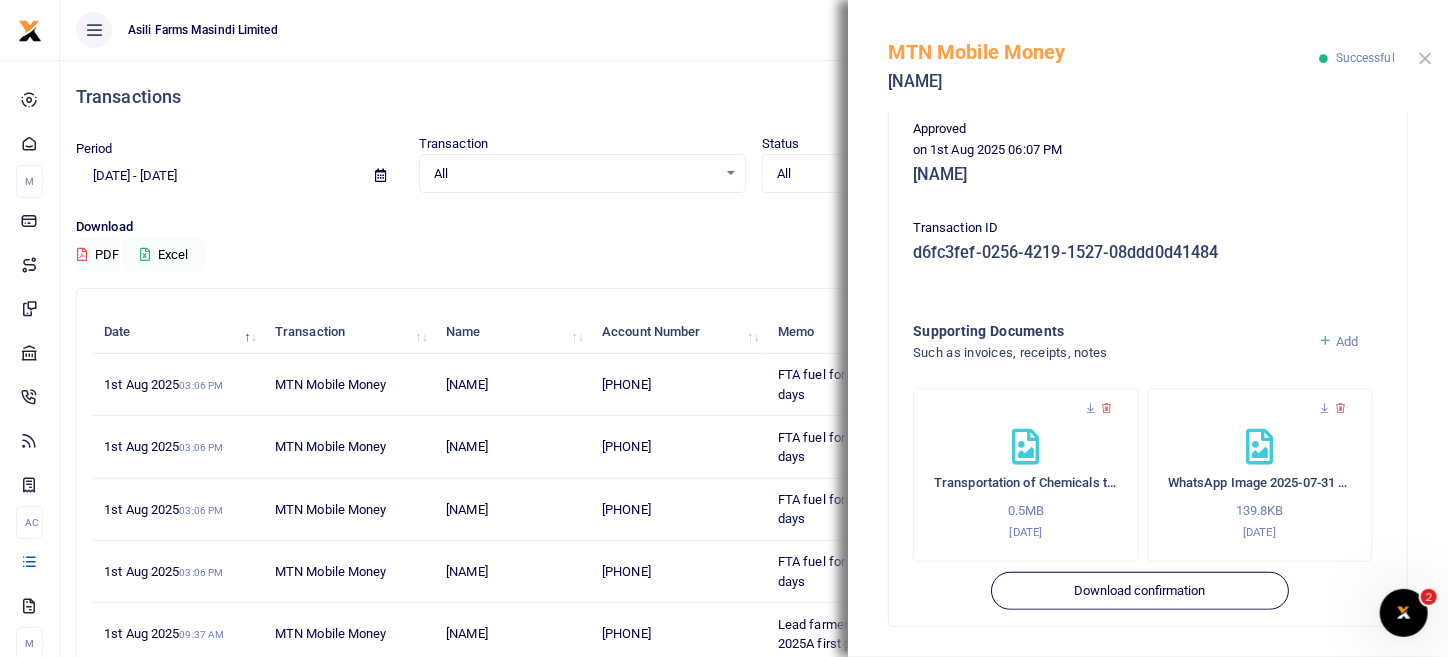 click at bounding box center (1425, 58) 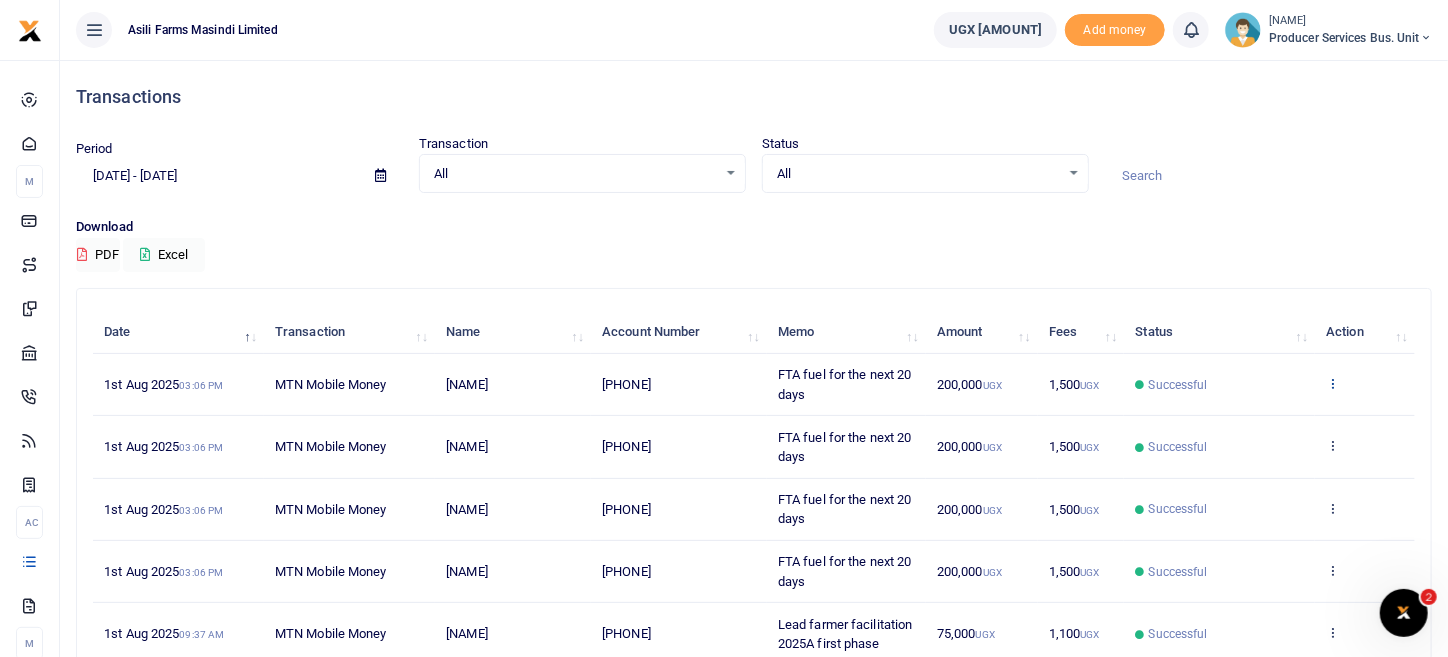 click at bounding box center [1332, 383] 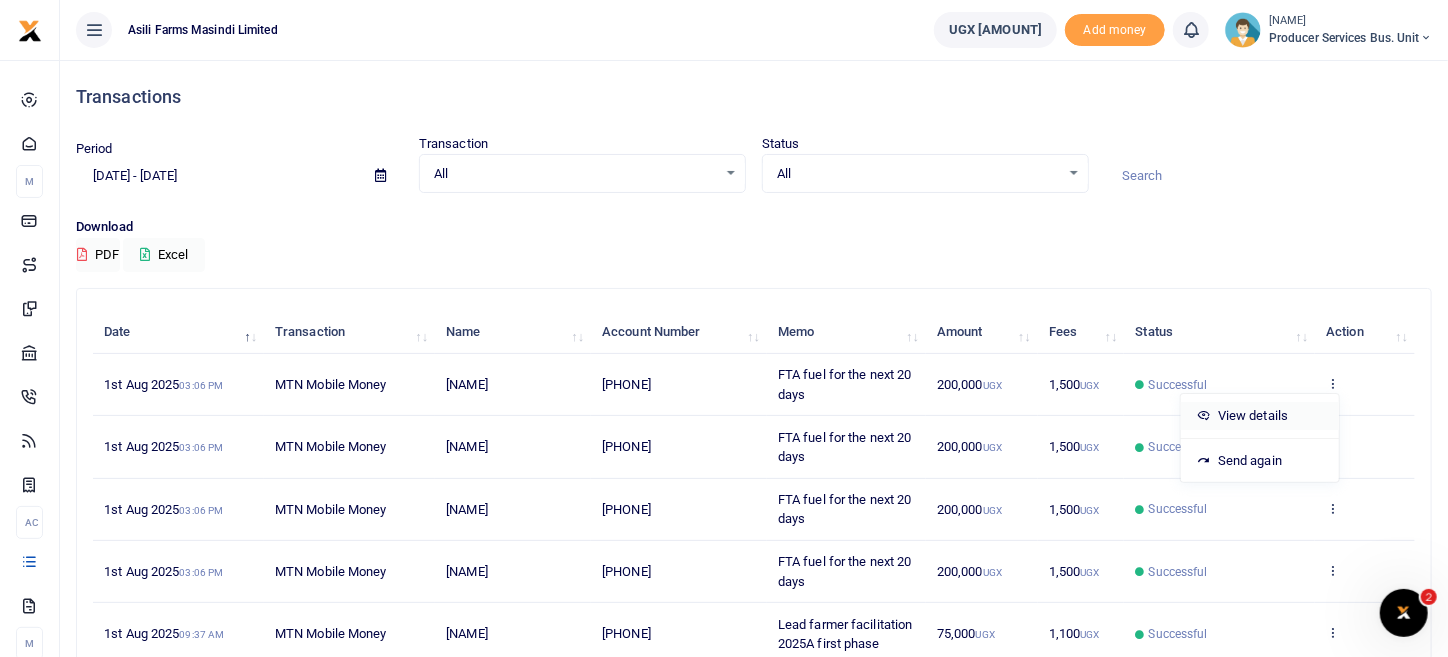 click on "View details" at bounding box center (1260, 416) 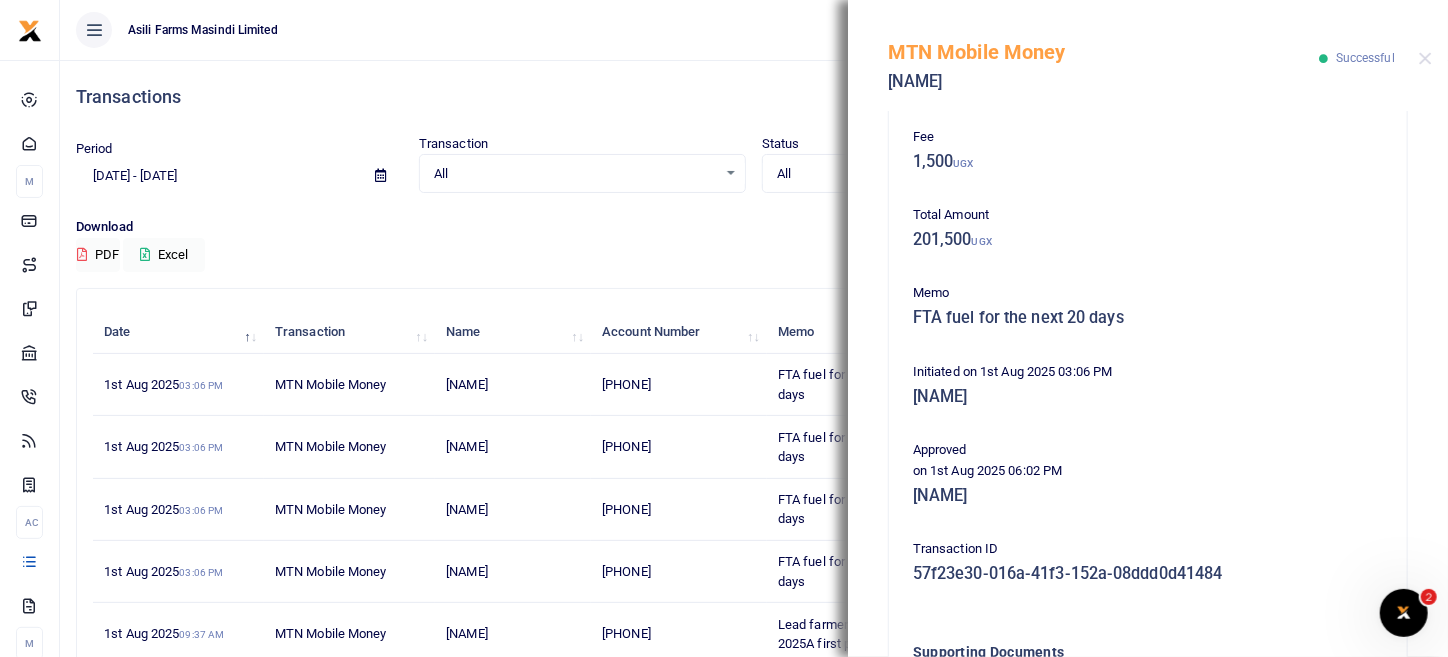 scroll, scrollTop: 405, scrollLeft: 0, axis: vertical 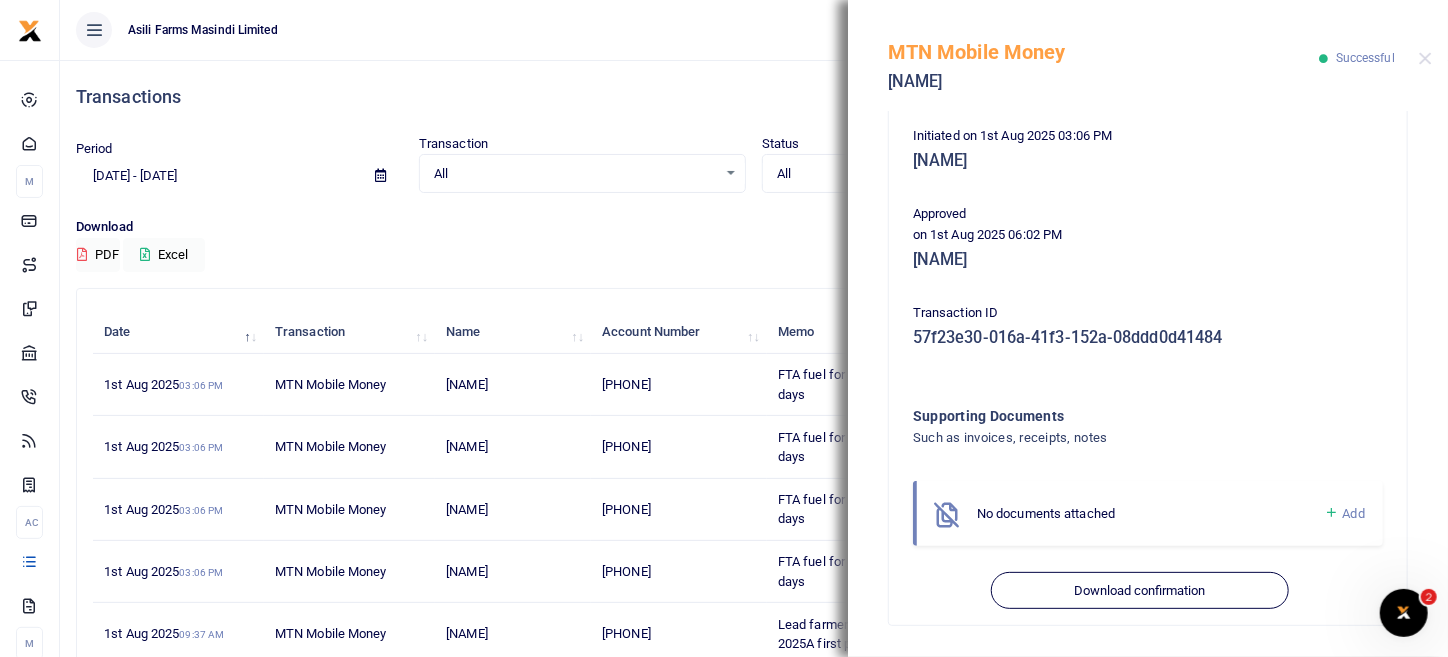 click at bounding box center [1331, 513] 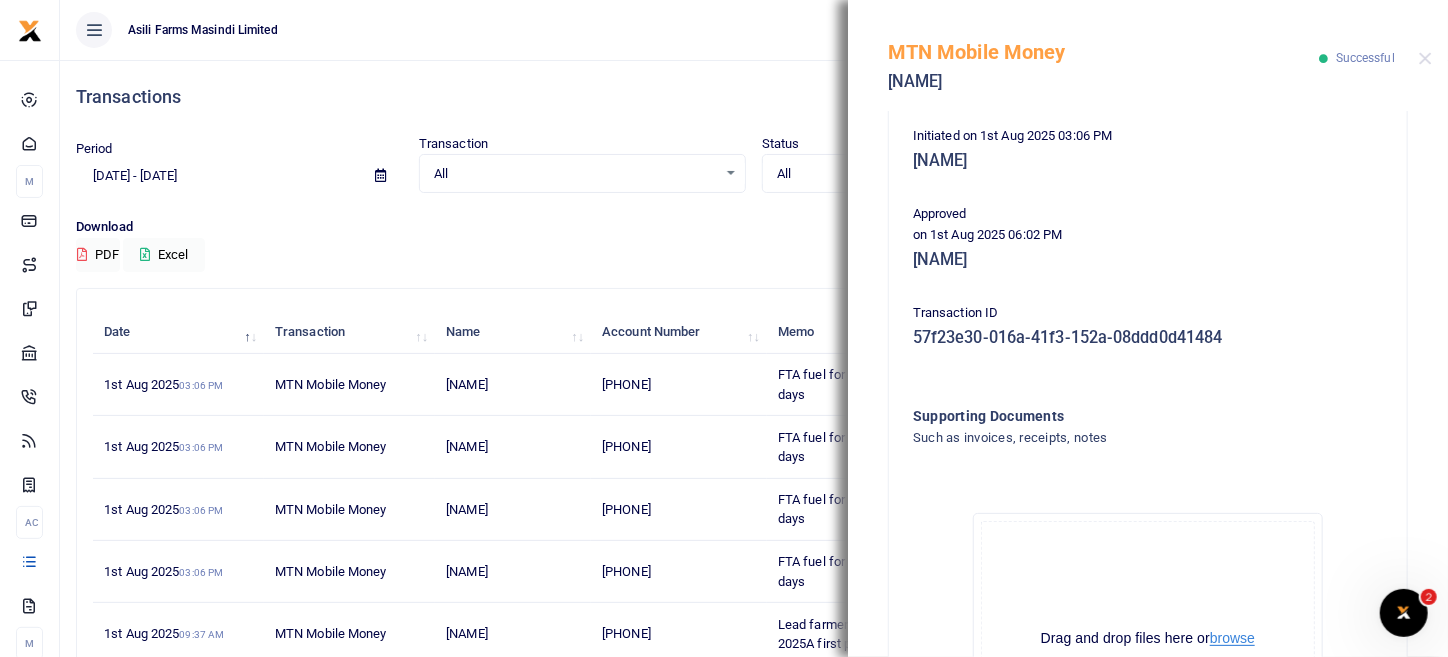 click on "browse" at bounding box center (1232, 638) 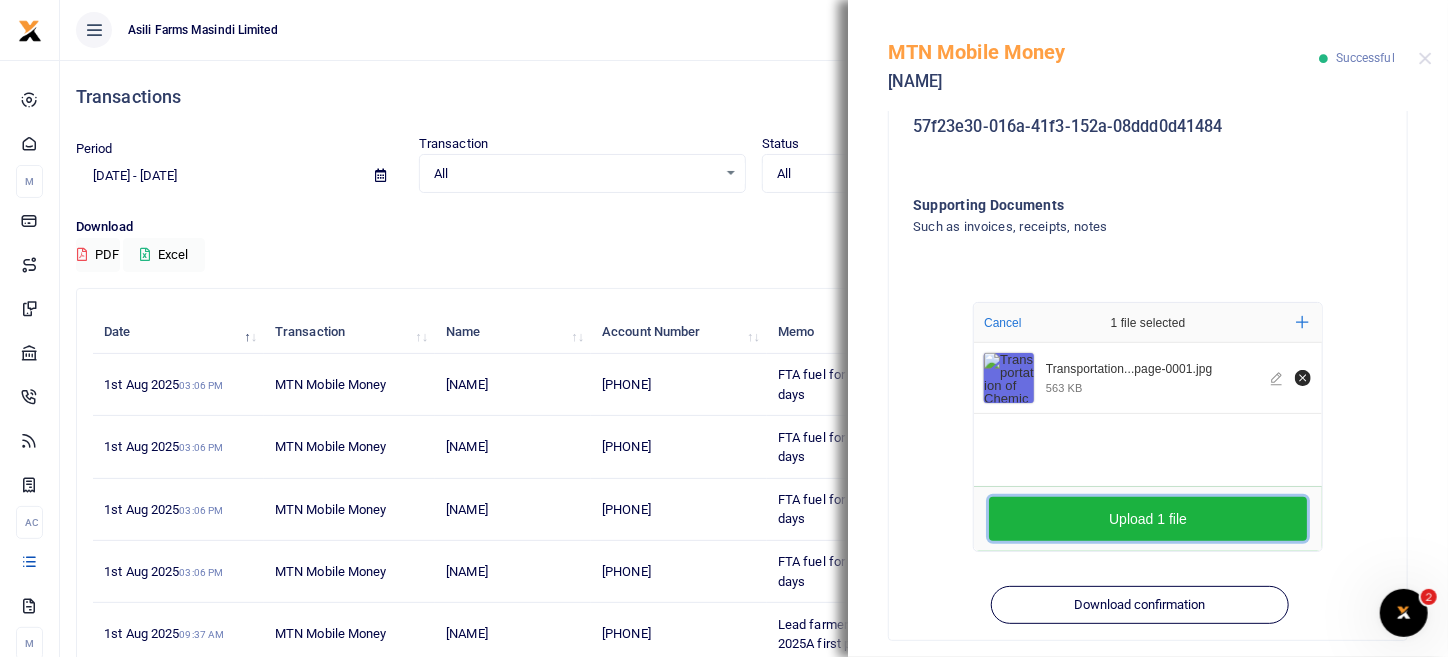 scroll, scrollTop: 630, scrollLeft: 0, axis: vertical 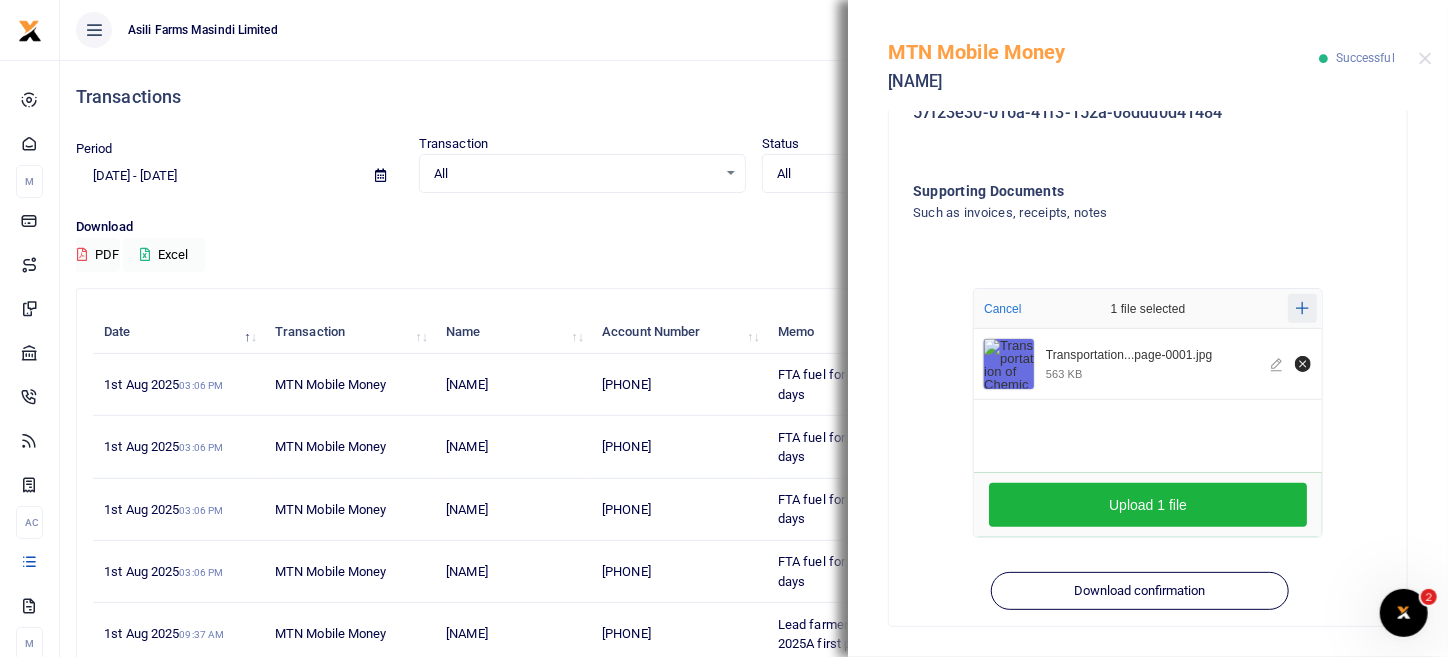 click 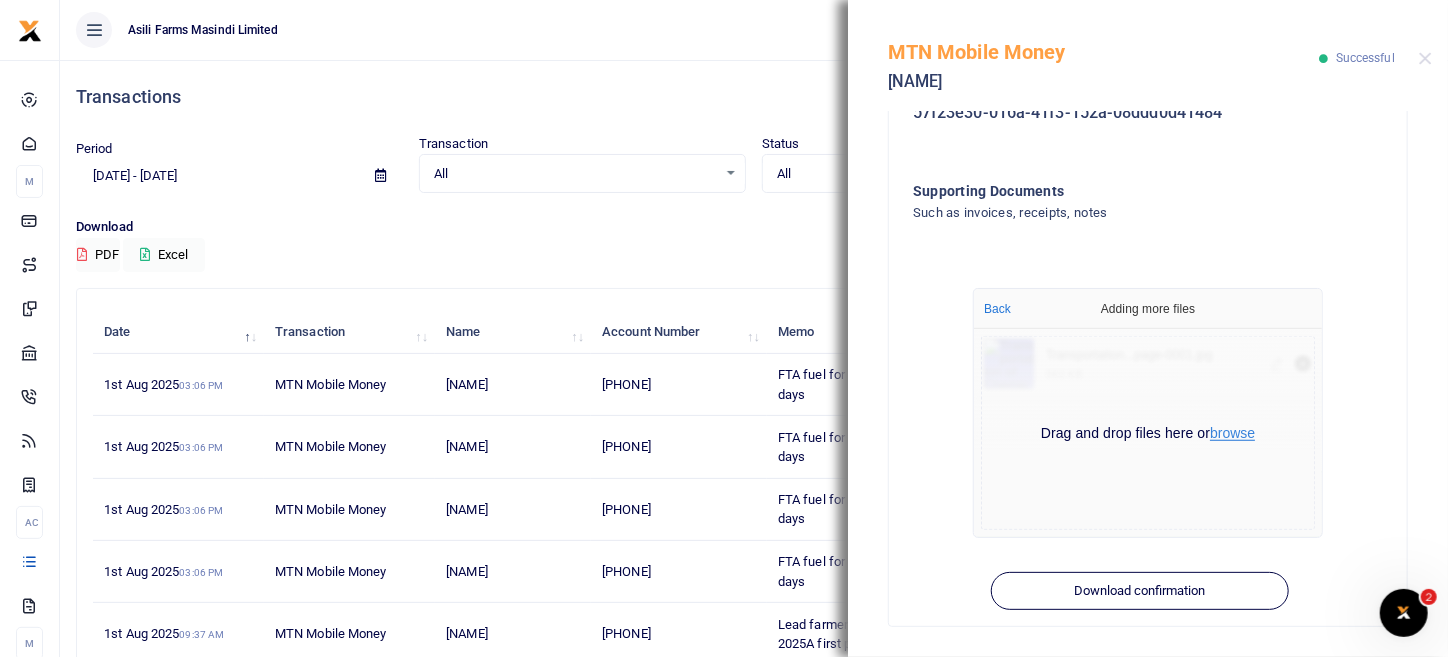 click on "browse" at bounding box center [1232, 433] 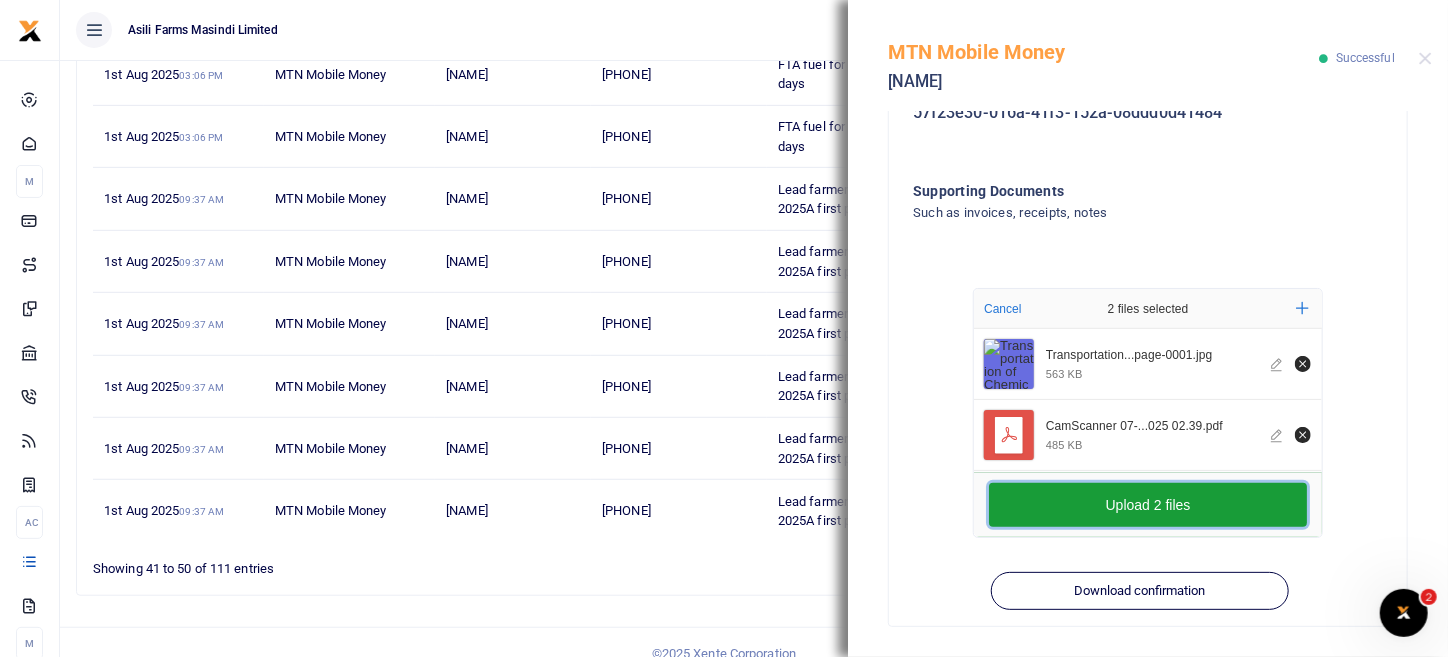 scroll, scrollTop: 499, scrollLeft: 0, axis: vertical 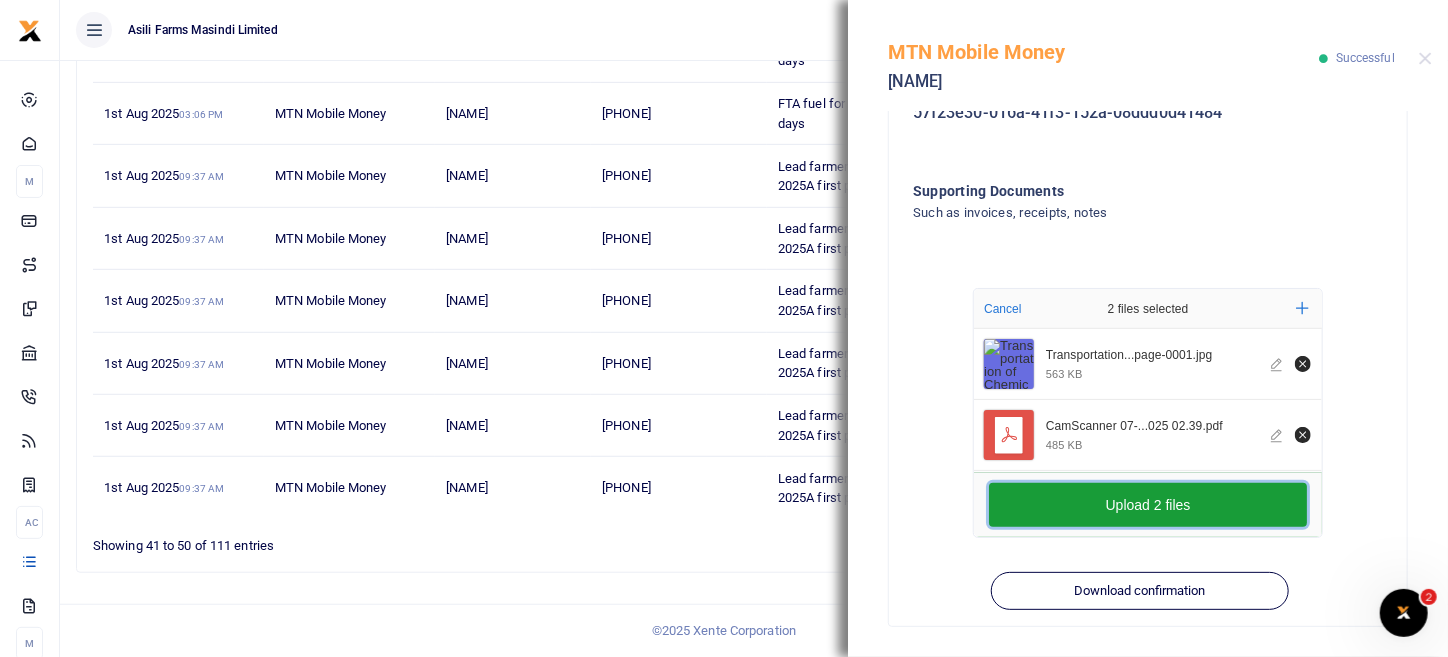 drag, startPoint x: 1196, startPoint y: 506, endPoint x: 1212, endPoint y: 492, distance: 21.260292 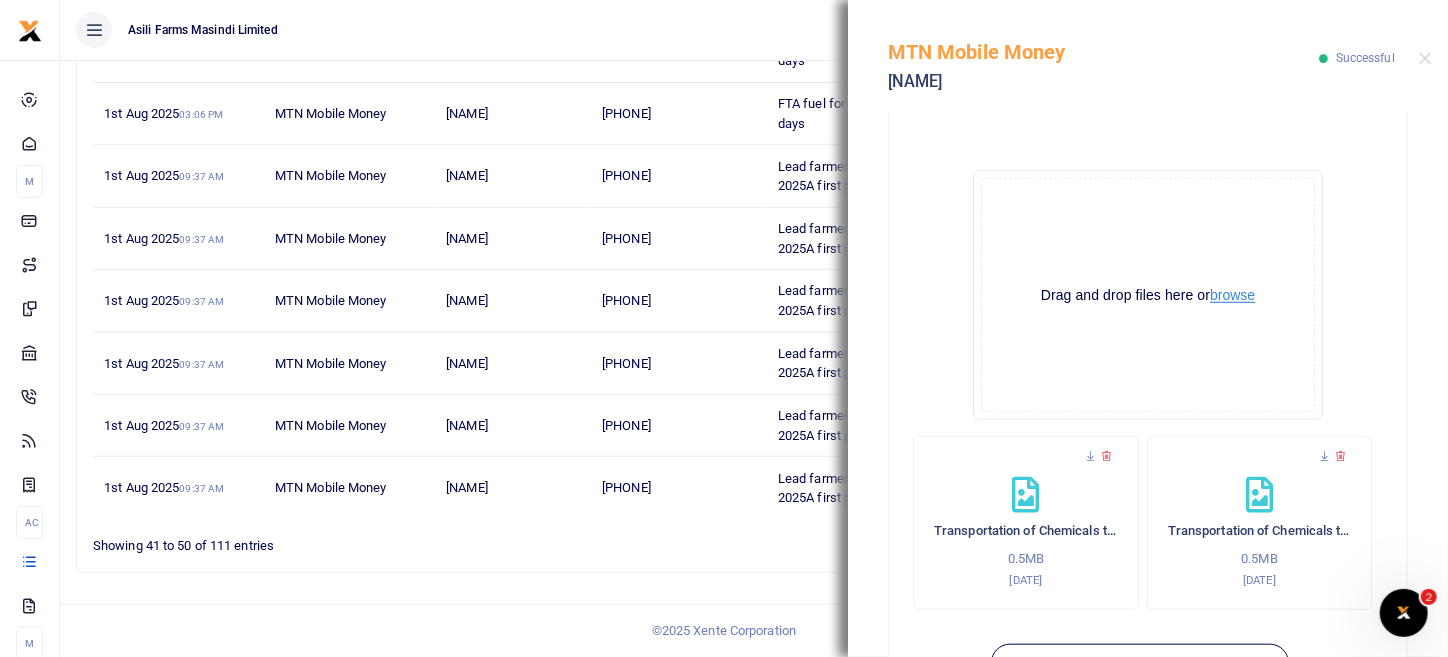 scroll, scrollTop: 820, scrollLeft: 0, axis: vertical 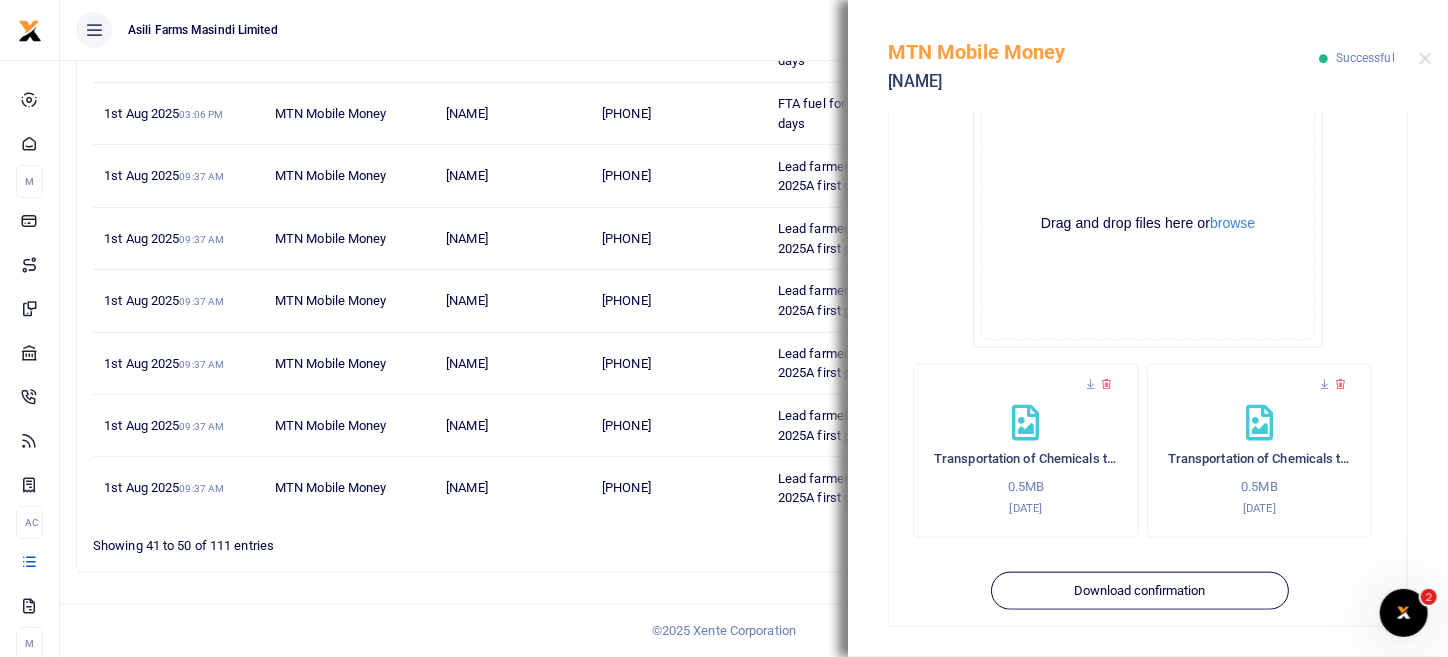 click at bounding box center (1425, 58) 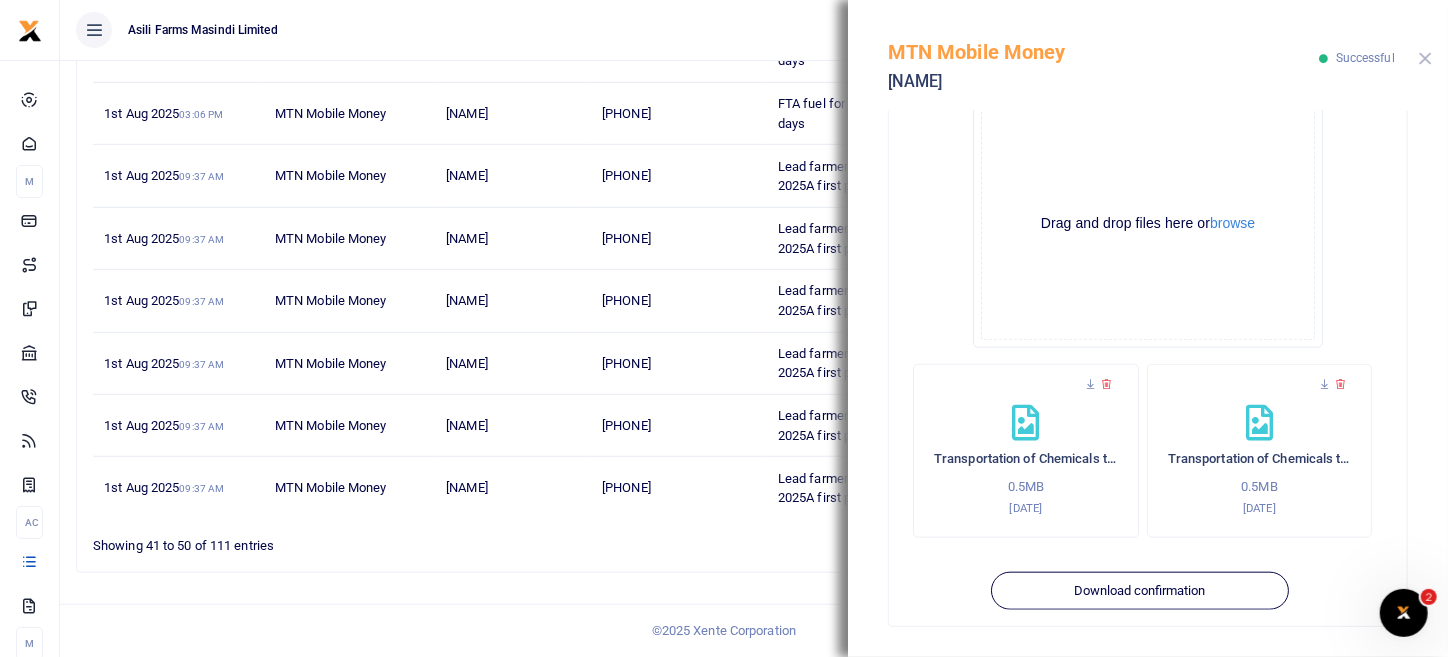 click at bounding box center (1425, 58) 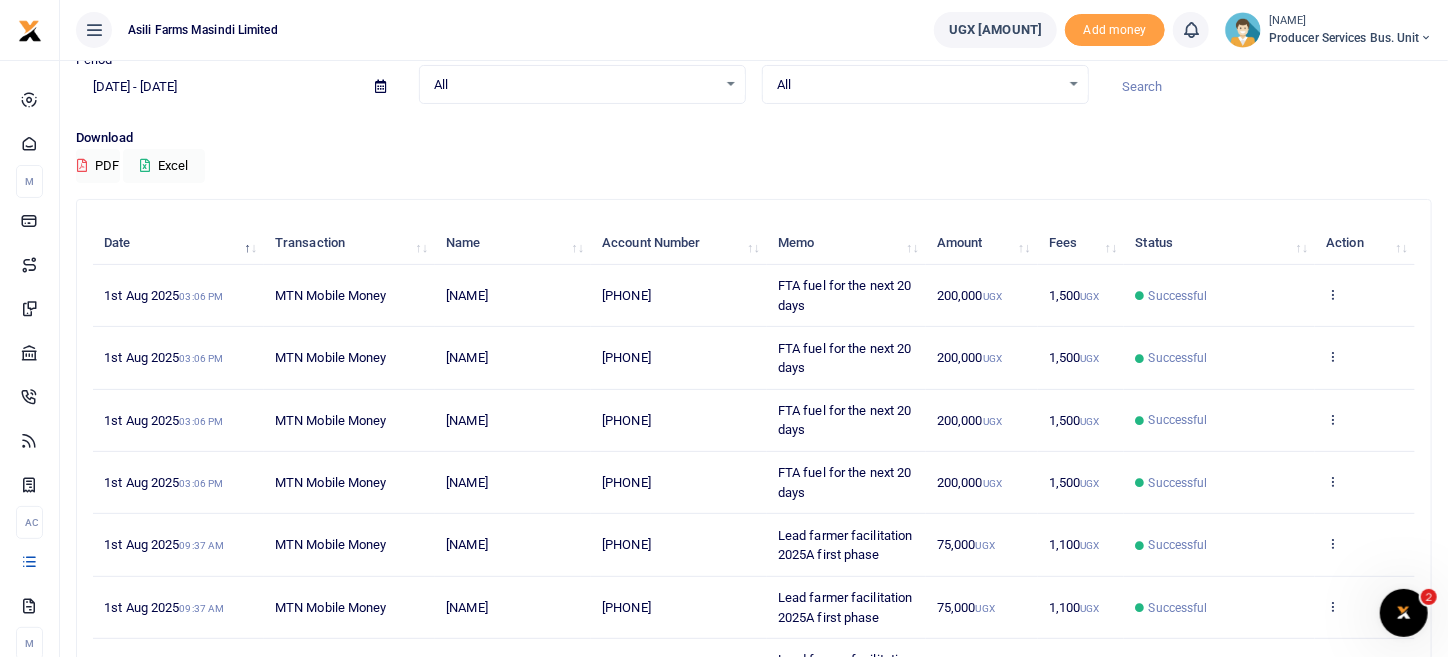 scroll, scrollTop: 0, scrollLeft: 0, axis: both 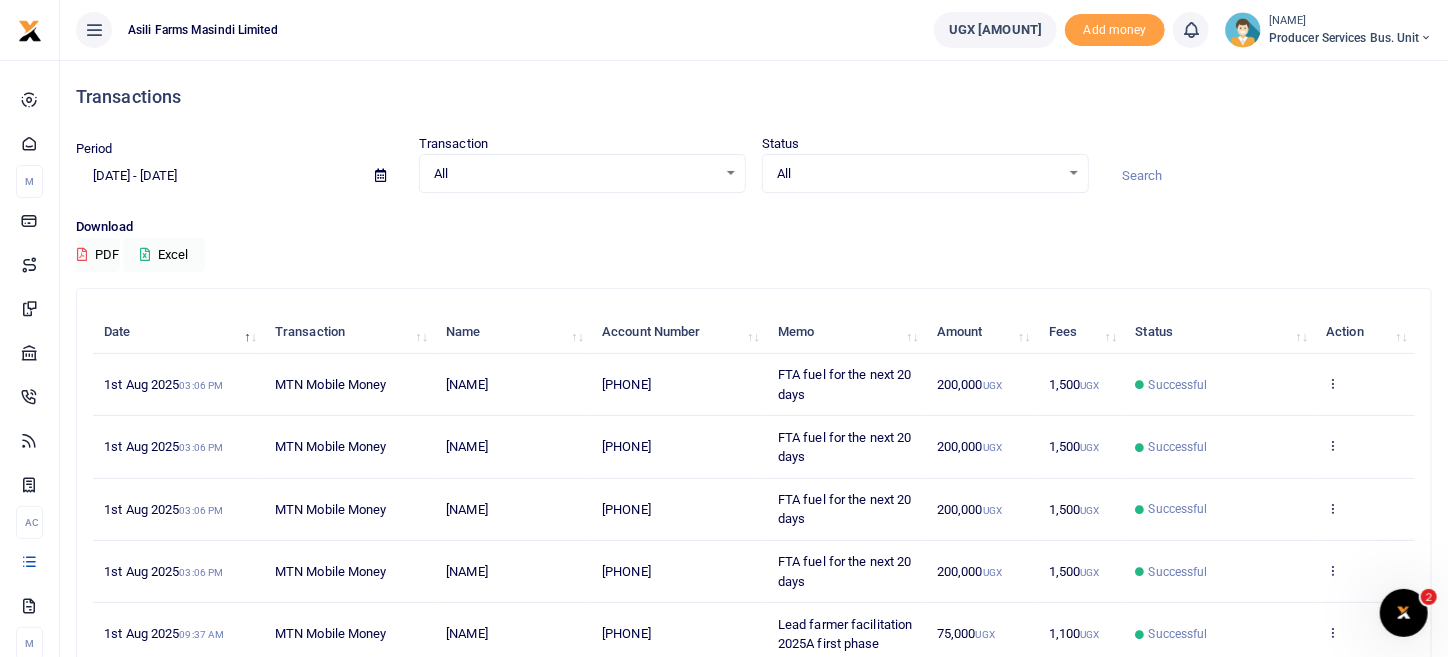 click at bounding box center (1332, 383) 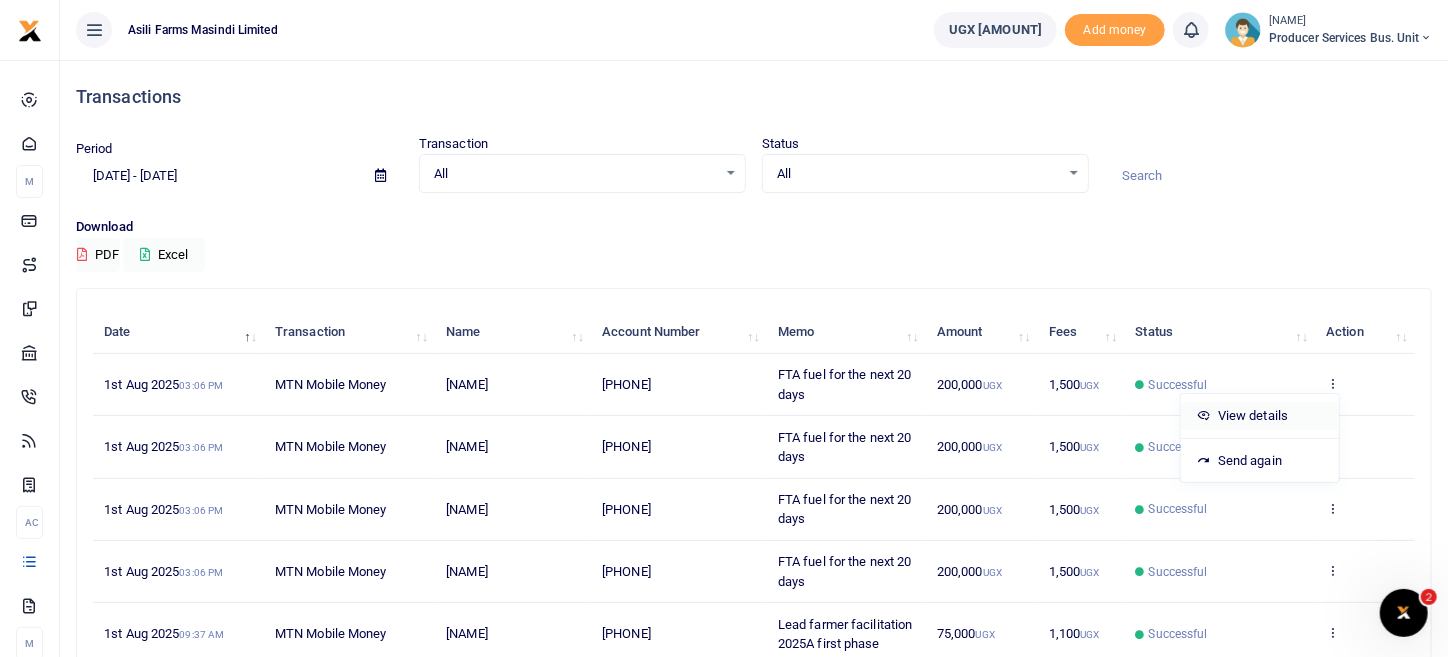 click on "View details" at bounding box center [1260, 416] 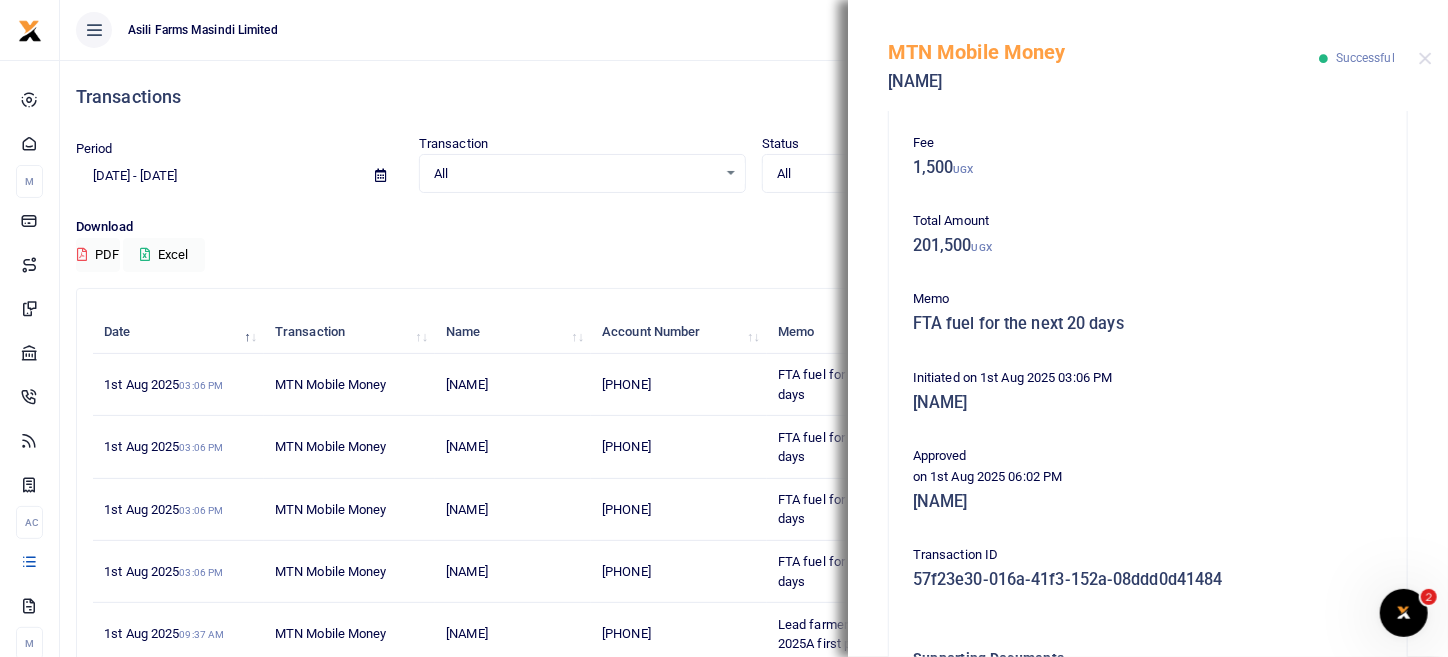 scroll, scrollTop: 405, scrollLeft: 0, axis: vertical 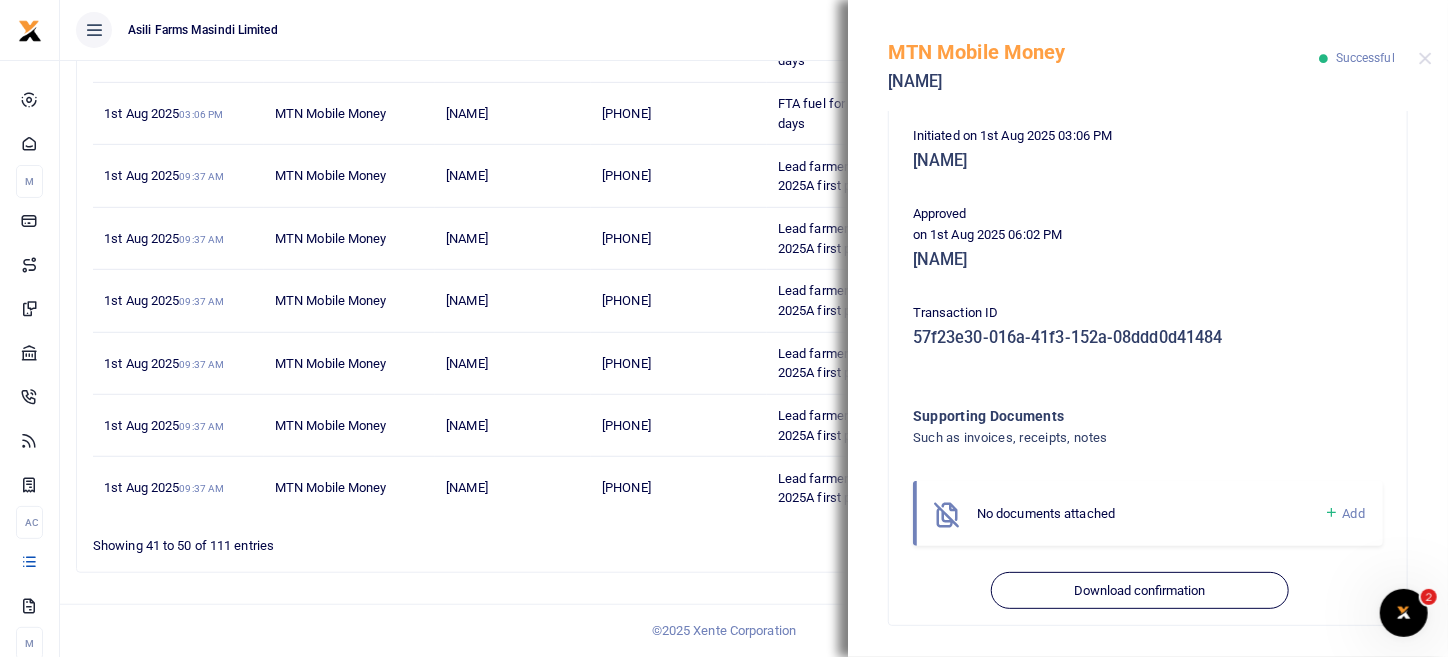 click on "Add" at bounding box center (1354, 513) 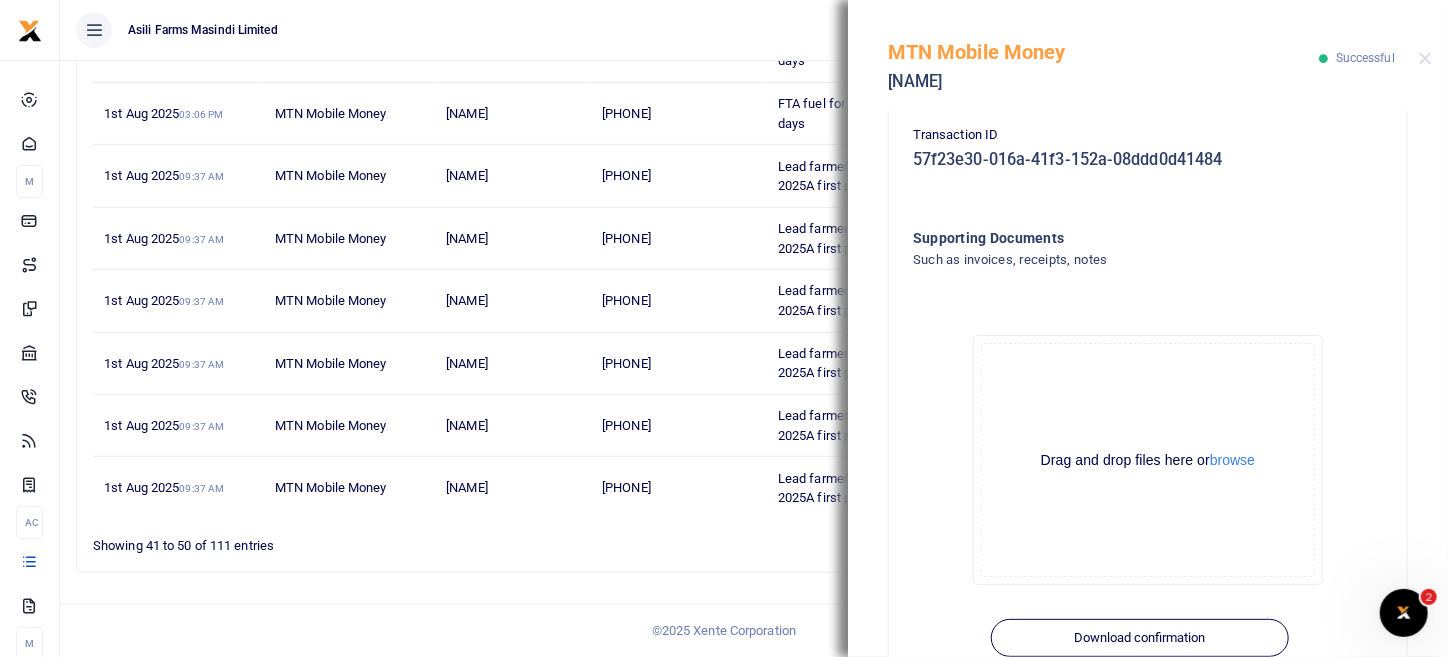 scroll, scrollTop: 605, scrollLeft: 0, axis: vertical 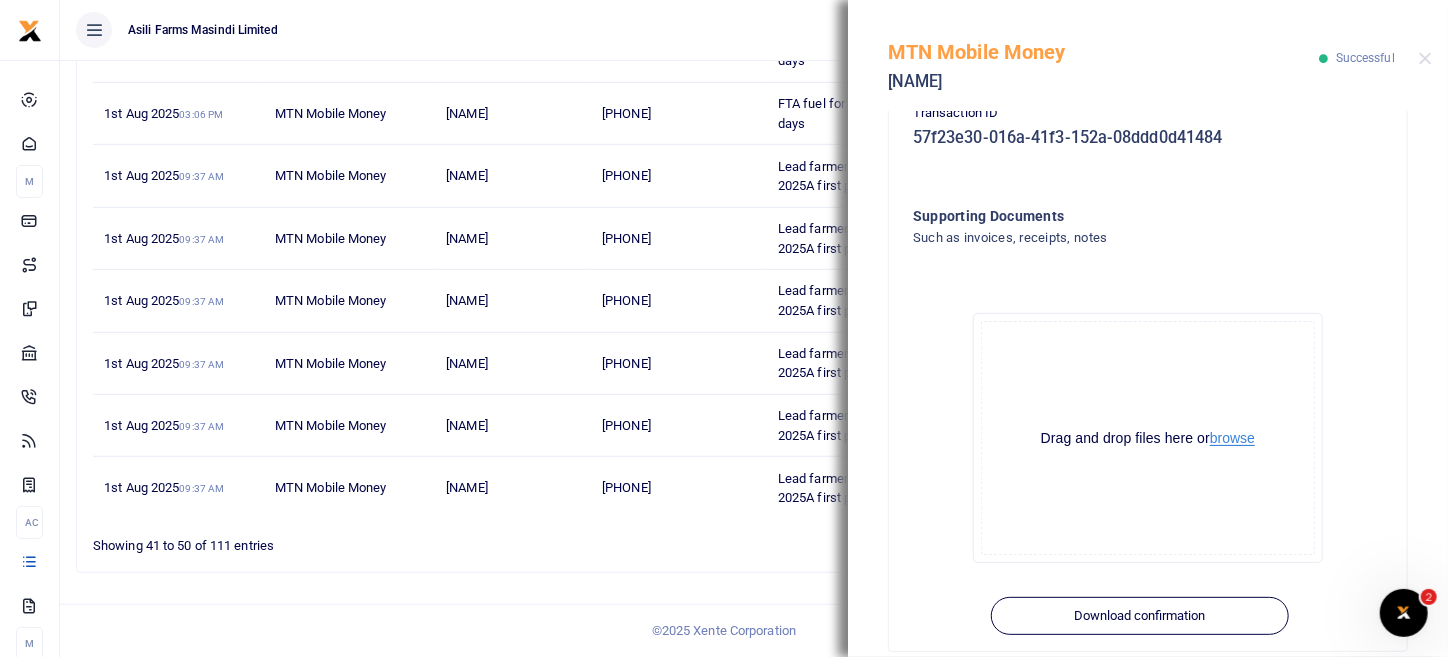 click on "browse" at bounding box center (1232, 438) 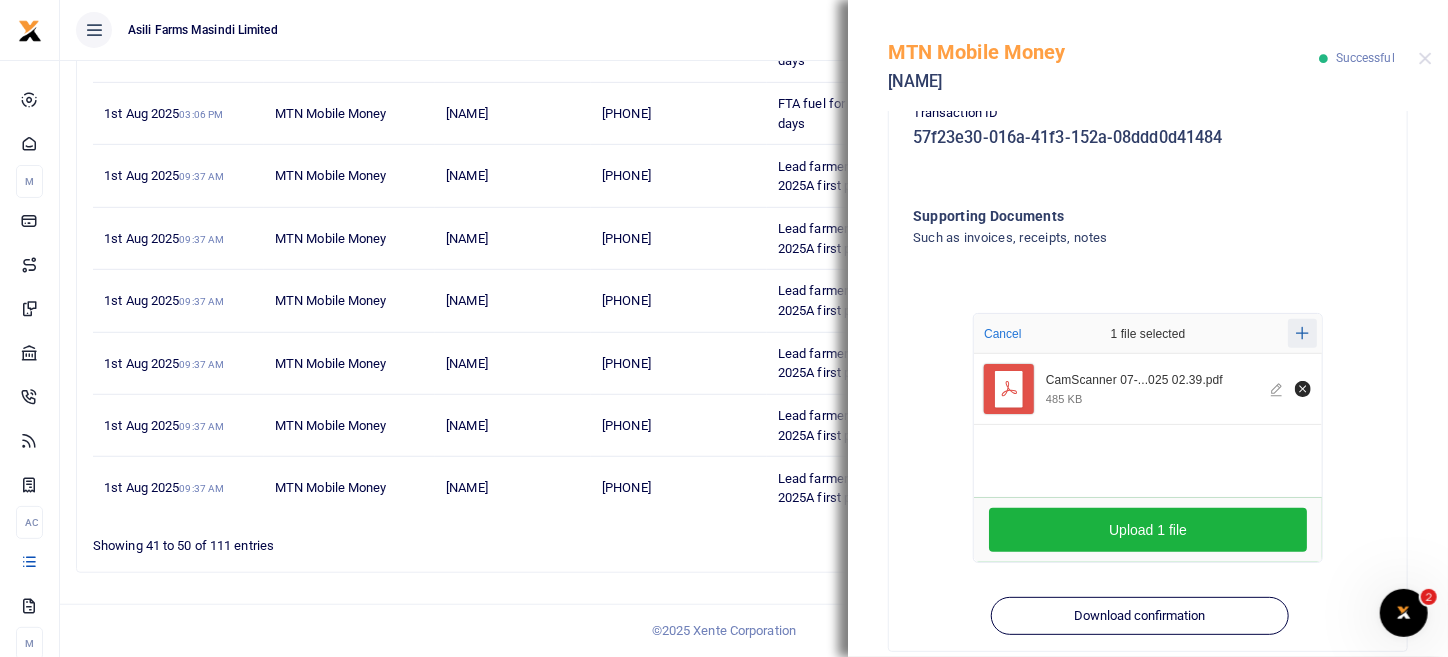 click 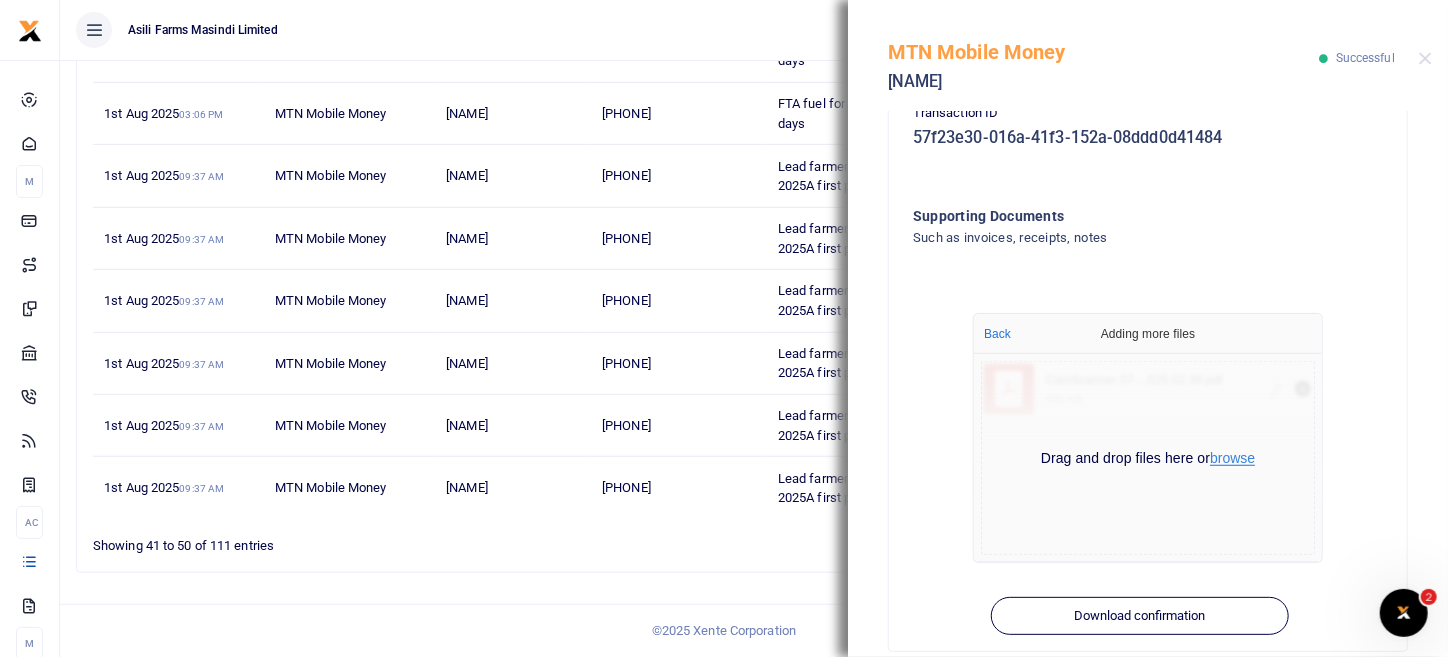 click on "browse" at bounding box center [1232, 458] 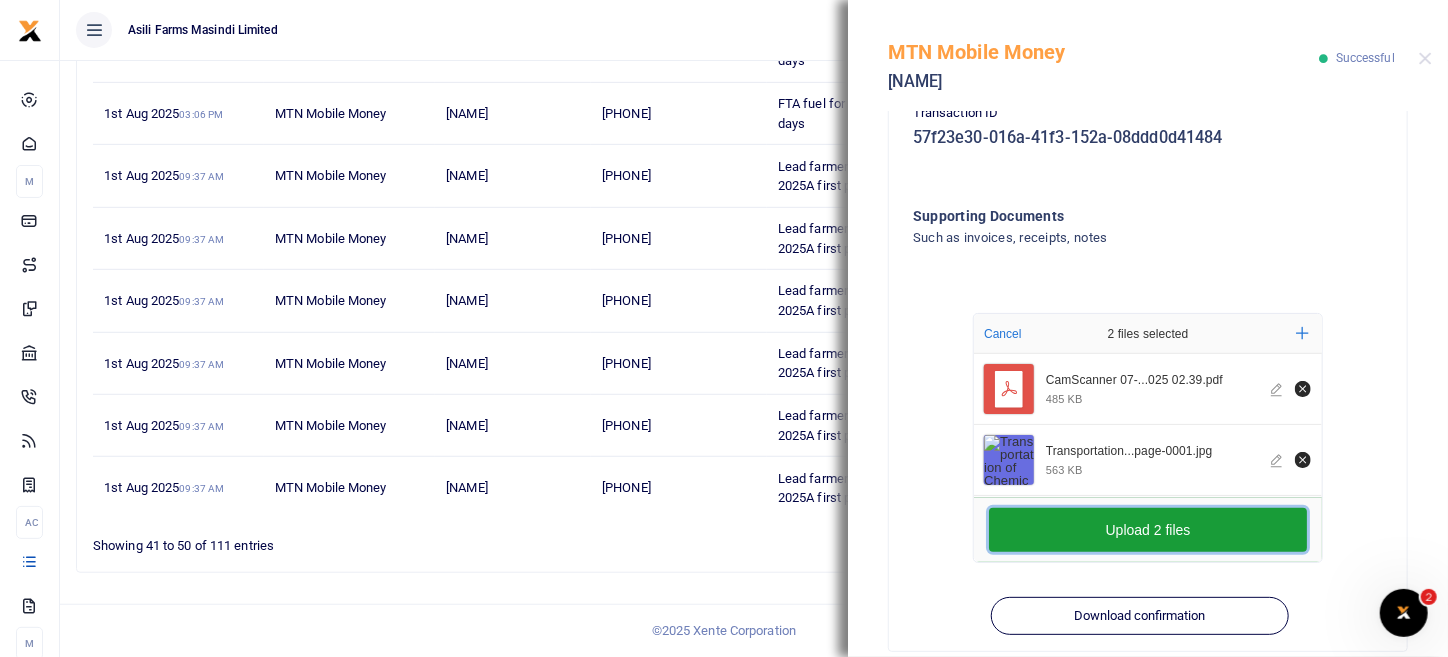 click on "Upload 2 files" at bounding box center [1148, 530] 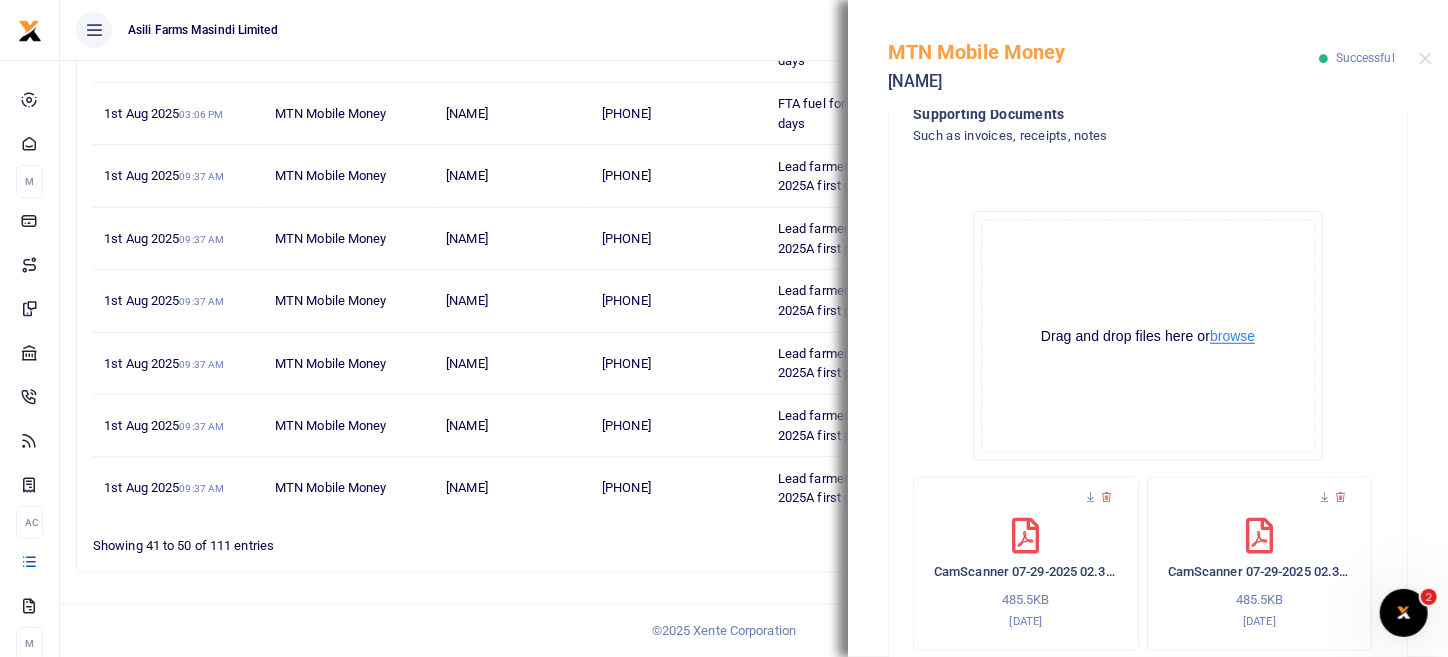 scroll, scrollTop: 820, scrollLeft: 0, axis: vertical 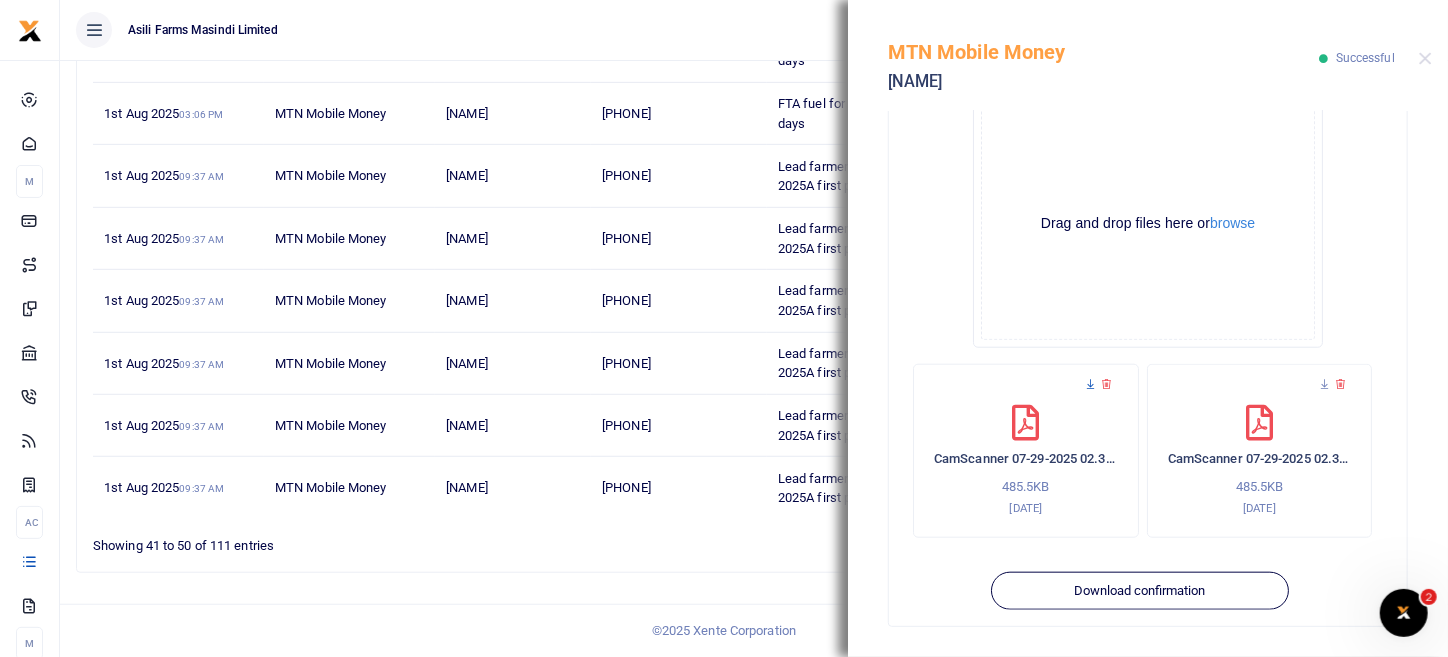 click at bounding box center [1090, 384] 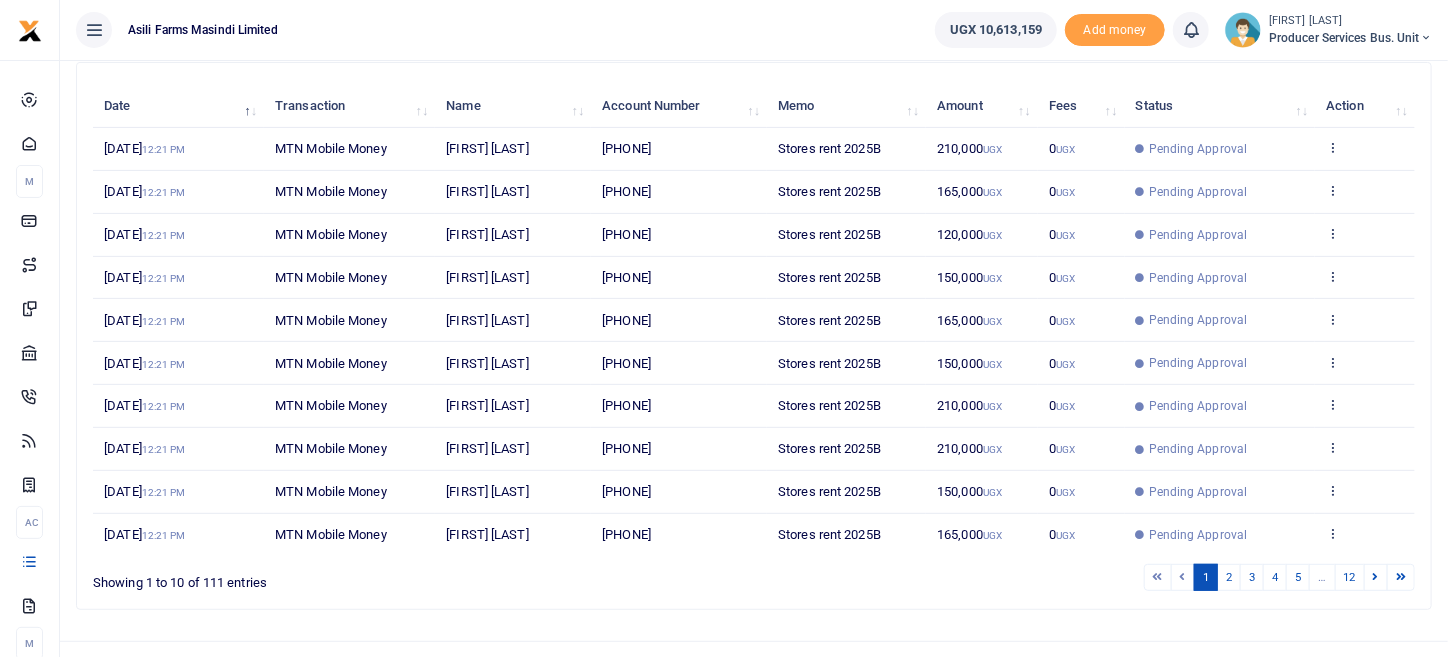 scroll, scrollTop: 258, scrollLeft: 0, axis: vertical 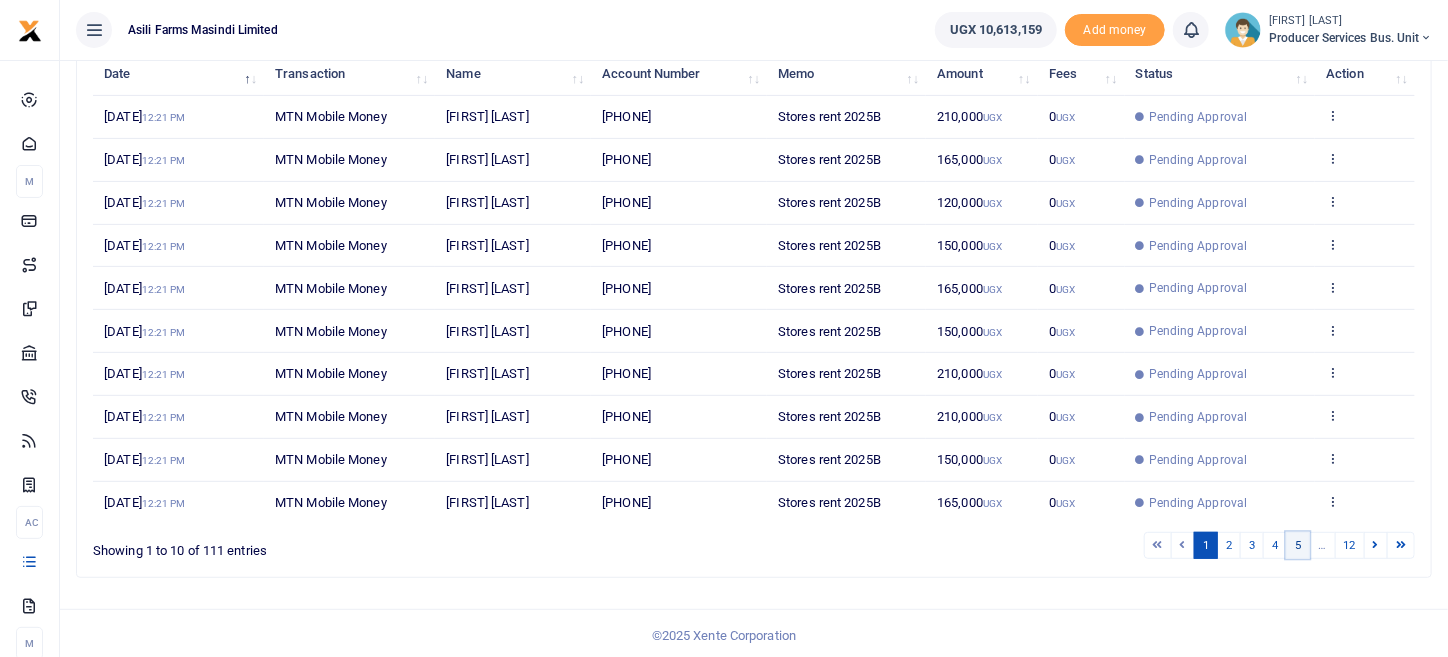 click on "5" at bounding box center [1298, 545] 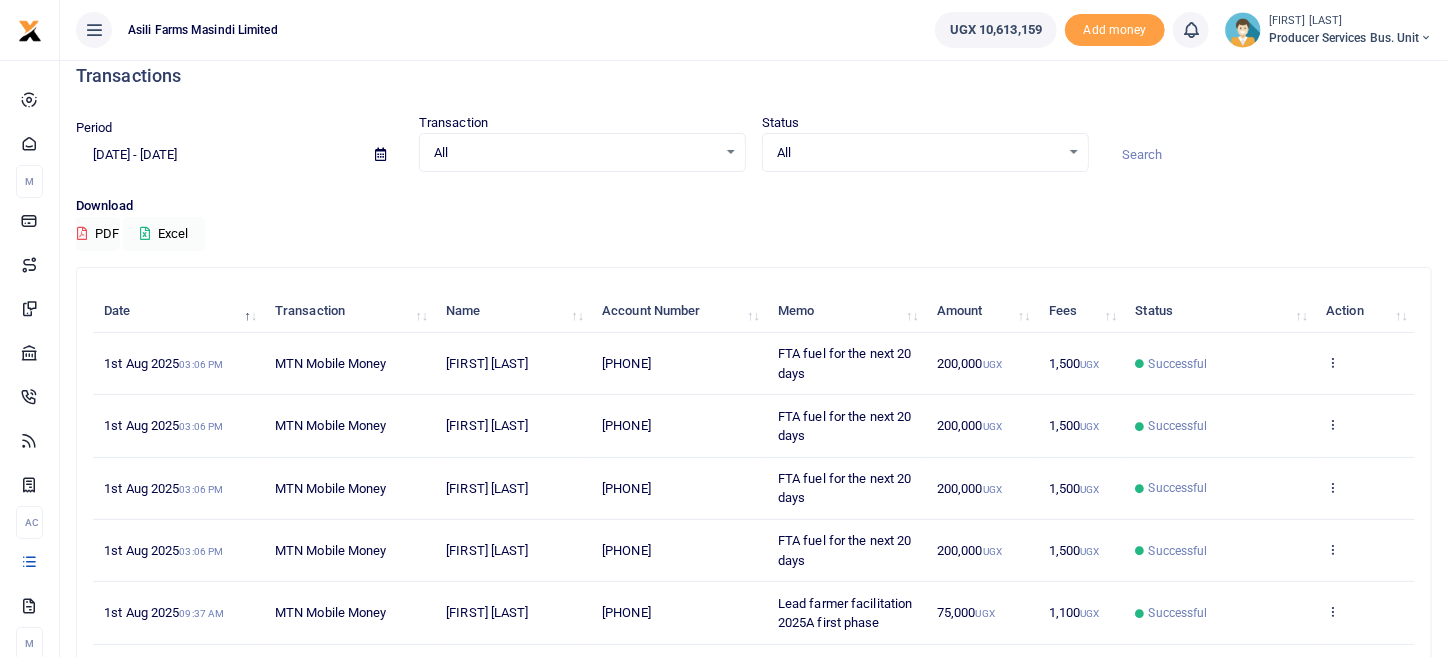 scroll, scrollTop: 0, scrollLeft: 0, axis: both 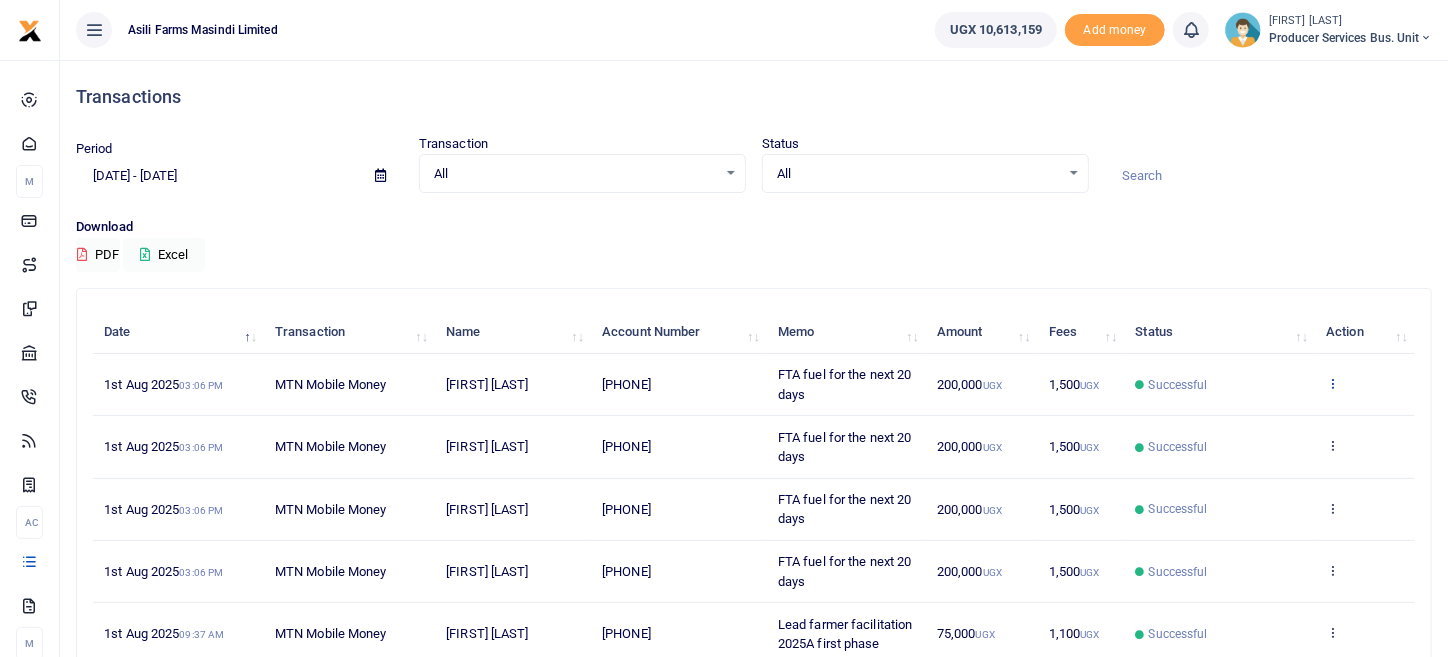 click at bounding box center [1332, 383] 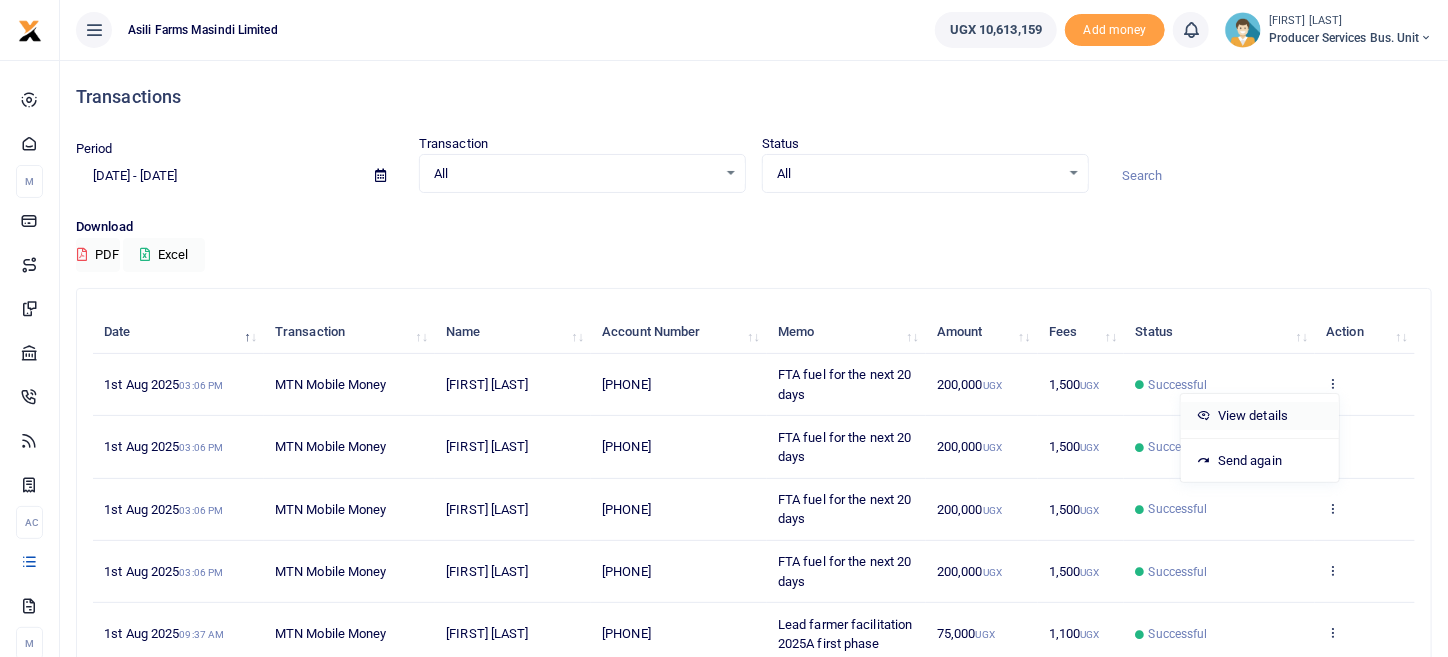 click on "View details" at bounding box center [1260, 416] 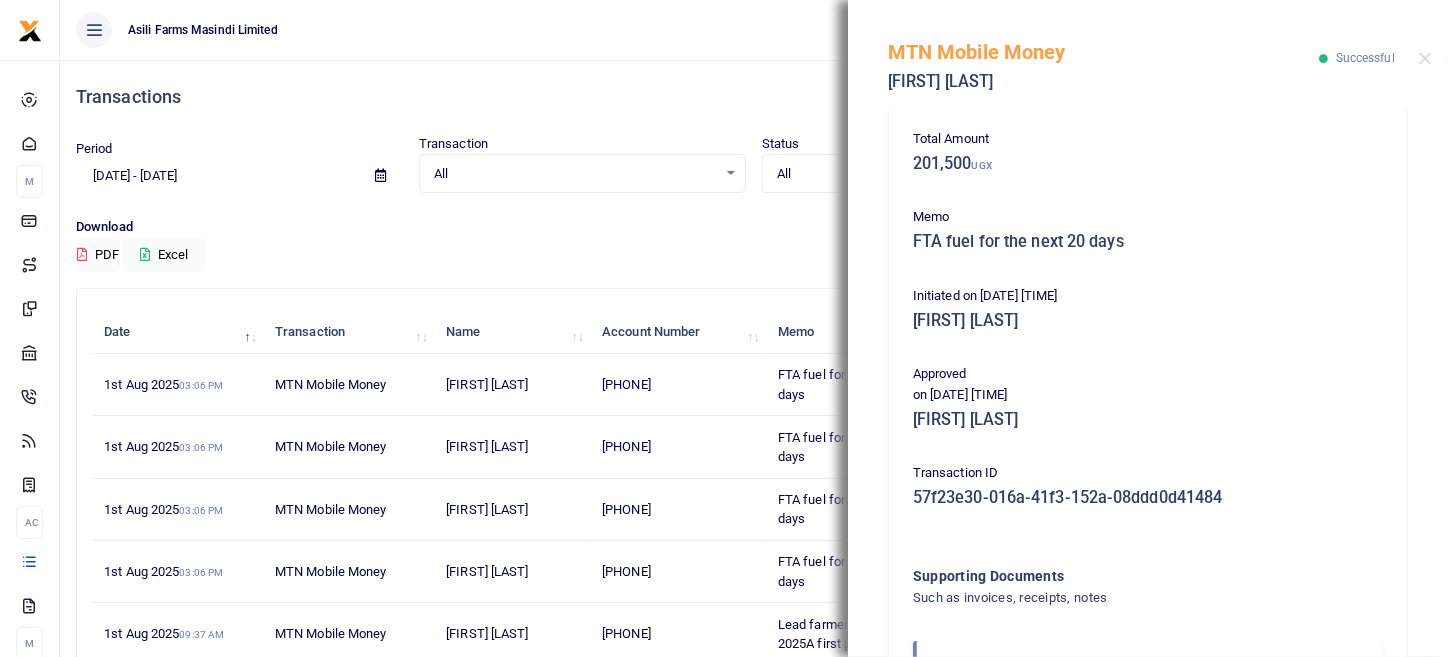 scroll, scrollTop: 405, scrollLeft: 0, axis: vertical 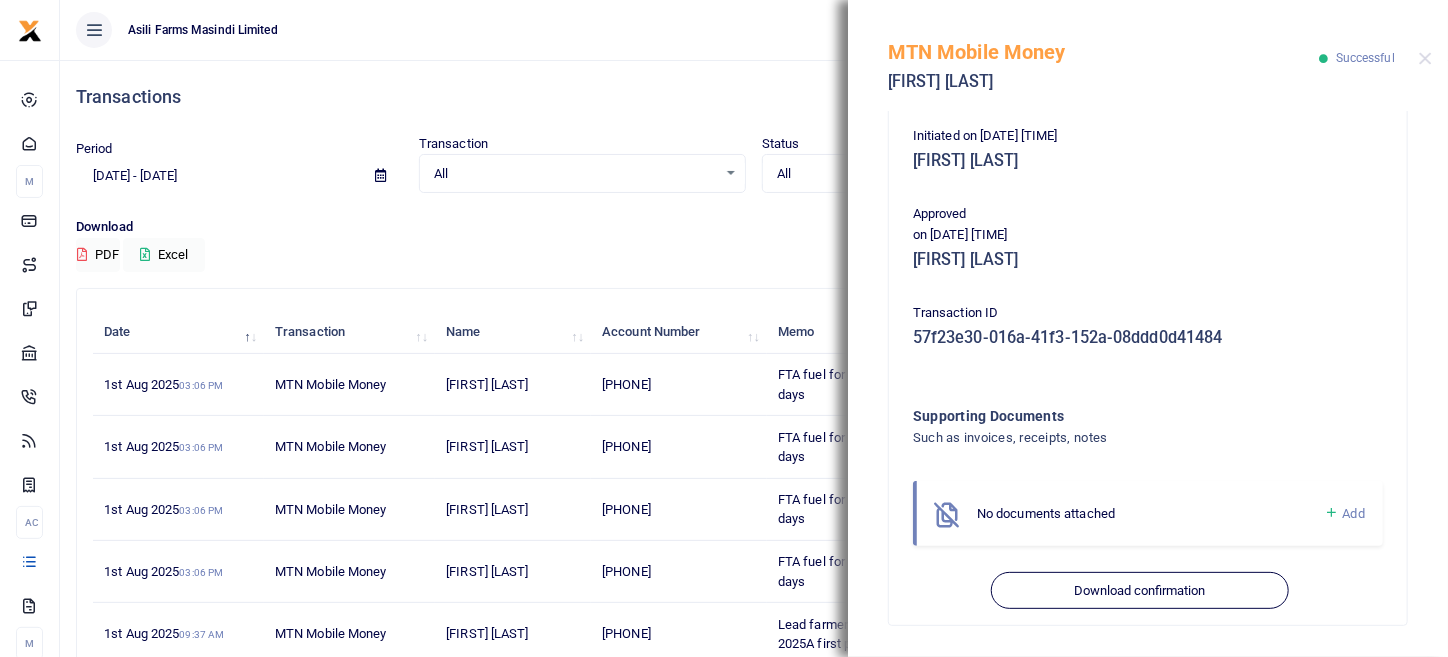 click on "Add" at bounding box center [1354, 513] 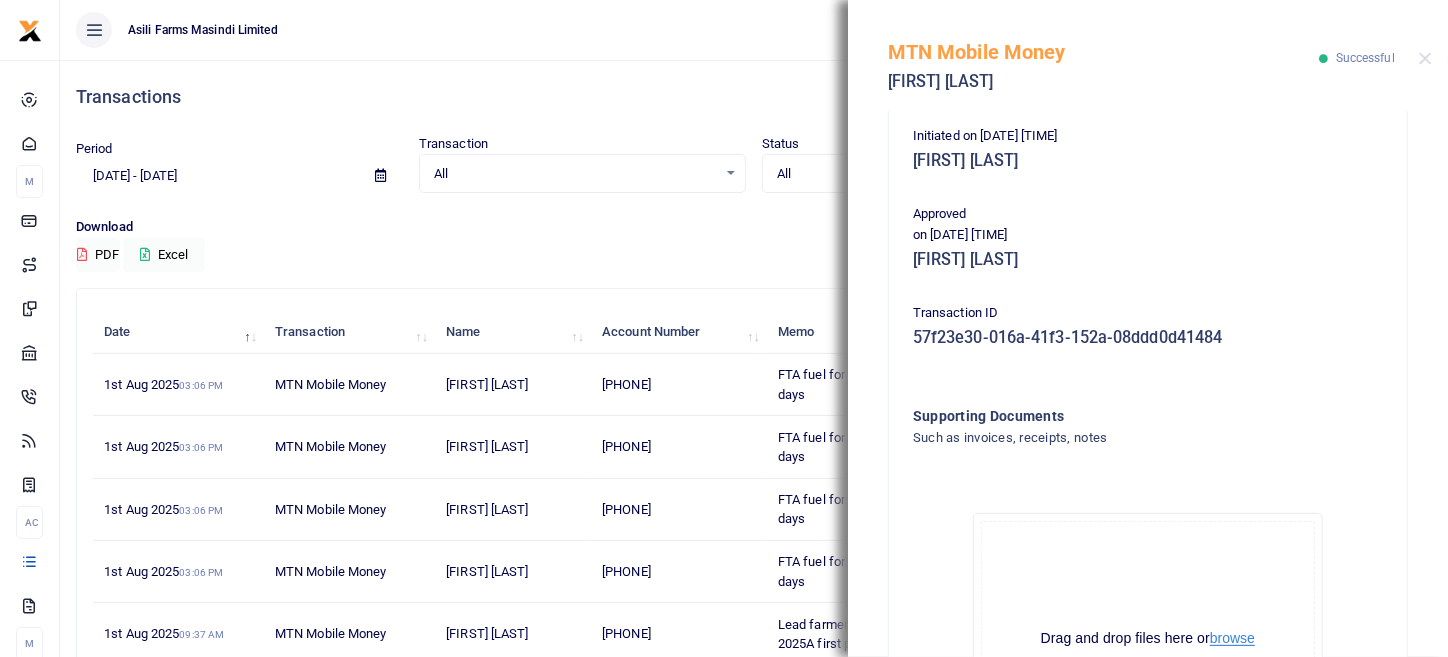 click on "browse" at bounding box center (1232, 638) 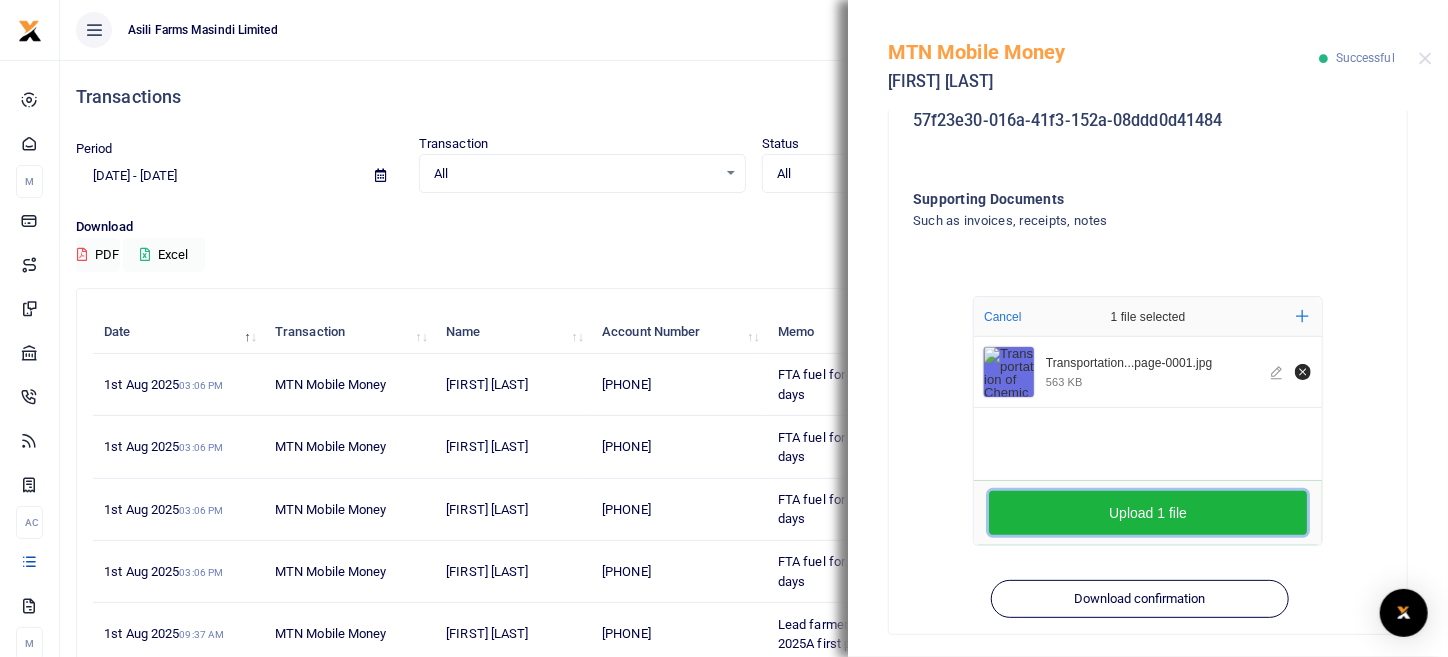 scroll, scrollTop: 630, scrollLeft: 0, axis: vertical 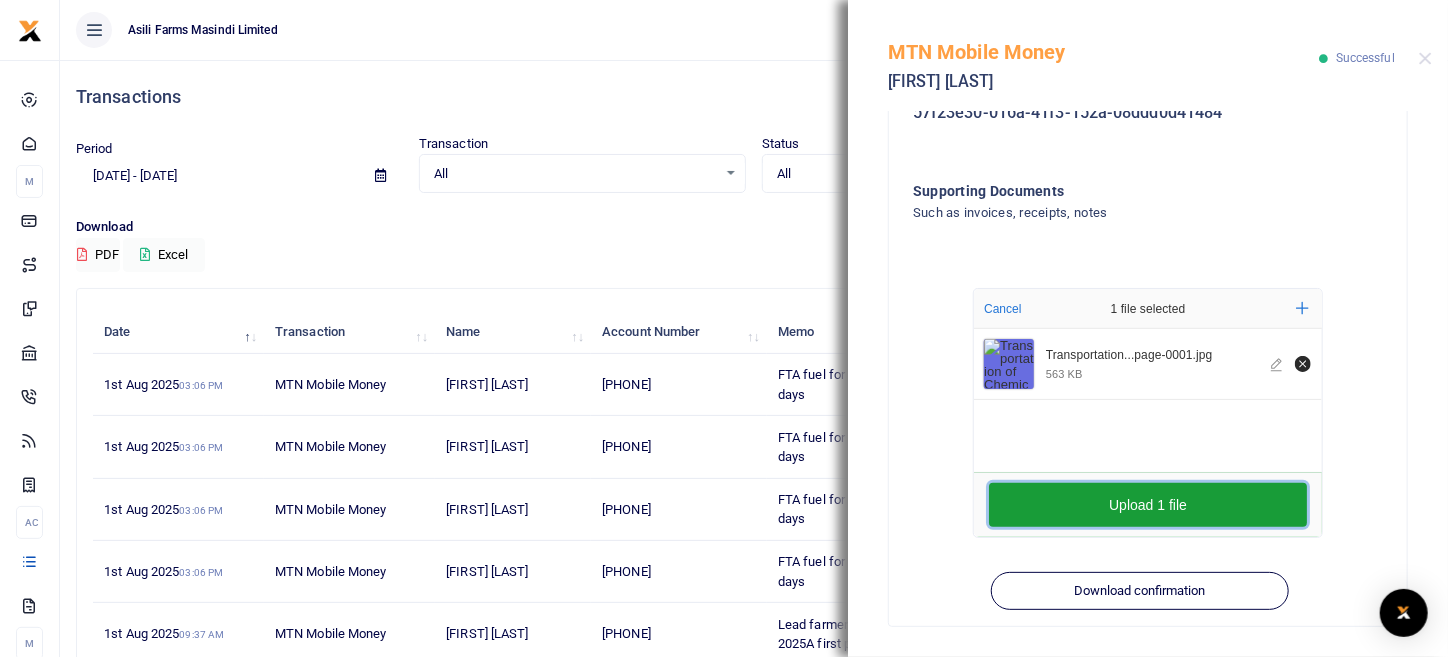 click on "Upload 1 file" at bounding box center [1148, 505] 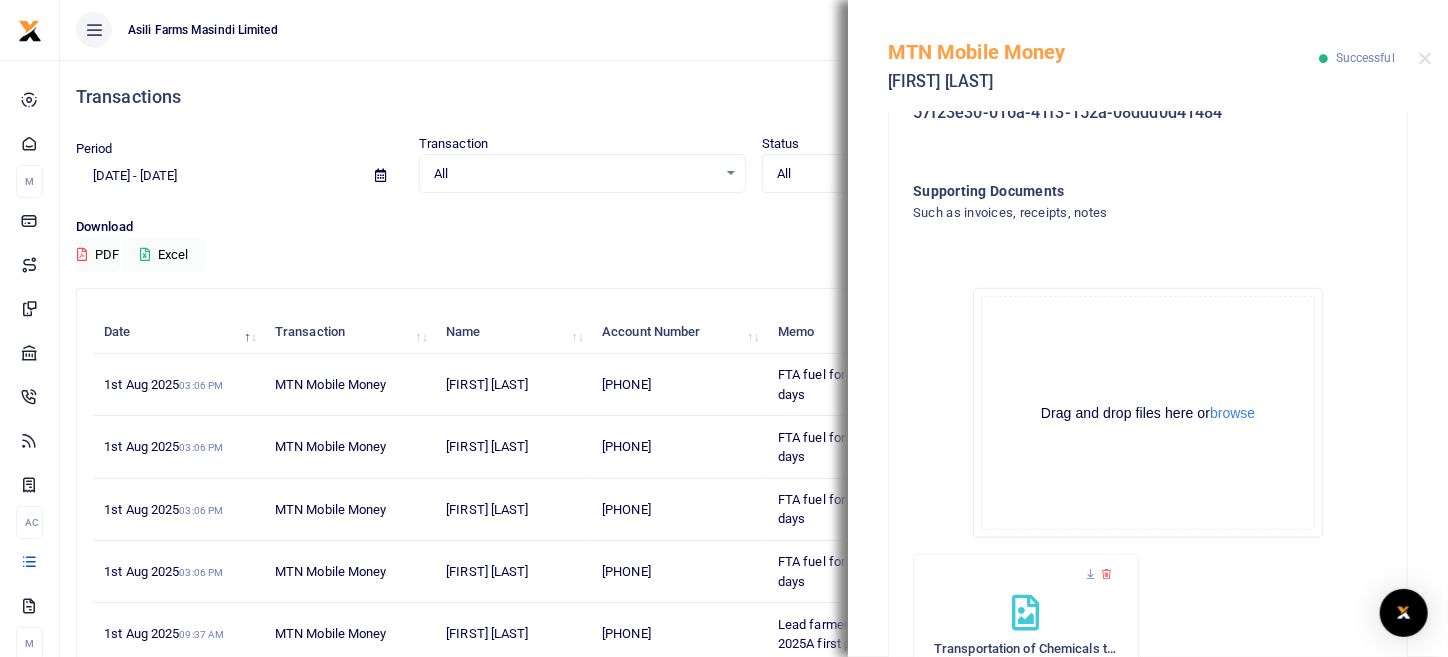 click on "MTN Mobile Money
Joseph Muteyanjura
Successful" at bounding box center (1148, 55) 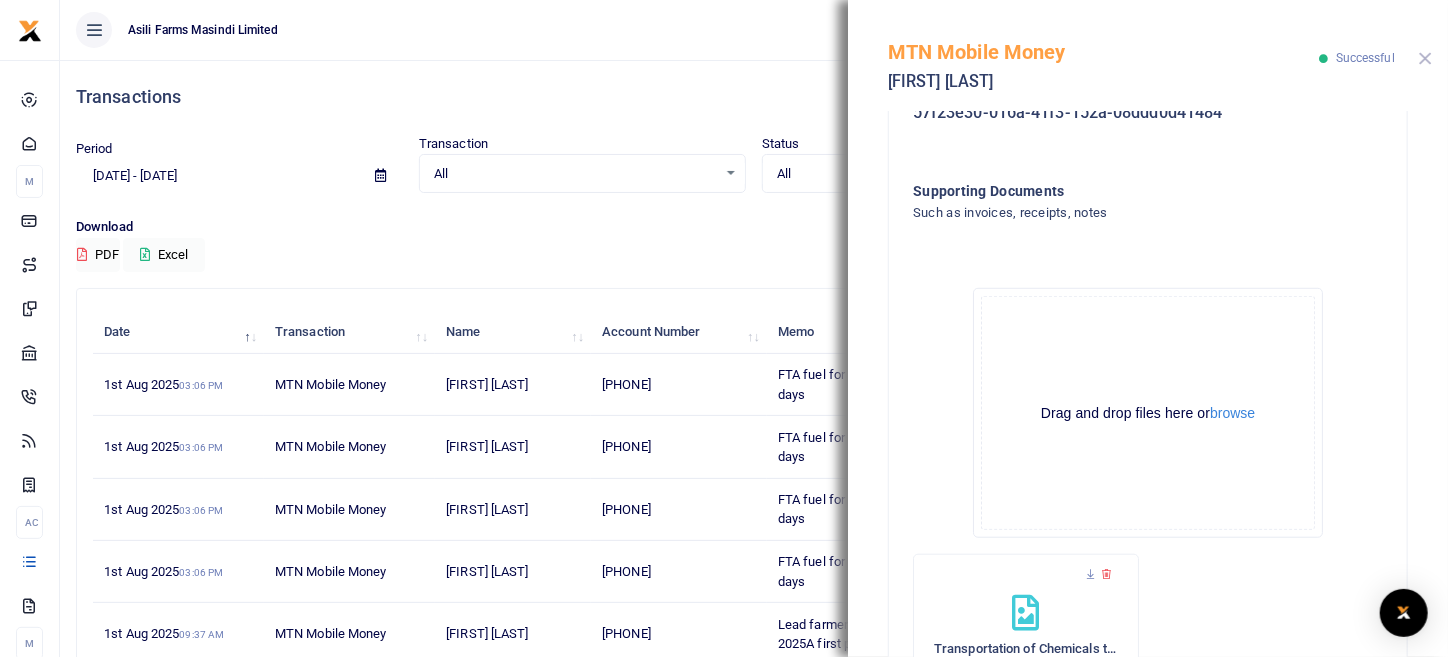 click at bounding box center (1425, 58) 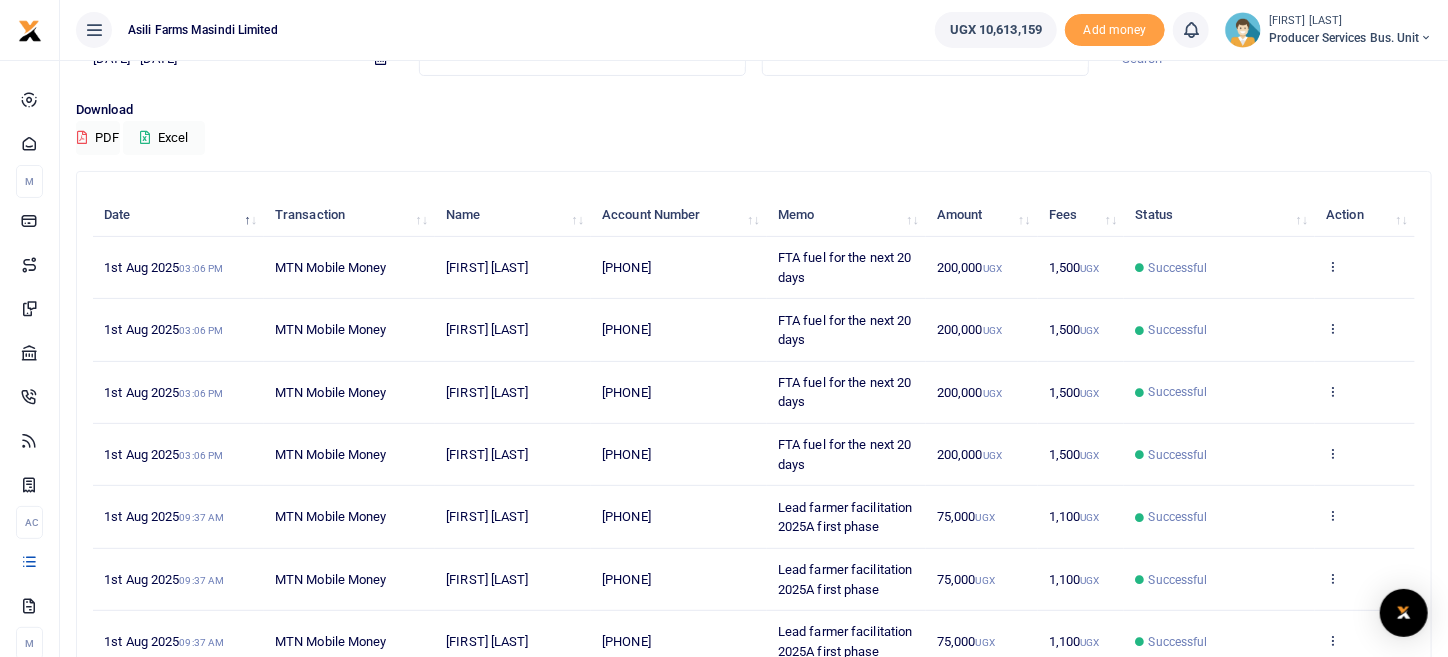 scroll, scrollTop: 0, scrollLeft: 0, axis: both 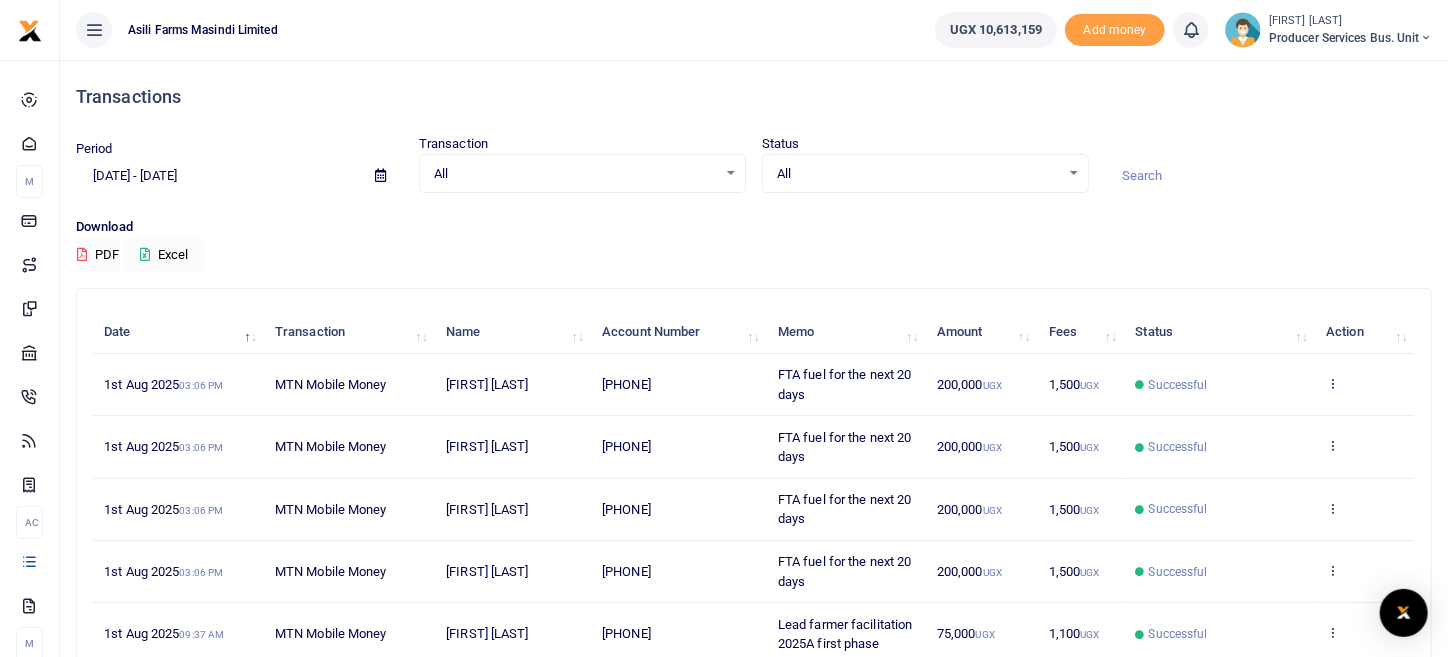 click at bounding box center [1332, 383] 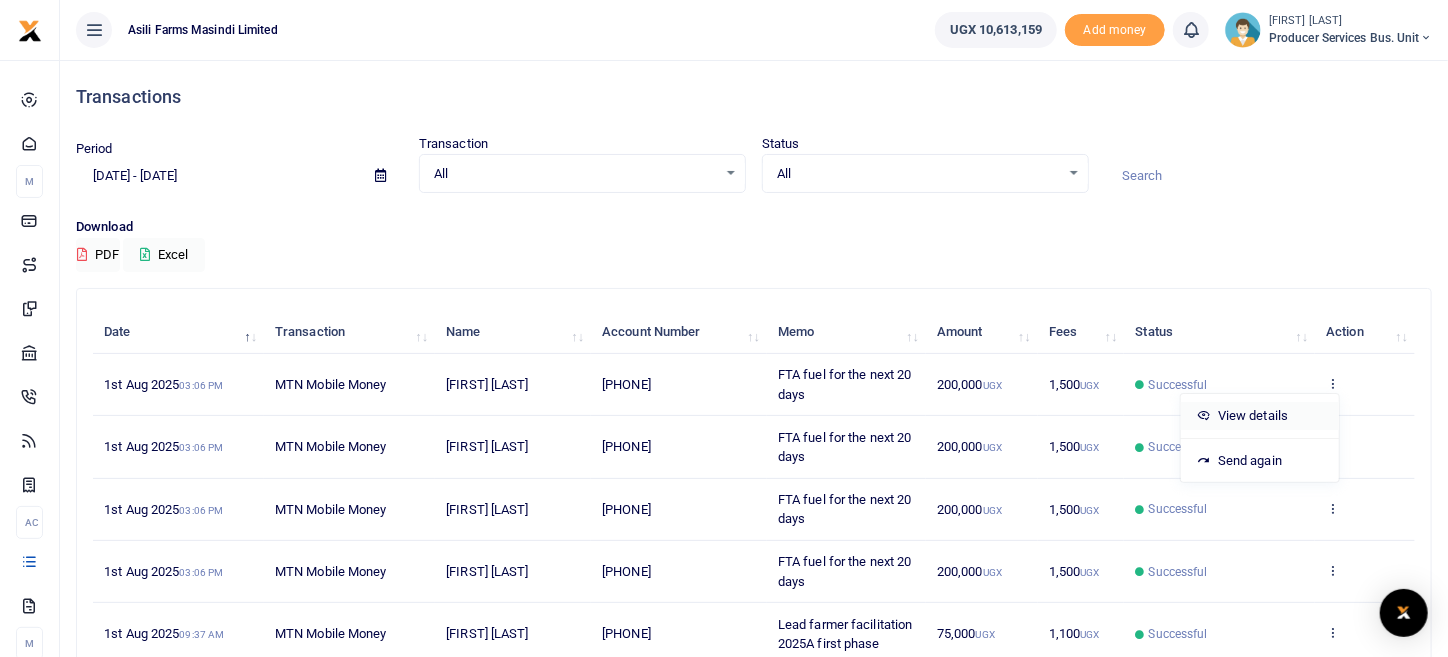 click on "View details" at bounding box center [1260, 416] 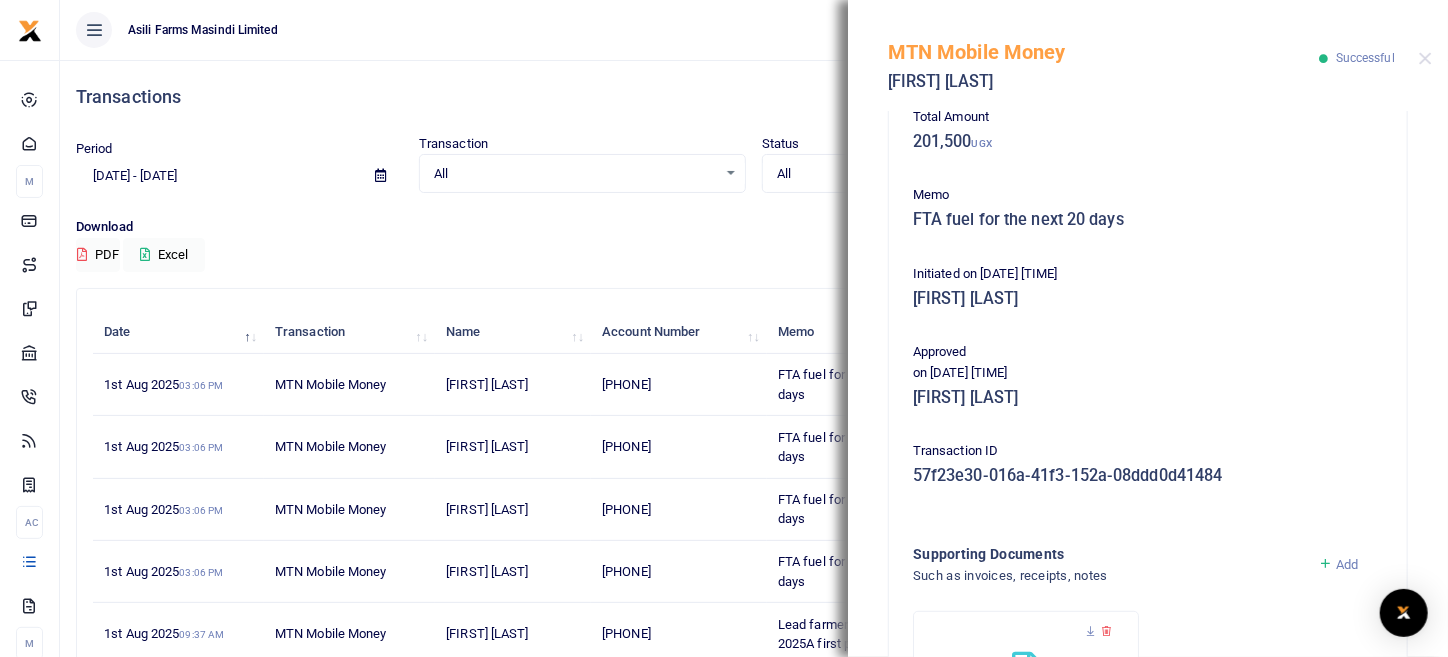 scroll, scrollTop: 490, scrollLeft: 0, axis: vertical 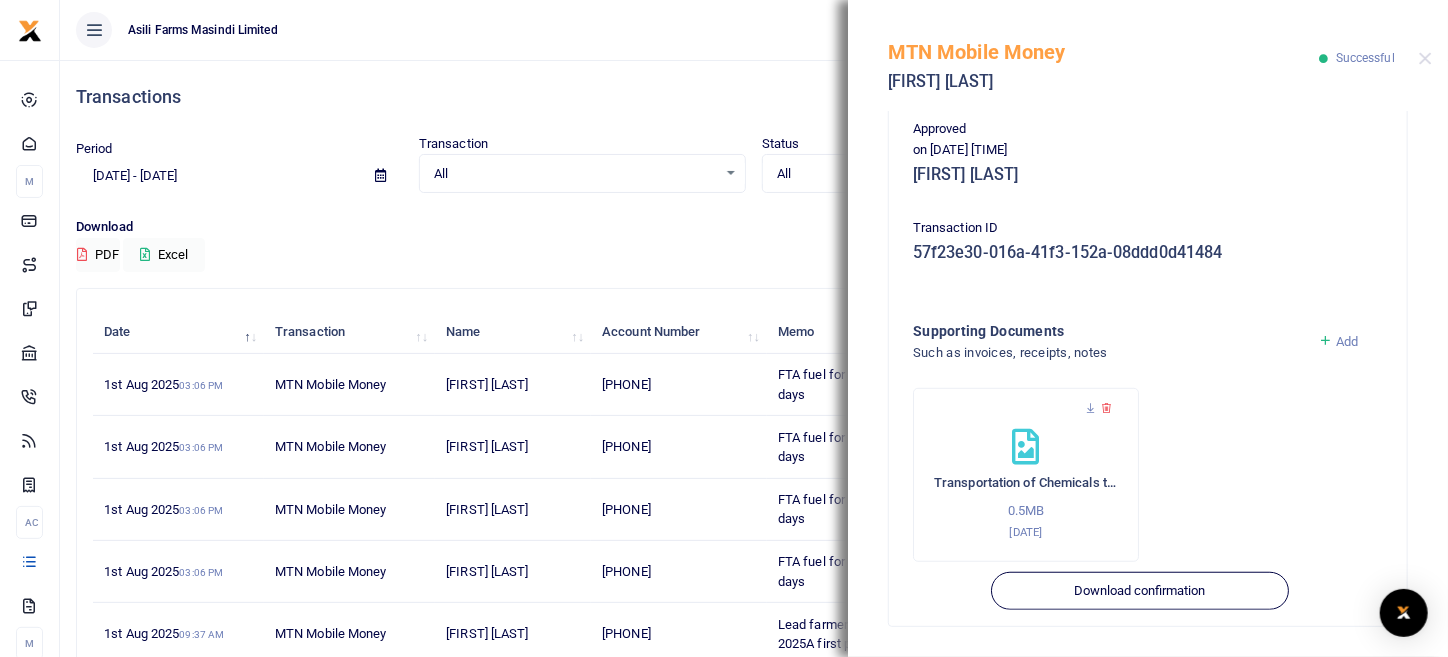 click on "Add" at bounding box center [1347, 341] 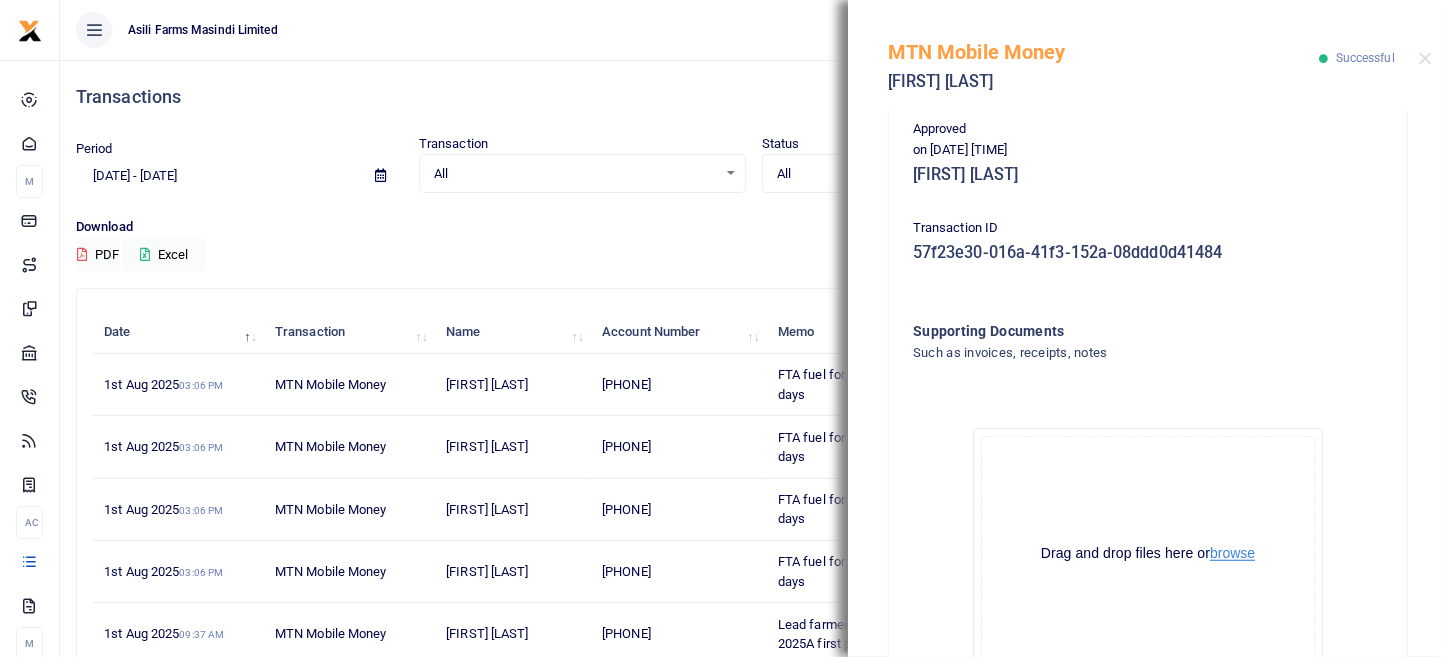 click on "browse" at bounding box center (1232, 553) 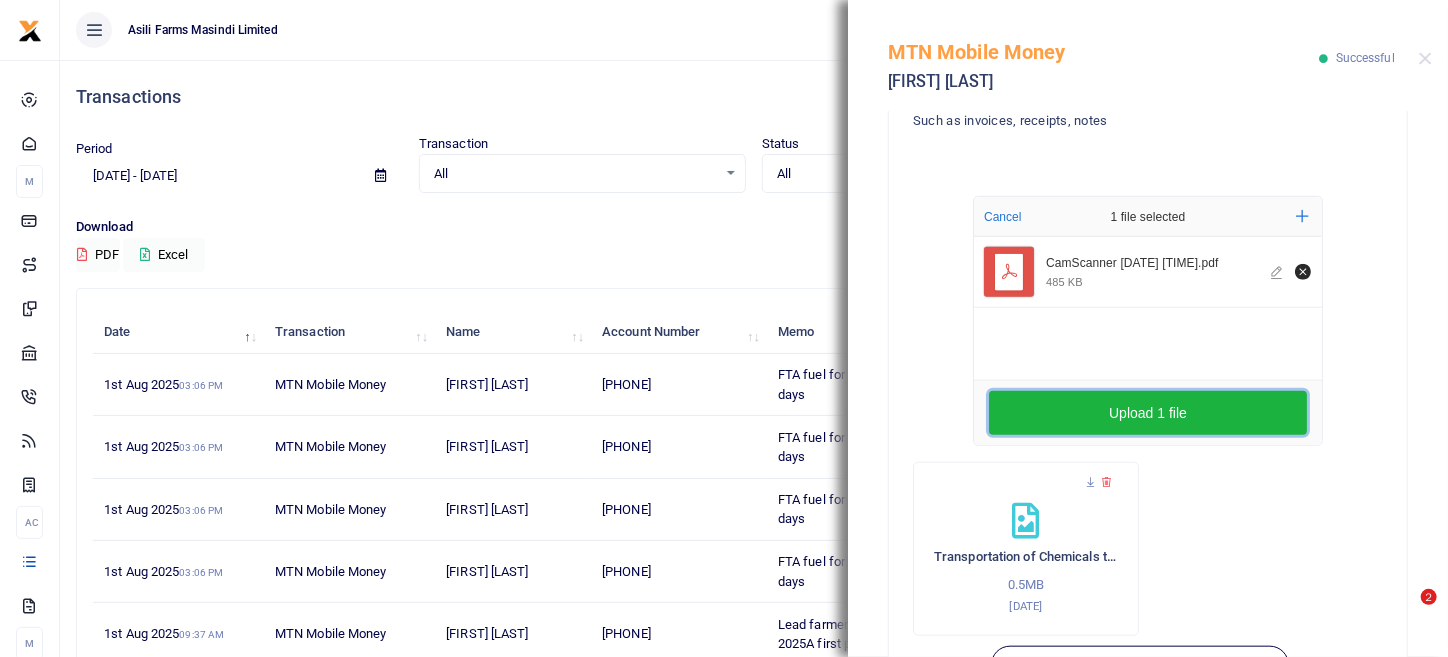 scroll, scrollTop: 790, scrollLeft: 0, axis: vertical 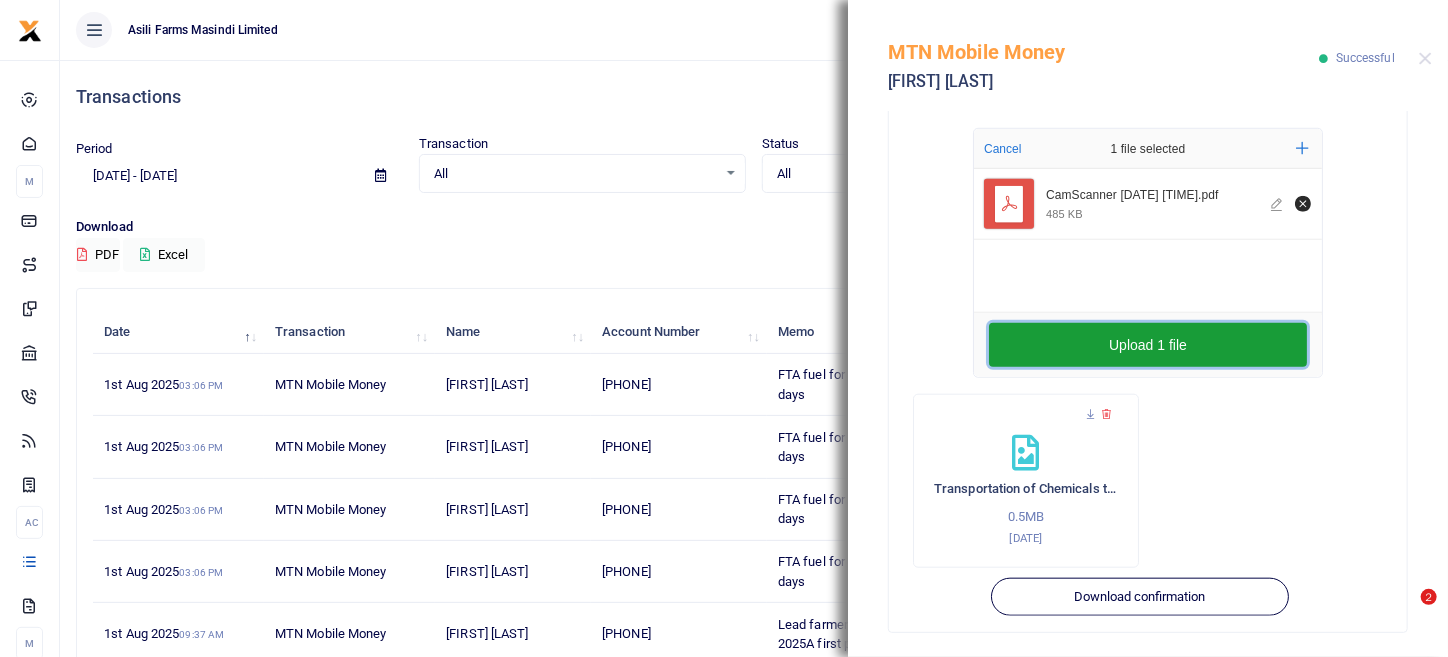 click on "Upload 1 file" at bounding box center (1148, 345) 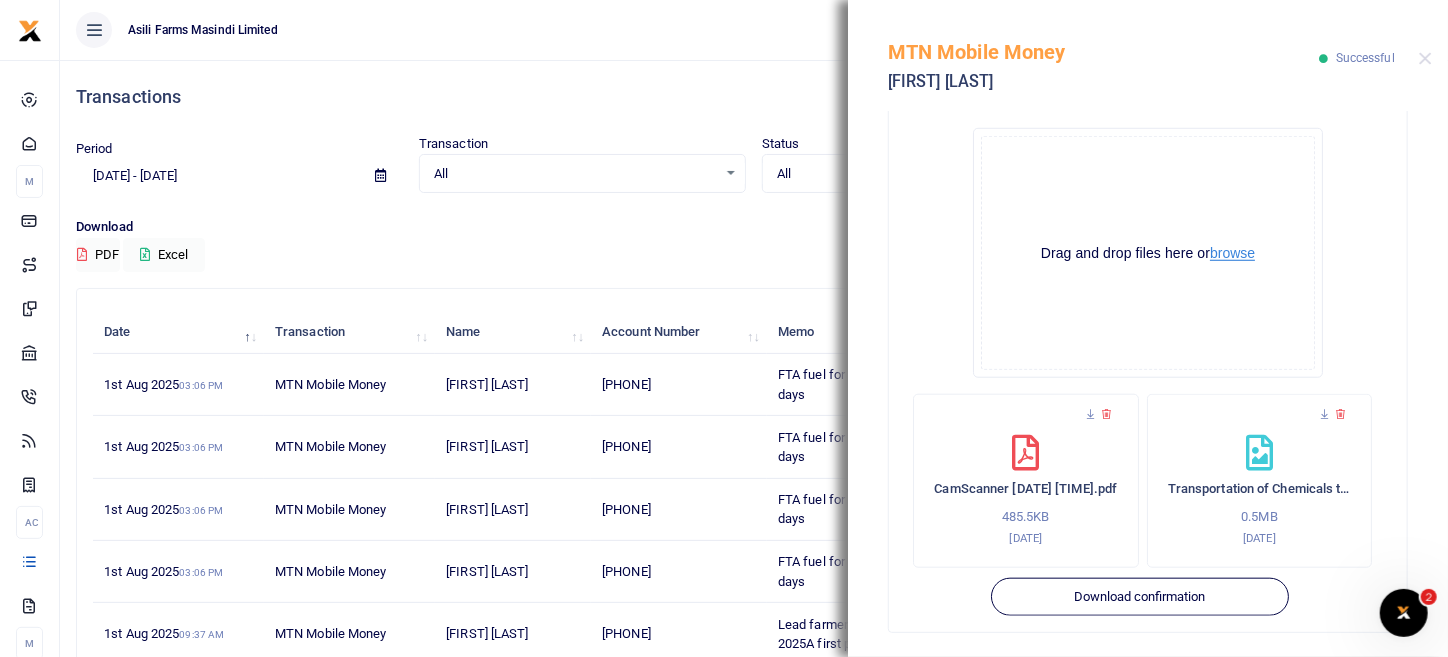 scroll, scrollTop: 0, scrollLeft: 0, axis: both 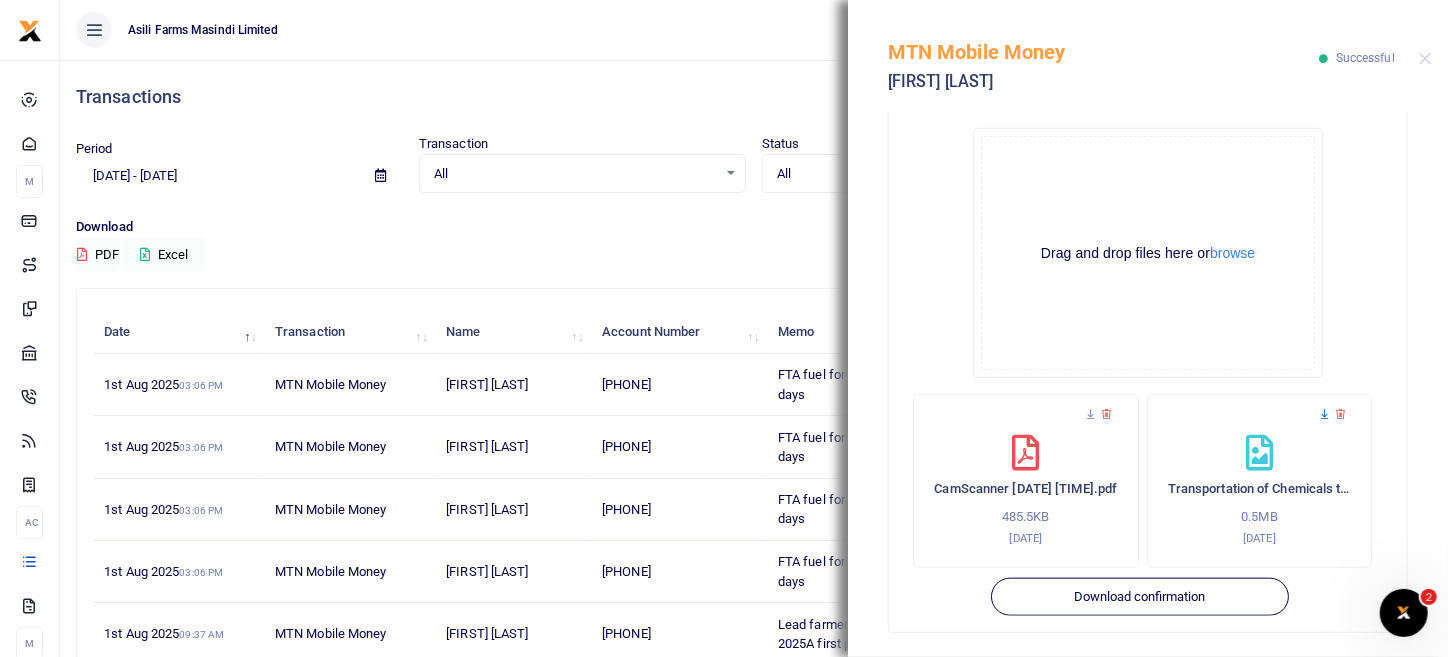 click at bounding box center (1324, 414) 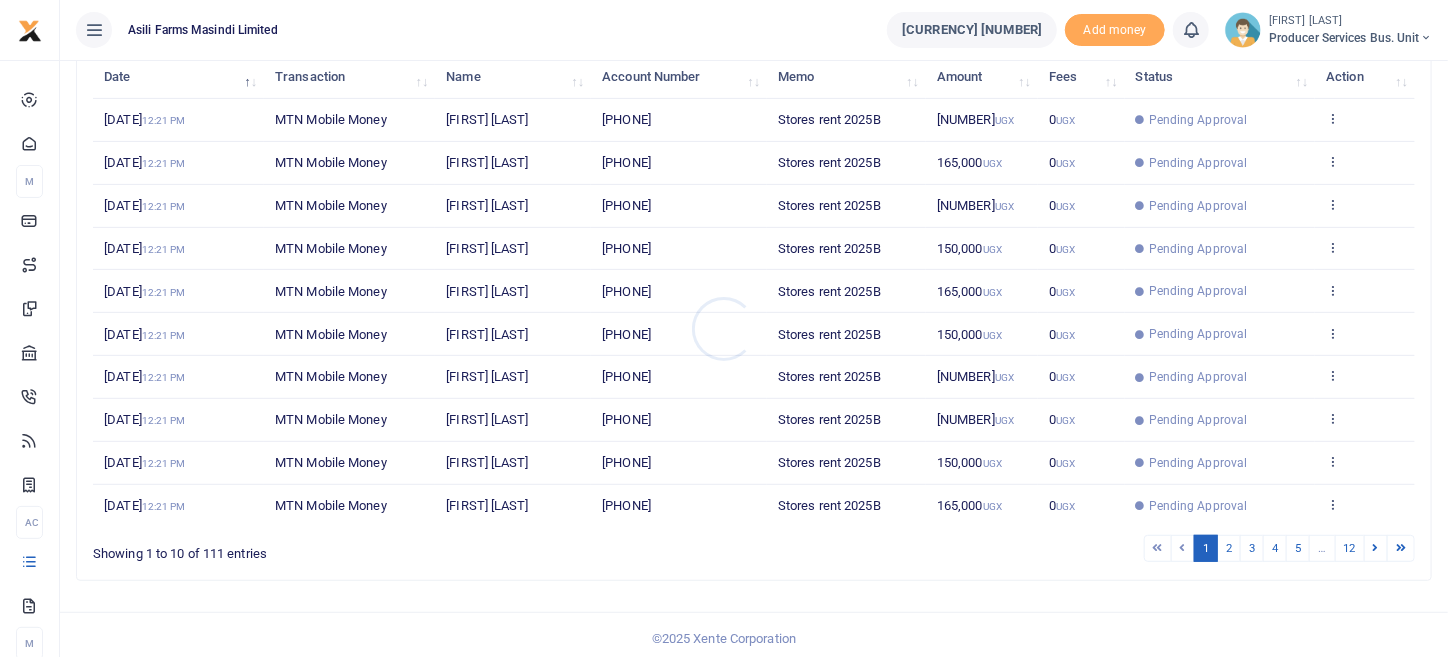 scroll, scrollTop: 258, scrollLeft: 0, axis: vertical 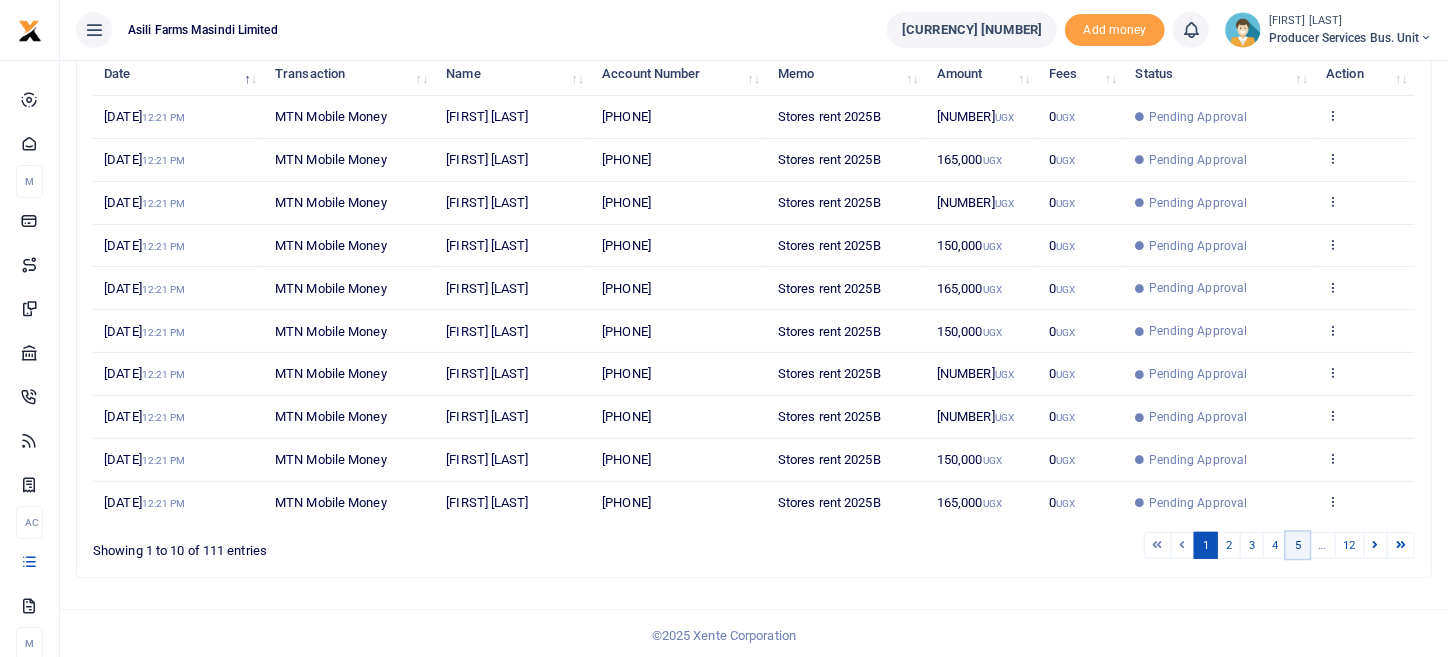 click on "5" at bounding box center (1298, 545) 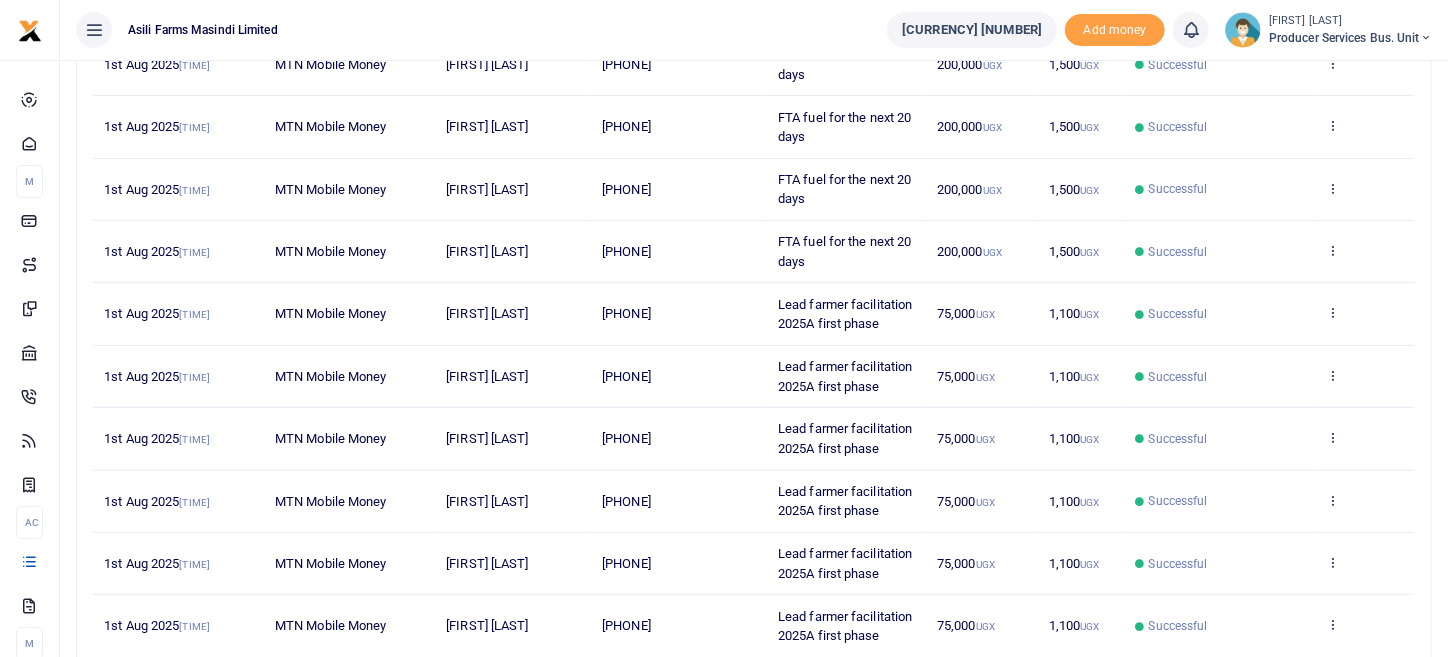 scroll, scrollTop: 0, scrollLeft: 0, axis: both 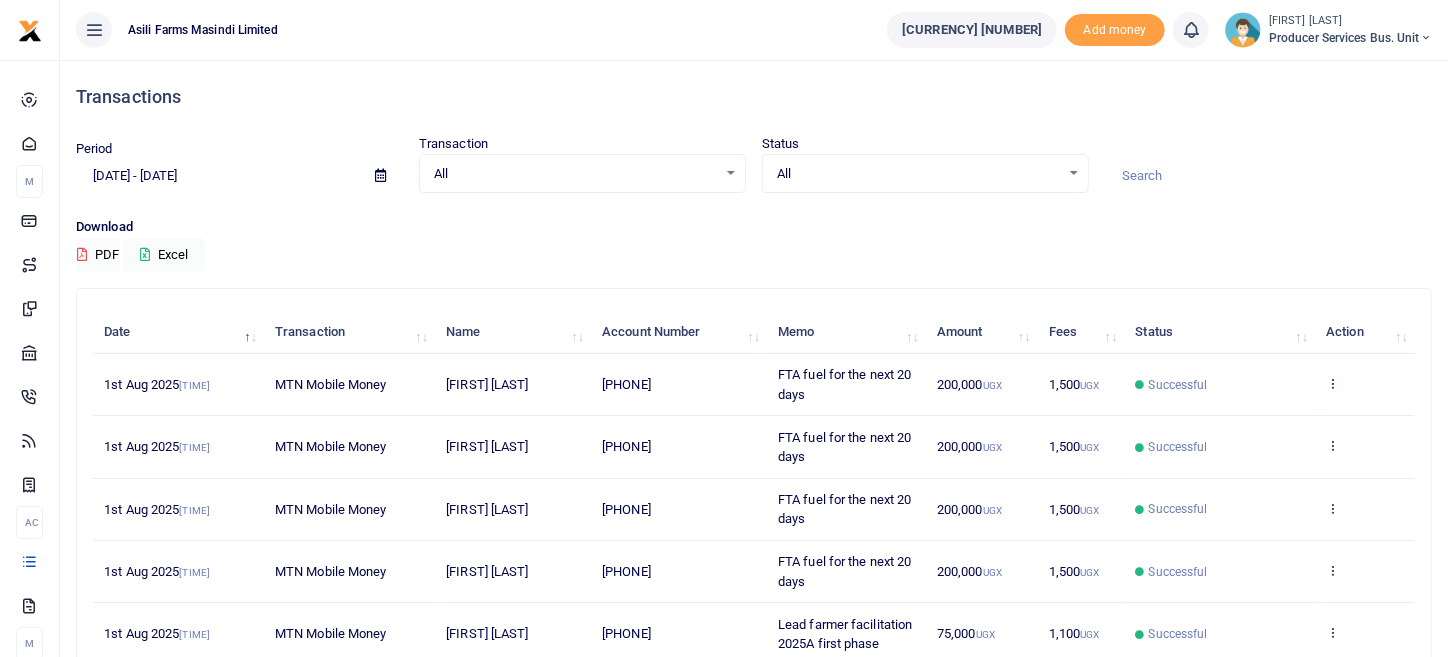 click at bounding box center (1332, 383) 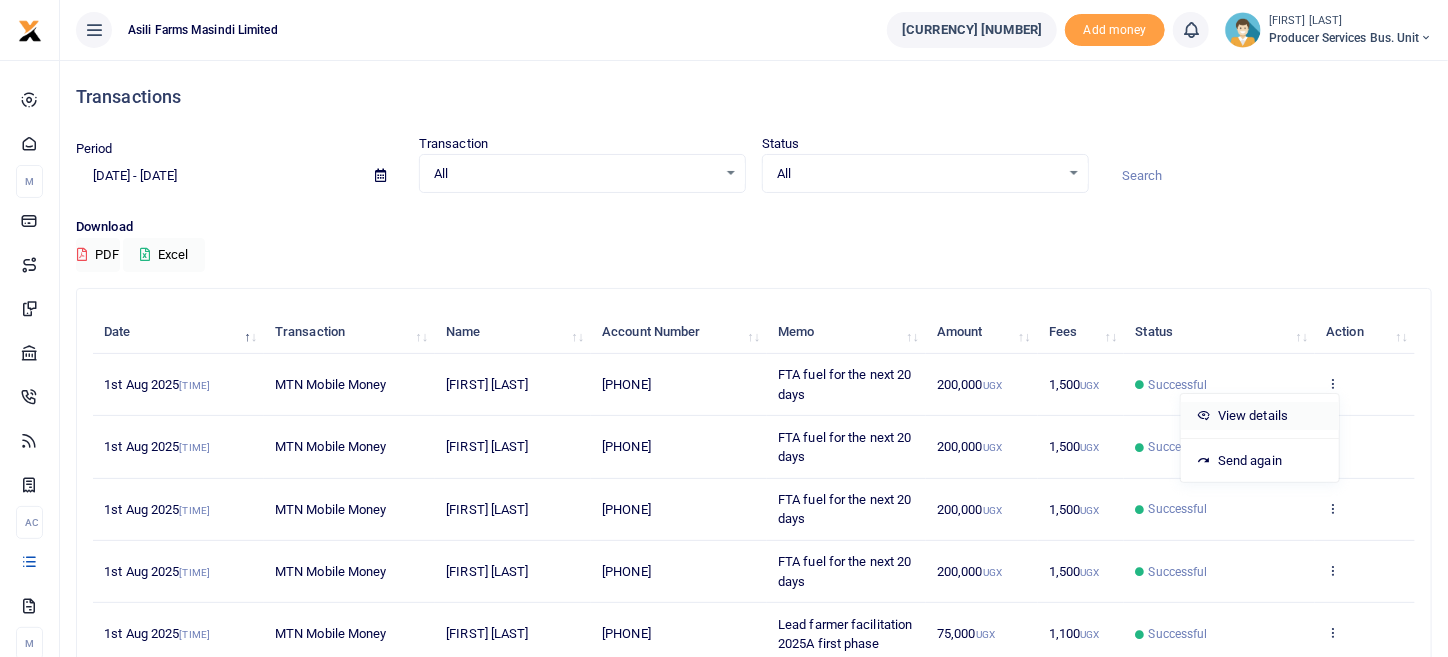 click on "View details" at bounding box center [1260, 416] 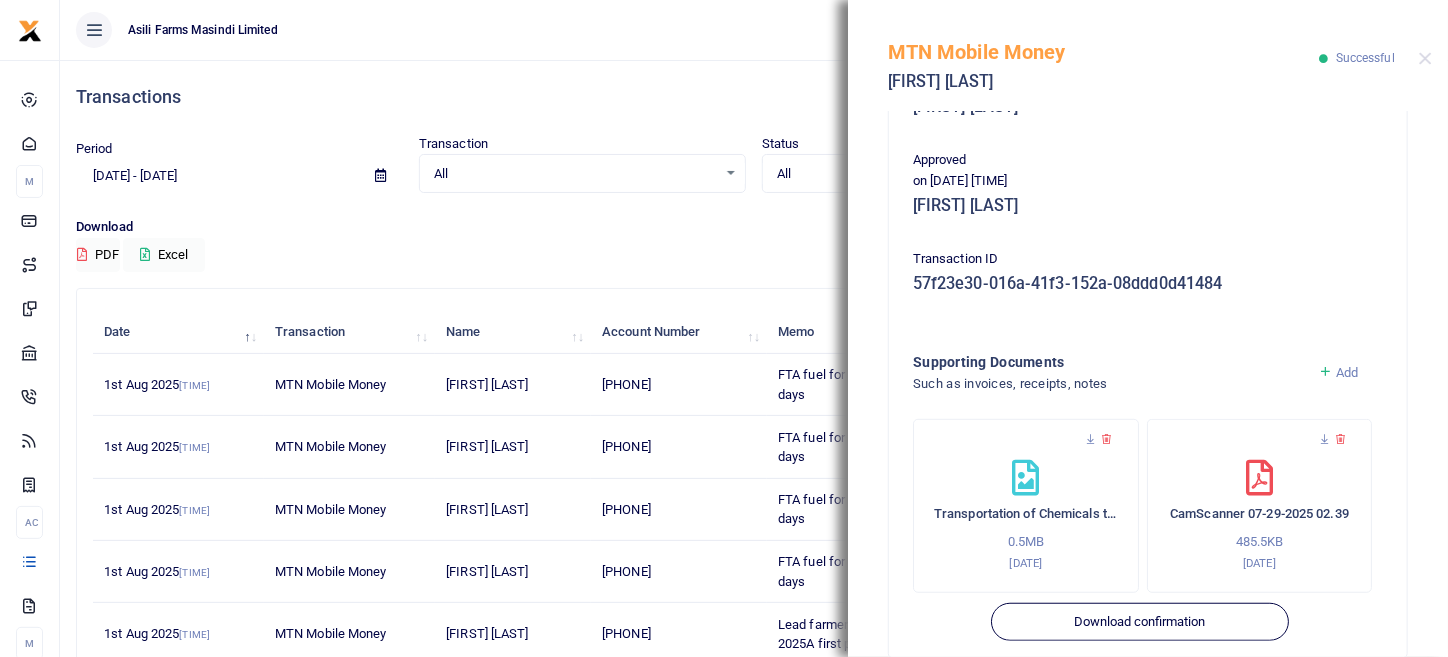 scroll, scrollTop: 490, scrollLeft: 0, axis: vertical 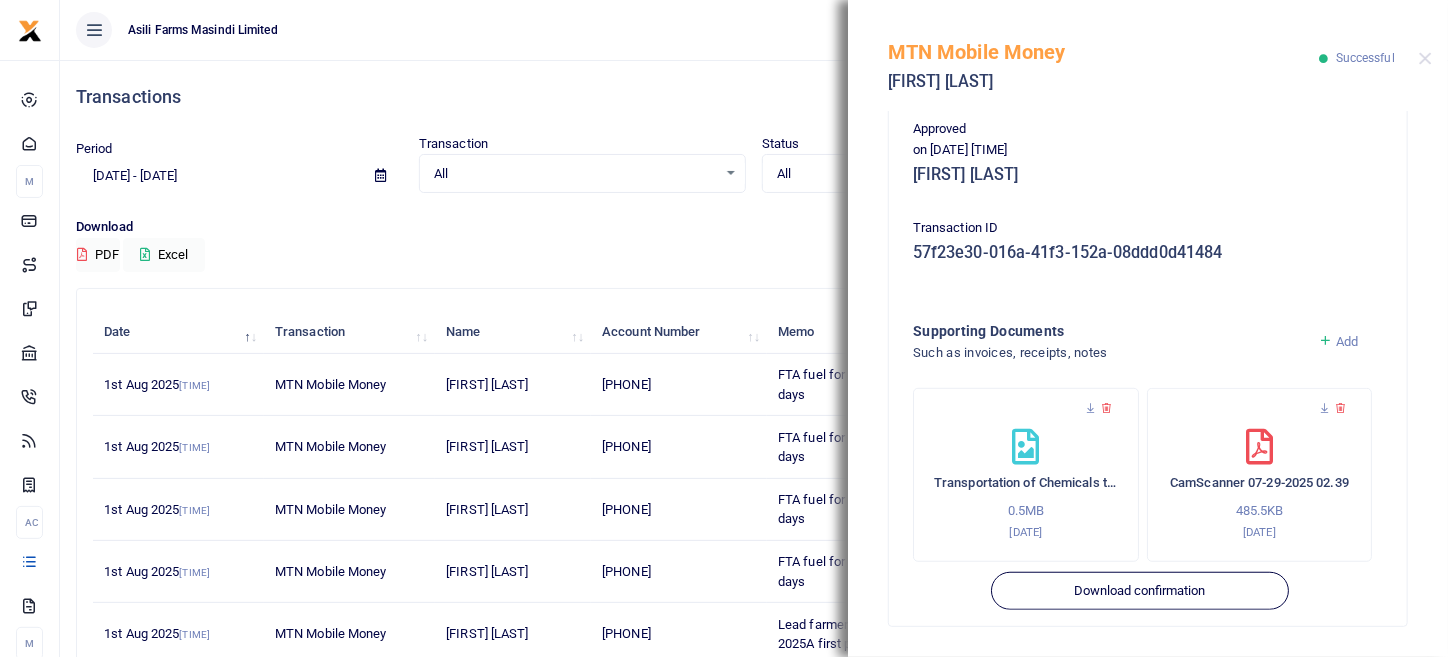 click on "[BRAND] [PAYMENT_METHOD]
[FIRST] [LAST]
Successful" at bounding box center (1148, 55) 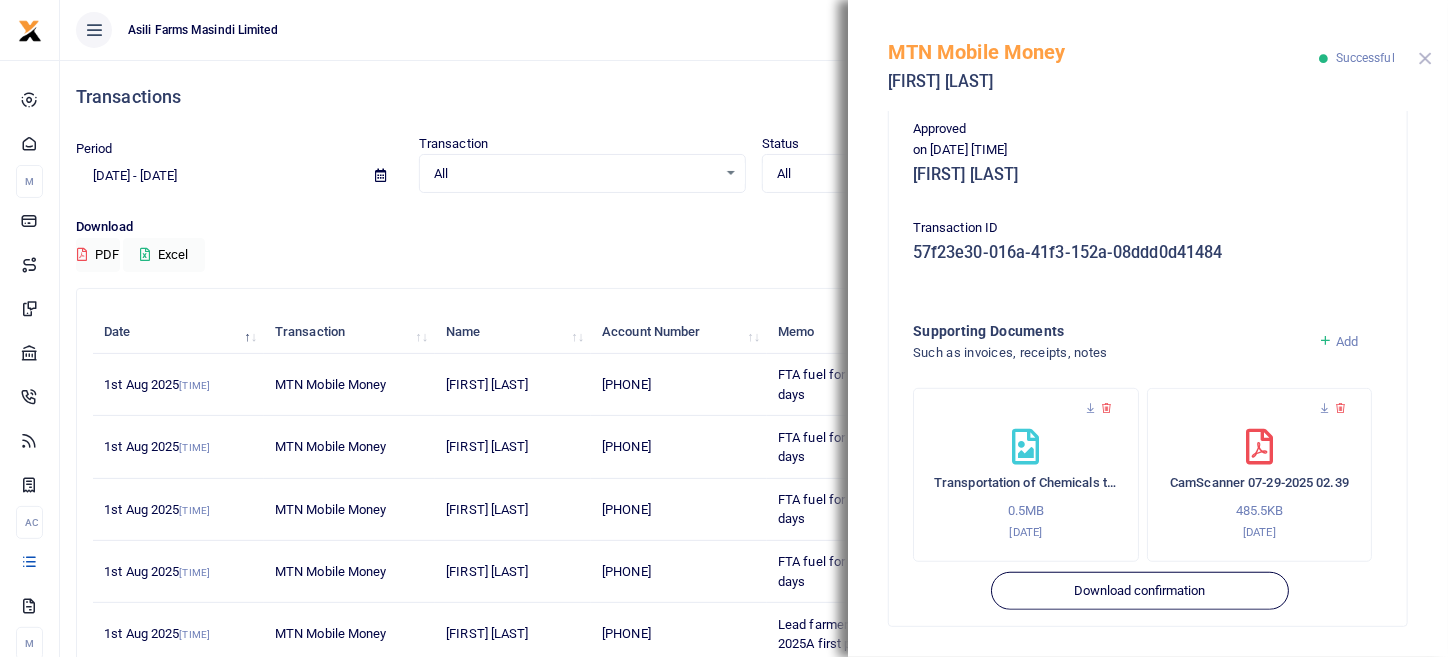 click at bounding box center (1425, 58) 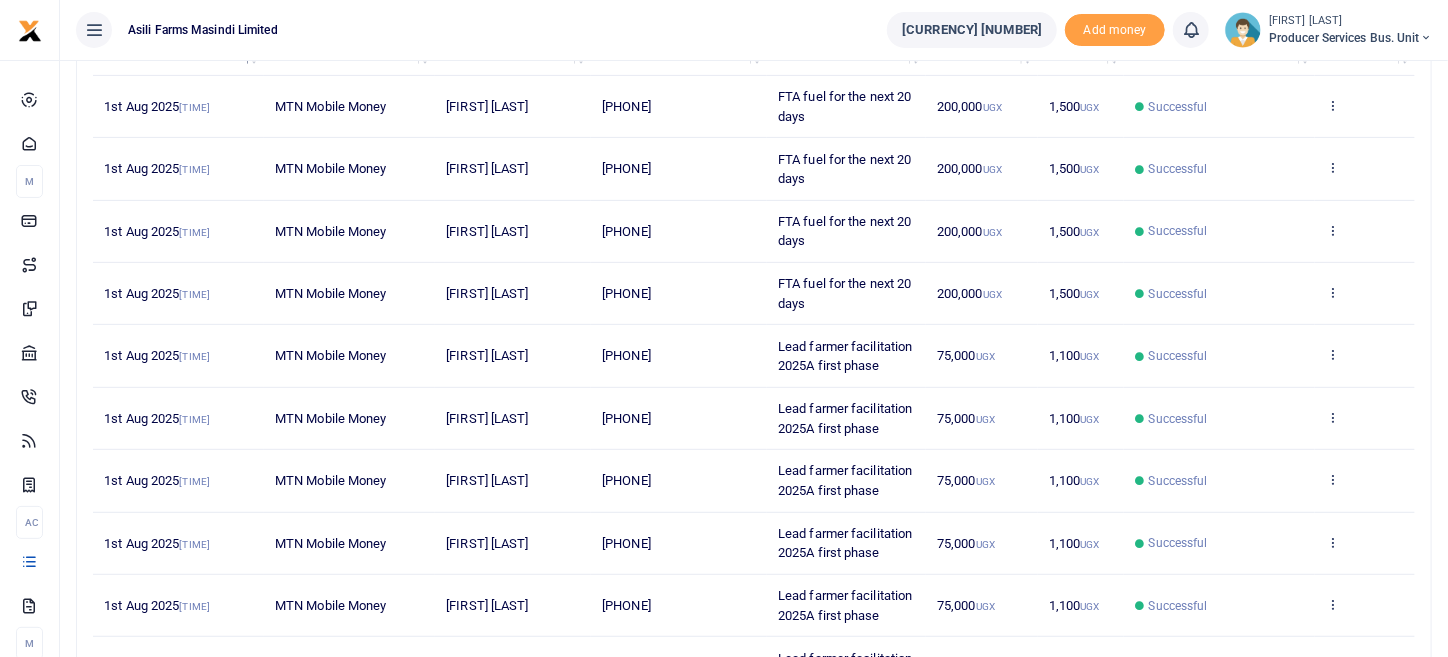 scroll, scrollTop: 569, scrollLeft: 0, axis: vertical 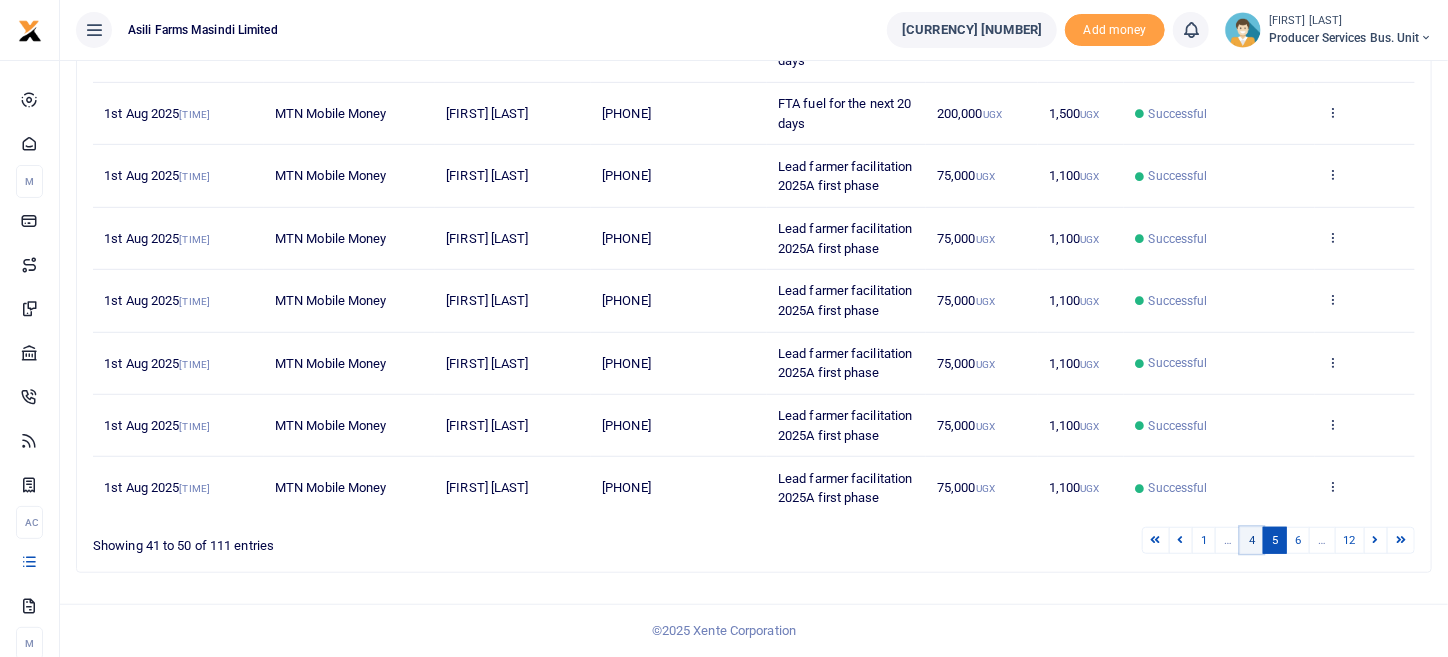 click on "4" at bounding box center (1252, 540) 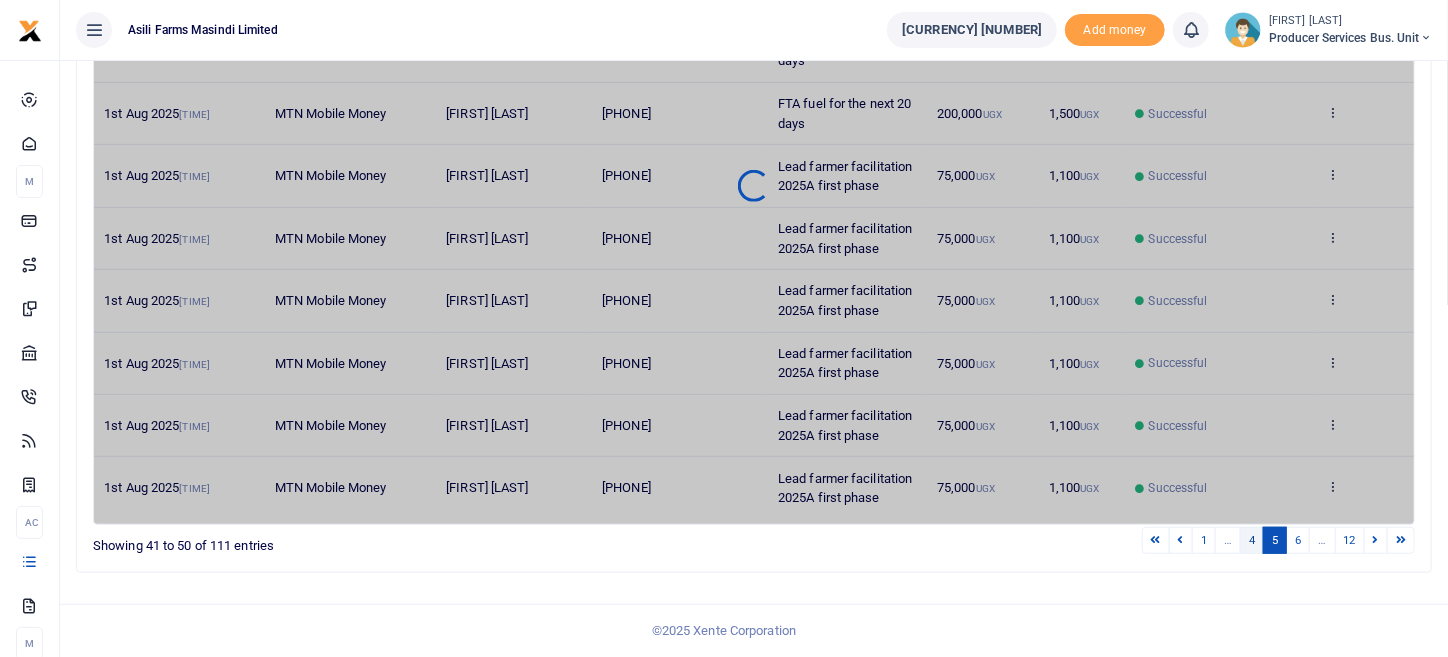 scroll, scrollTop: 433, scrollLeft: 0, axis: vertical 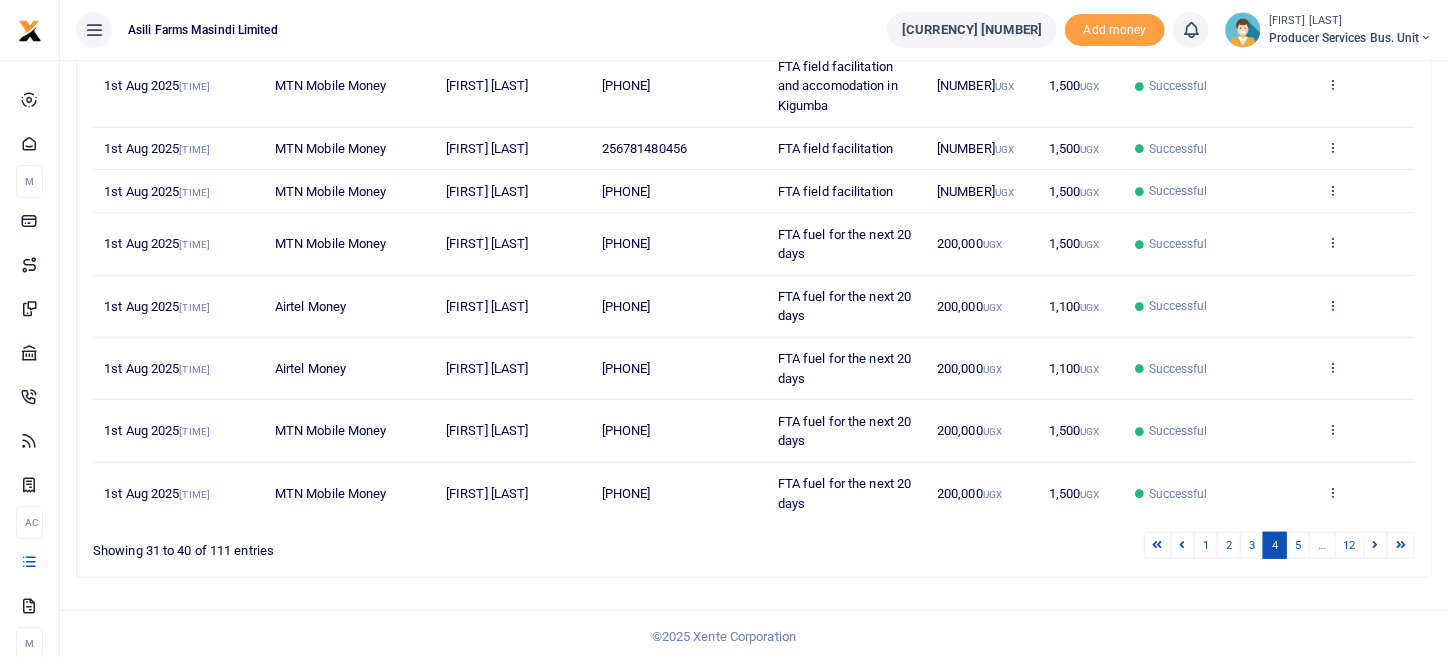 click at bounding box center (1332, 305) 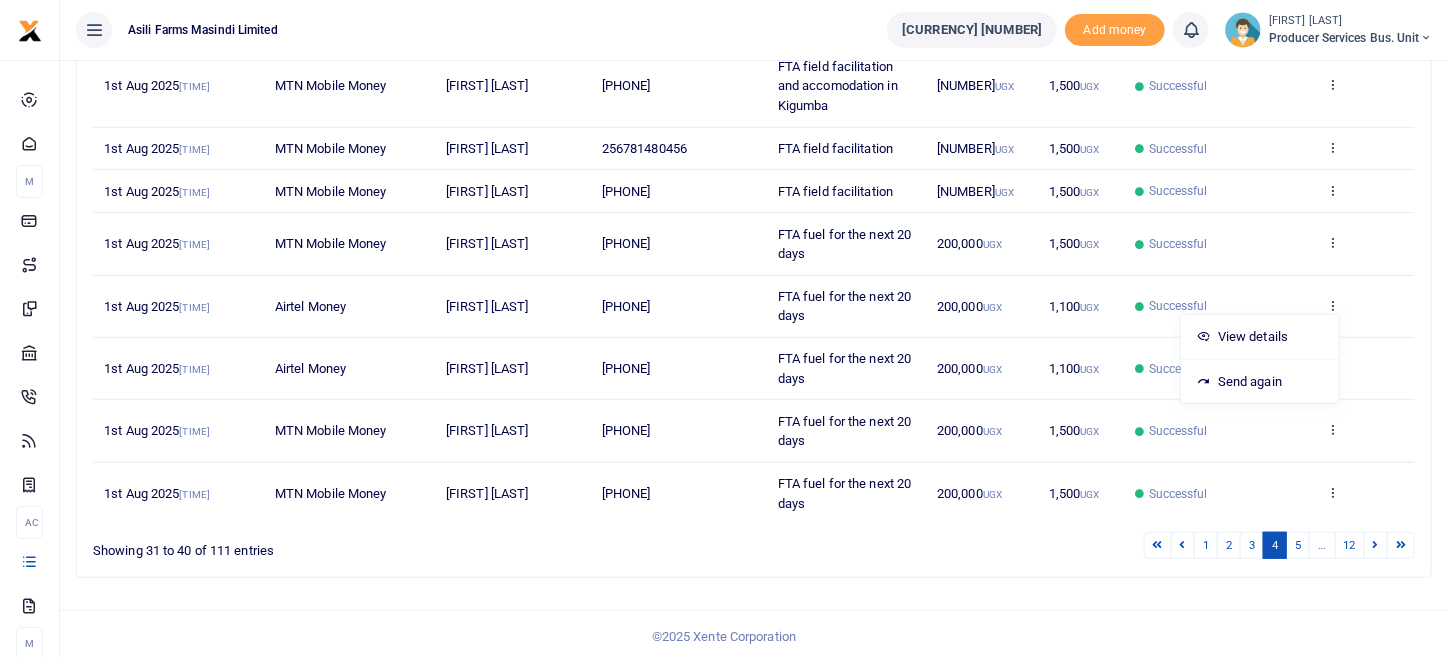 click on "View details
Send again" at bounding box center [1260, 359] 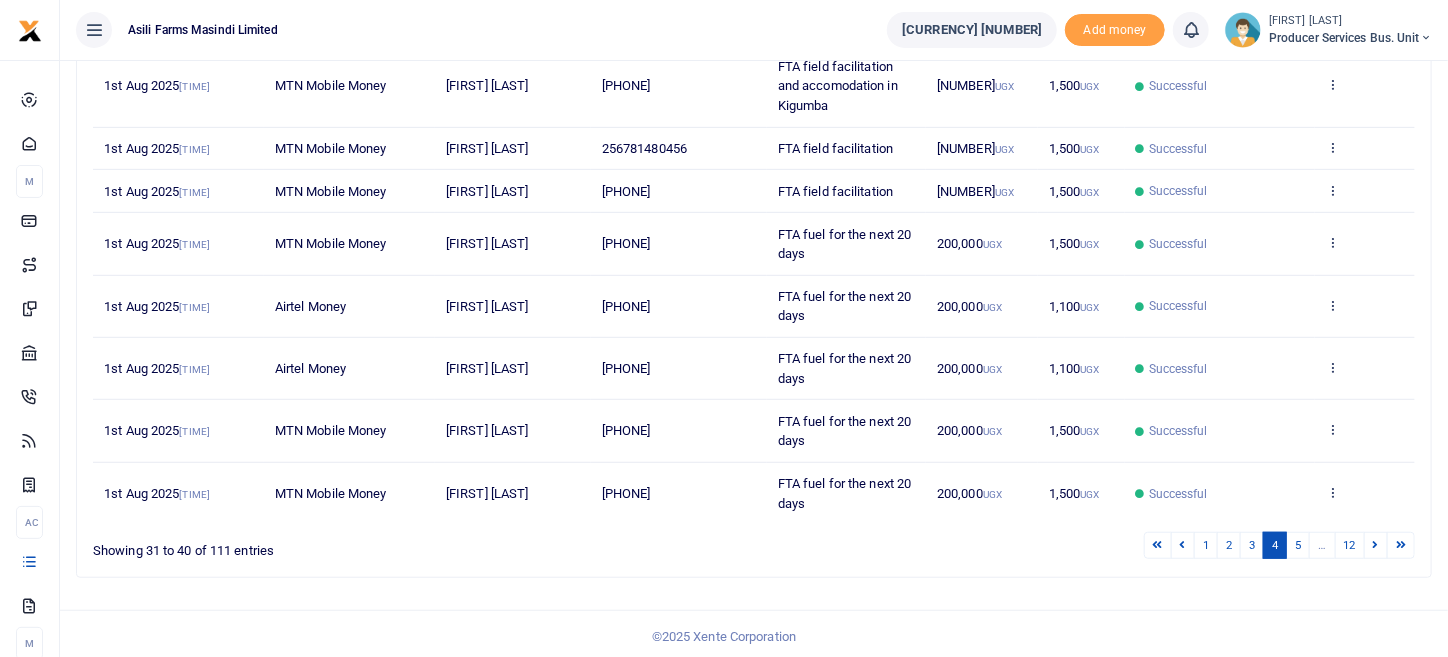 click on "View details
Send again" at bounding box center [1365, 307] 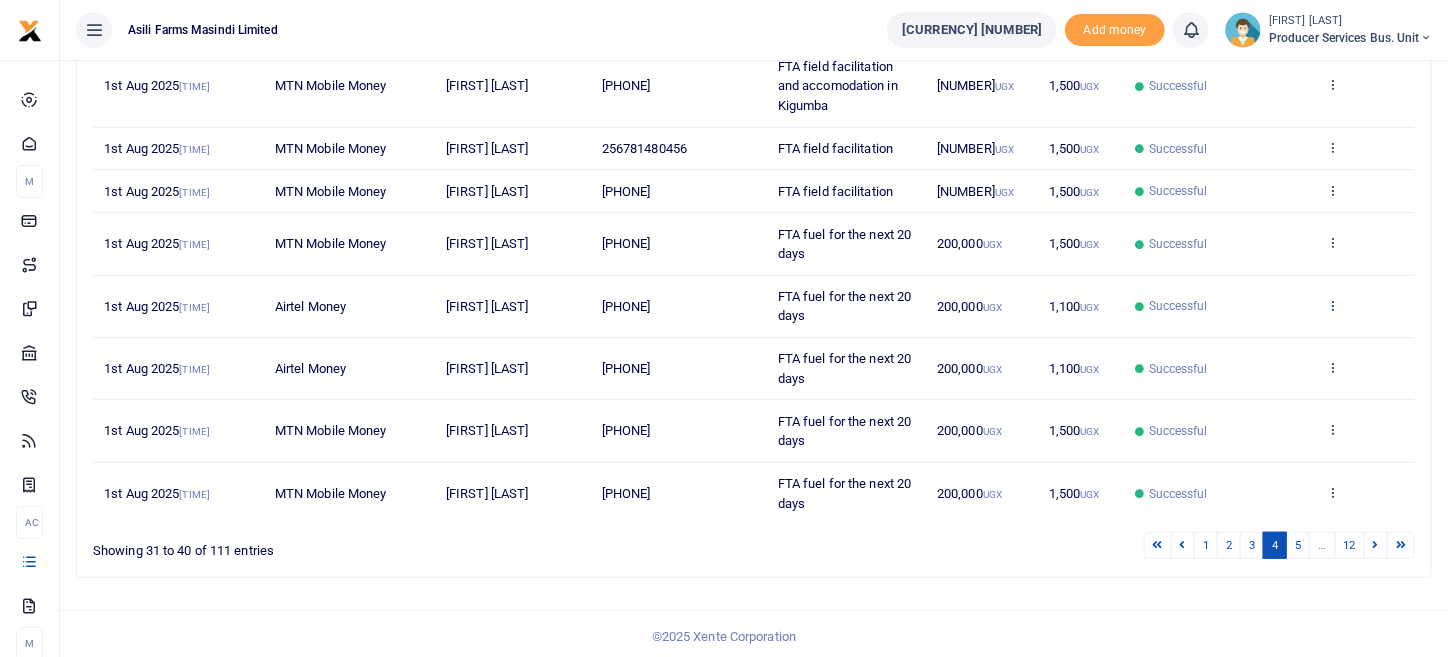 click at bounding box center [1332, 305] 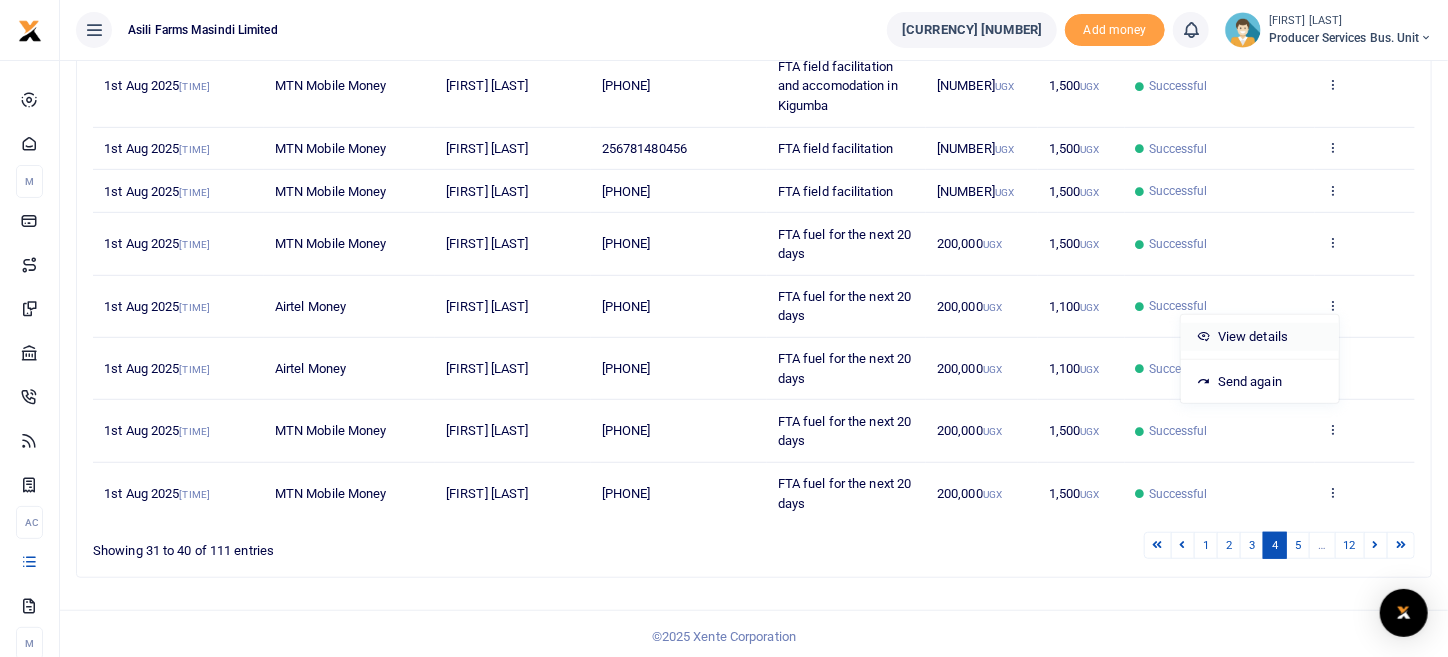 click on "View details" at bounding box center (1260, 337) 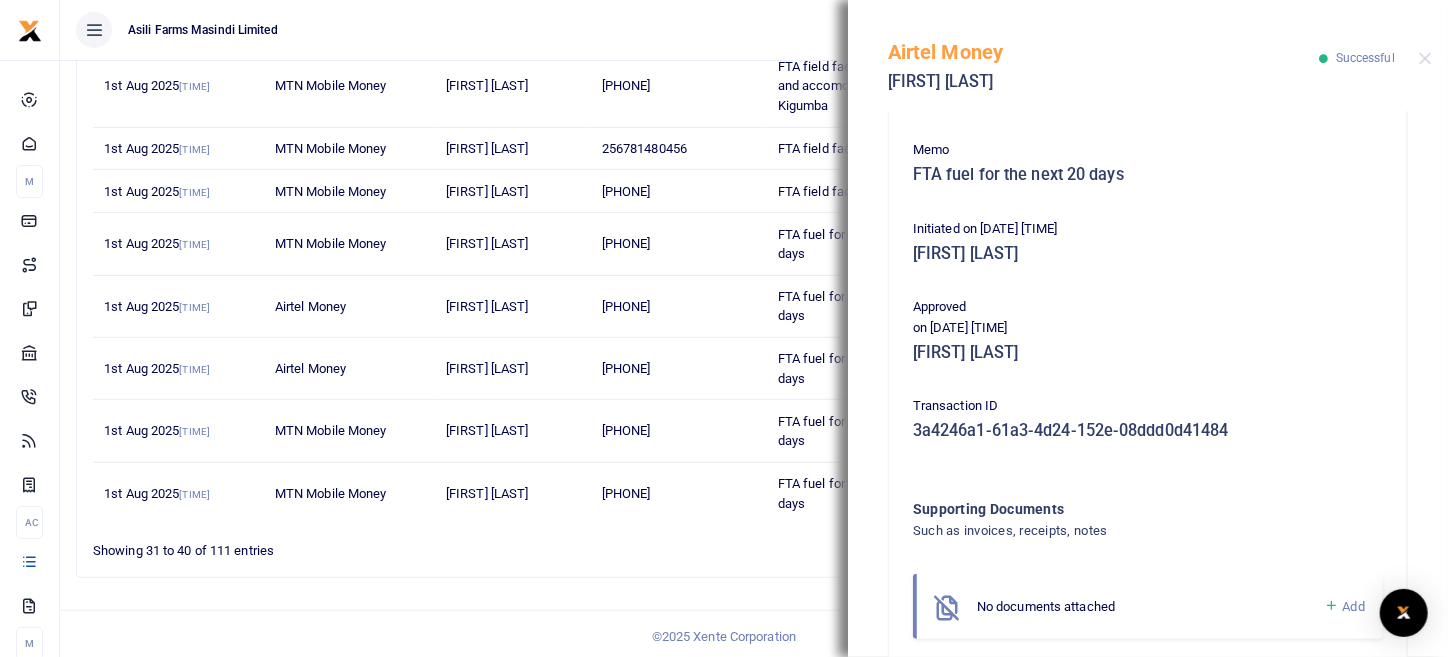 scroll, scrollTop: 405, scrollLeft: 0, axis: vertical 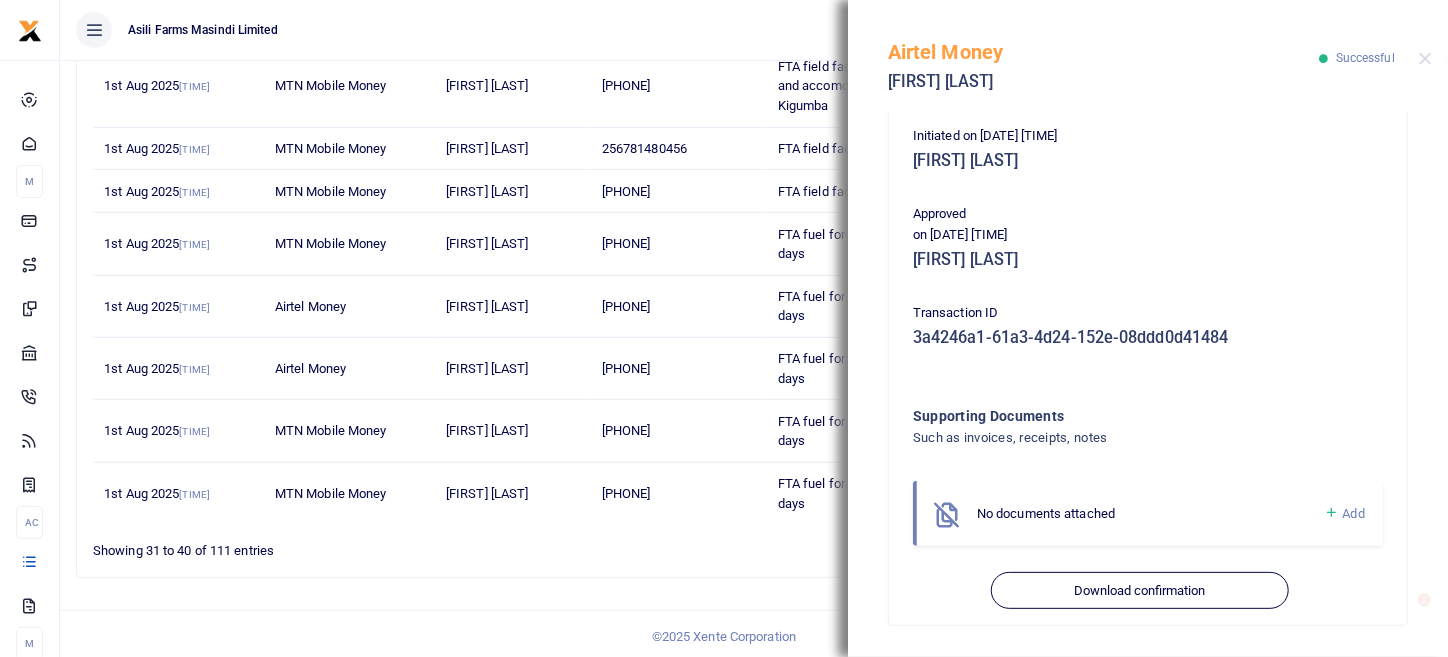 click at bounding box center (1331, 513) 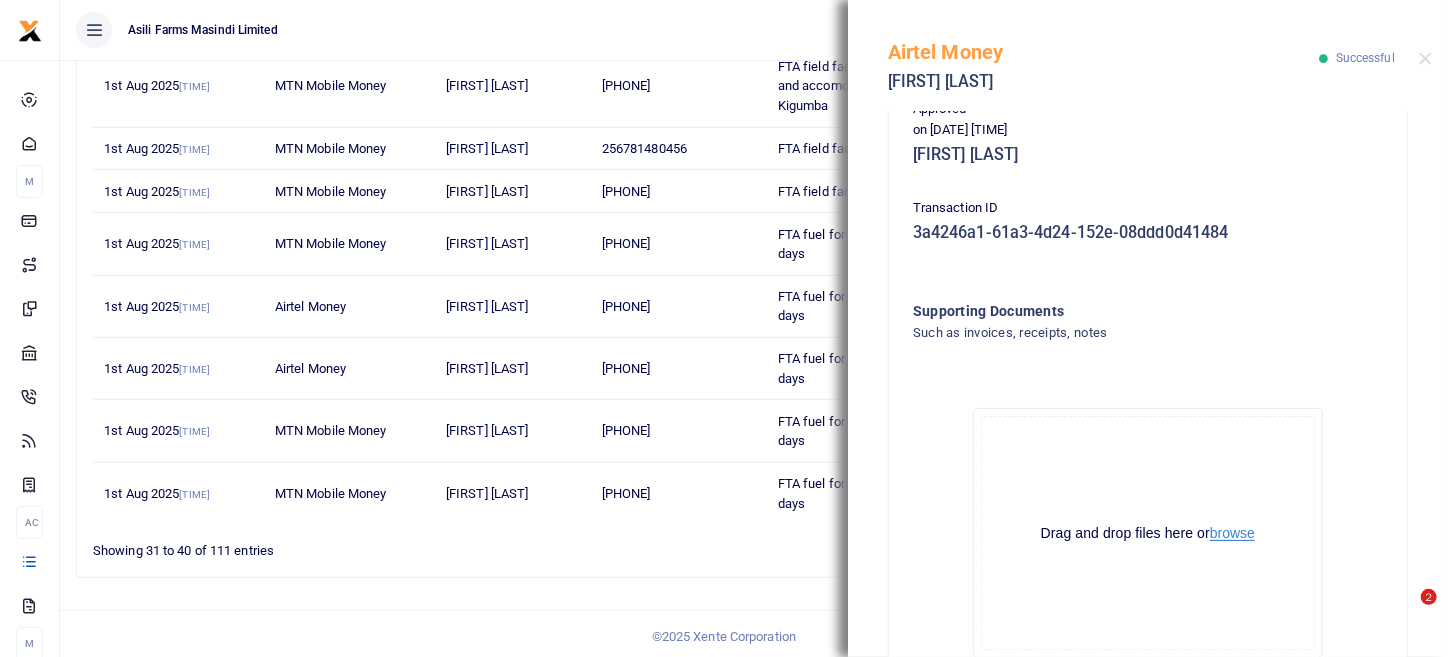 scroll, scrollTop: 630, scrollLeft: 0, axis: vertical 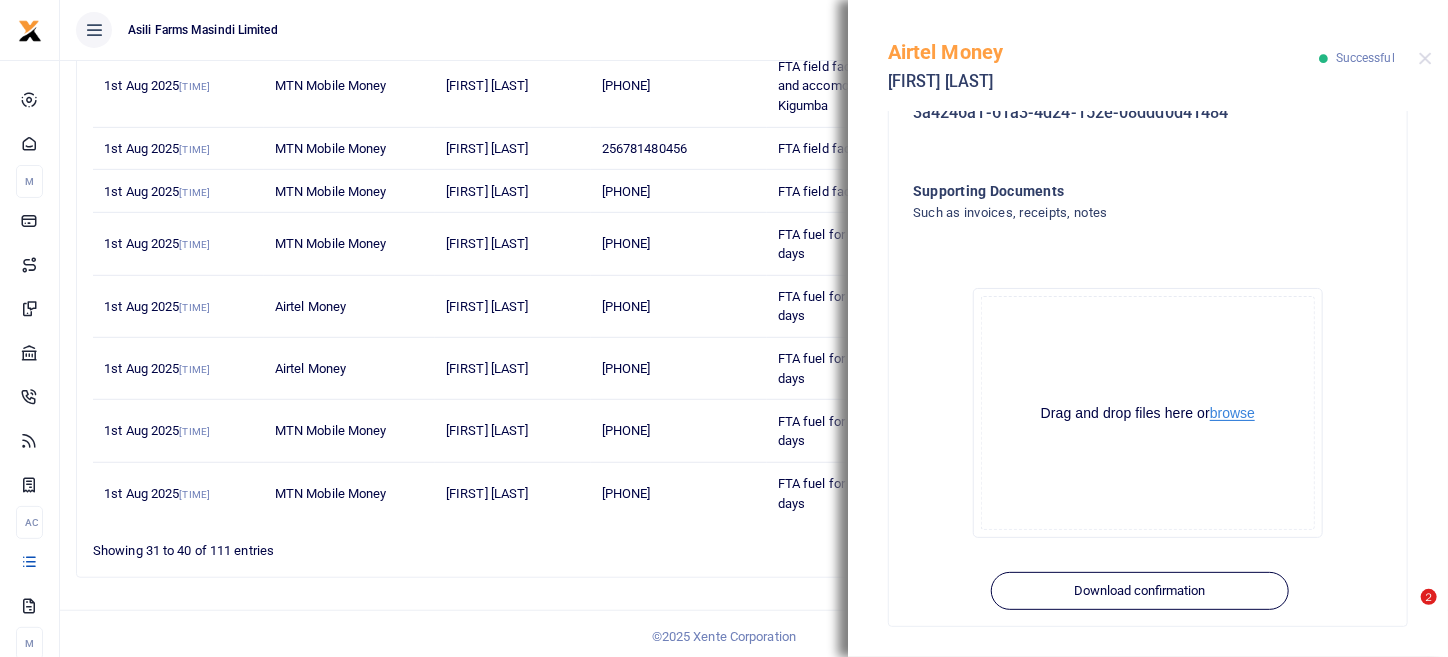 click on "browse" at bounding box center [1232, 413] 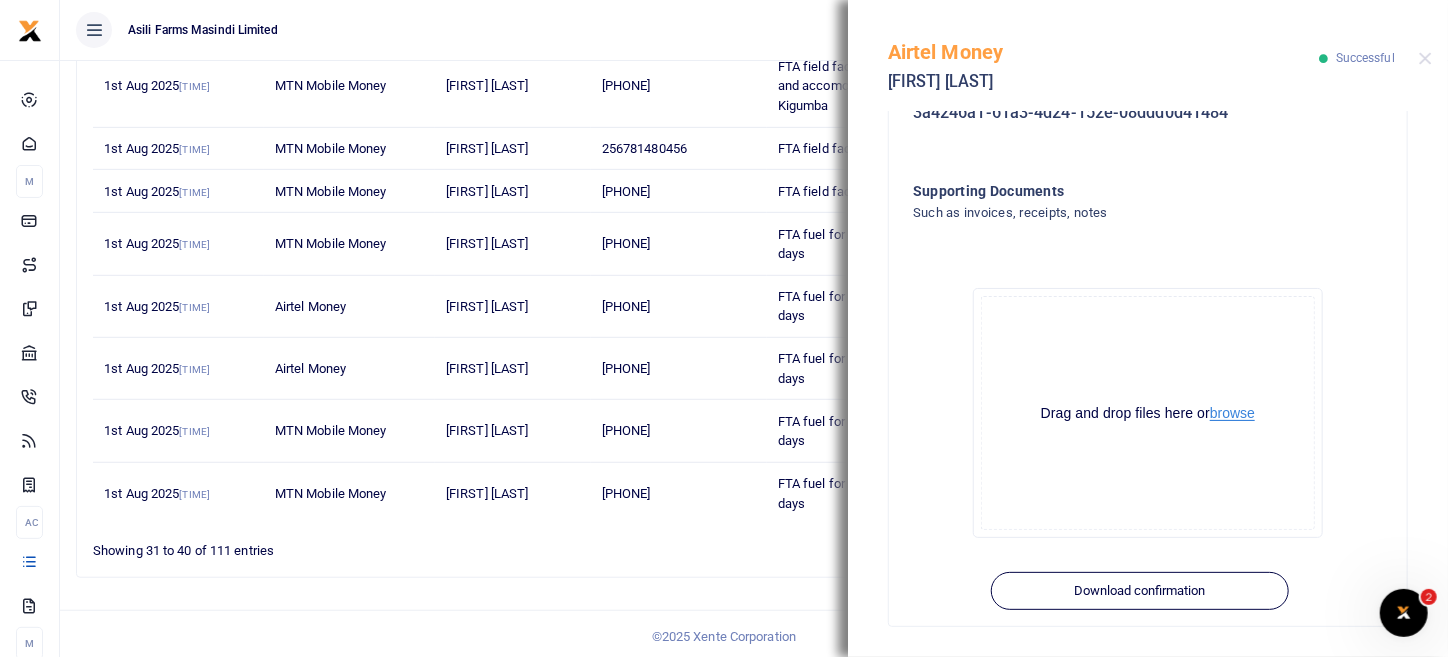 scroll, scrollTop: 0, scrollLeft: 0, axis: both 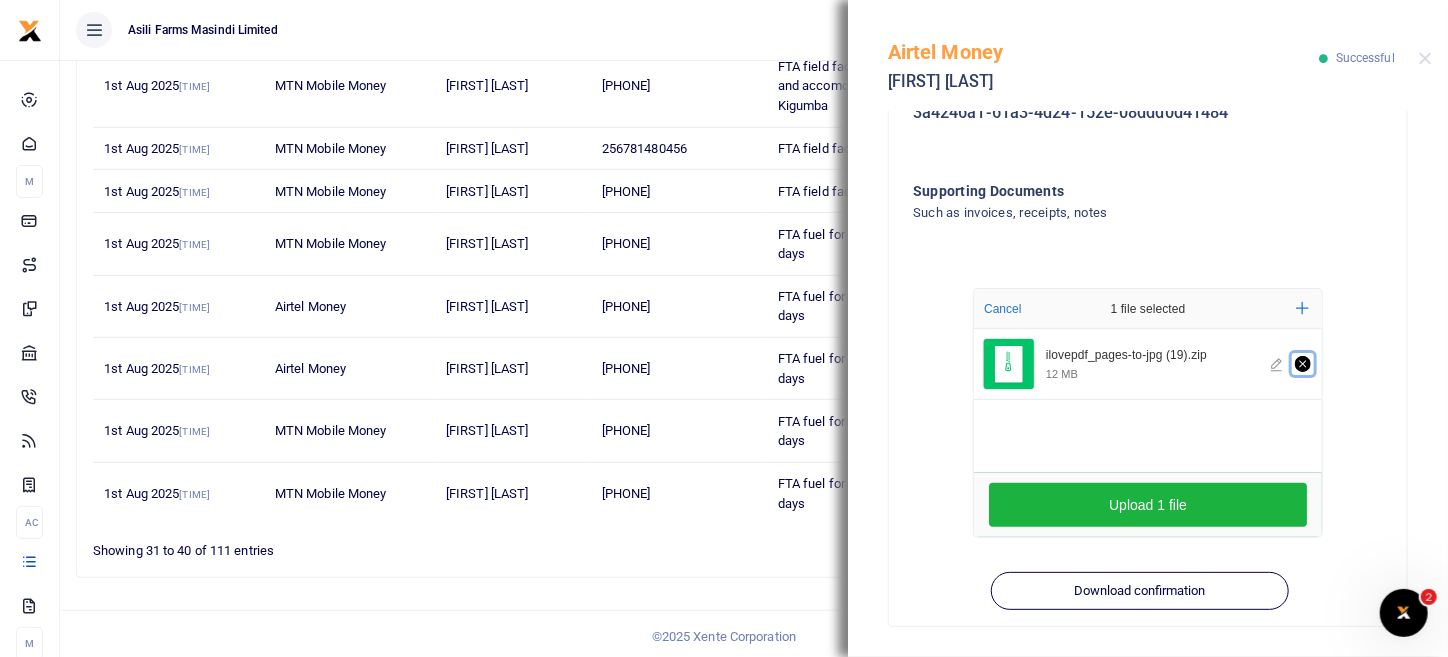 click 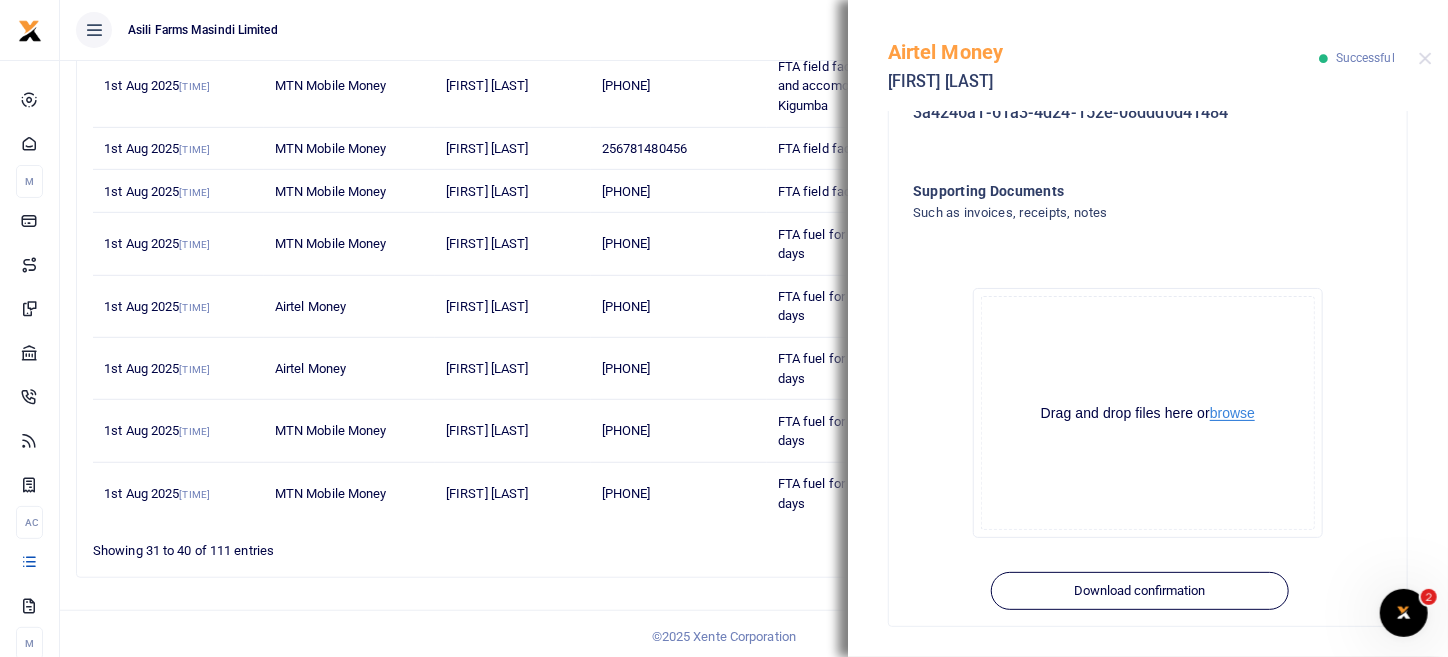 click on "browse" at bounding box center (1232, 413) 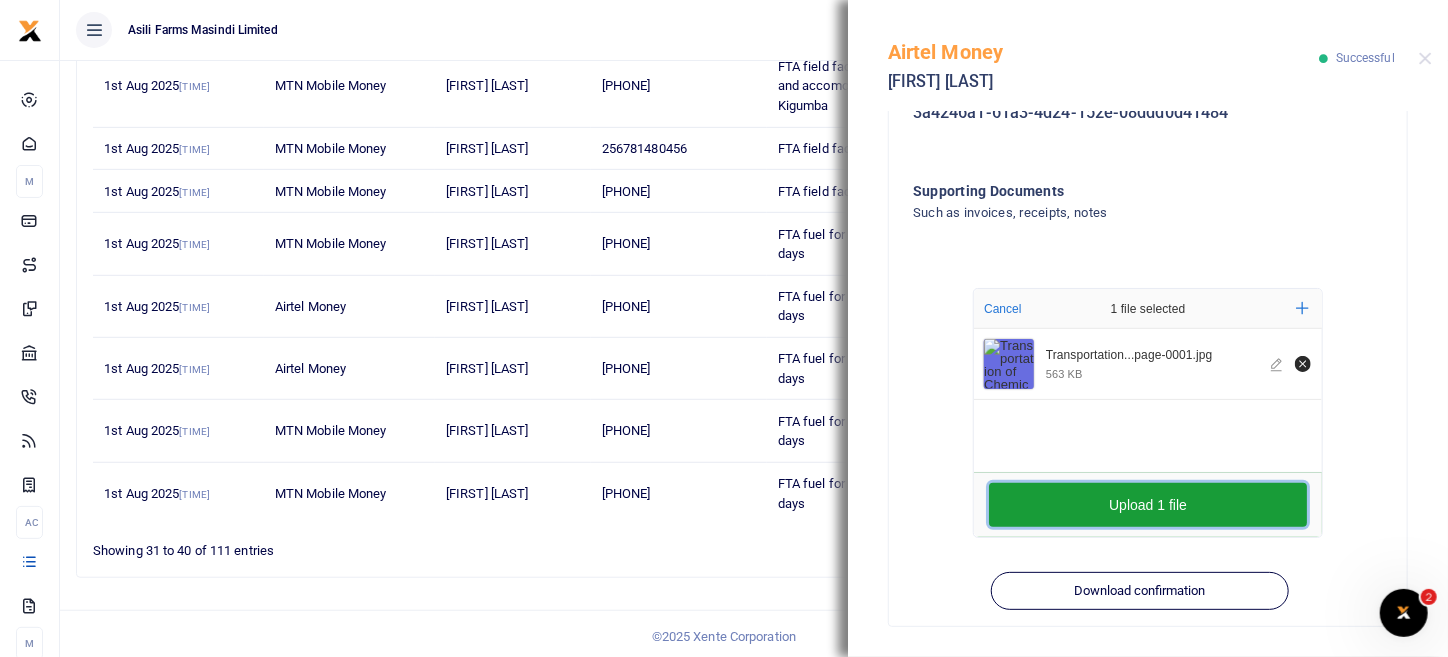 click on "Upload 1 file" at bounding box center (1148, 505) 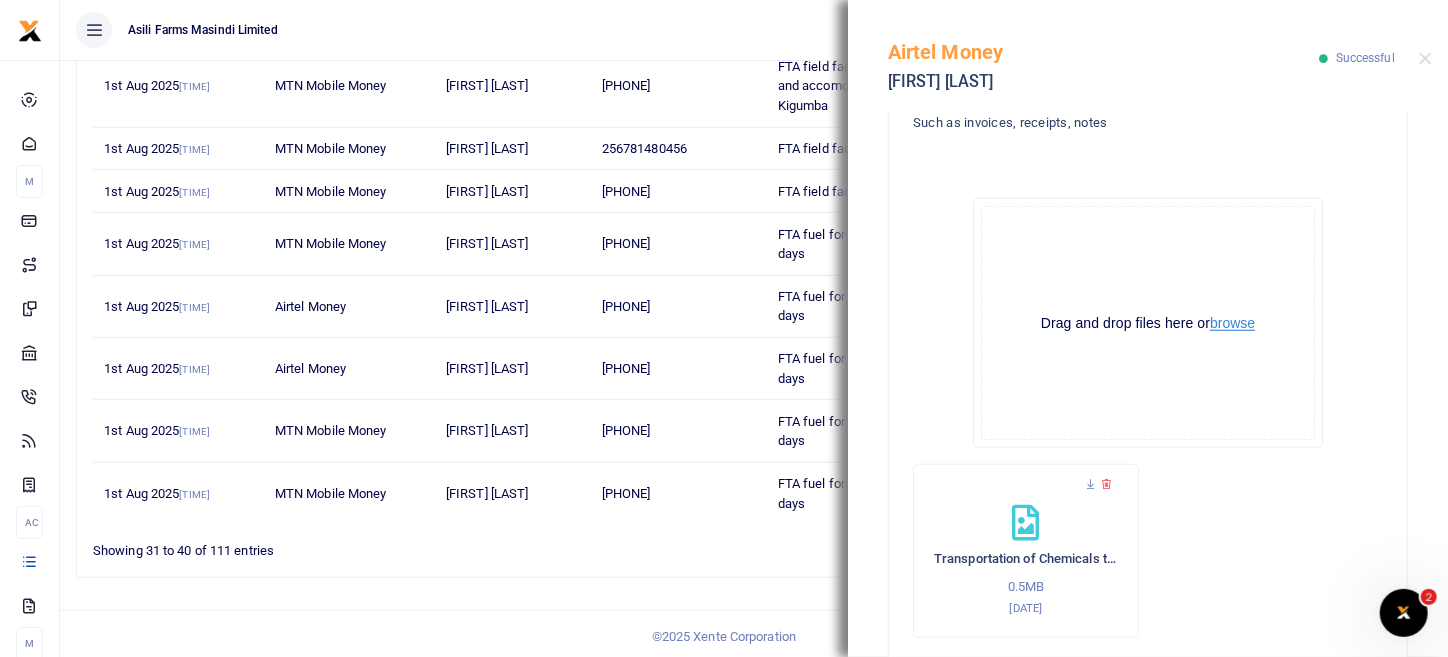 scroll, scrollTop: 820, scrollLeft: 0, axis: vertical 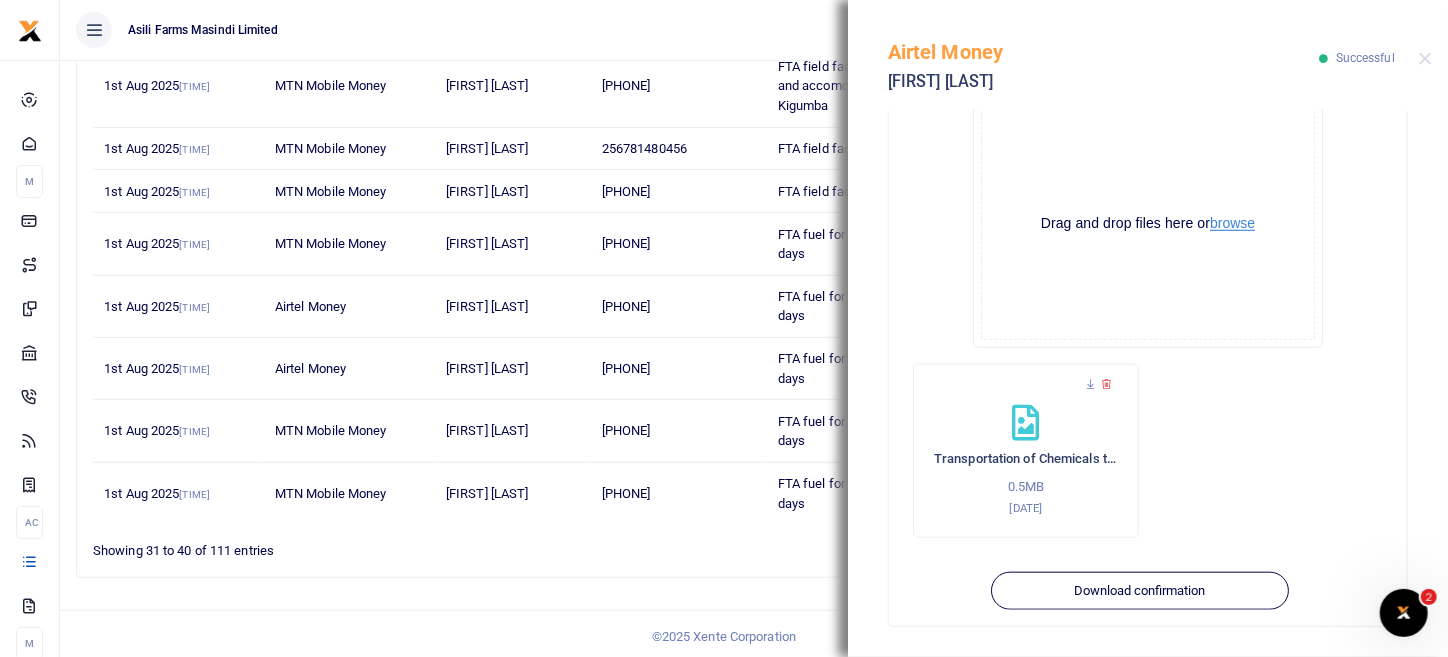 click on "browse" at bounding box center [1232, 223] 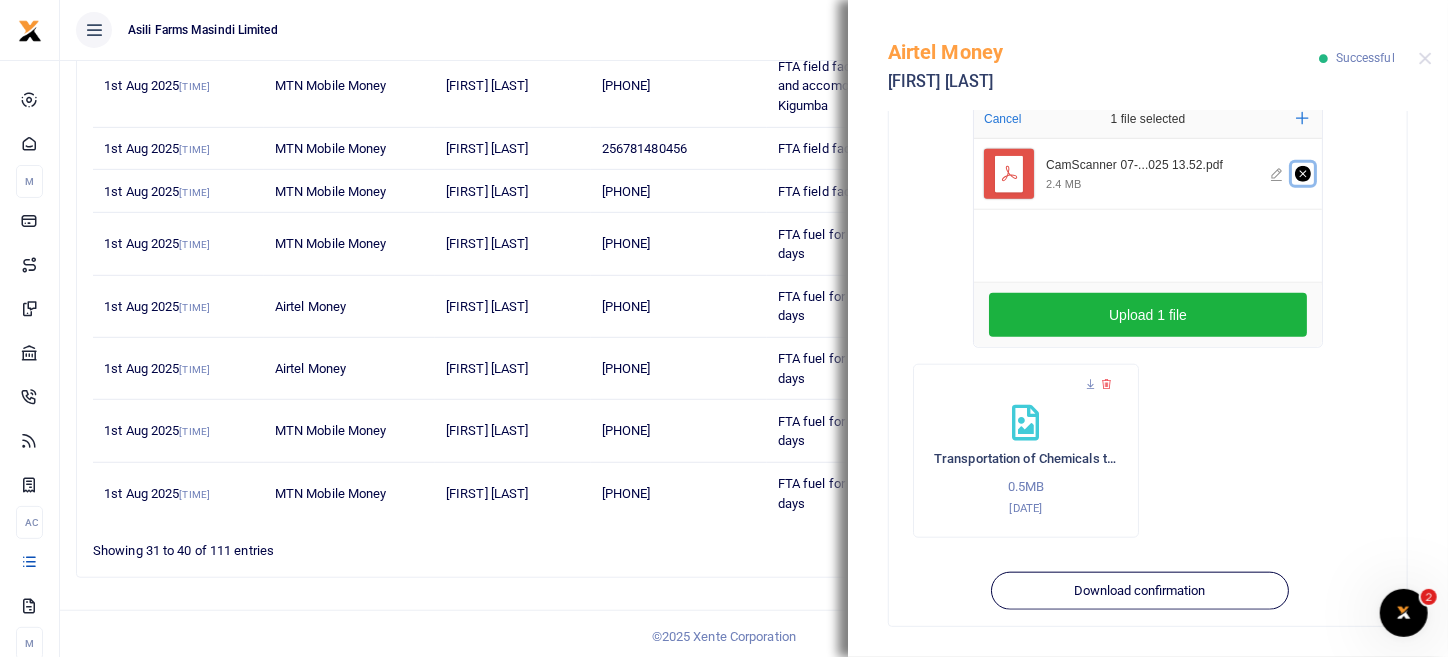 click 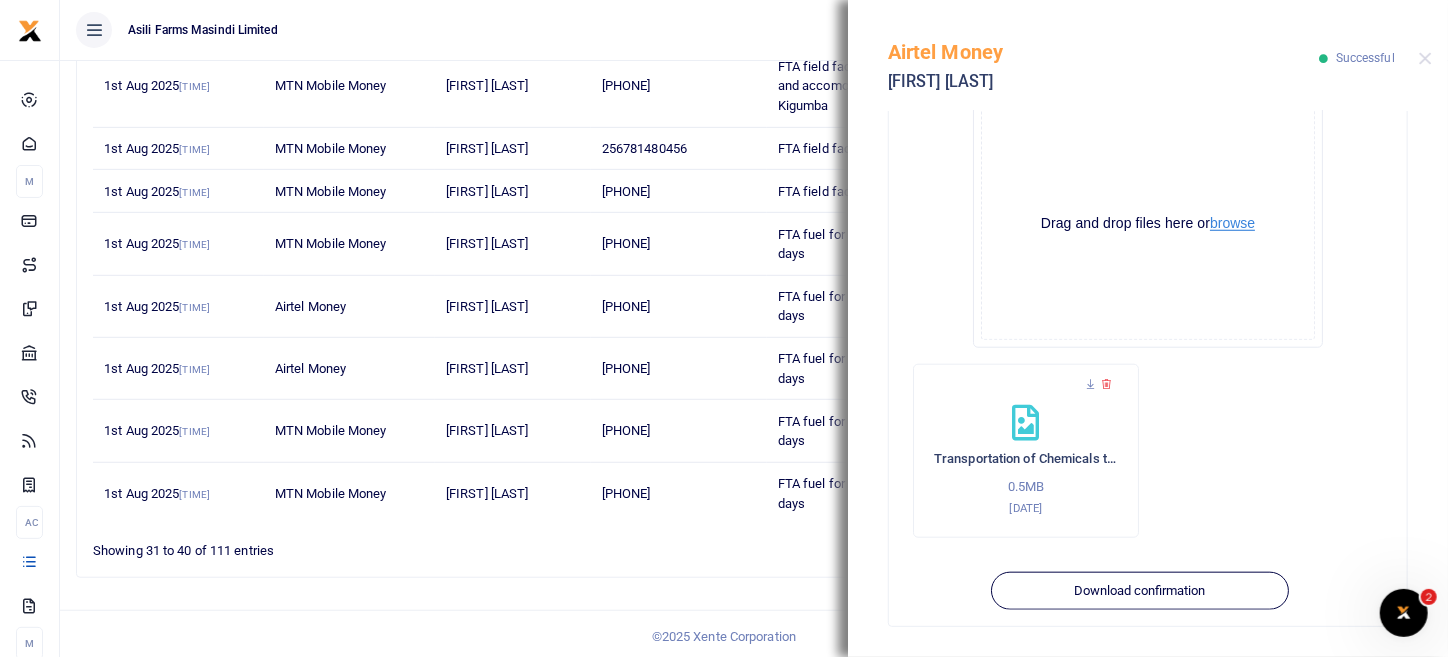 click on "browse" at bounding box center [1232, 223] 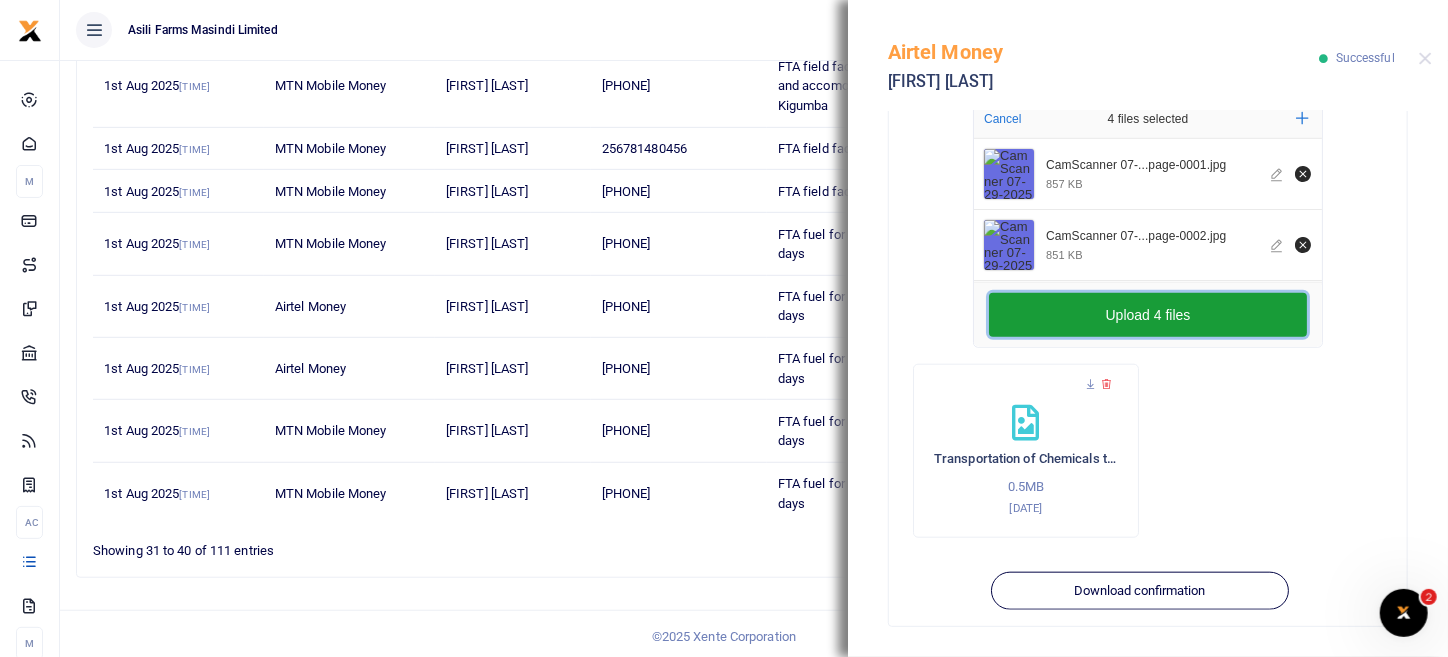 click on "Upload 4 files" at bounding box center [1148, 315] 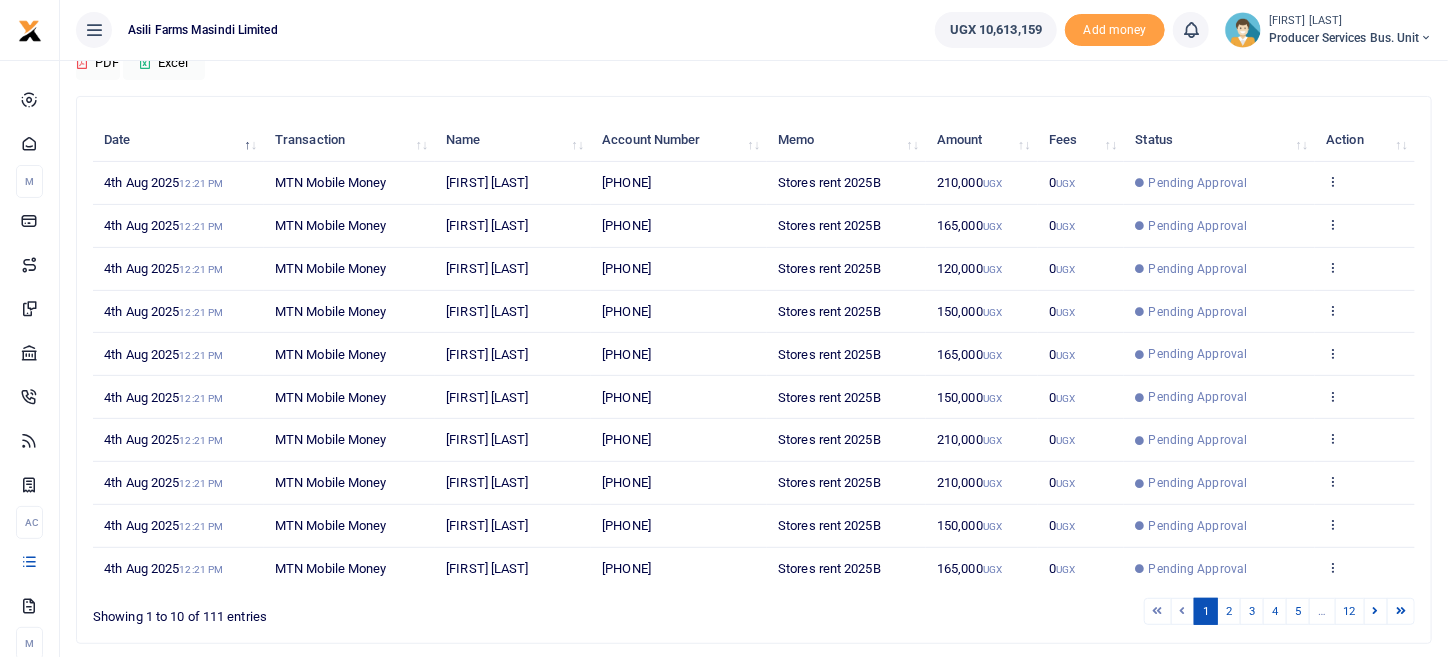 scroll, scrollTop: 158, scrollLeft: 0, axis: vertical 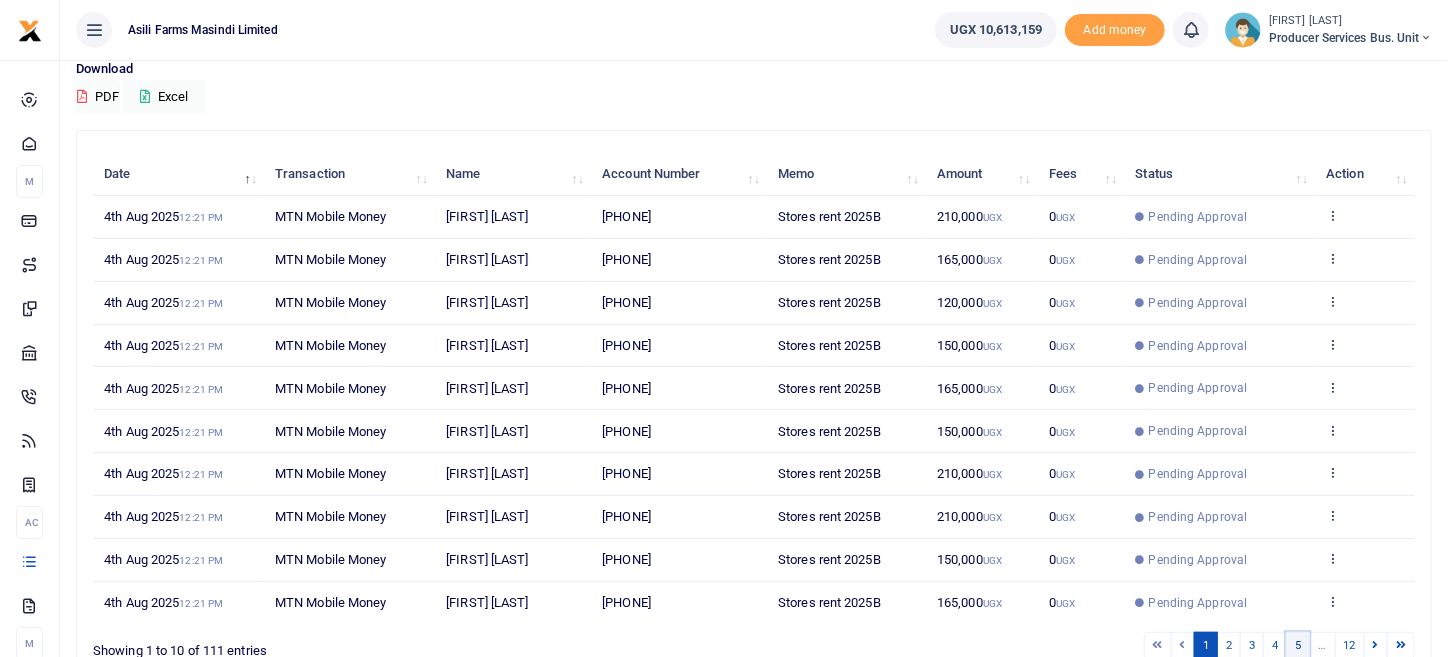 click on "5" at bounding box center (1298, 645) 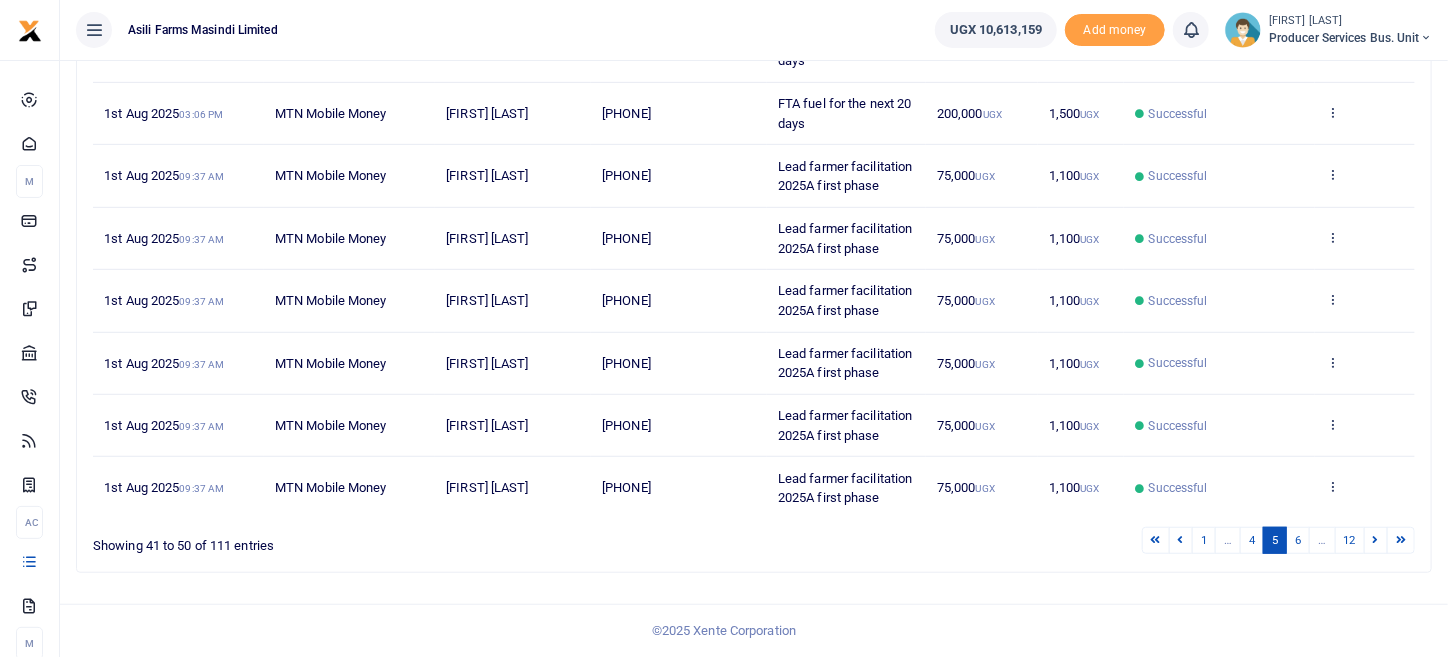 scroll, scrollTop: 569, scrollLeft: 0, axis: vertical 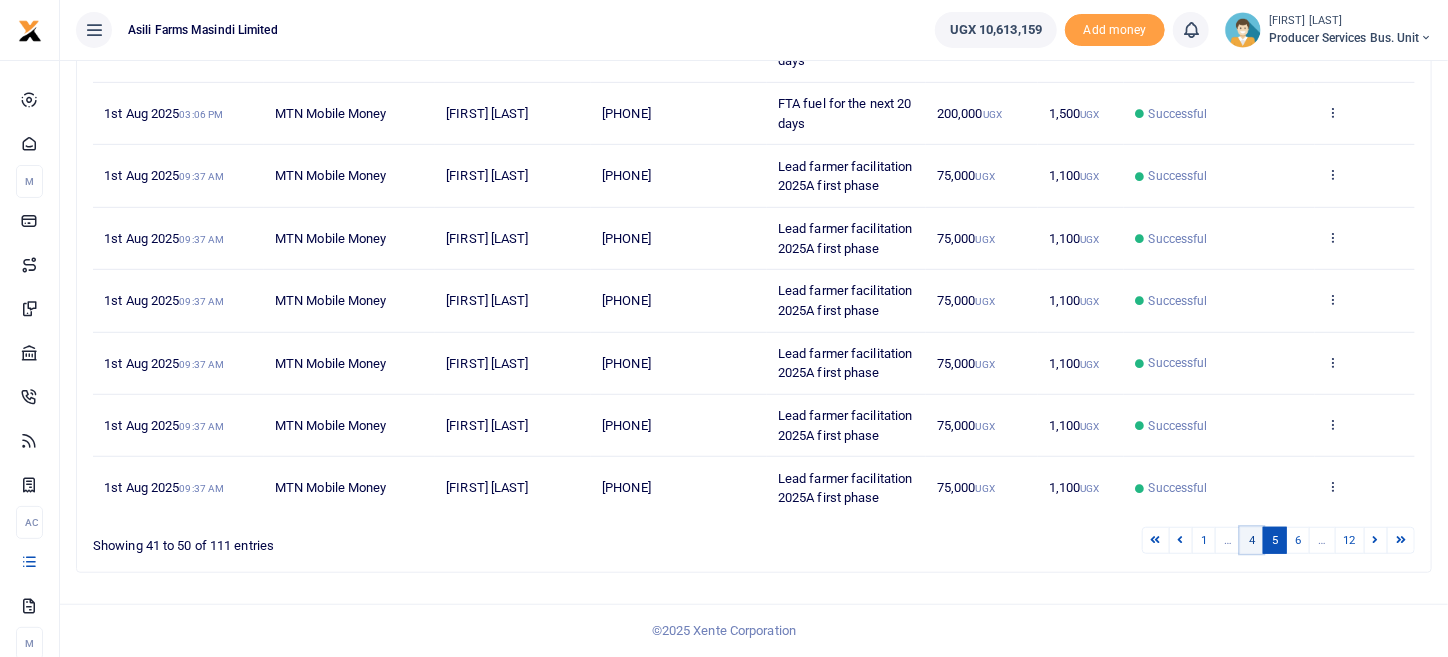 click on "4" at bounding box center (1252, 540) 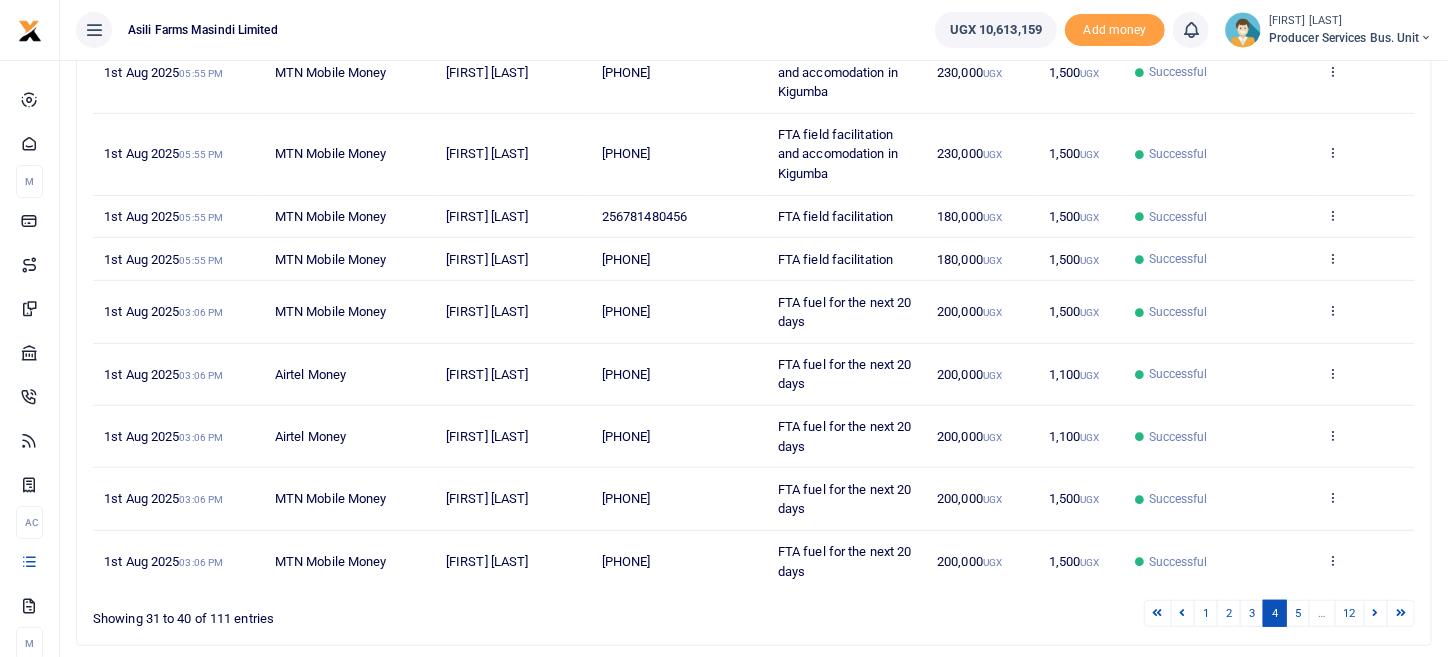 scroll, scrollTop: 400, scrollLeft: 0, axis: vertical 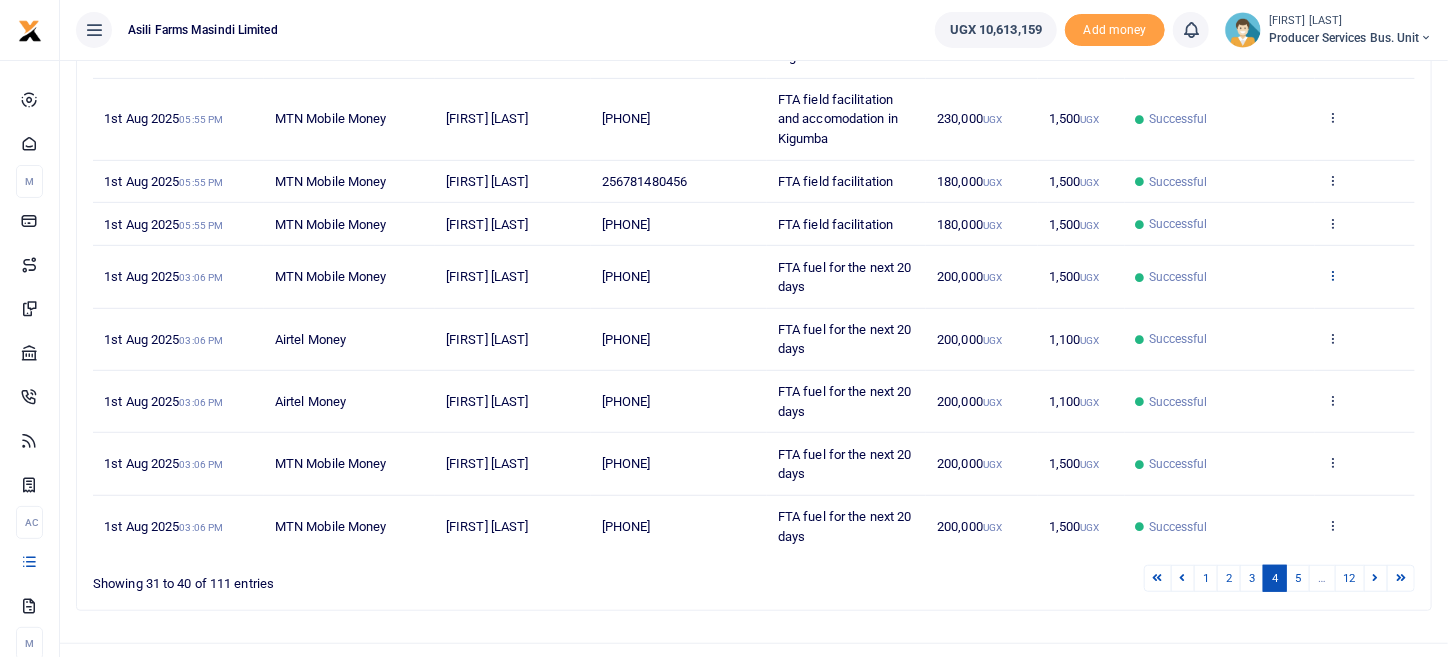 click at bounding box center [1332, 275] 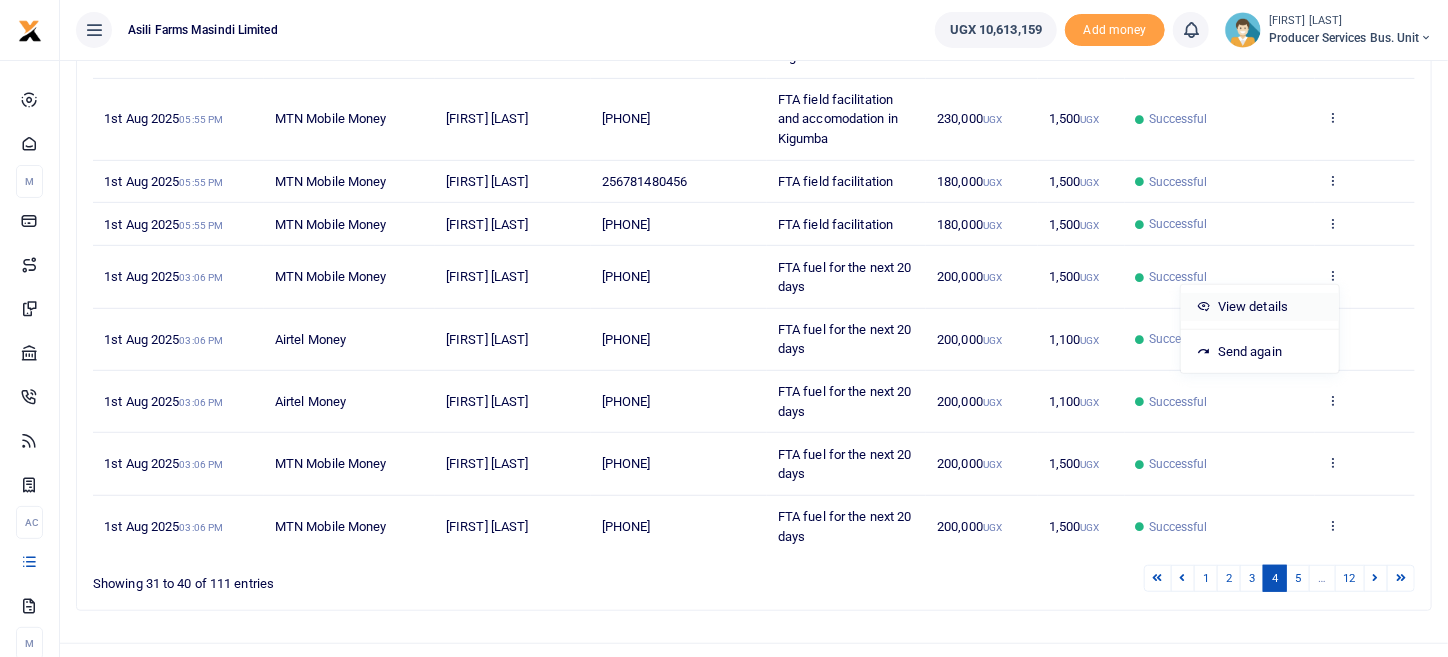 click on "View details" at bounding box center (1260, 307) 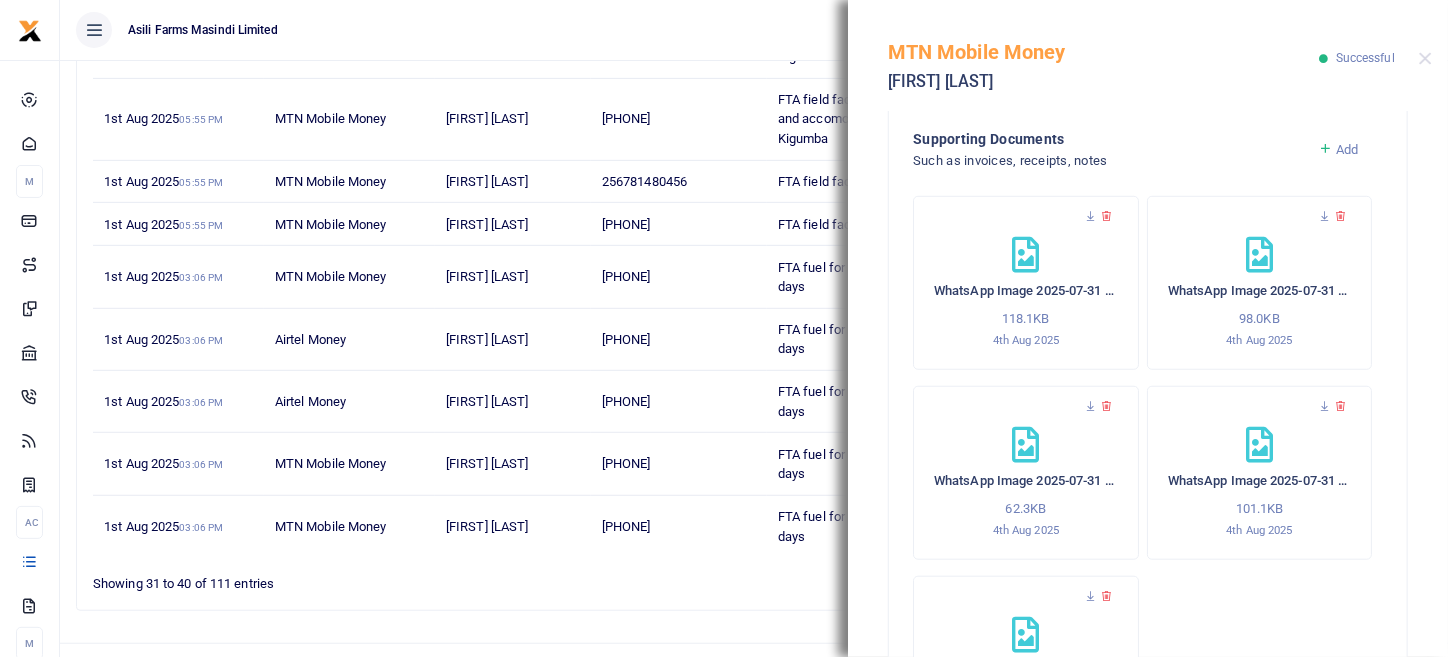 scroll, scrollTop: 470, scrollLeft: 0, axis: vertical 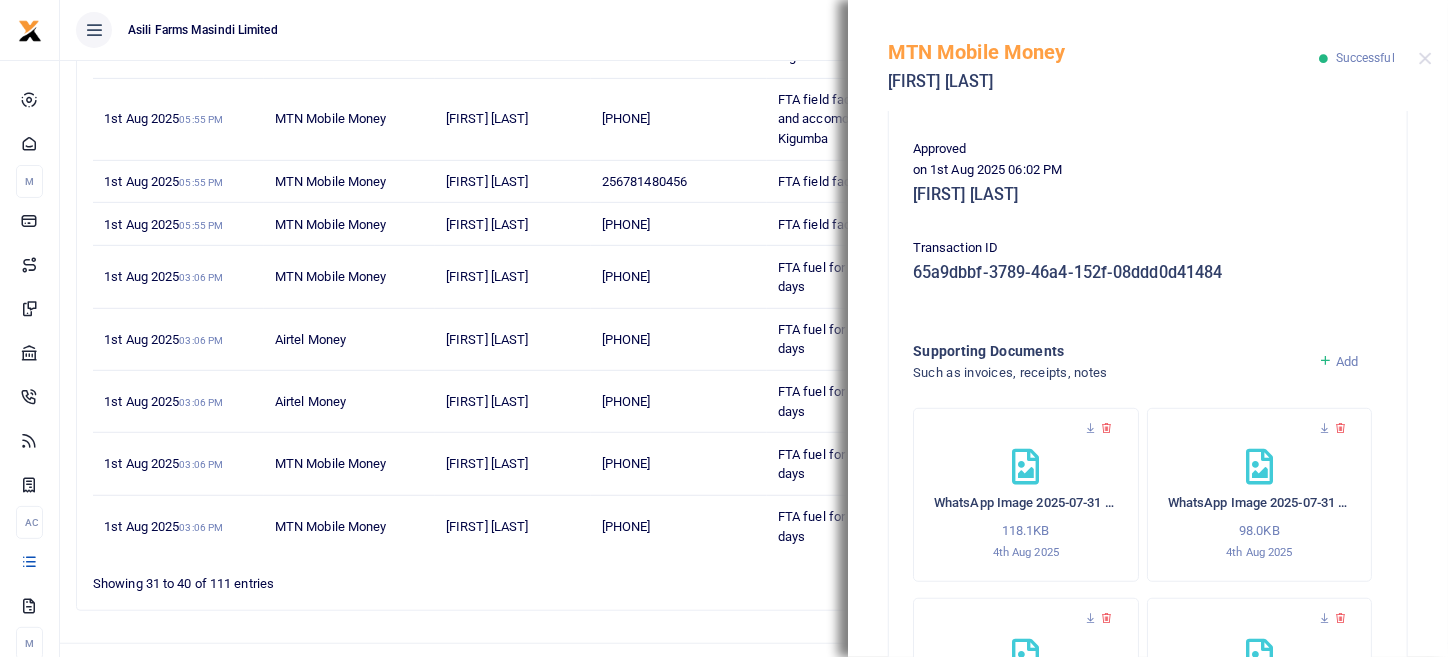 click on "MTN Mobile Money
Reagan Kerunga
Successful" at bounding box center (1148, 55) 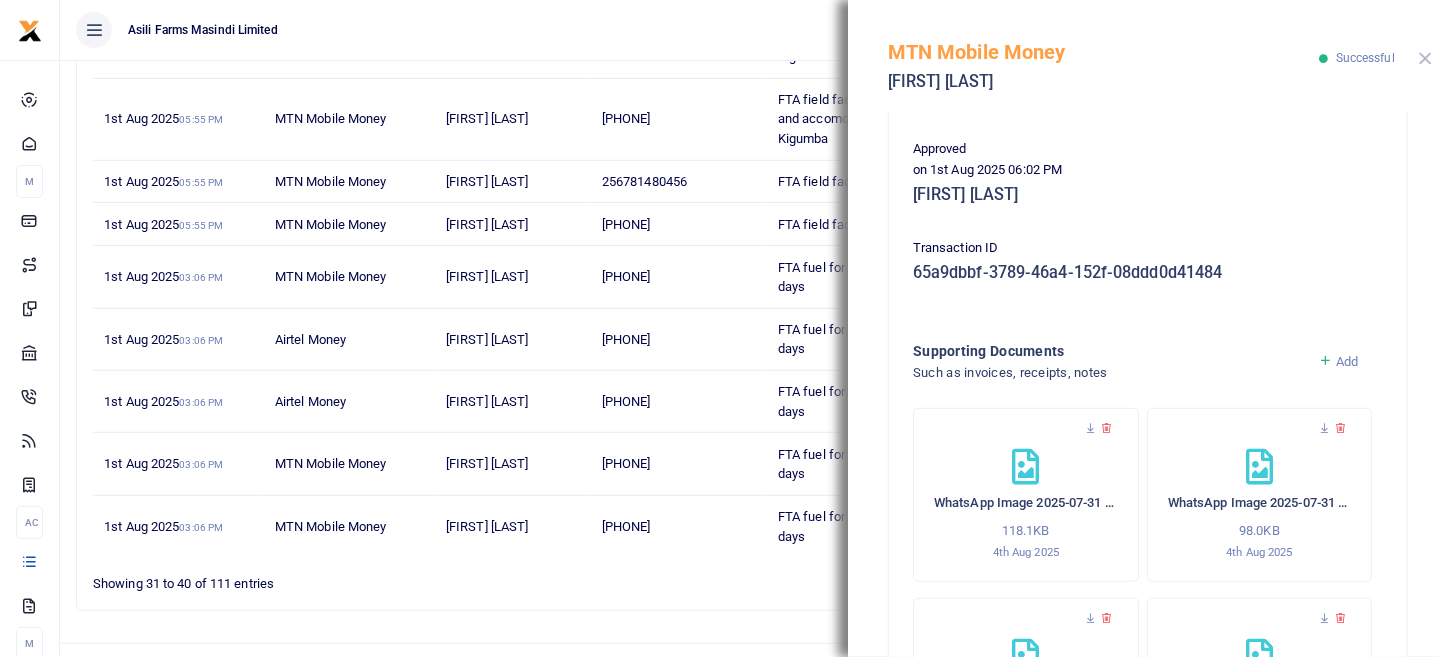 click at bounding box center (1425, 58) 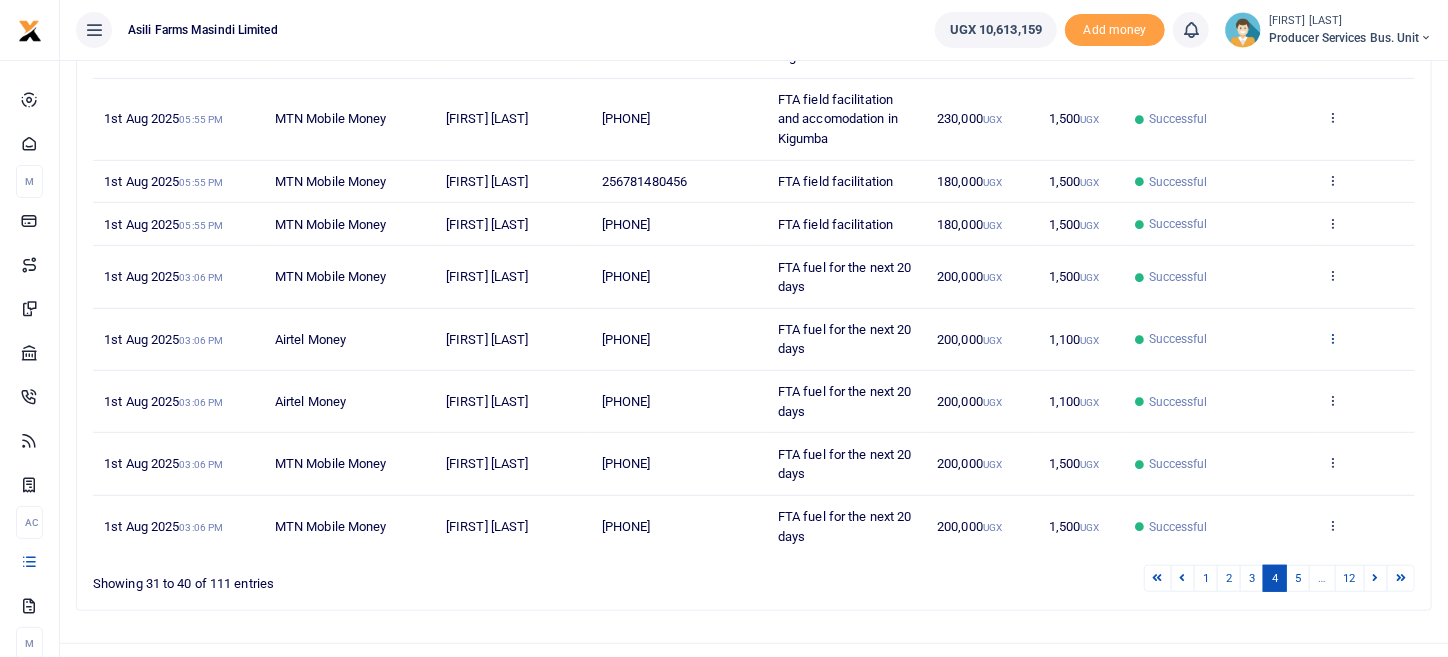 click at bounding box center (1332, 338) 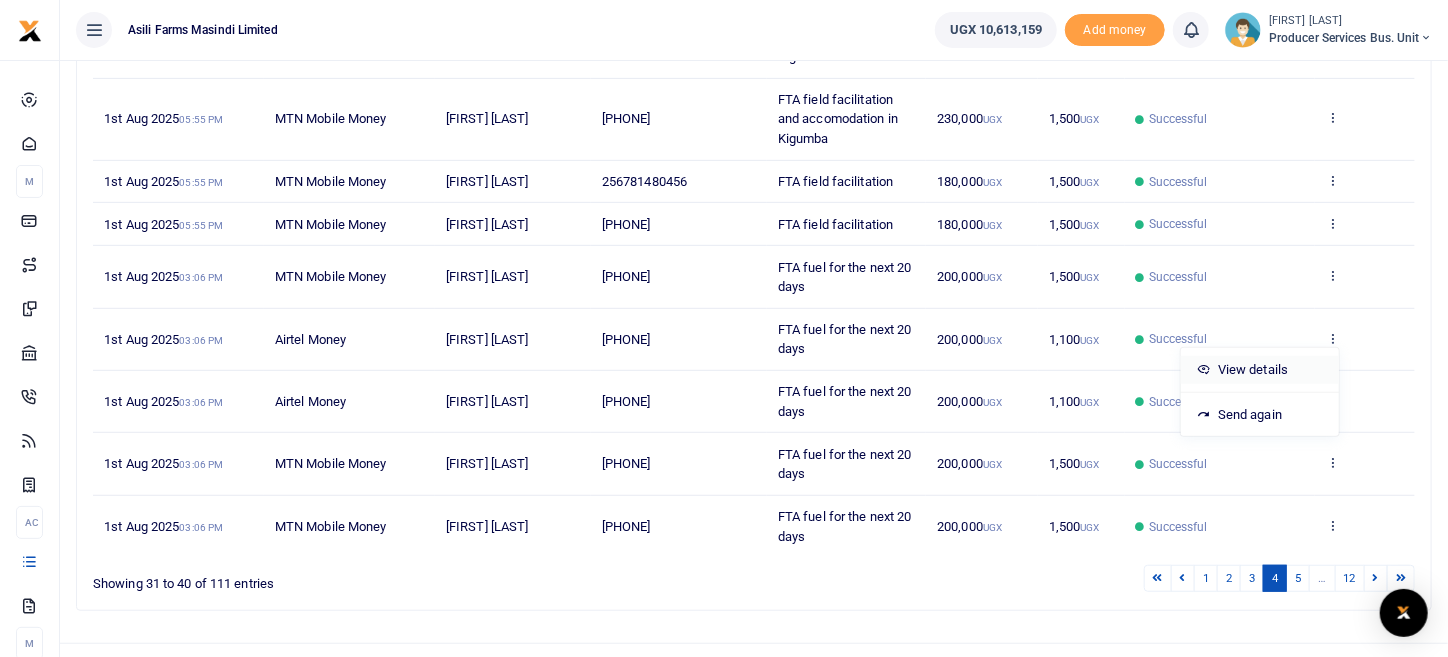 click on "View details" at bounding box center (1260, 370) 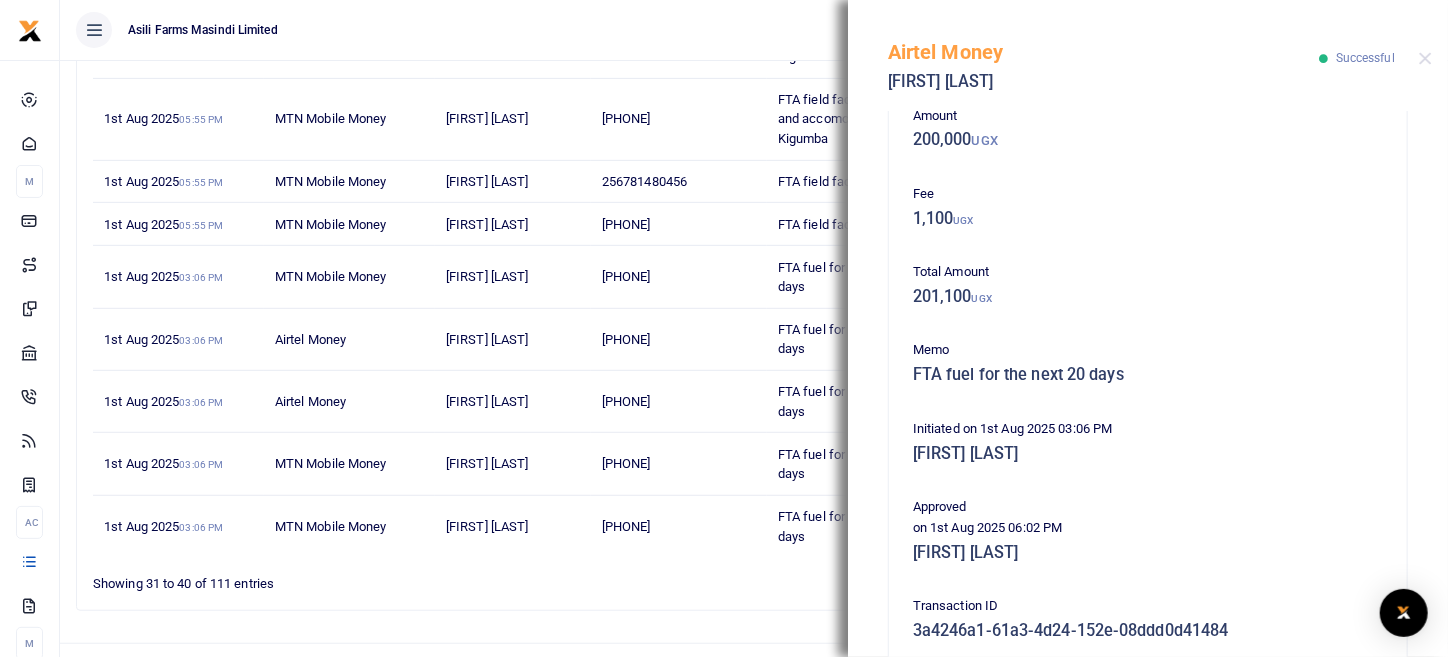 scroll, scrollTop: 490, scrollLeft: 0, axis: vertical 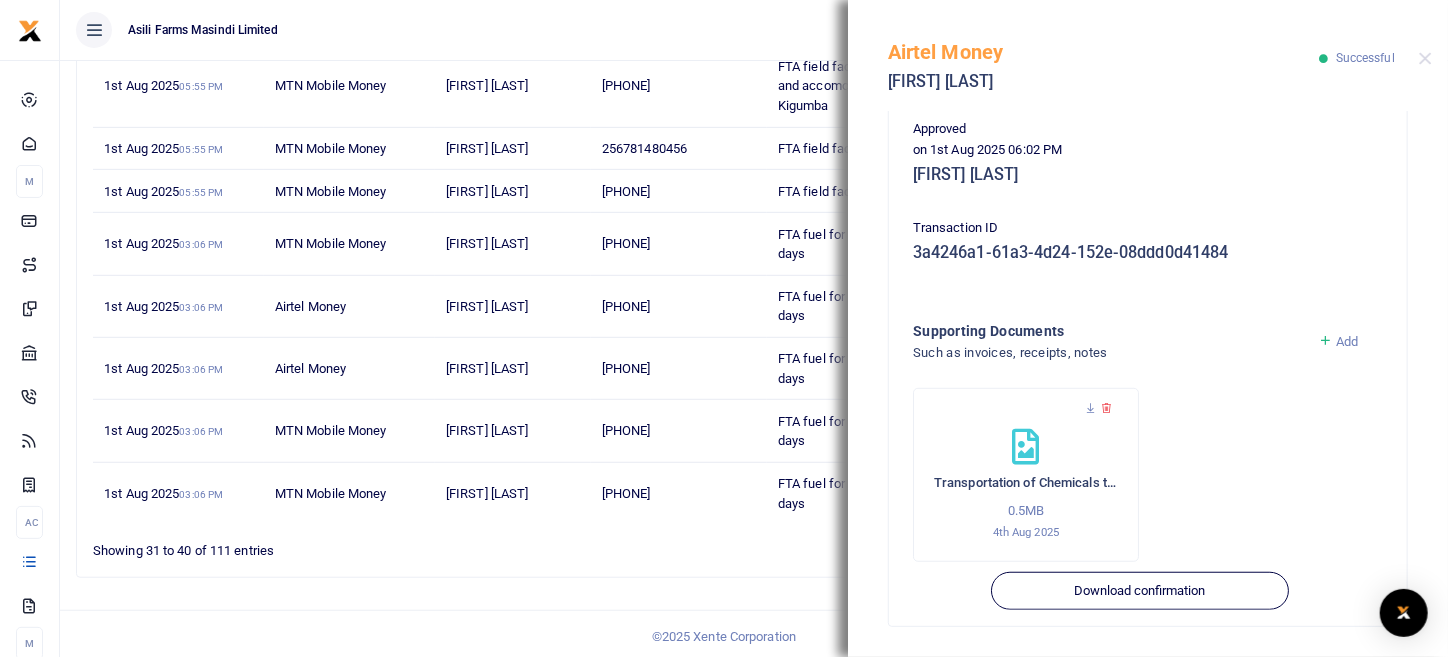 click on "Add" at bounding box center [1347, 341] 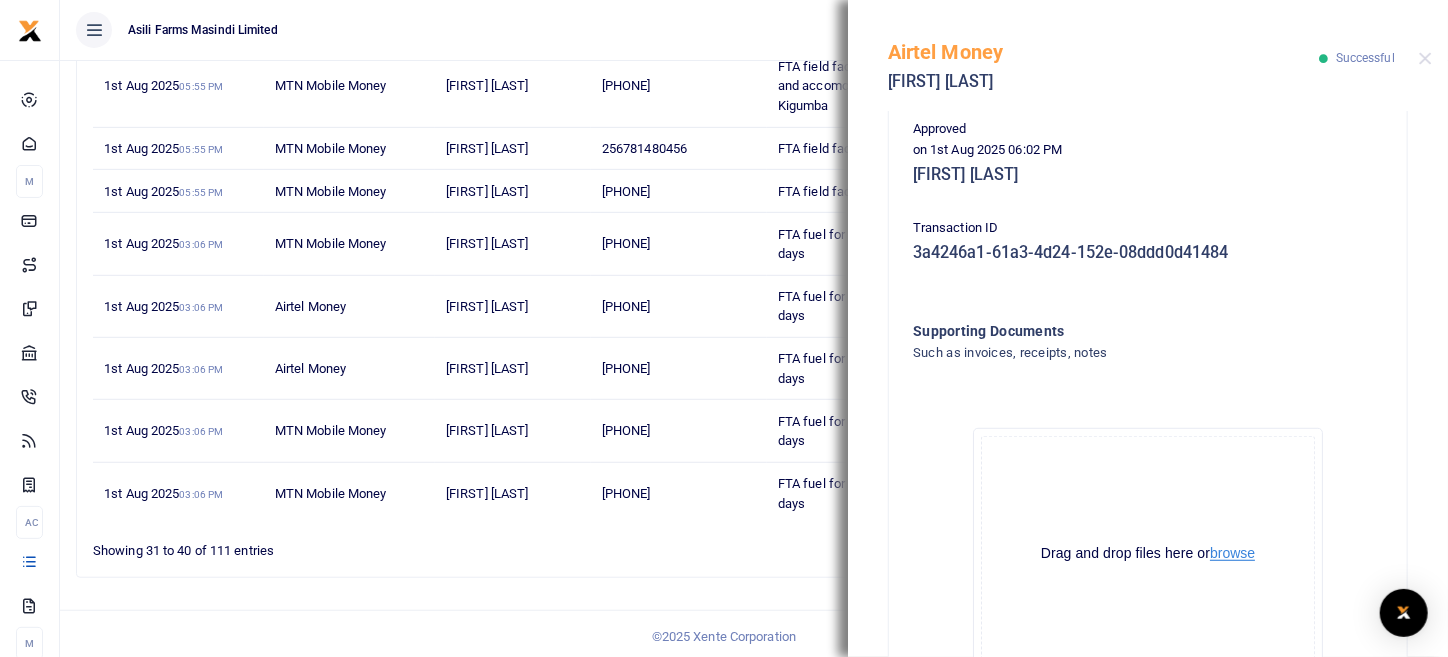 click on "browse" at bounding box center [1232, 553] 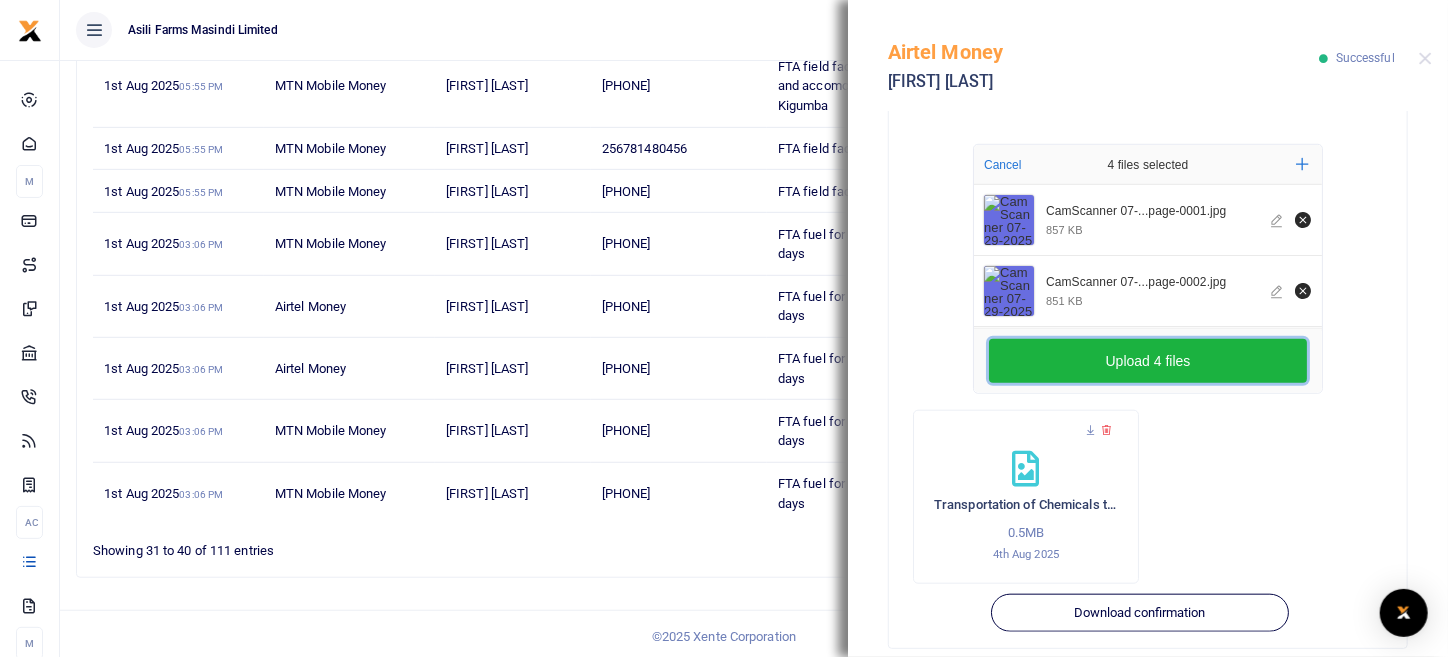 scroll, scrollTop: 790, scrollLeft: 0, axis: vertical 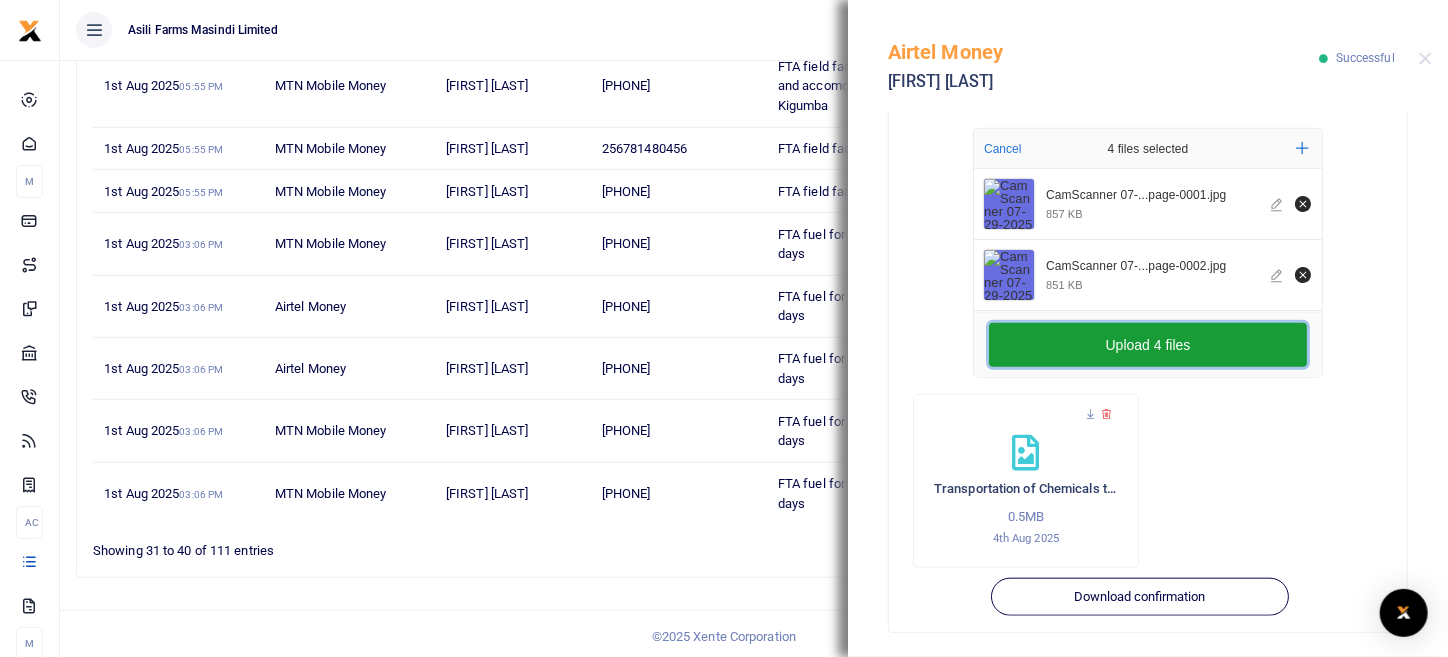 click on "Upload 4 files" at bounding box center [1148, 345] 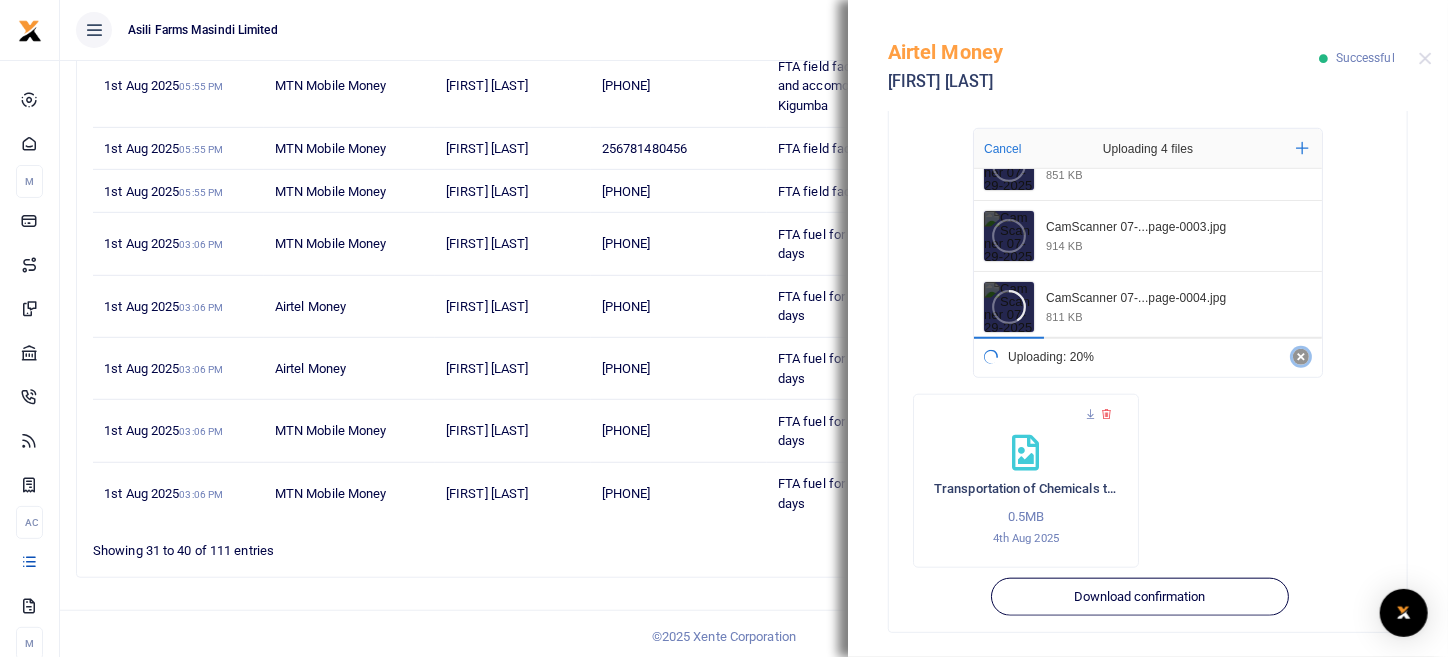 scroll, scrollTop: 125, scrollLeft: 0, axis: vertical 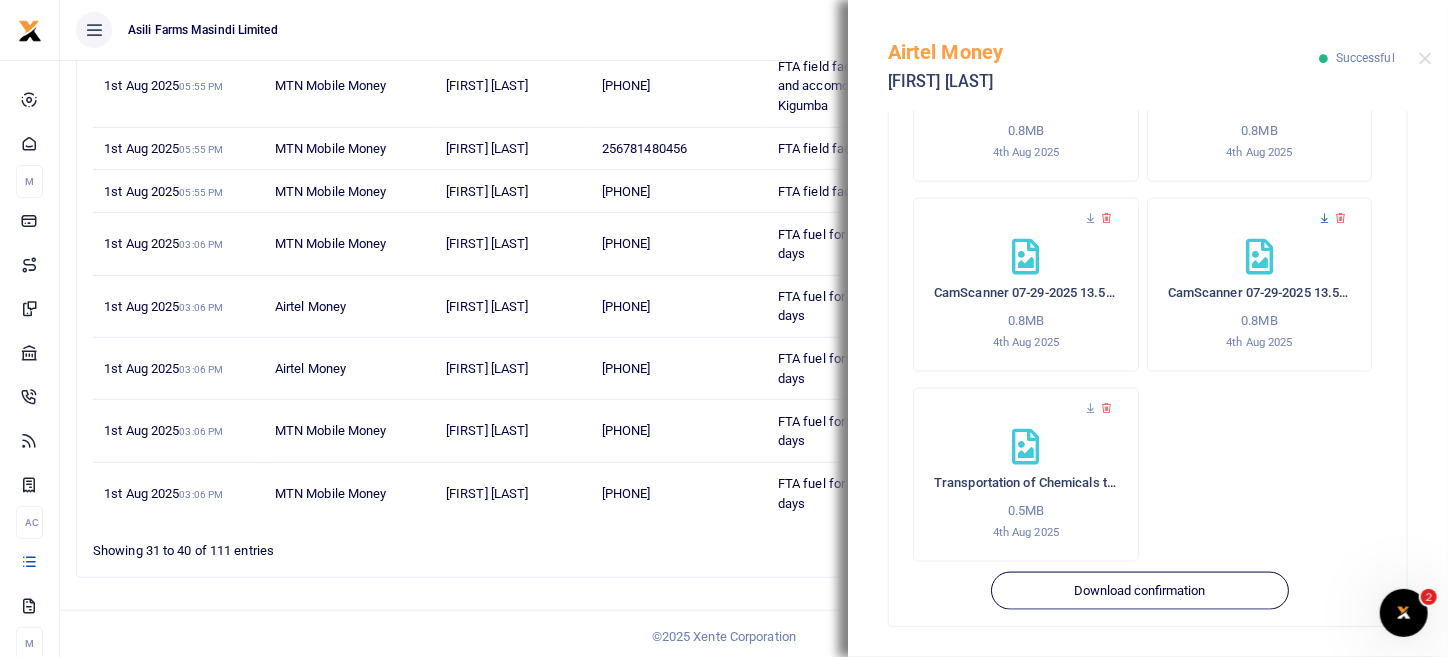 click at bounding box center (1324, 218) 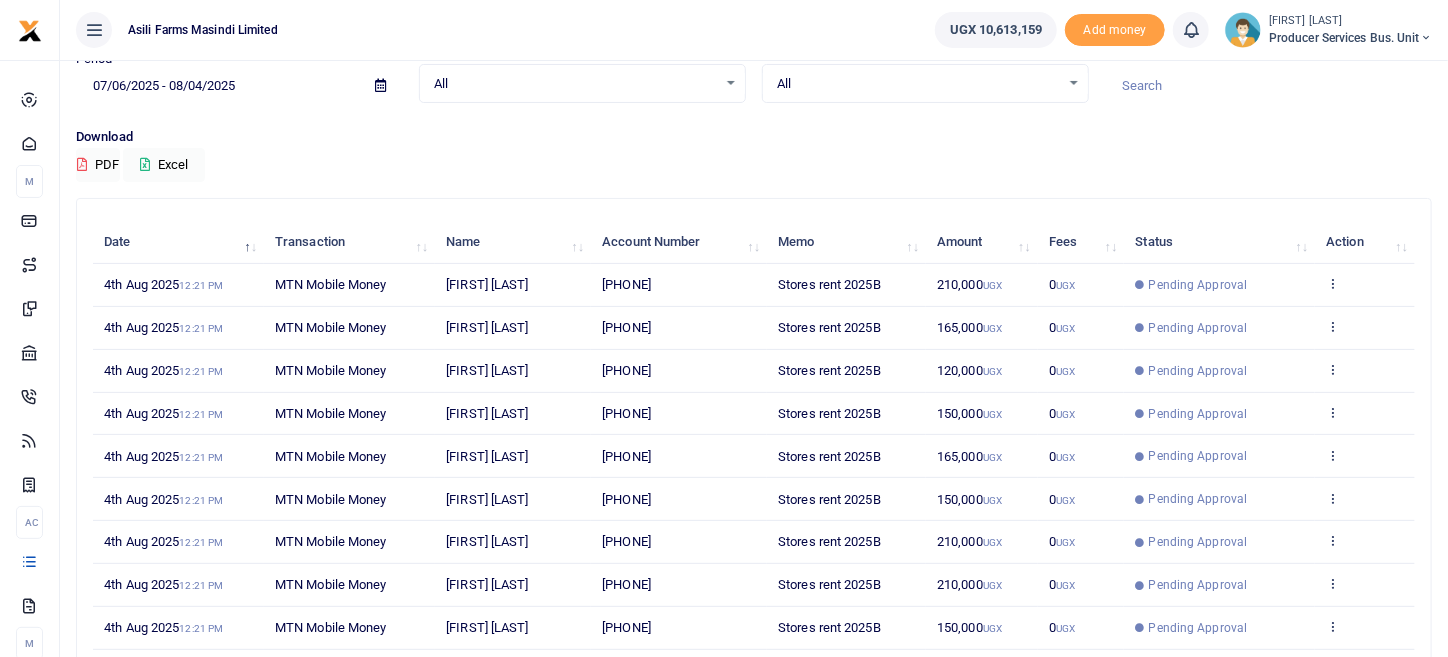 scroll, scrollTop: 258, scrollLeft: 0, axis: vertical 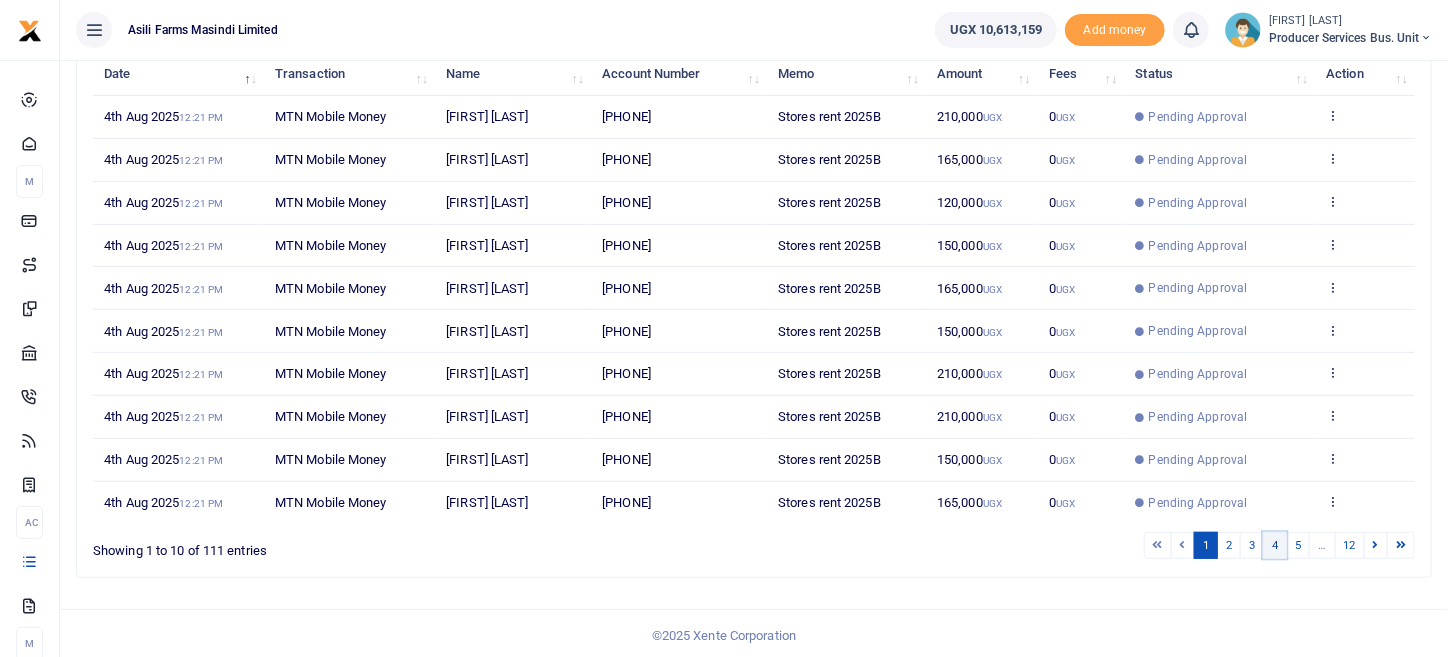 click on "4" at bounding box center [1275, 545] 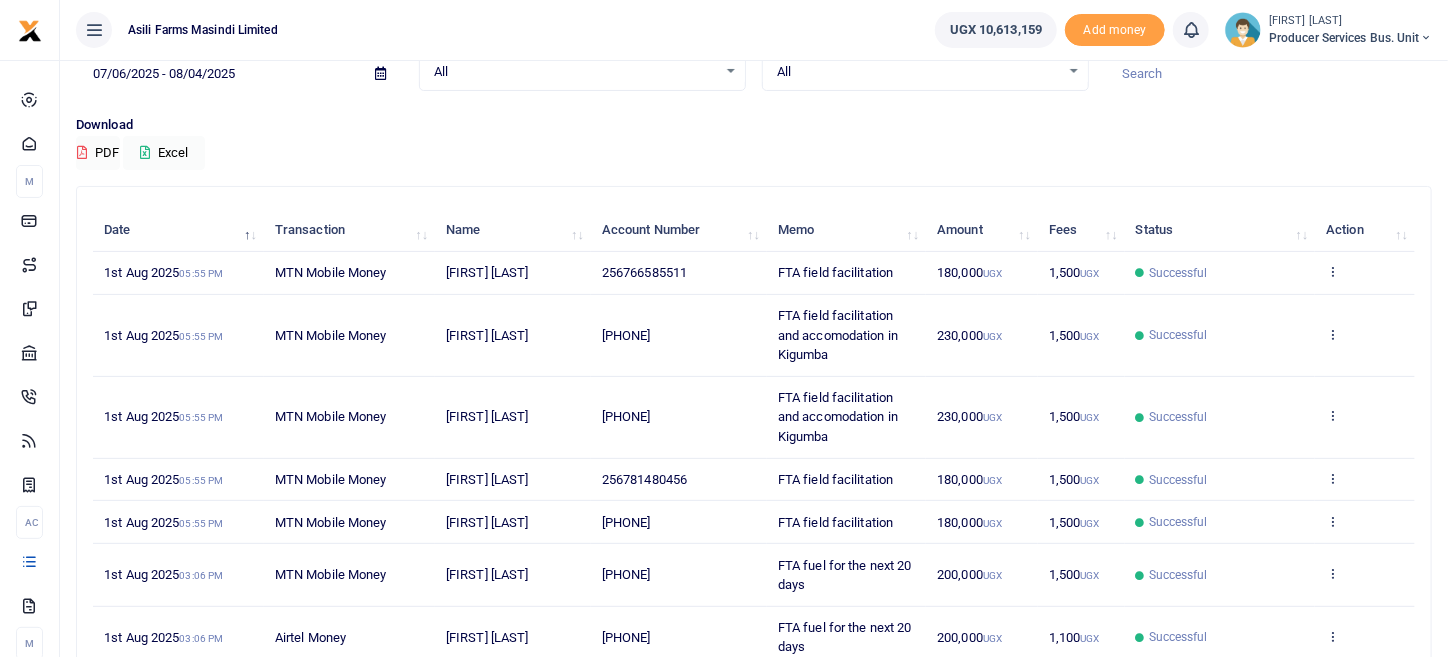 scroll, scrollTop: 433, scrollLeft: 0, axis: vertical 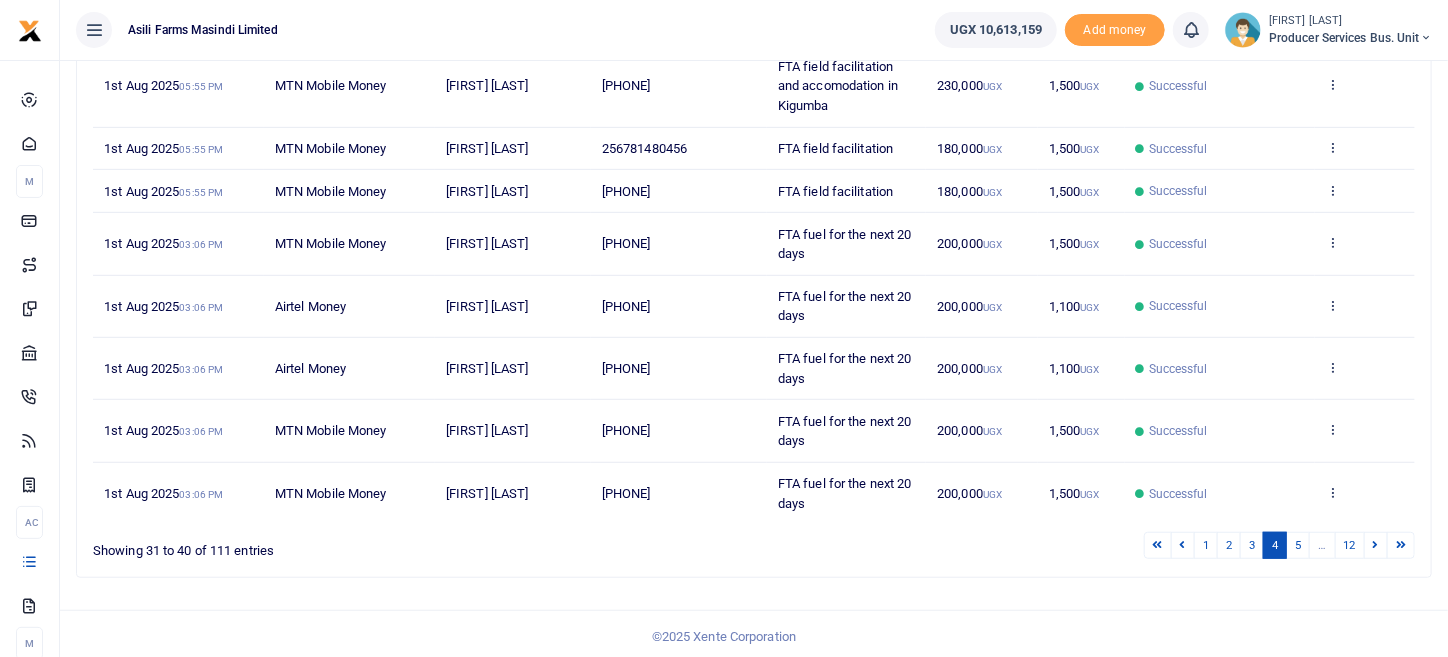 click on "View details
Send again" at bounding box center [1365, 307] 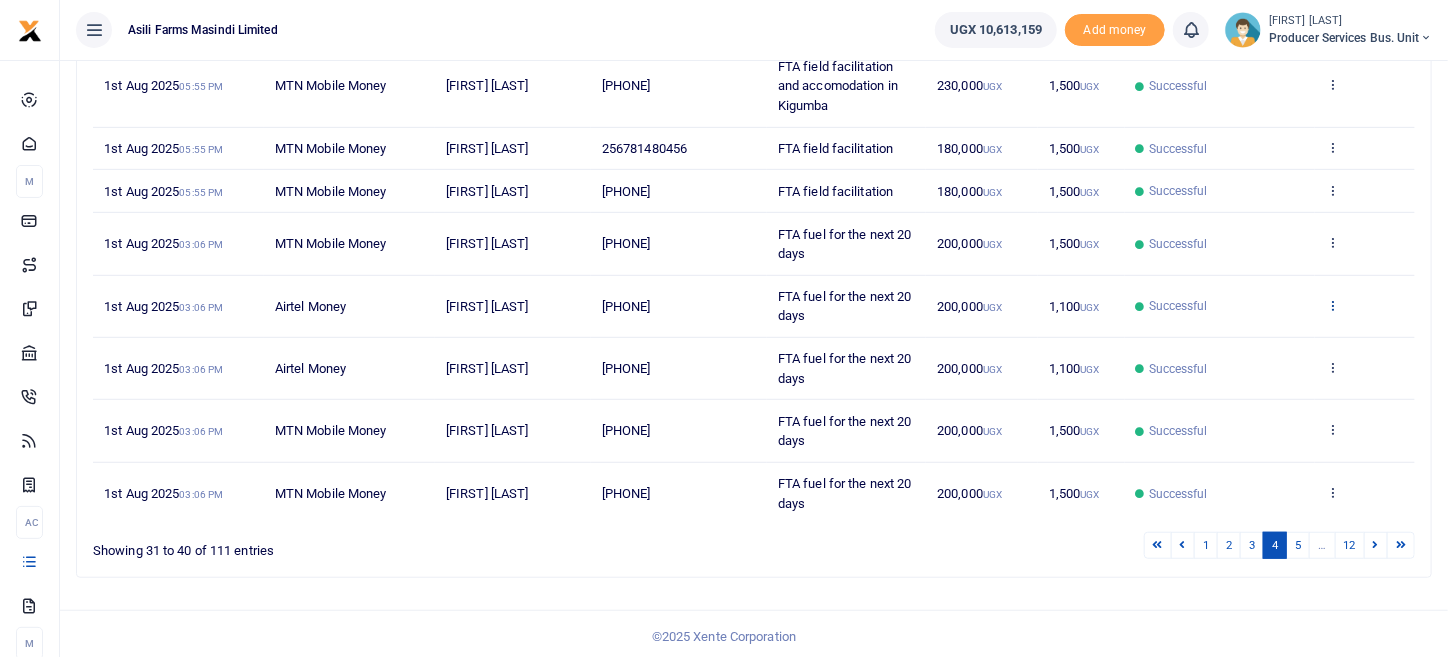 click at bounding box center (1332, 306) 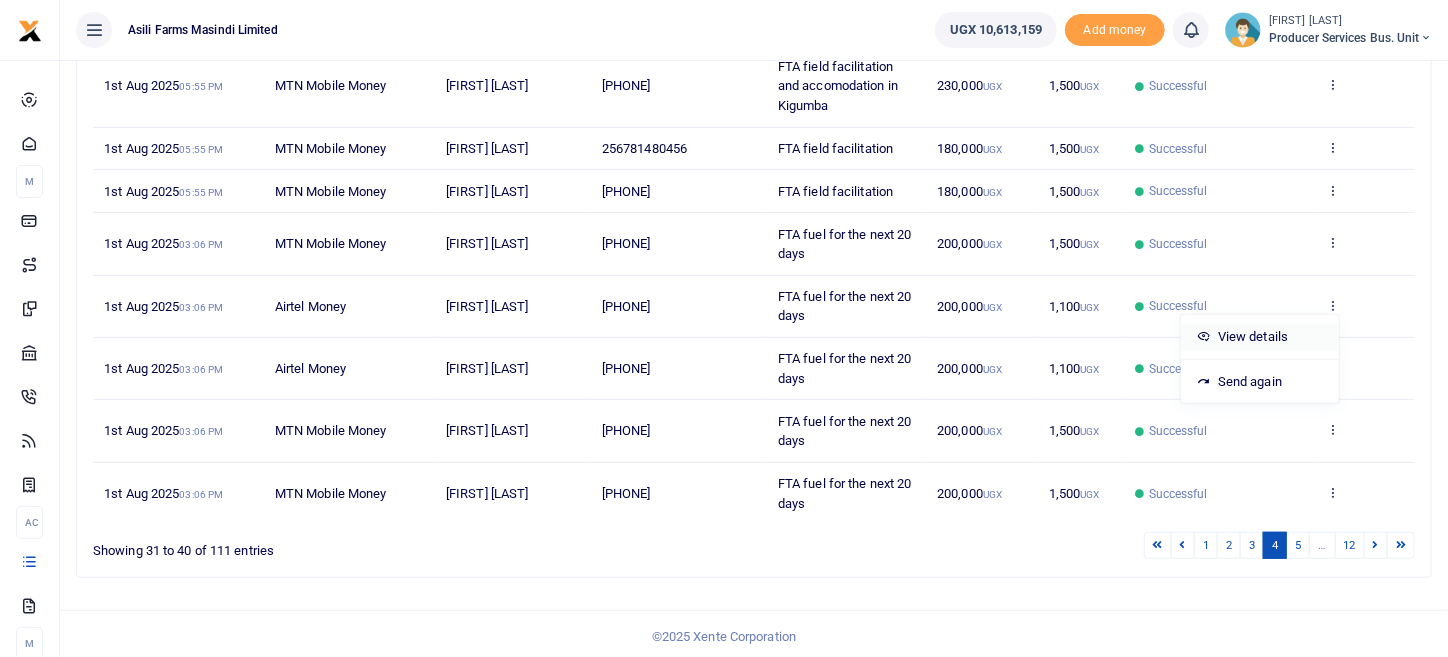 click on "View details" at bounding box center [1260, 337] 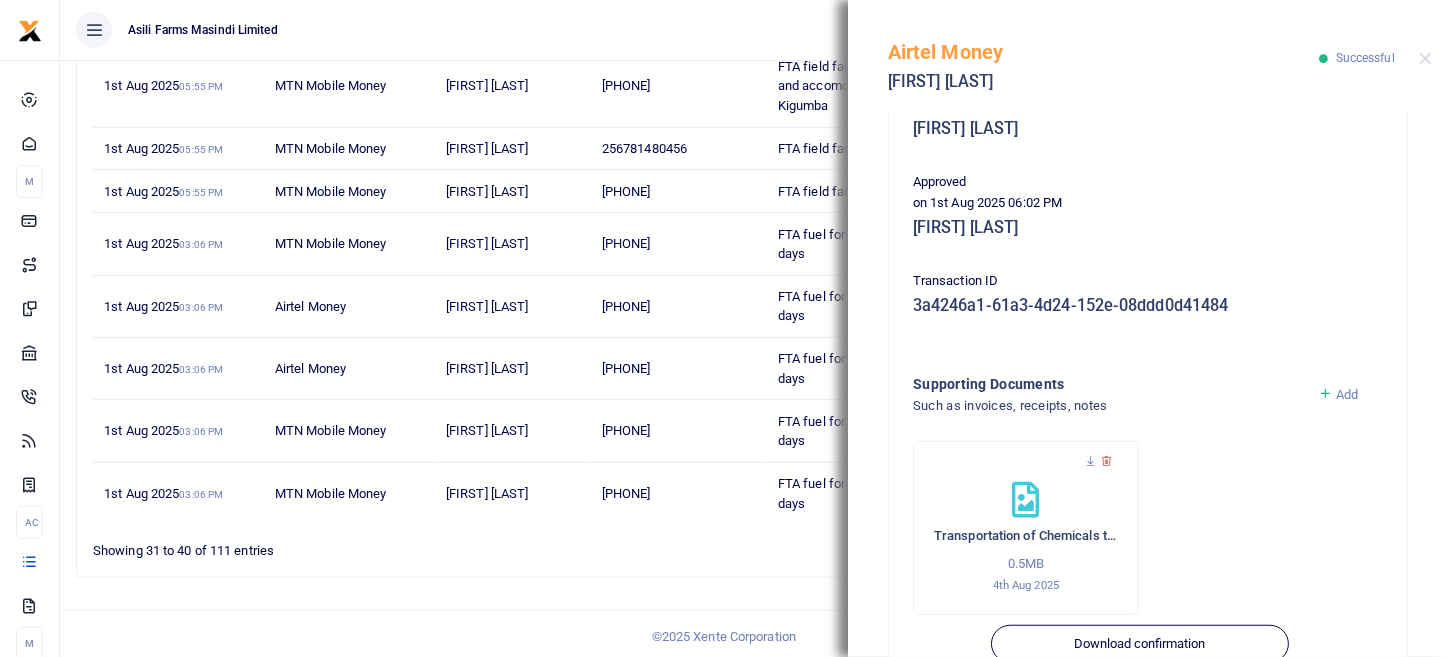 scroll, scrollTop: 490, scrollLeft: 0, axis: vertical 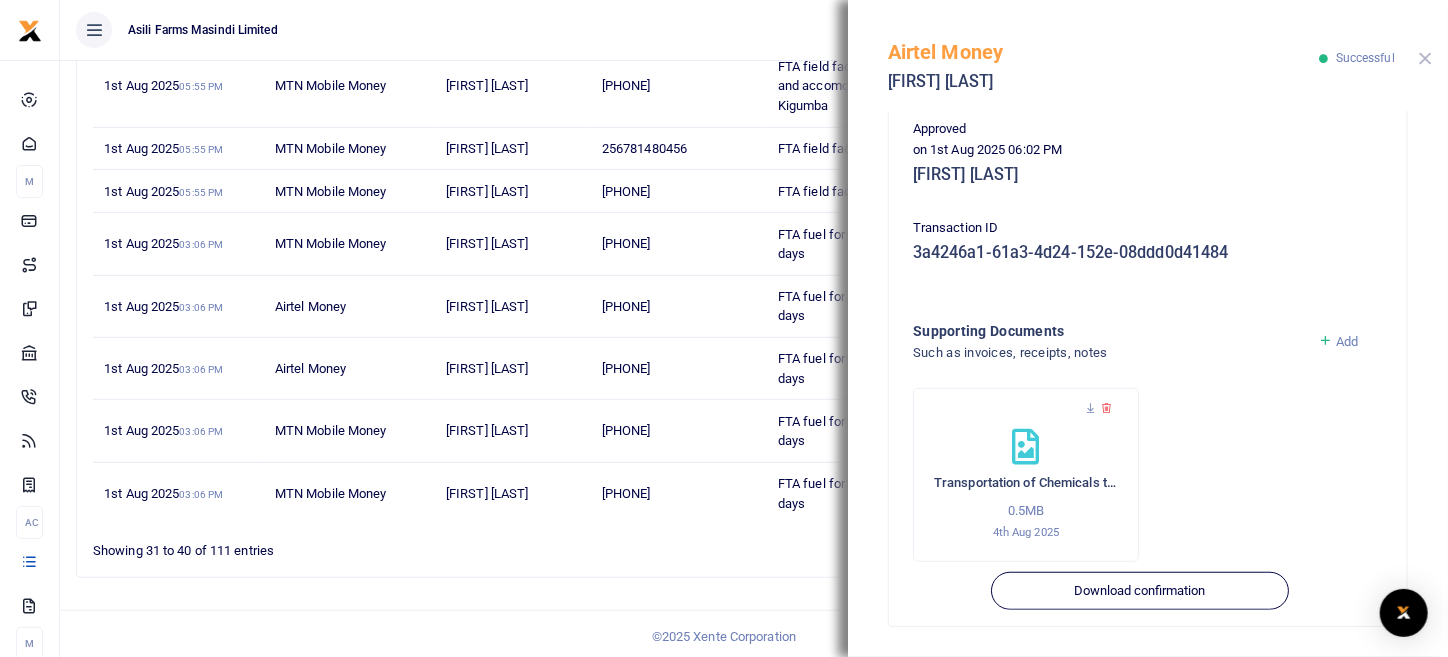 click at bounding box center [1425, 58] 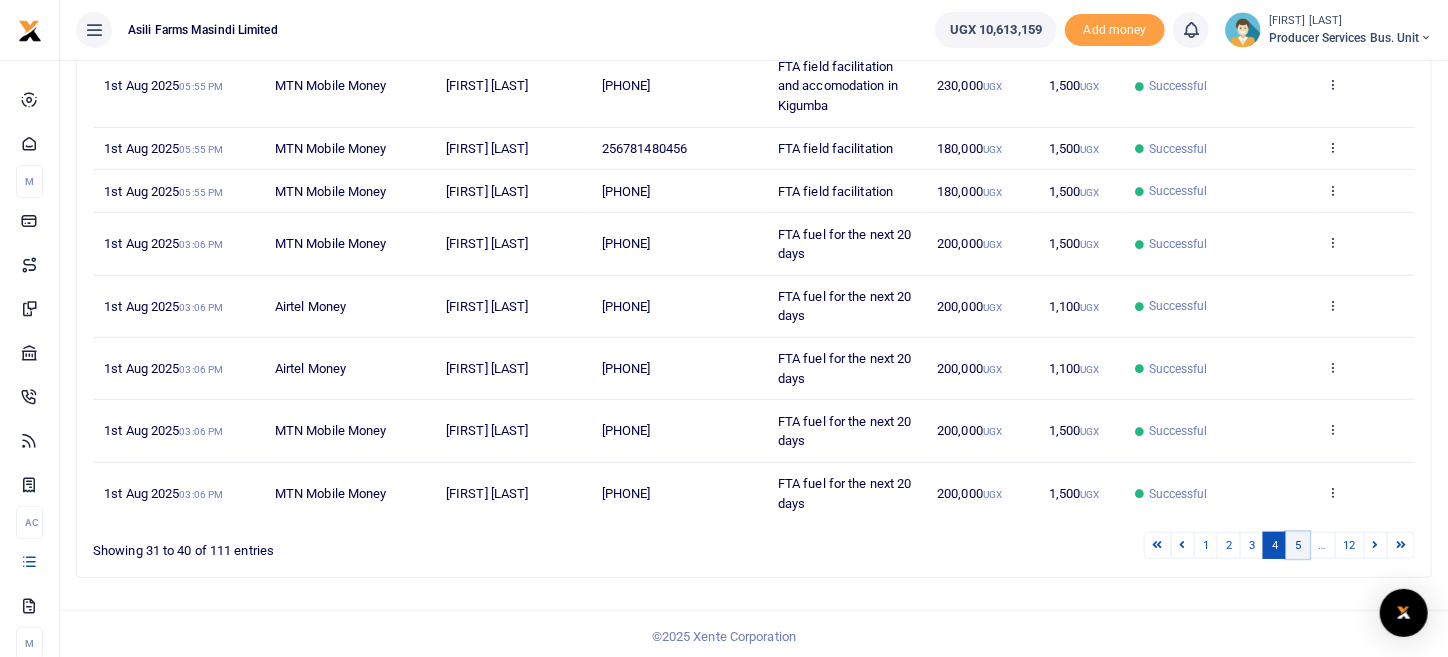 click on "5" at bounding box center [1298, 545] 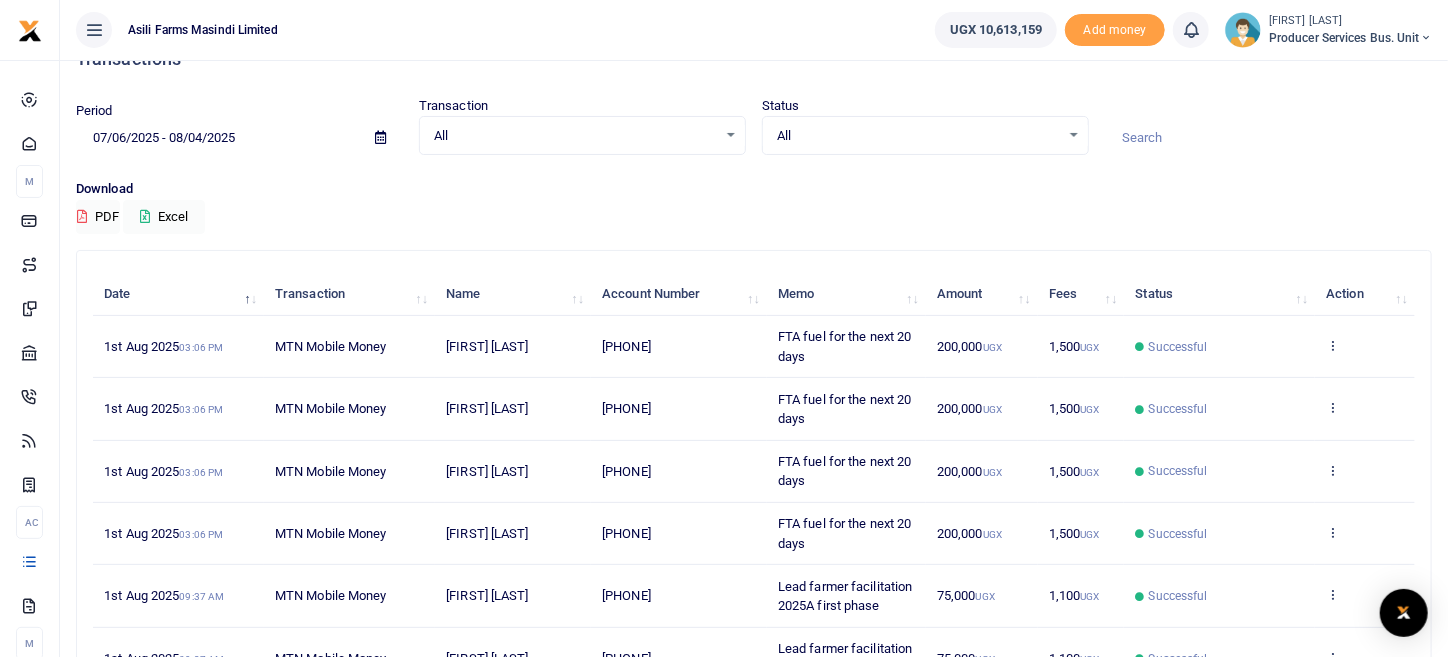 scroll, scrollTop: 0, scrollLeft: 0, axis: both 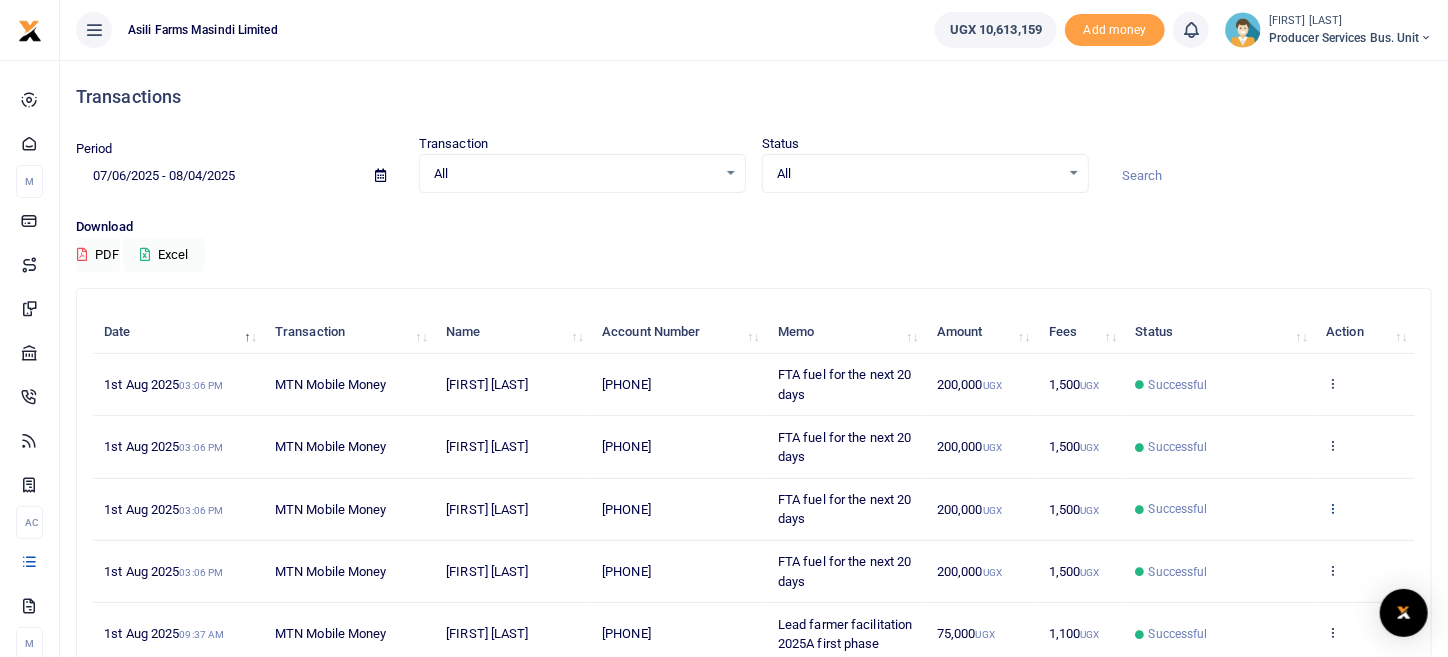 click at bounding box center (1332, 508) 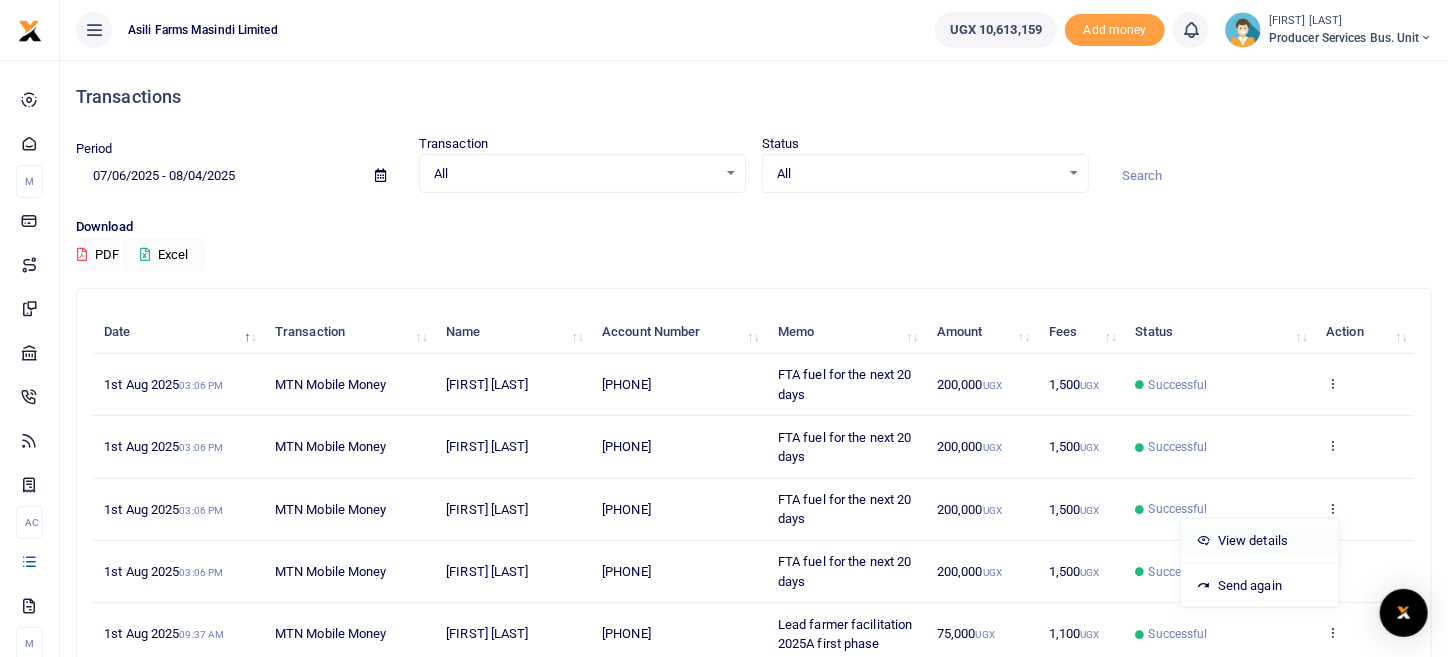 click on "View details" at bounding box center [1260, 541] 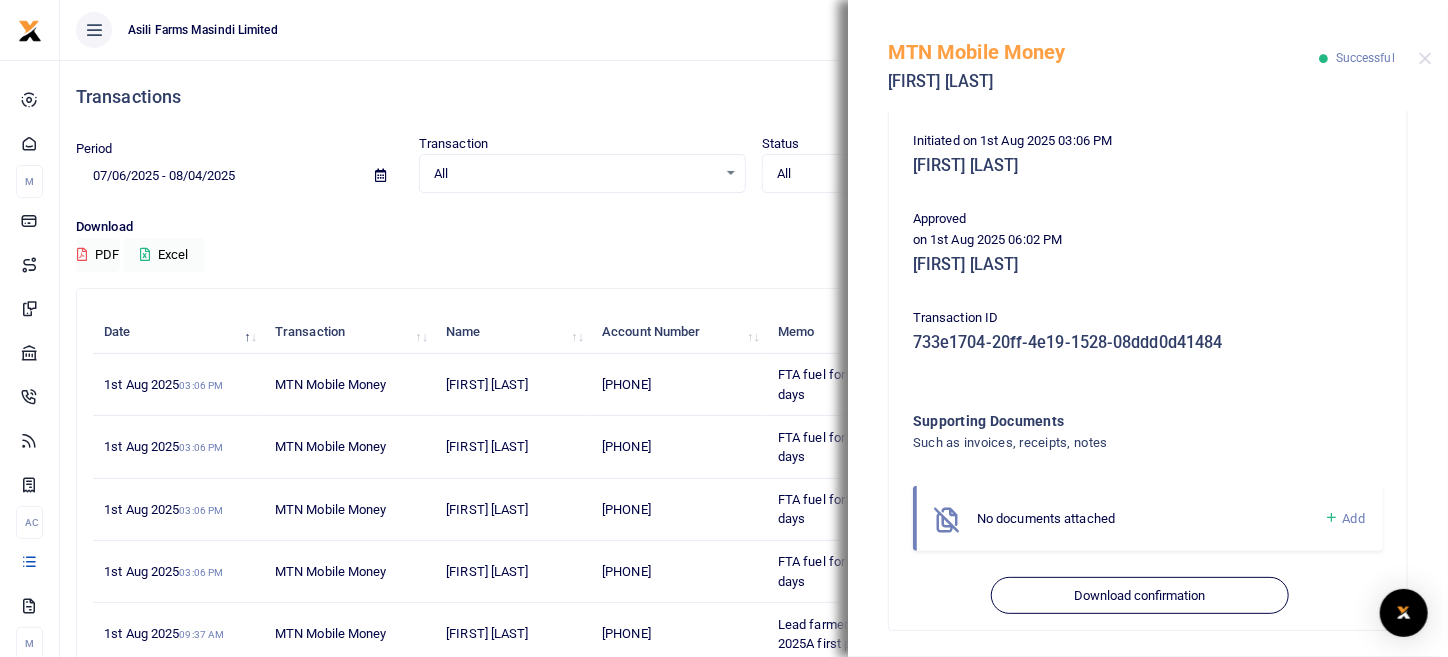 scroll, scrollTop: 405, scrollLeft: 0, axis: vertical 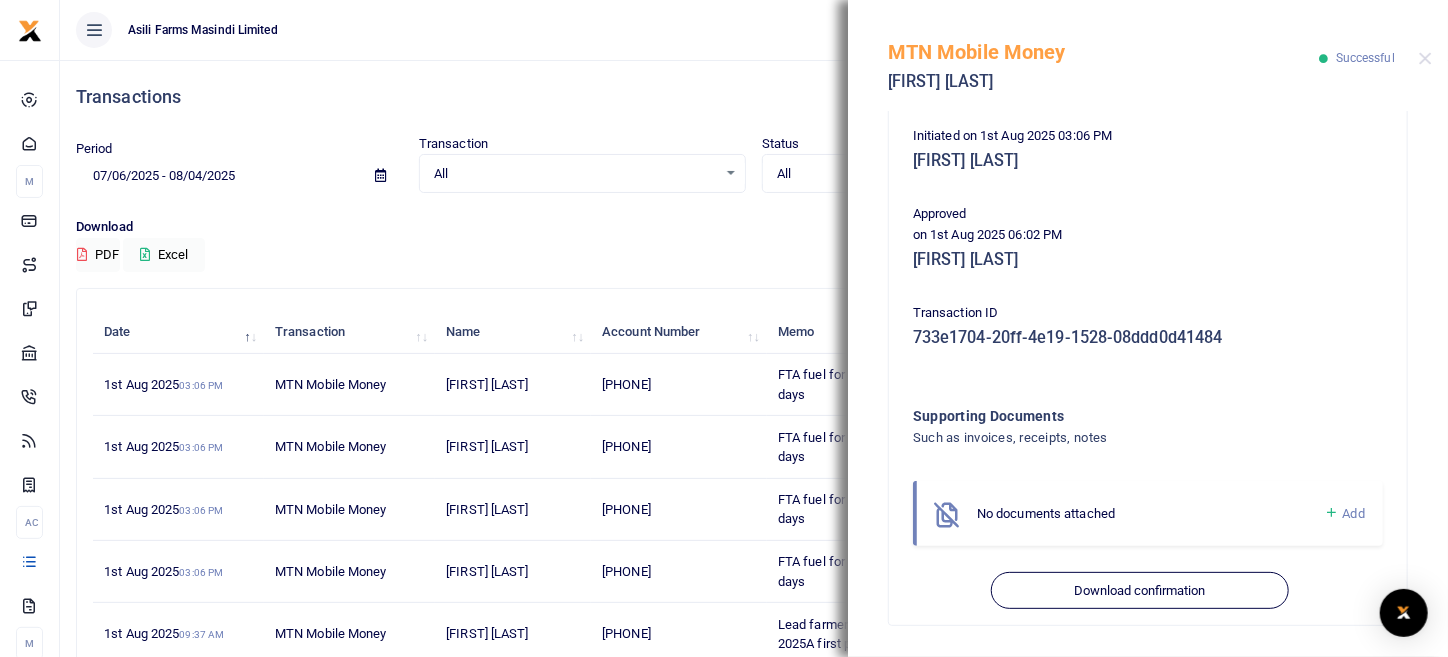 click on "Add" at bounding box center (1344, 513) 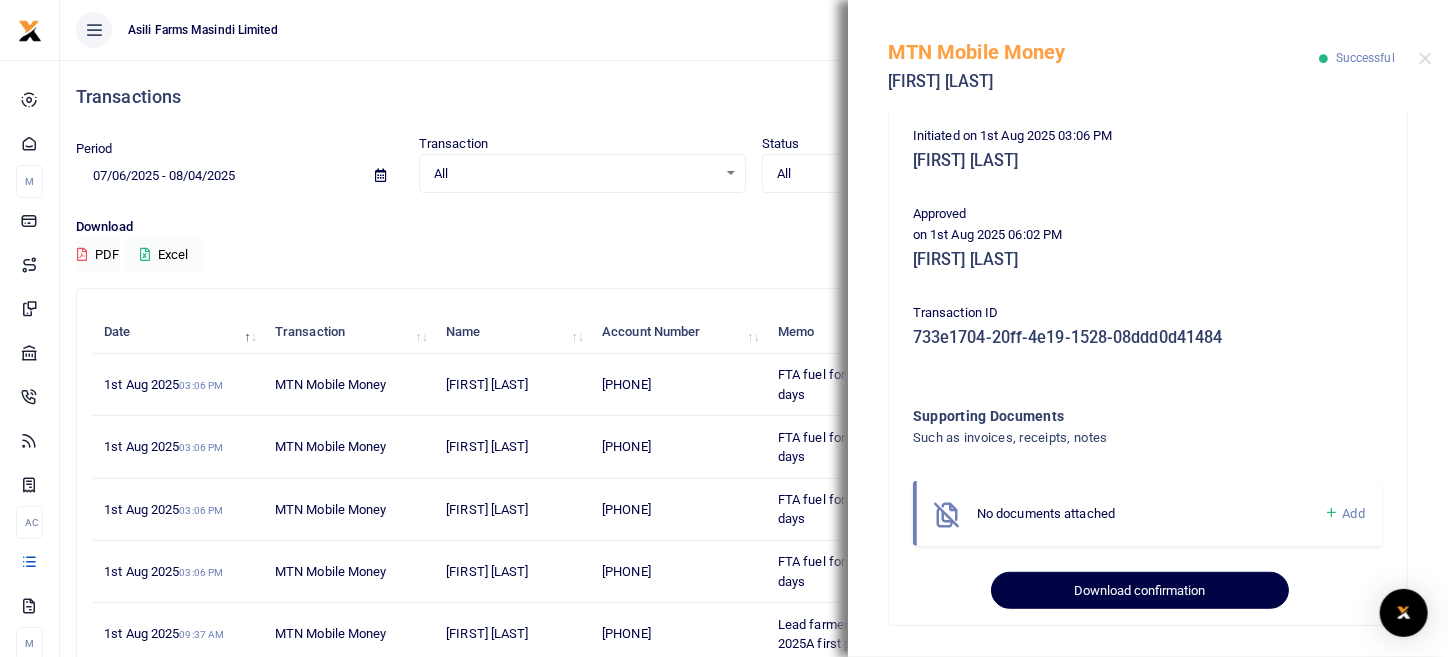 click on "Download confirmation" at bounding box center [1139, 591] 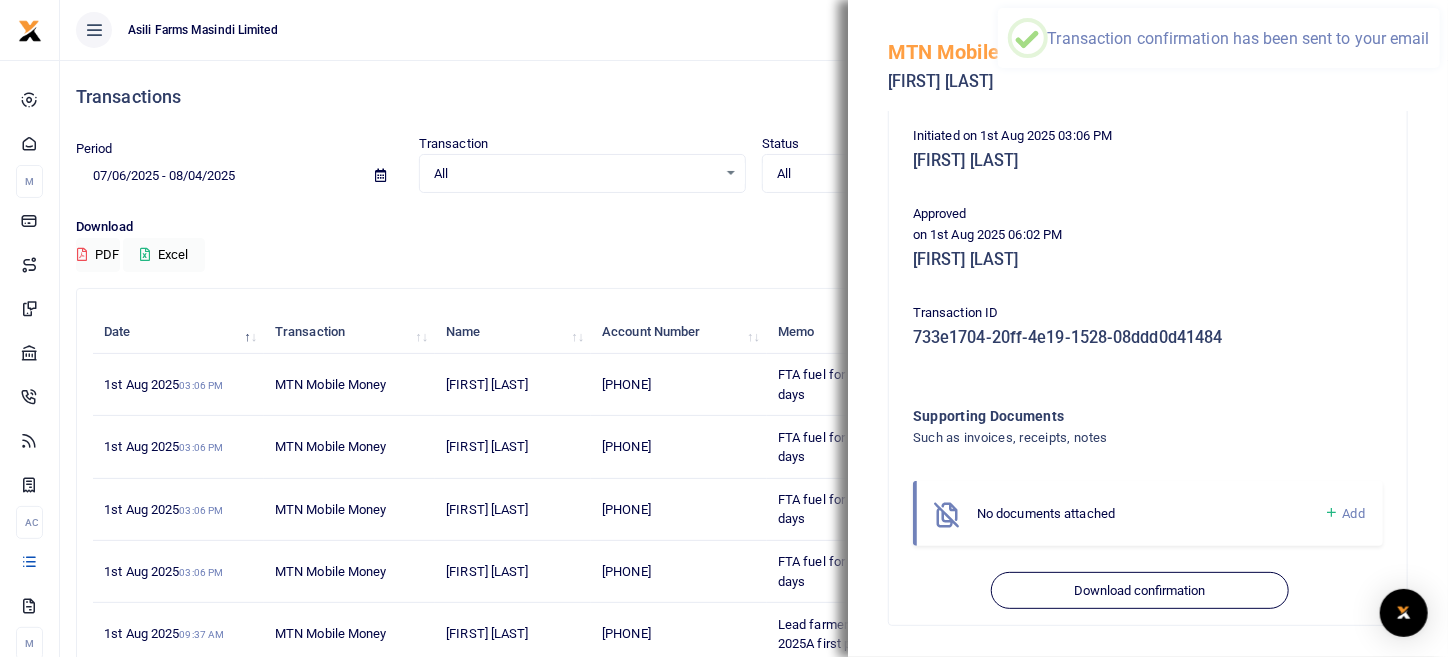 click on "Add" at bounding box center [1354, 513] 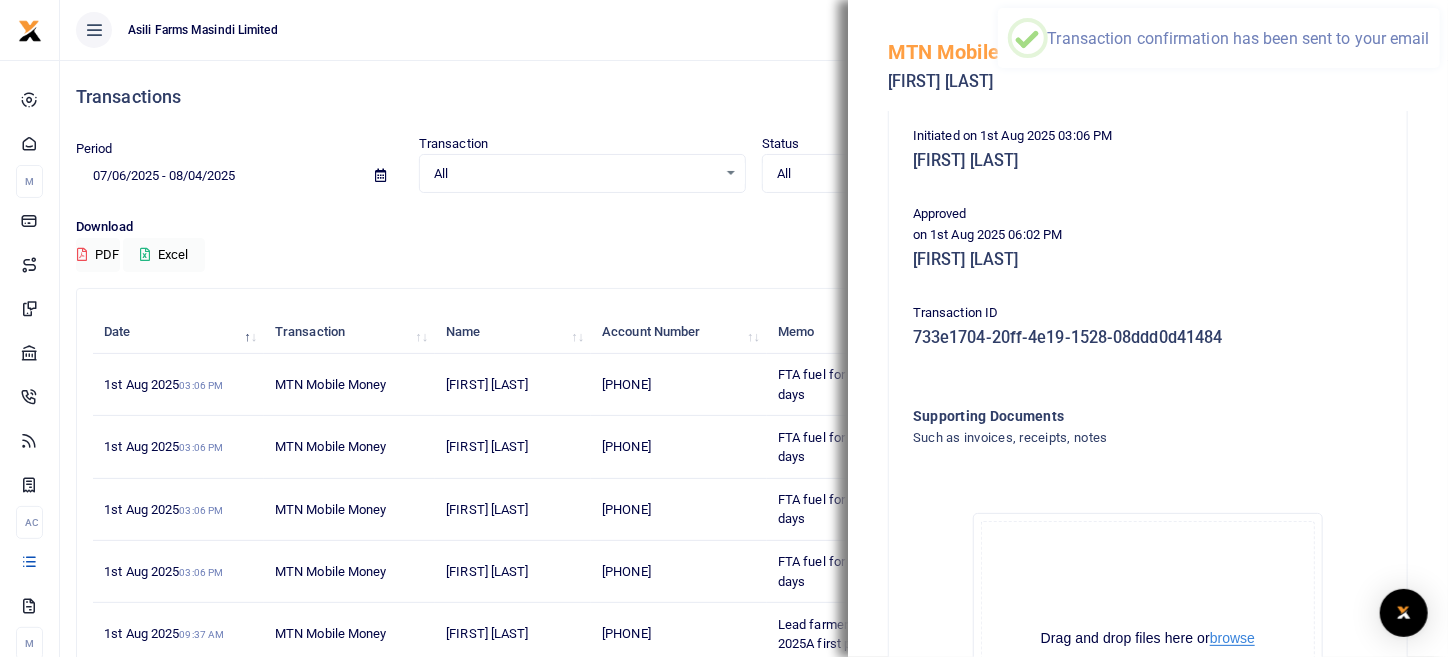 click on "browse" at bounding box center (1232, 638) 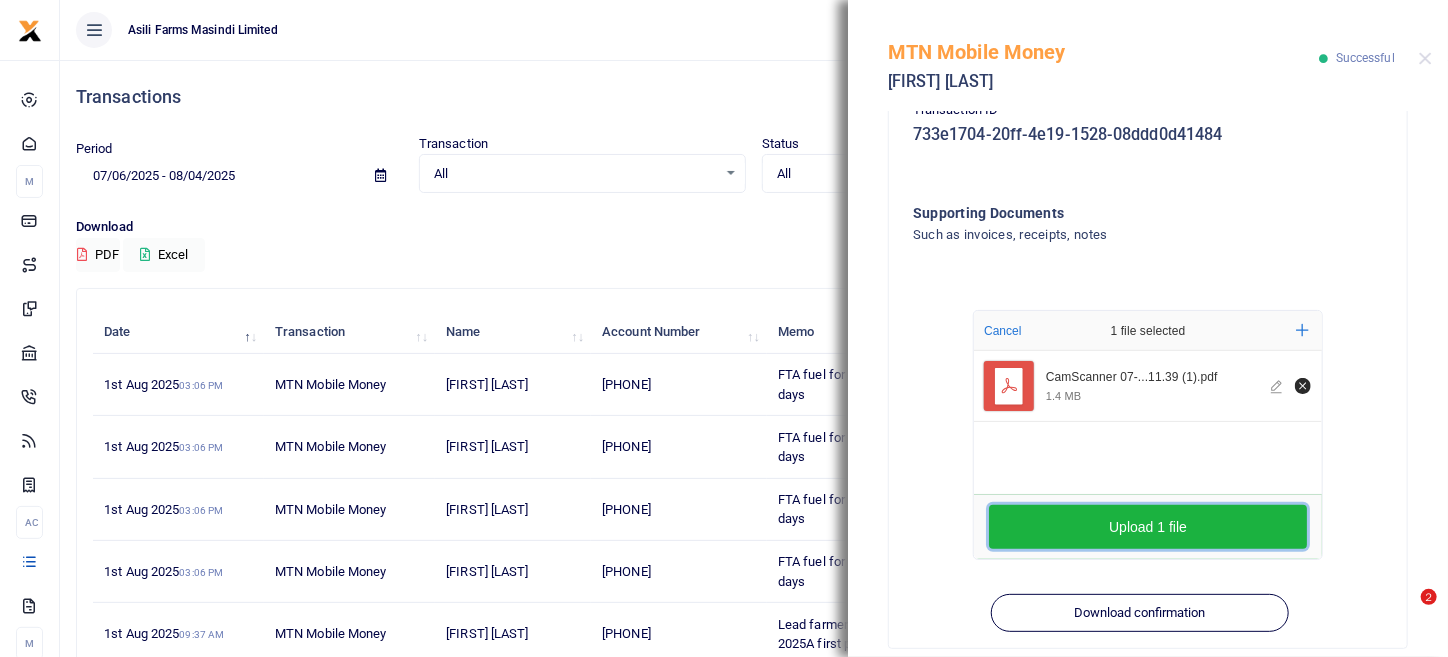 scroll, scrollTop: 630, scrollLeft: 0, axis: vertical 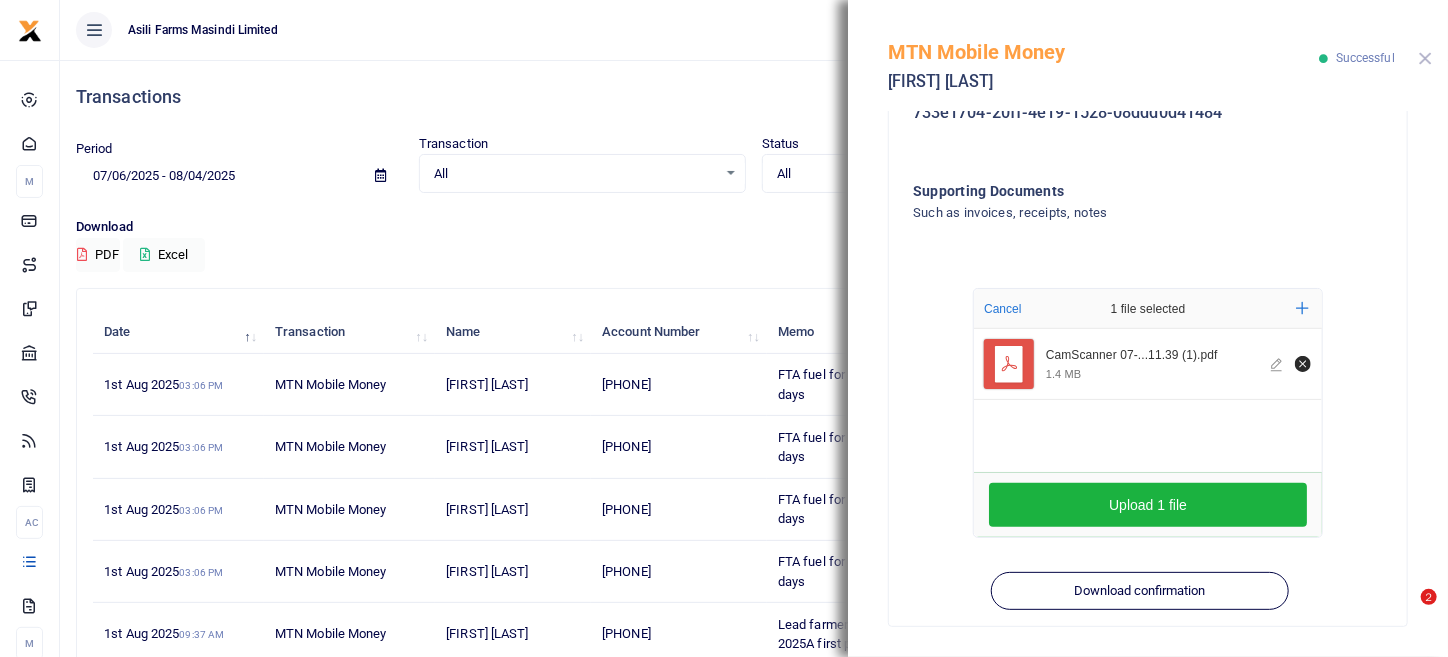 click at bounding box center [1425, 58] 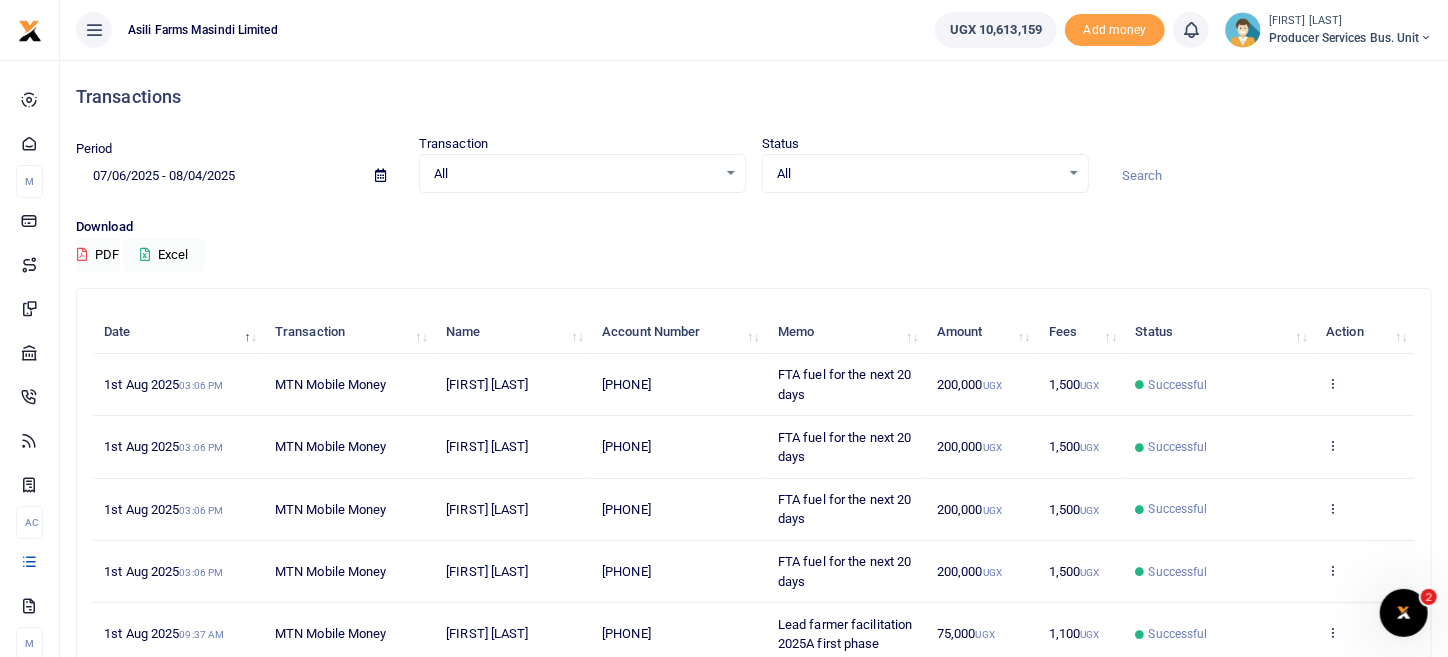 scroll, scrollTop: 0, scrollLeft: 0, axis: both 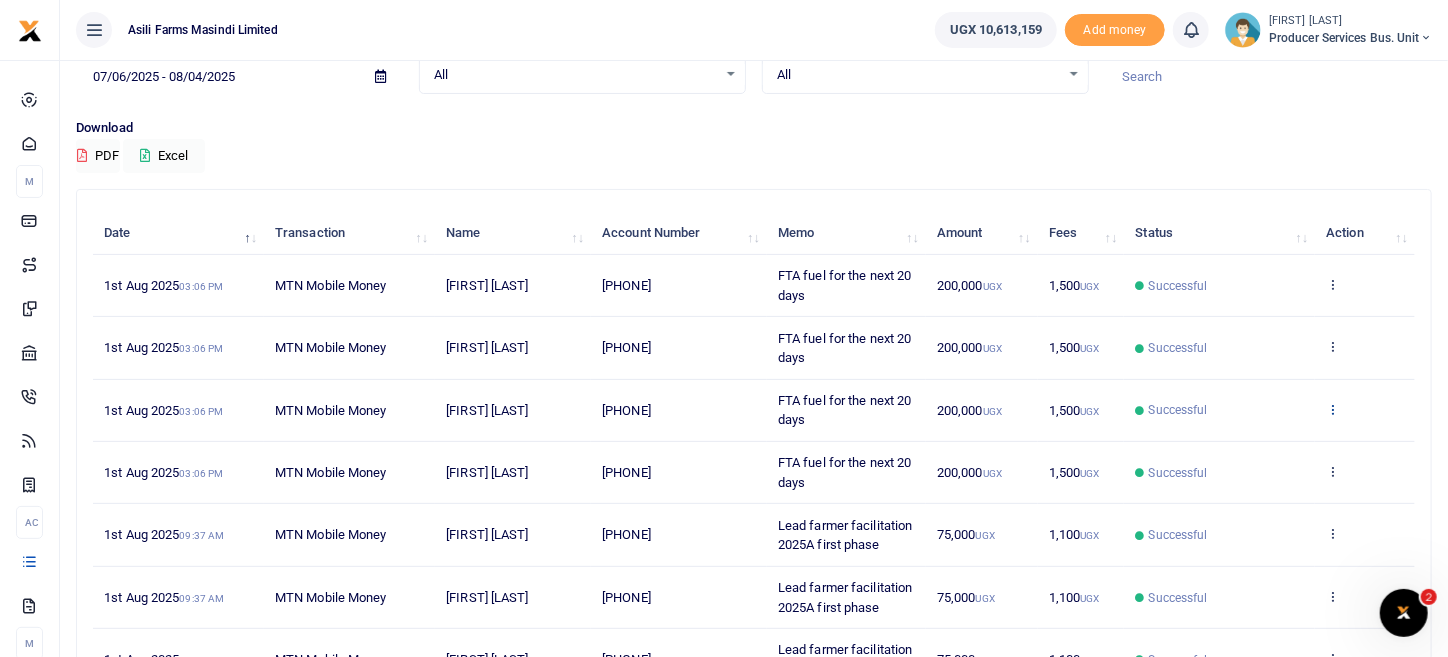 click at bounding box center (1332, 409) 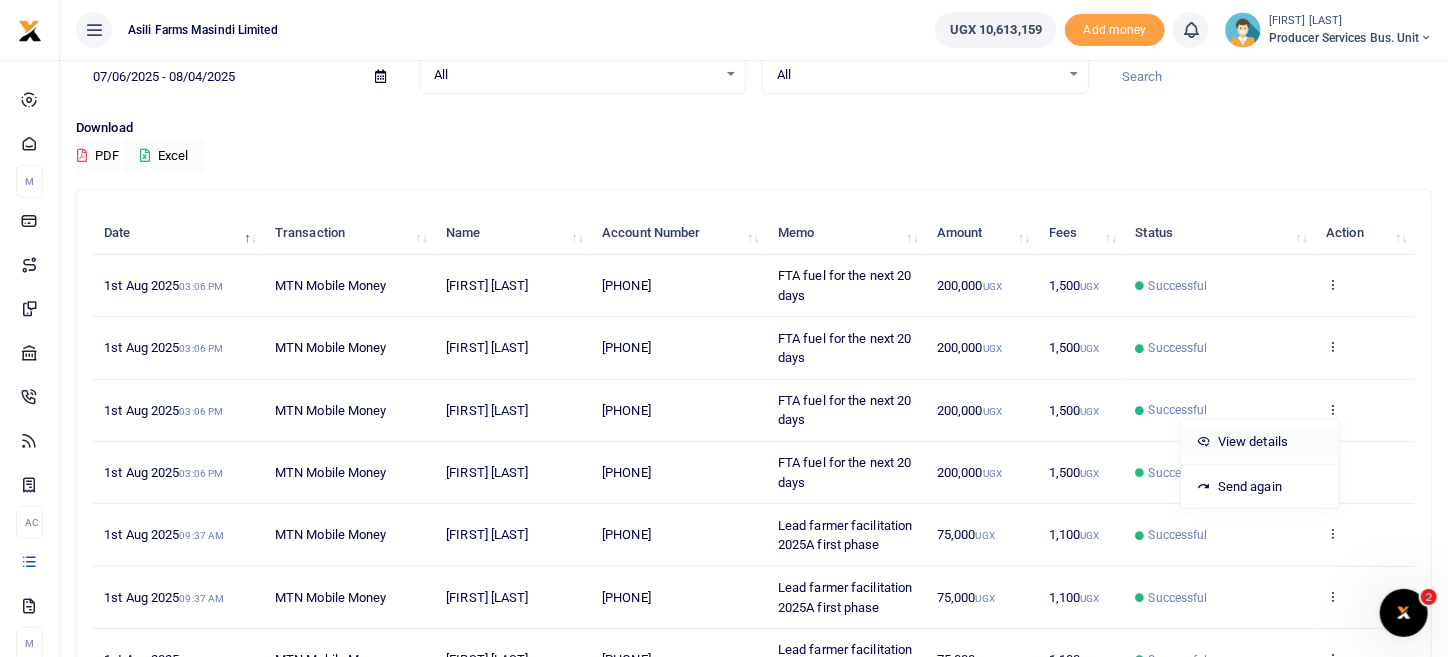 click on "View details" at bounding box center (1260, 442) 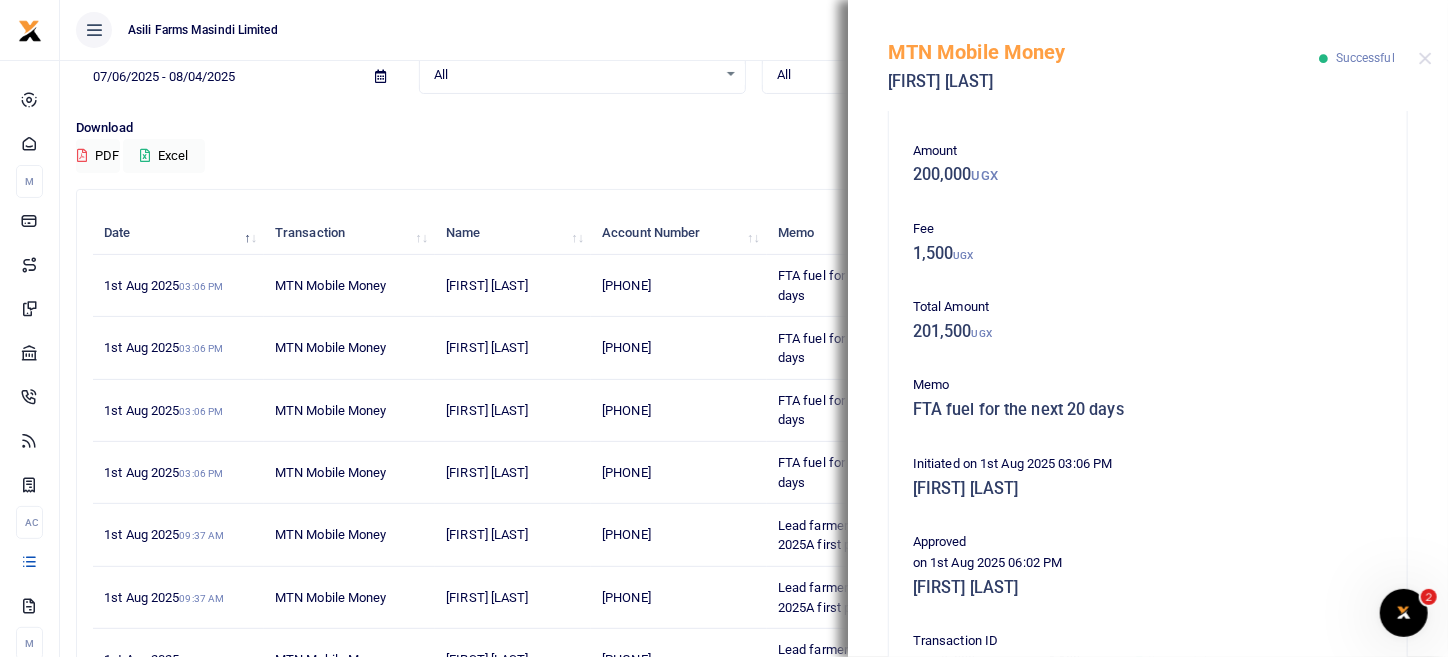 scroll, scrollTop: 405, scrollLeft: 0, axis: vertical 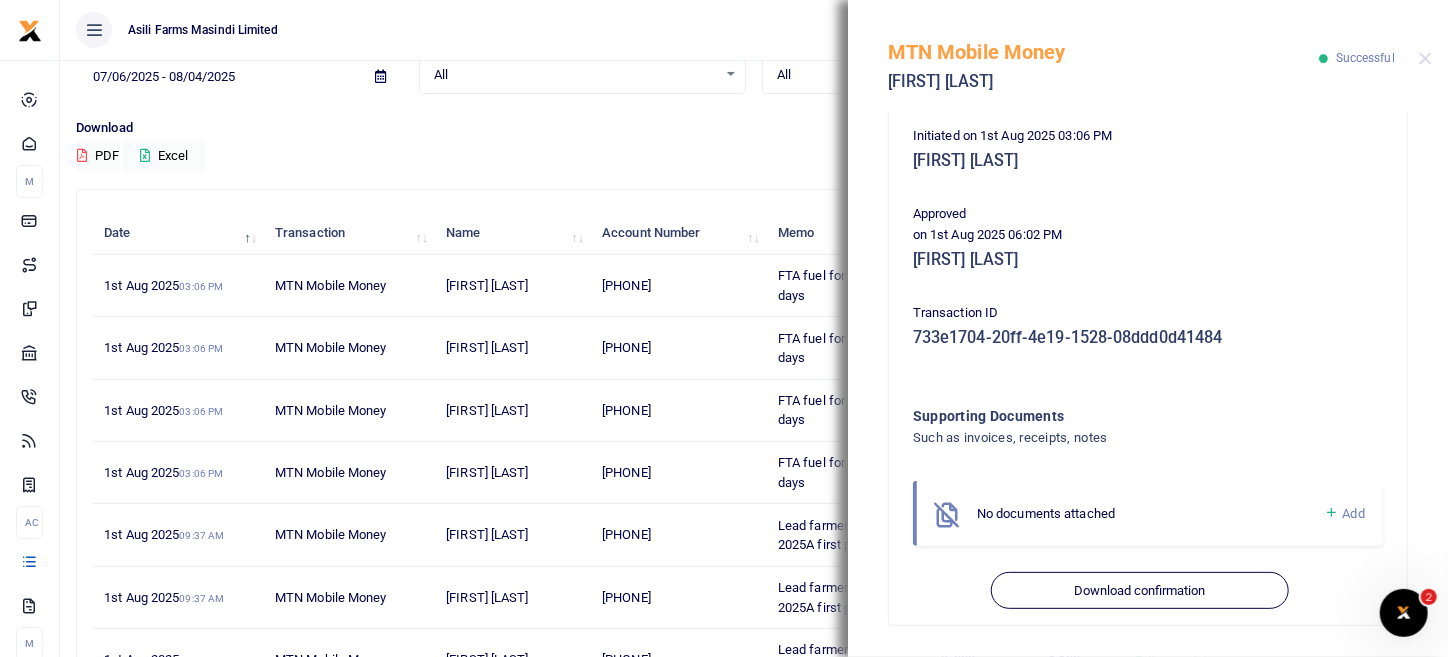 click on "Add" at bounding box center (1354, 513) 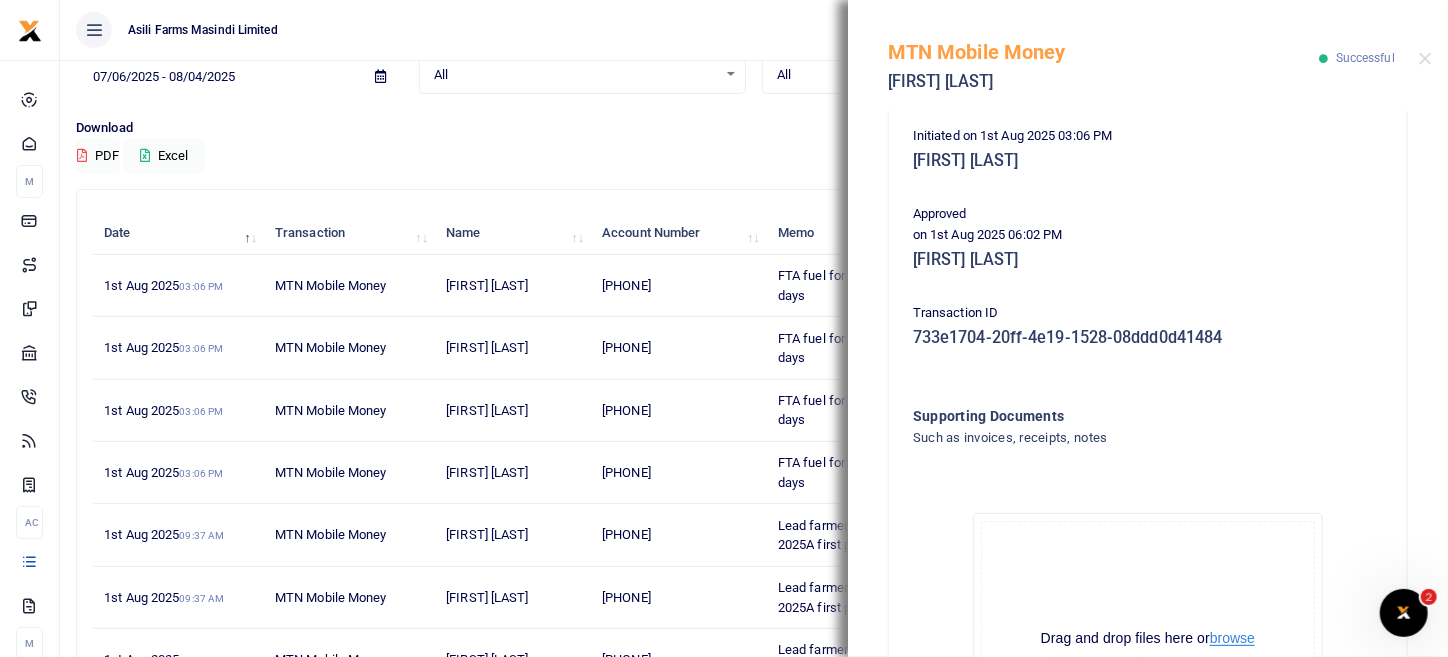 click on "browse" at bounding box center [1232, 638] 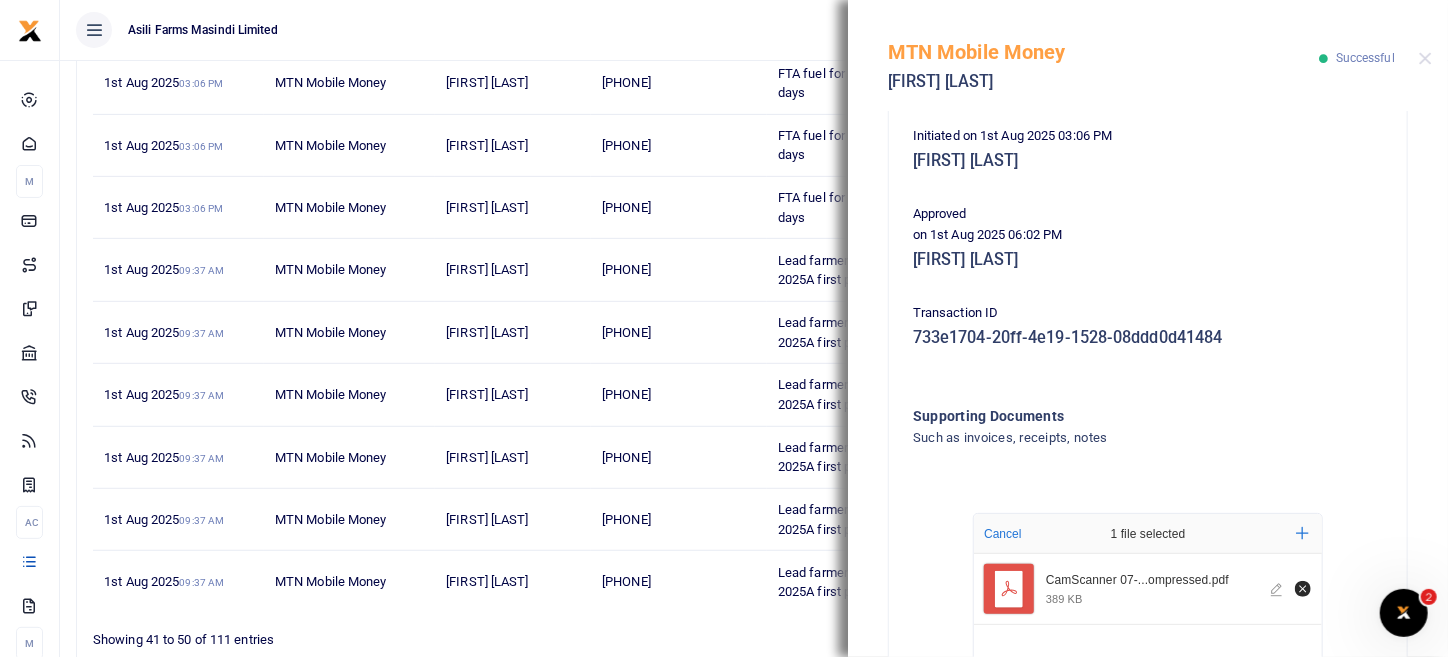scroll, scrollTop: 400, scrollLeft: 0, axis: vertical 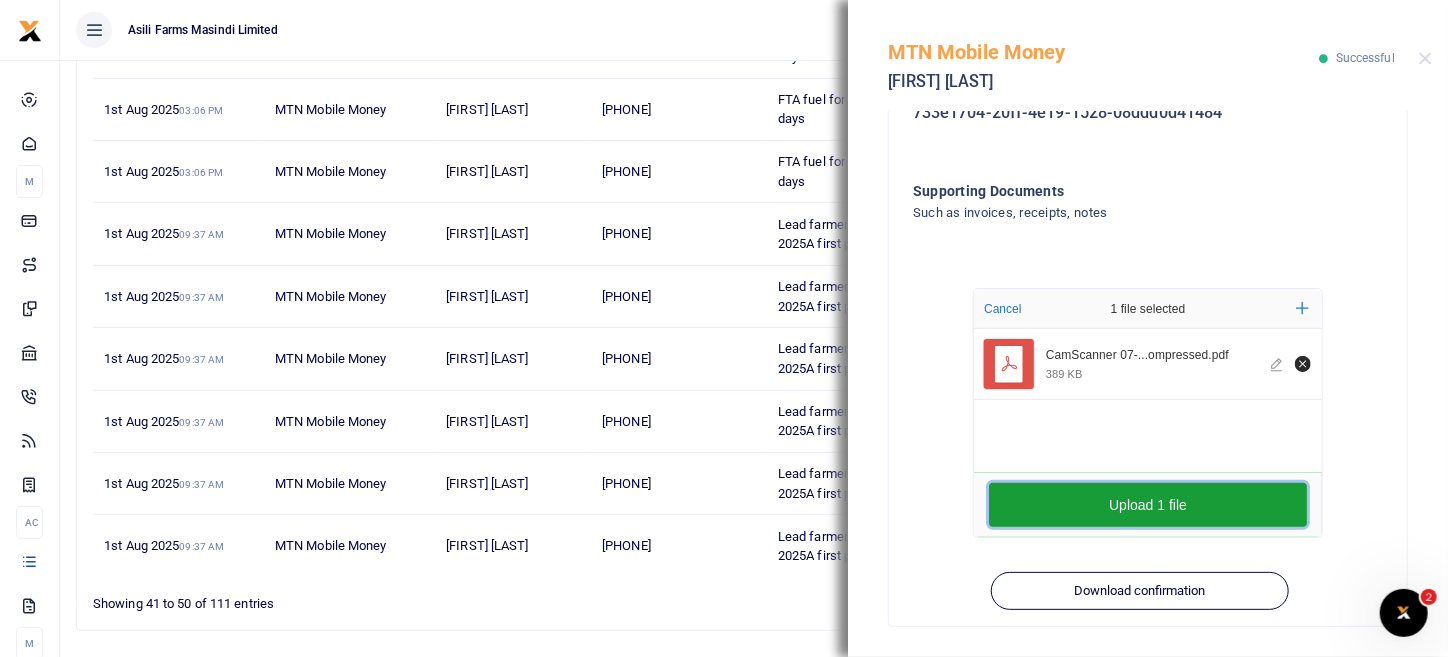click on "Upload 1 file" at bounding box center (1148, 505) 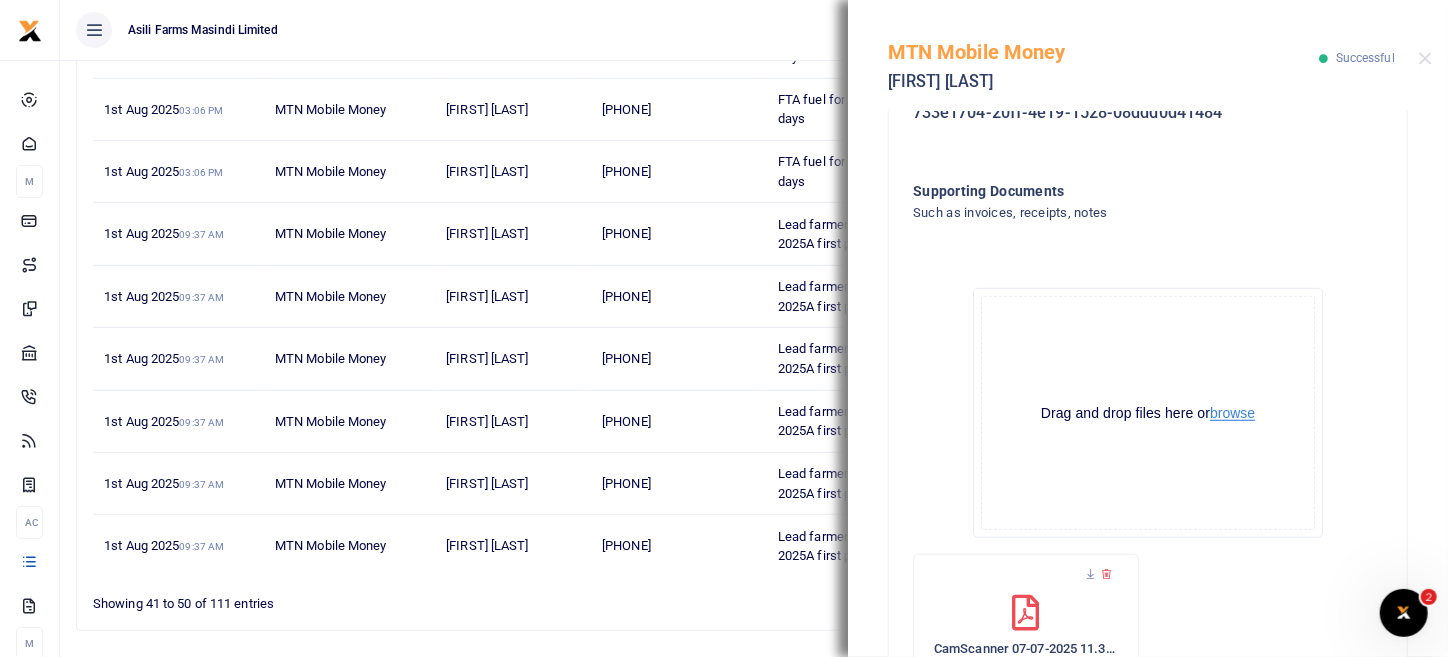 click on "browse" at bounding box center [1232, 413] 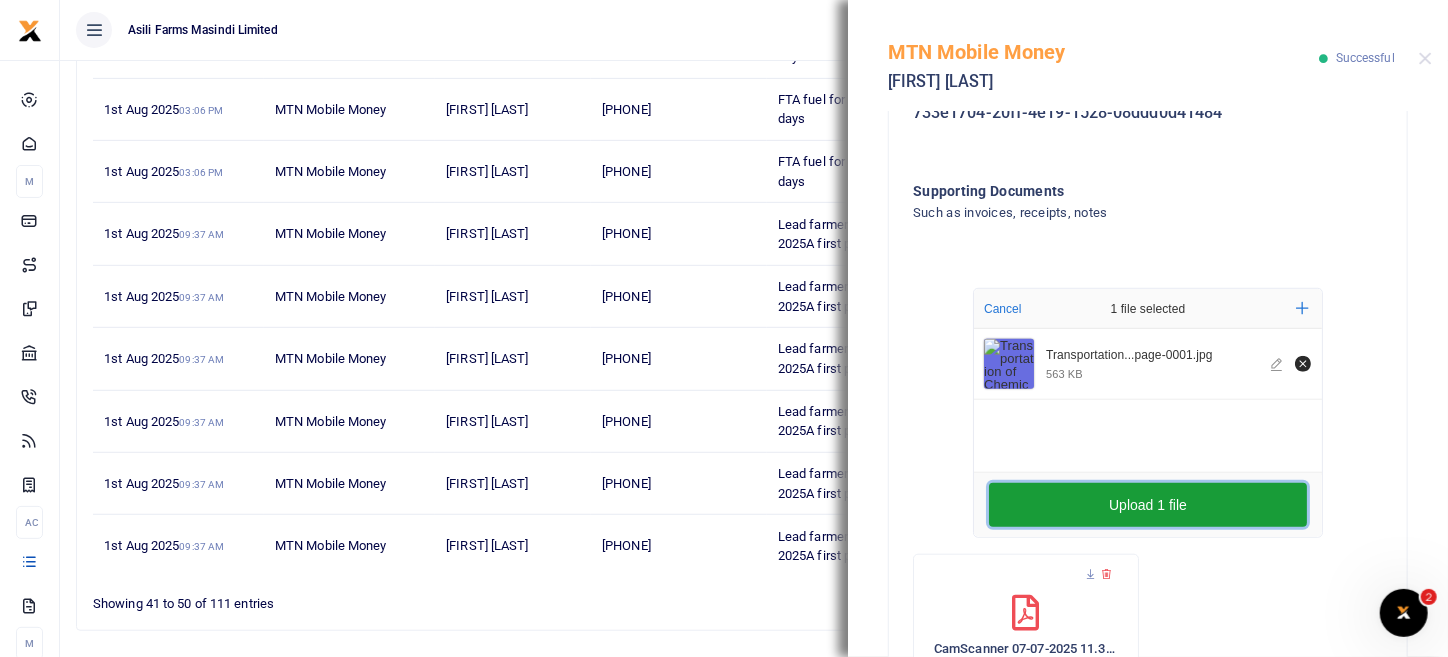 click on "Upload 1 file" at bounding box center [1148, 505] 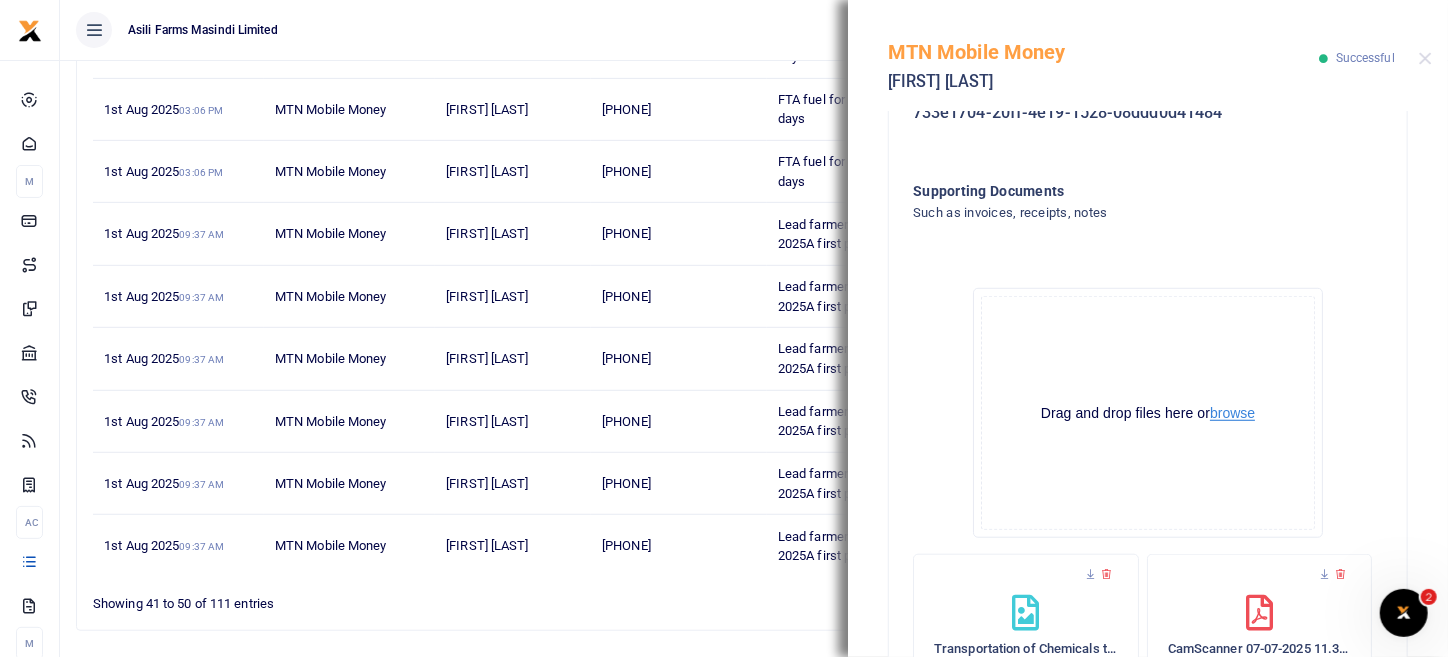 scroll, scrollTop: 820, scrollLeft: 0, axis: vertical 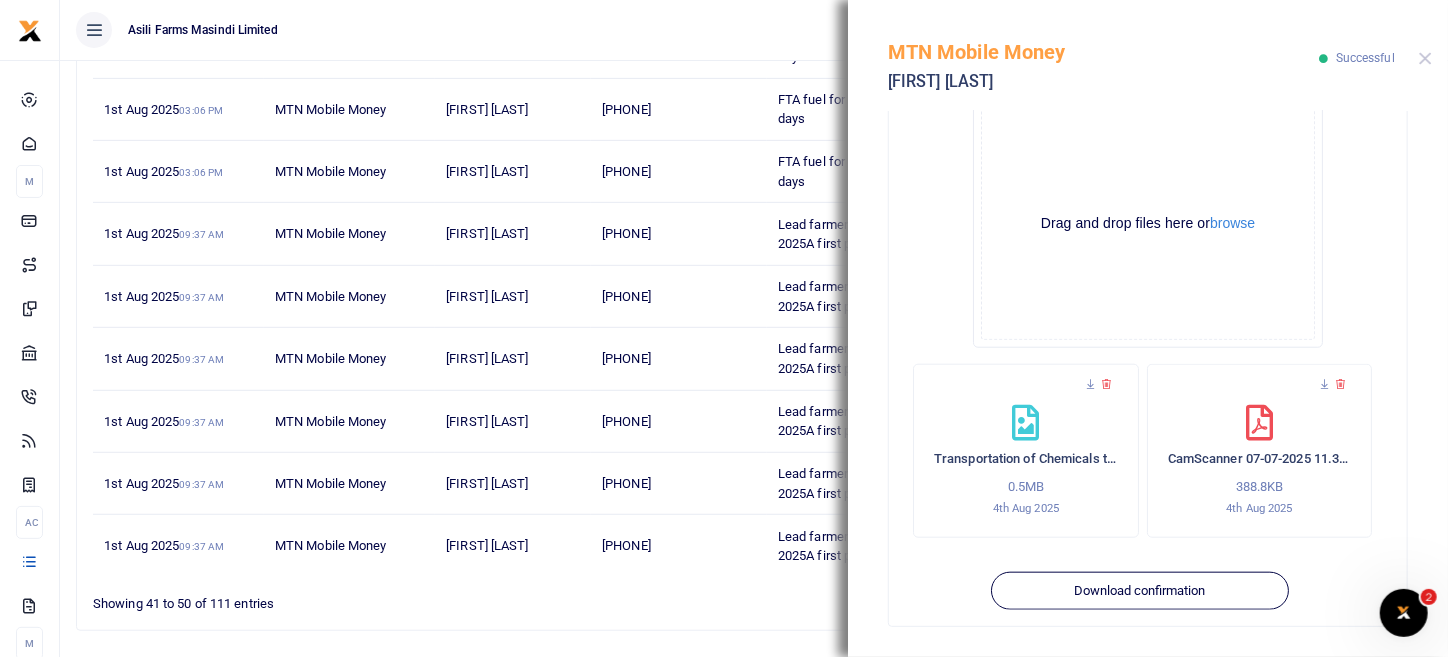 click on "MTN Mobile Money
Lucy Adokorac
Successful" at bounding box center (1148, 55) 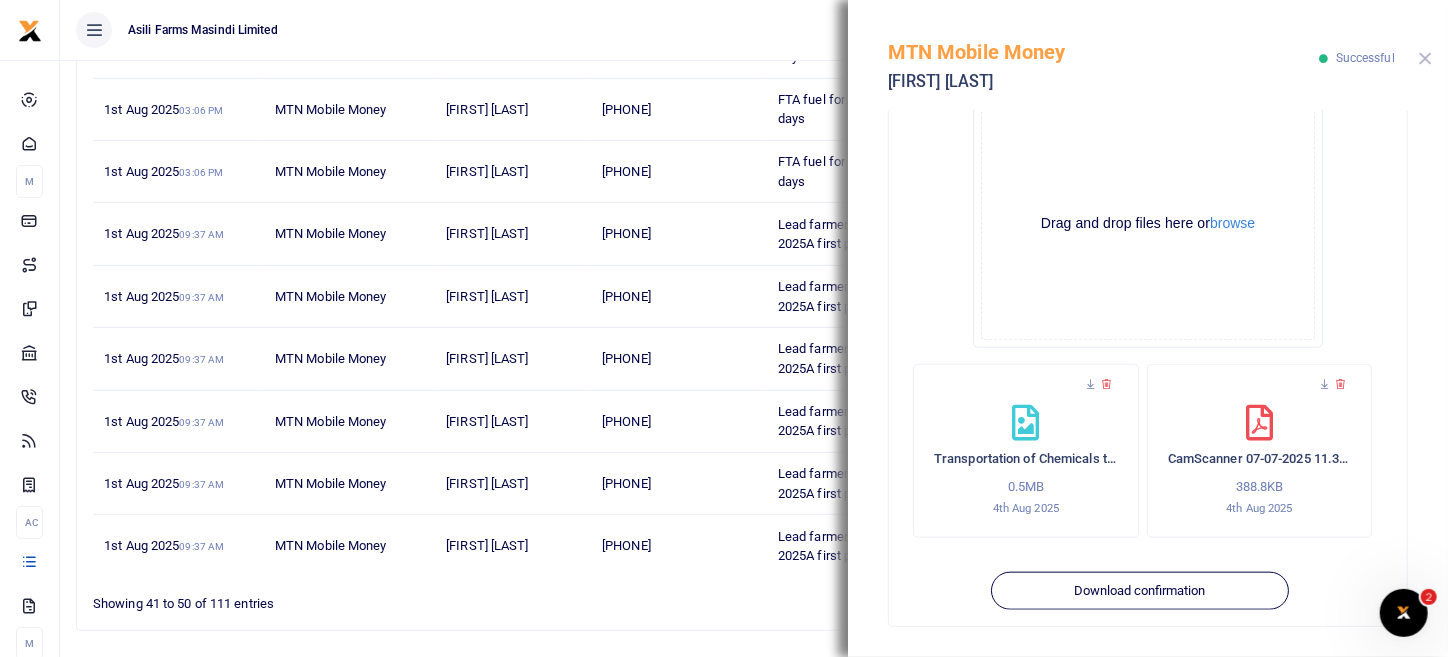 click at bounding box center [1425, 58] 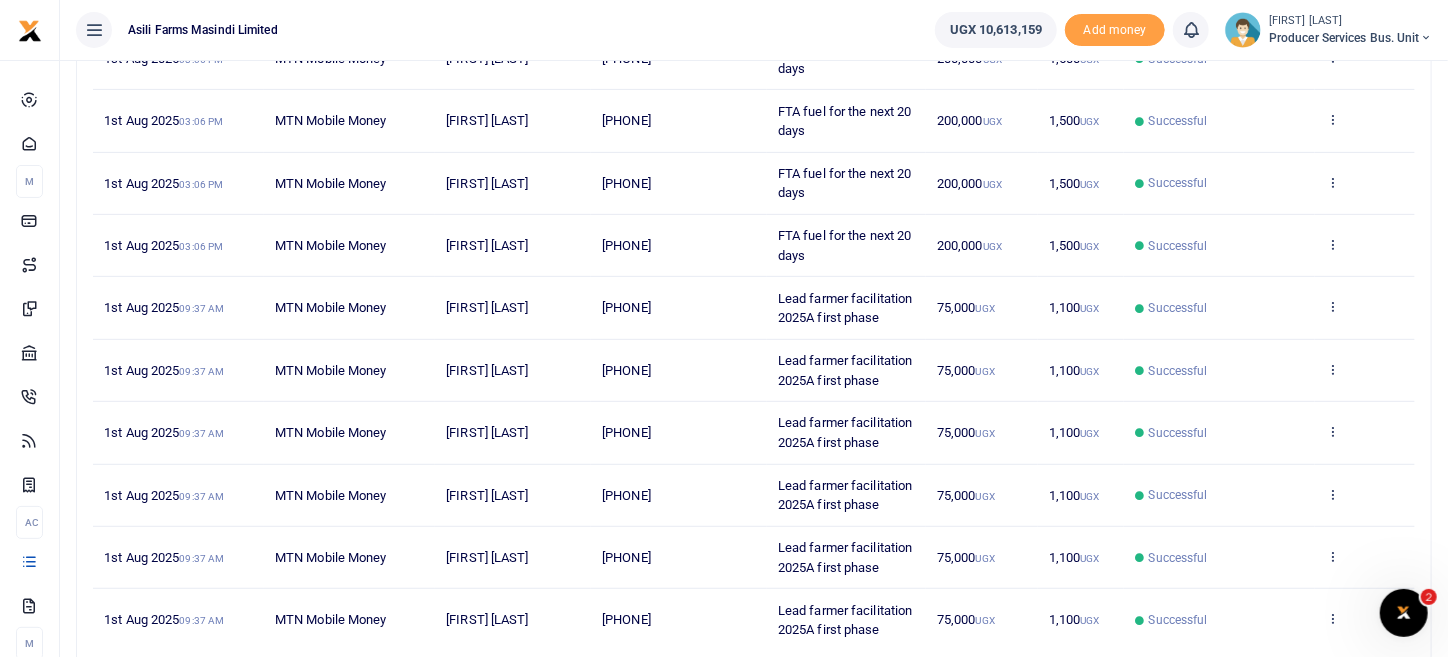 scroll, scrollTop: 0, scrollLeft: 0, axis: both 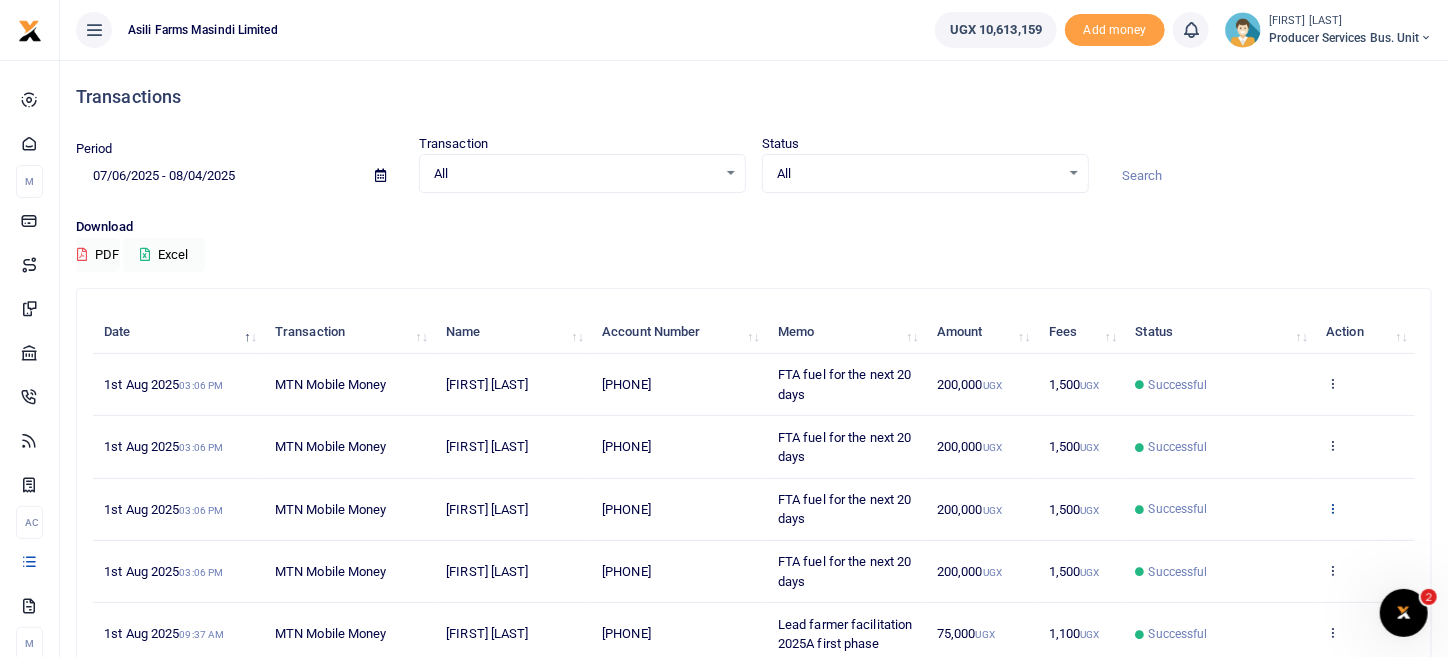 click at bounding box center (1332, 508) 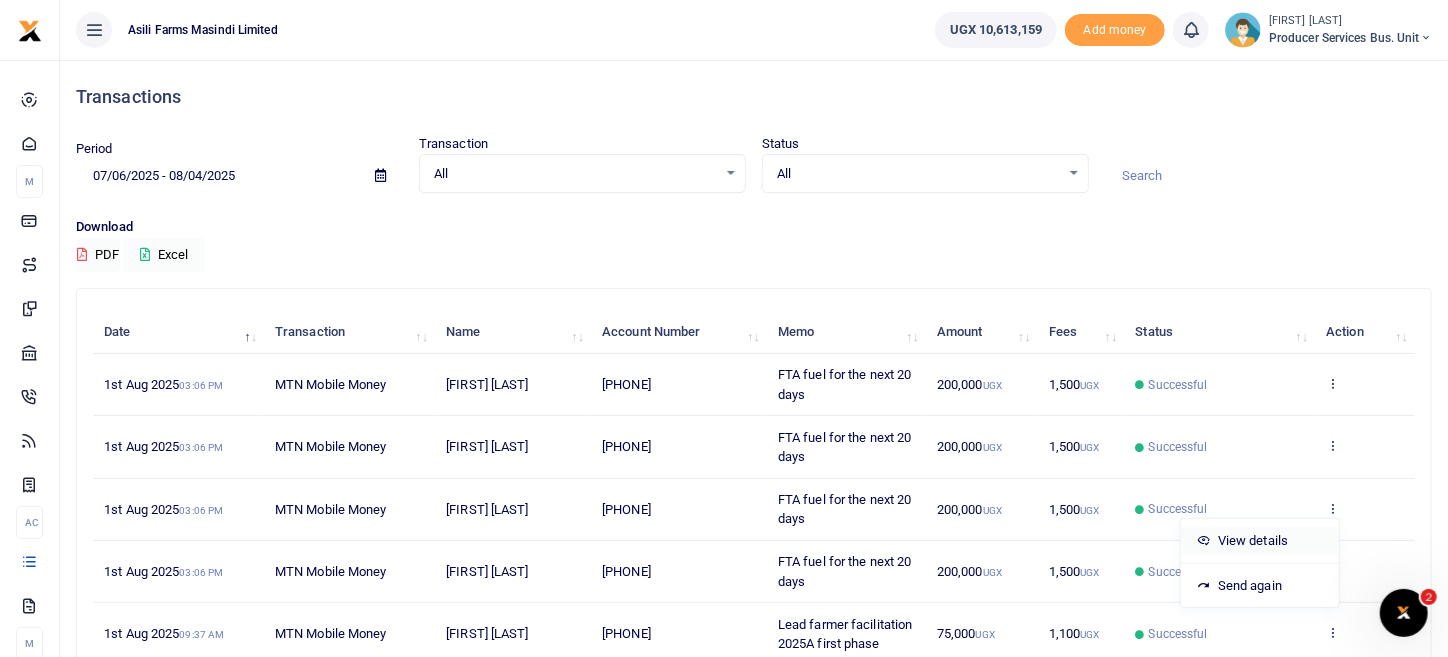 click on "View details" at bounding box center (1260, 541) 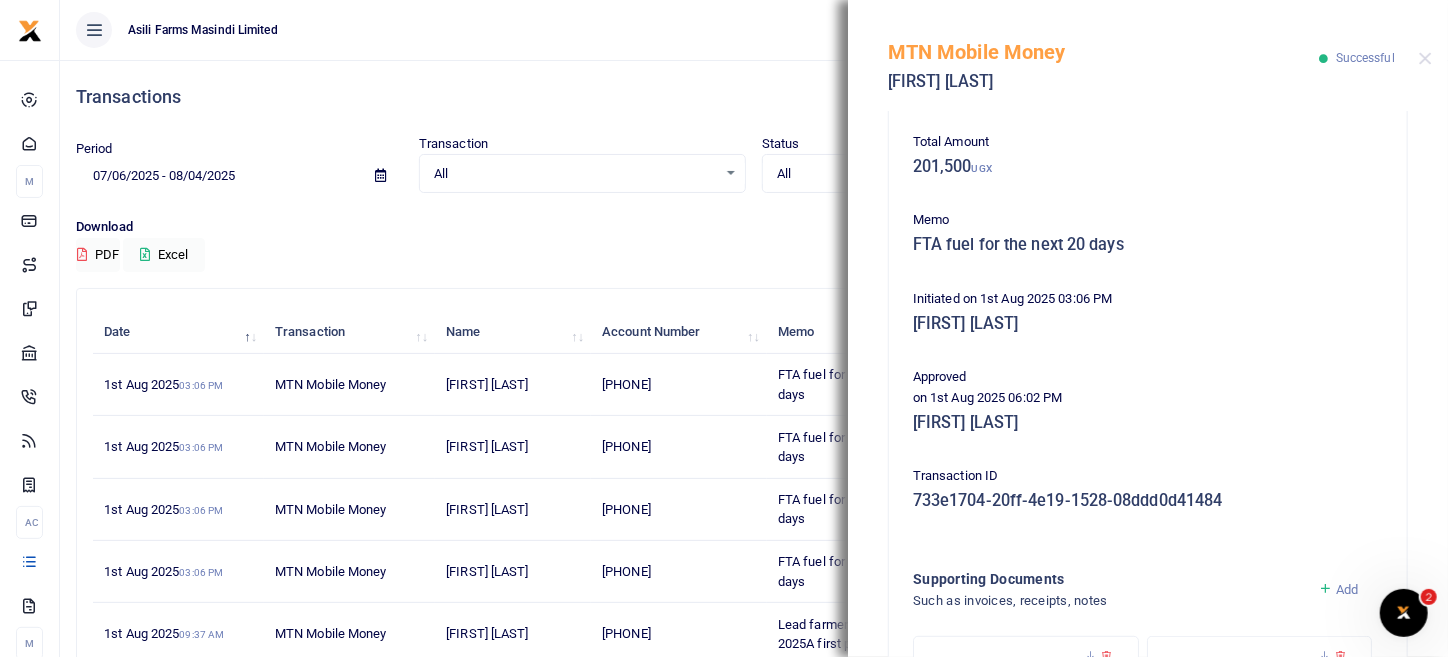 scroll, scrollTop: 490, scrollLeft: 0, axis: vertical 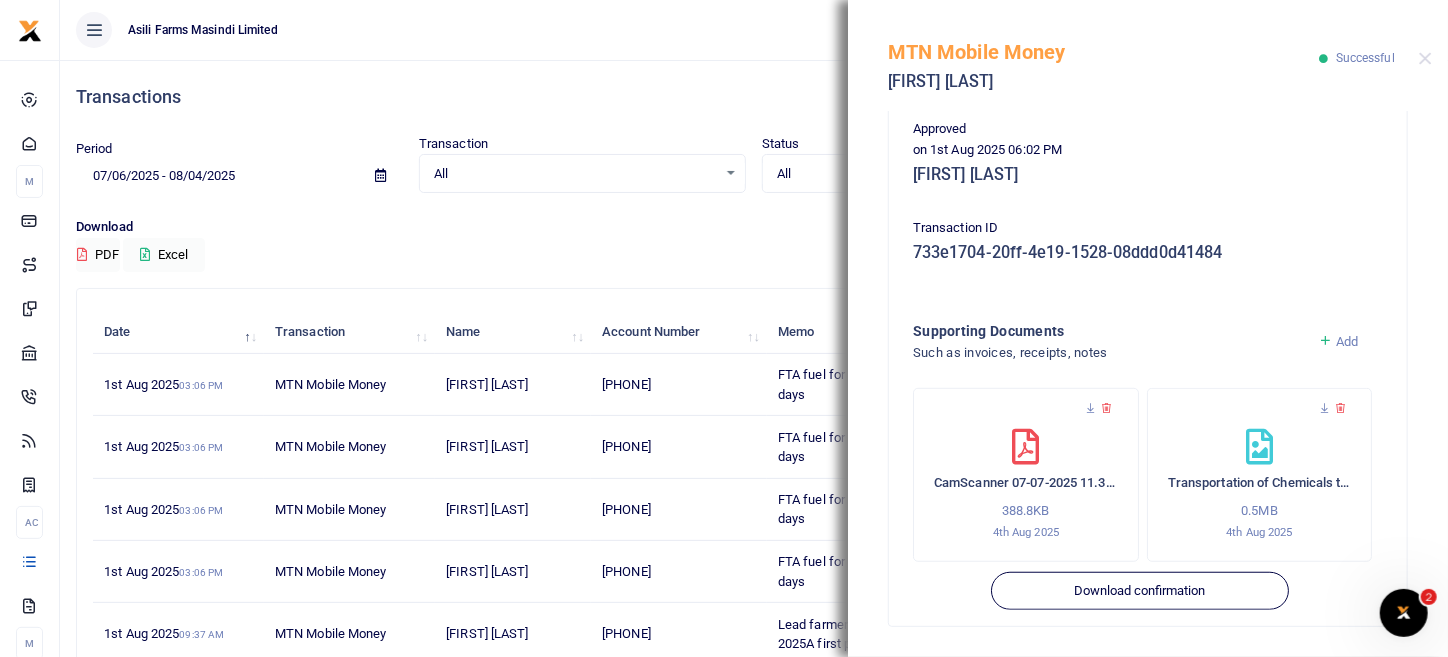 click on "MTN Mobile Money
Lucy Adokorac
Successful" at bounding box center [1148, 55] 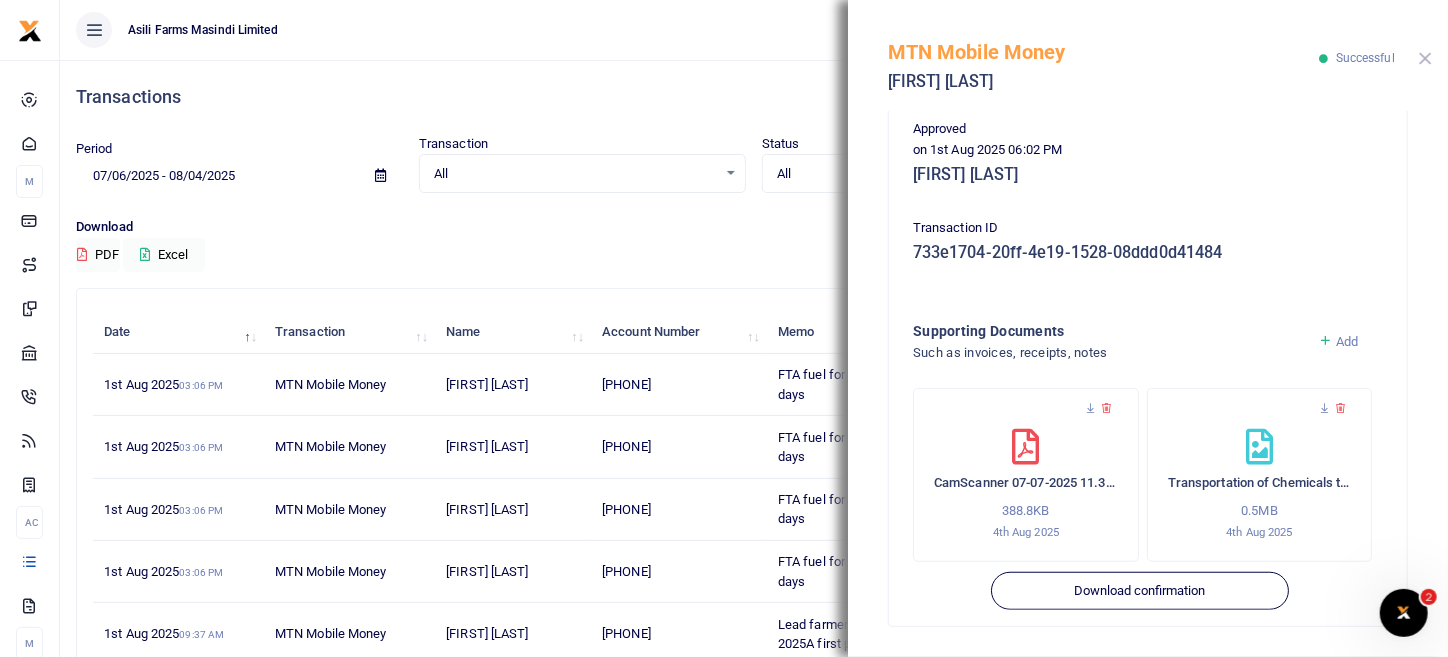 click at bounding box center [1425, 58] 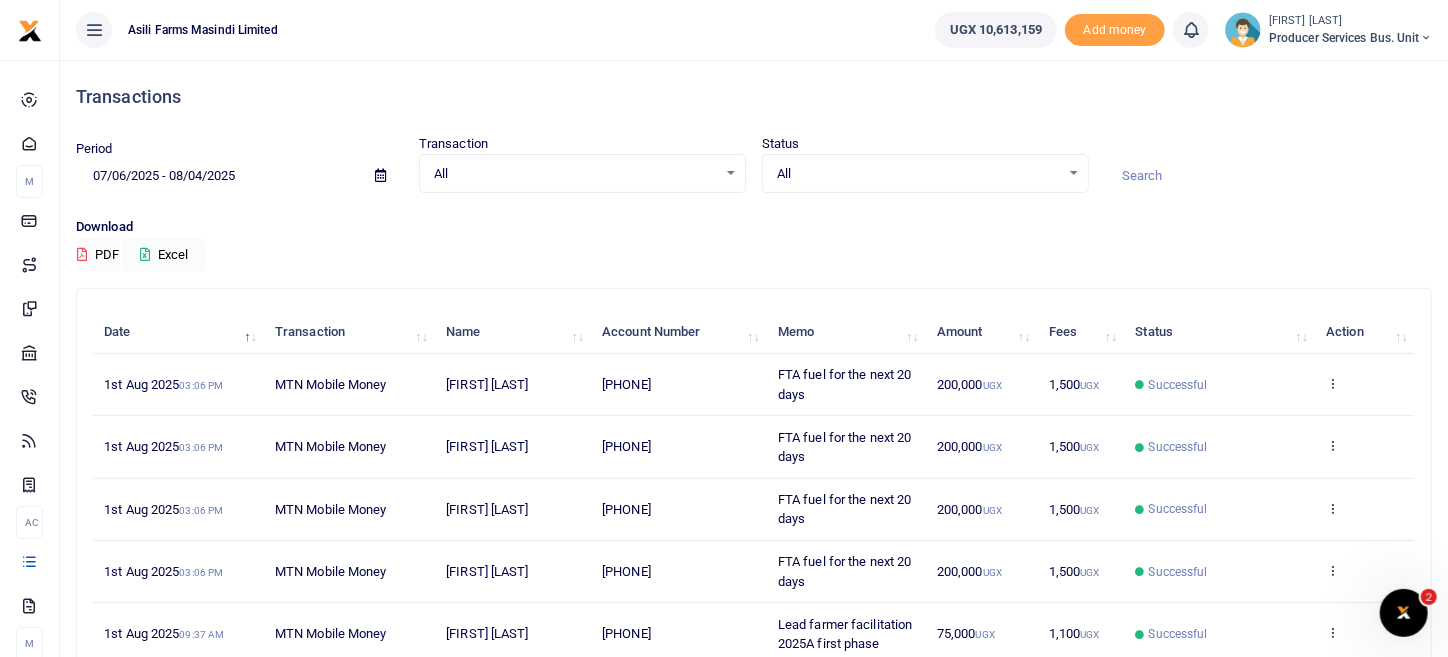 click on "Transactions" at bounding box center (754, 97) 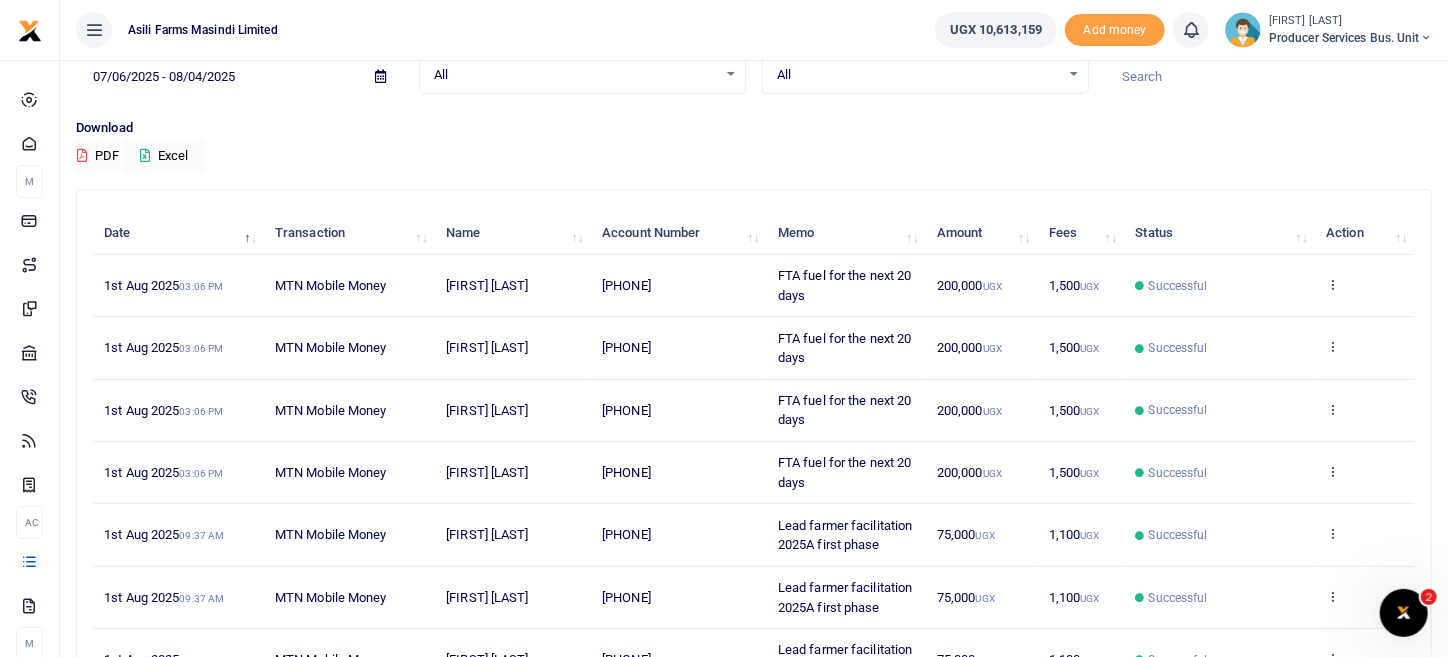 scroll, scrollTop: 0, scrollLeft: 0, axis: both 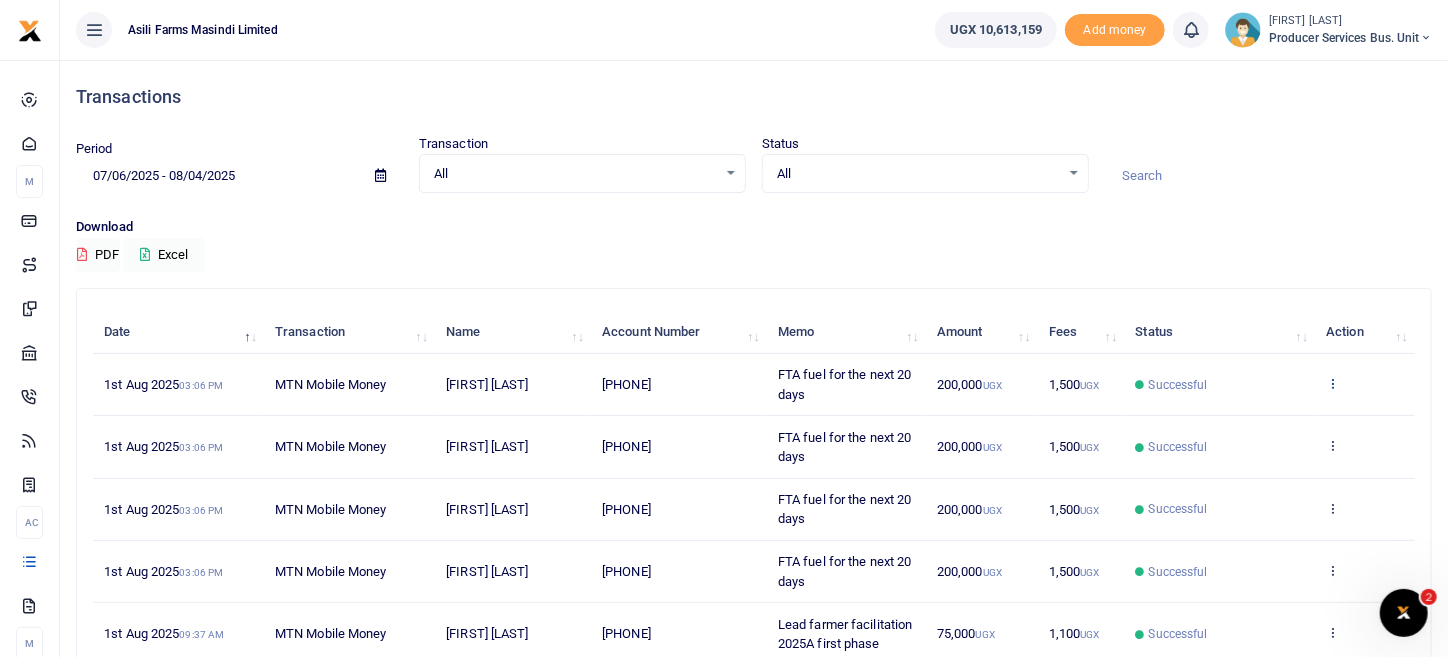 click at bounding box center (1332, 383) 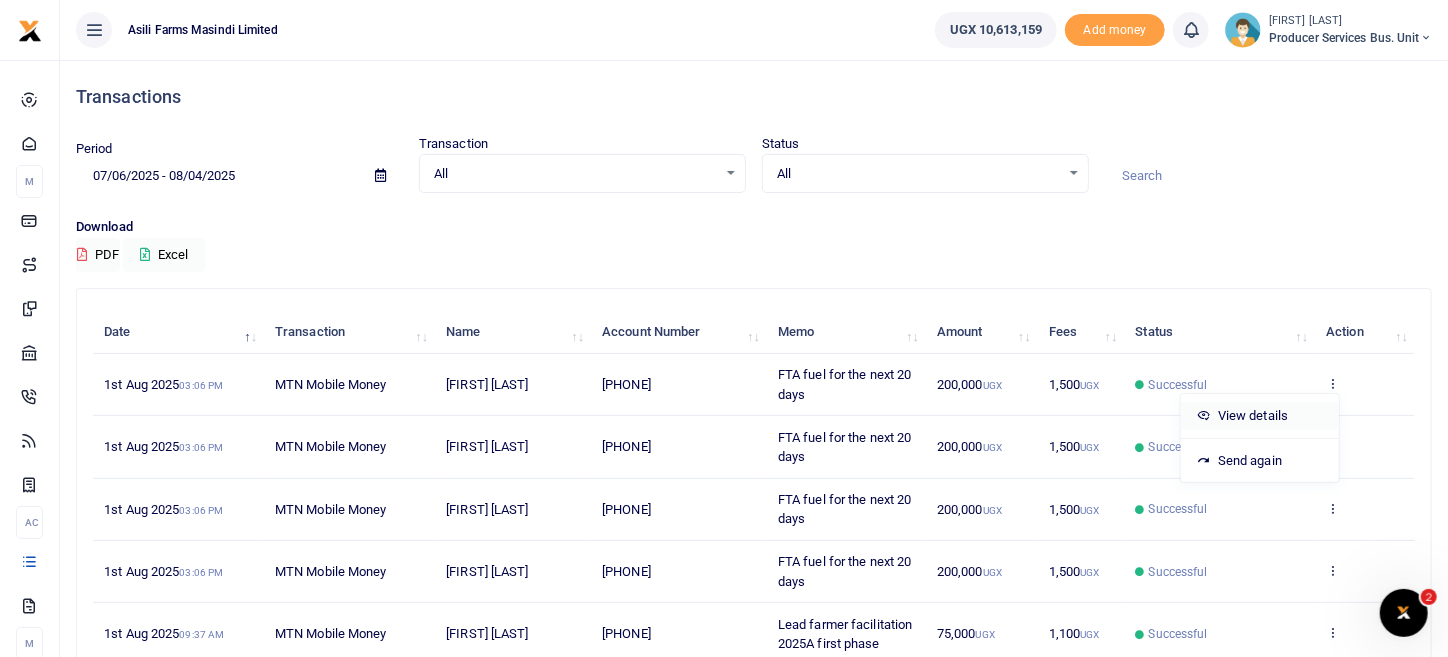 click on "View details" at bounding box center (1260, 416) 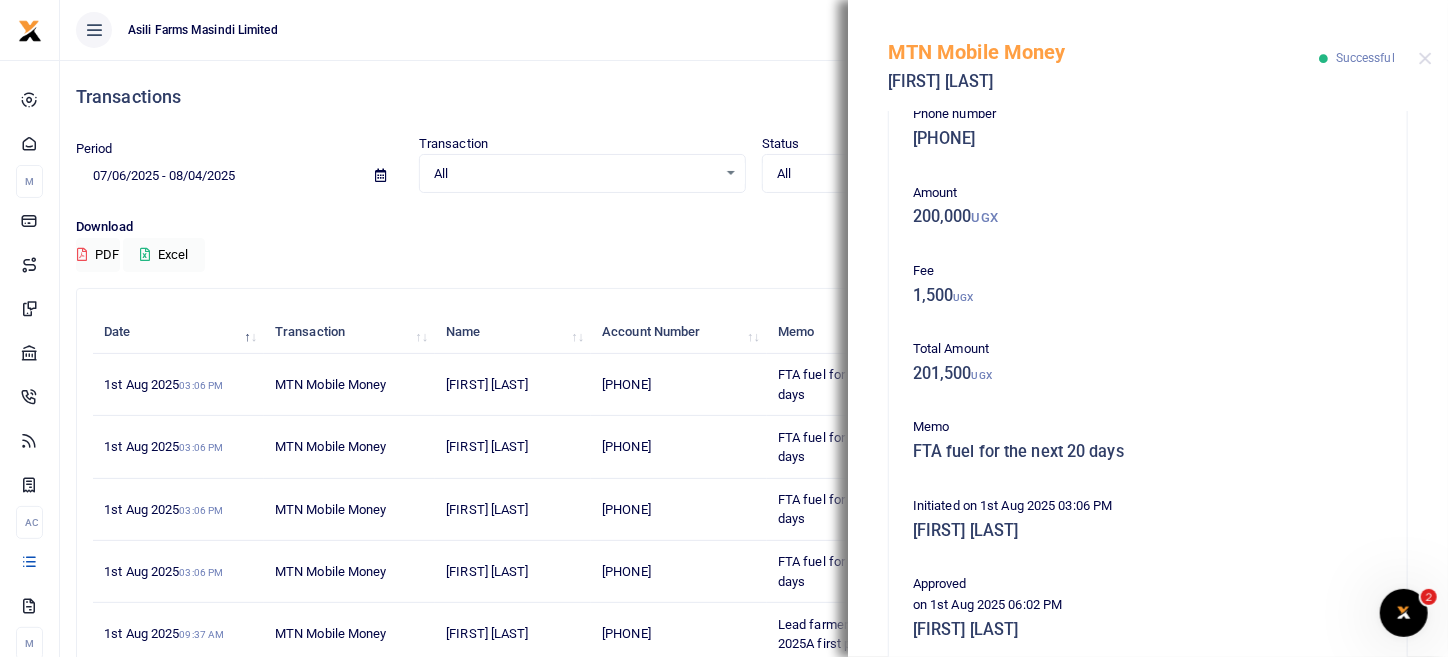 scroll, scrollTop: 0, scrollLeft: 0, axis: both 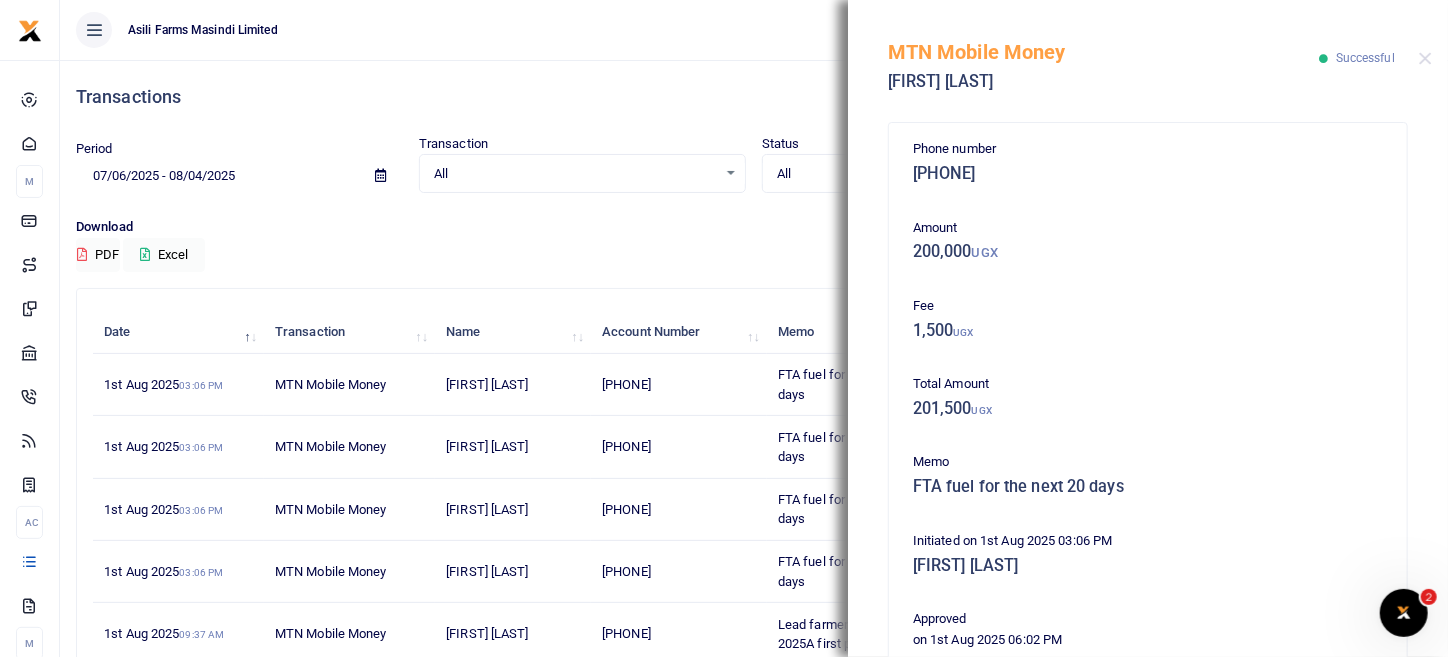 click on "MTN Mobile Money
Joseph Muteyanjura
Successful" at bounding box center [1148, 55] 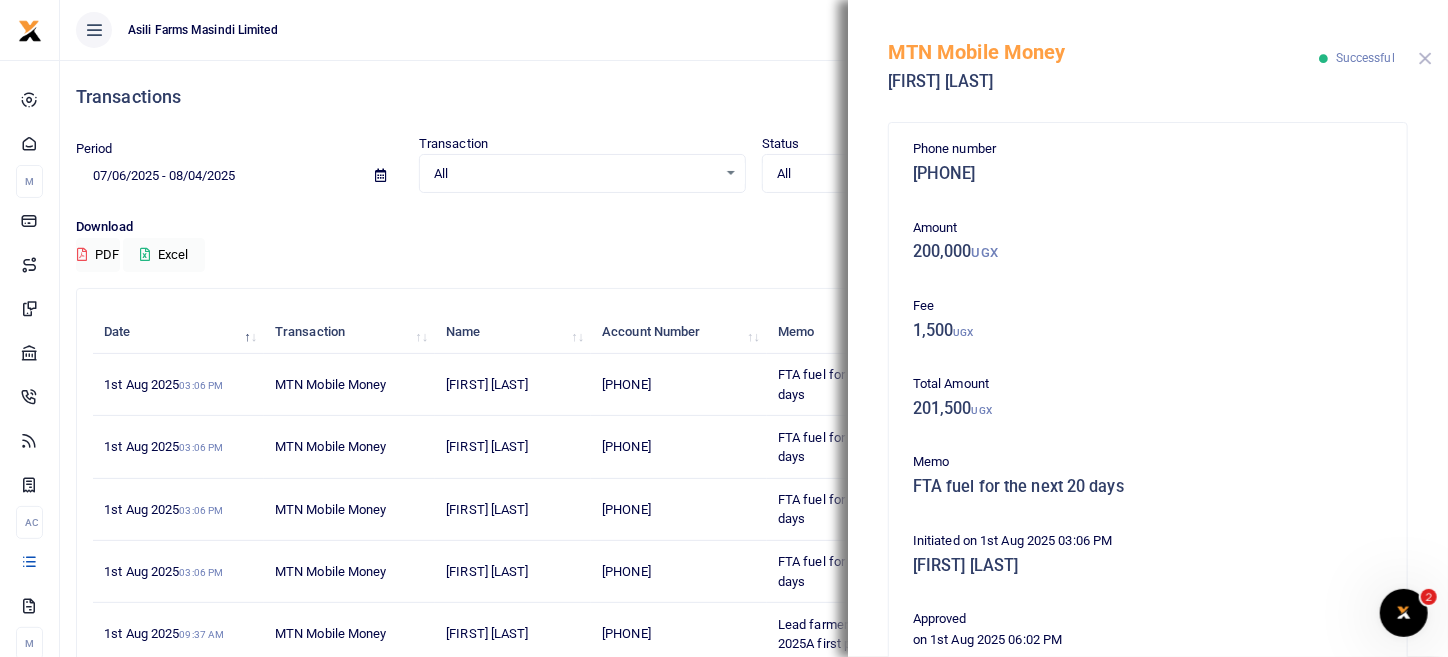 click at bounding box center [1425, 58] 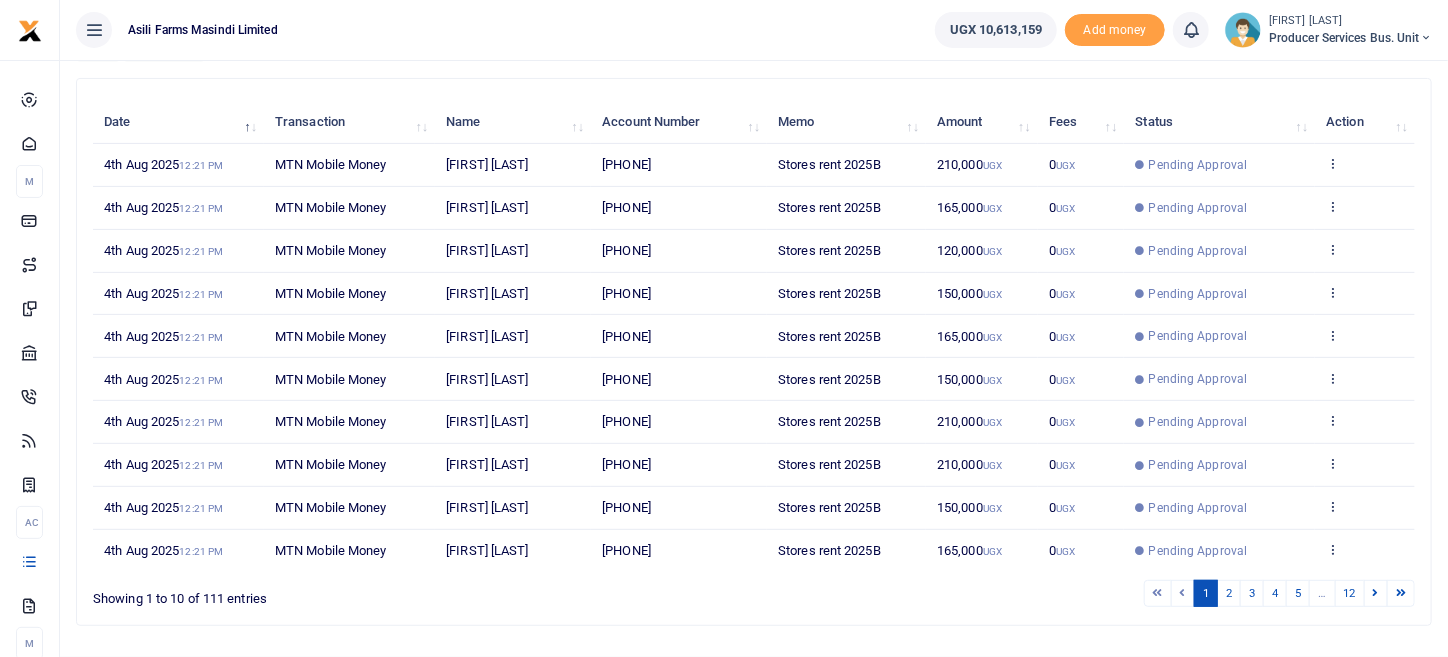 scroll, scrollTop: 258, scrollLeft: 0, axis: vertical 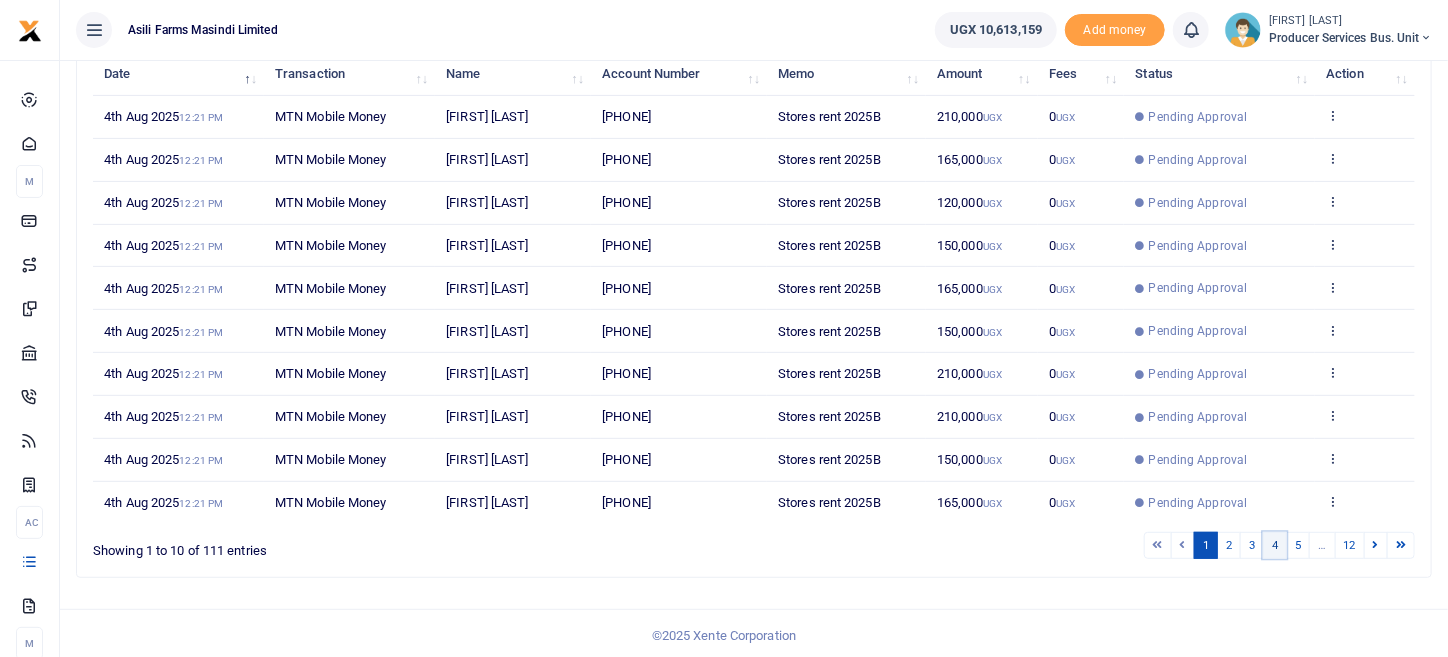 click on "4" at bounding box center [1275, 545] 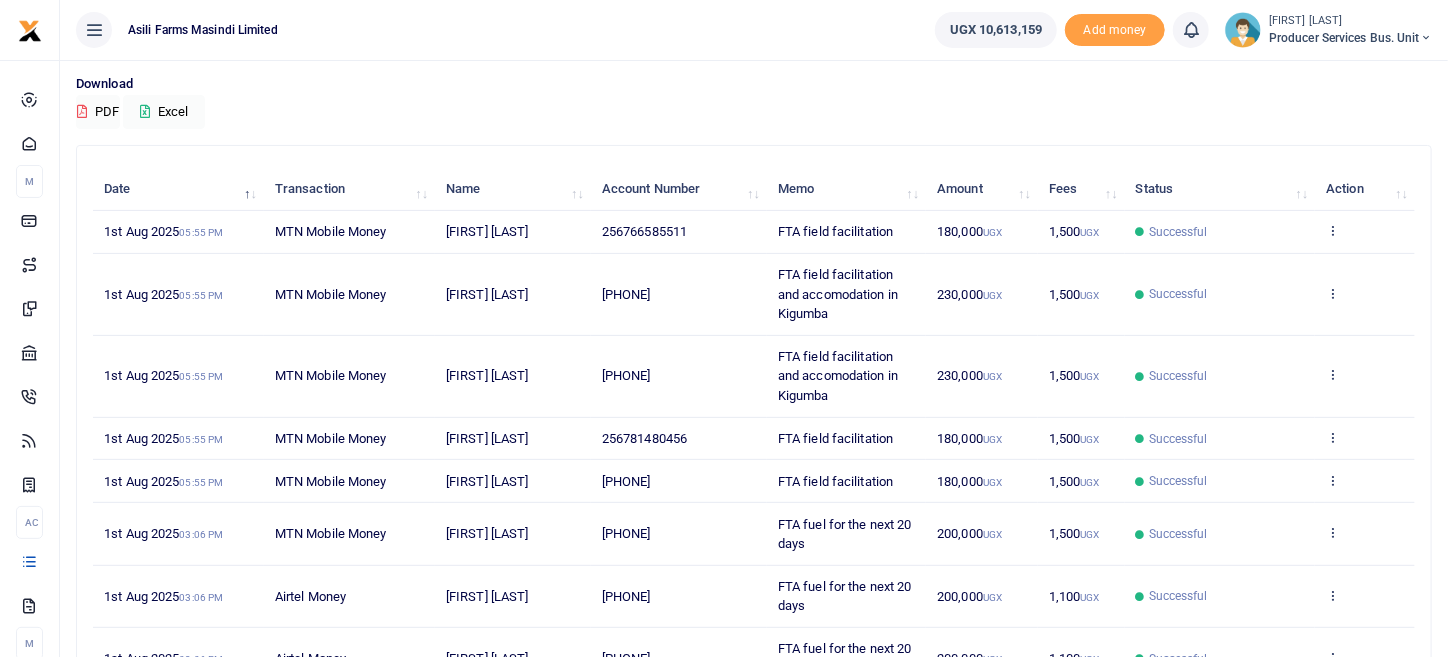 scroll, scrollTop: 133, scrollLeft: 0, axis: vertical 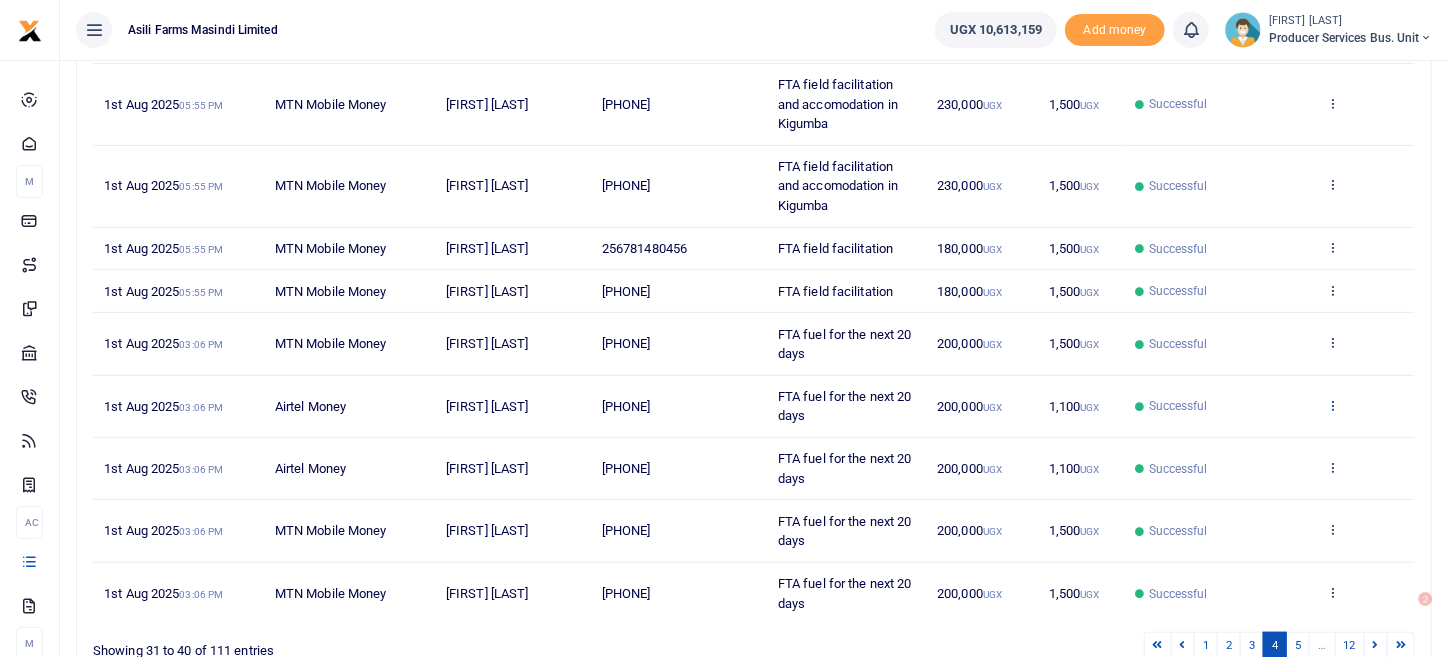 click at bounding box center (1332, 405) 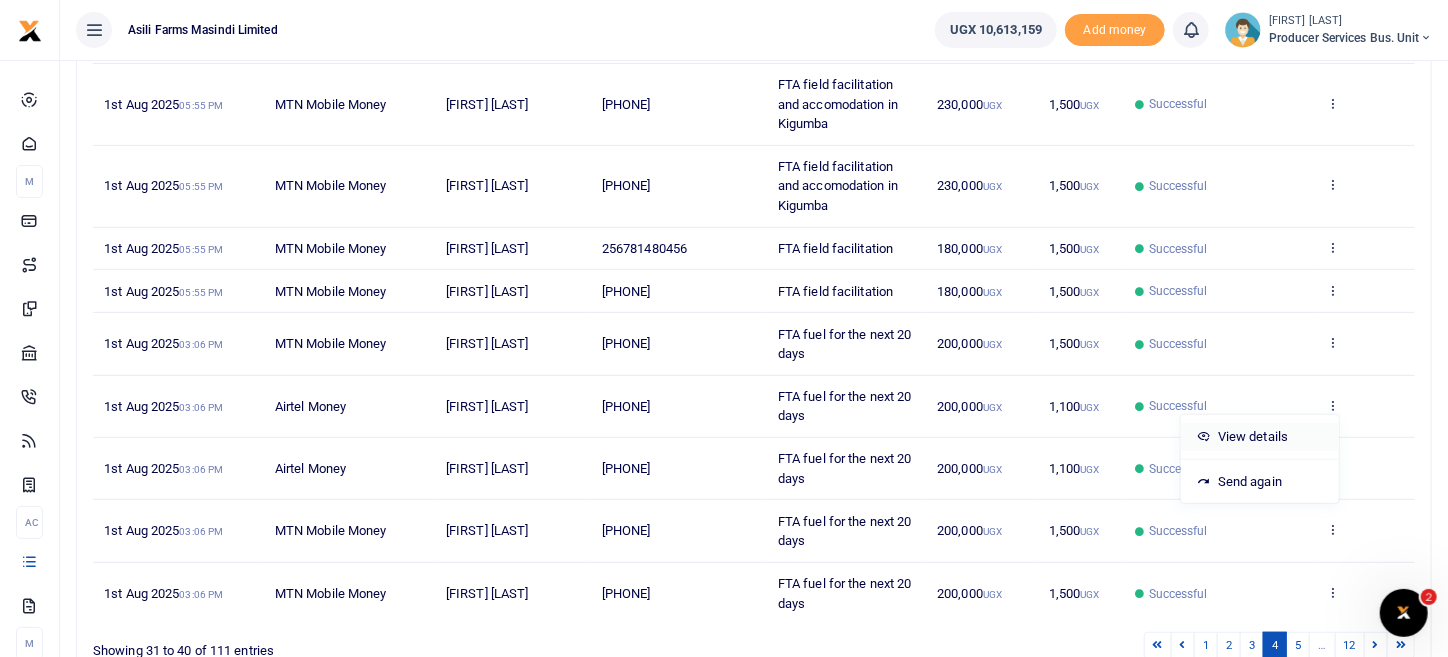 scroll, scrollTop: 0, scrollLeft: 0, axis: both 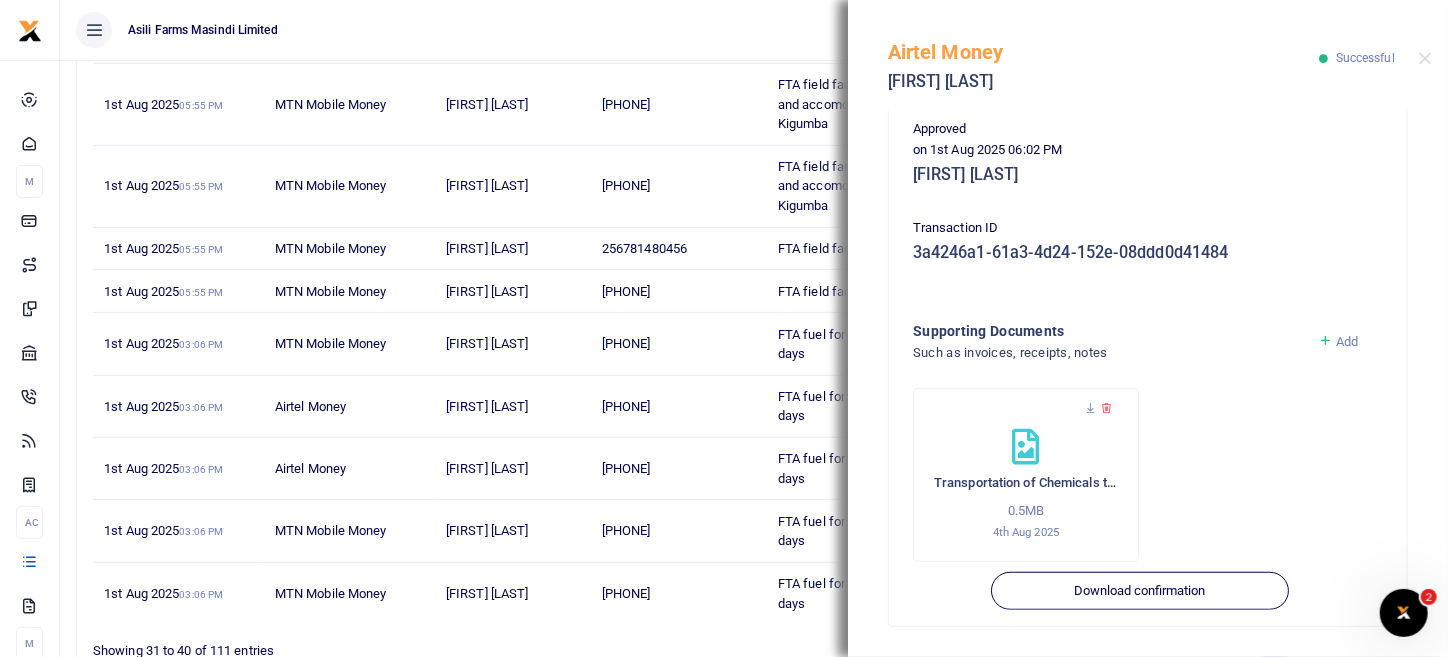 click on "Add" at bounding box center (1347, 341) 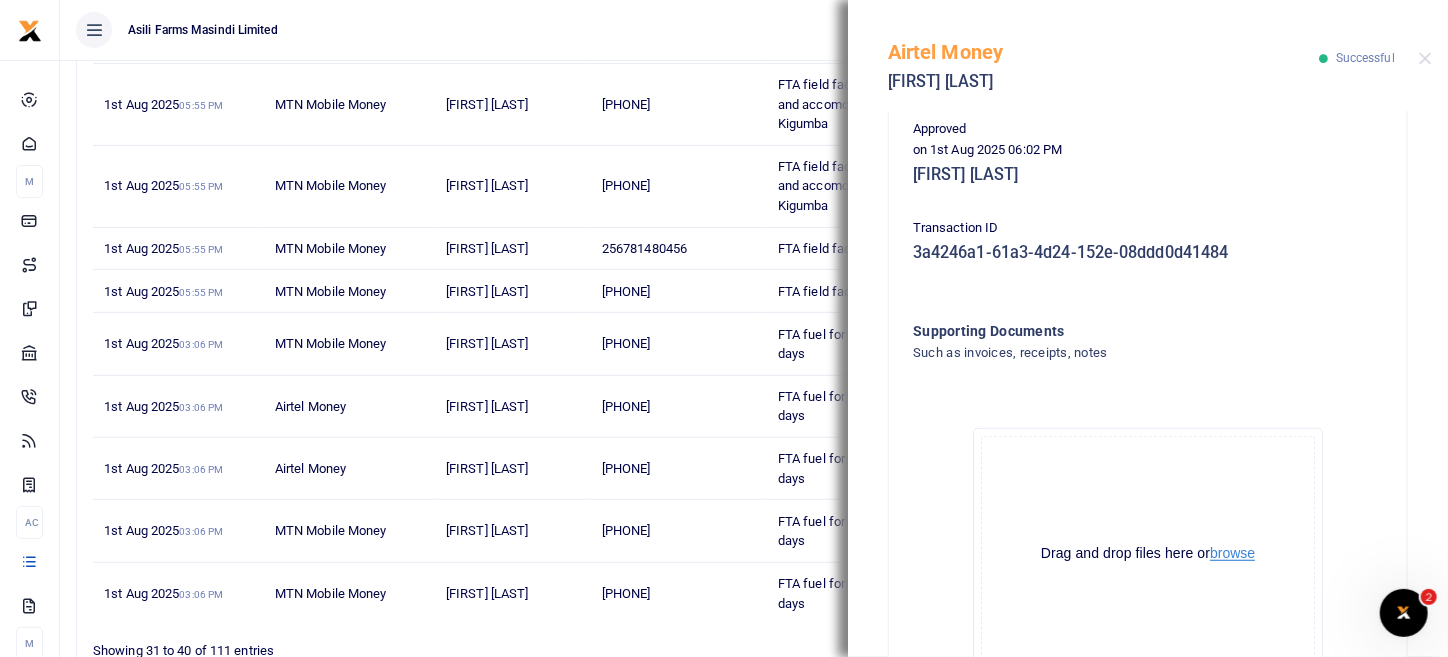 click on "browse" at bounding box center (1232, 553) 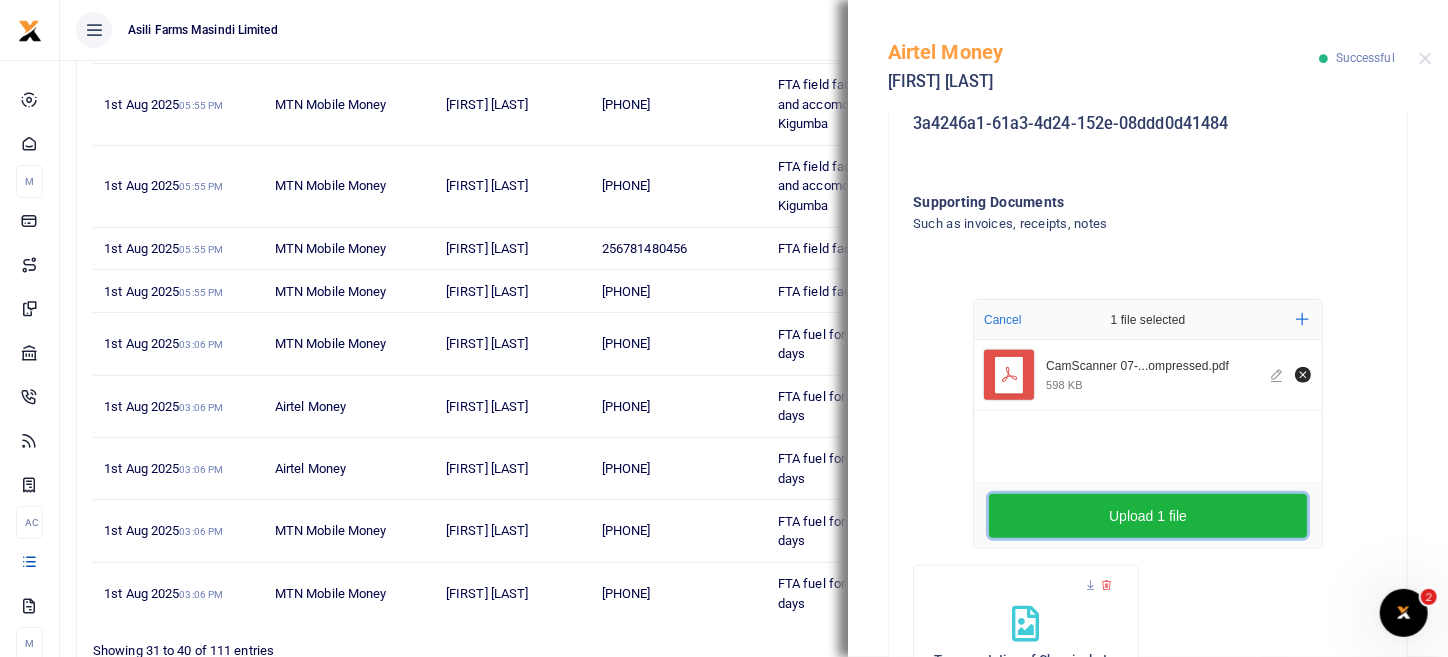 scroll, scrollTop: 790, scrollLeft: 0, axis: vertical 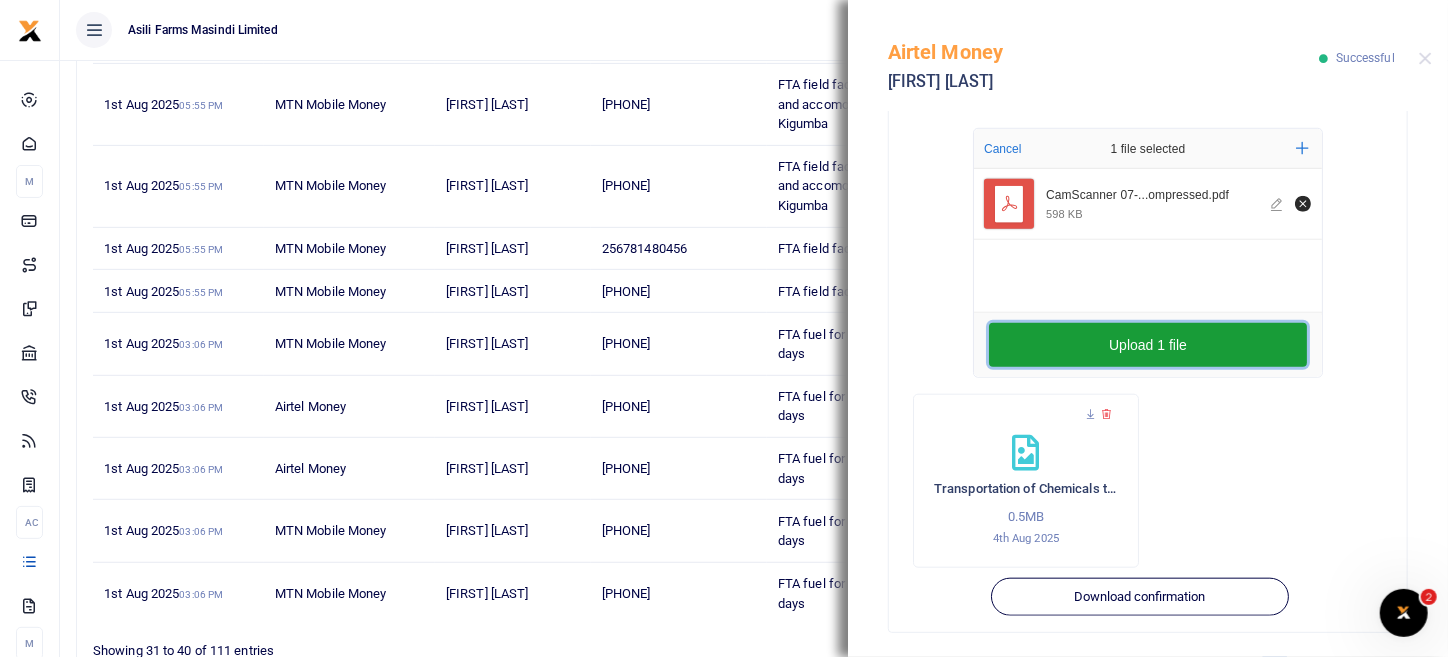click on "Upload 1 file" at bounding box center (1148, 345) 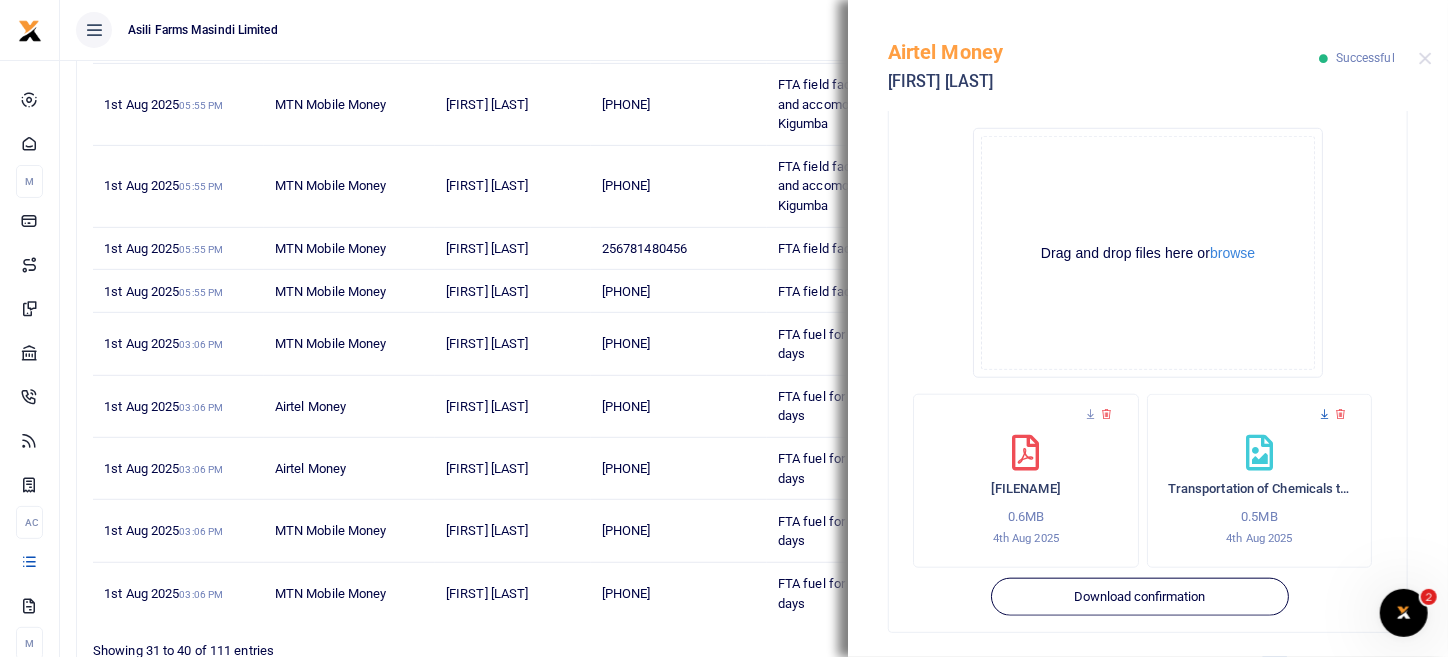 click at bounding box center [1324, 414] 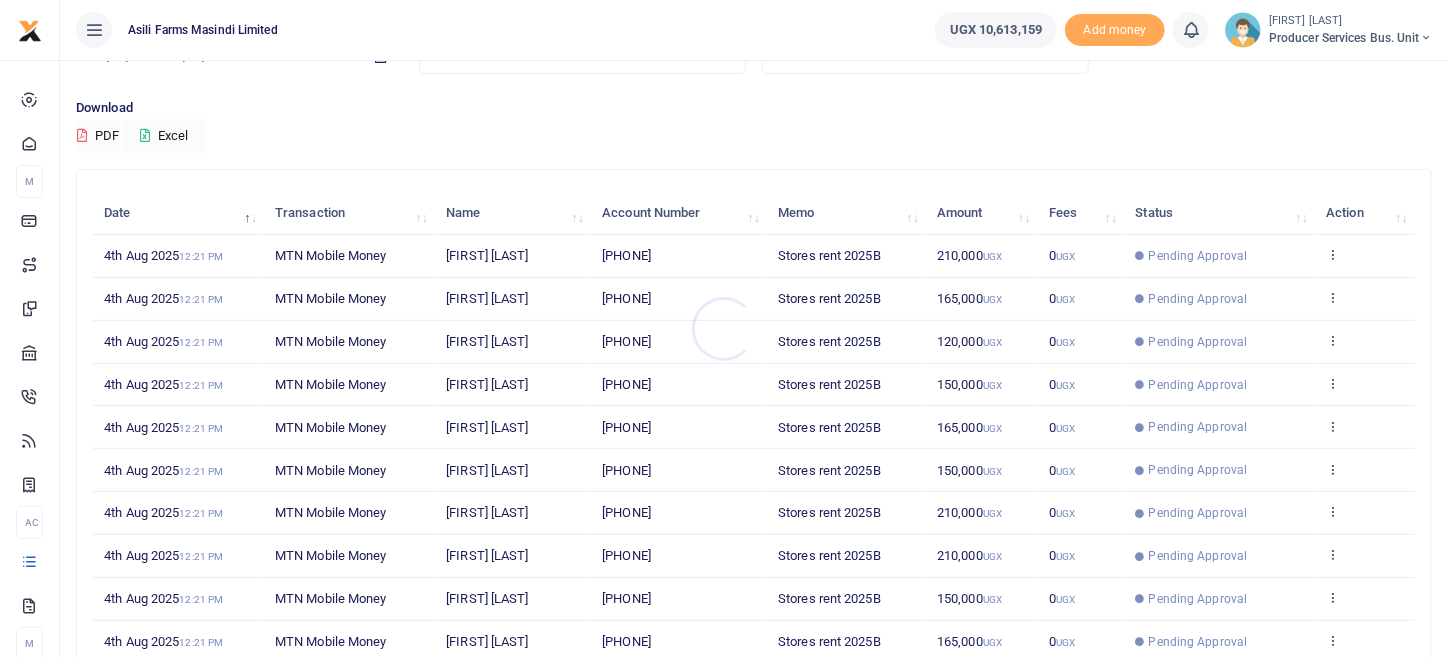 scroll, scrollTop: 258, scrollLeft: 0, axis: vertical 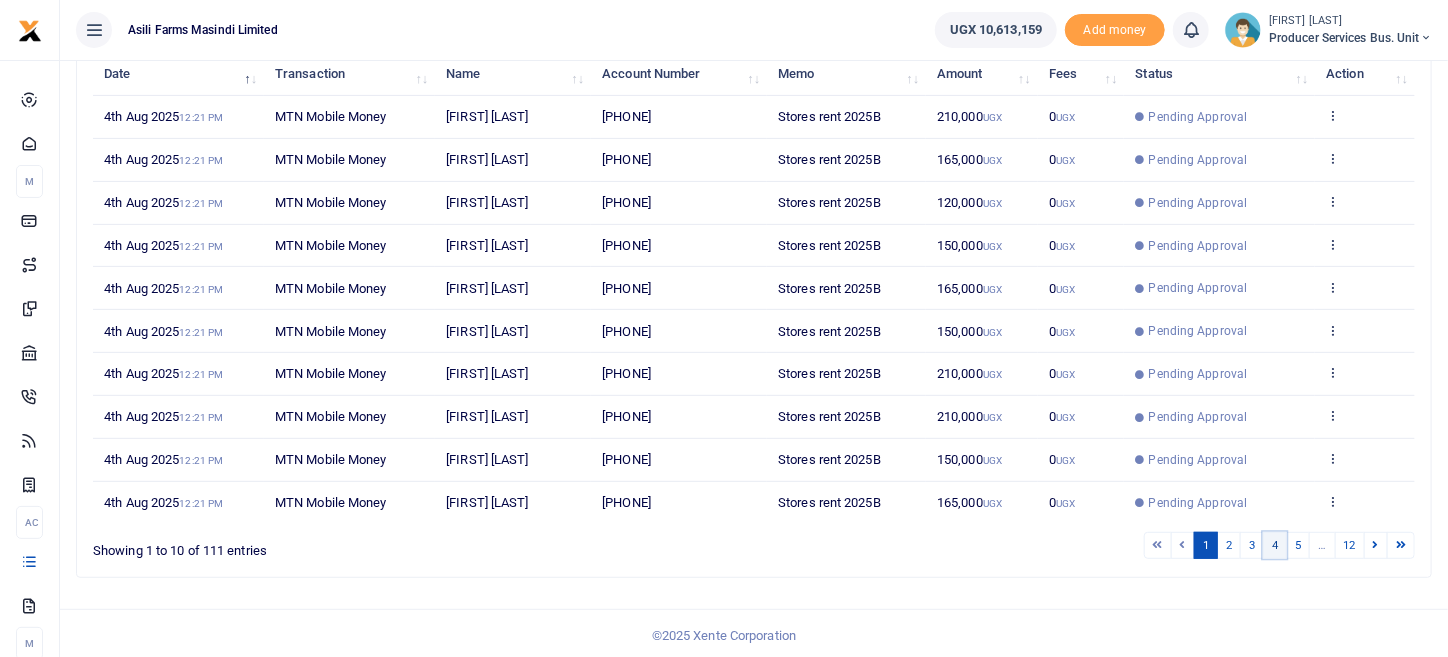 click on "4" at bounding box center [1275, 545] 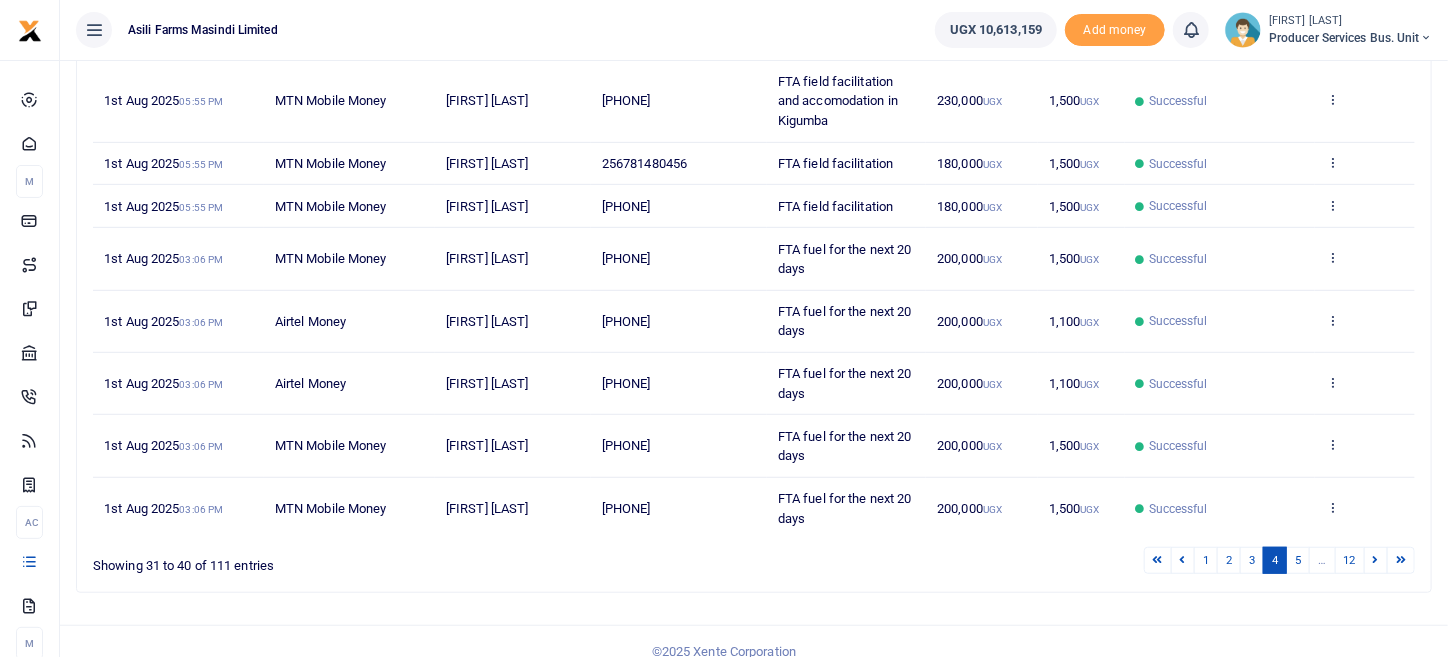 scroll, scrollTop: 433, scrollLeft: 0, axis: vertical 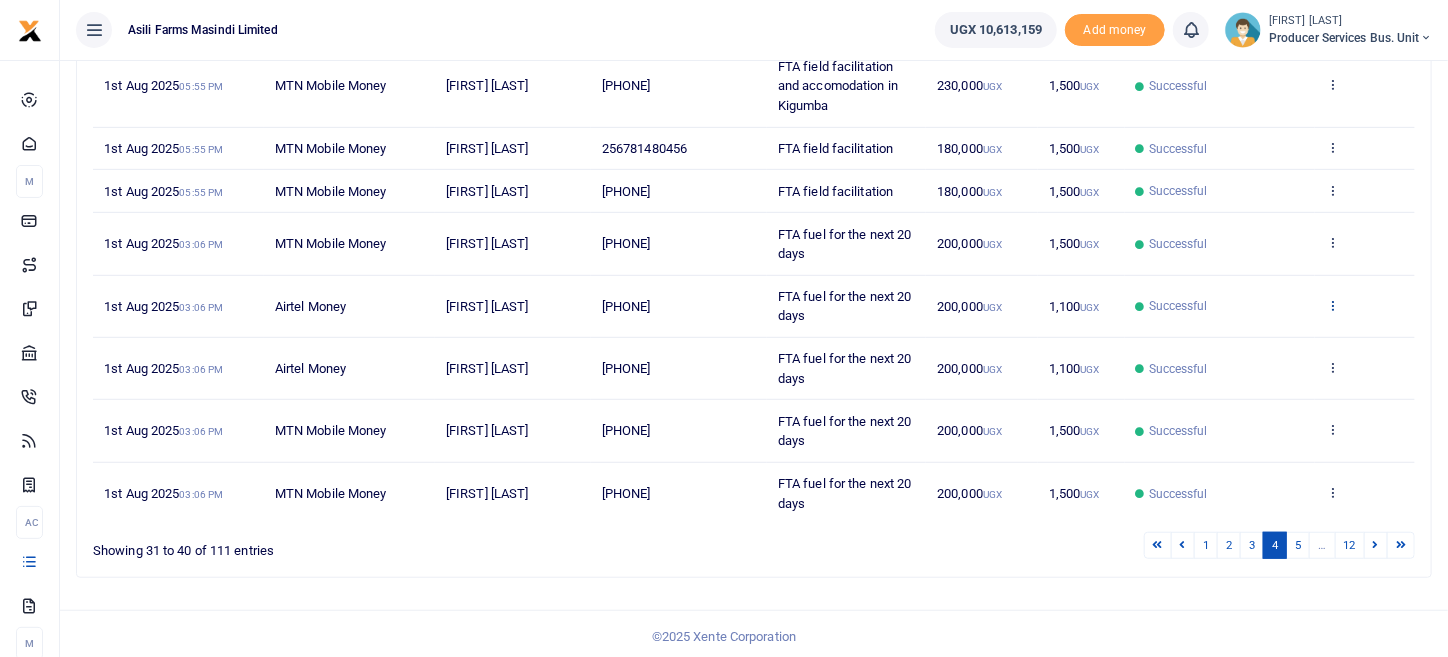 click at bounding box center [1332, 305] 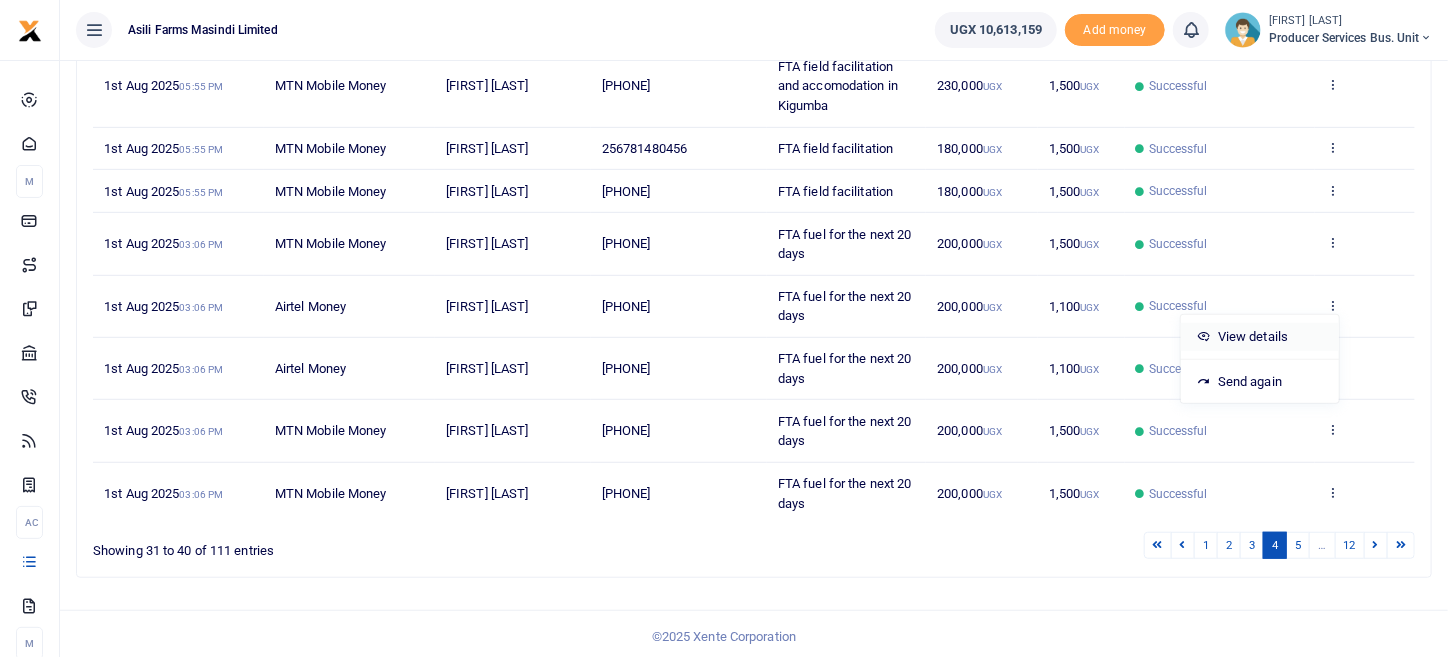 click on "View details" at bounding box center (1260, 337) 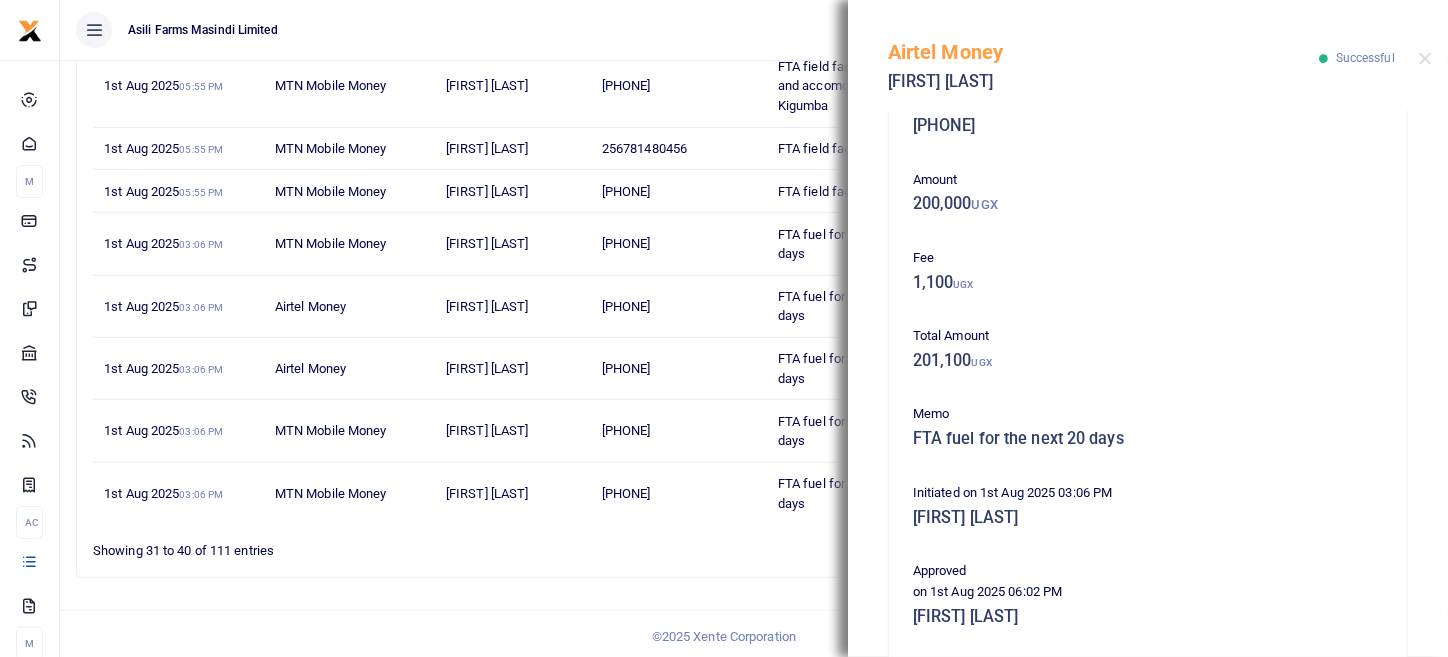 scroll, scrollTop: 0, scrollLeft: 0, axis: both 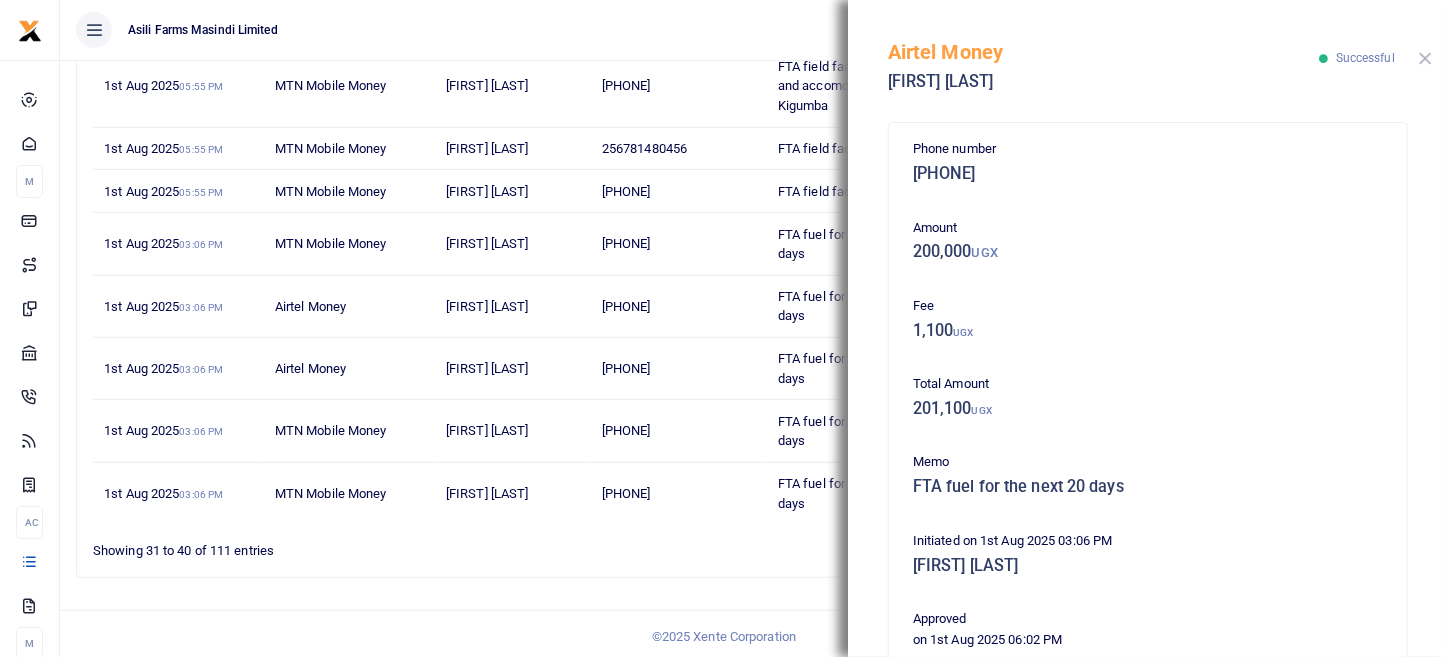 click at bounding box center (1425, 58) 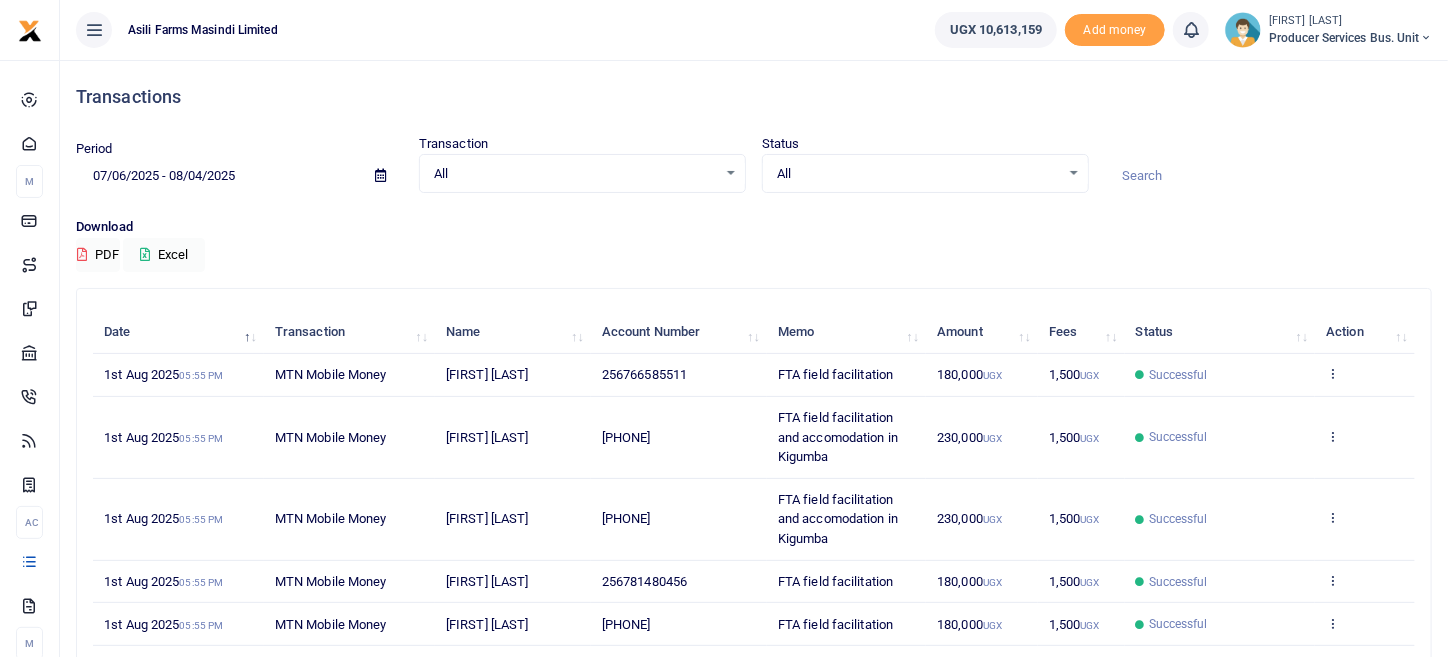 scroll, scrollTop: 433, scrollLeft: 0, axis: vertical 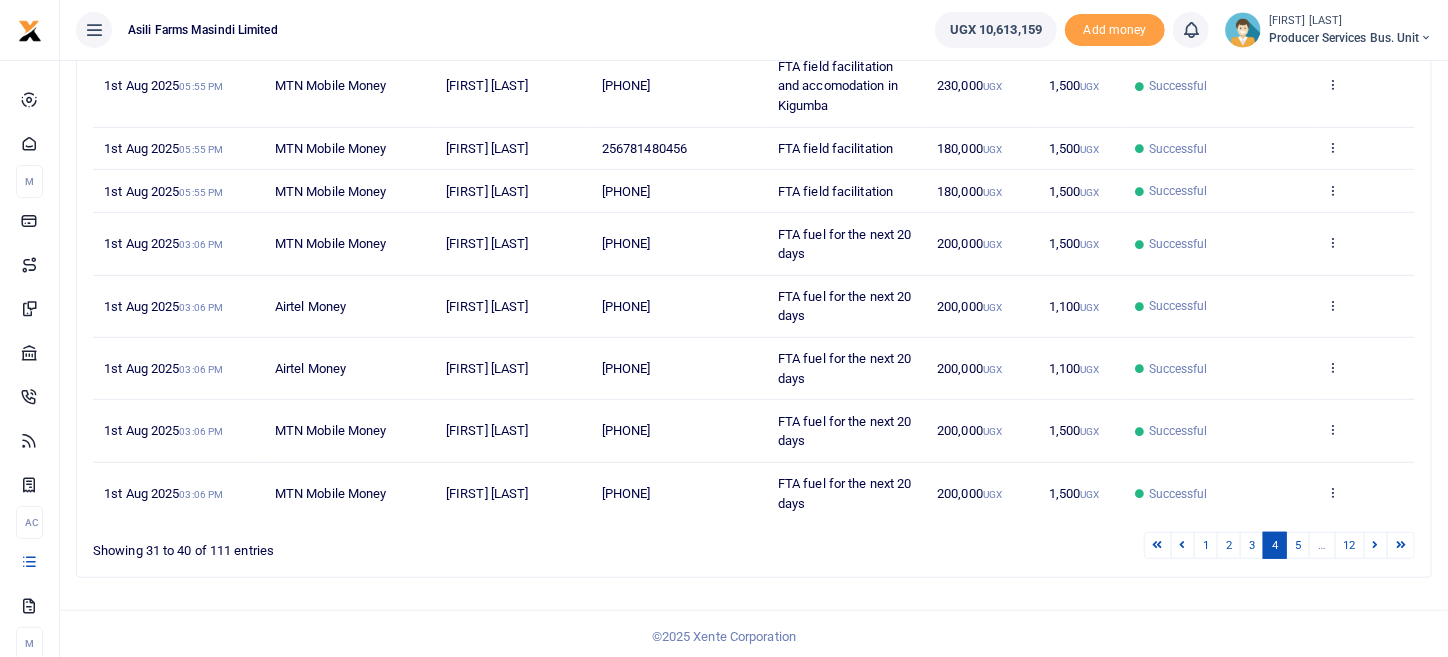 drag, startPoint x: 1020, startPoint y: 557, endPoint x: 1014, endPoint y: 576, distance: 19.924858 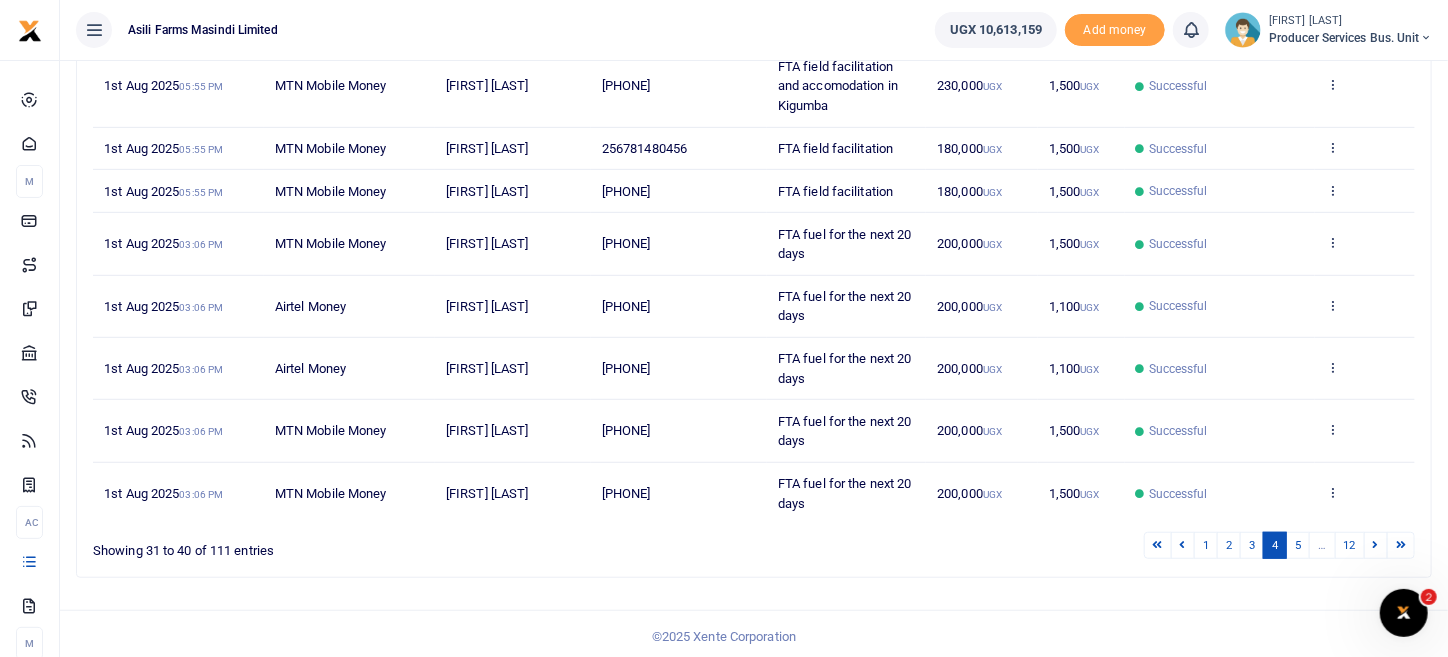 scroll, scrollTop: 0, scrollLeft: 0, axis: both 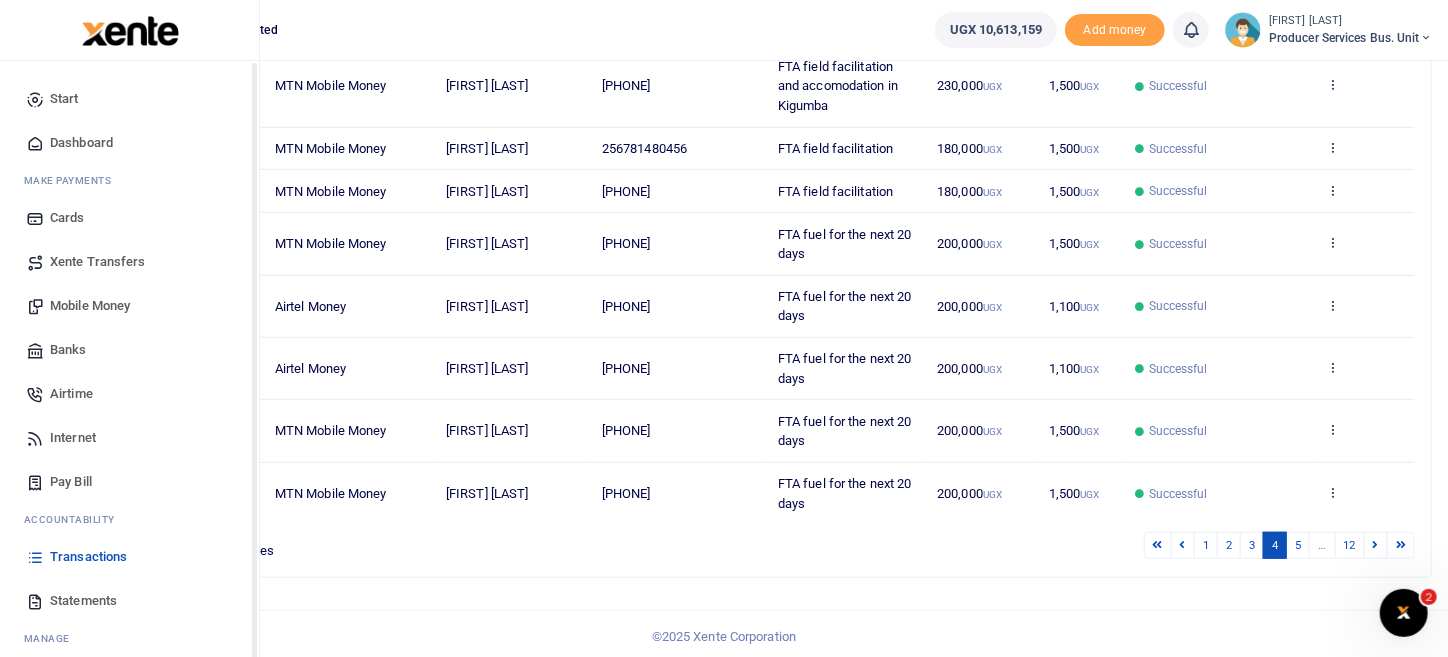 click on "Mobile Money" at bounding box center (90, 306) 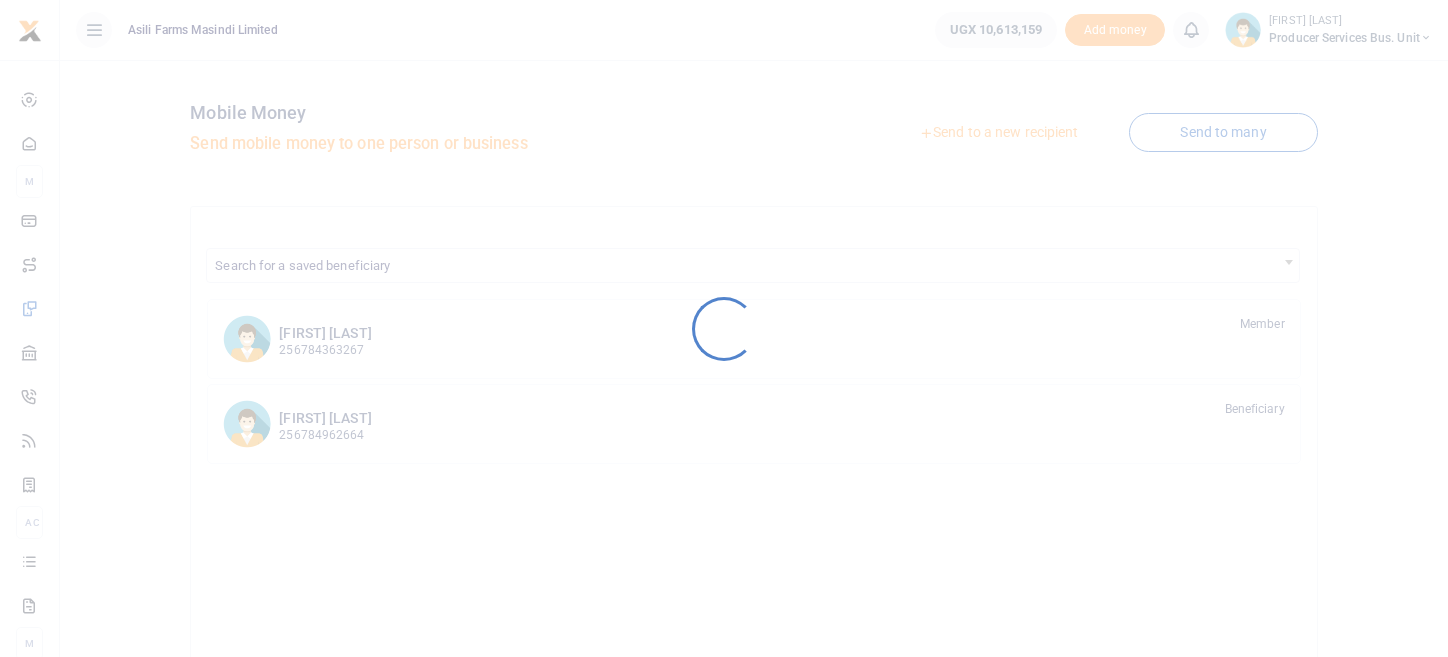scroll, scrollTop: 0, scrollLeft: 0, axis: both 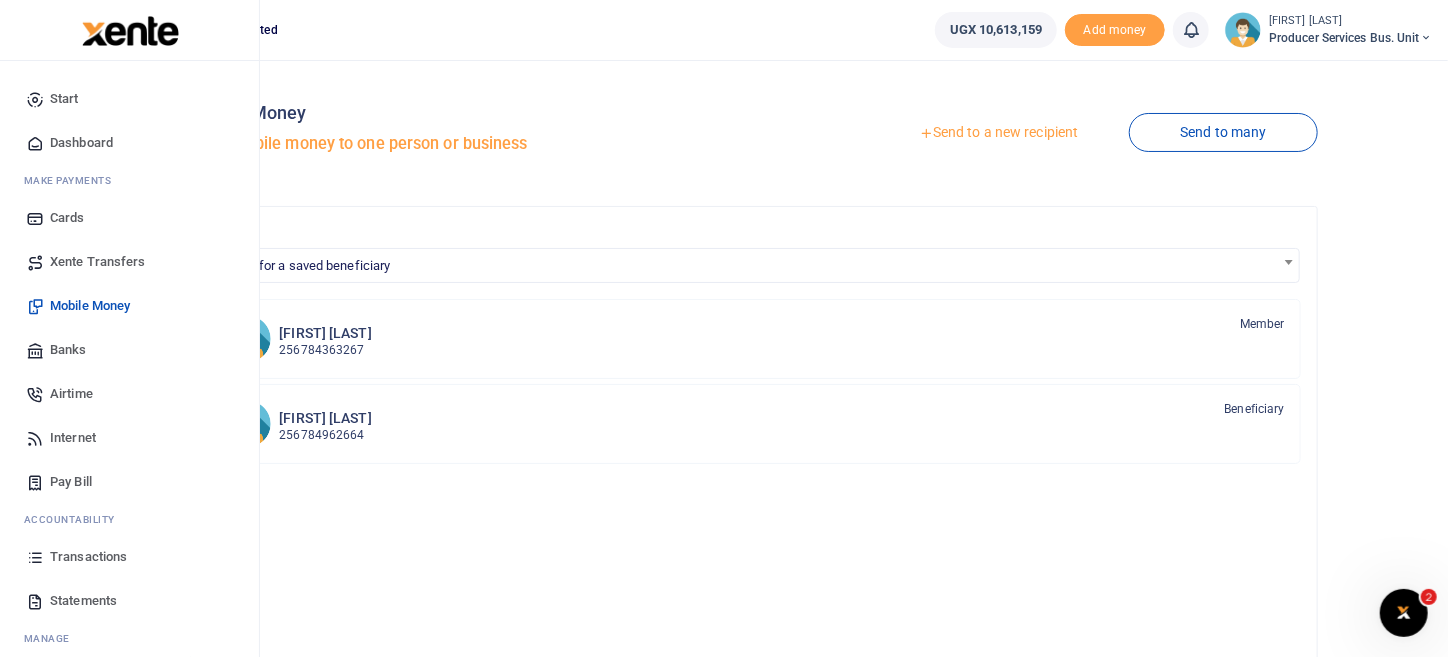 click on "Mobile Money" at bounding box center [90, 306] 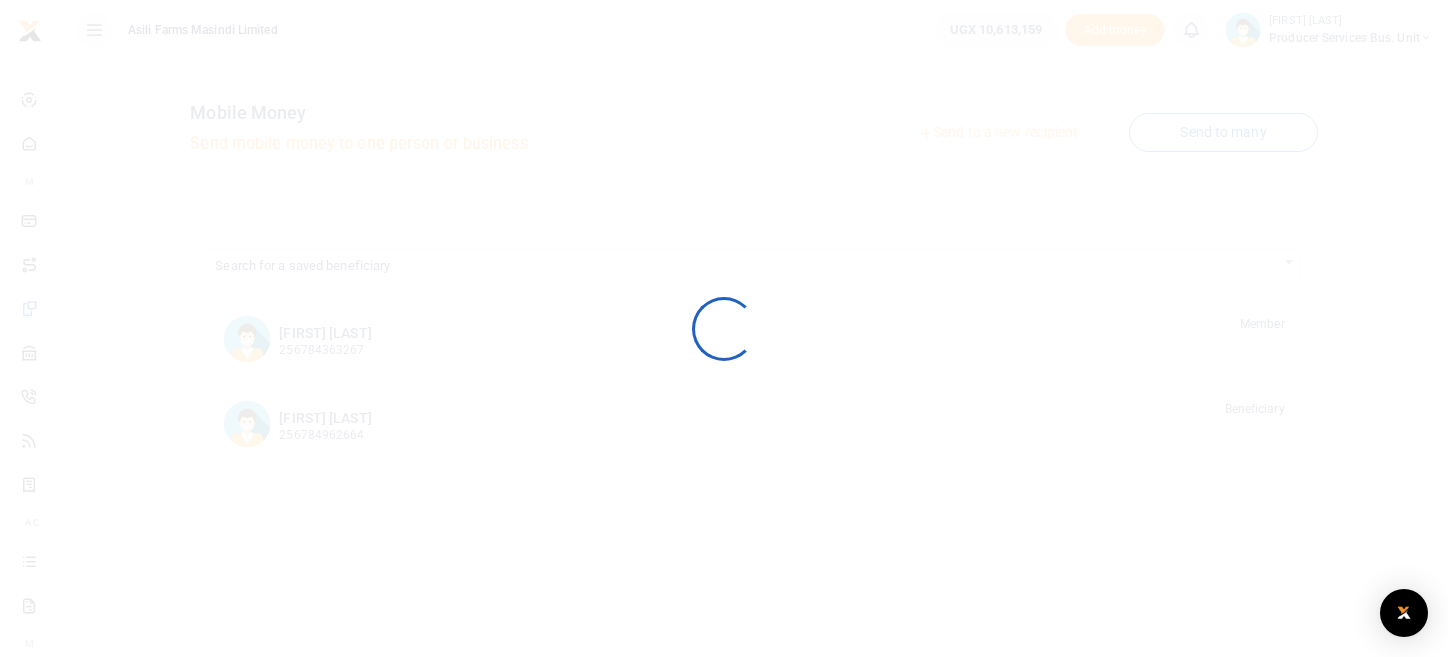 scroll, scrollTop: 0, scrollLeft: 0, axis: both 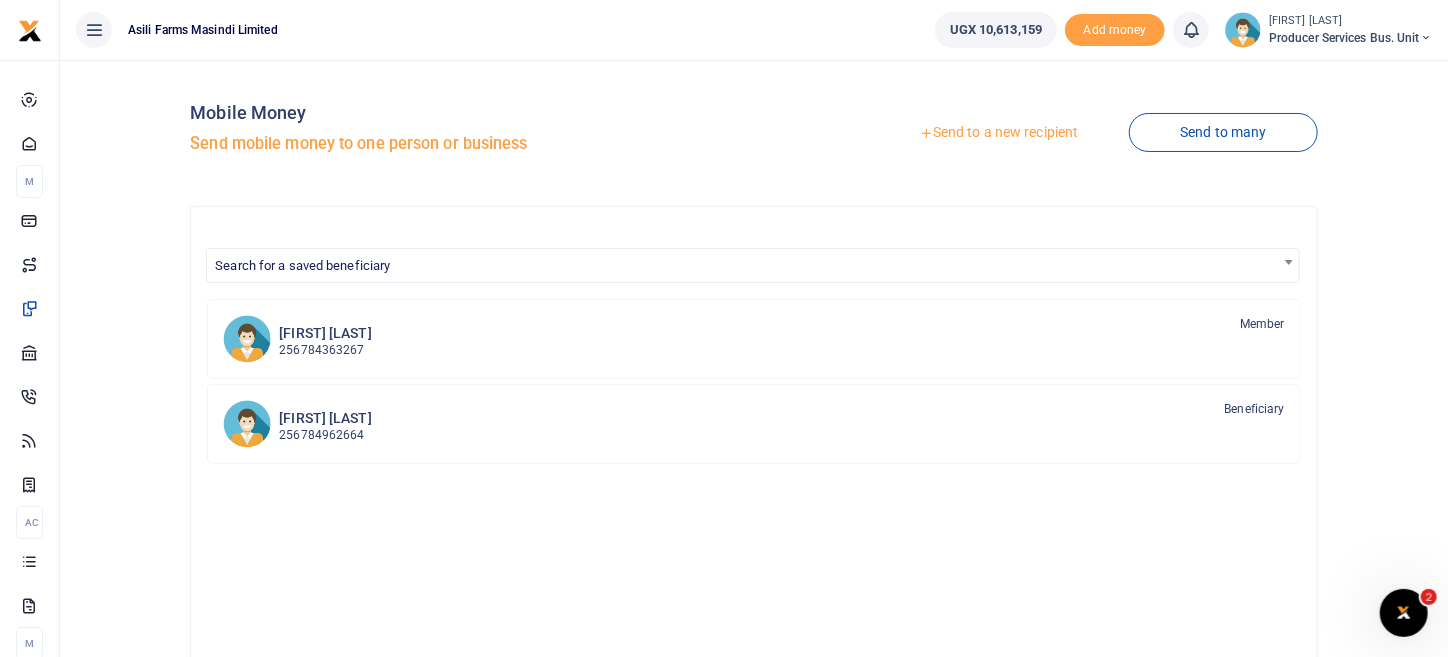 click on "Send to a new recipient" at bounding box center [998, 133] 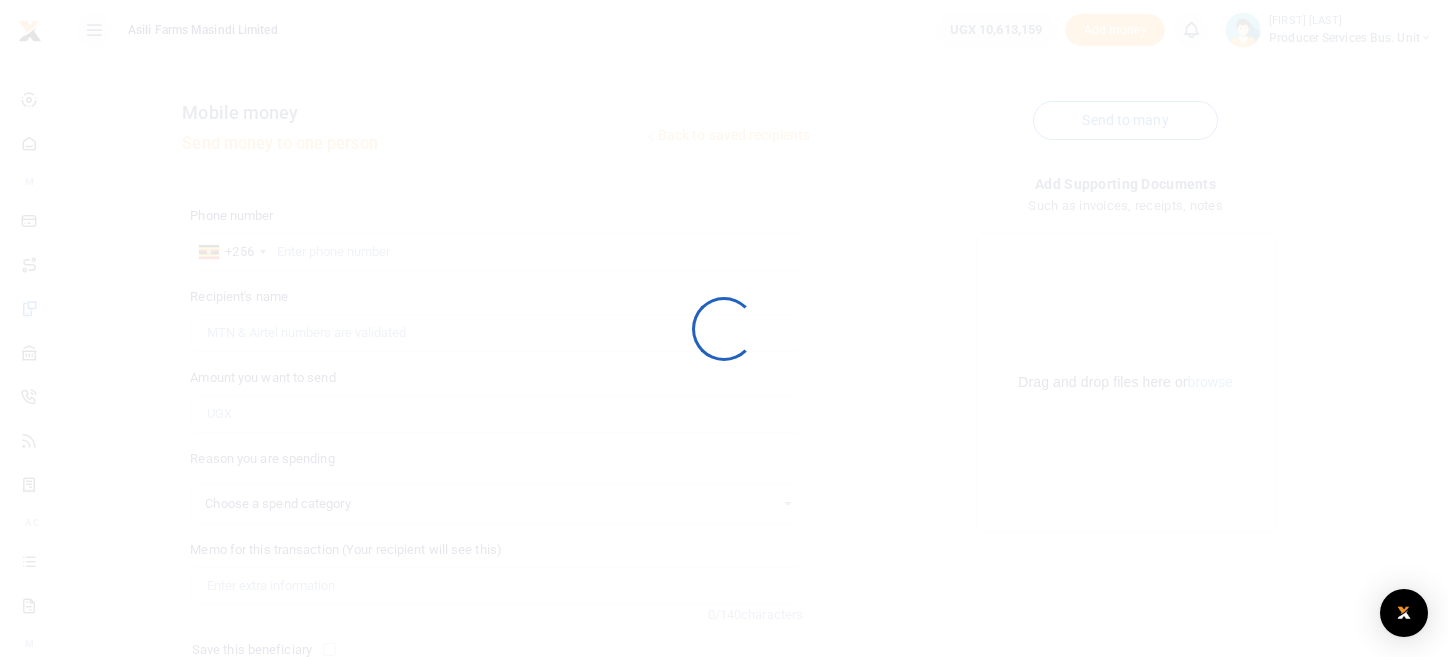 scroll, scrollTop: 0, scrollLeft: 0, axis: both 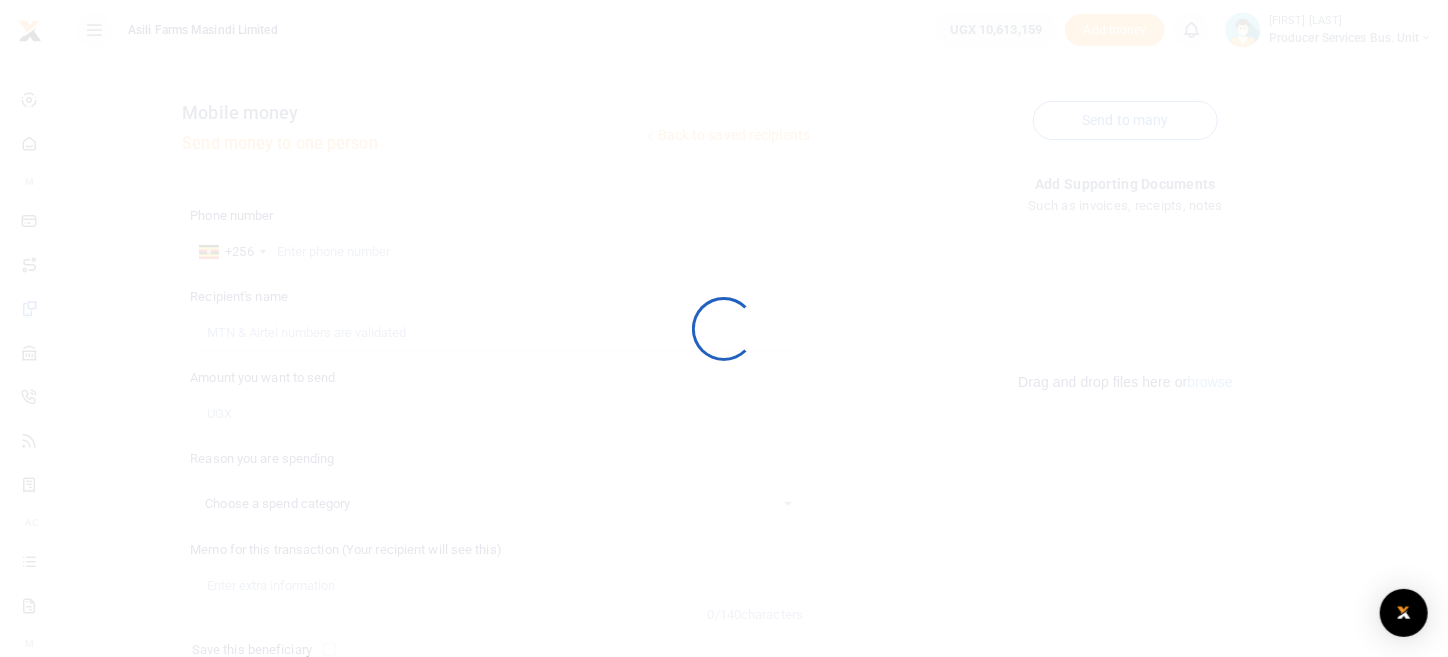 select 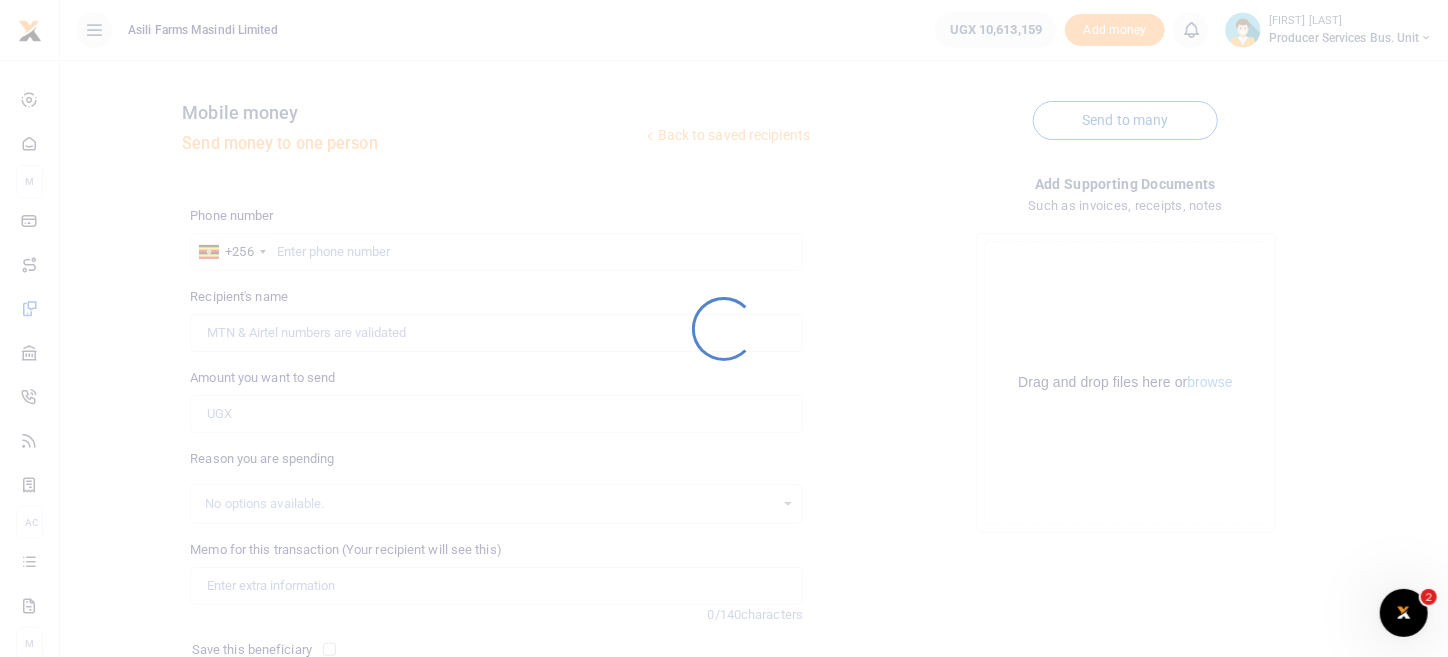 scroll, scrollTop: 0, scrollLeft: 0, axis: both 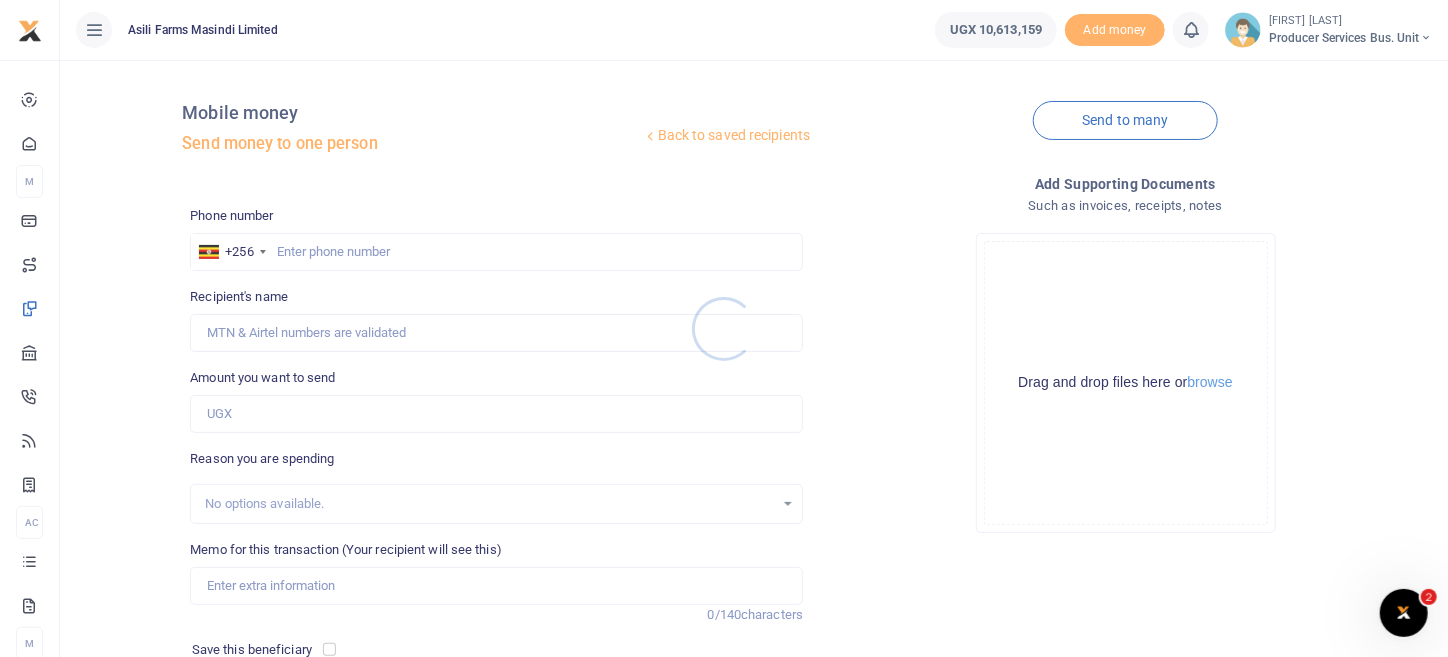 click at bounding box center (724, 328) 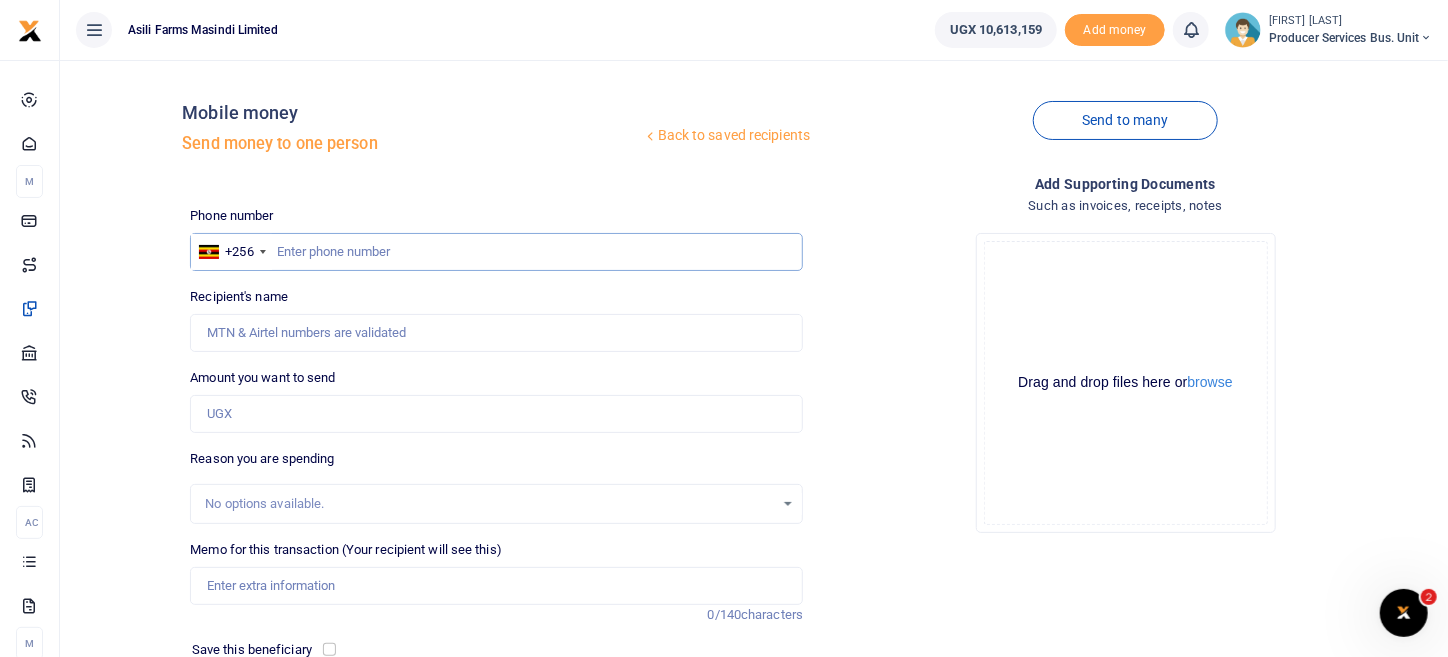 click at bounding box center [496, 252] 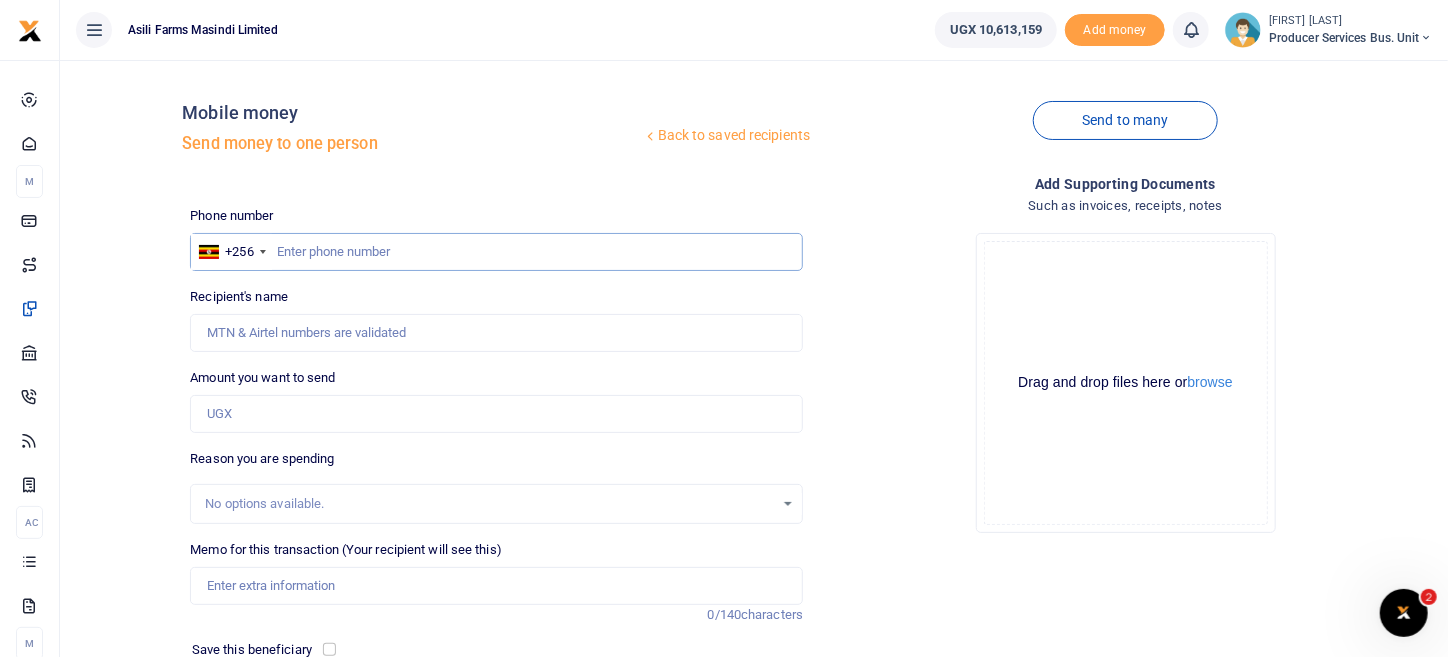 paste on "[PHONE]" 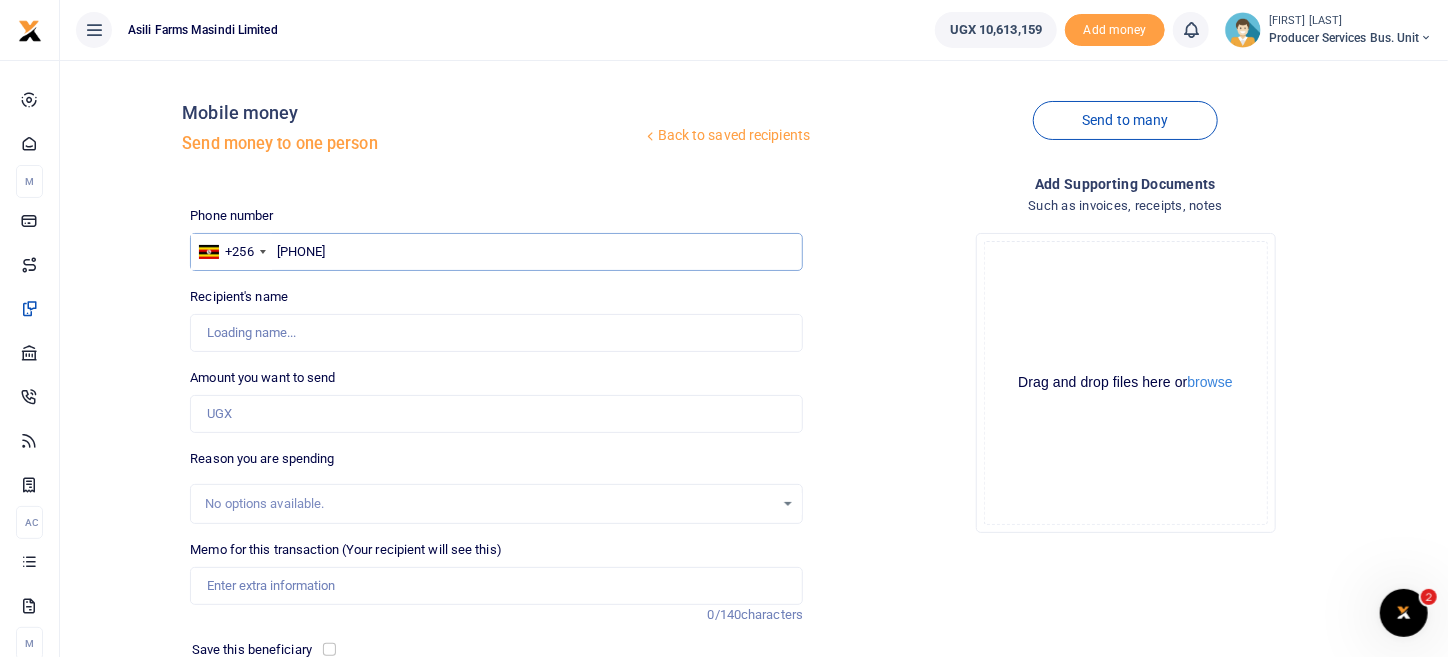type on "[FIRST] [MIDDLE] [LAST] [LAST]" 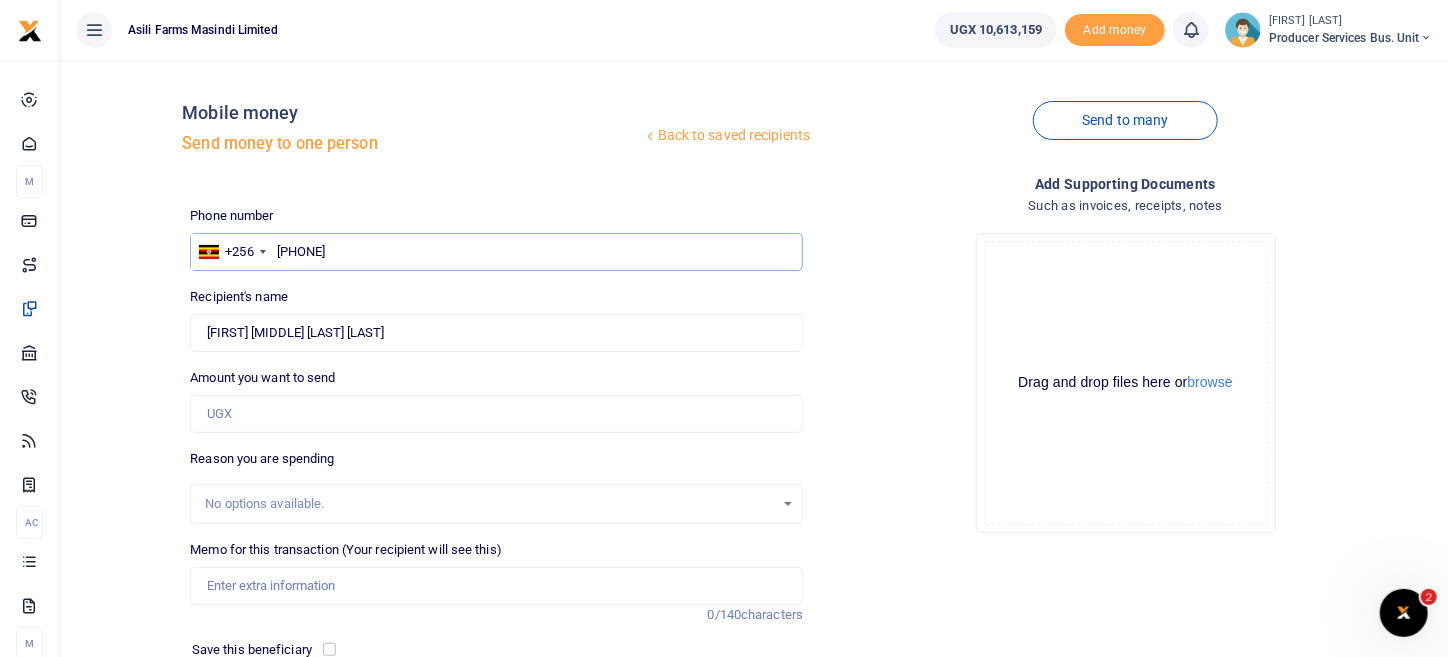 type on "[PHONE]" 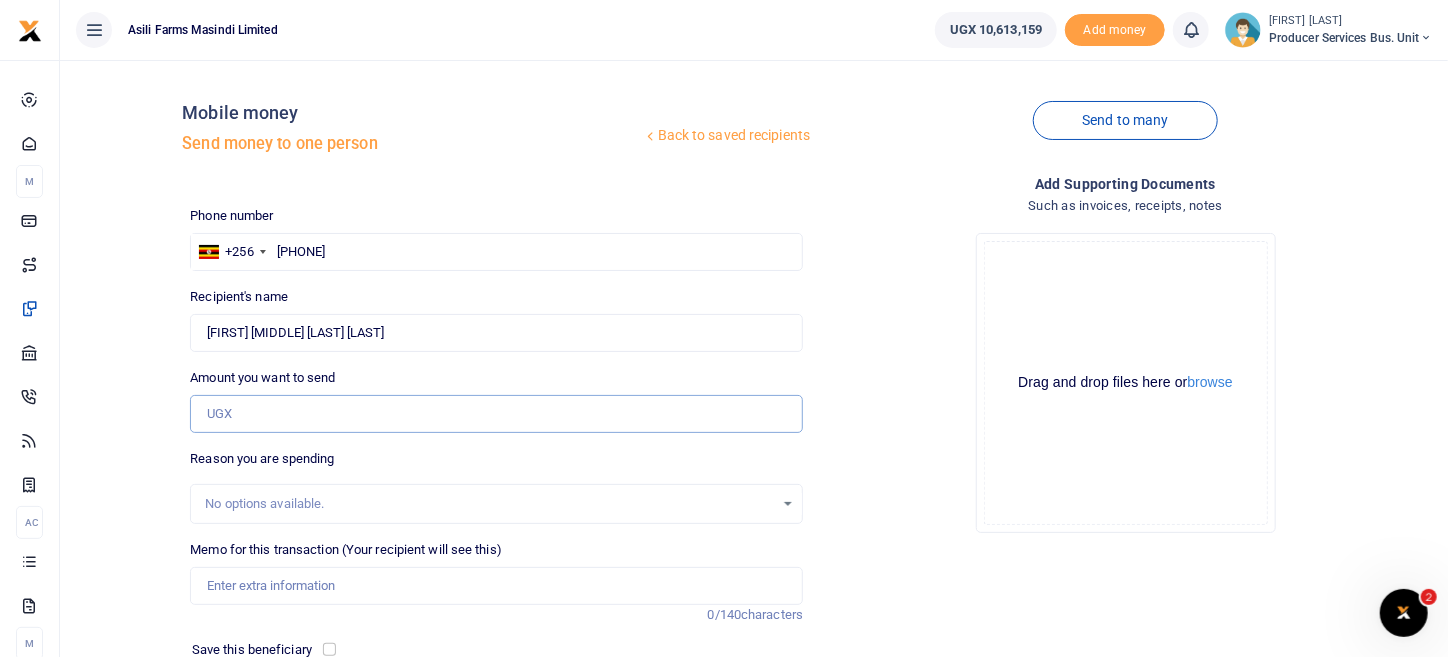 click on "Amount you want to send" at bounding box center (496, 414) 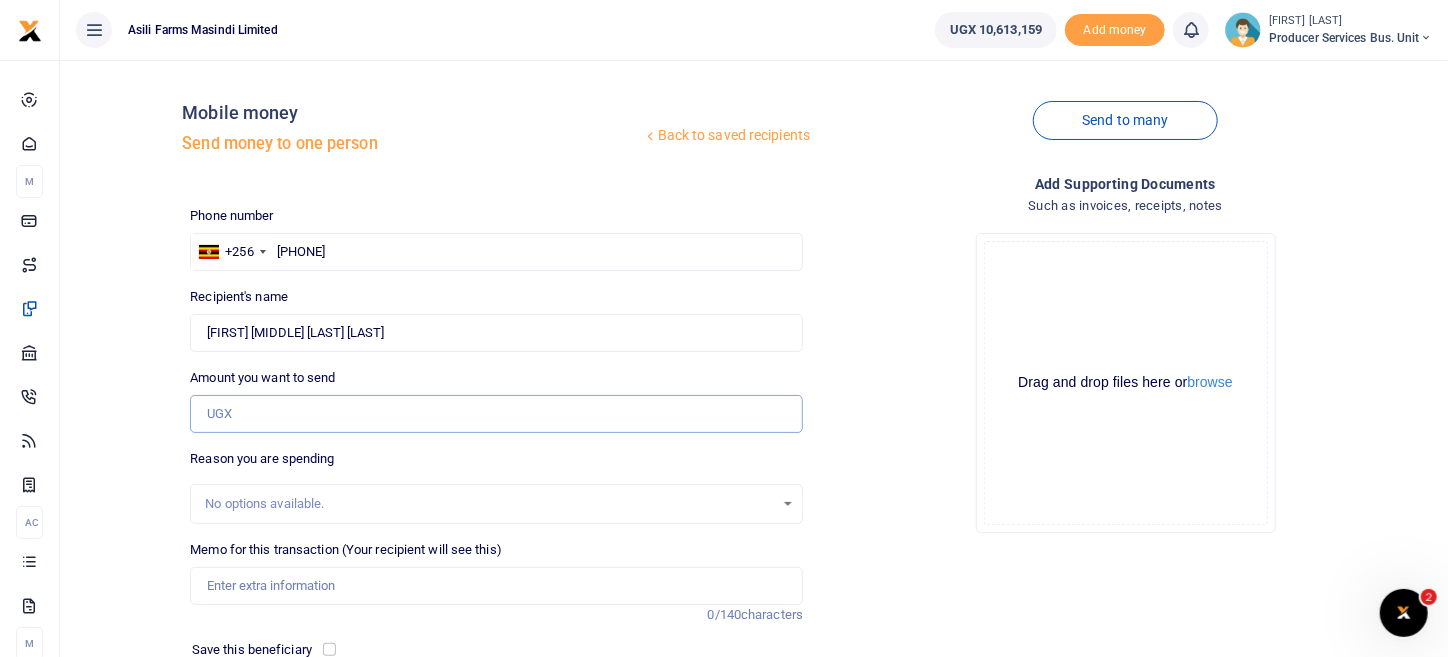 click on "Amount you want to send" at bounding box center (496, 414) 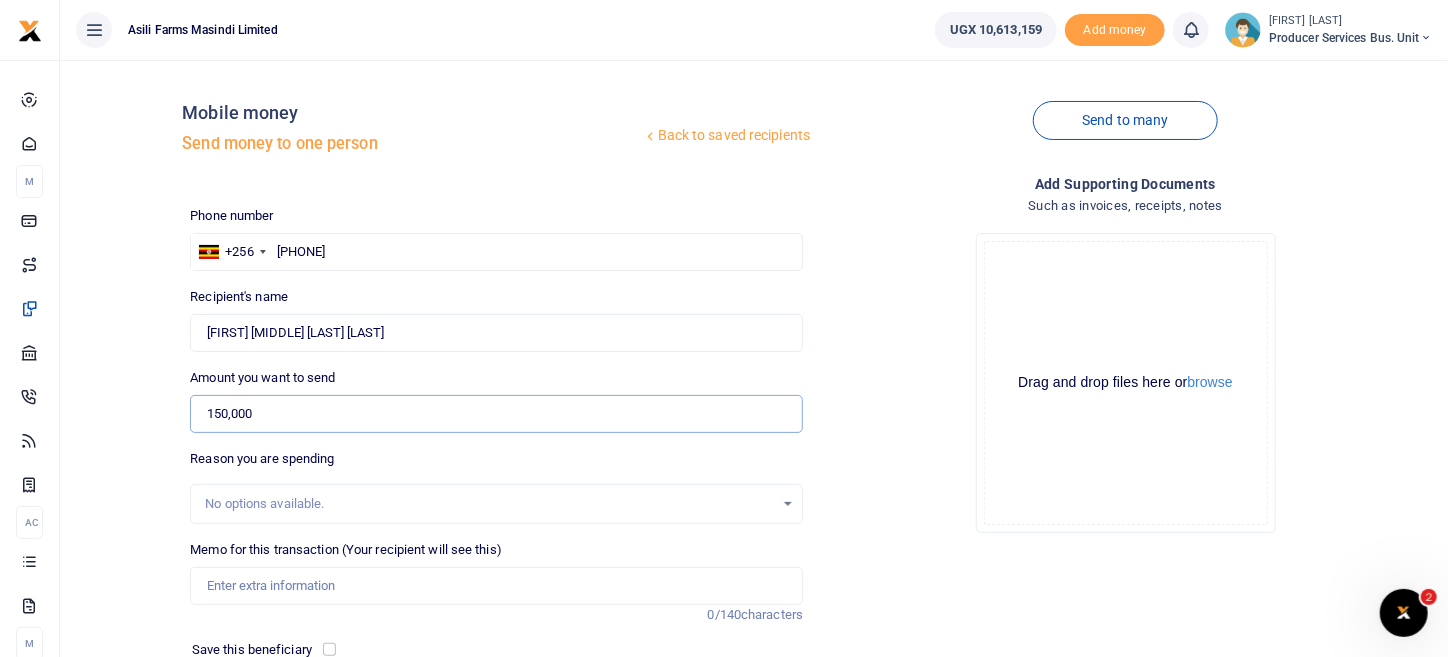type on "150,000" 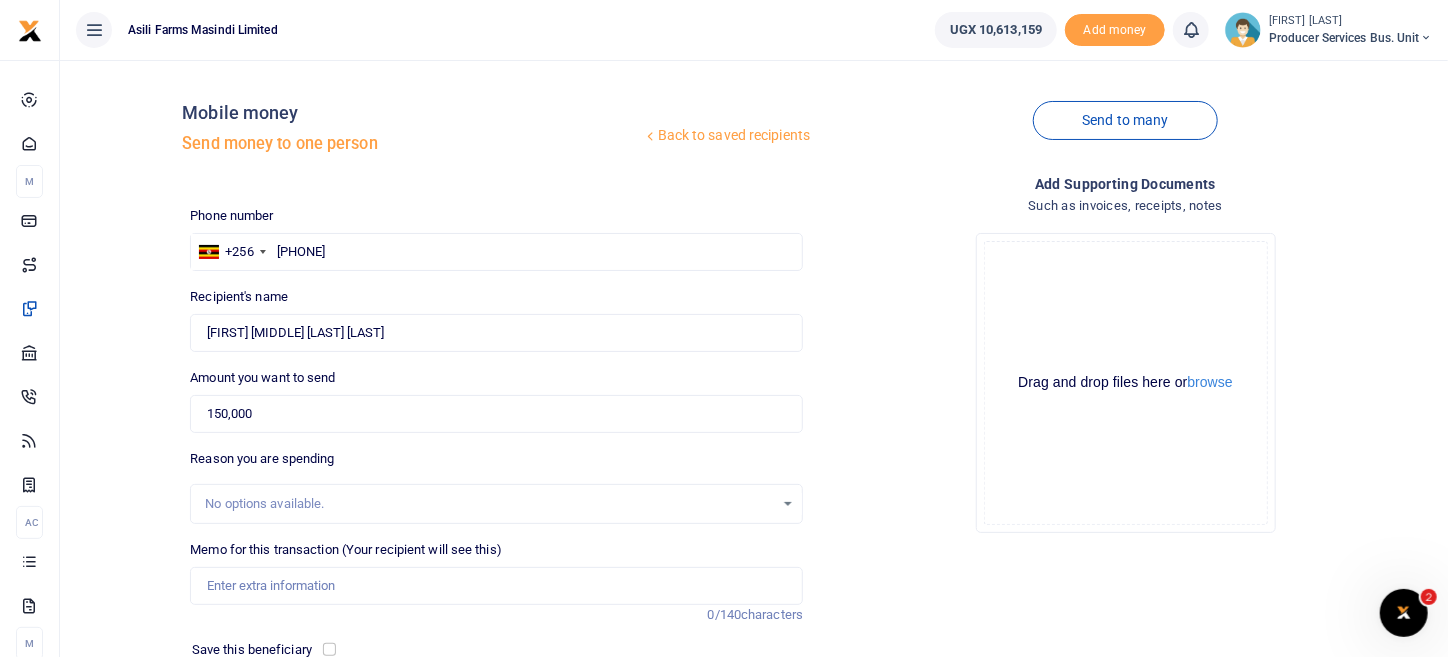 click on "Drop your files here Drag and drop files here or  browse Powered by  Uppy" at bounding box center (1125, 383) 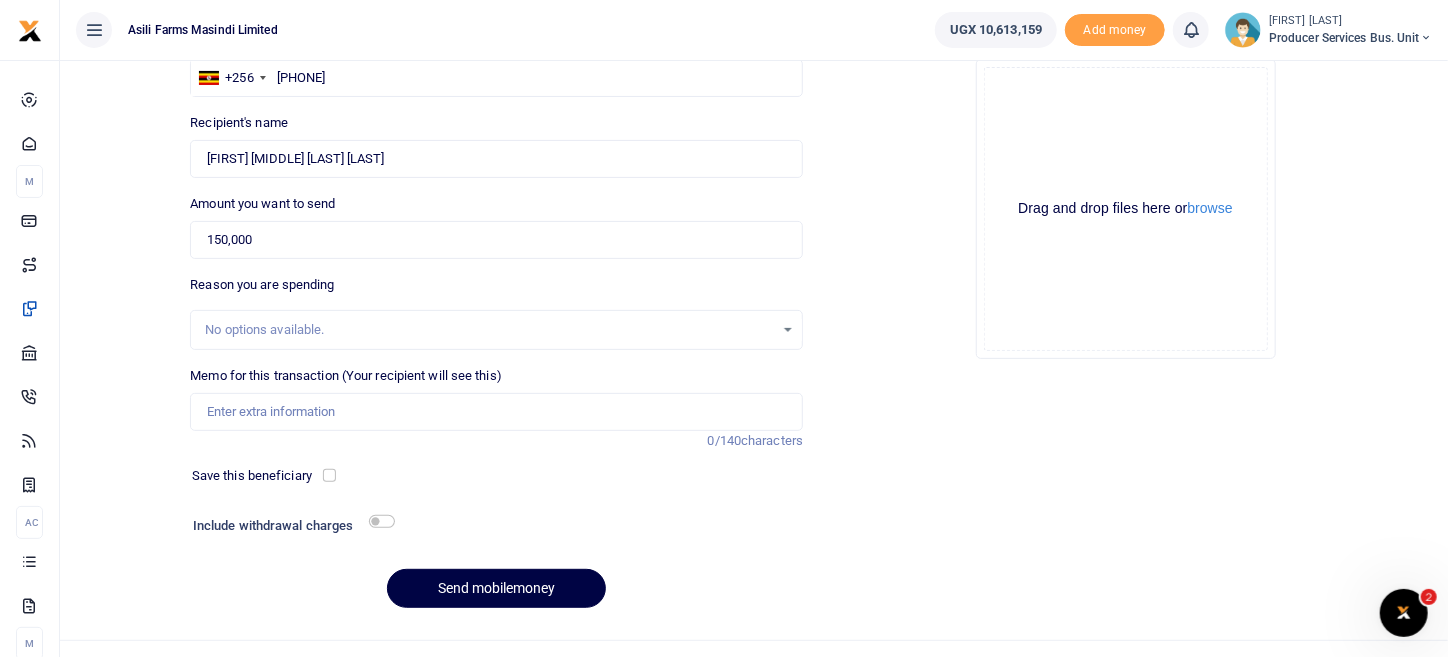 scroll, scrollTop: 208, scrollLeft: 0, axis: vertical 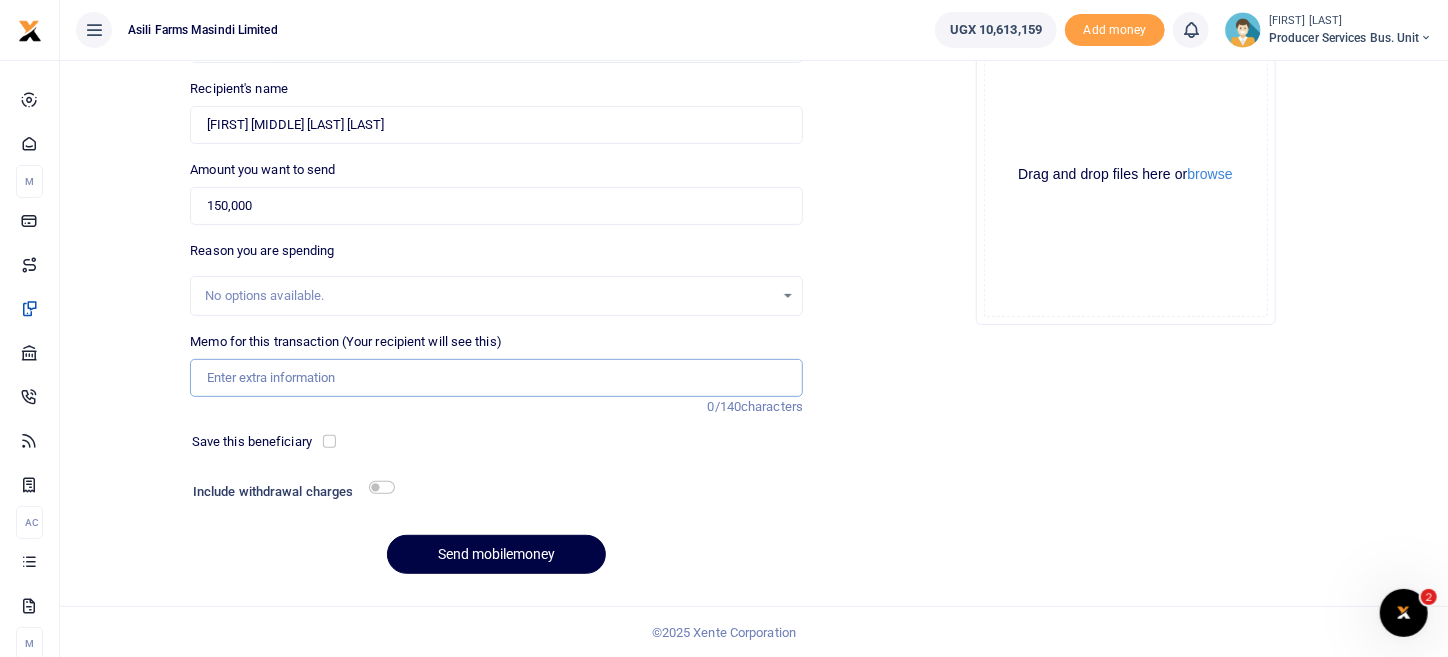 click on "Memo for this transaction (Your recipient will see this)" at bounding box center (496, 378) 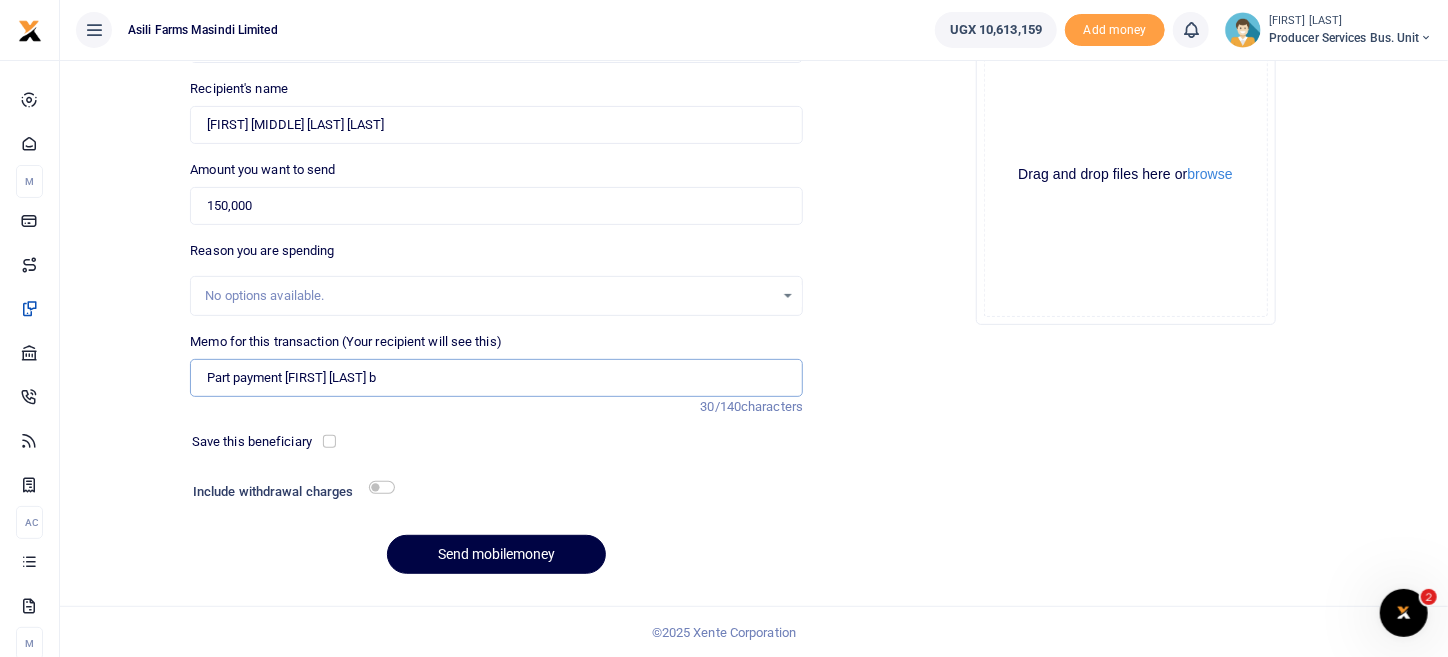 click on "Part payment Keturah Bagenda b" at bounding box center [496, 378] 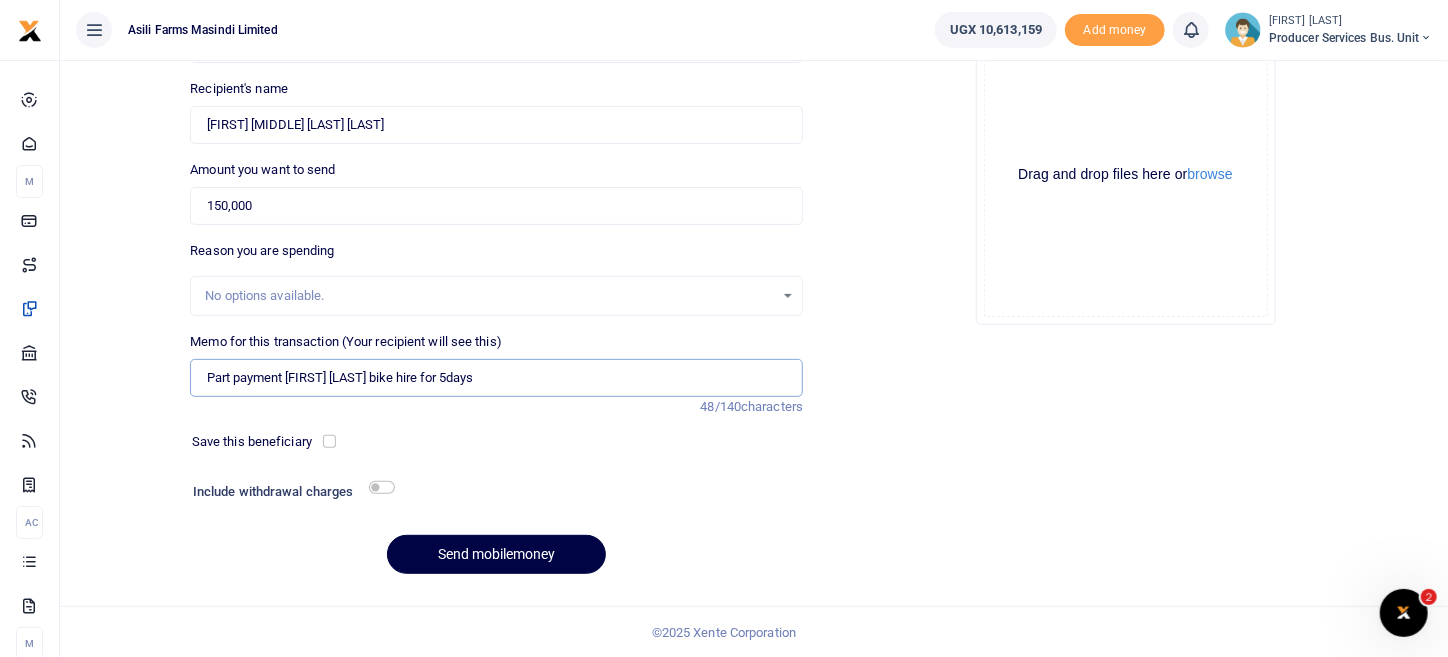 click on "Part payment Keturah Bagenda bike hire for 5days" at bounding box center (496, 378) 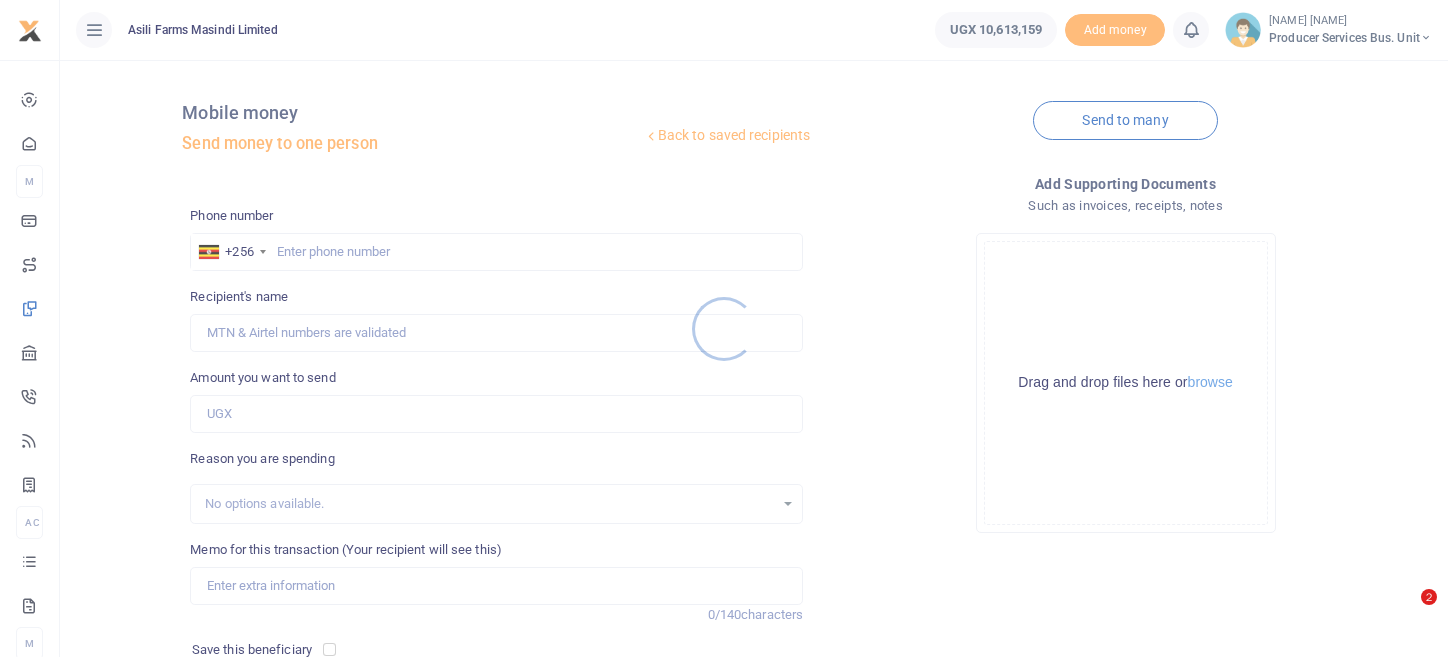 scroll, scrollTop: 0, scrollLeft: 0, axis: both 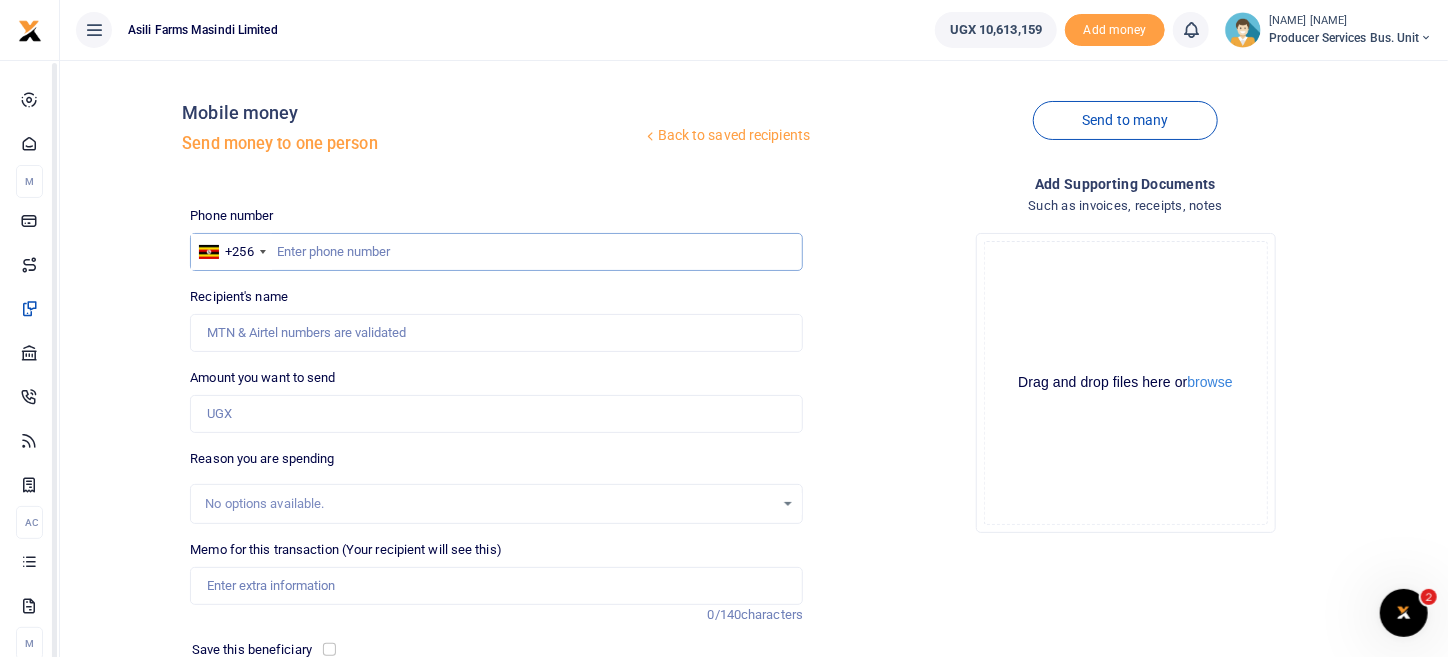 click at bounding box center [496, 252] 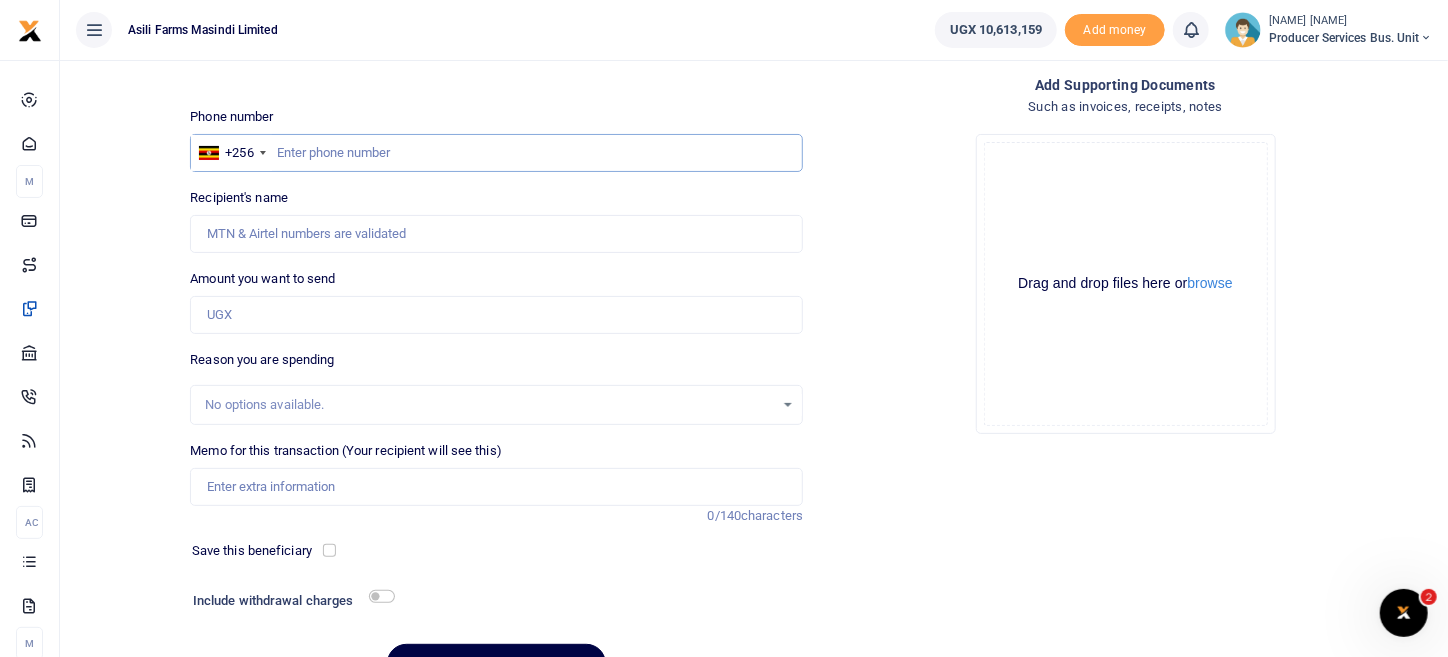 scroll, scrollTop: 200, scrollLeft: 0, axis: vertical 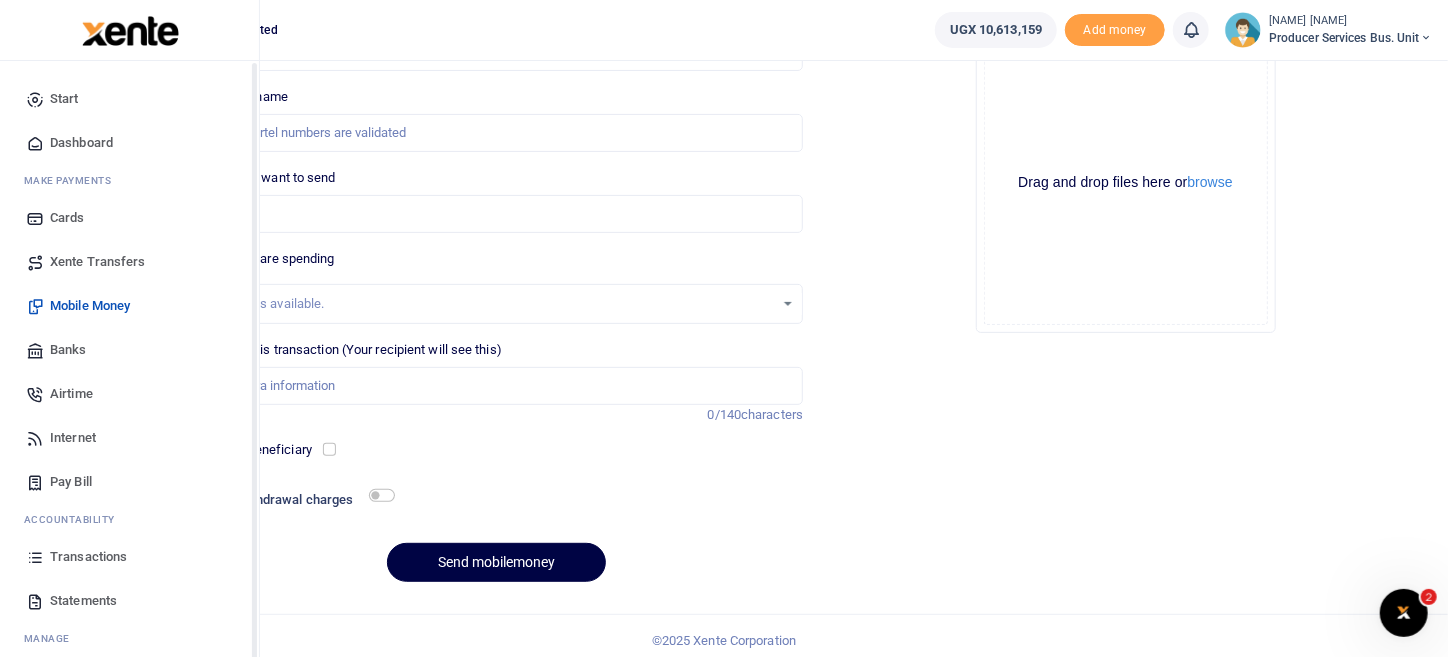 click on "Transactions" at bounding box center (88, 557) 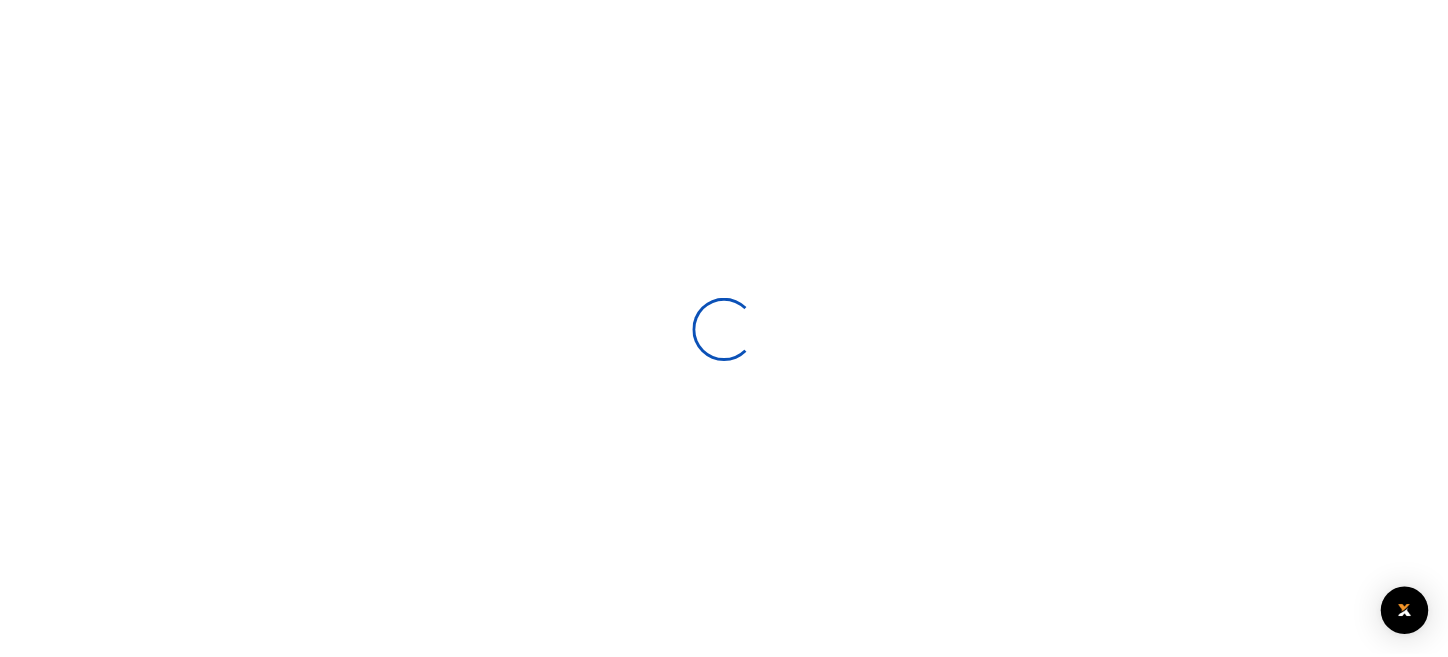 scroll, scrollTop: 0, scrollLeft: 0, axis: both 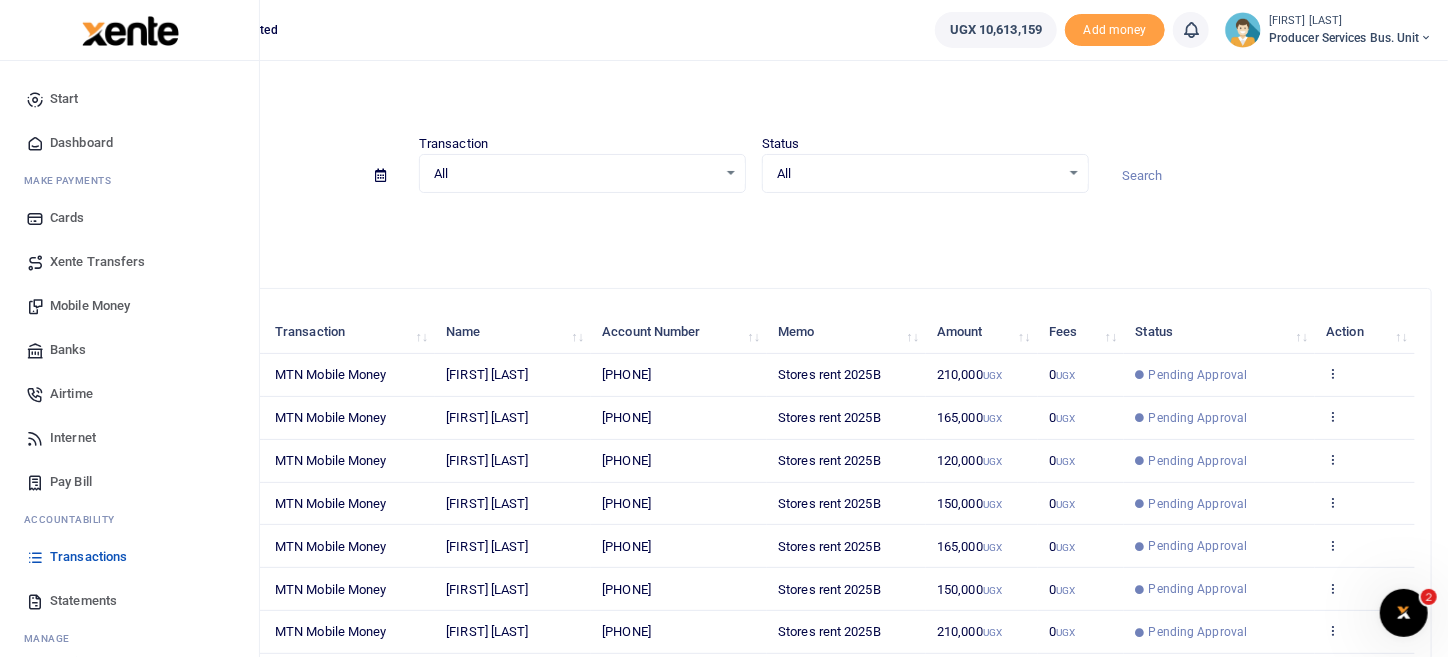 click on "Mobile Money" at bounding box center (90, 306) 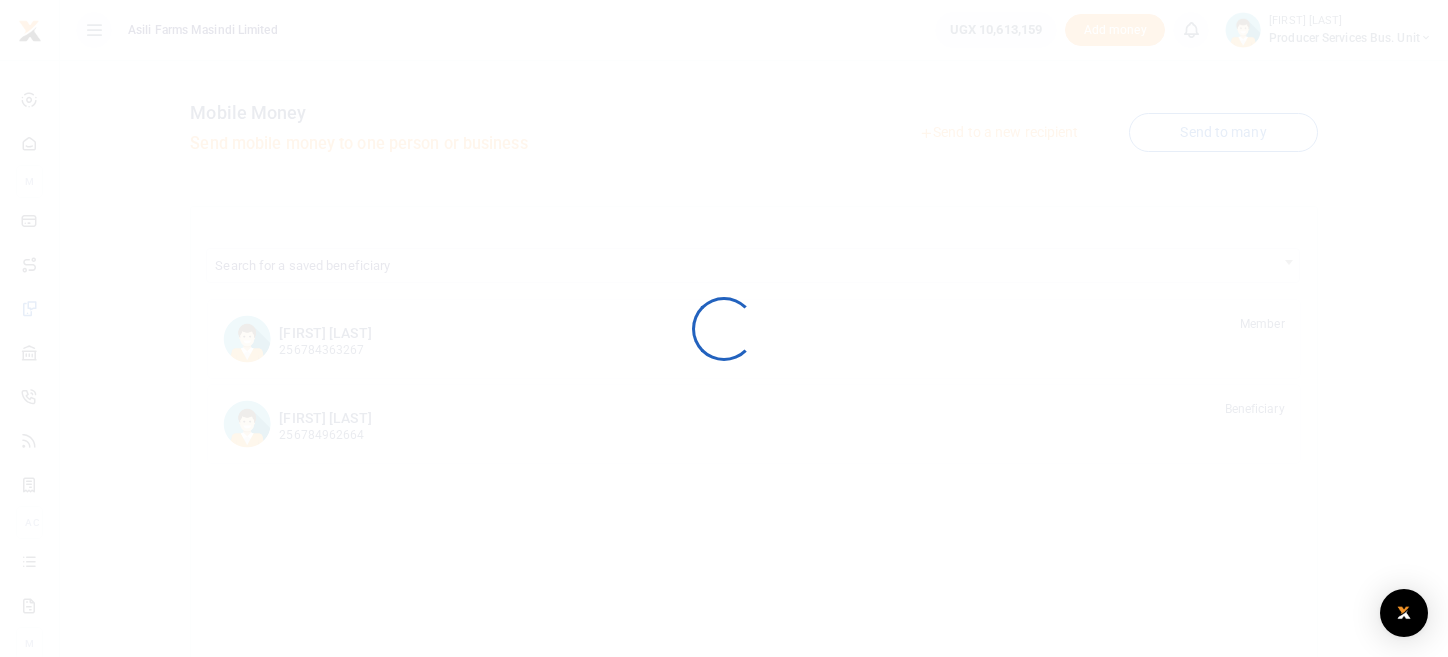 scroll, scrollTop: 0, scrollLeft: 0, axis: both 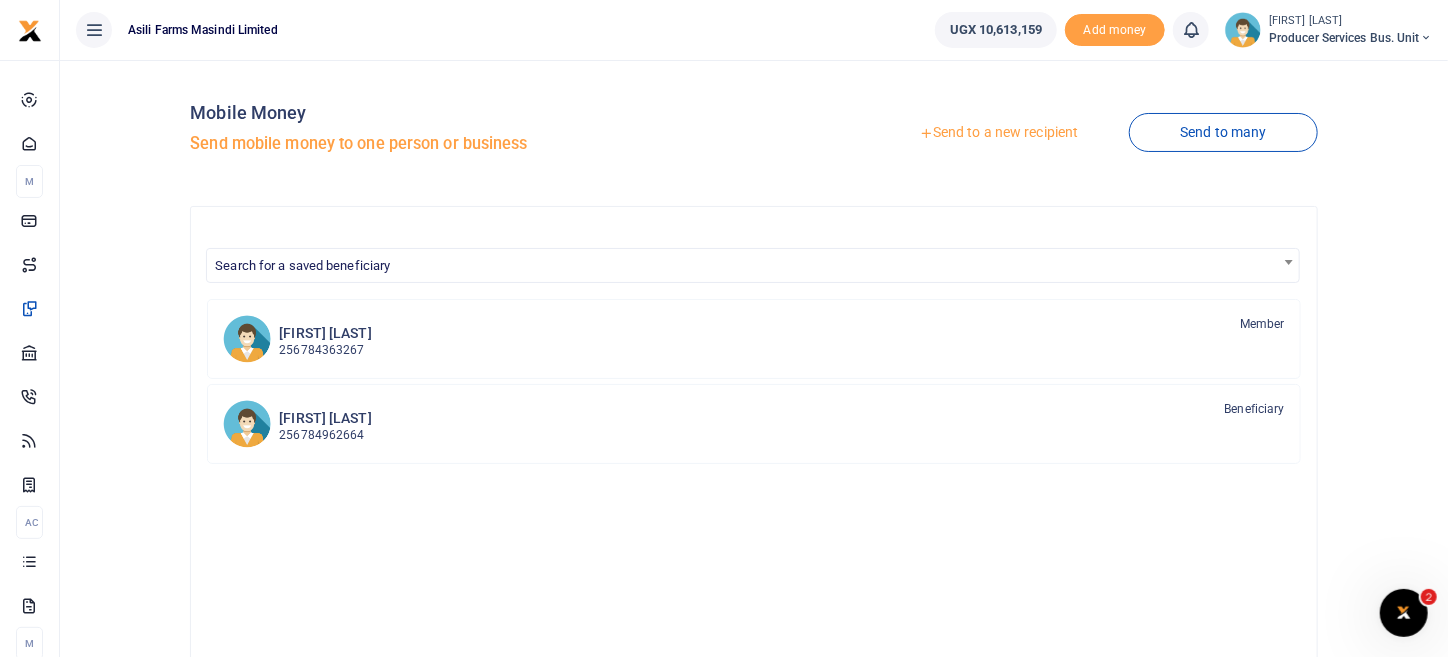 click on "Send to a new recipient" at bounding box center (998, 133) 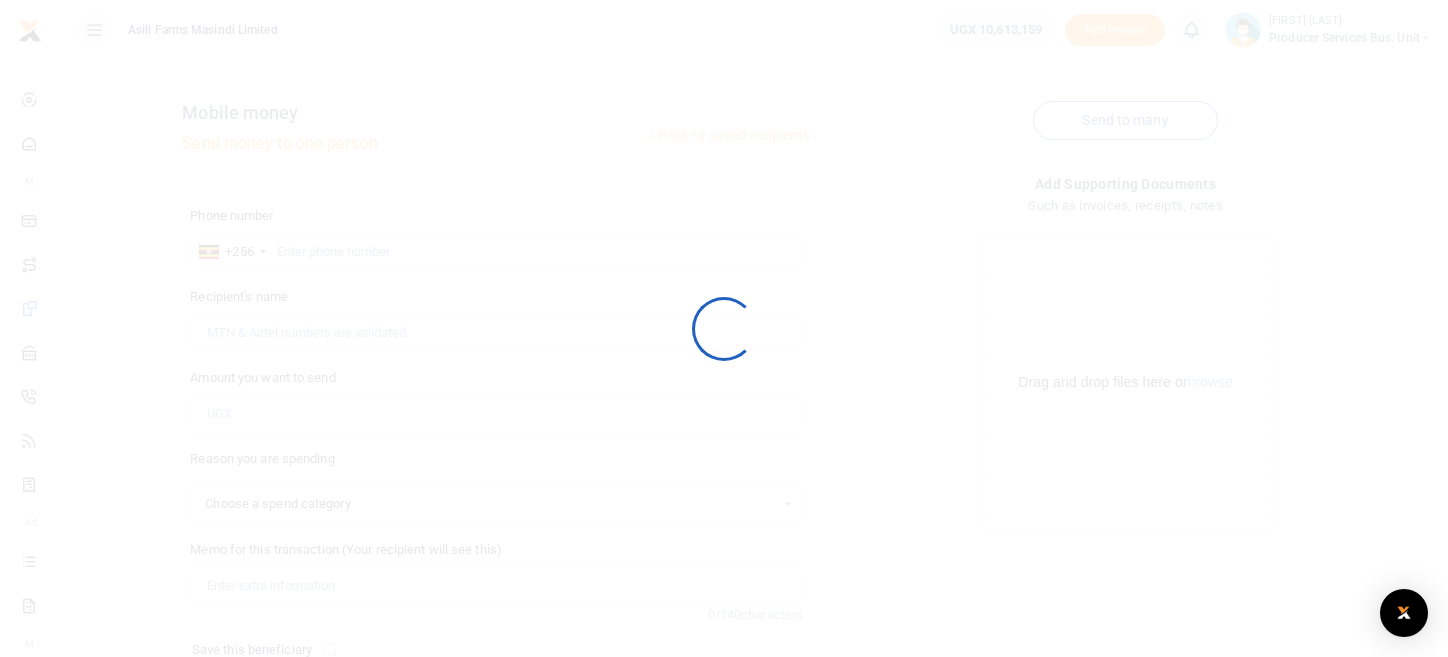 scroll, scrollTop: 0, scrollLeft: 0, axis: both 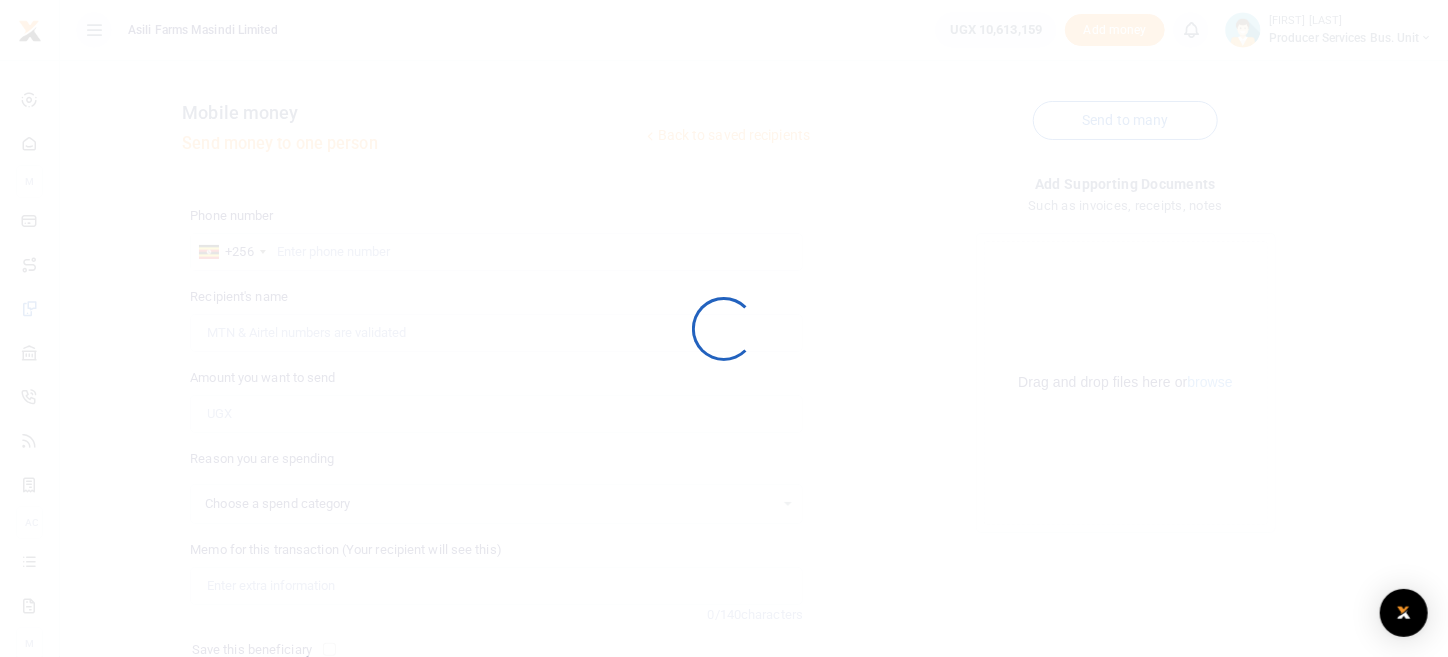 select 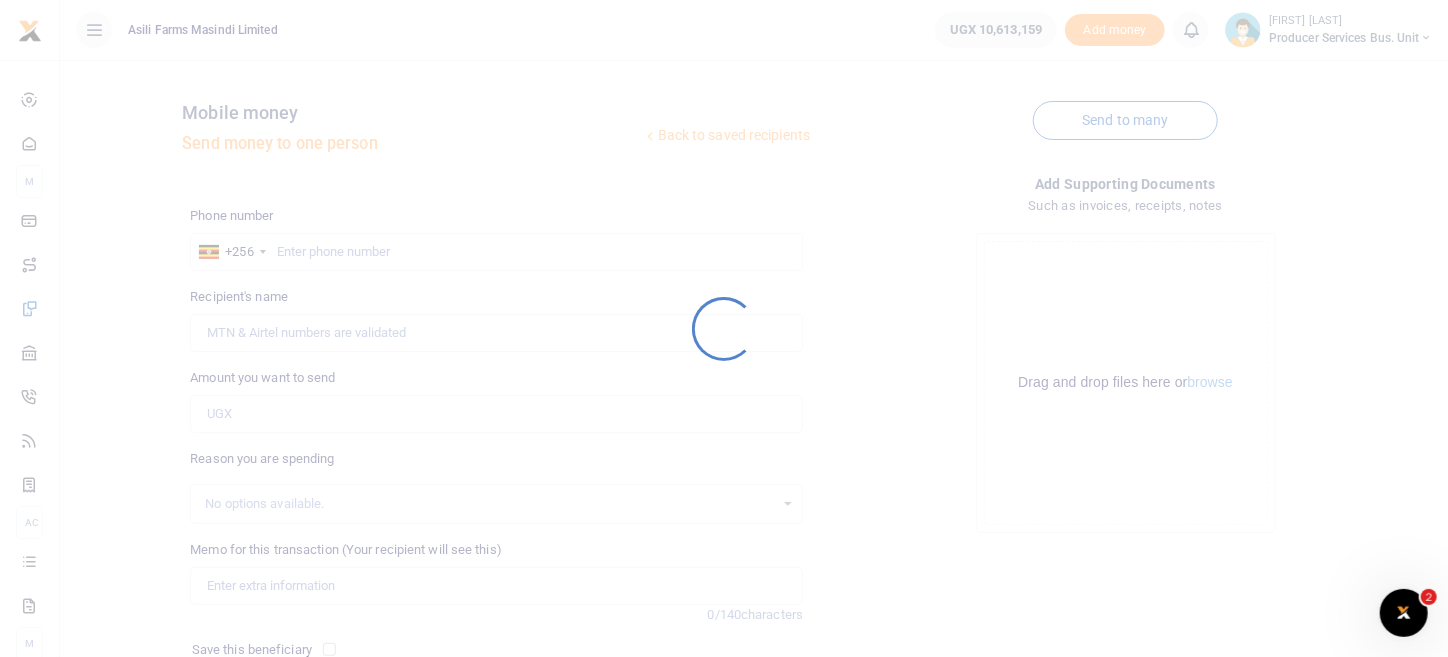 scroll, scrollTop: 0, scrollLeft: 0, axis: both 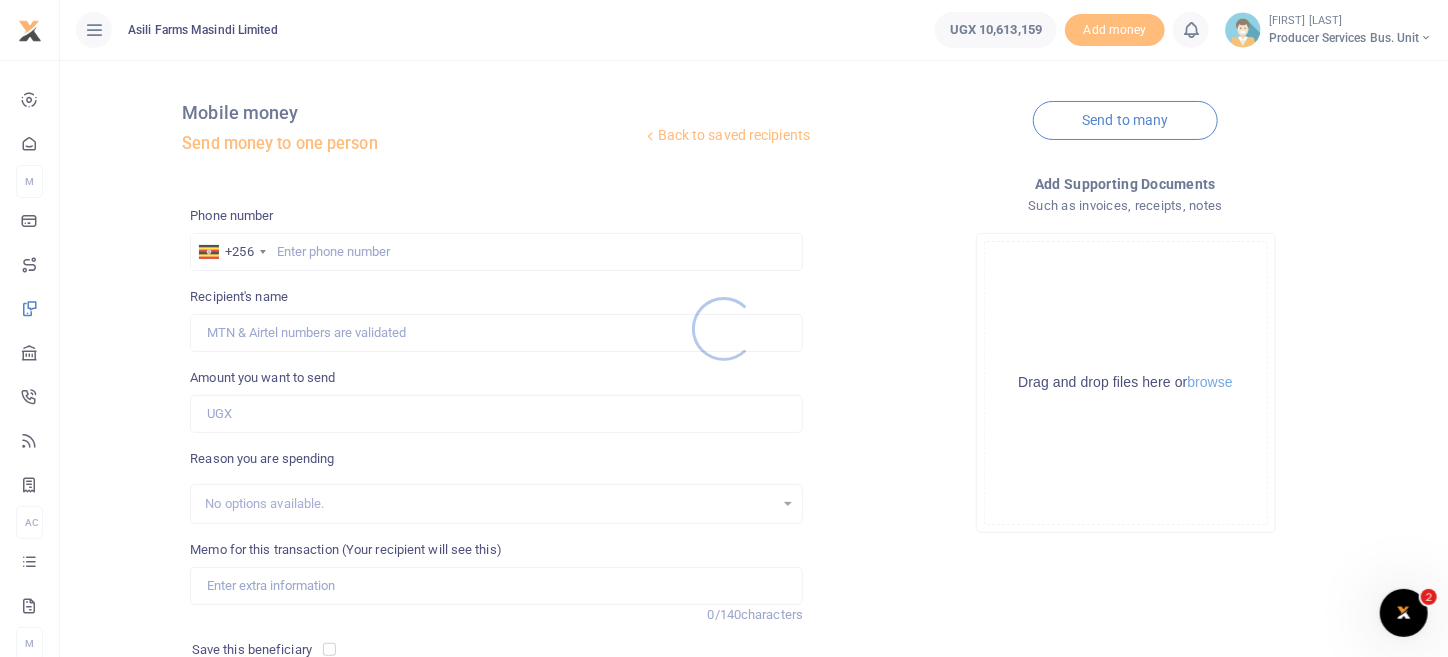 click at bounding box center (724, 328) 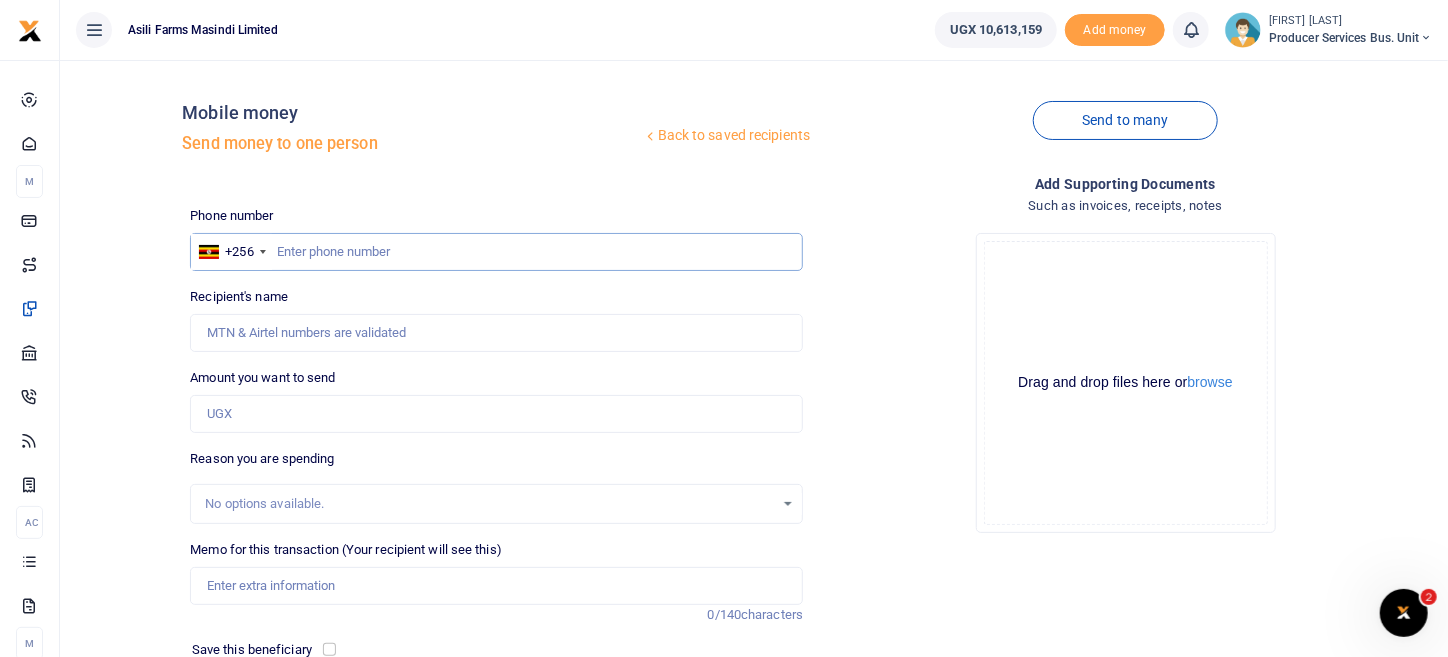click at bounding box center [496, 252] 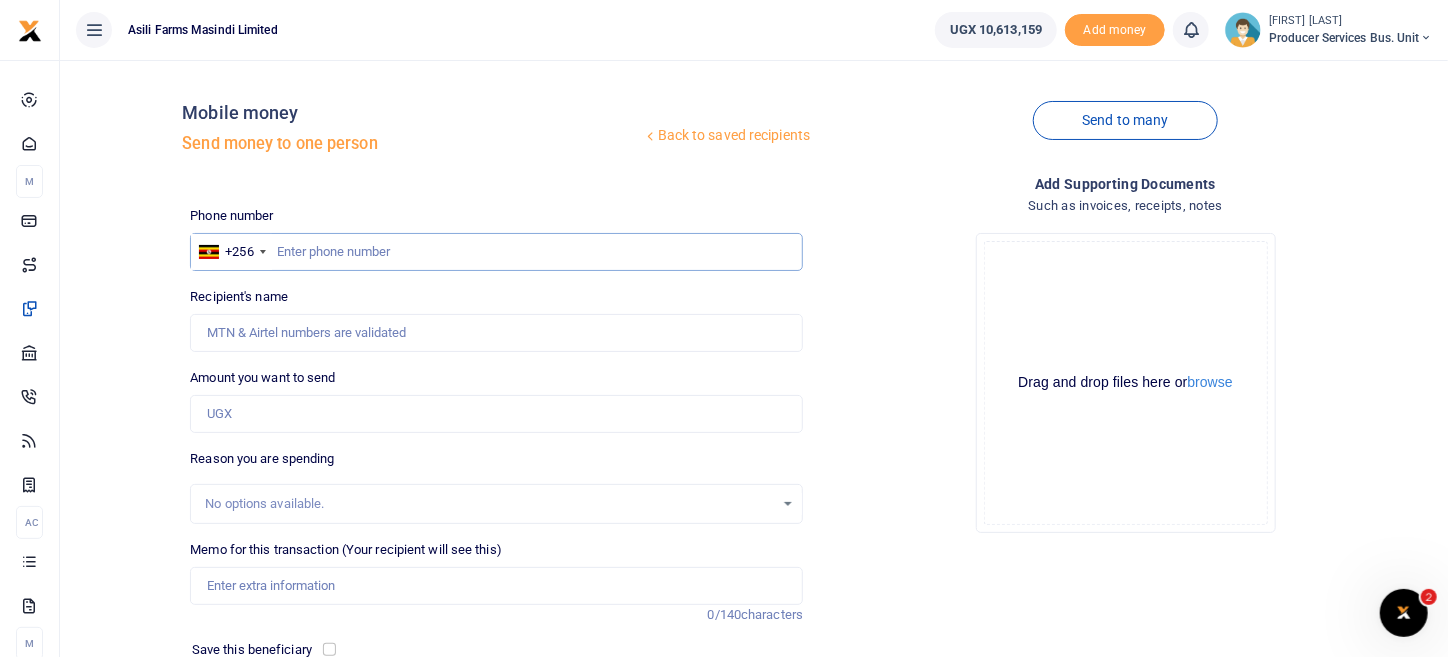 paste on "0787489857" 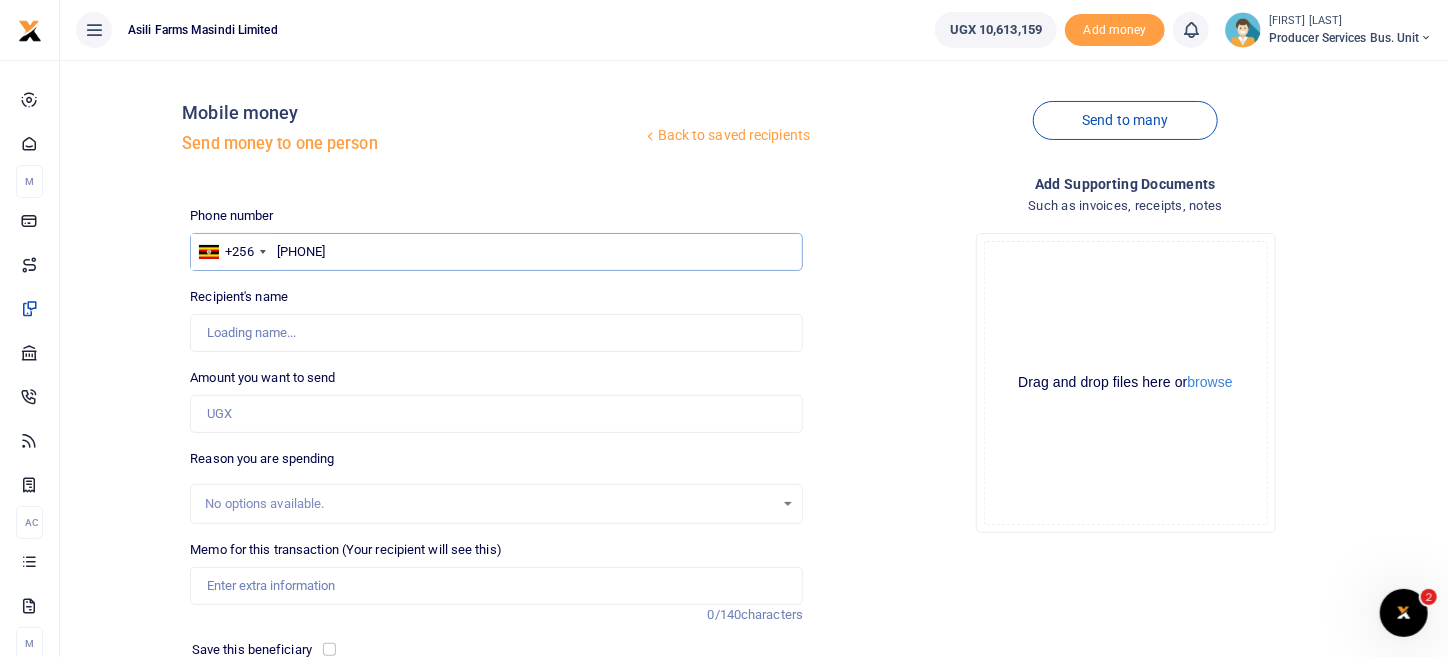 type on "Jimmy Mark Thomas Oye" 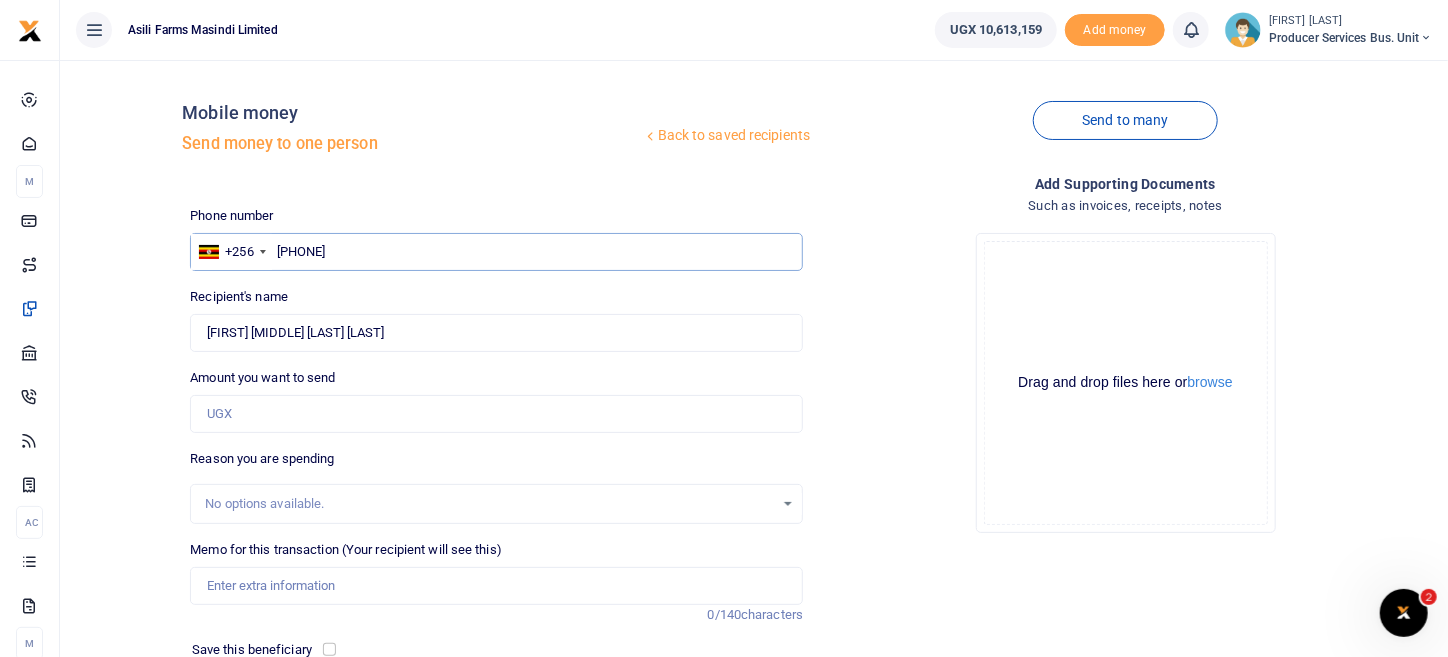 type on "0787489857" 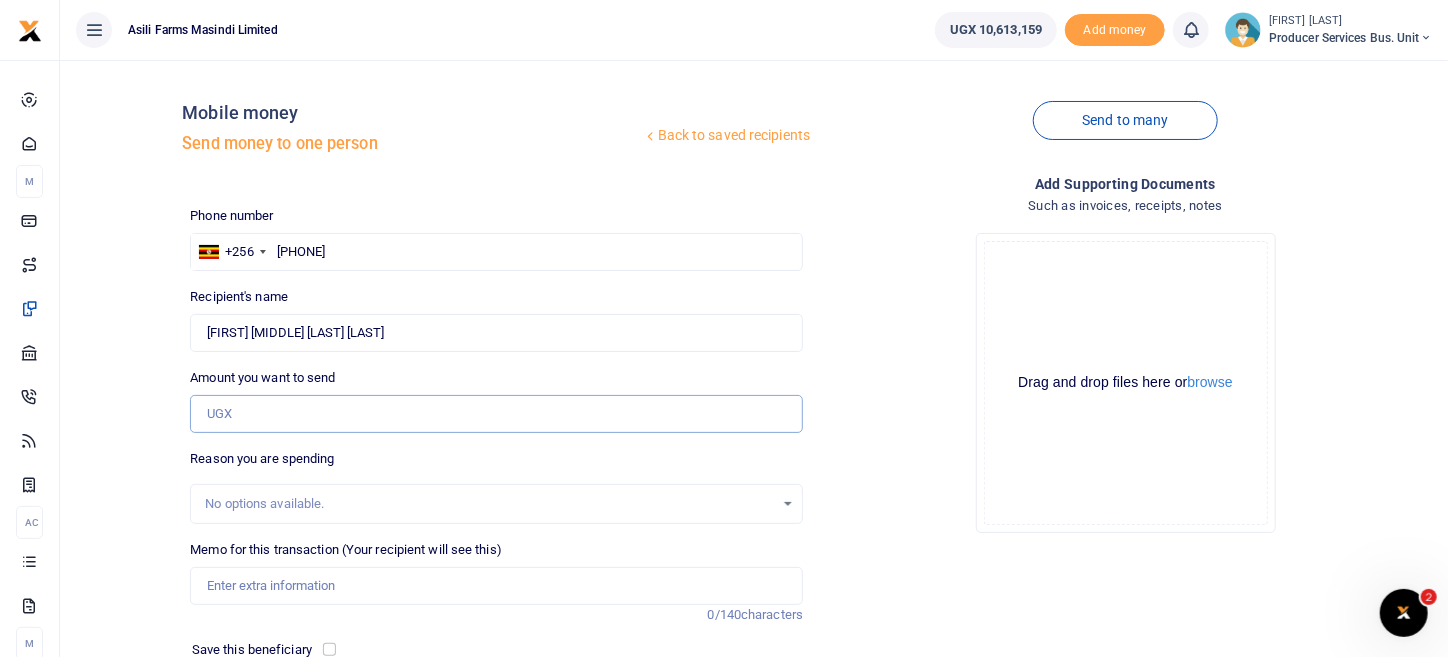 click on "Amount you want to send" at bounding box center [496, 414] 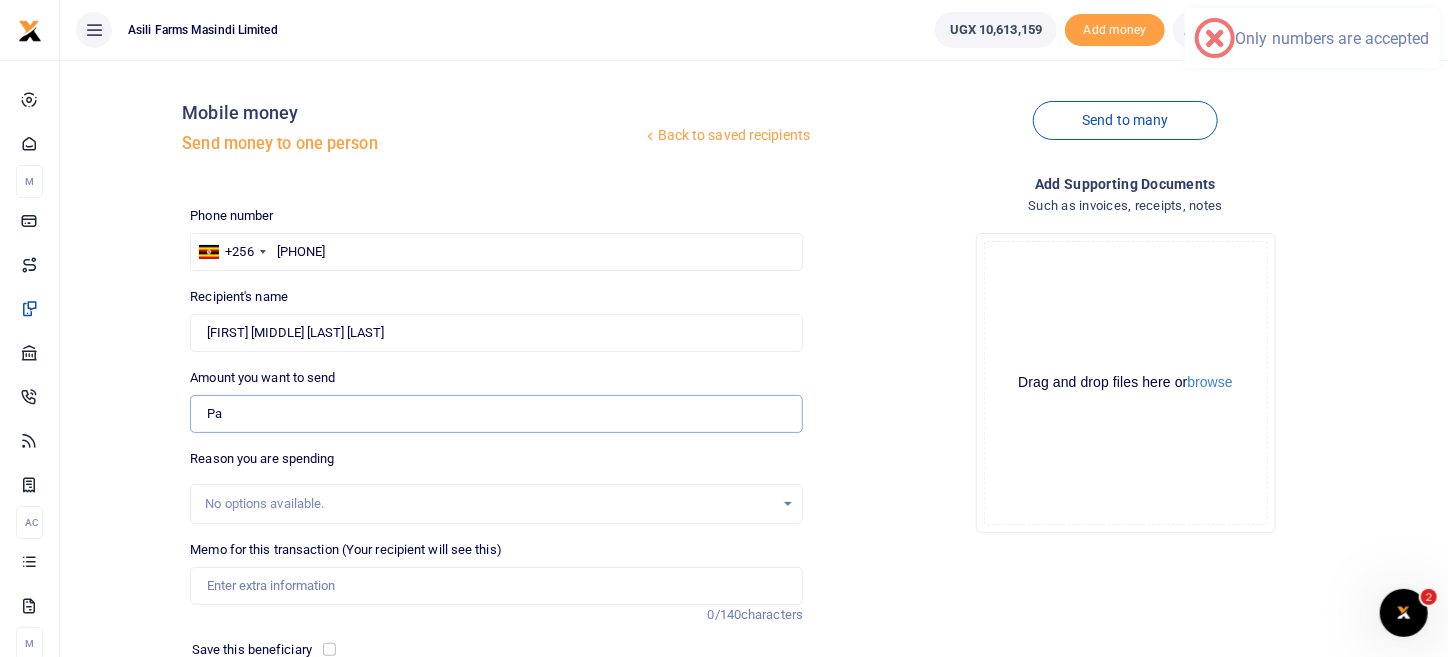 type on "P" 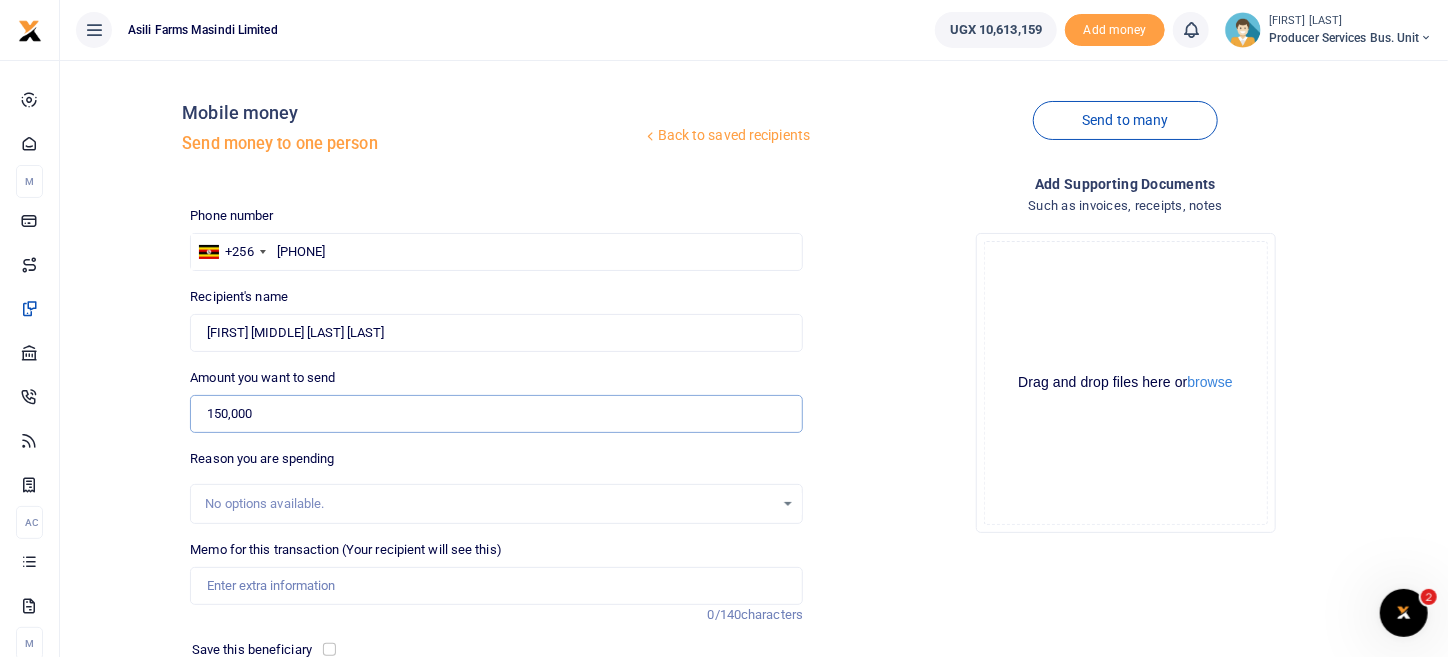type on "150,000" 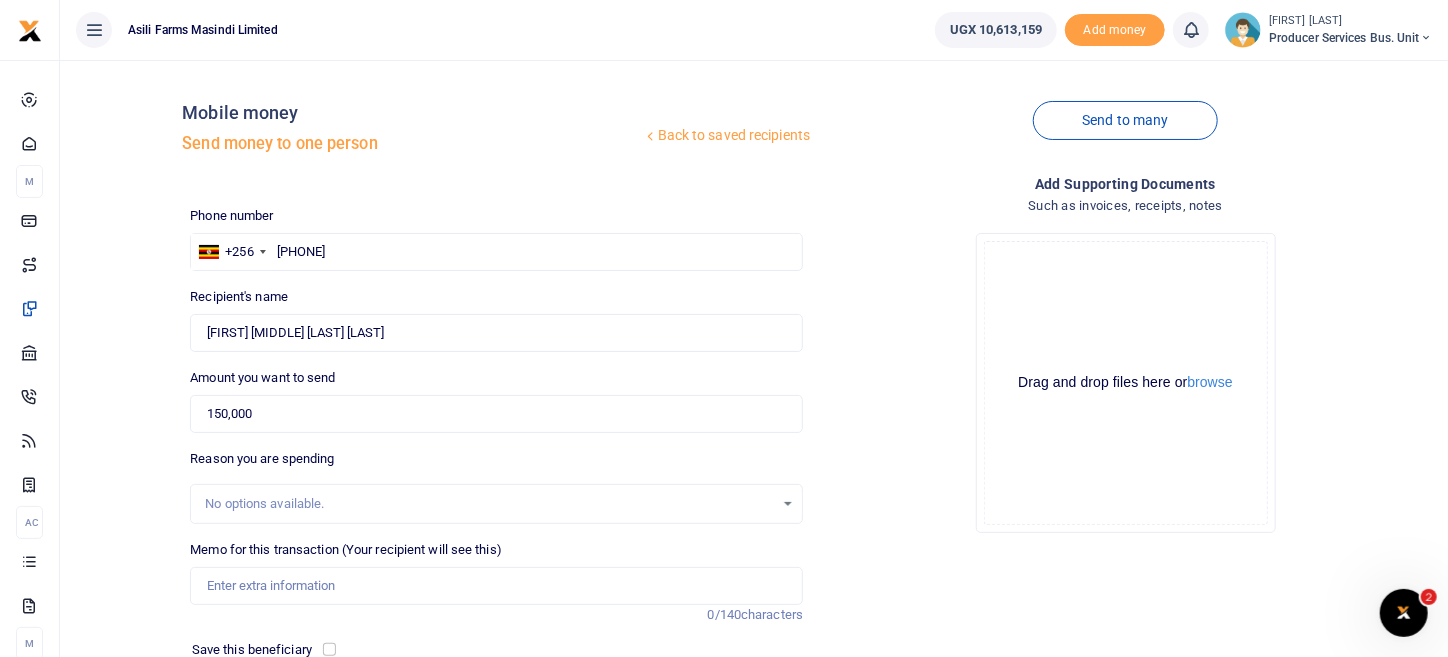 click on "Drop your files here Drag and drop files here or  browse Powered by  Uppy" at bounding box center [1125, 383] 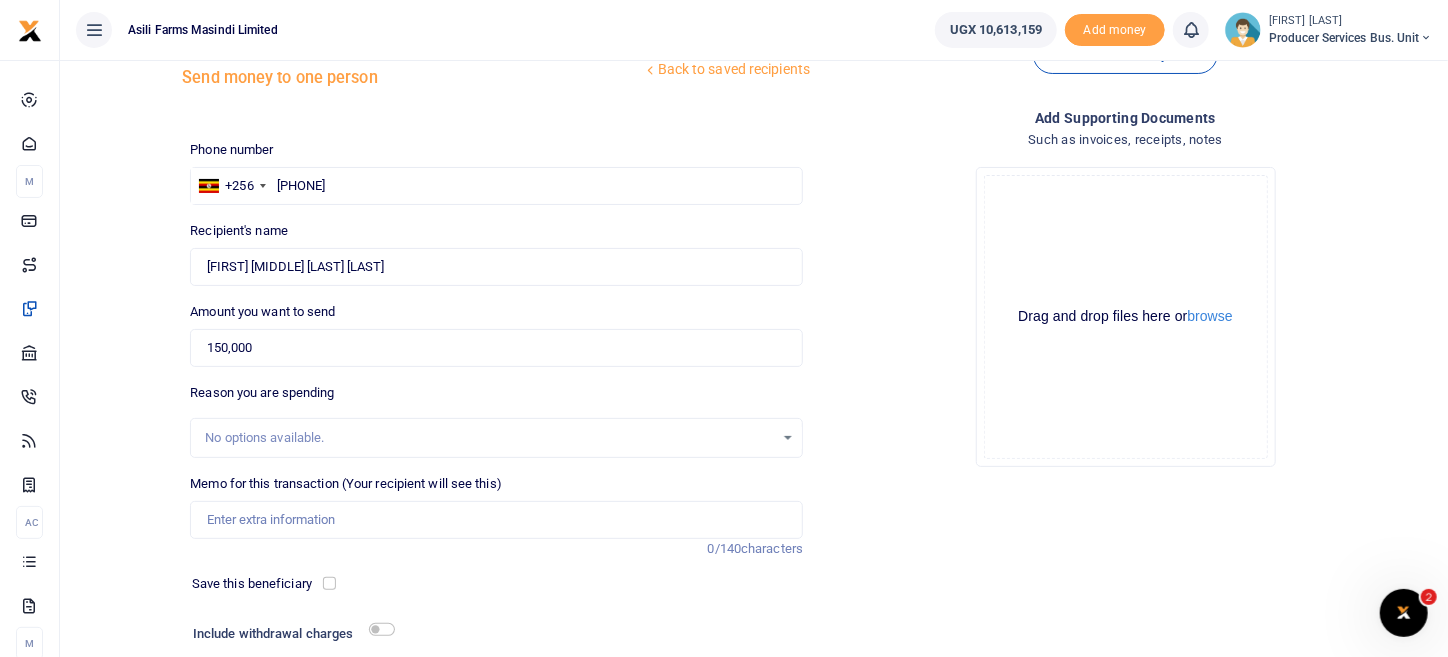 scroll, scrollTop: 99, scrollLeft: 0, axis: vertical 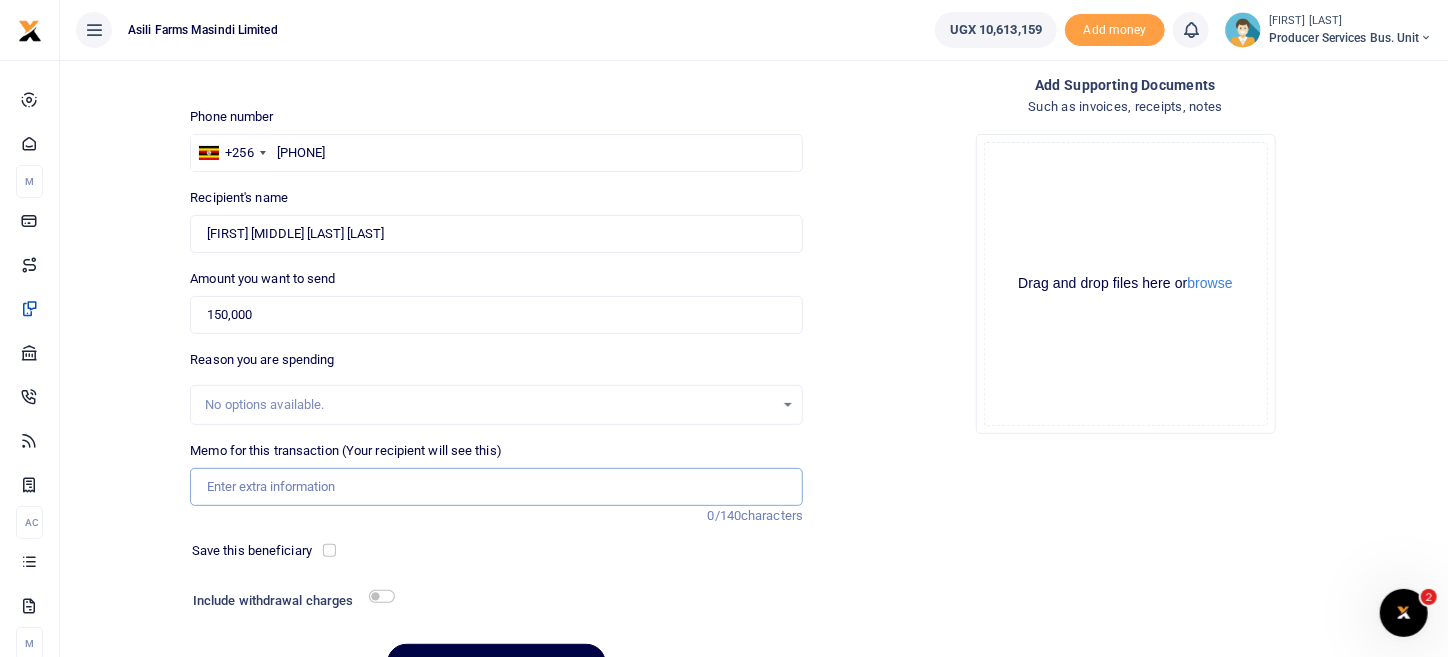 click on "Memo for this transaction (Your recipient will see this)" at bounding box center (496, 487) 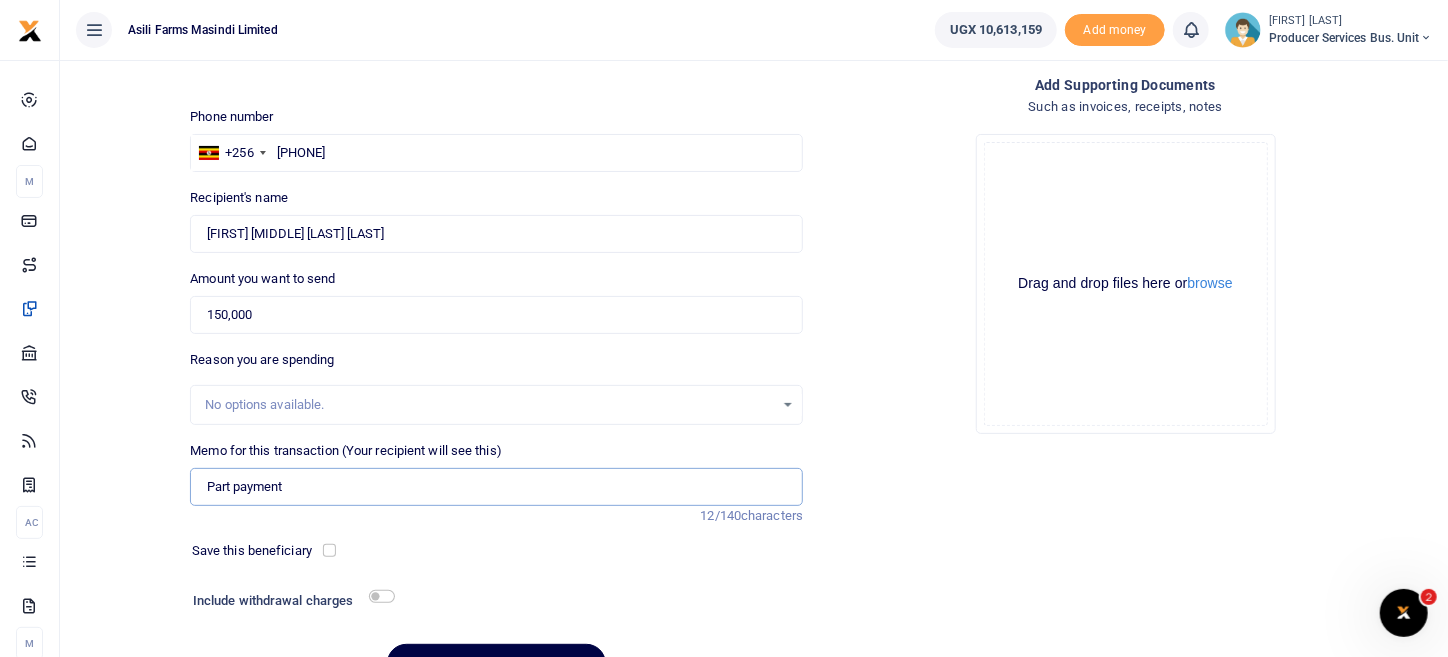 click on "Part payment" at bounding box center [496, 487] 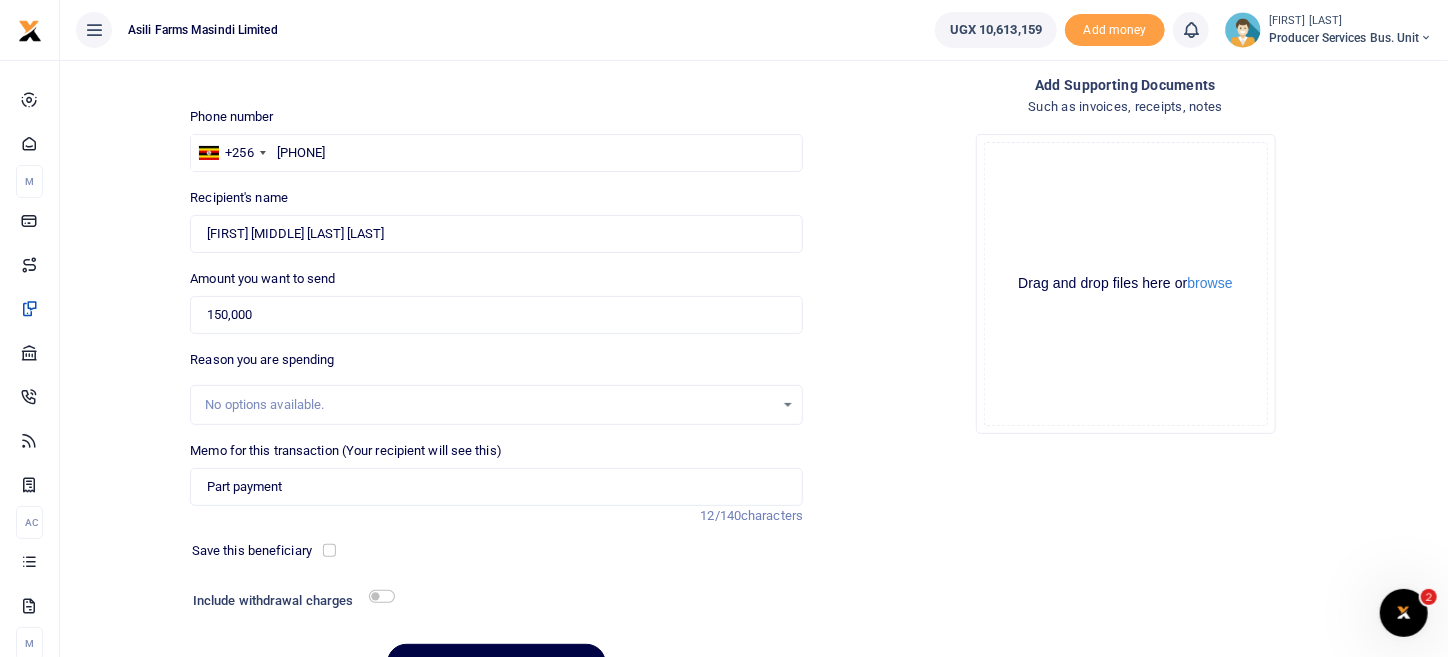 drag, startPoint x: 928, startPoint y: 531, endPoint x: 550, endPoint y: 511, distance: 378.52872 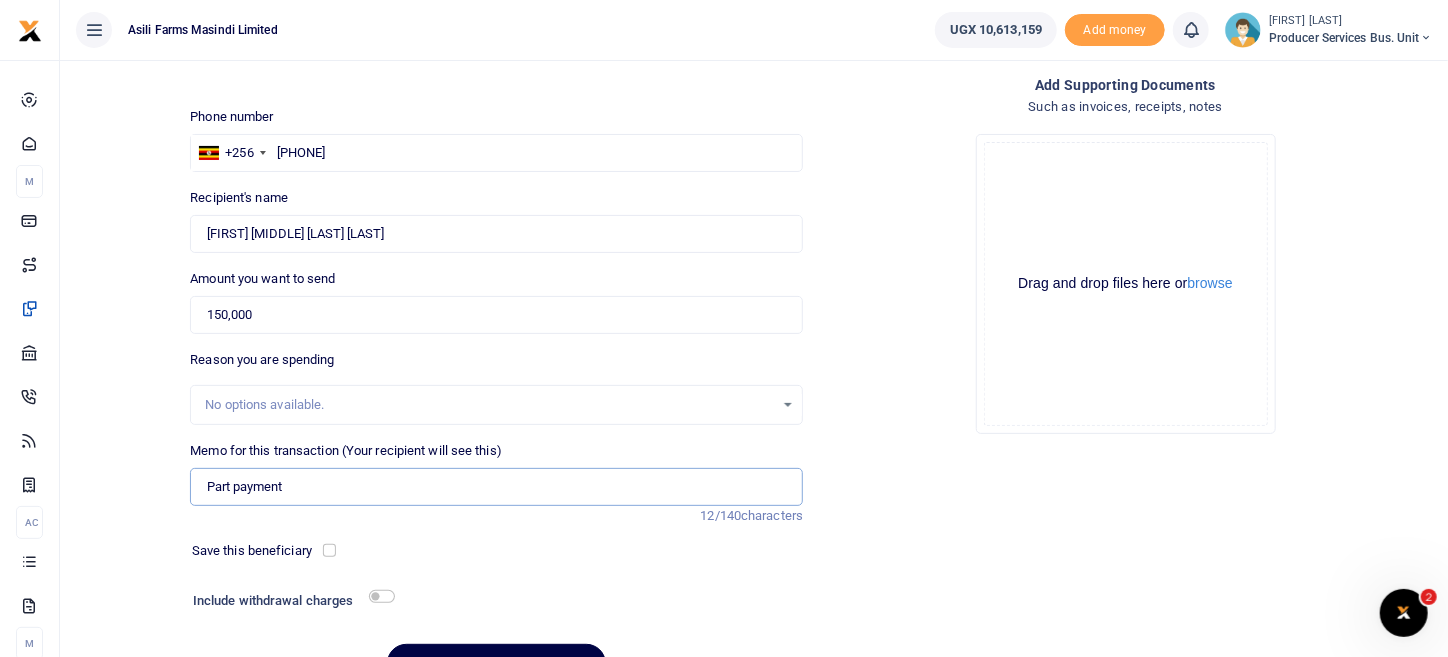 click on "Part payment" at bounding box center [496, 487] 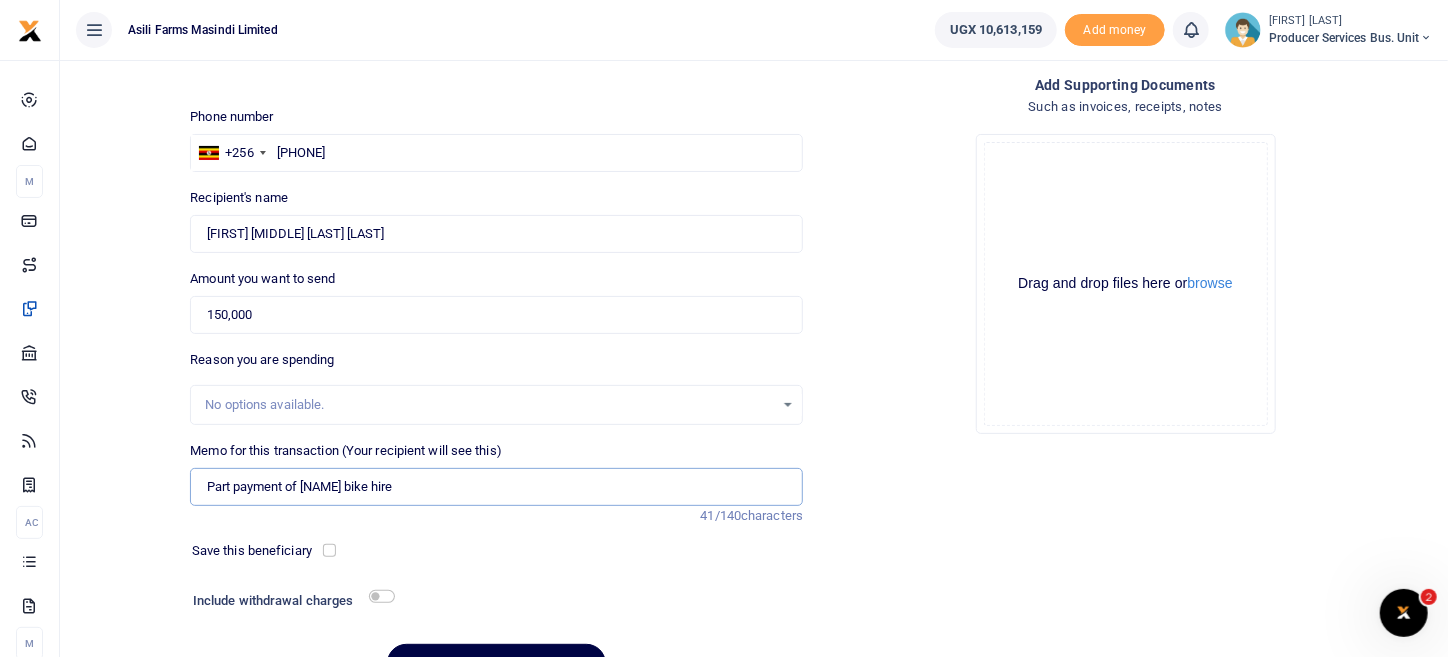 type on "Part payment of Keturah Bagenda bike hire" 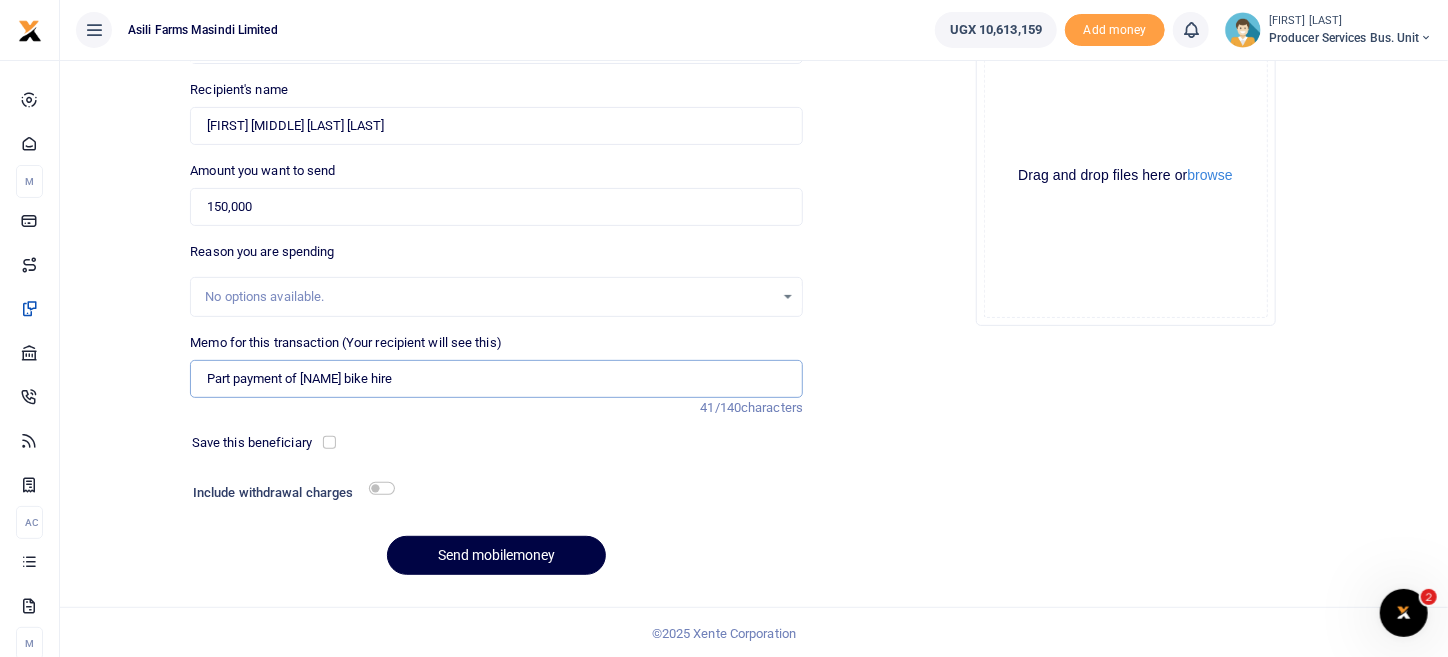 scroll, scrollTop: 208, scrollLeft: 0, axis: vertical 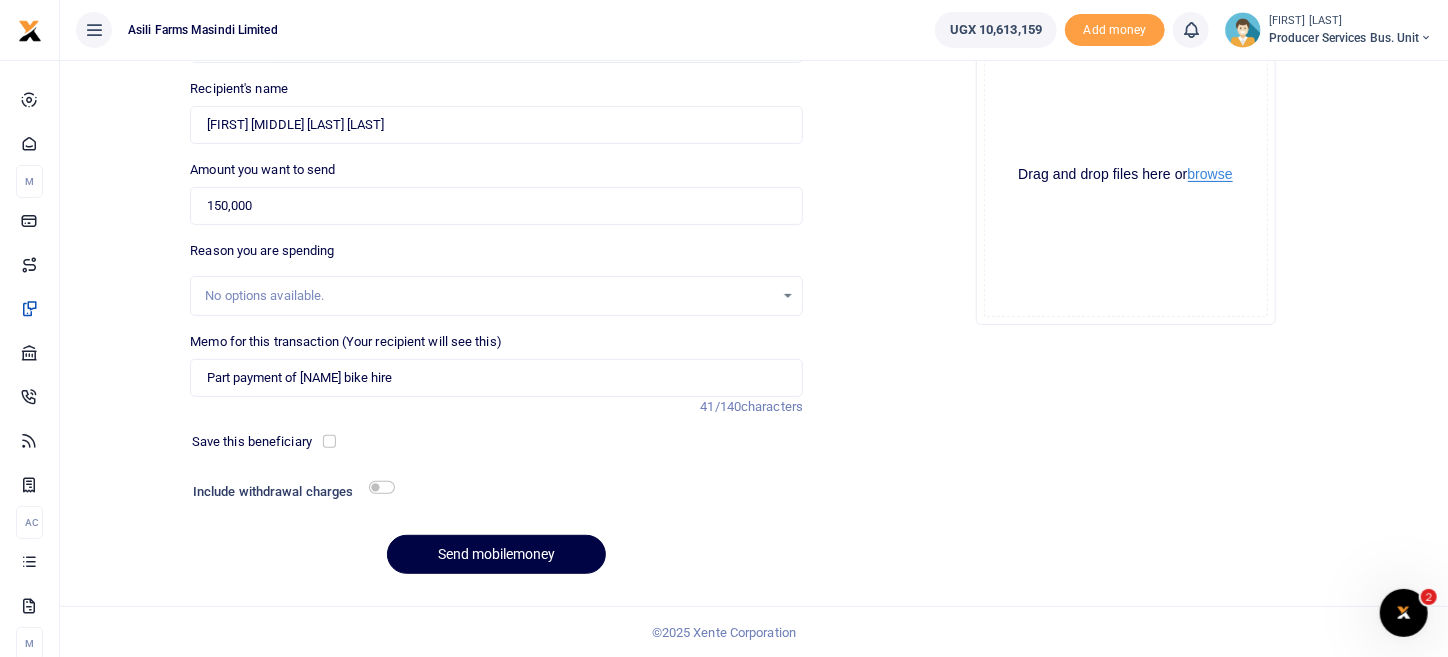 click on "browse" at bounding box center (1210, 174) 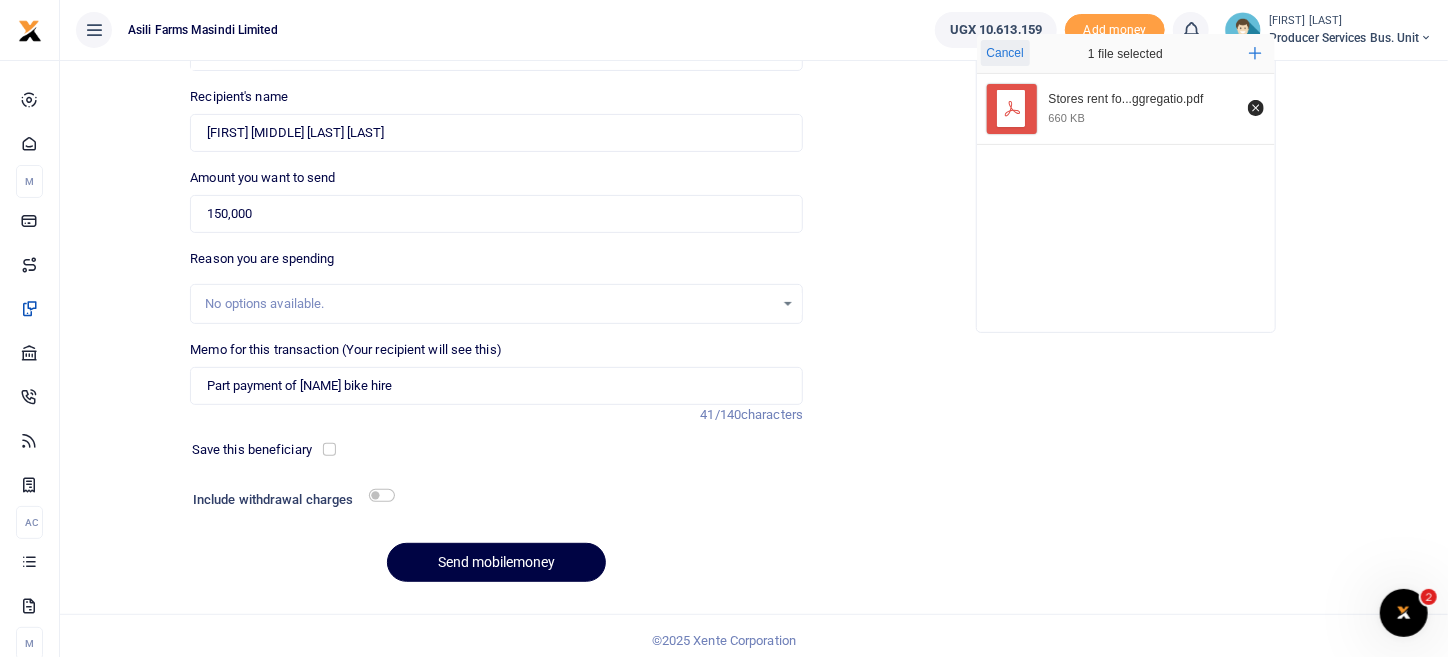 scroll, scrollTop: 208, scrollLeft: 0, axis: vertical 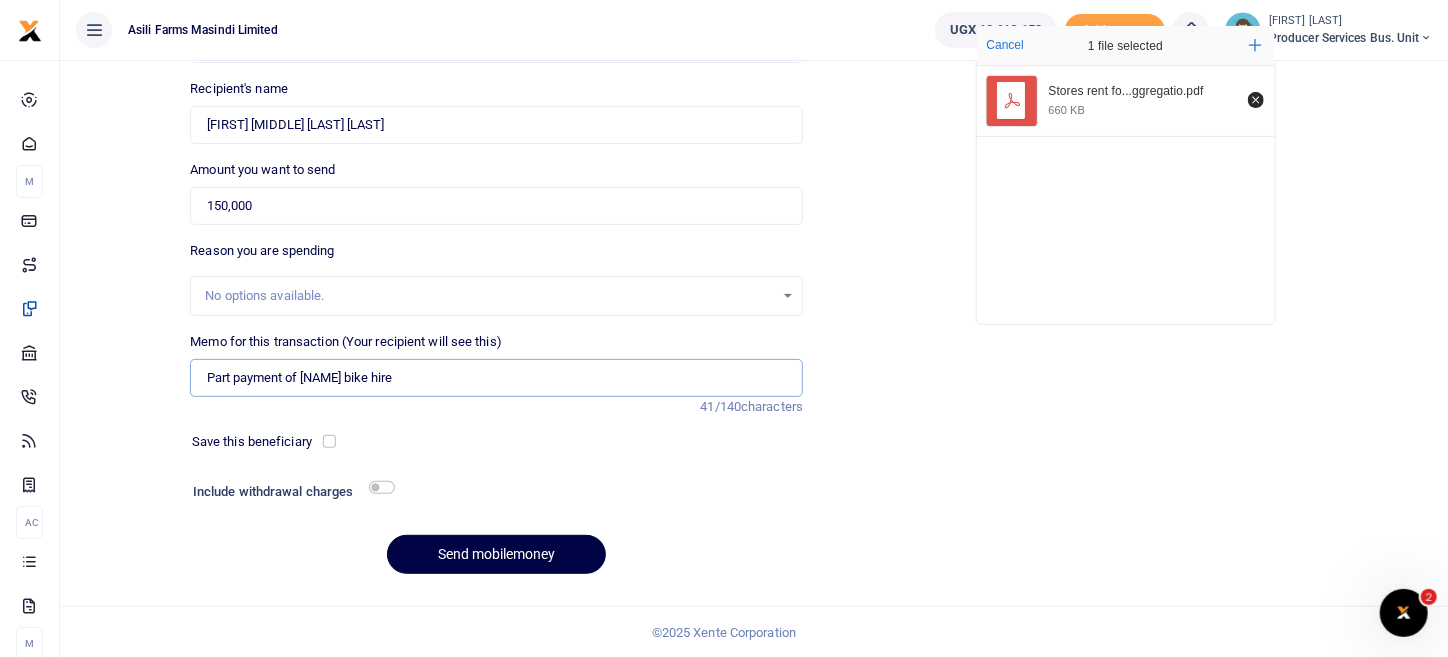 click on "Part payment of Keturah Bagenda bike hire" at bounding box center [496, 378] 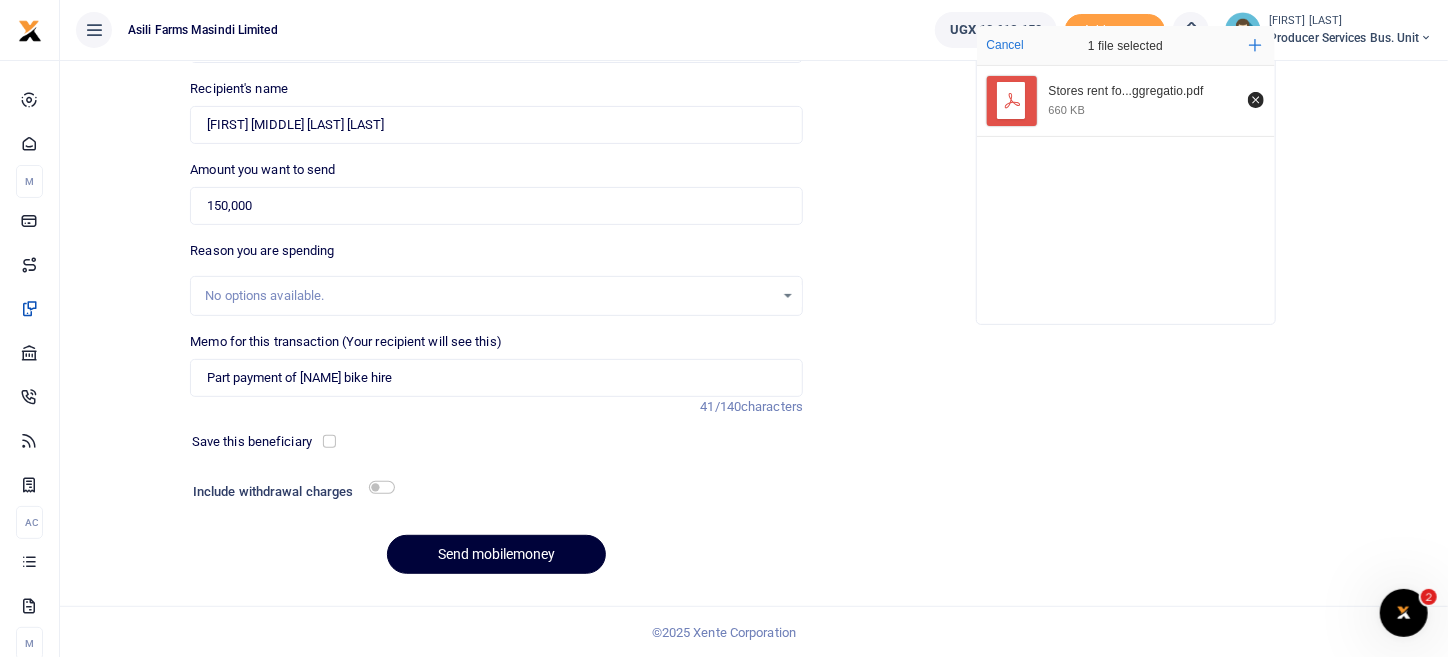 click on "Send mobilemoney" at bounding box center (496, 554) 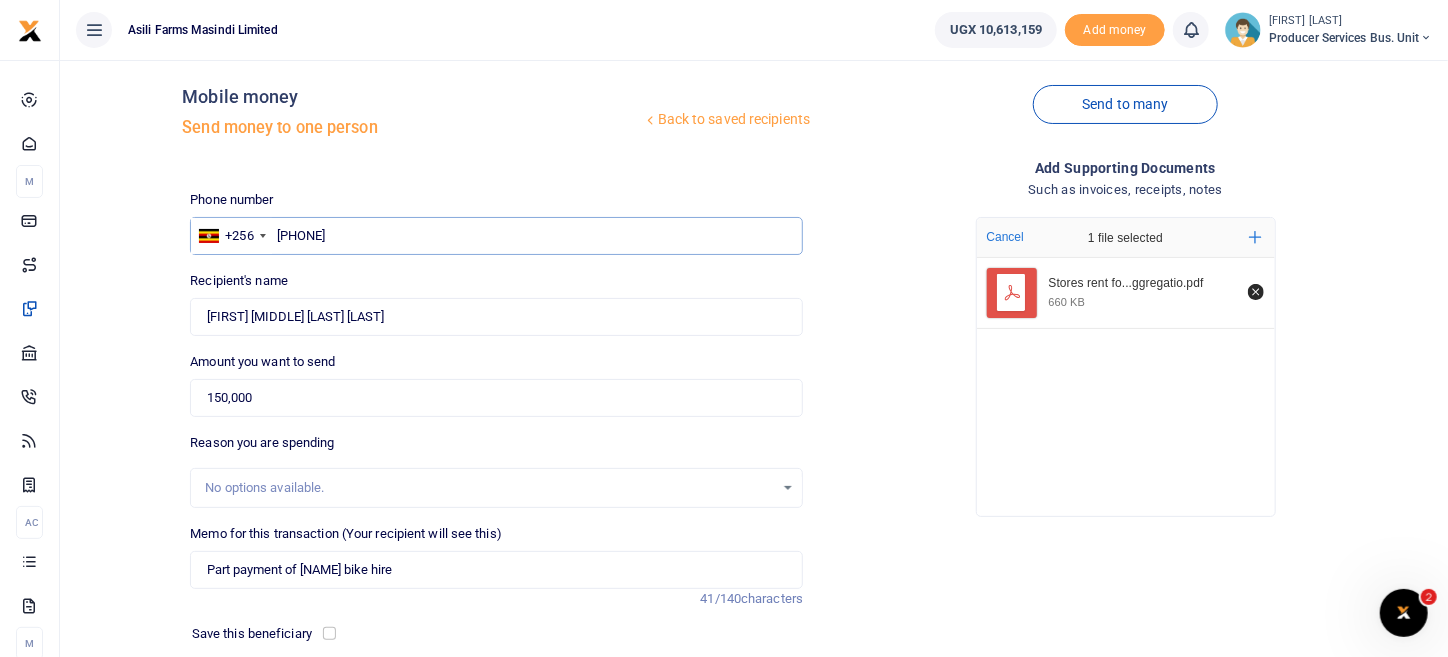 scroll, scrollTop: 0, scrollLeft: 0, axis: both 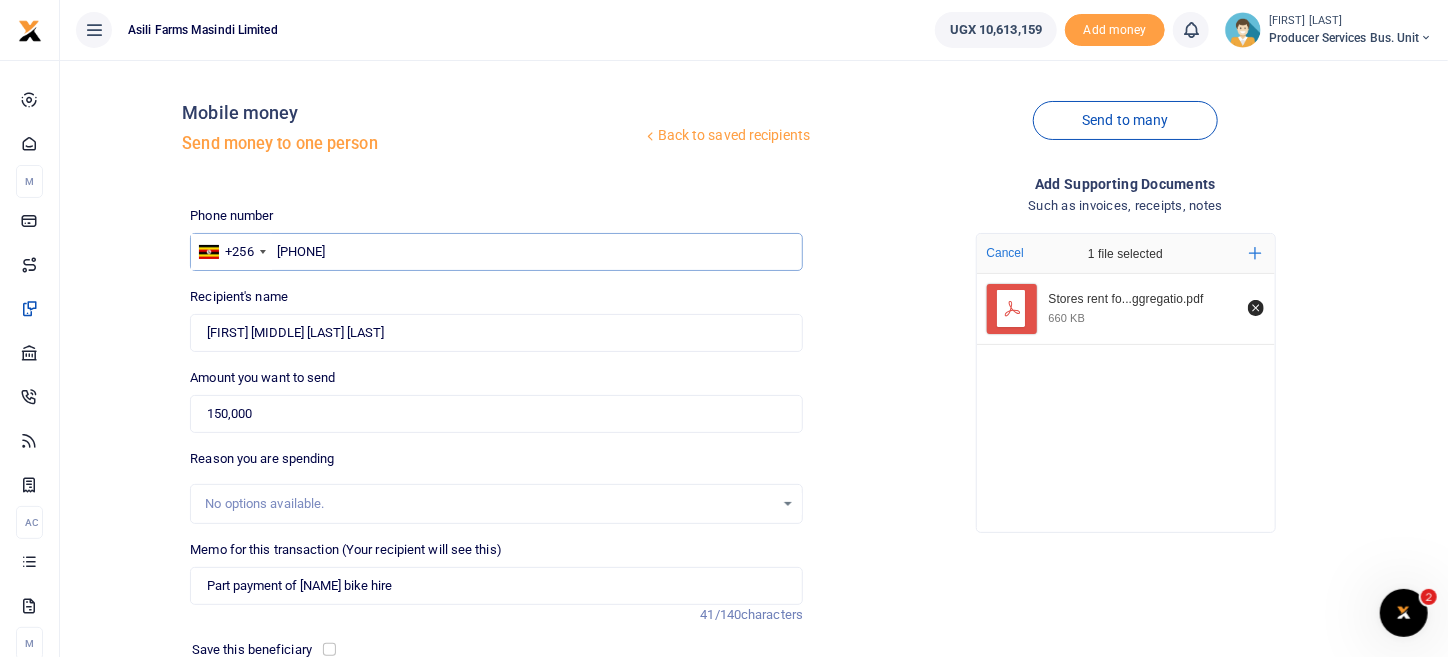 drag, startPoint x: 337, startPoint y: 247, endPoint x: 328, endPoint y: 257, distance: 13.453624 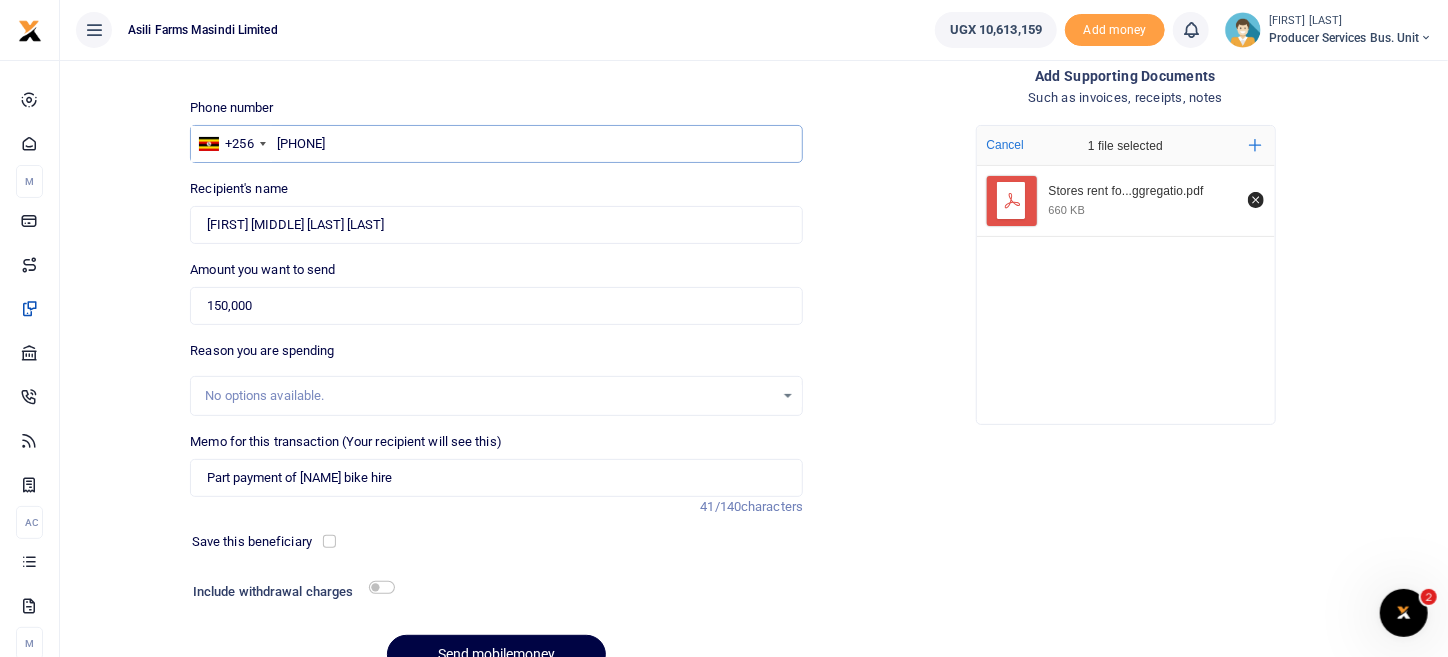 scroll, scrollTop: 208, scrollLeft: 0, axis: vertical 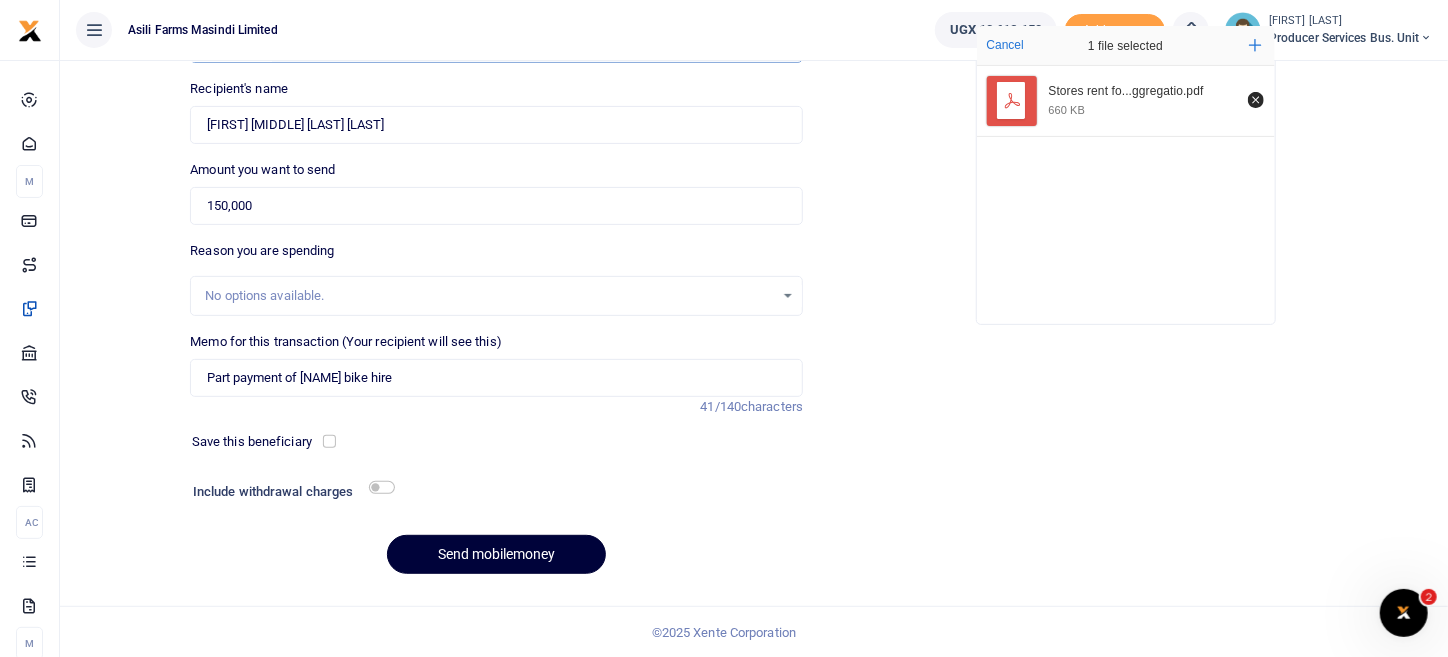 type on "0787489857" 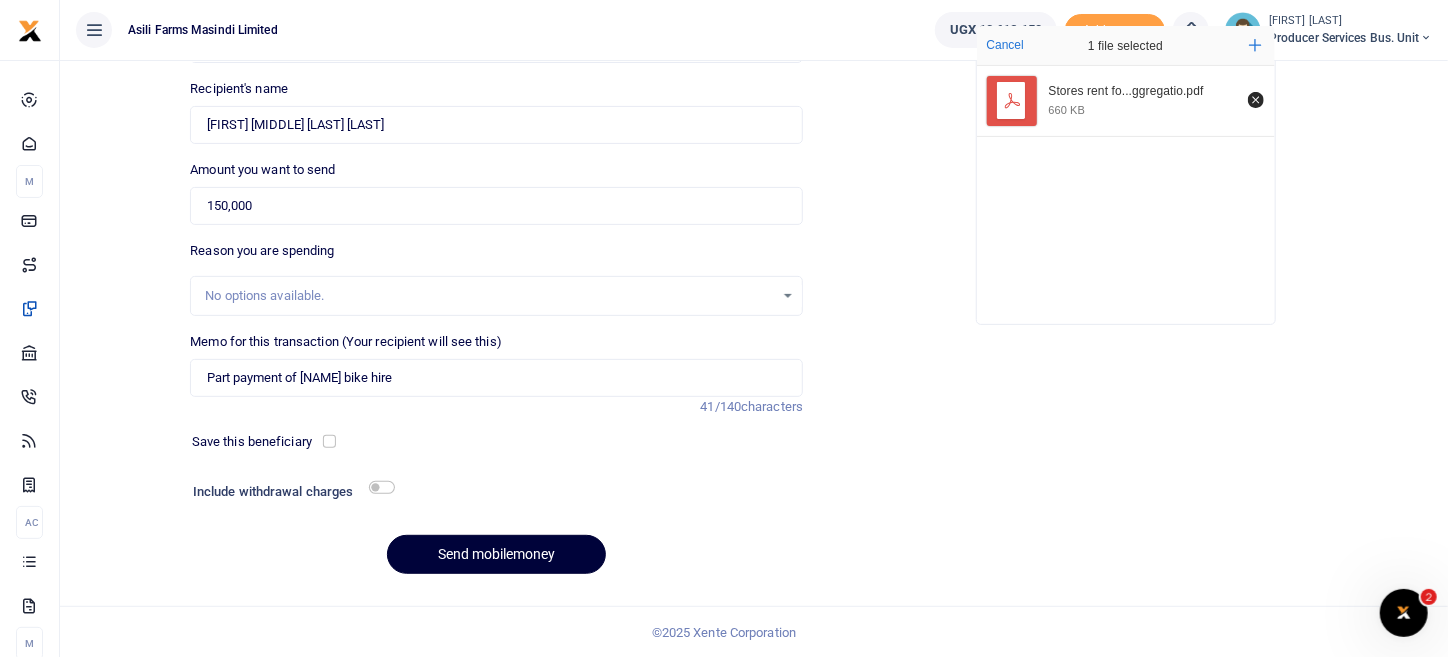 click on "Send mobilemoney" at bounding box center (496, 554) 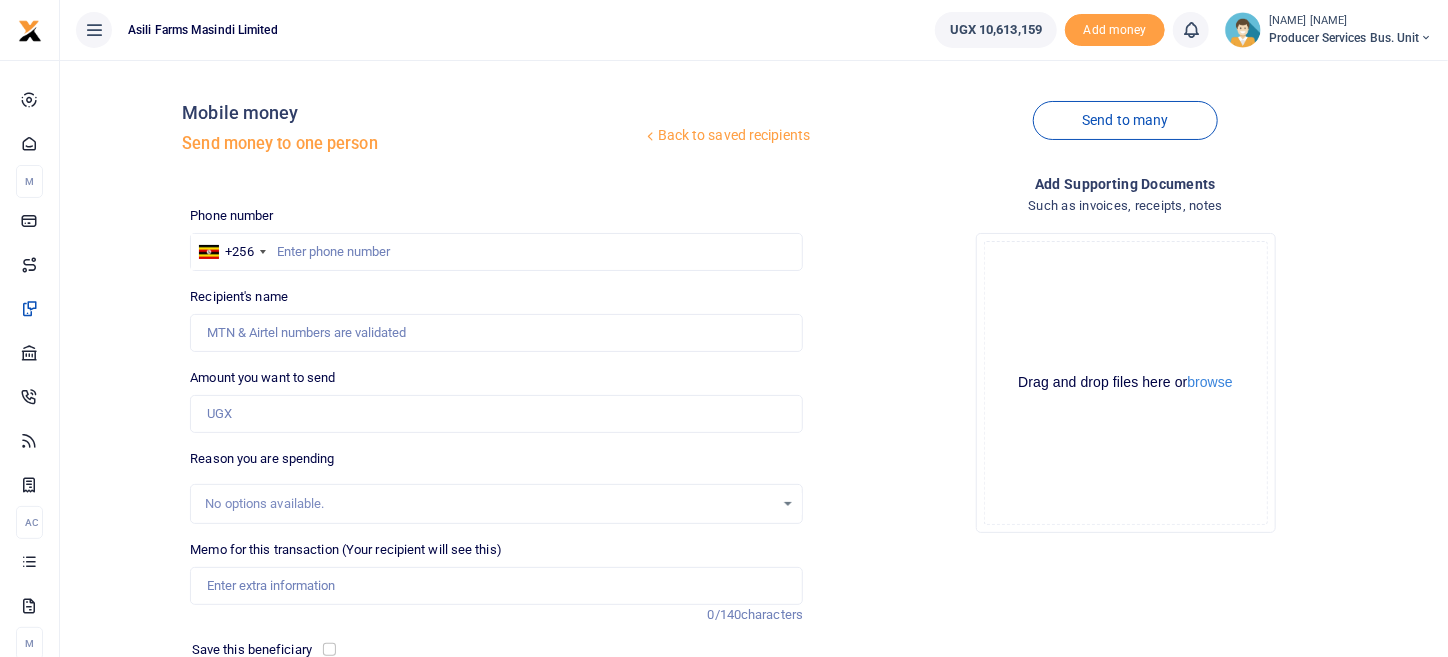 scroll, scrollTop: 0, scrollLeft: 0, axis: both 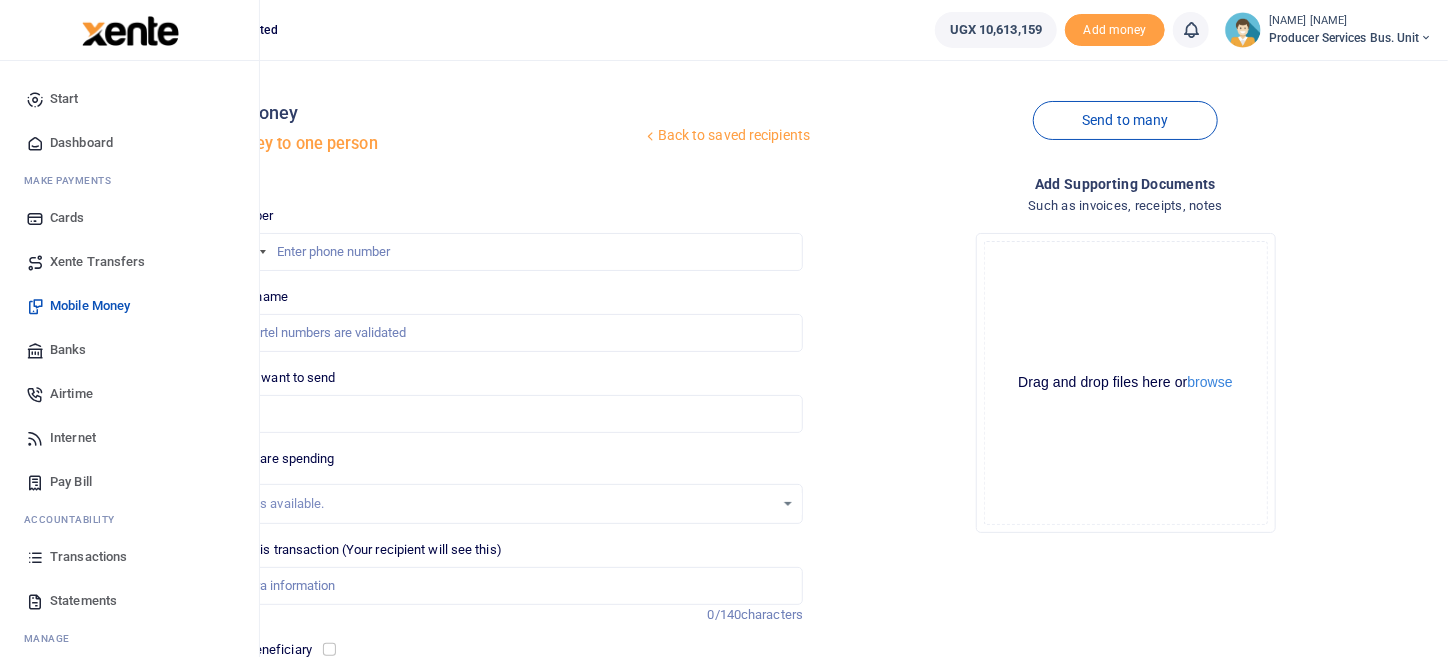 click on "Banks" at bounding box center (68, 350) 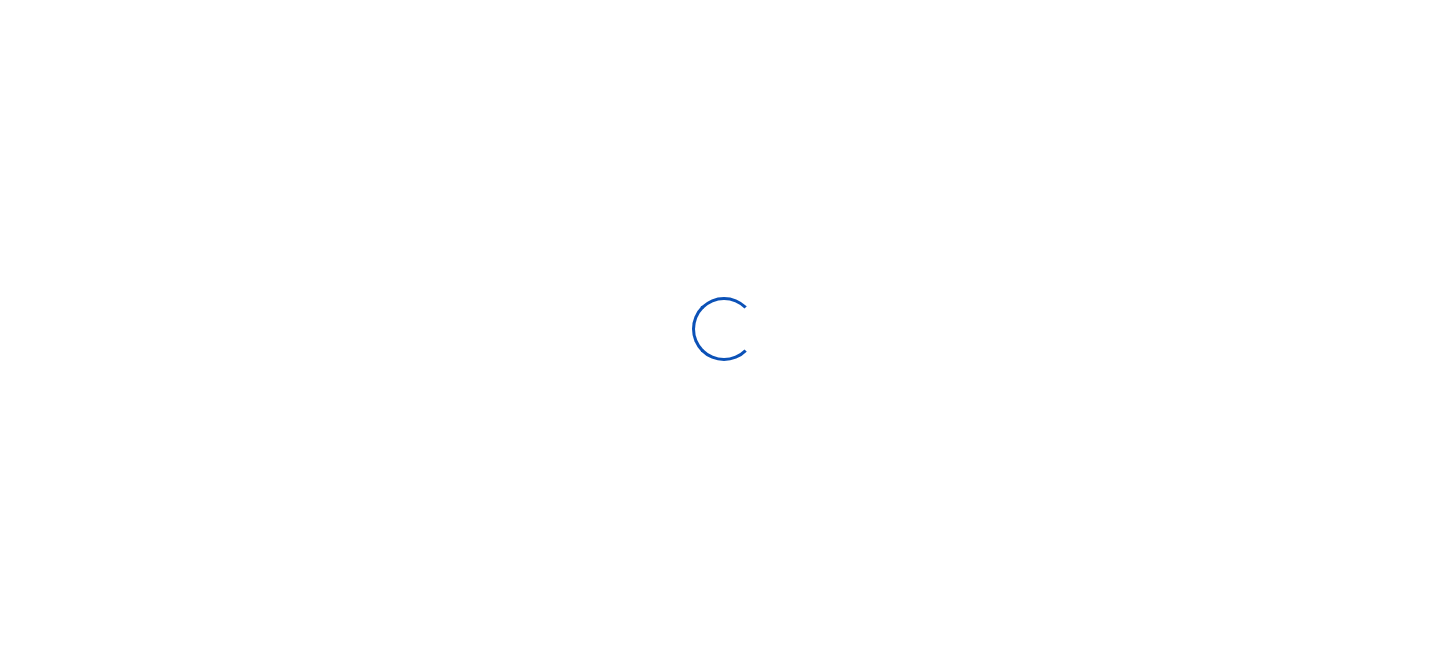 scroll, scrollTop: 0, scrollLeft: 0, axis: both 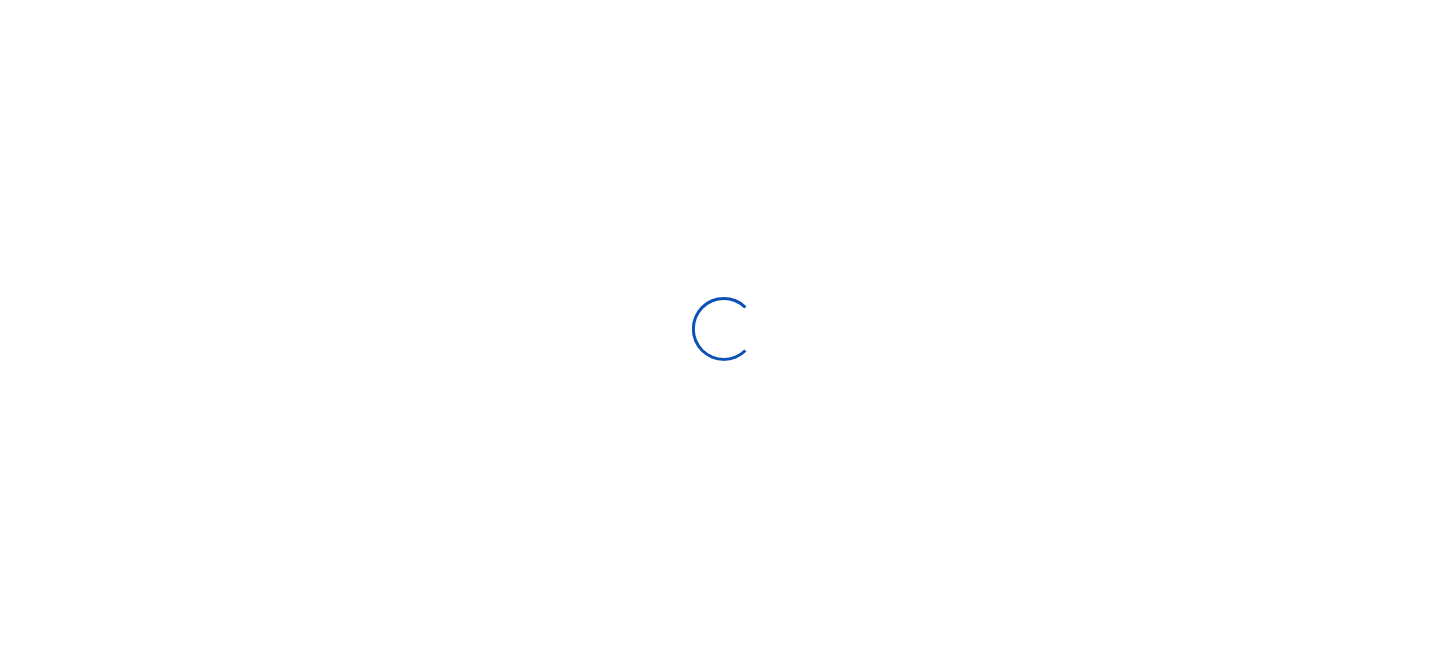 select 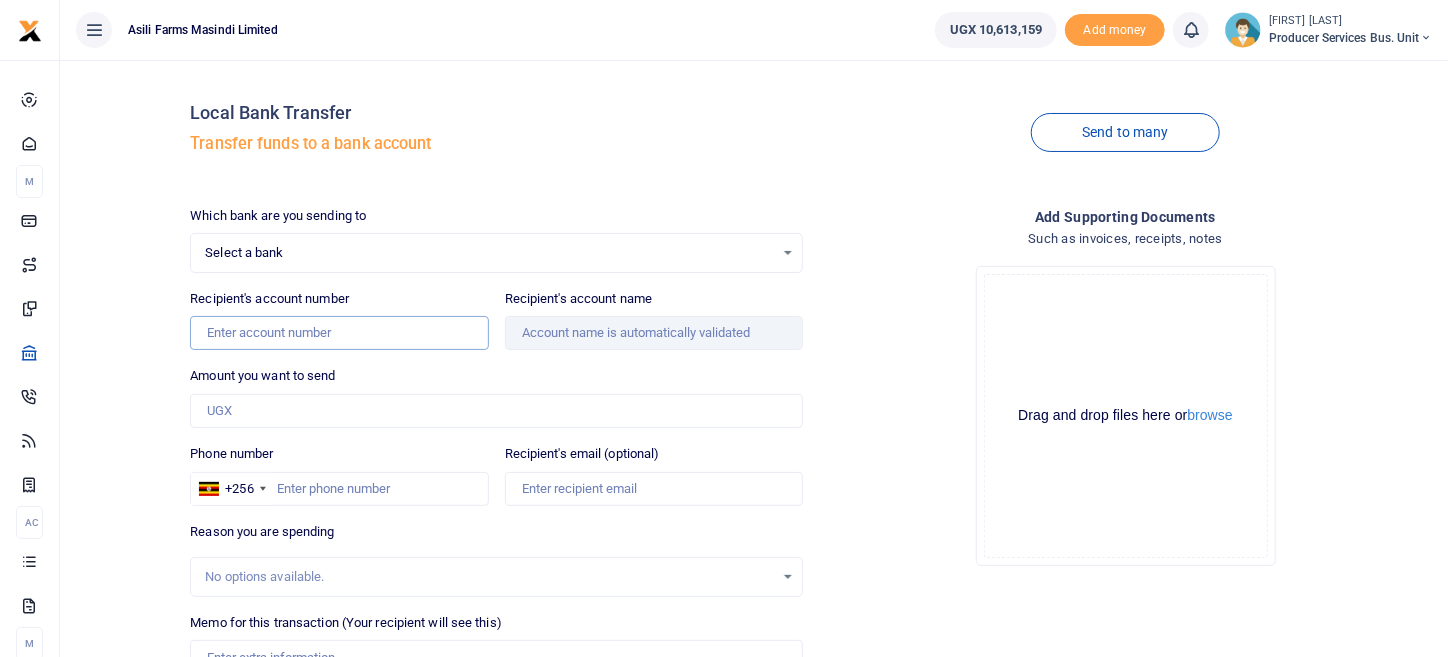 click on "Recipient's account number" at bounding box center (339, 333) 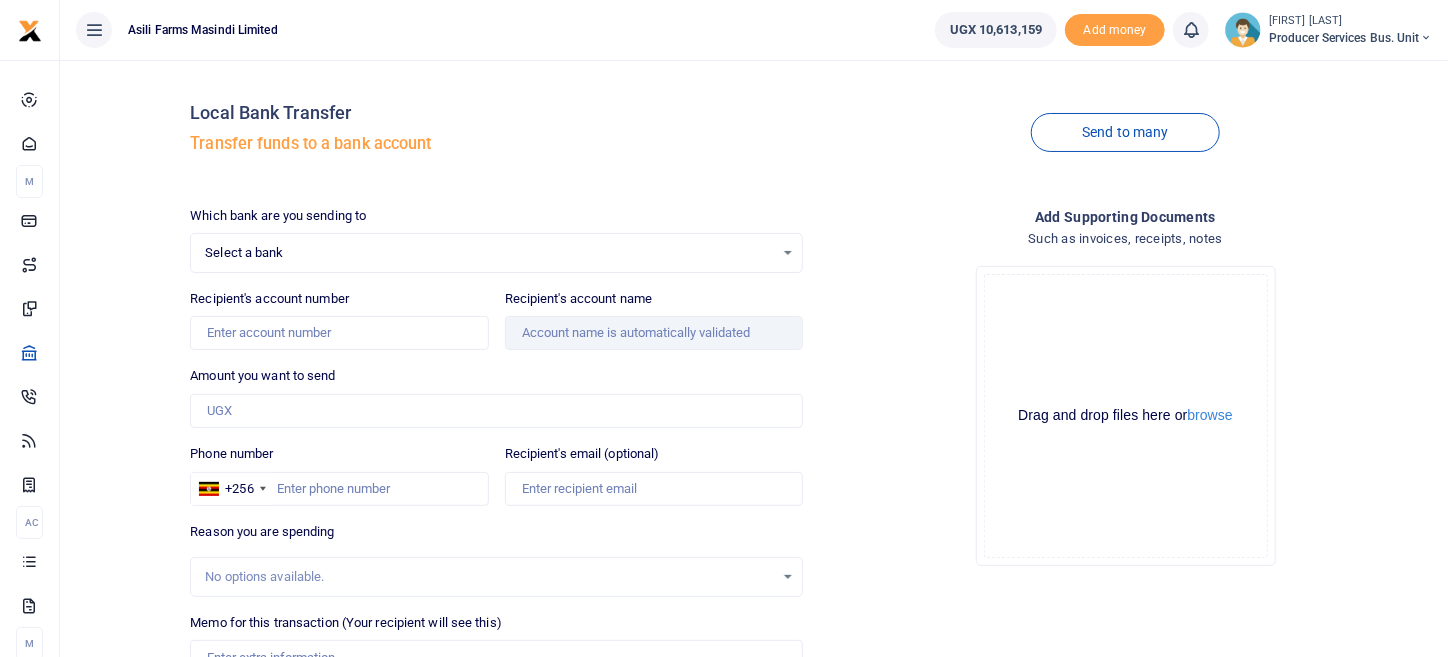 drag, startPoint x: 393, startPoint y: 240, endPoint x: 540, endPoint y: 280, distance: 152.345 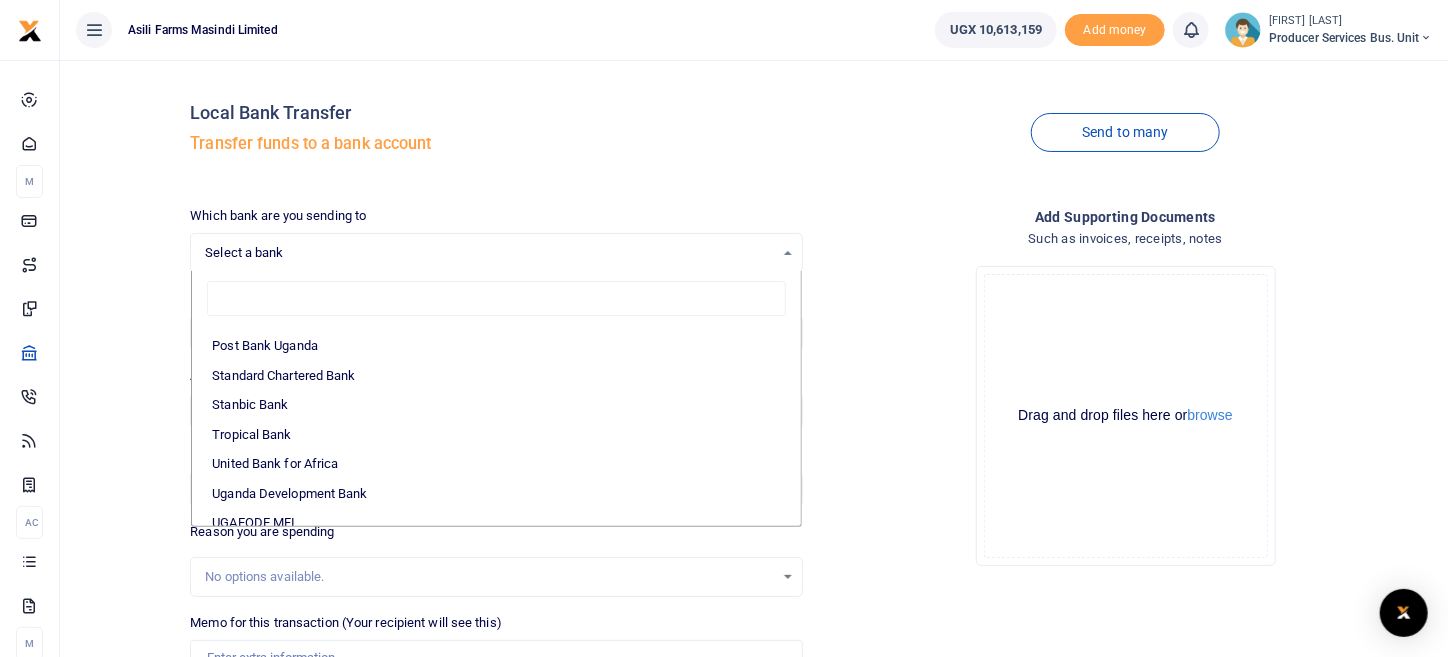 scroll, scrollTop: 595, scrollLeft: 0, axis: vertical 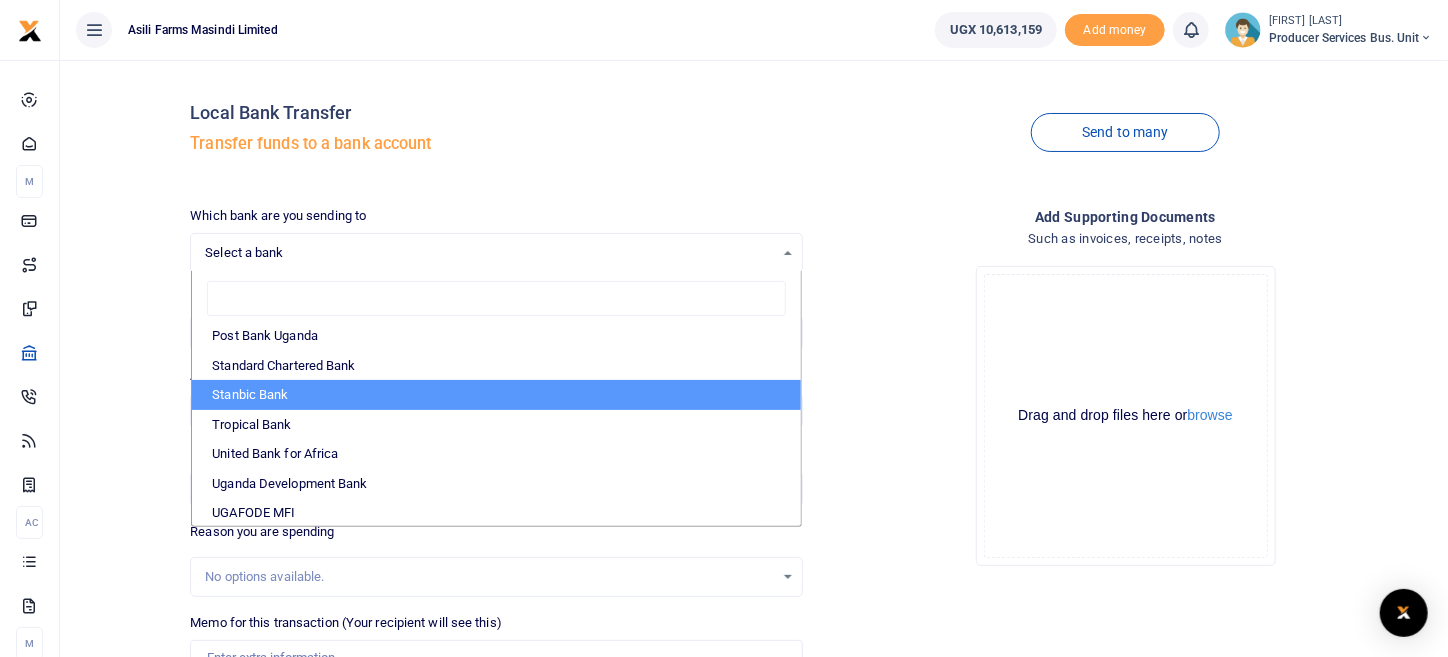 click on "Stanbic Bank" at bounding box center (496, 395) 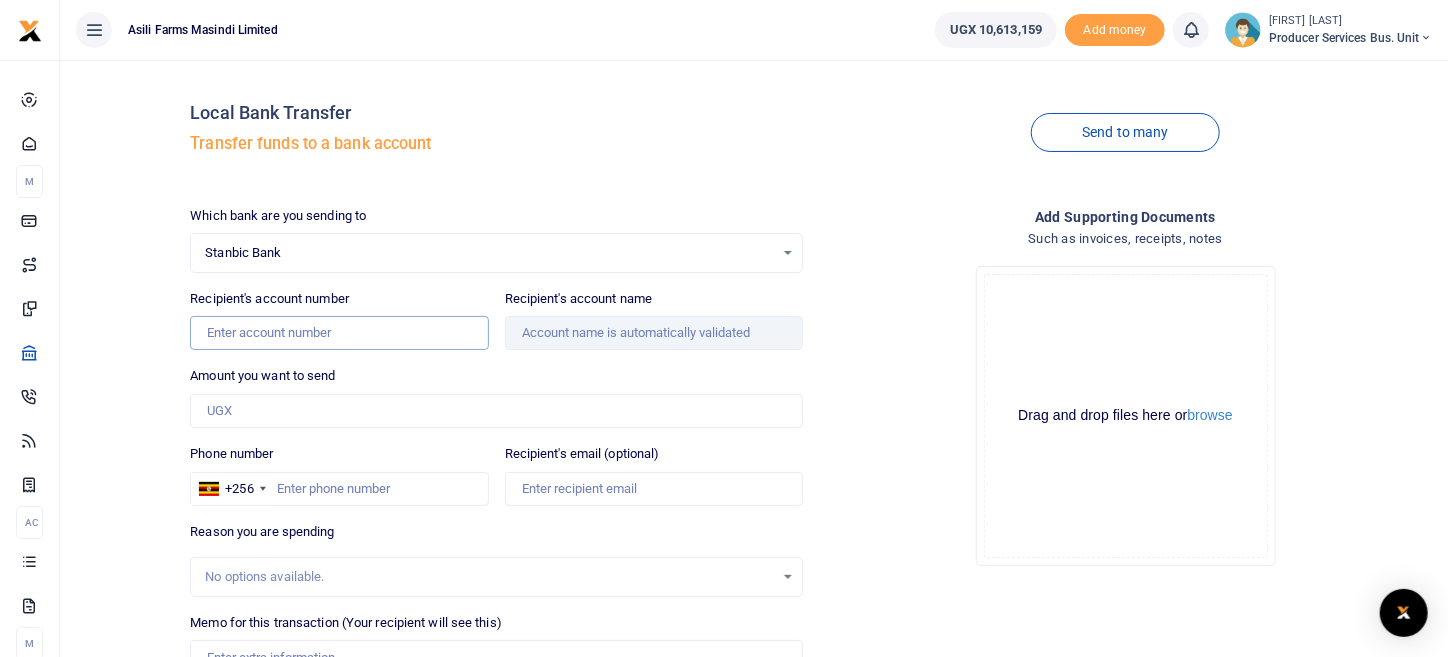 click on "Recipient's account number" at bounding box center (339, 333) 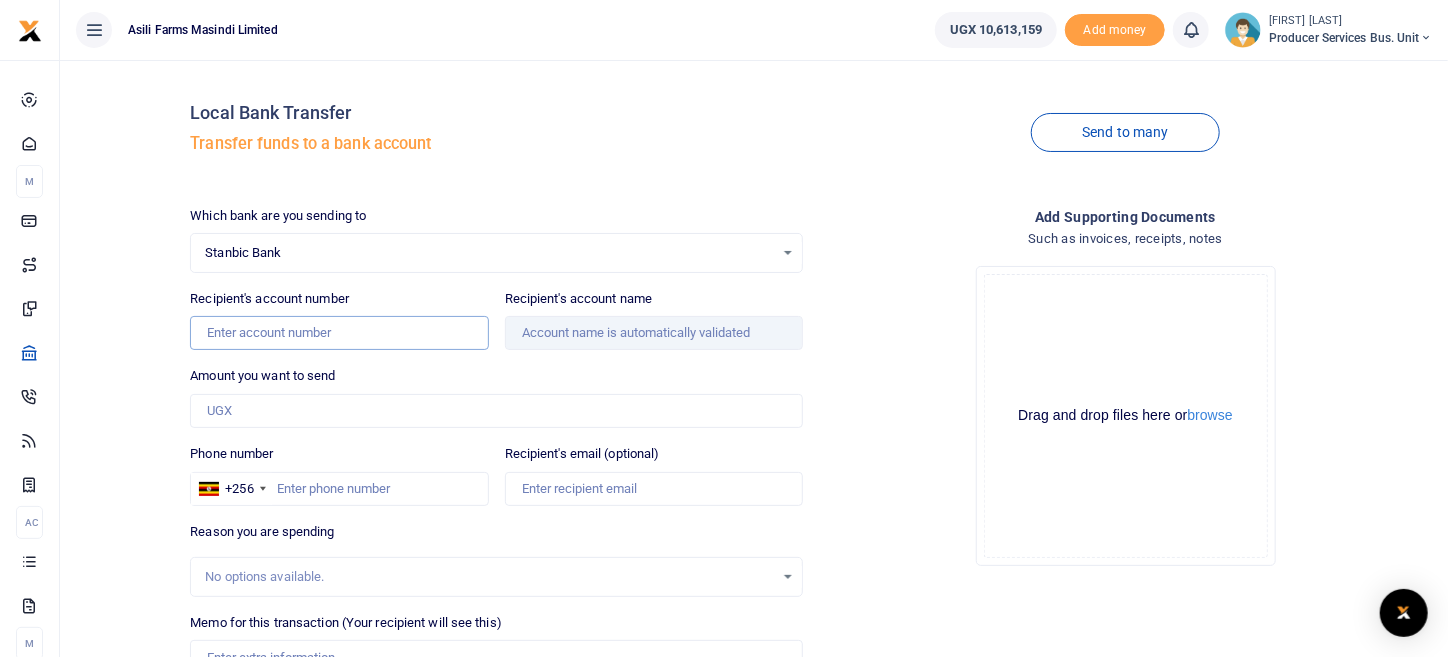 paste on "[NUMBER]" 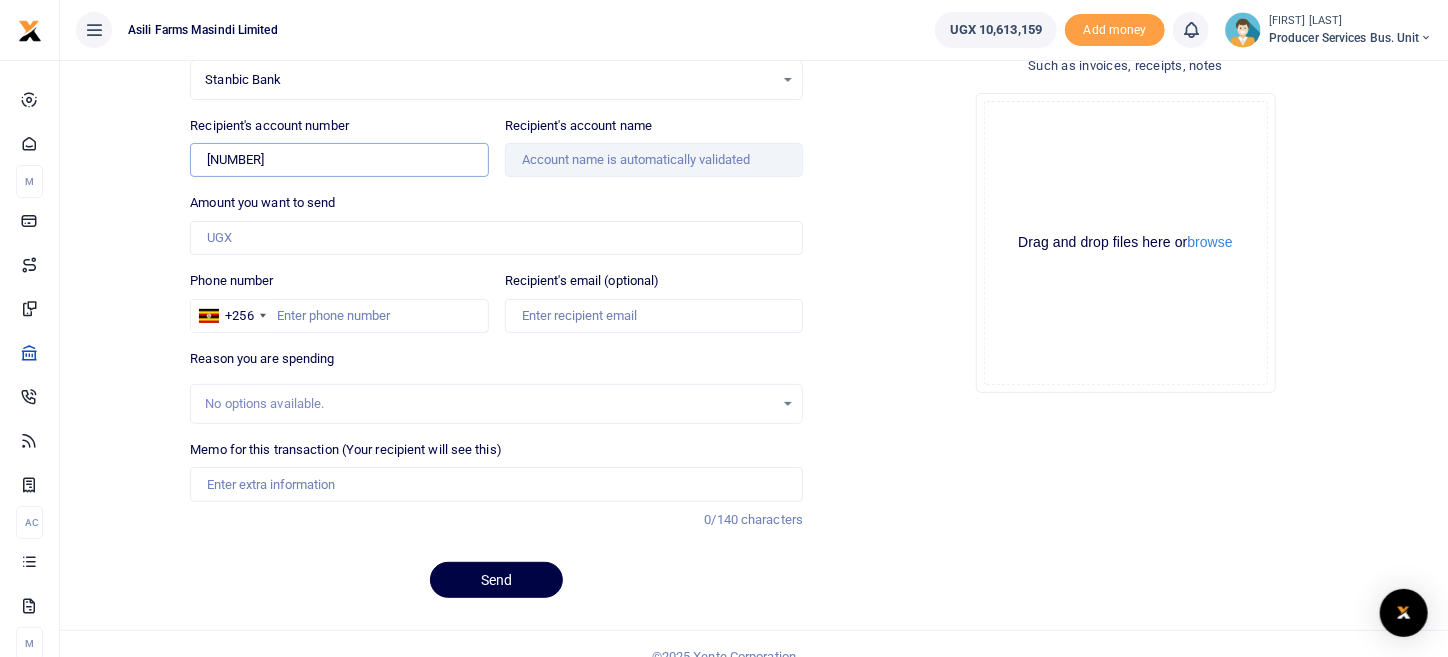 scroll, scrollTop: 194, scrollLeft: 0, axis: vertical 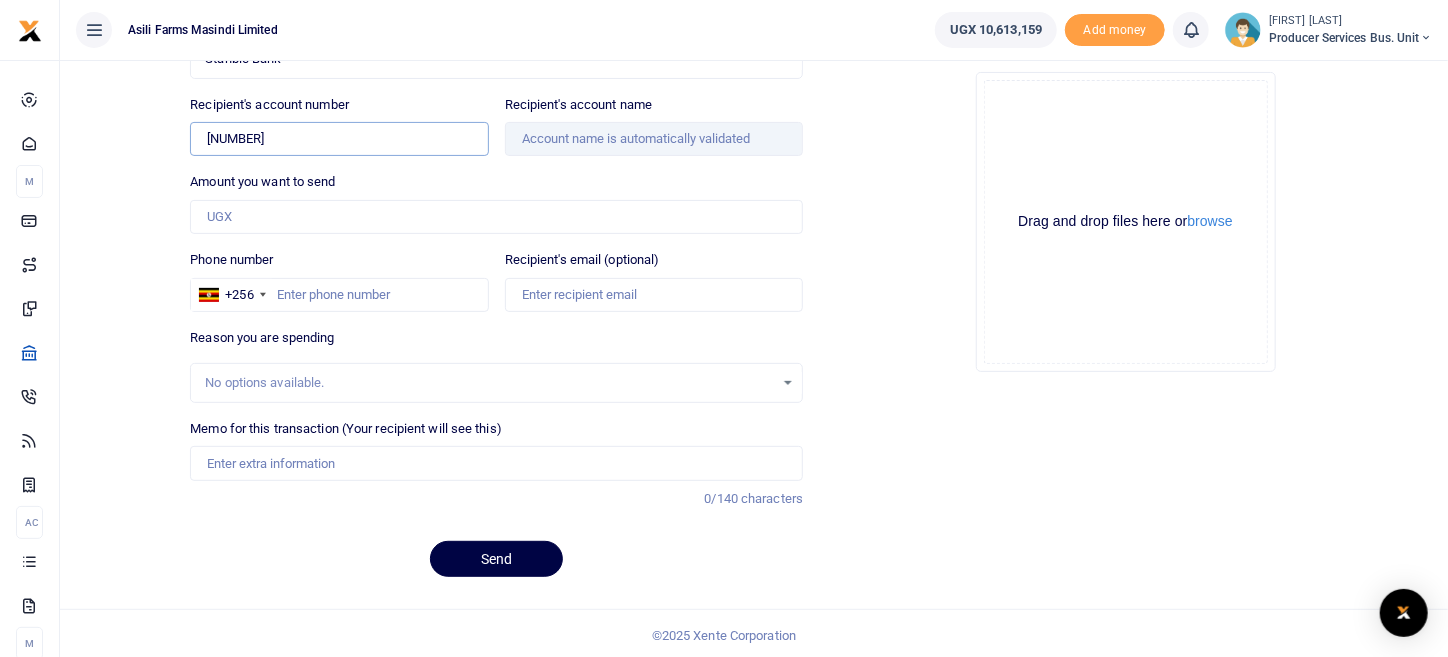 click on "[NUMBER]" at bounding box center [339, 139] 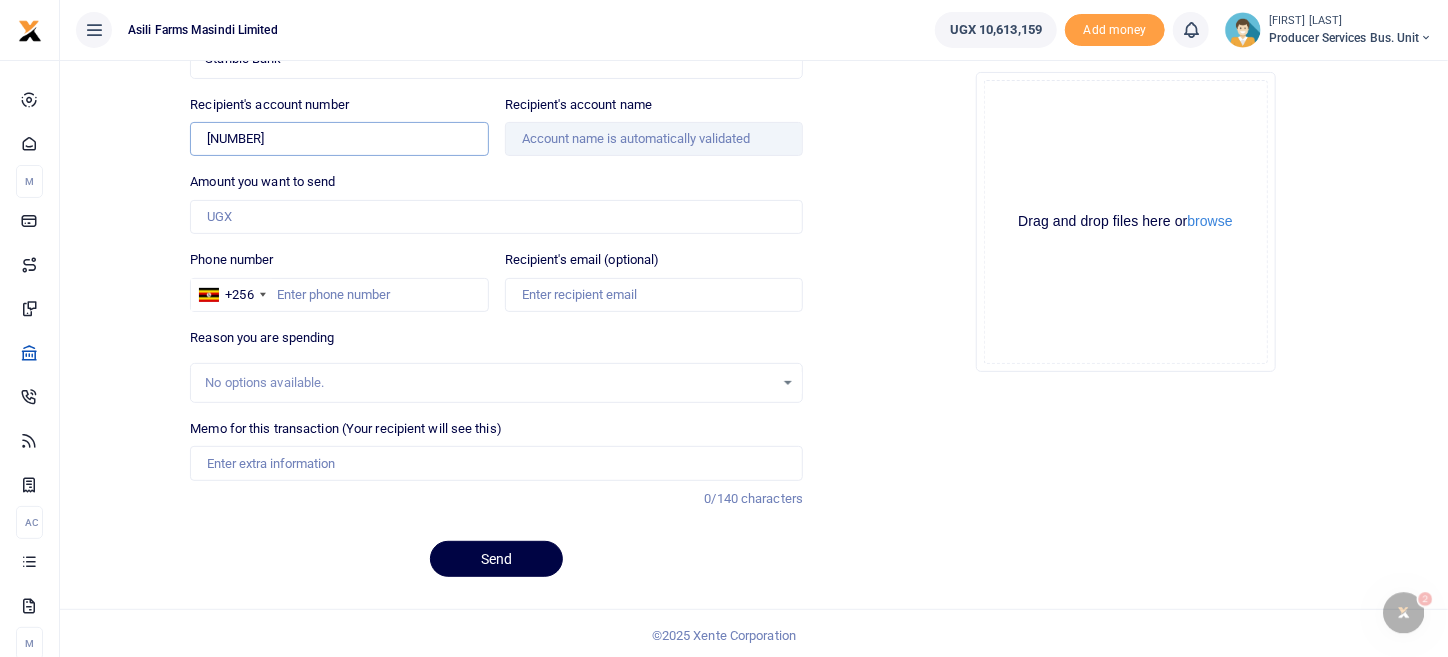 scroll, scrollTop: 0, scrollLeft: 0, axis: both 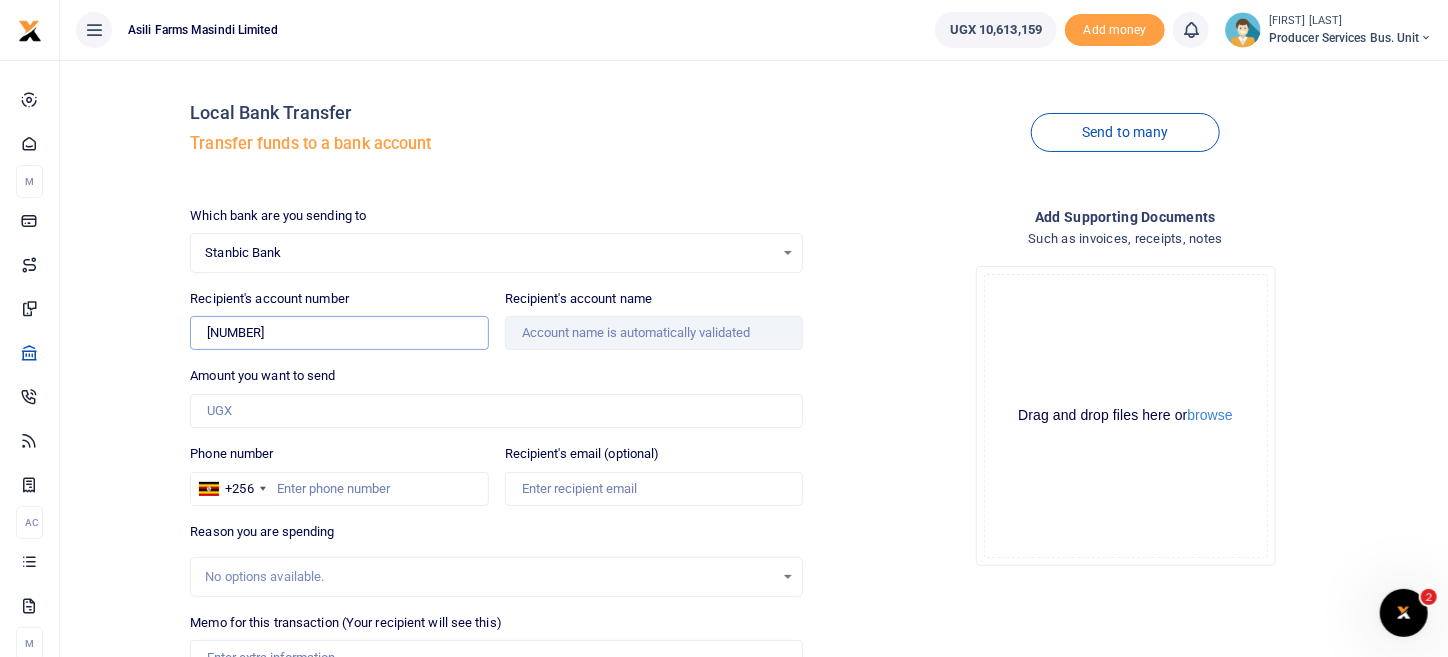 type on "[NUMBER]" 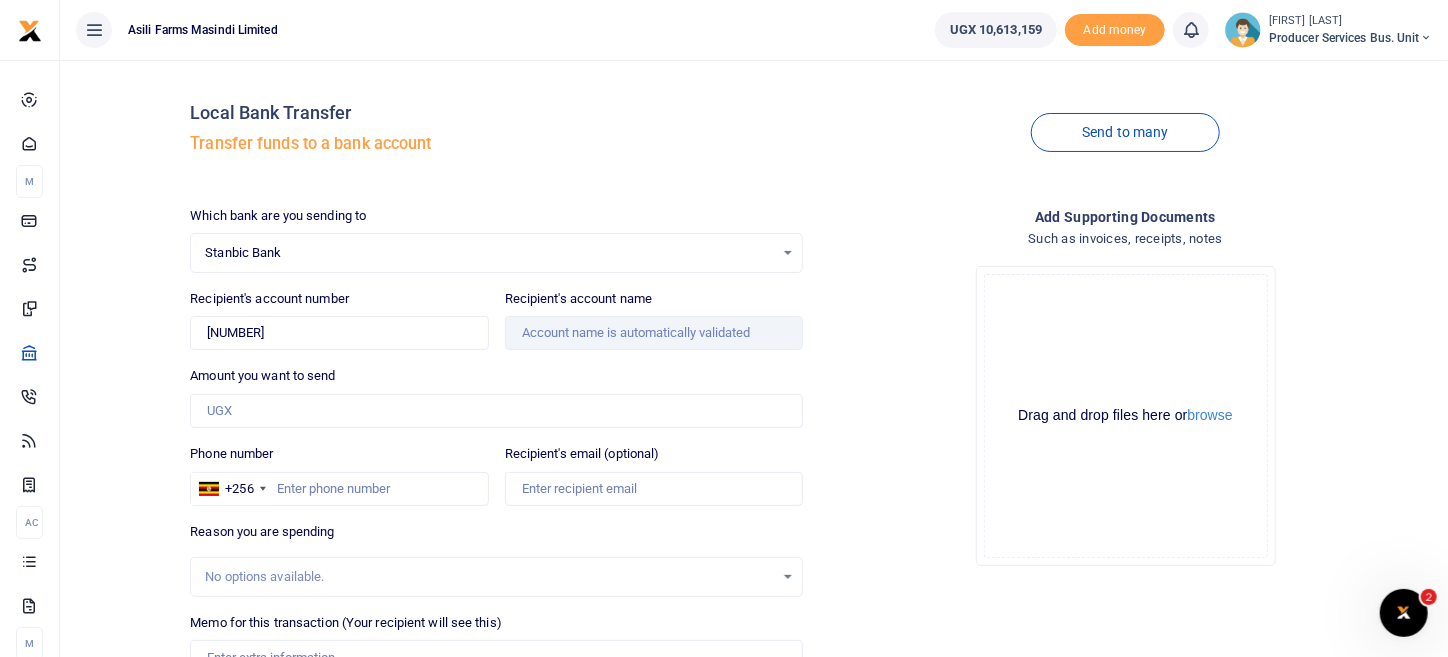 click on "Stanbic Bank" at bounding box center [489, 253] 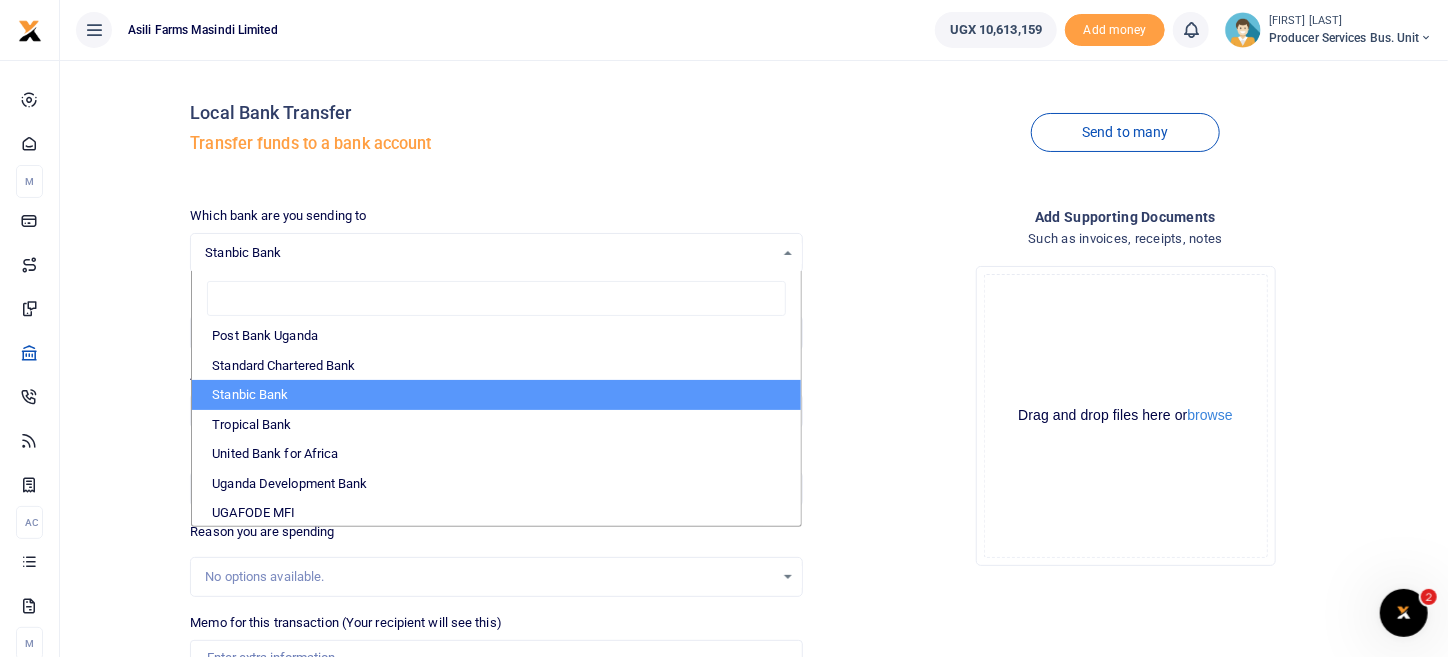 scroll, scrollTop: 0, scrollLeft: 0, axis: both 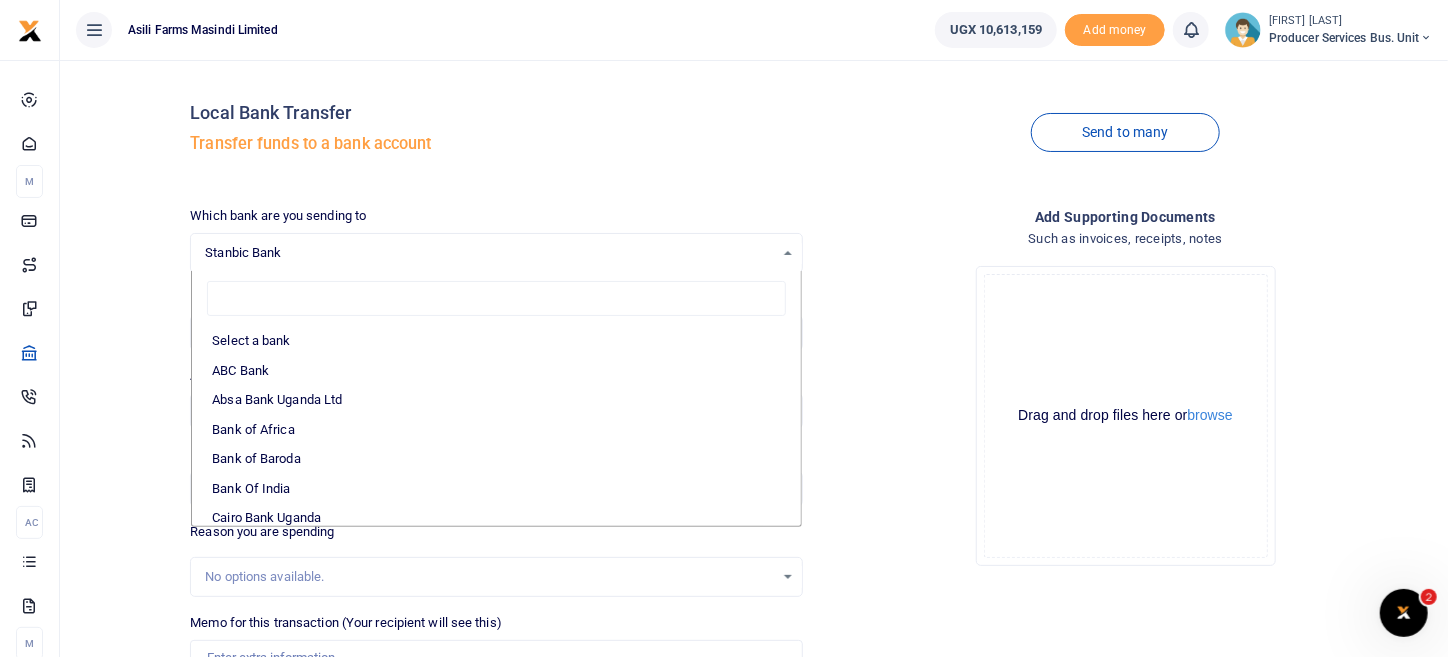 click on "Drop your files here Drag and drop files here or  browse Powered by  Uppy" at bounding box center (1125, 416) 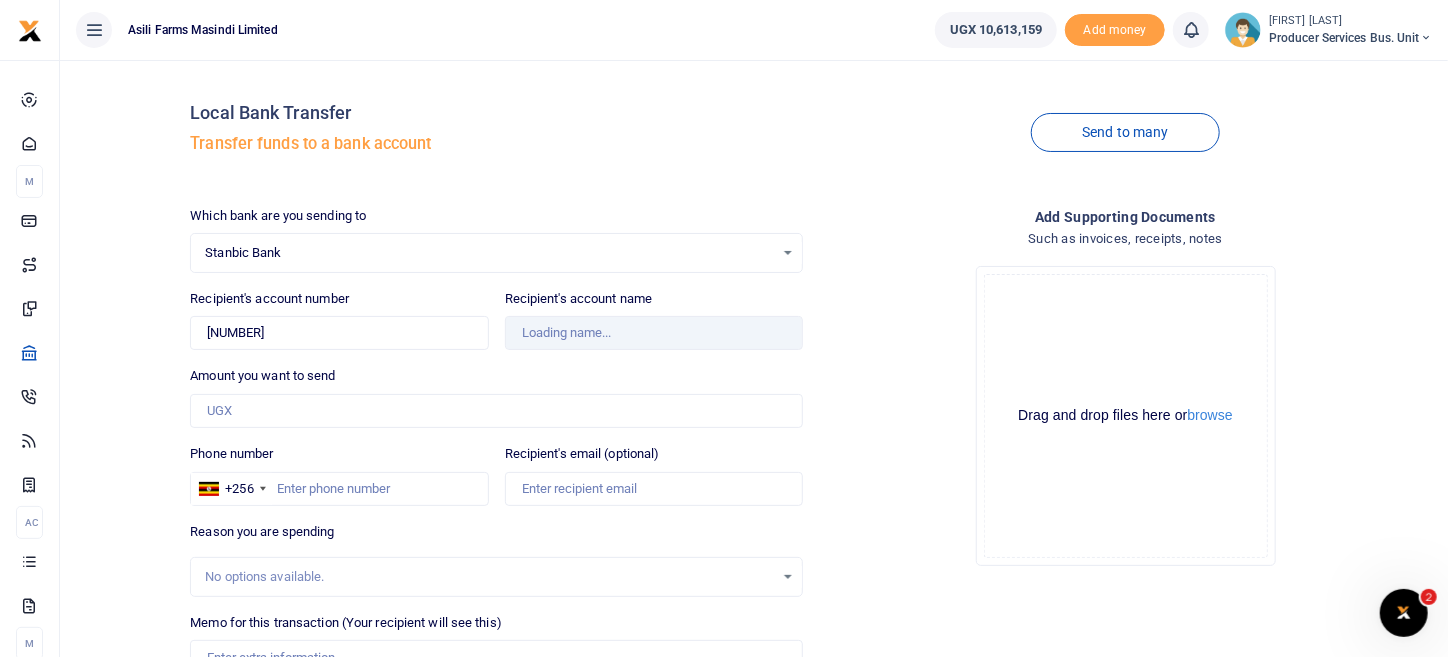 type on "Shamba Bora (U) Ltd" 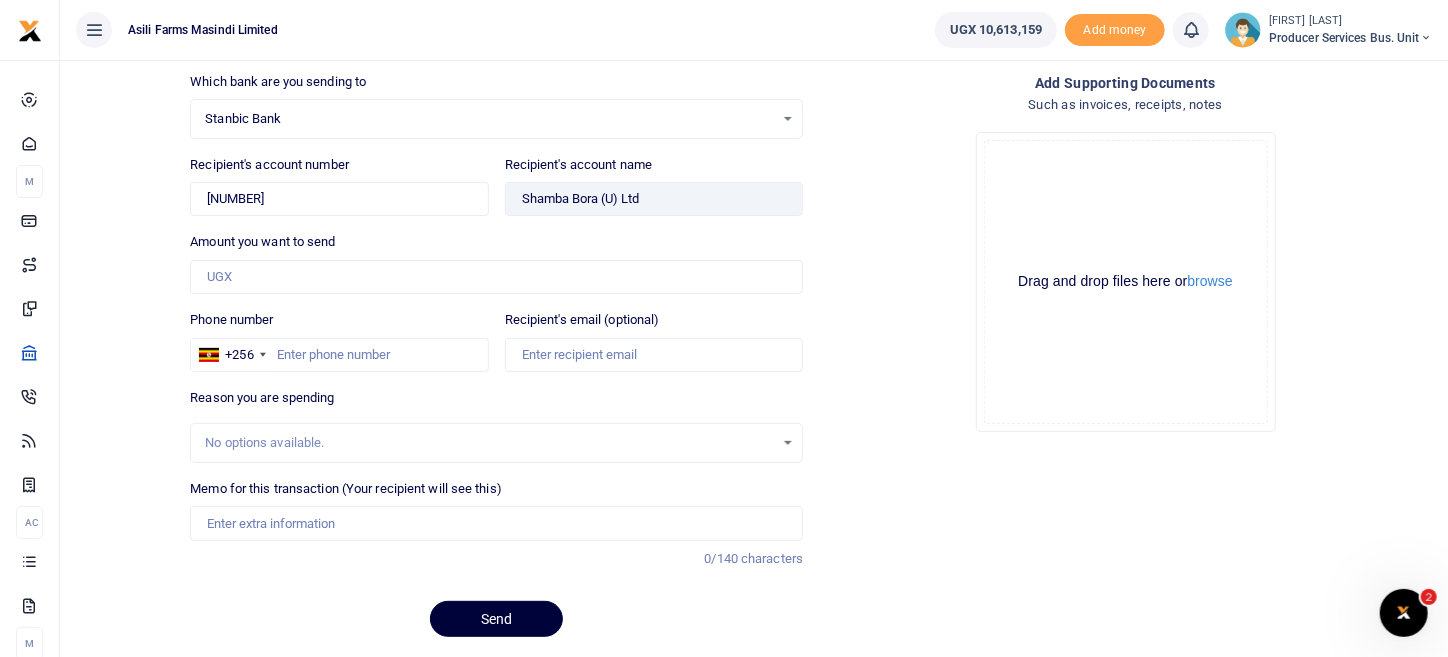 scroll, scrollTop: 194, scrollLeft: 0, axis: vertical 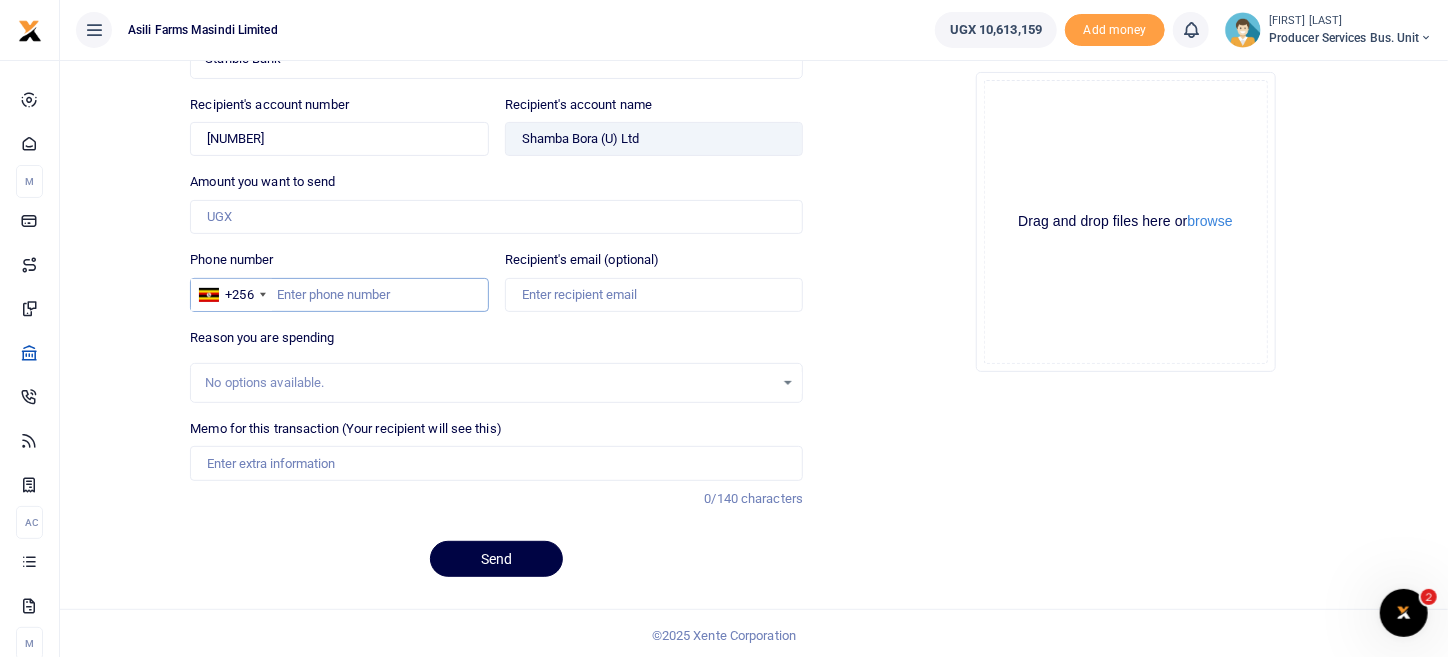 click on "Phone number" at bounding box center [339, 295] 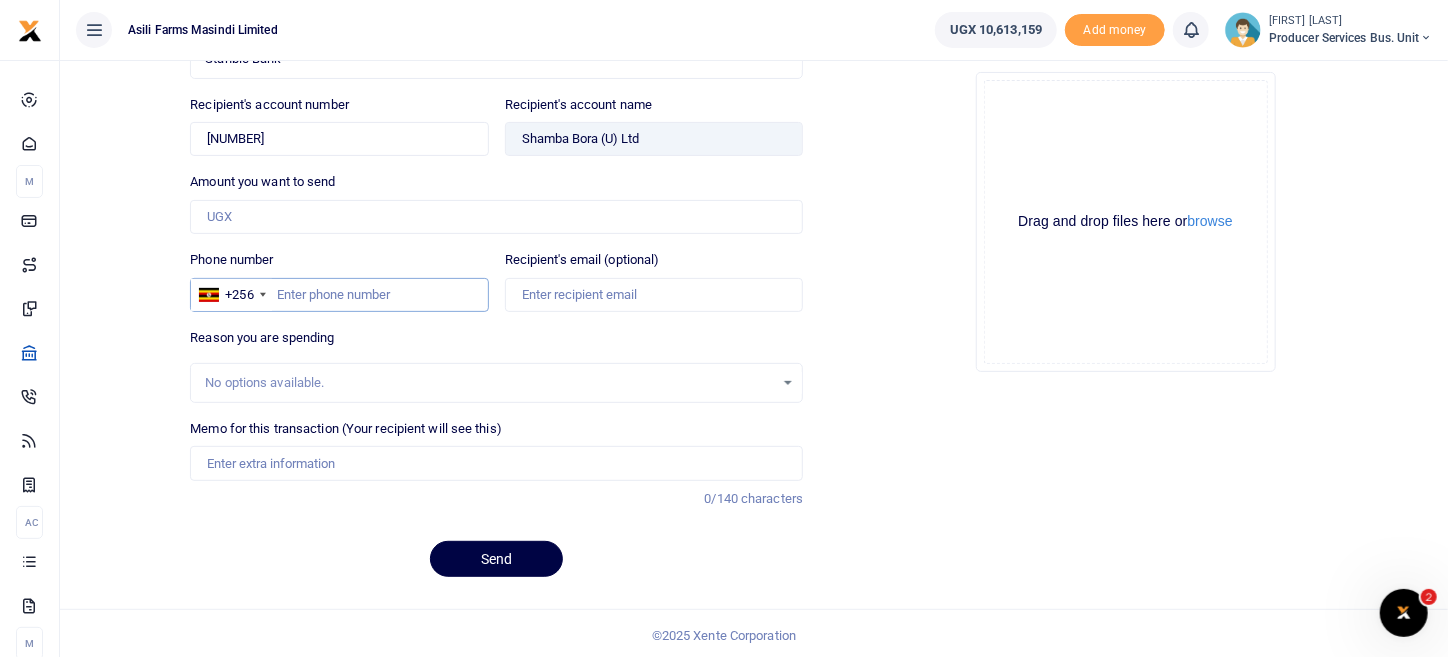 paste on "[PHONE]" 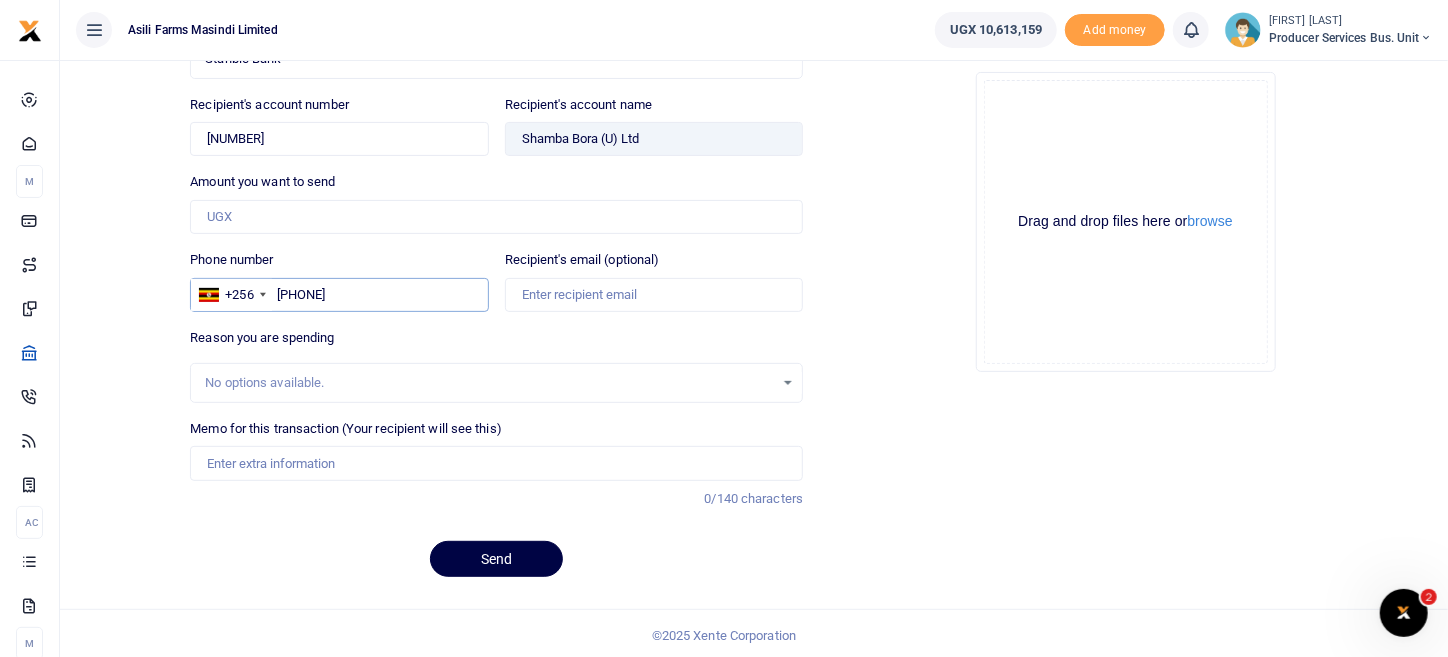 click on "[PHONE]" at bounding box center [339, 295] 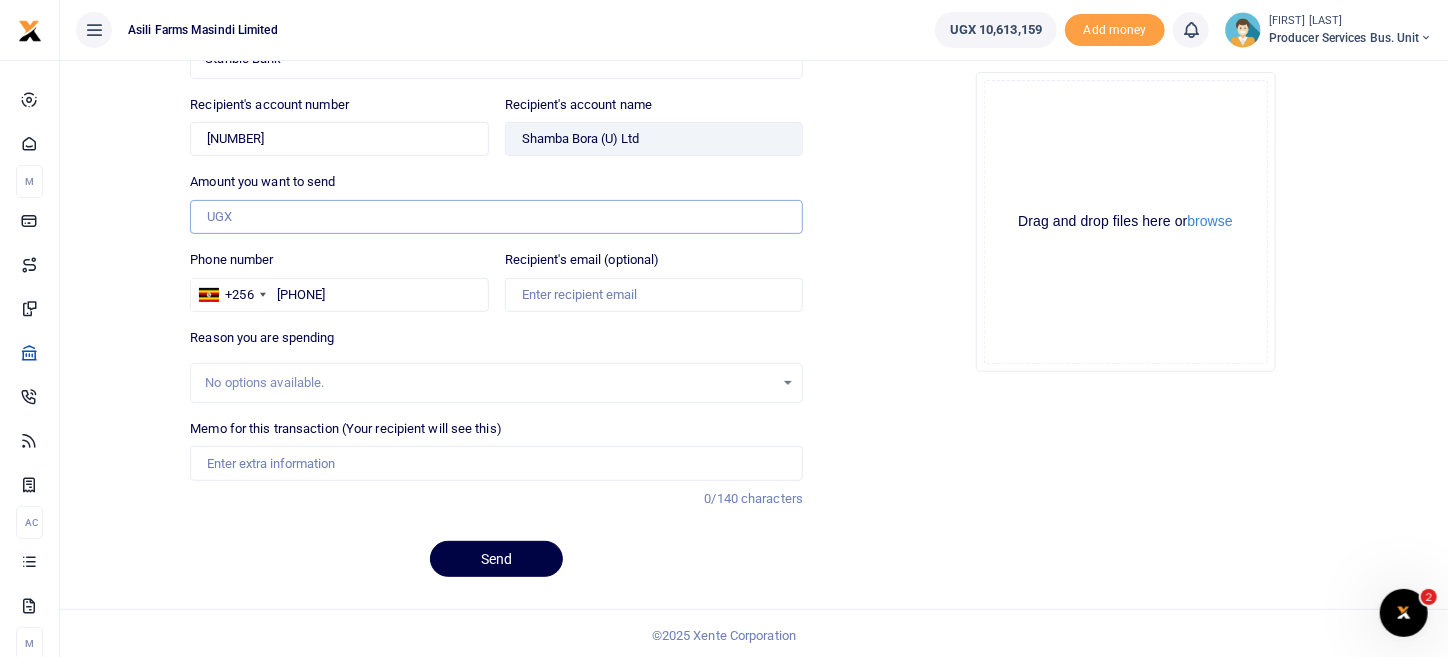 click on "Amount you want to send" at bounding box center [496, 217] 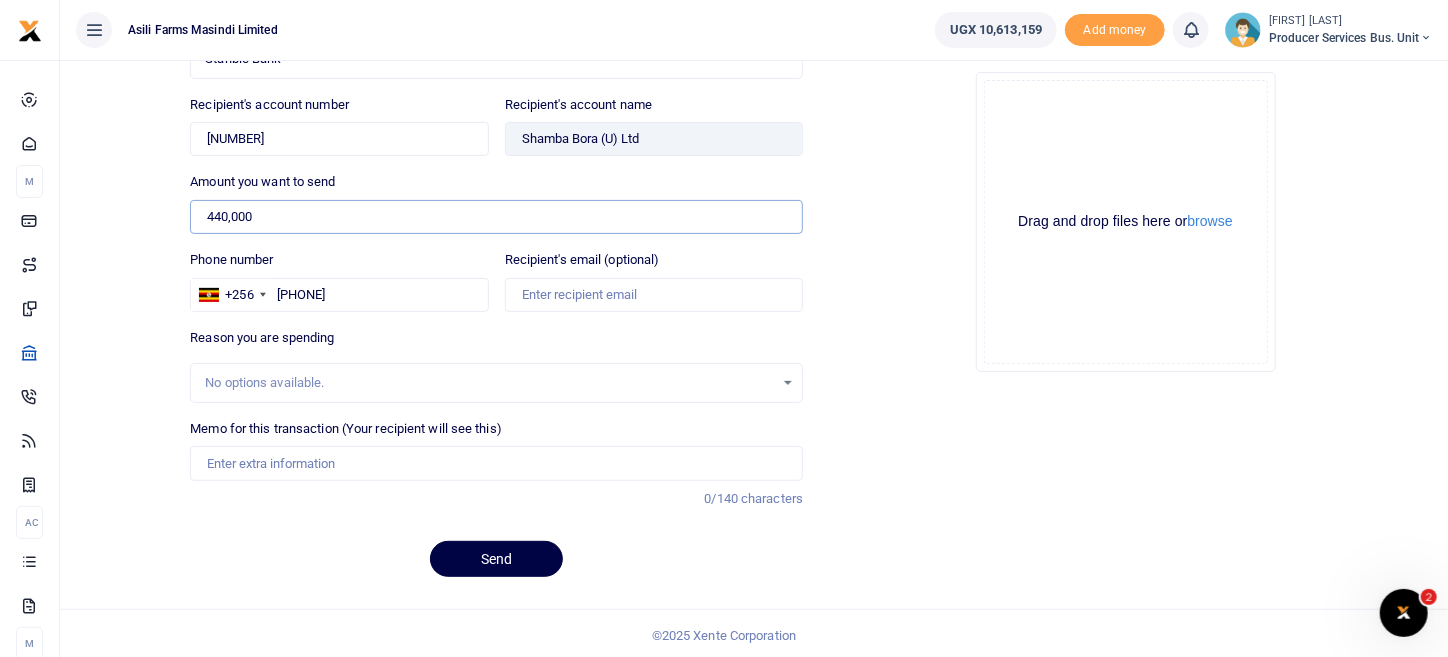 type on "440,000" 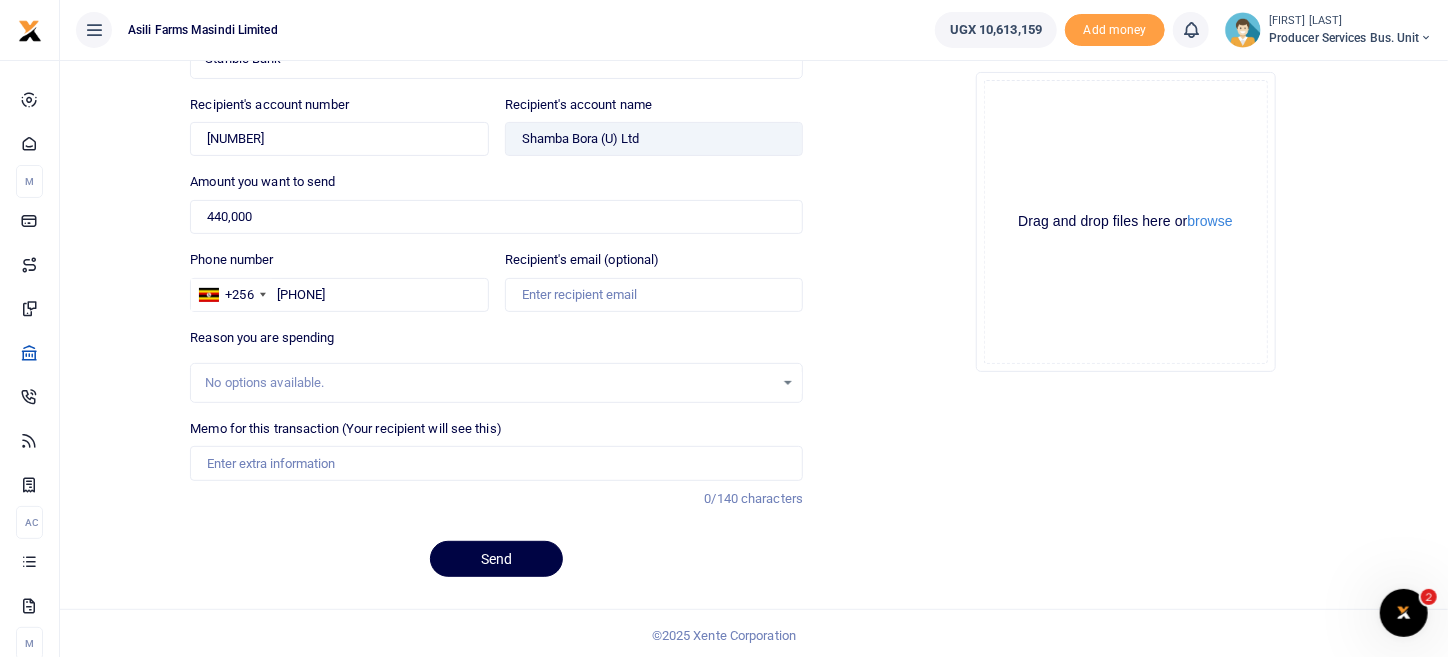 click on "Add supporting Documents
Such as invoices, receipts, notes
Drop your files here Drag and drop files here or  browse Powered by  Uppy" at bounding box center [1125, 303] 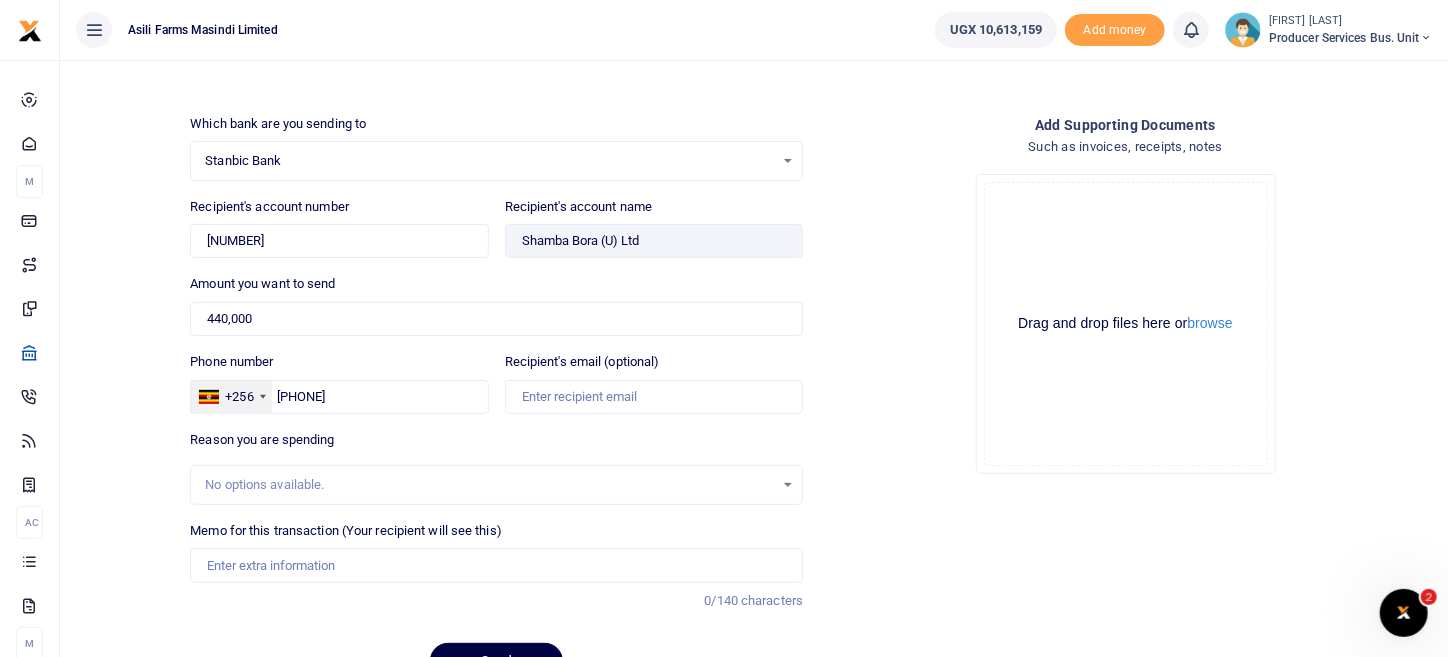 scroll, scrollTop: 194, scrollLeft: 0, axis: vertical 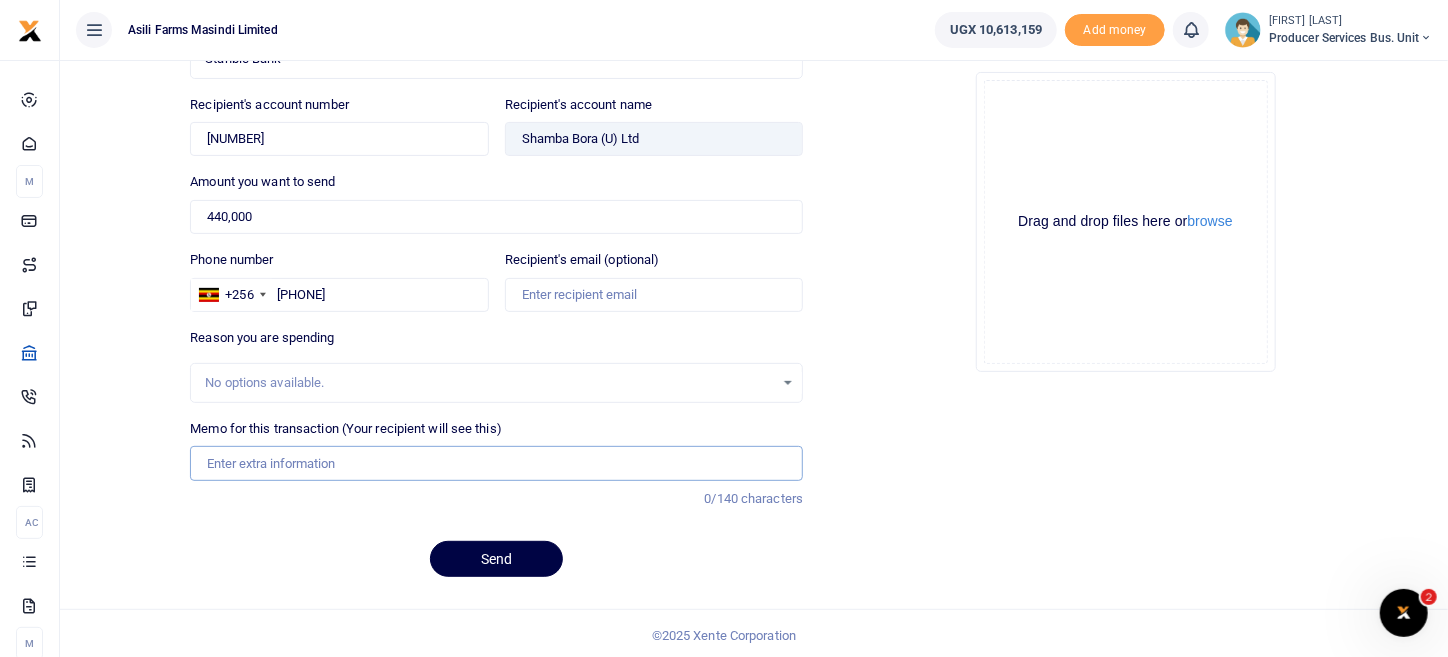 click on "Memo for this transaction (Your recipient will see this)" at bounding box center (496, 463) 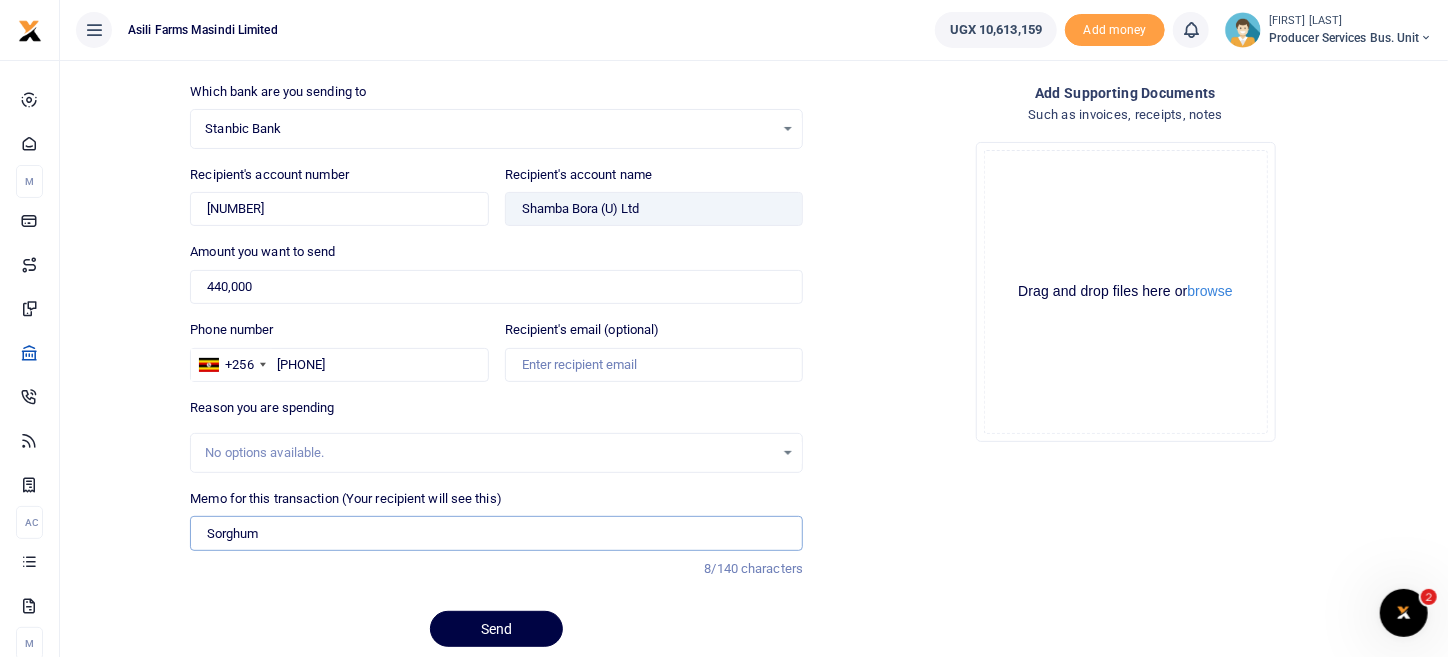 scroll, scrollTop: 0, scrollLeft: 0, axis: both 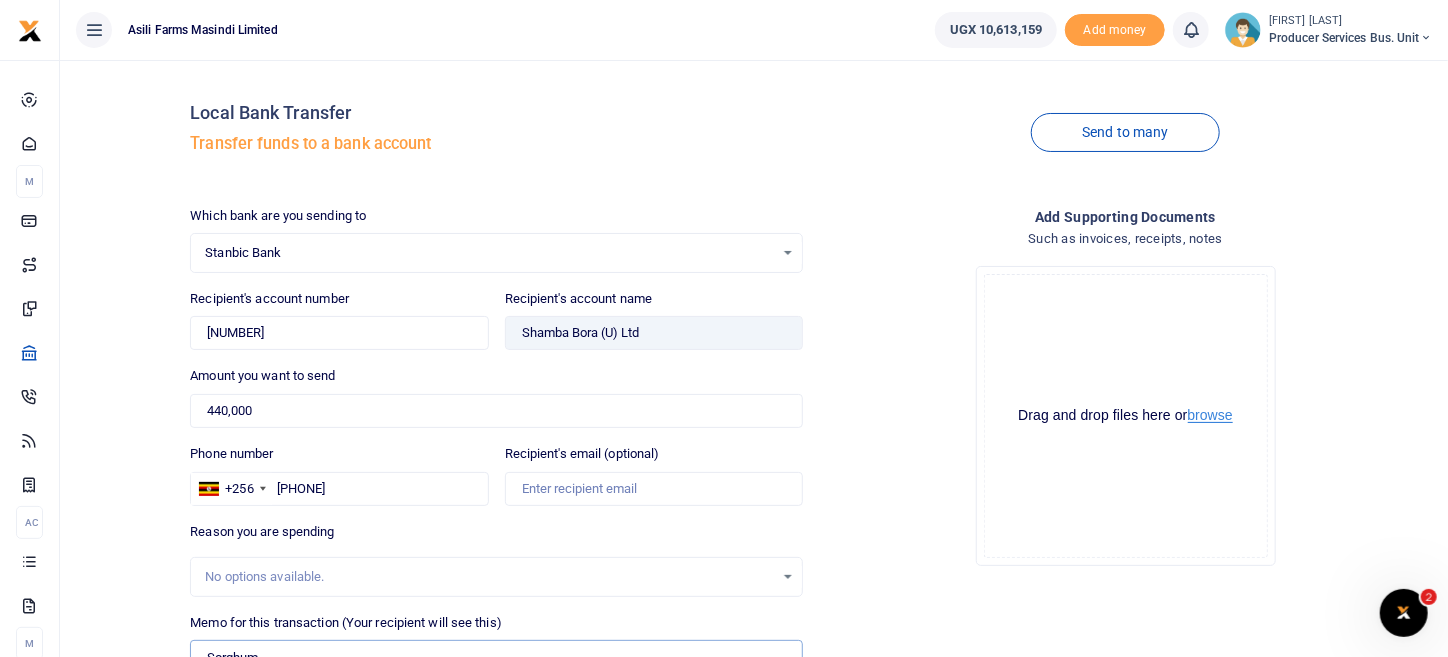 type on "Sorghum" 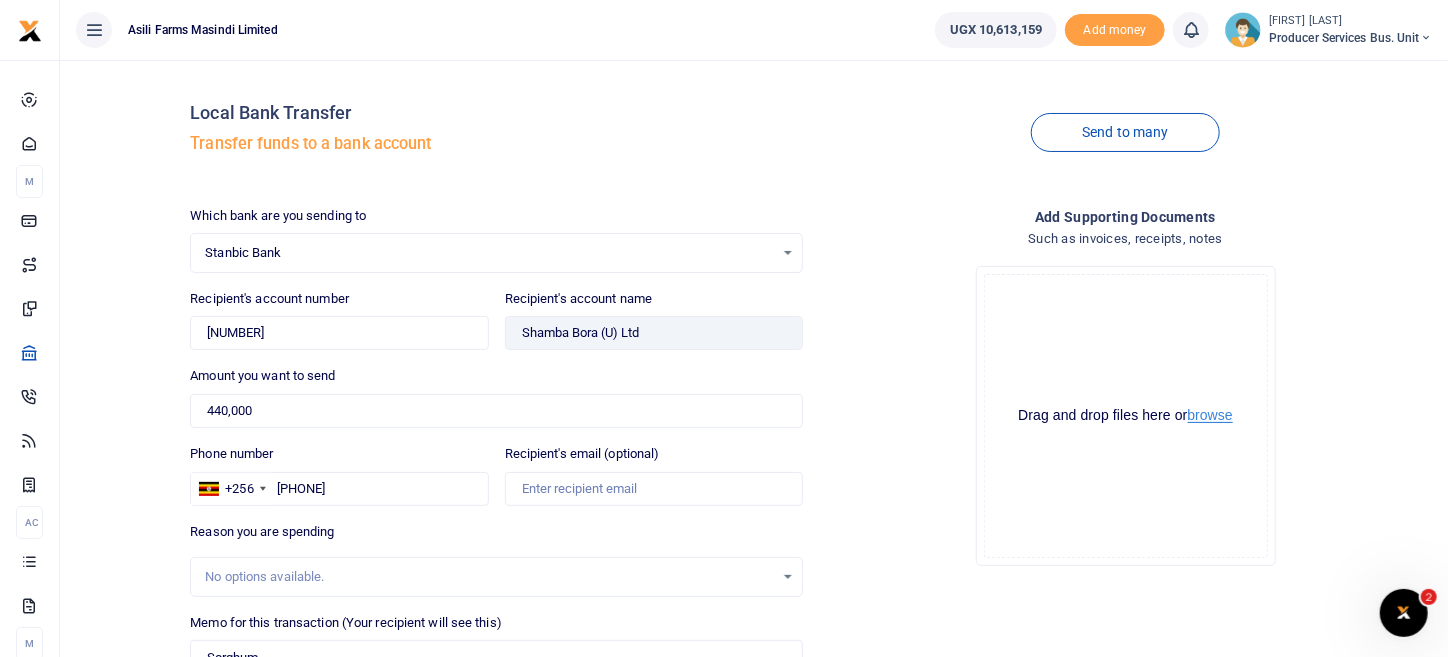 click on "browse" at bounding box center [1210, 415] 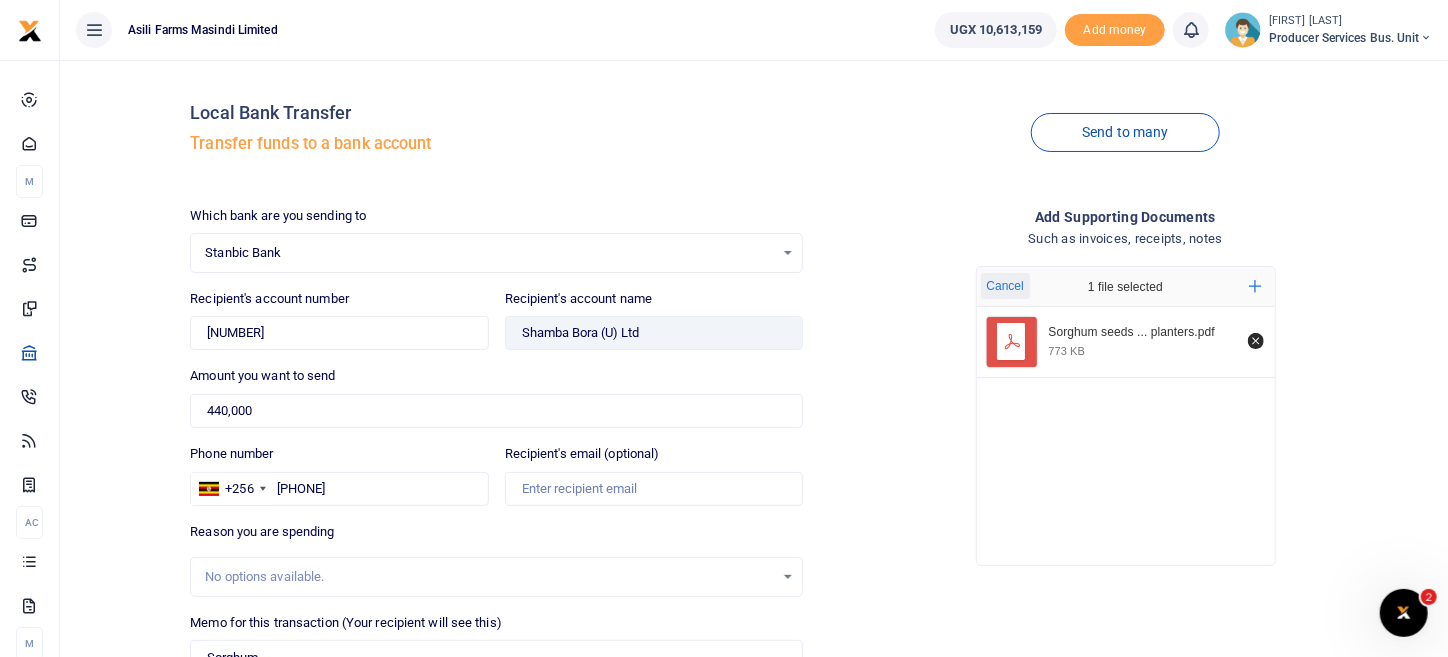 scroll, scrollTop: 194, scrollLeft: 0, axis: vertical 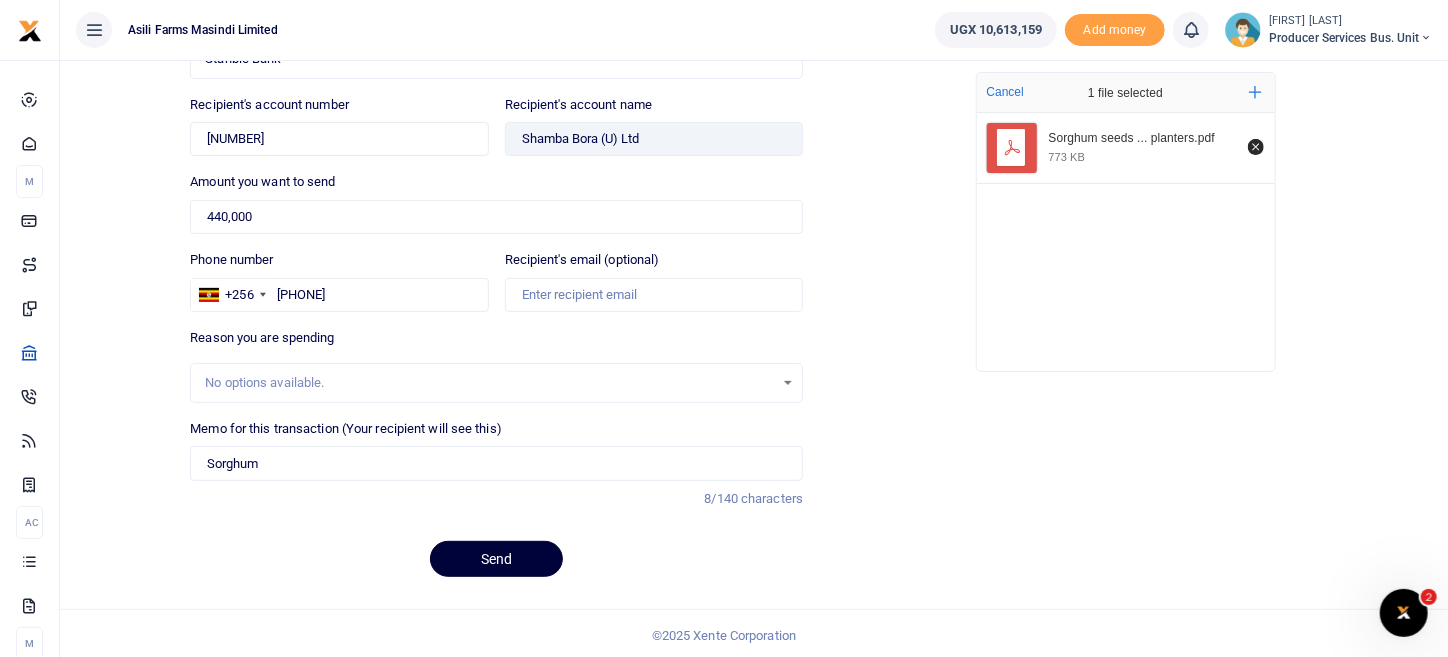 click on "Send" at bounding box center [496, 559] 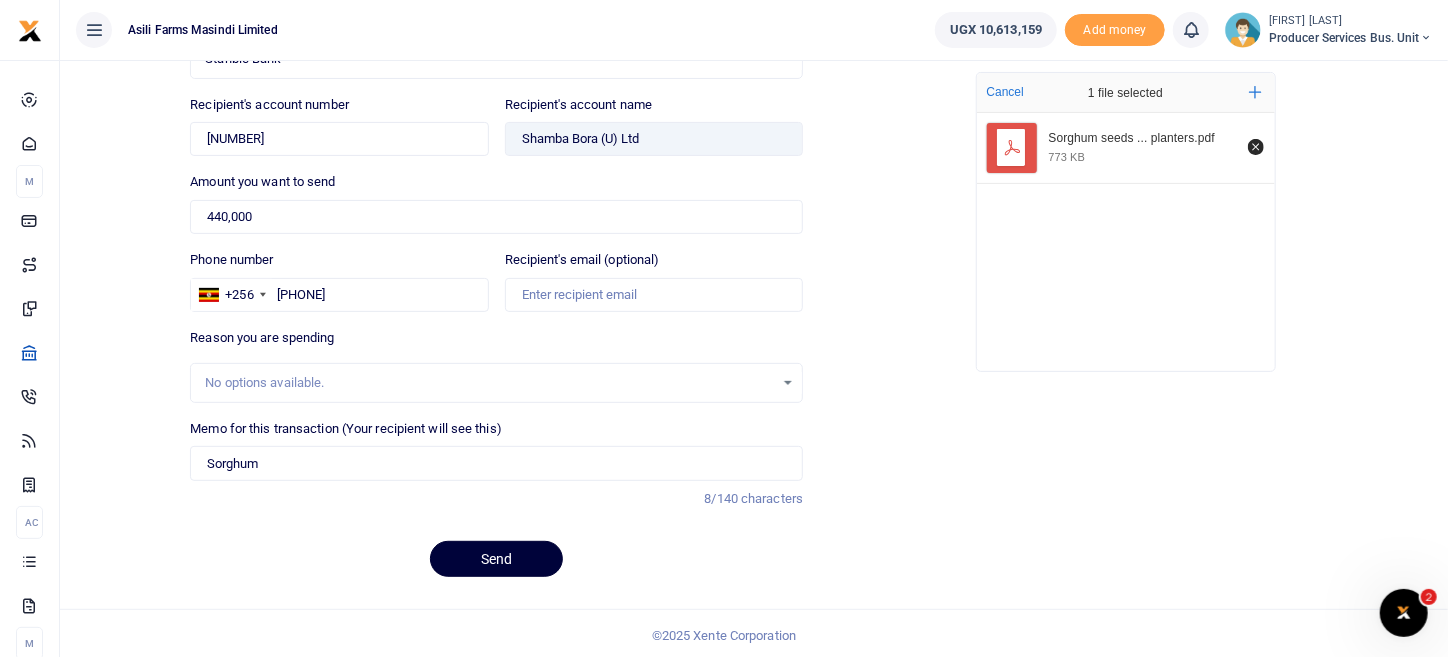 click on "Send" at bounding box center [496, 559] 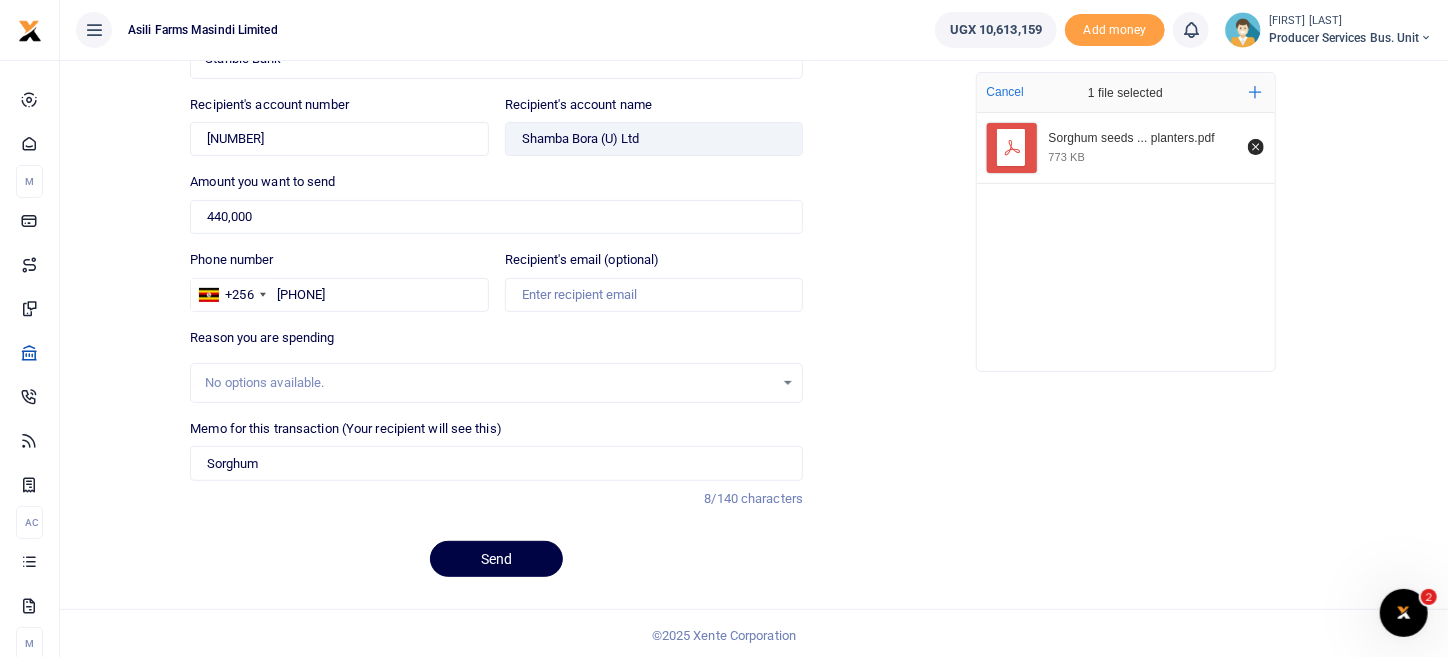click on "Reason you are spending
No options available." at bounding box center (496, 365) 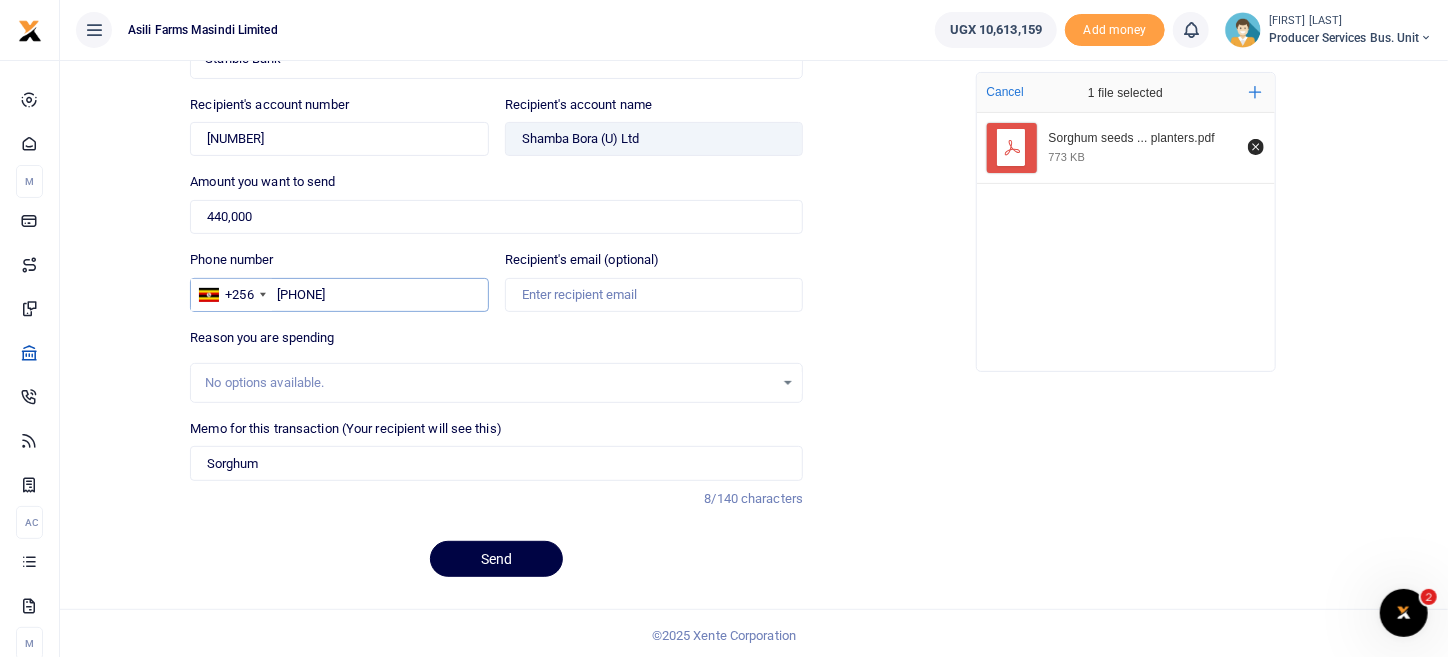 click on "779 499 969" at bounding box center (339, 295) 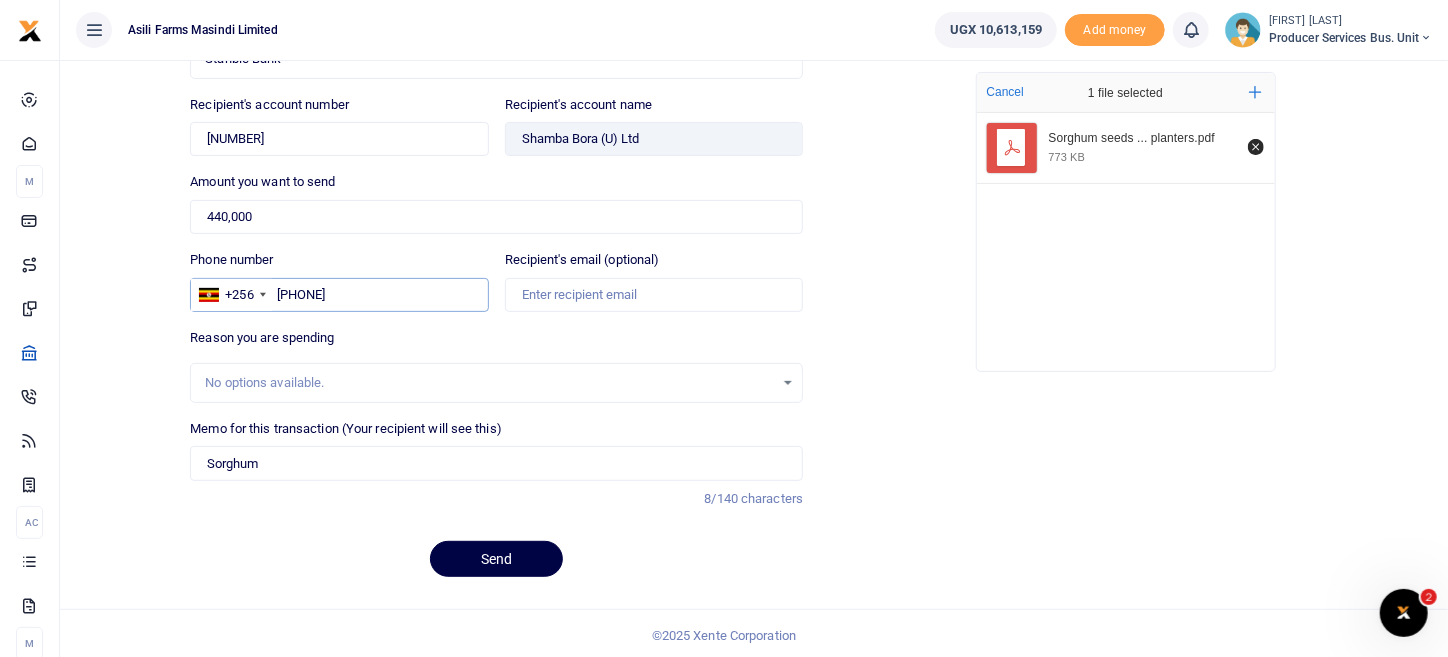 click on "779 499 969" at bounding box center [339, 295] 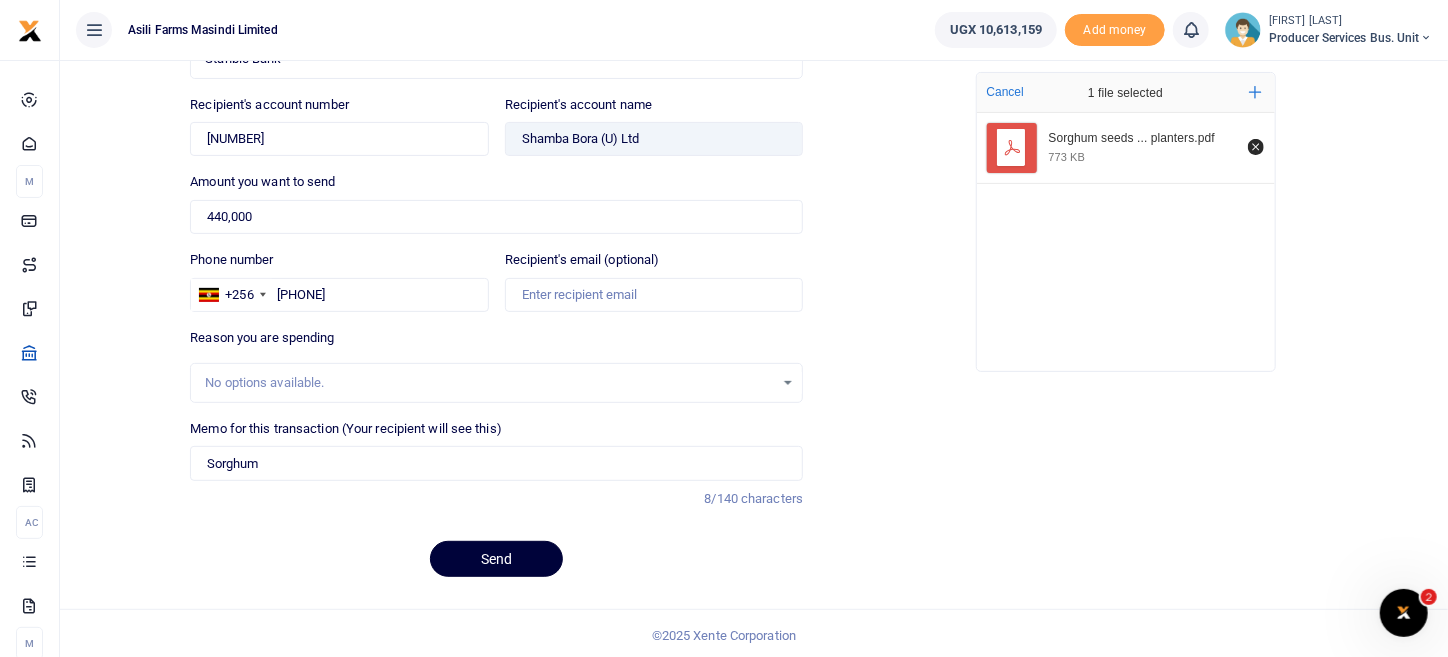 click on "Send" at bounding box center (496, 559) 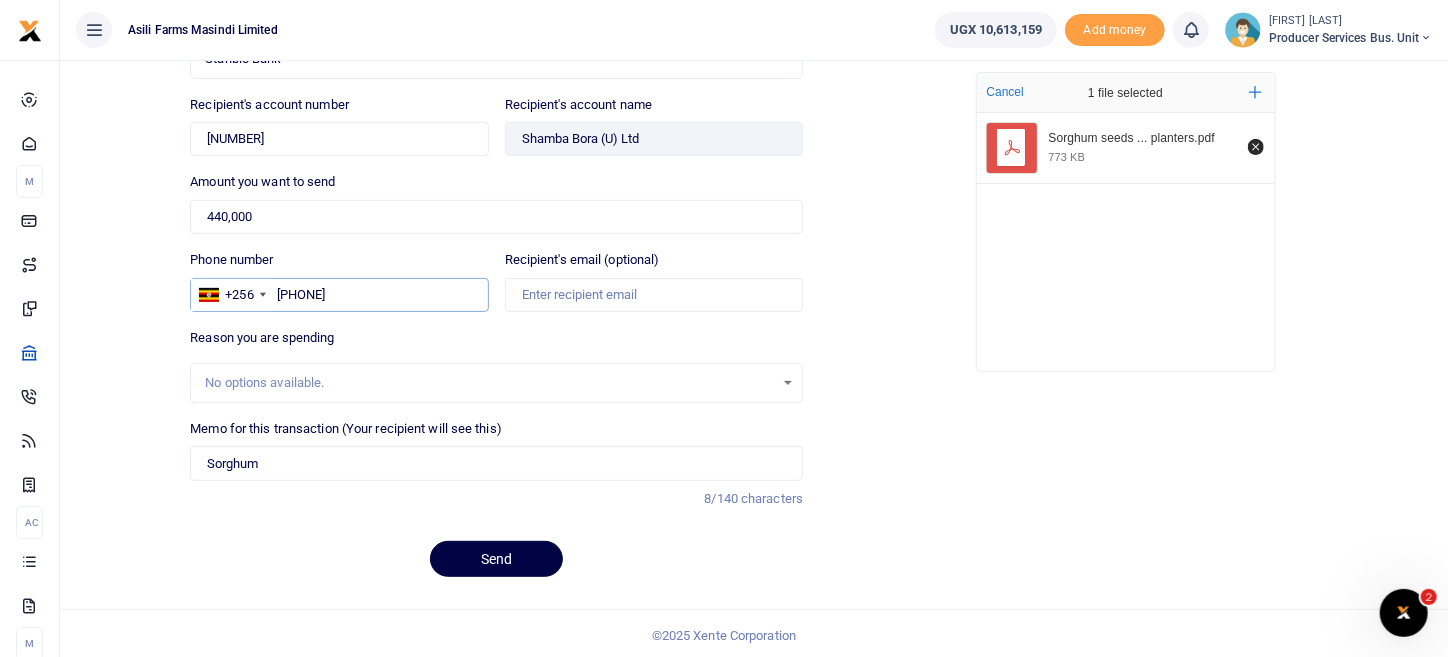 click on "779 499 969" at bounding box center [339, 295] 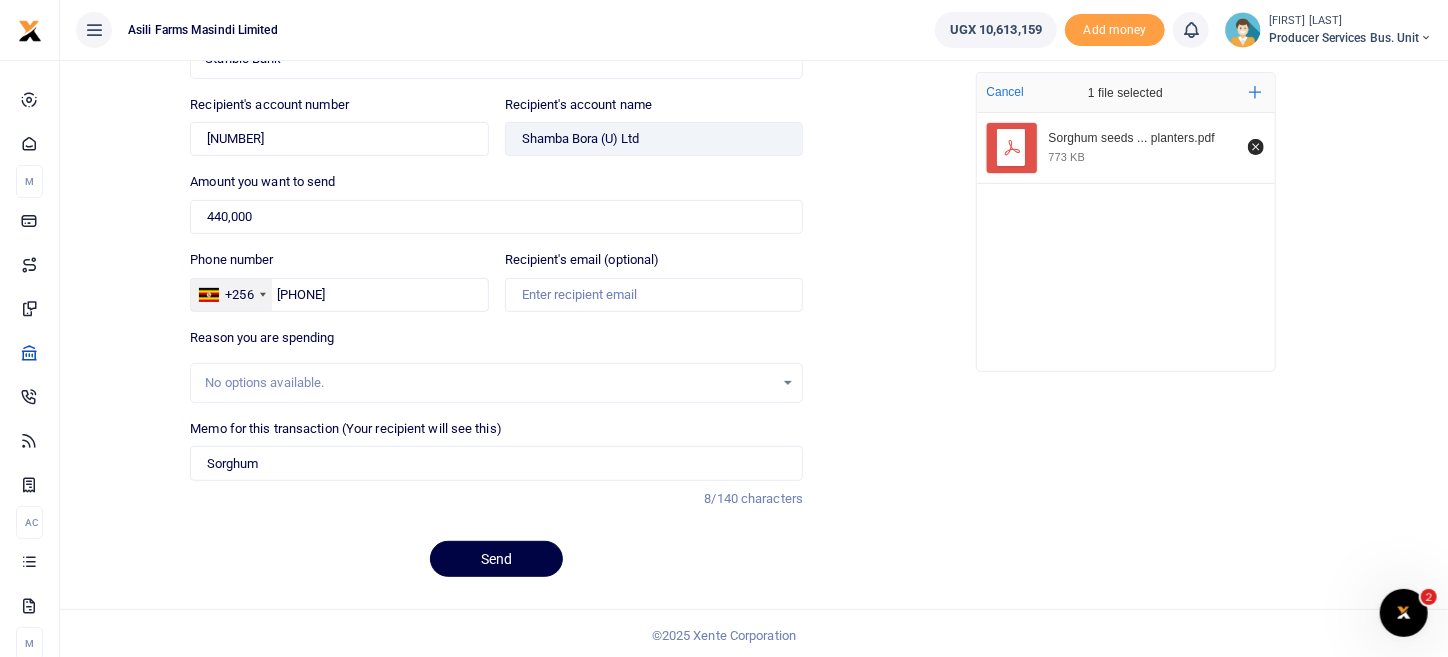 click on "+256" at bounding box center (231, 295) 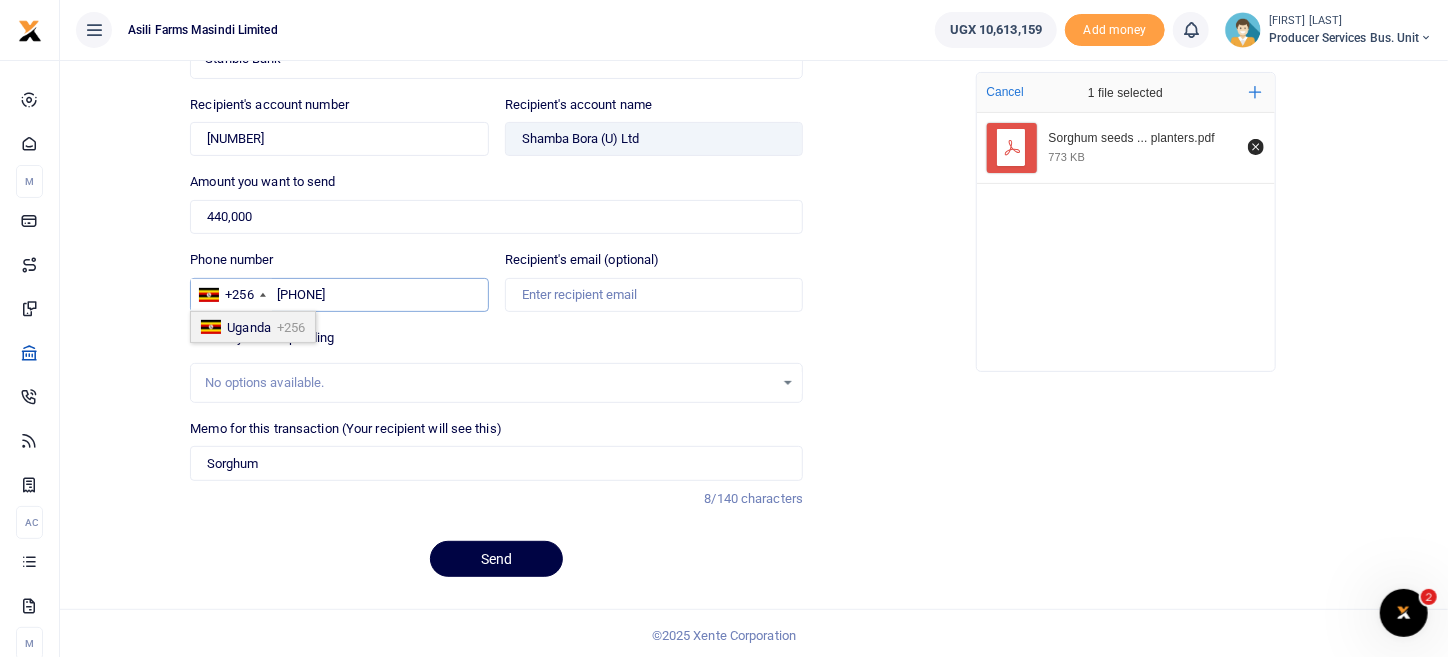 click on "779 499 969" at bounding box center [339, 295] 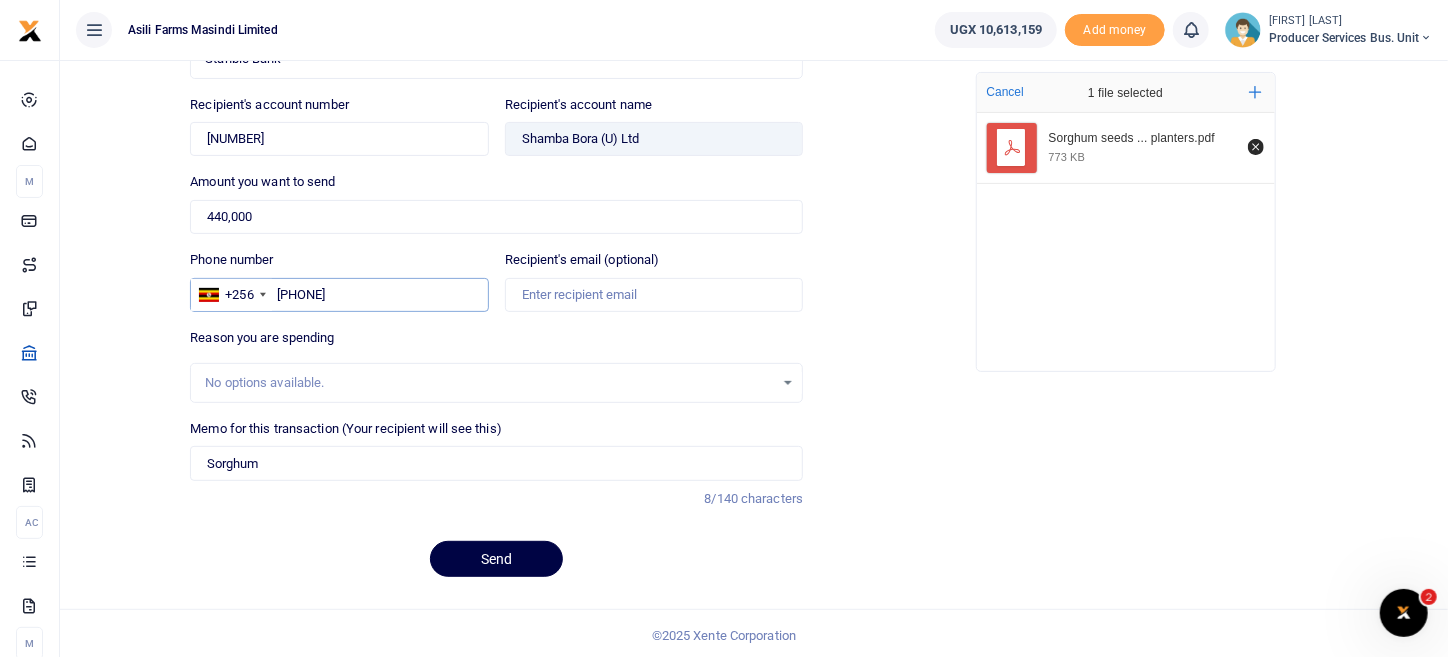 click on "779 499 969" at bounding box center (339, 295) 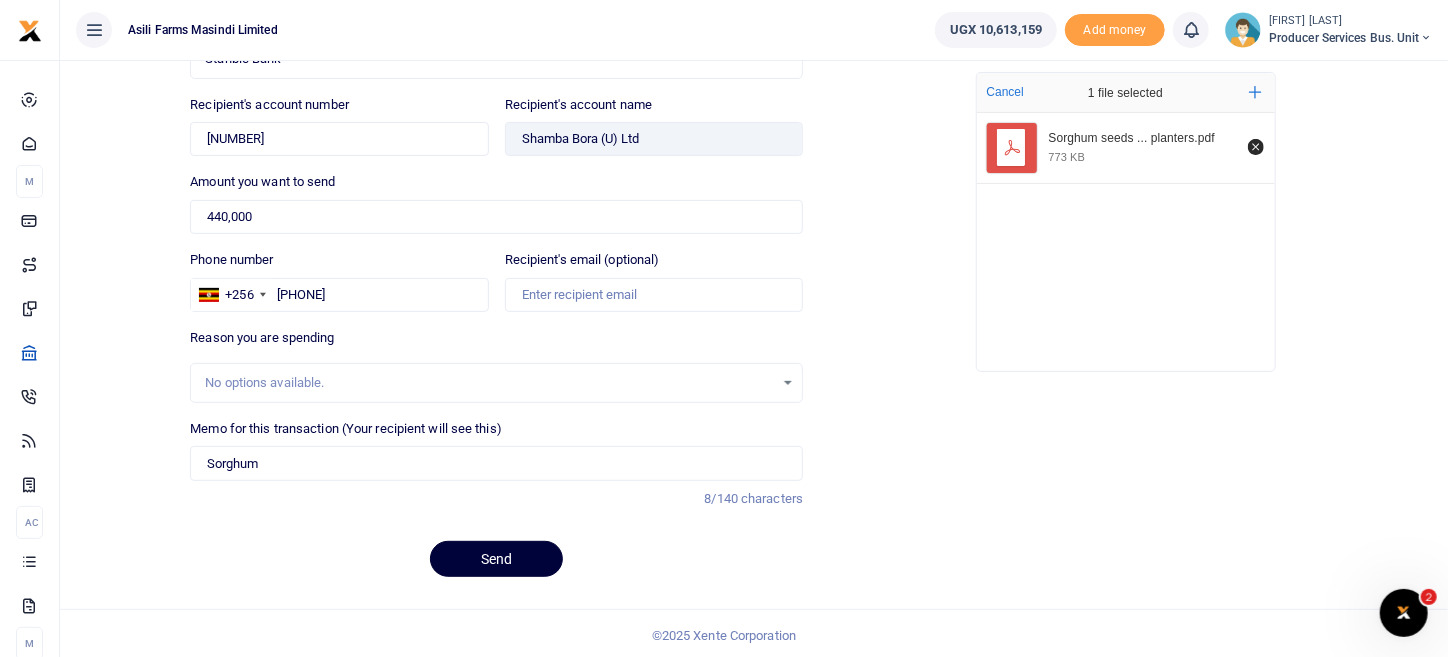 click on "Send" at bounding box center (496, 559) 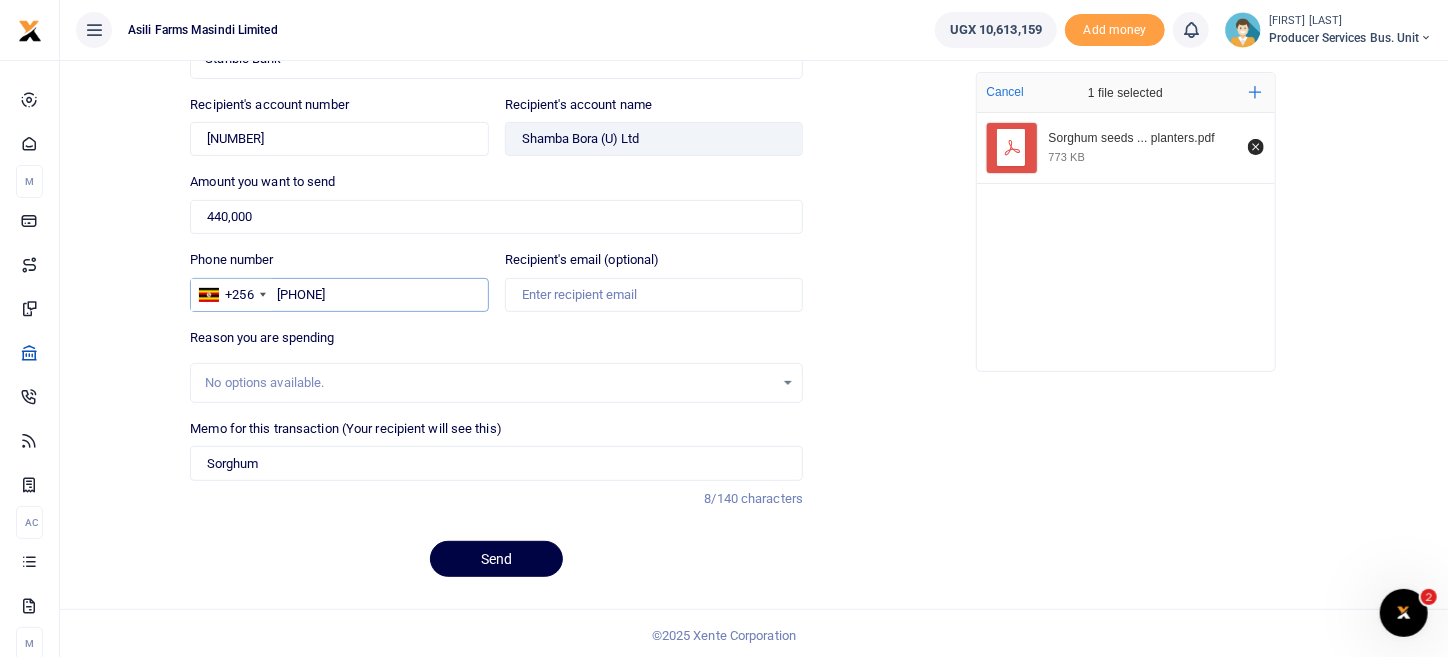 drag, startPoint x: 365, startPoint y: 285, endPoint x: 275, endPoint y: 297, distance: 90.79648 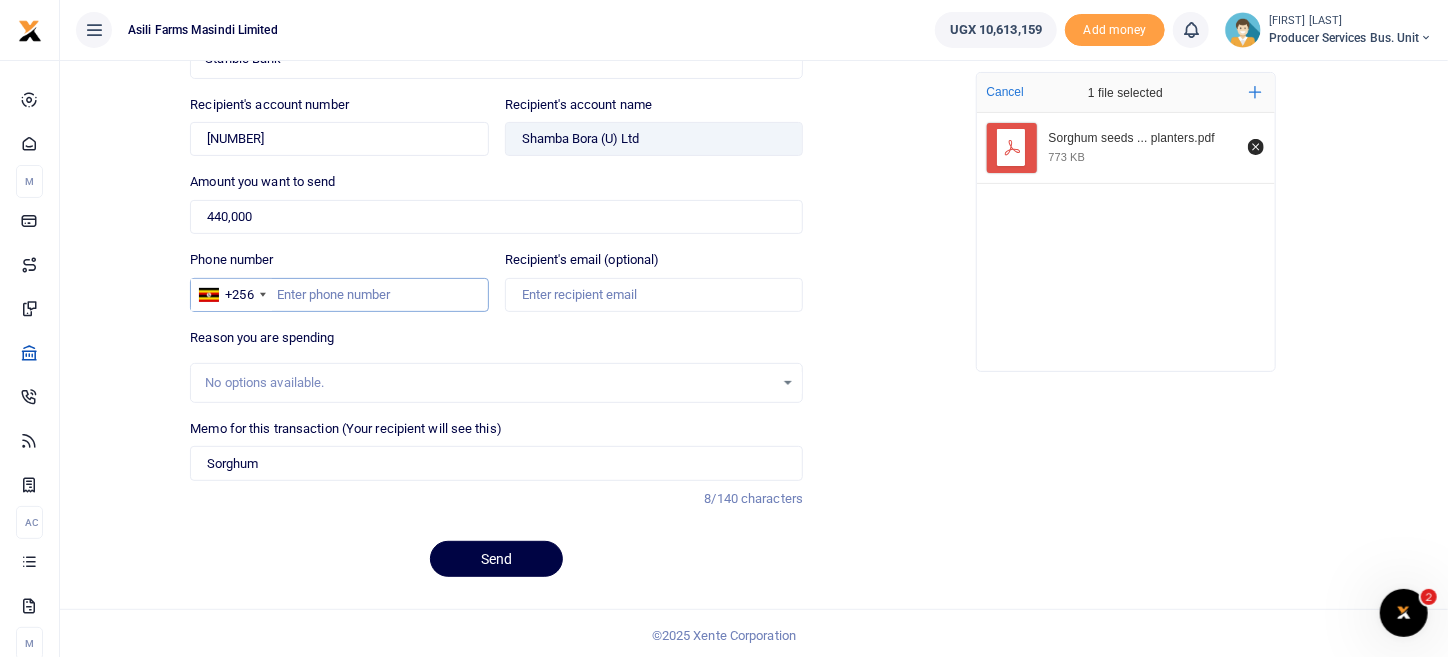 type 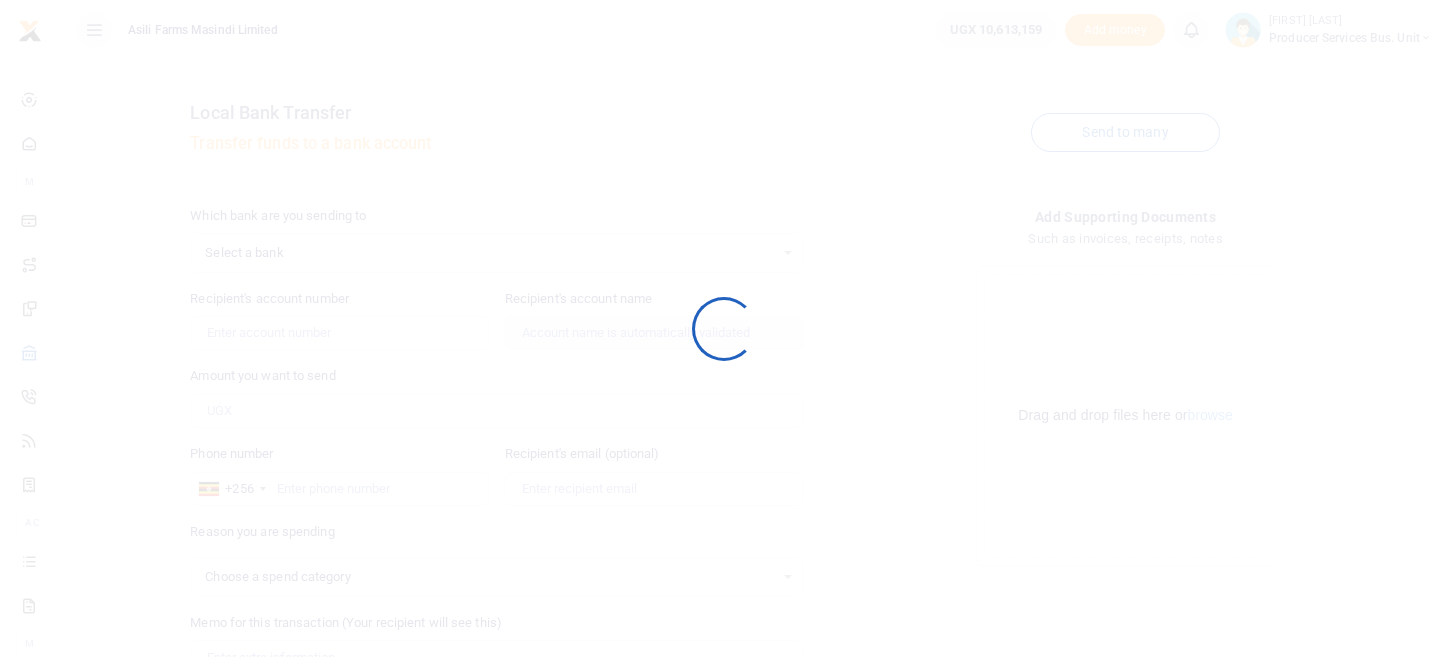 scroll, scrollTop: 0, scrollLeft: 0, axis: both 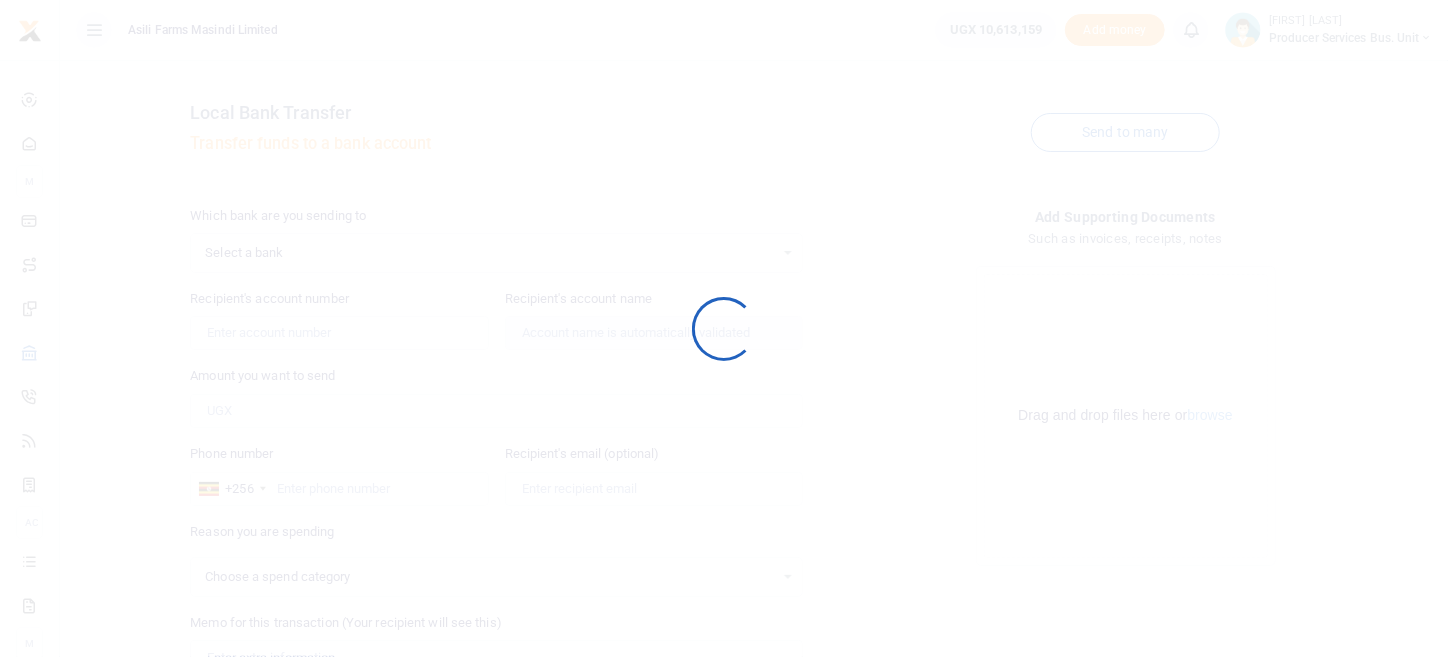 select 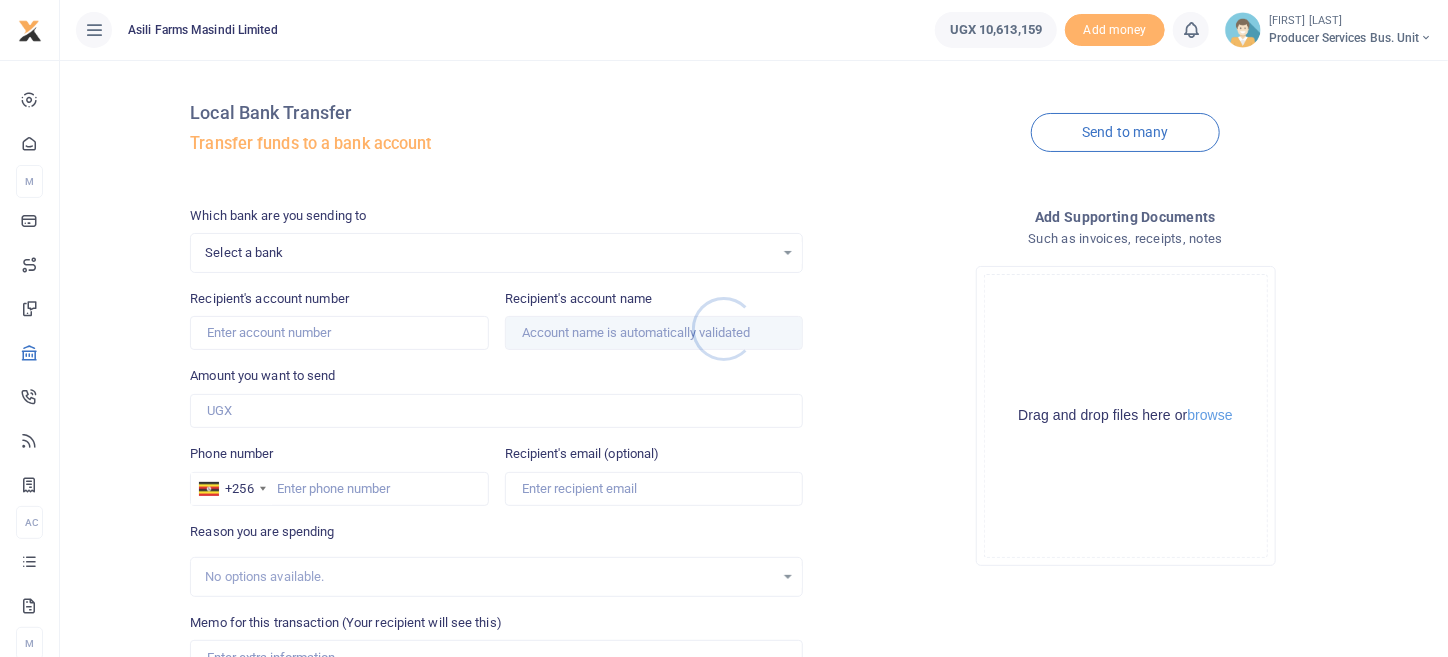 click at bounding box center (724, 328) 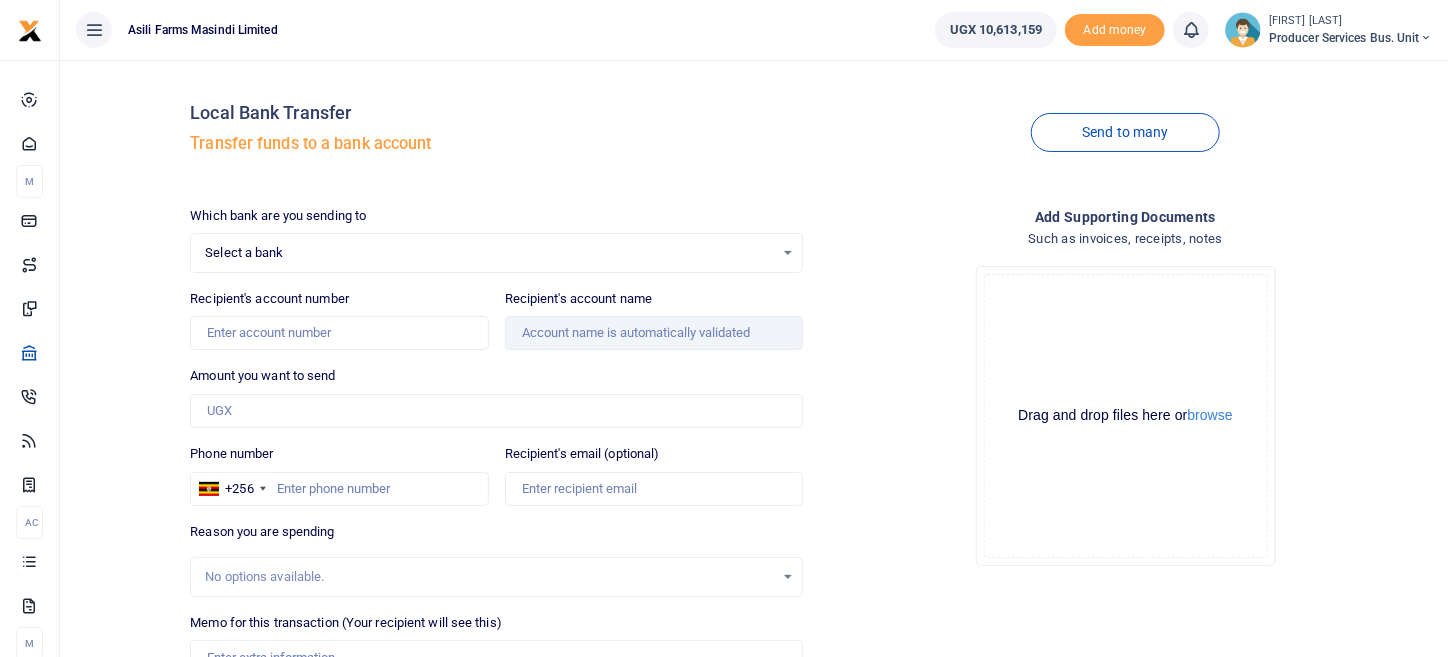 click on "Select a bank" at bounding box center [489, 253] 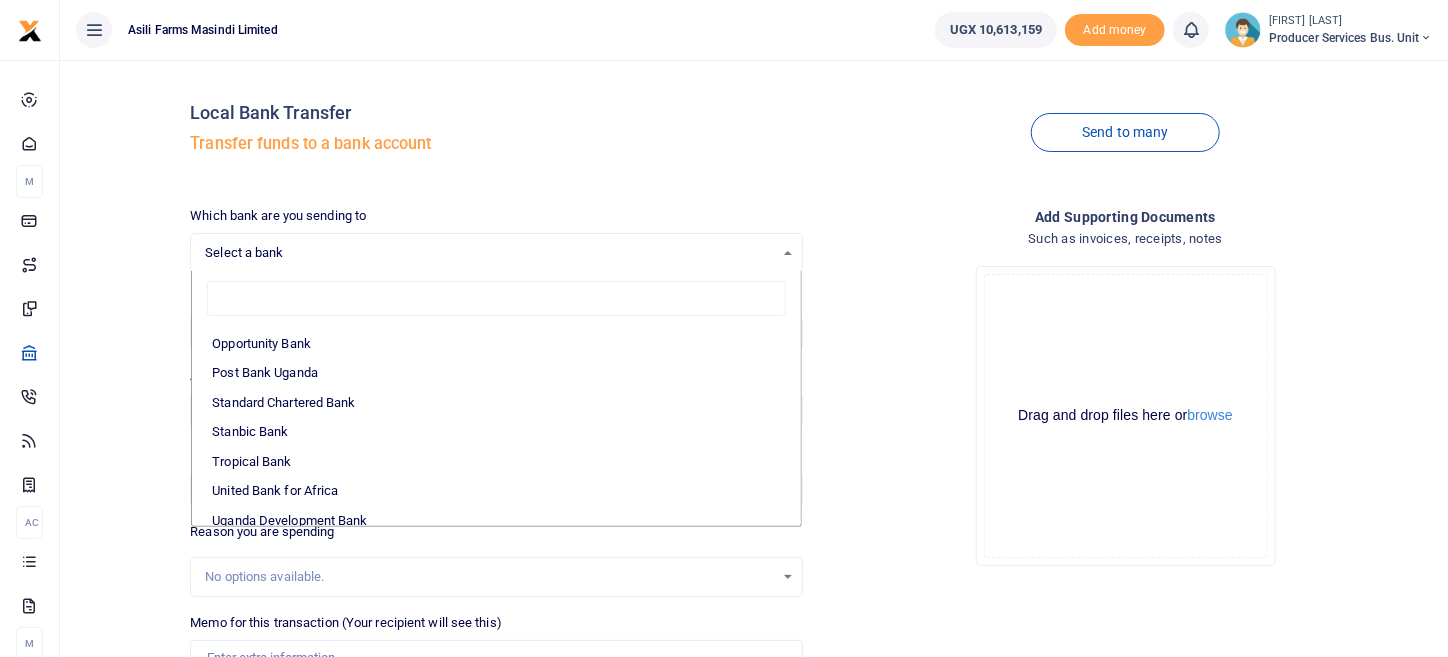 scroll, scrollTop: 595, scrollLeft: 0, axis: vertical 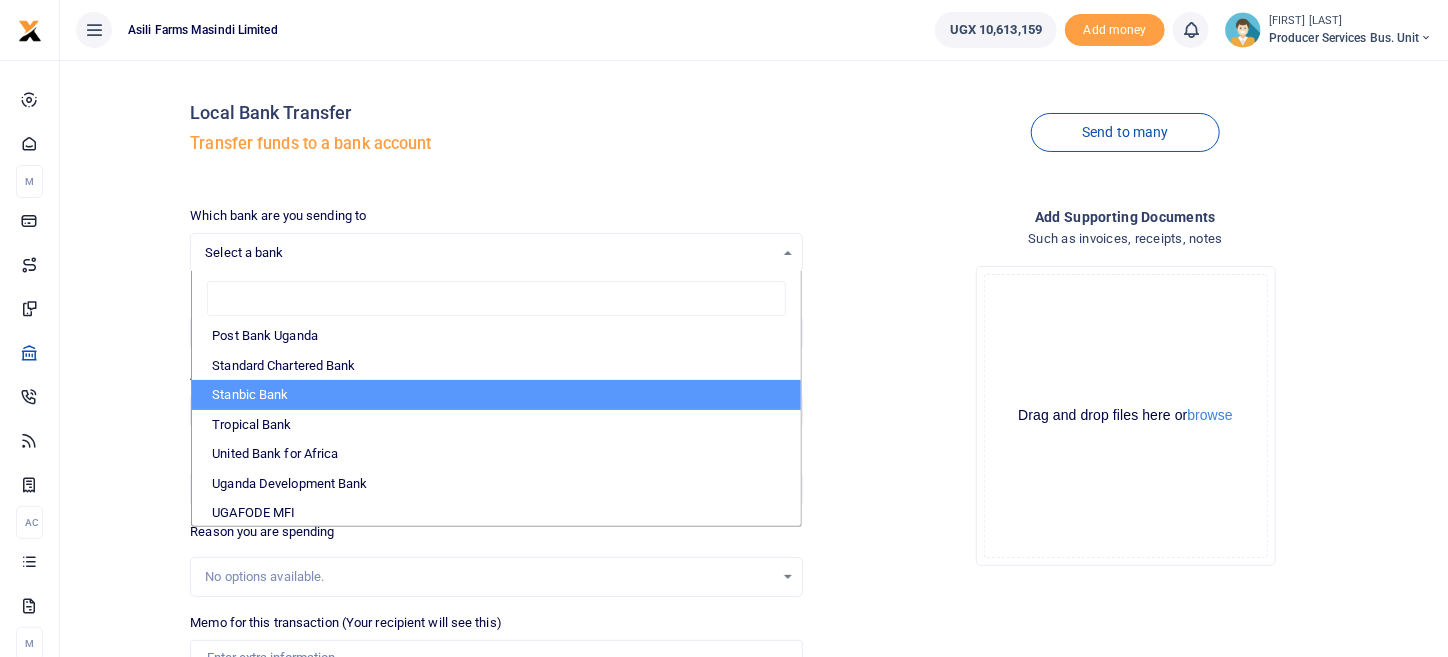 click on "Stanbic Bank" at bounding box center (496, 395) 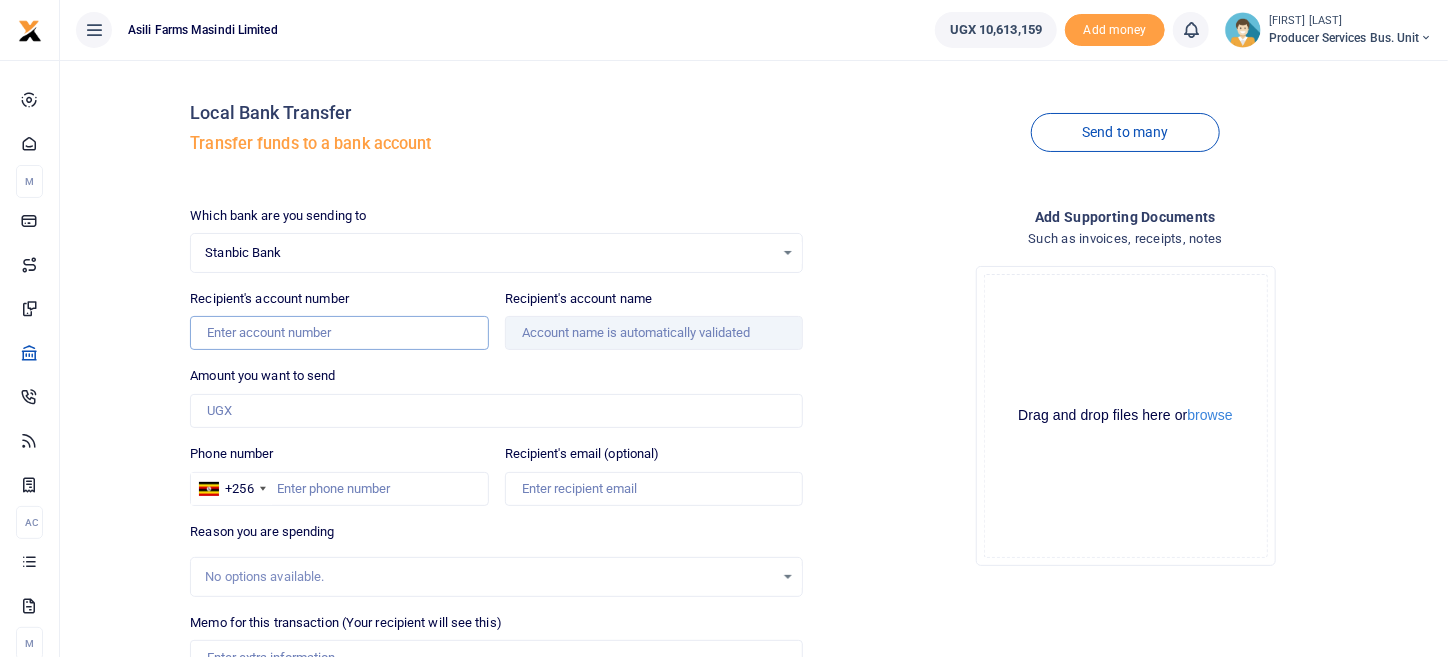 click on "Recipient's account number" at bounding box center [339, 333] 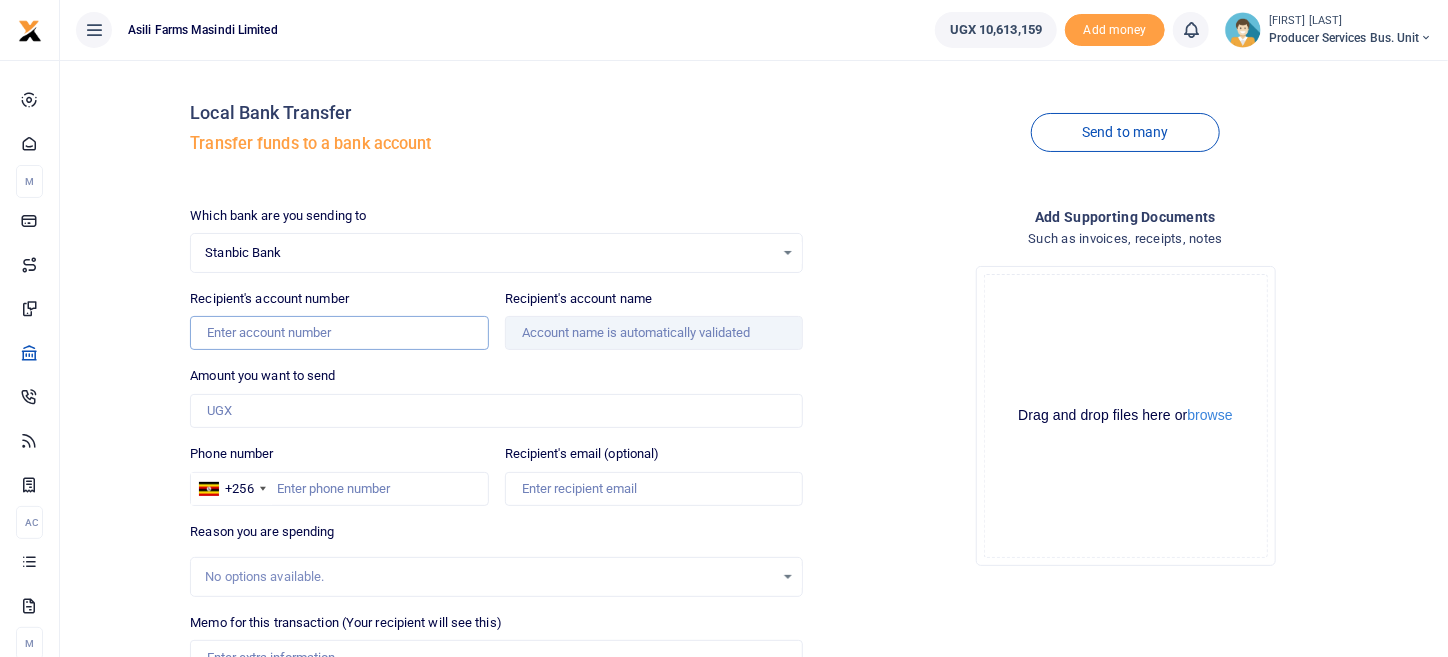 paste on "[PHONE]" 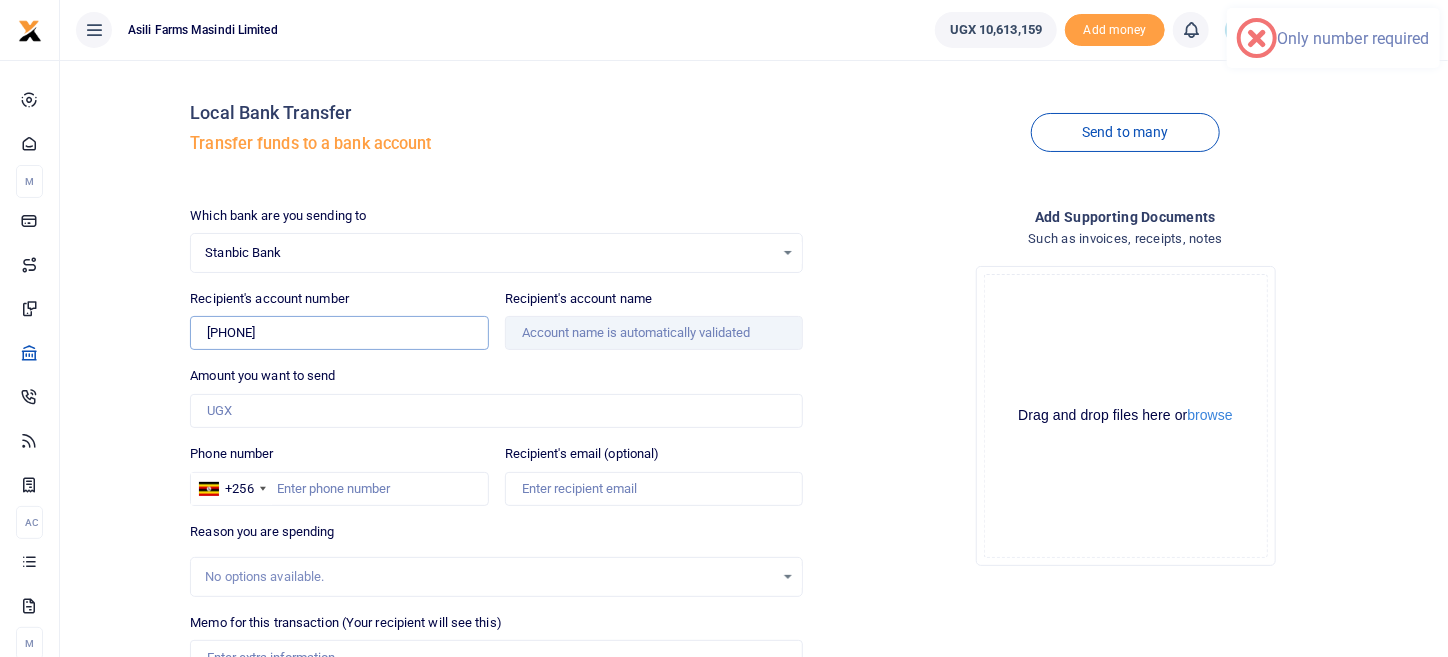 drag, startPoint x: 289, startPoint y: 331, endPoint x: 178, endPoint y: 335, distance: 111.07205 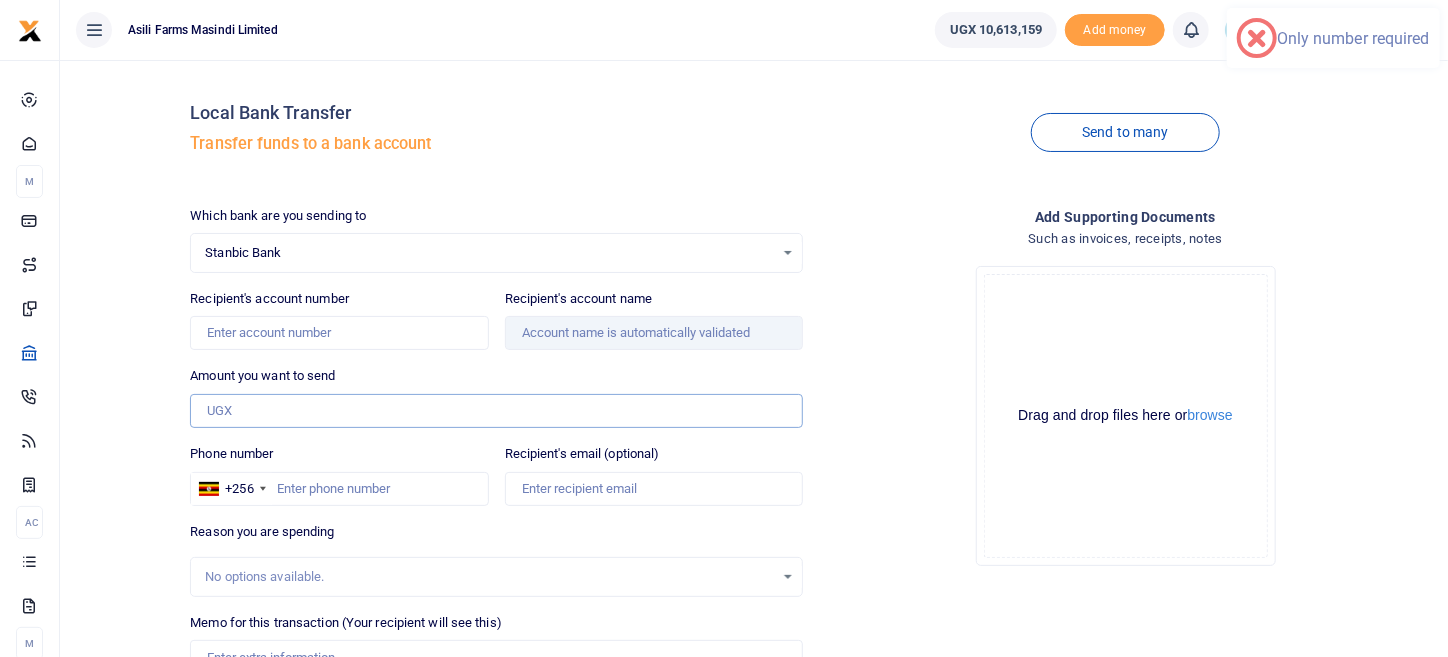 click on "Amount you want to send" at bounding box center (496, 411) 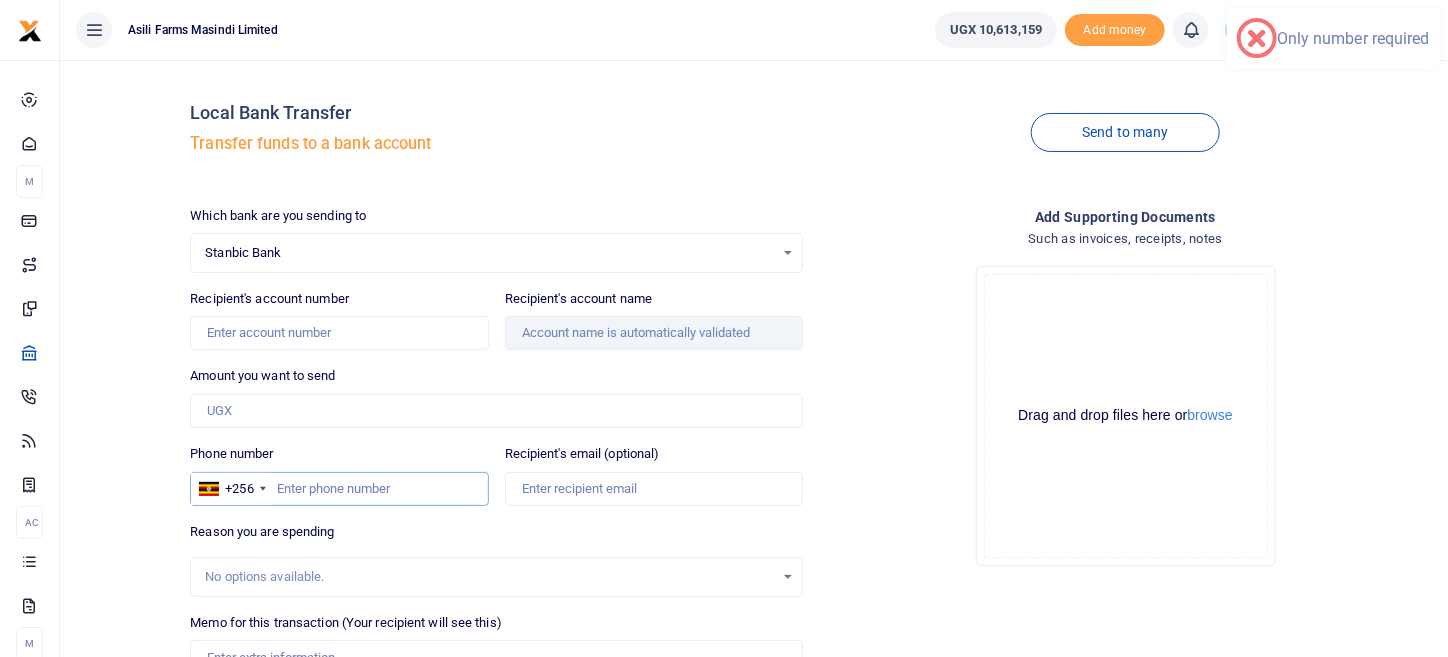 click on "Phone number" at bounding box center (339, 489) 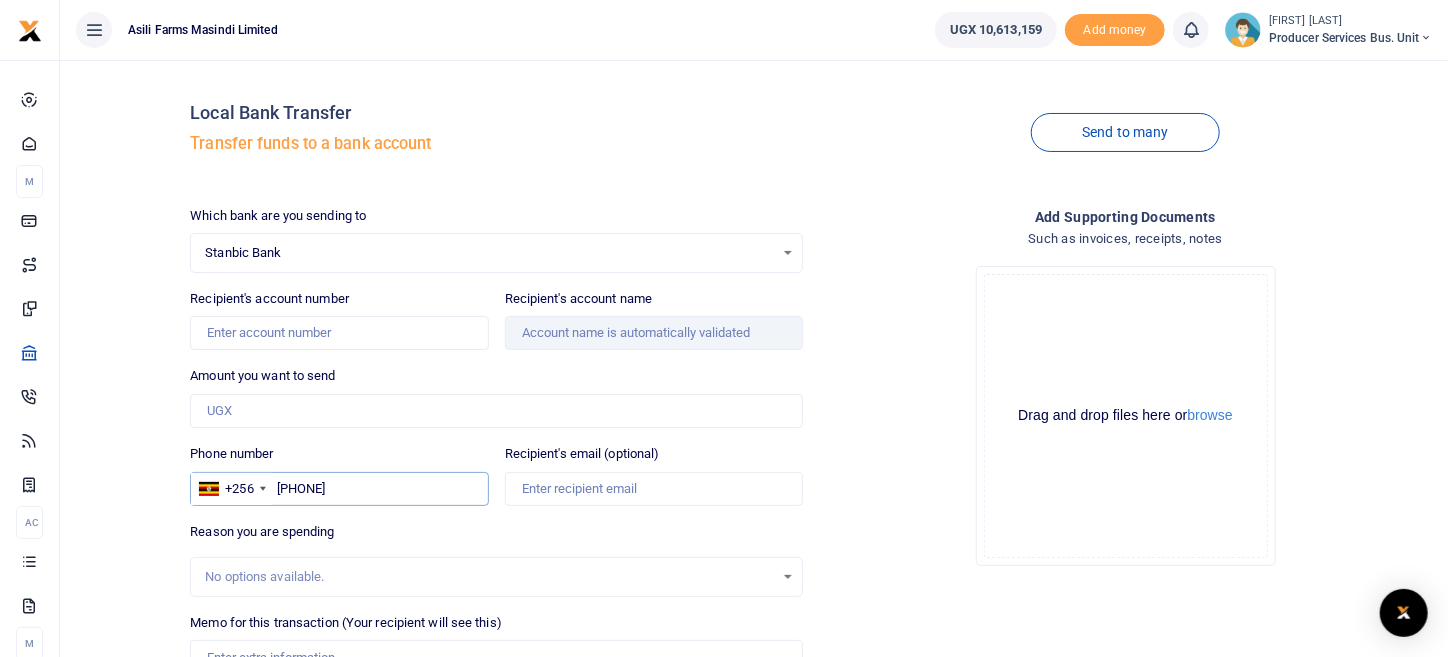 type on "0779499969" 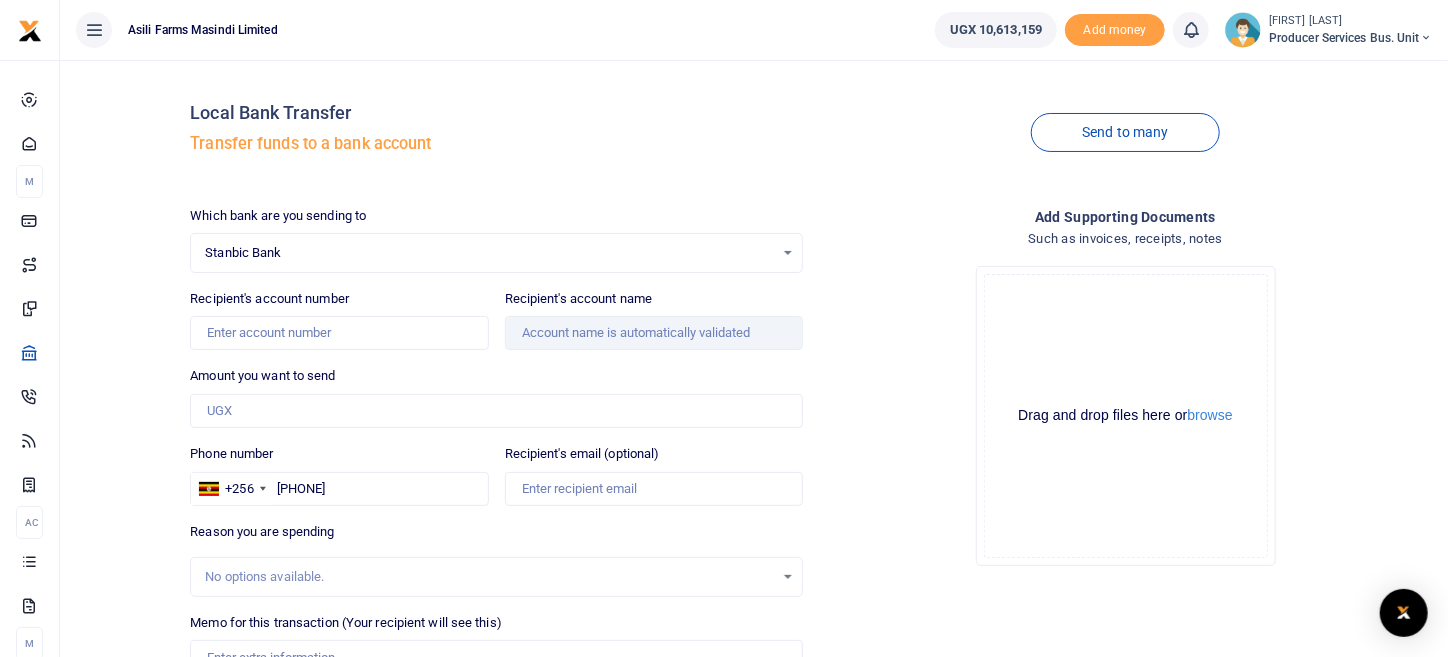 click on "Drop your files here Drag and drop files here or  browse Powered by  Uppy" at bounding box center [1125, 416] 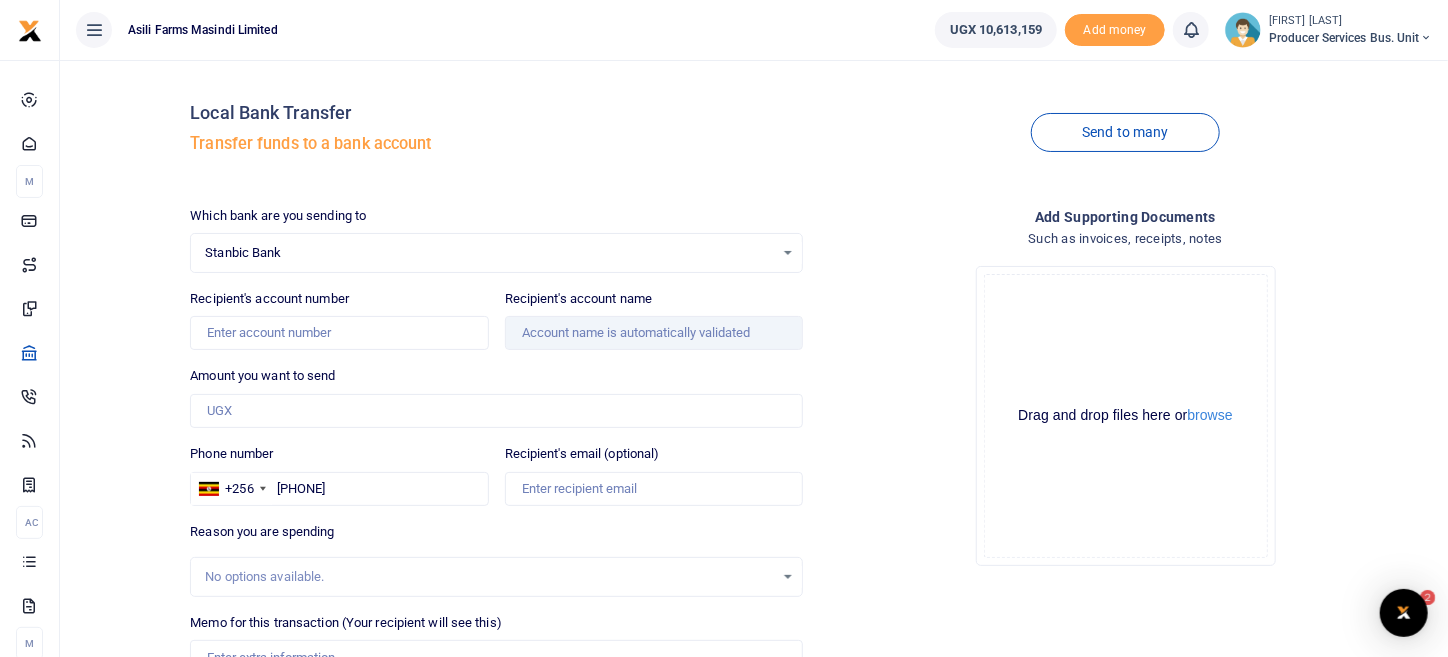 scroll, scrollTop: 0, scrollLeft: 0, axis: both 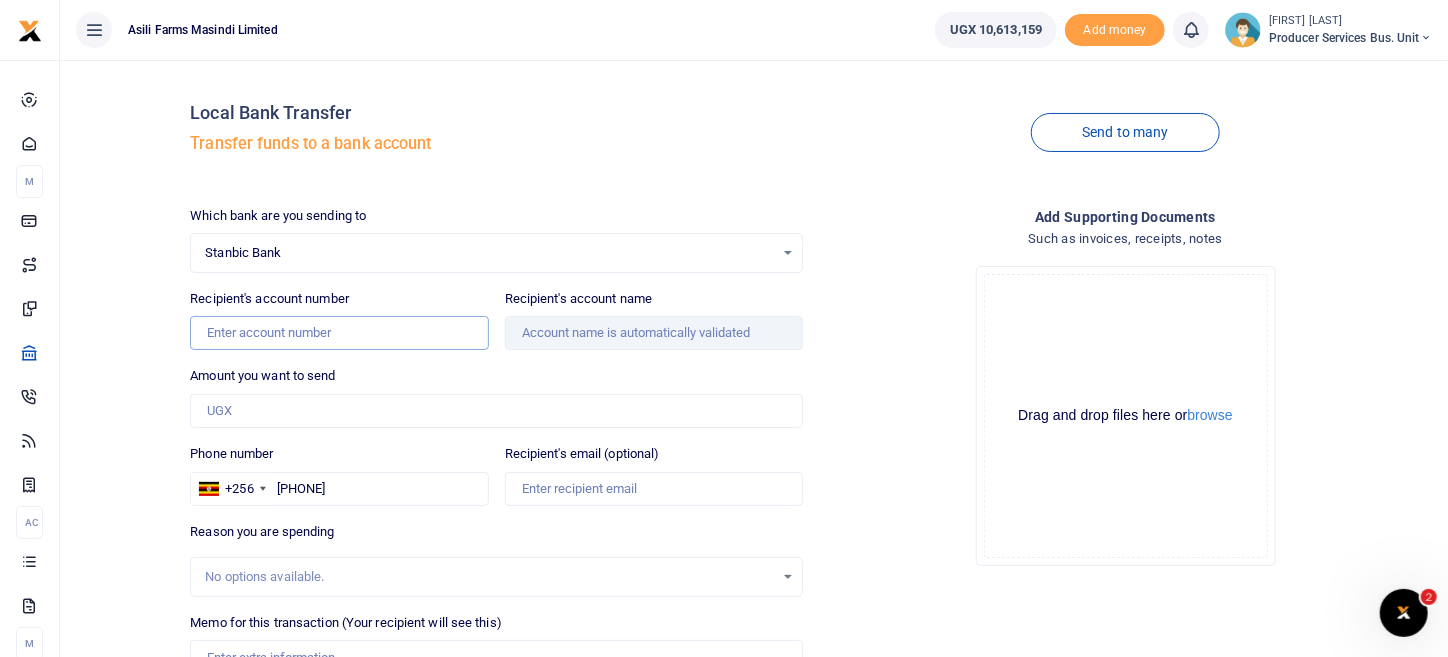 click on "Recipient's account number" at bounding box center [339, 333] 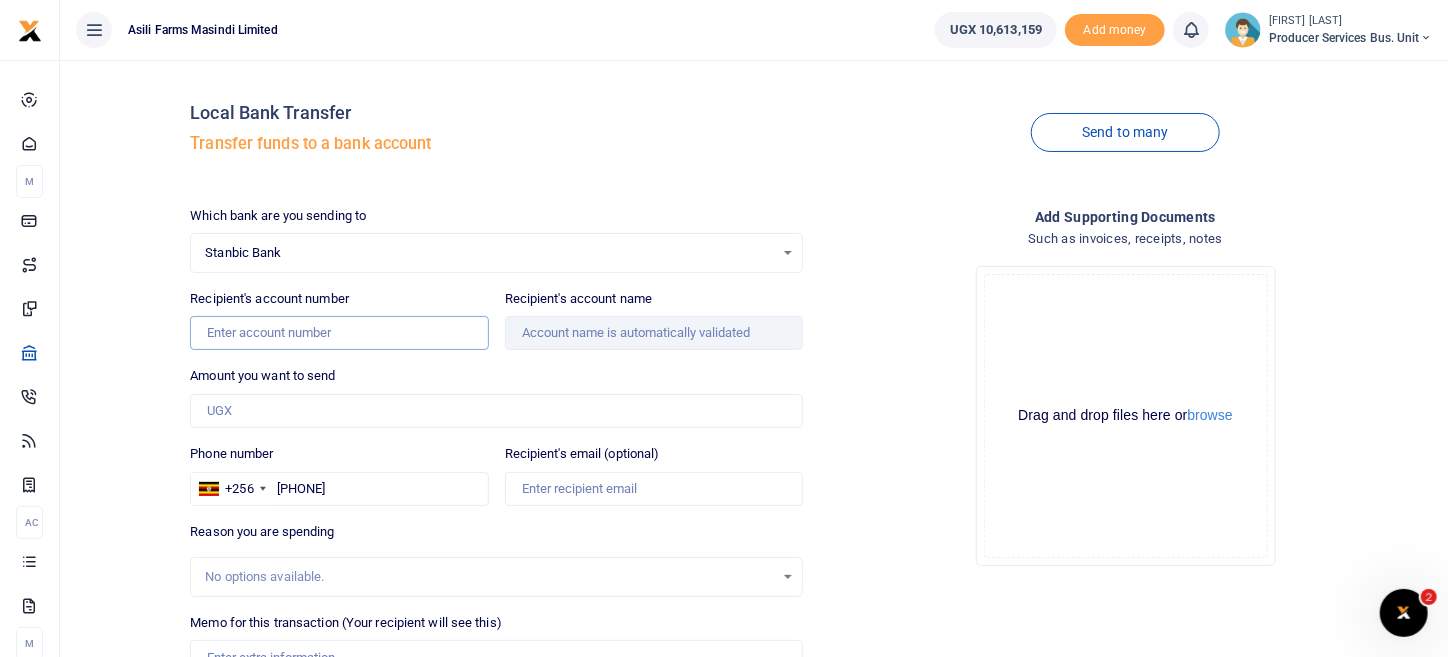 paste on "[PHONE]" 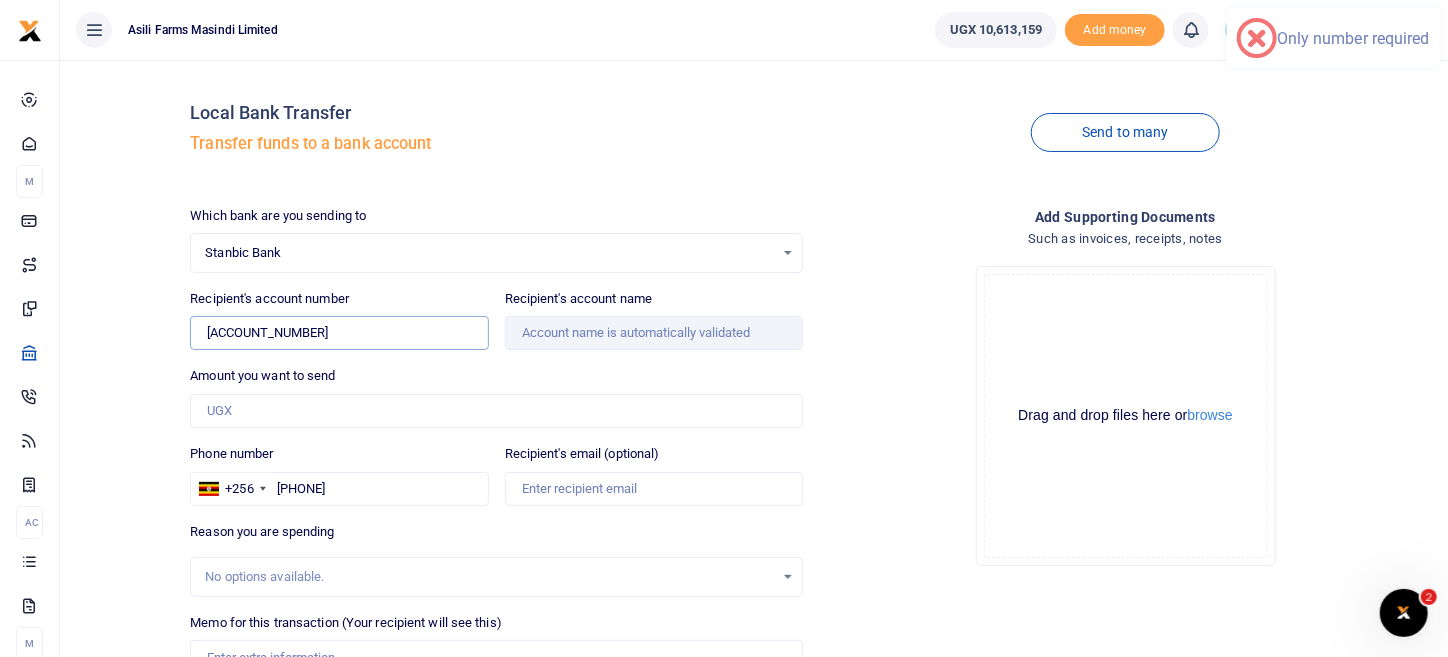 click on "[PHONE]" at bounding box center [339, 333] 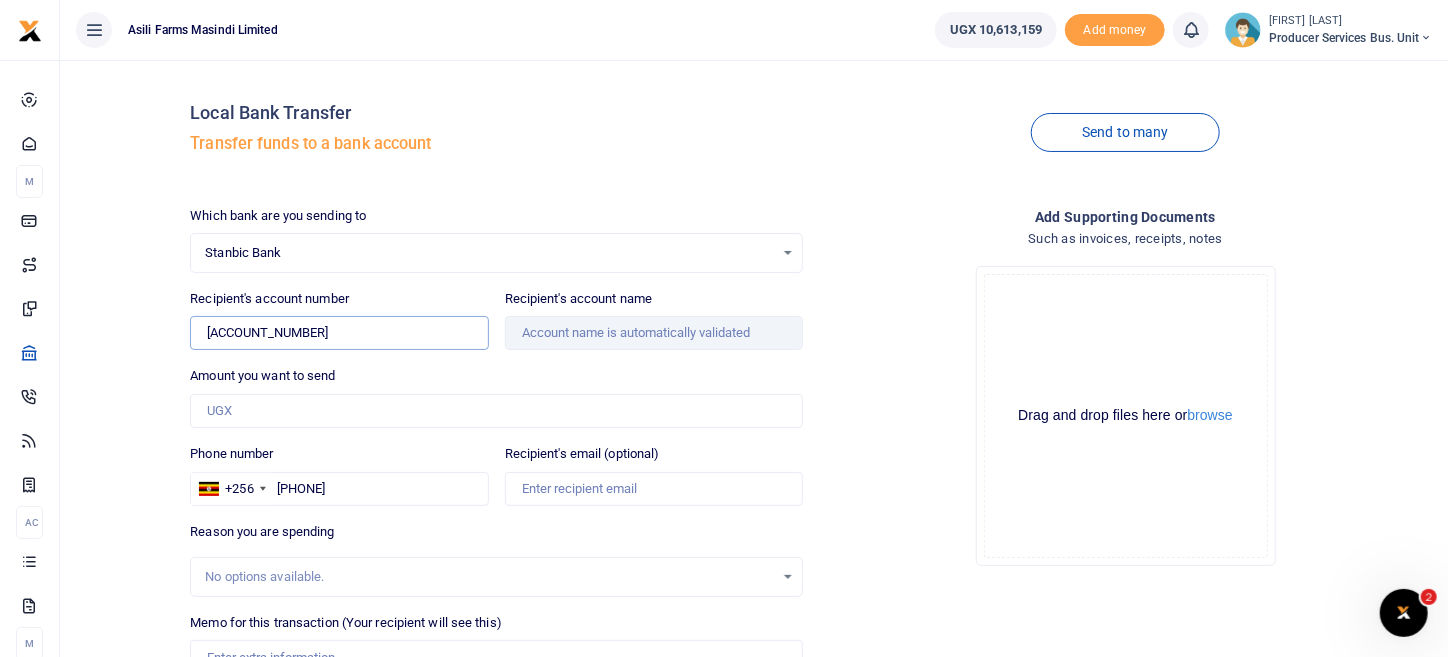 click on "[PHONE]" at bounding box center (339, 333) 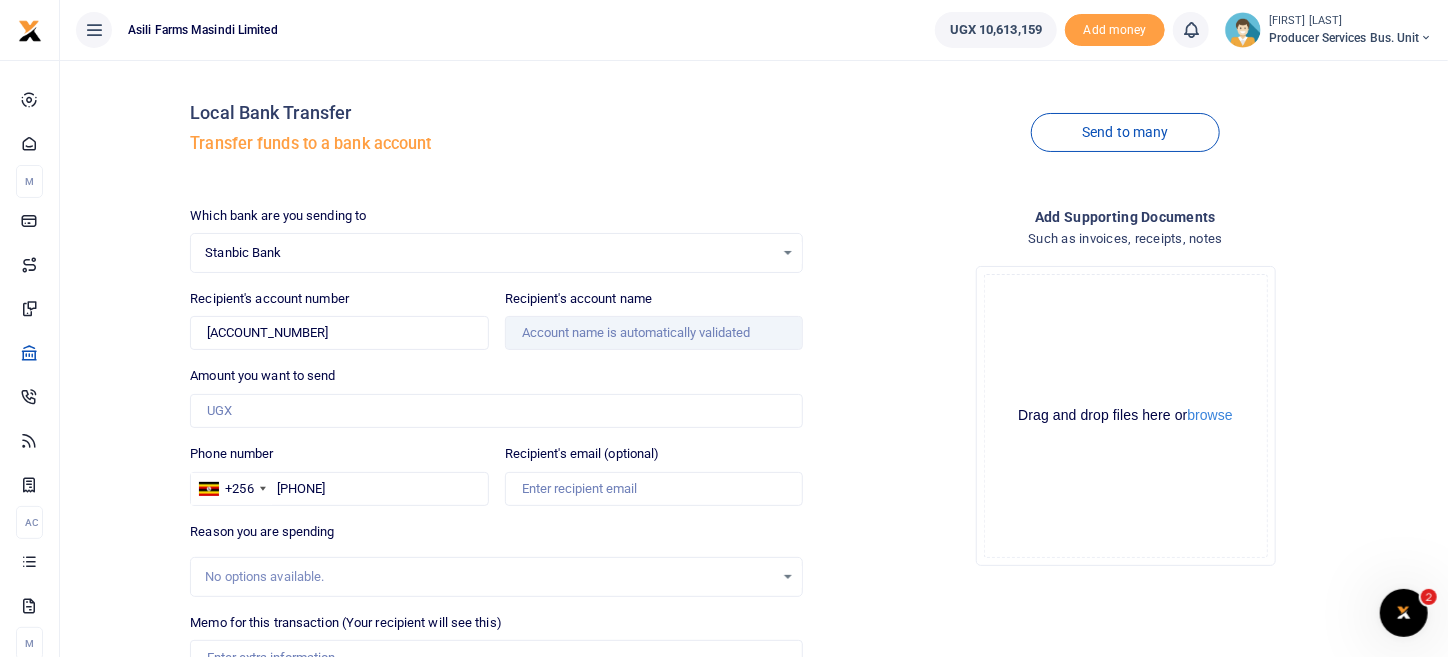 click on "Drop your files here Drag and drop files here or  browse Powered by  Uppy" at bounding box center (1125, 416) 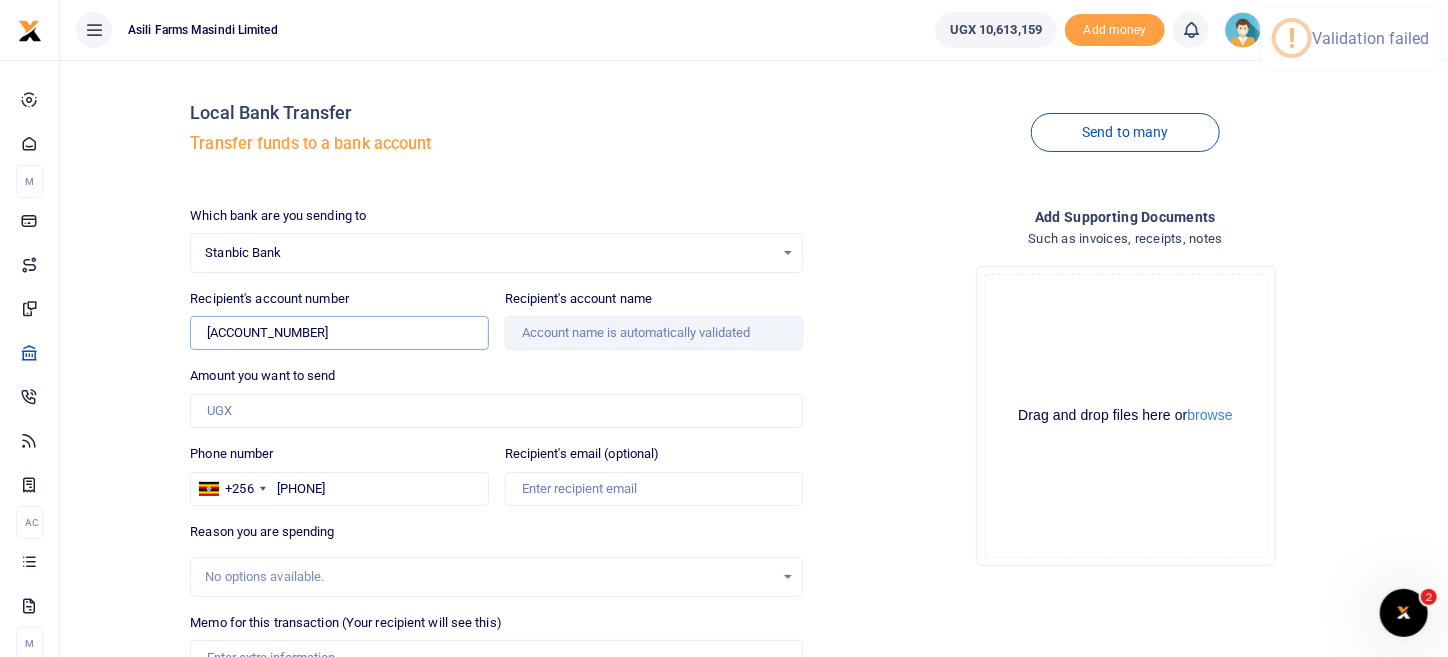 click on "[PHONE]" at bounding box center (339, 333) 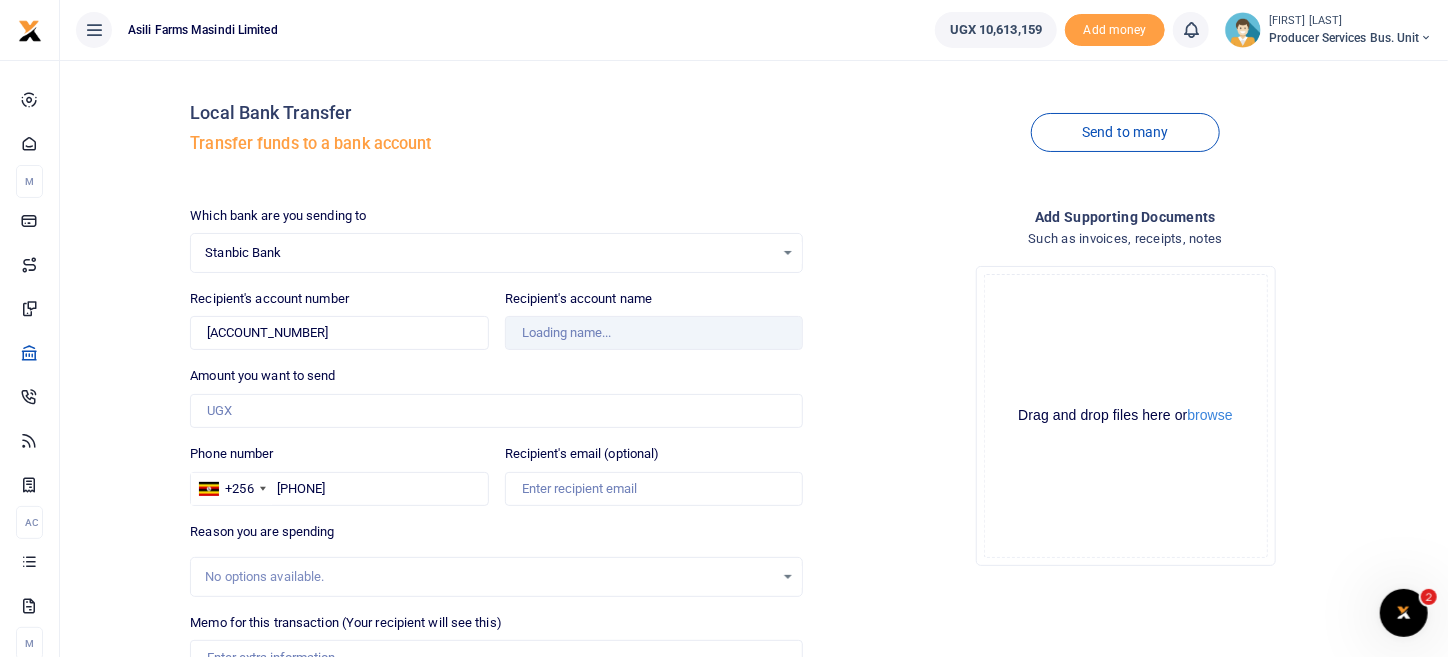 click on "Drop your files here Drag and drop files here or  browse Powered by  Uppy" at bounding box center (1125, 416) 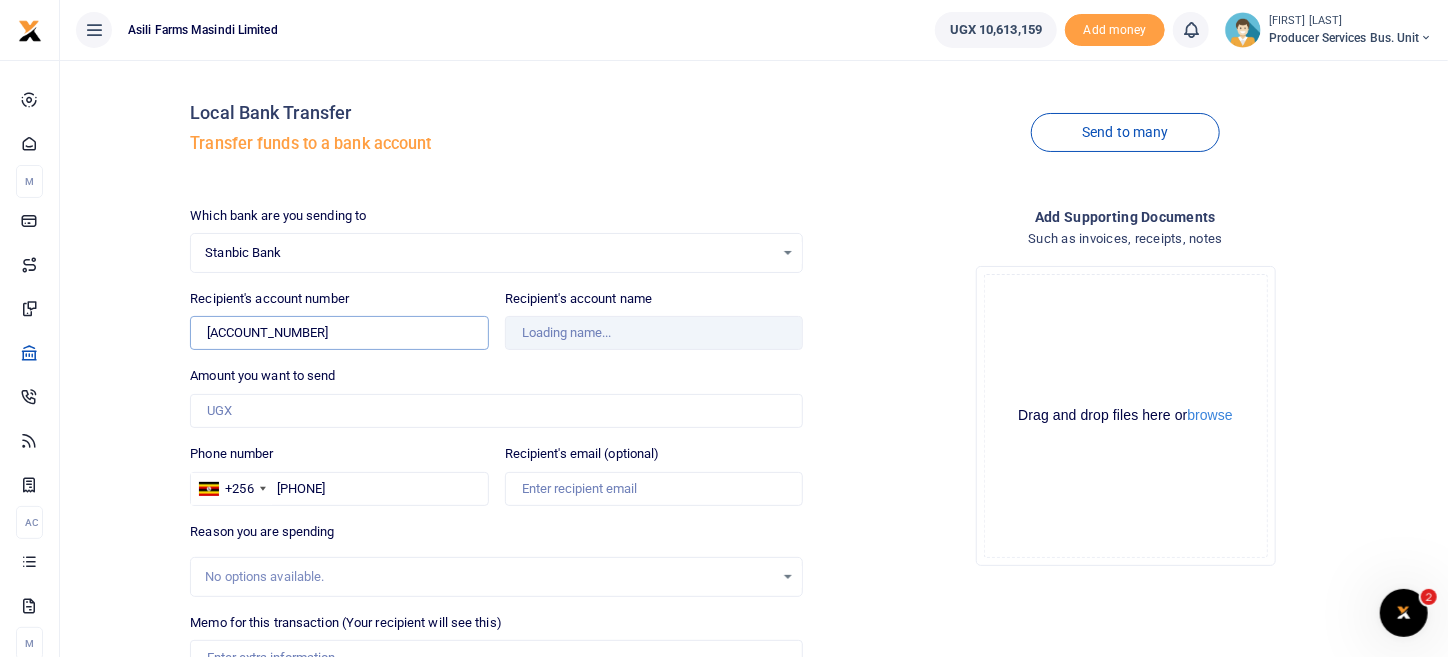 click on "[PHONE]" at bounding box center [339, 333] 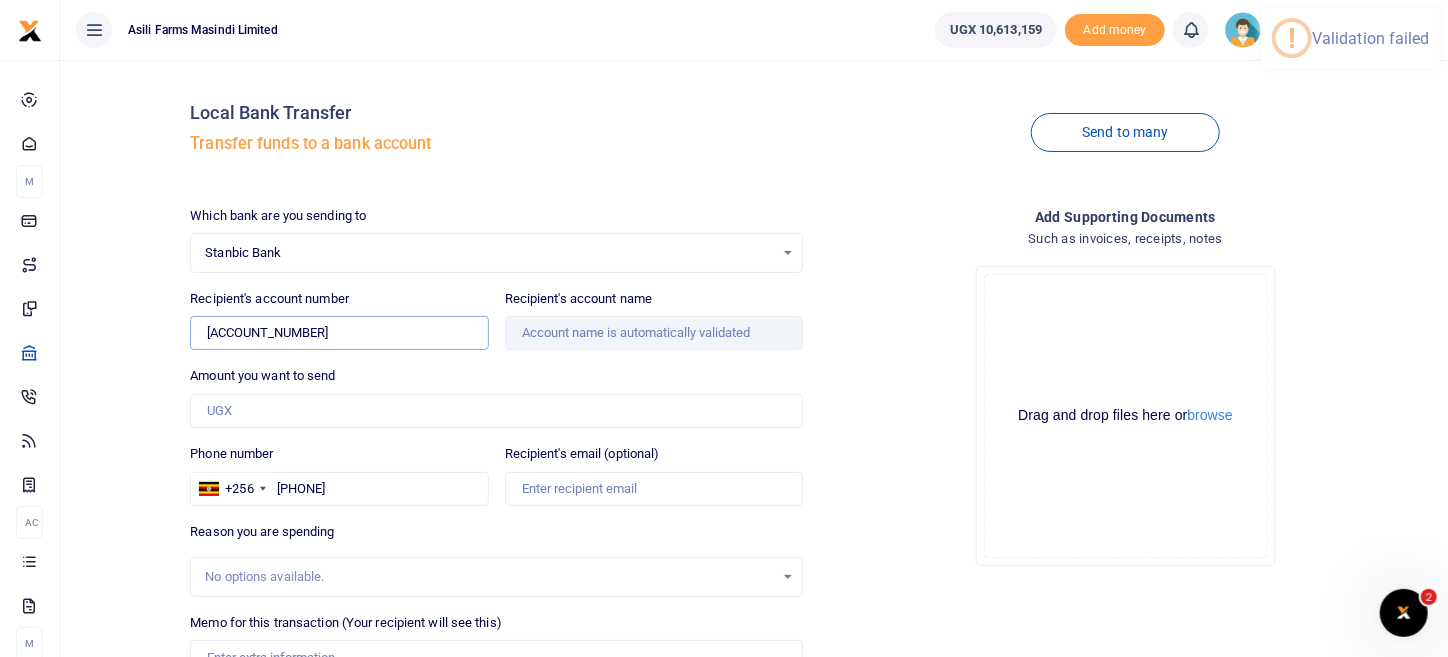 click on "[PHONE]" at bounding box center (339, 333) 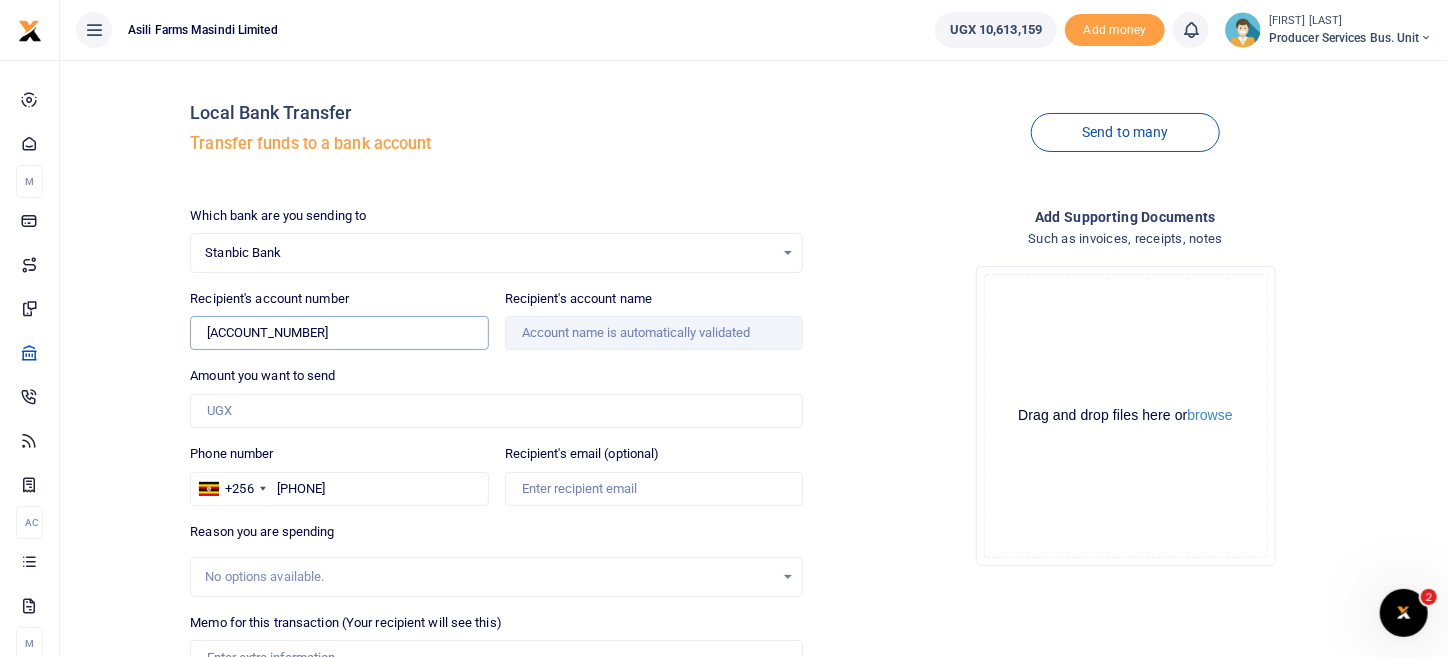 click on "[PHONE]" at bounding box center (339, 333) 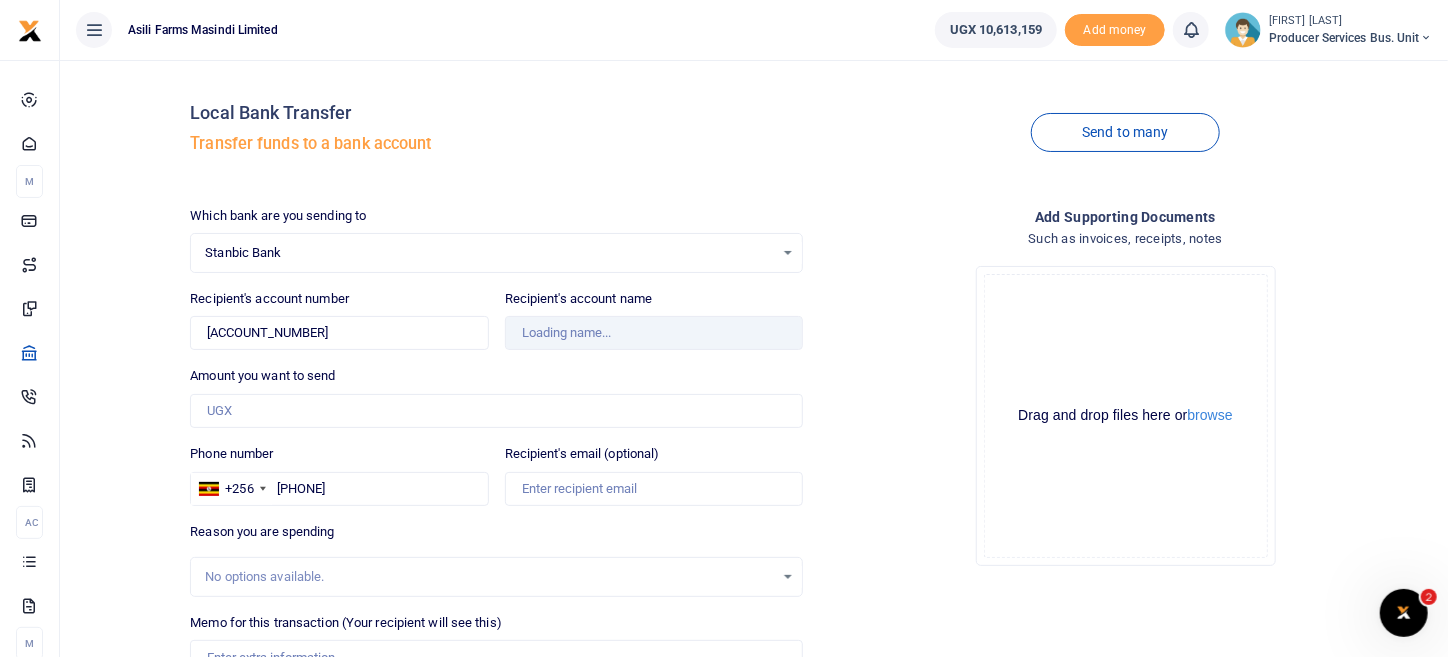 drag, startPoint x: 849, startPoint y: 385, endPoint x: 661, endPoint y: 369, distance: 188.67963 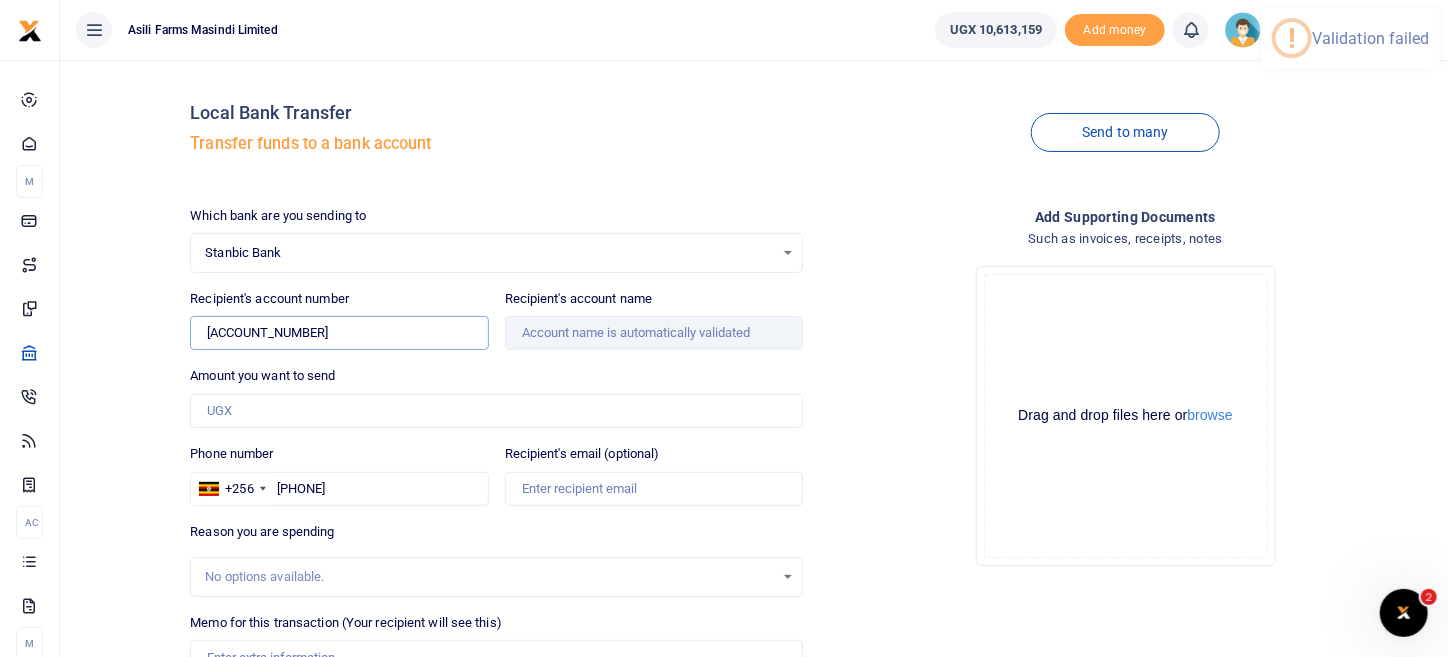 drag, startPoint x: 374, startPoint y: 323, endPoint x: 267, endPoint y: 327, distance: 107.07474 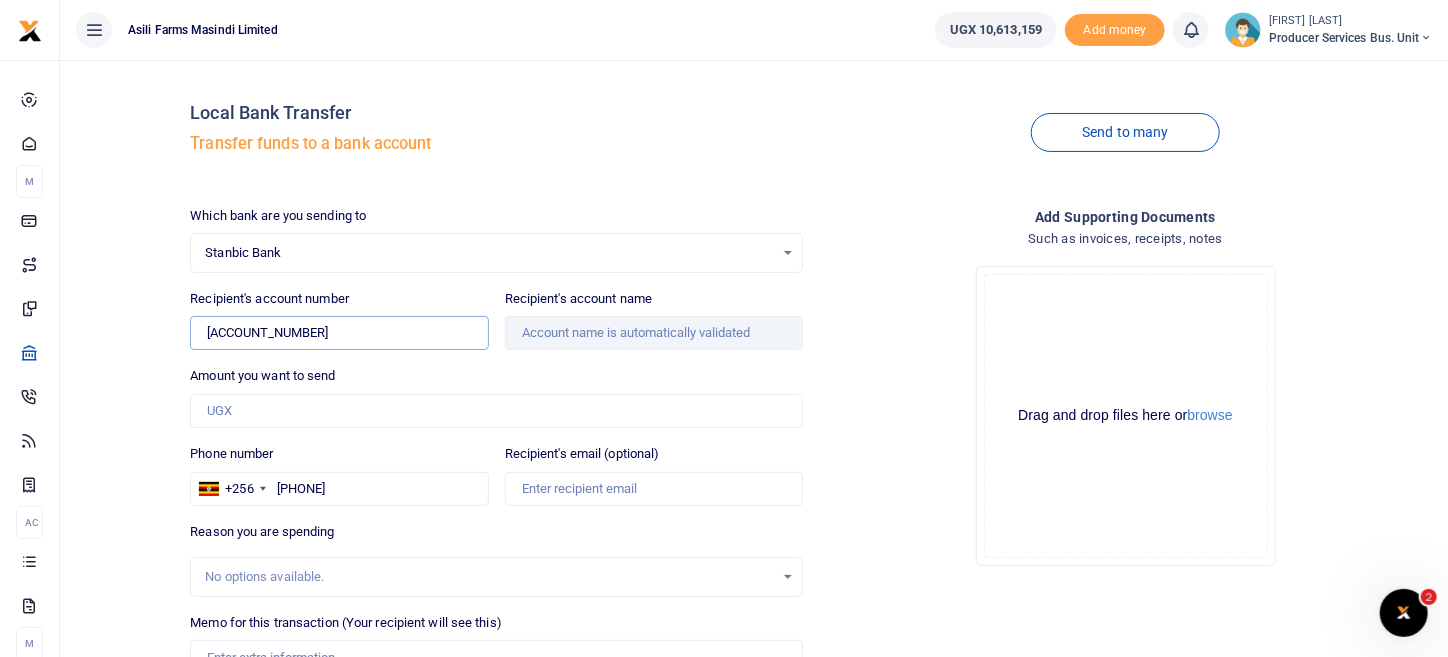 drag, startPoint x: 329, startPoint y: 332, endPoint x: 145, endPoint y: 333, distance: 184.00272 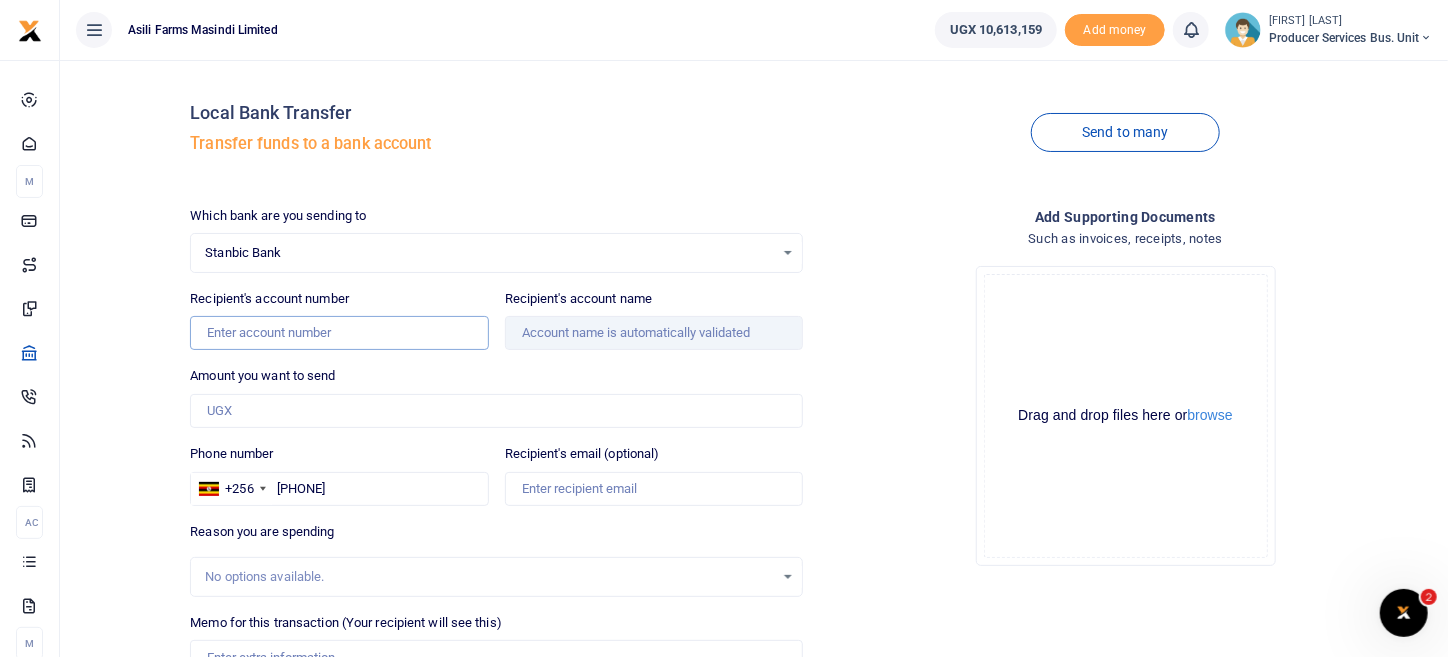 paste on "903 0021 687 994" 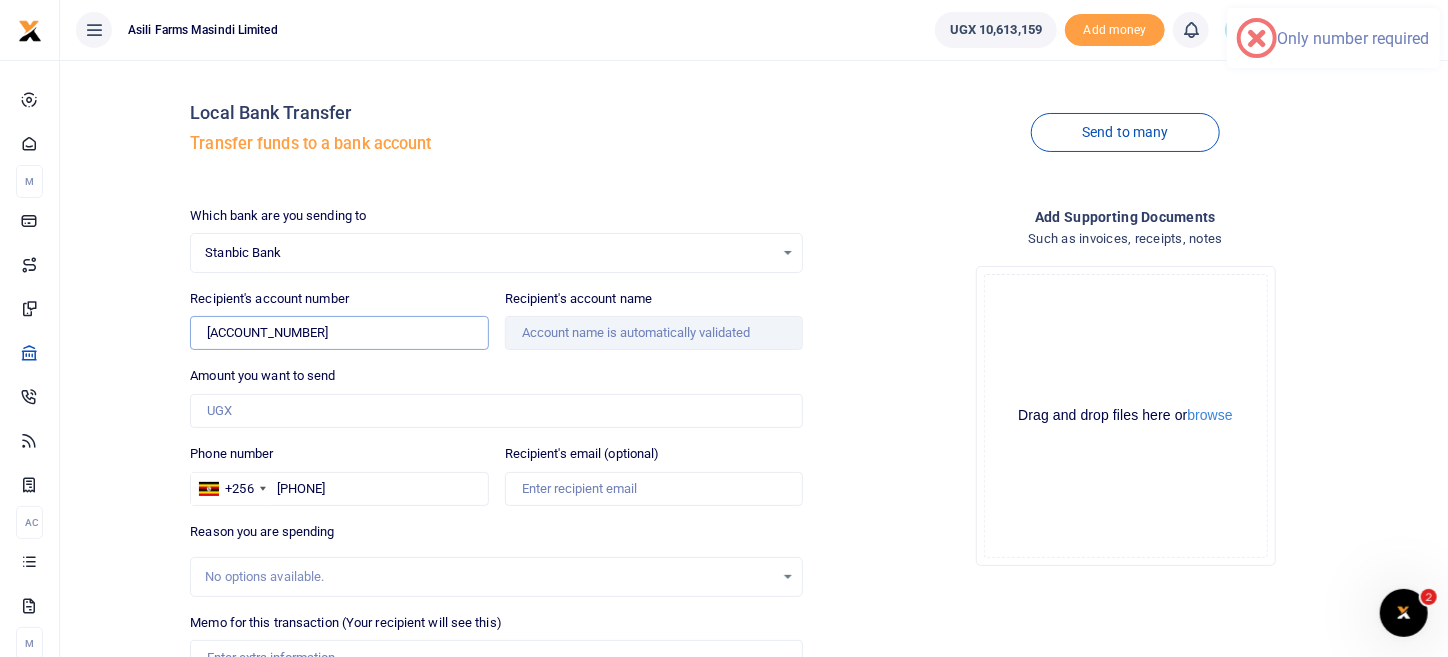 type on "903 0021 687 994" 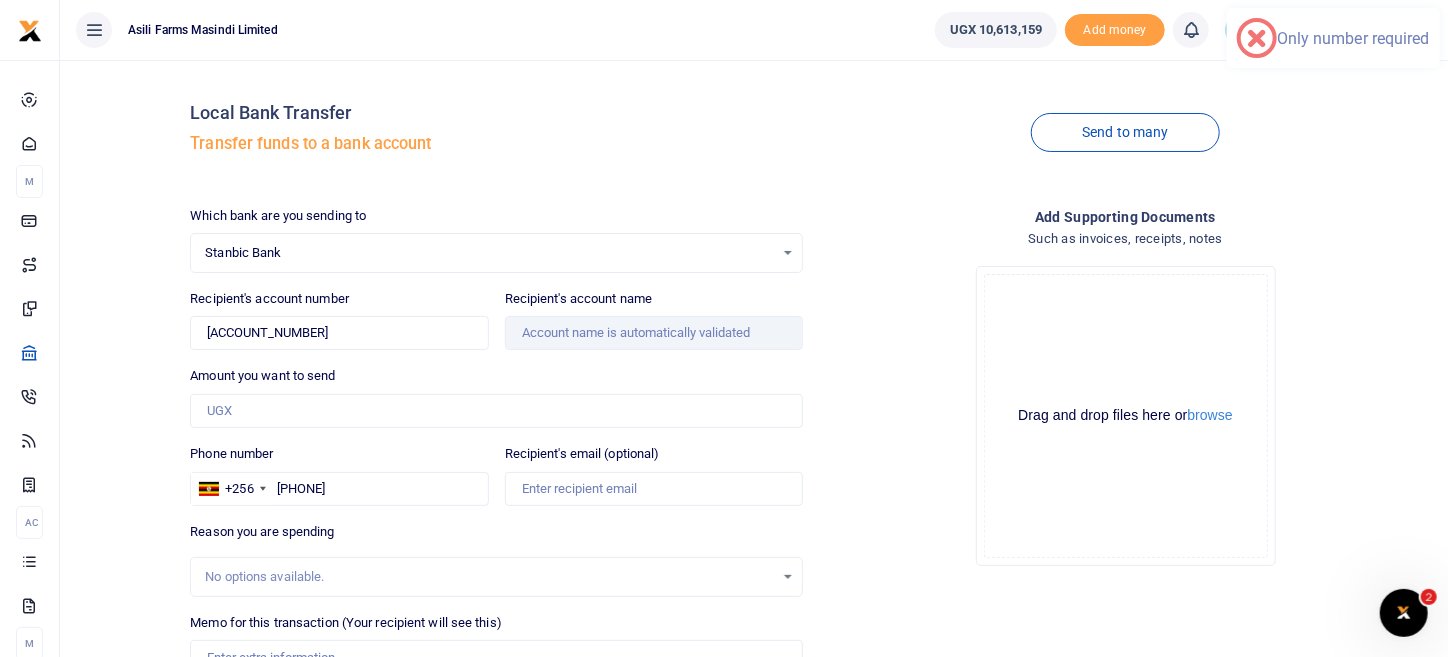 click on "Stanbic Bank" at bounding box center (489, 253) 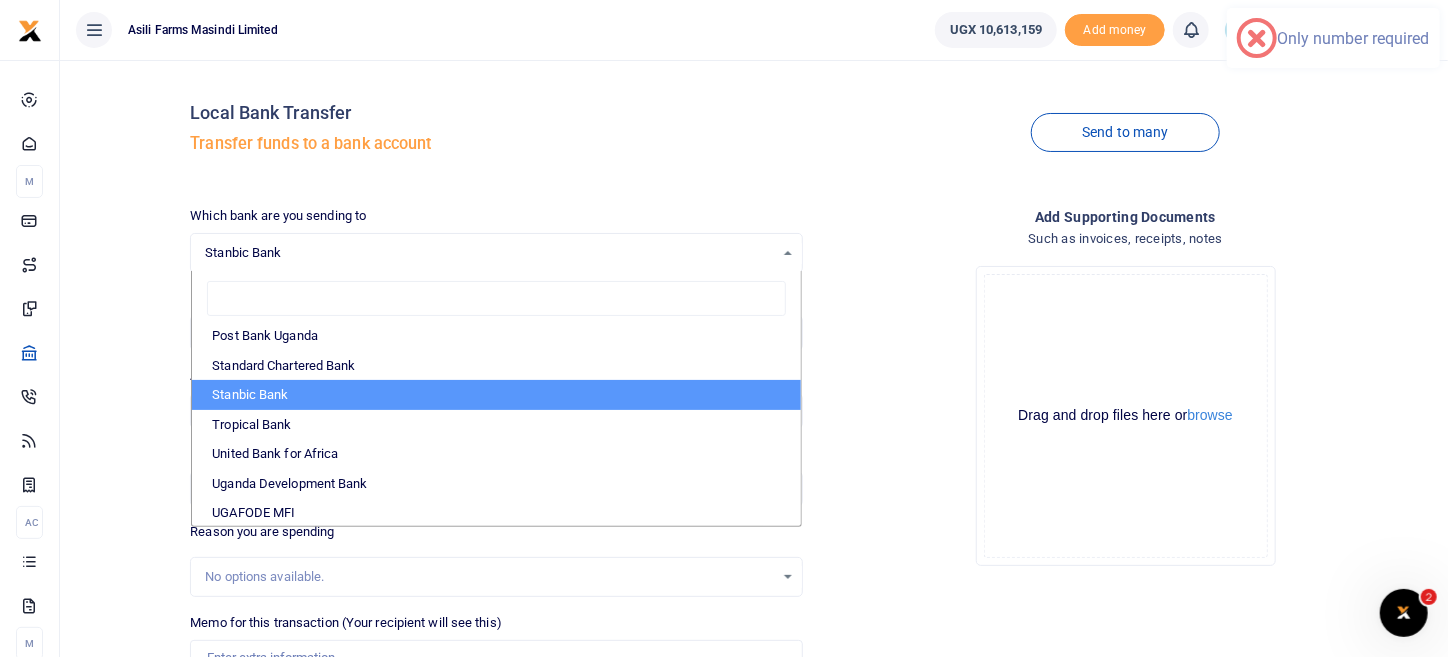 scroll, scrollTop: 0, scrollLeft: 0, axis: both 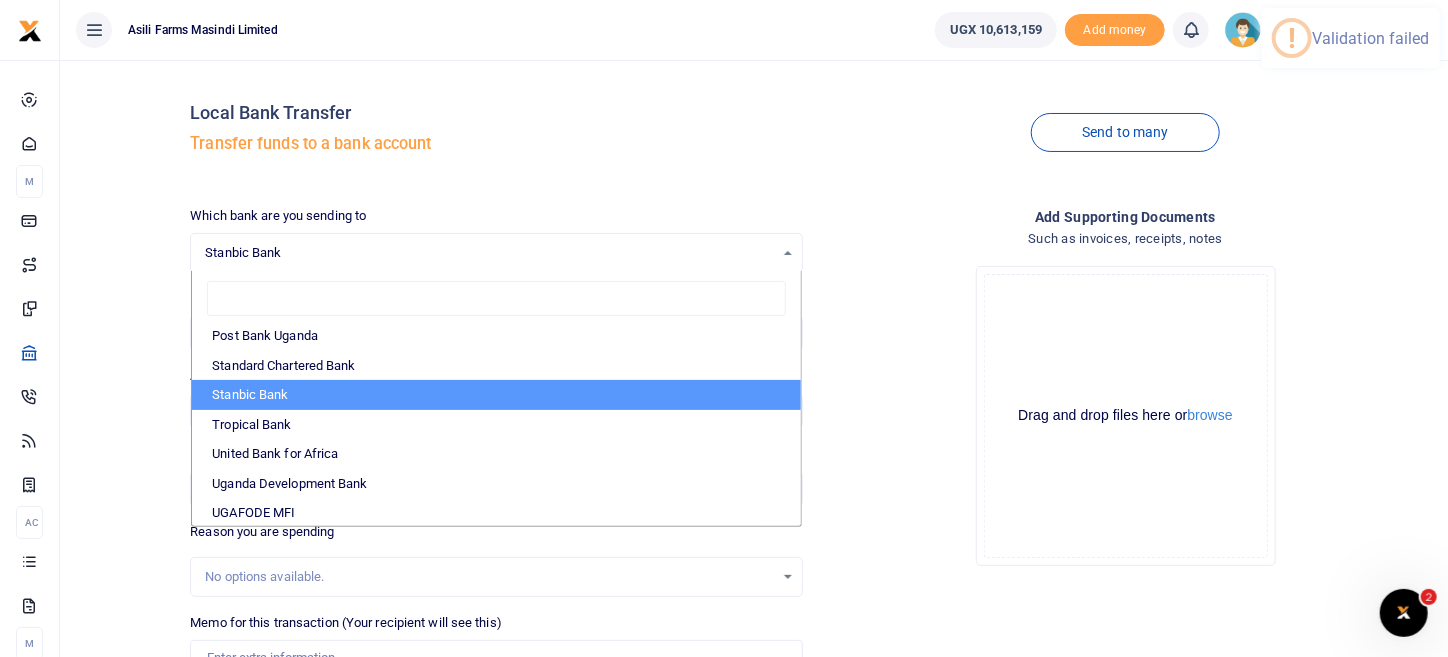 click on "Stanbic Bank" at bounding box center (496, 395) 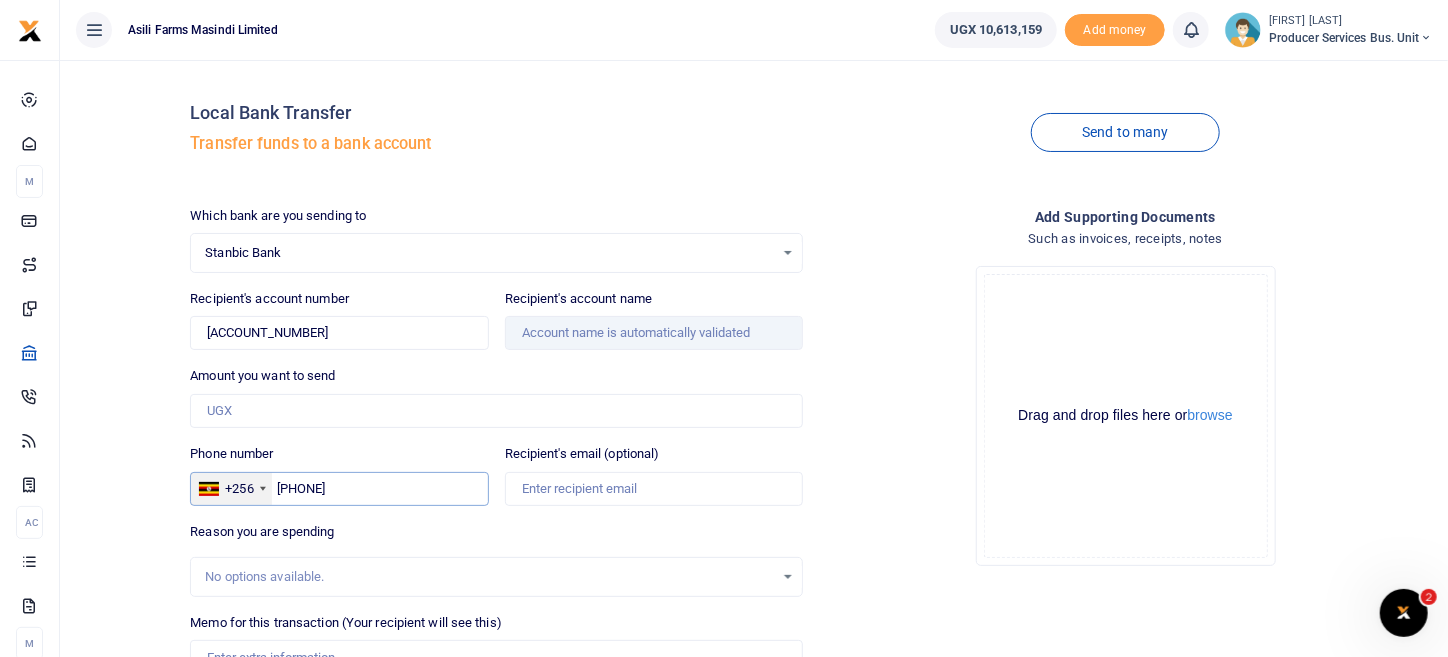 drag, startPoint x: 368, startPoint y: 483, endPoint x: 294, endPoint y: 481, distance: 74.02702 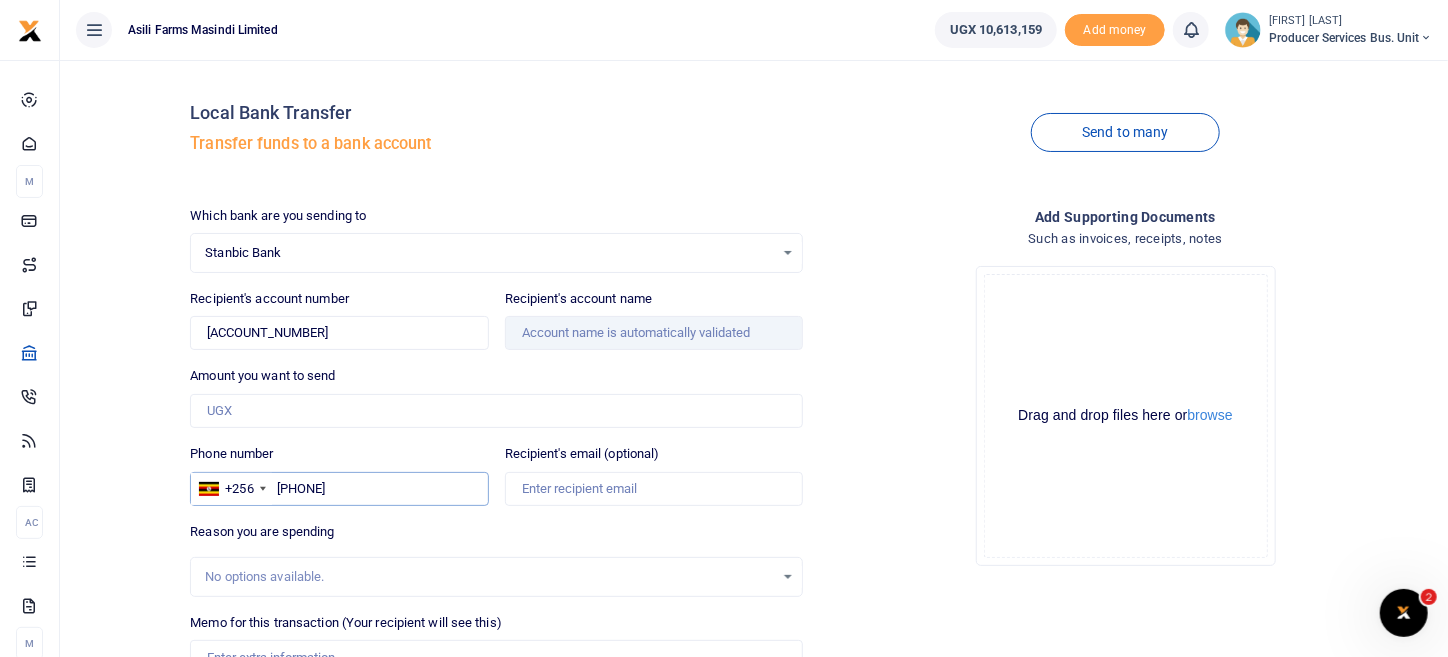 click on "+256 Uganda +256 0779499969" at bounding box center [339, 489] 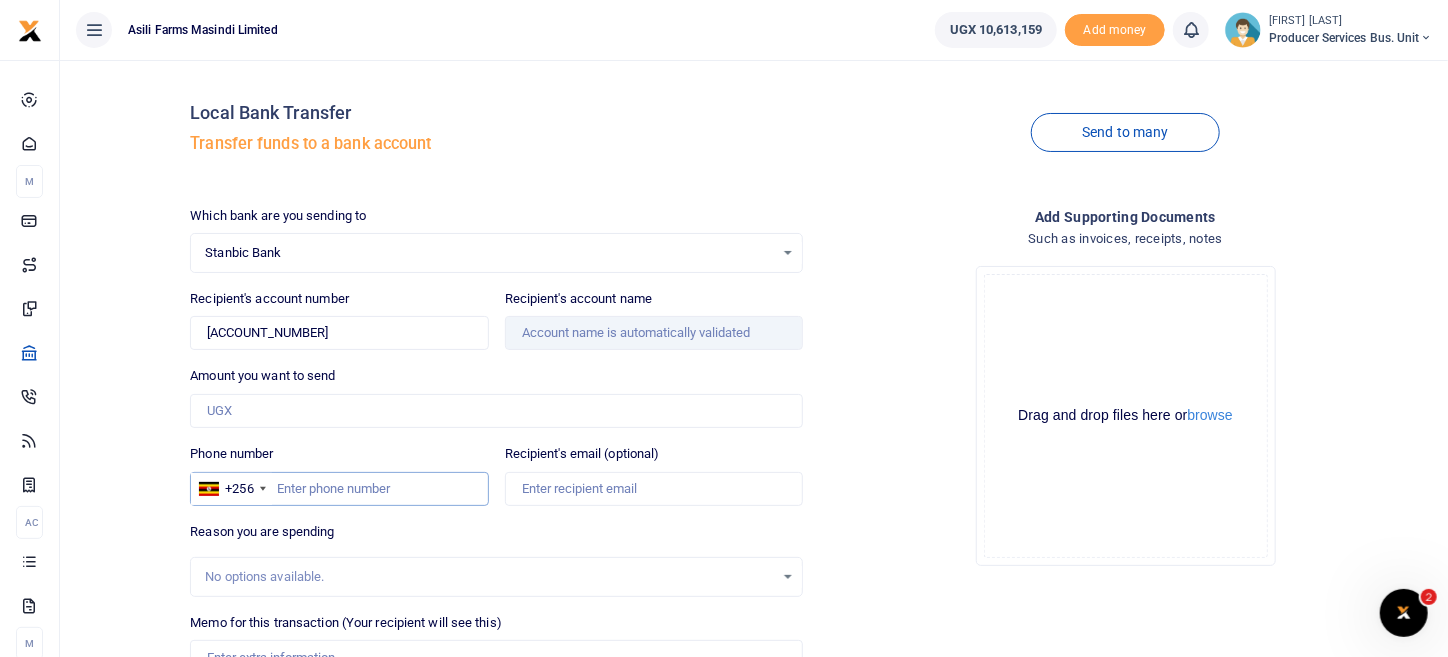 type 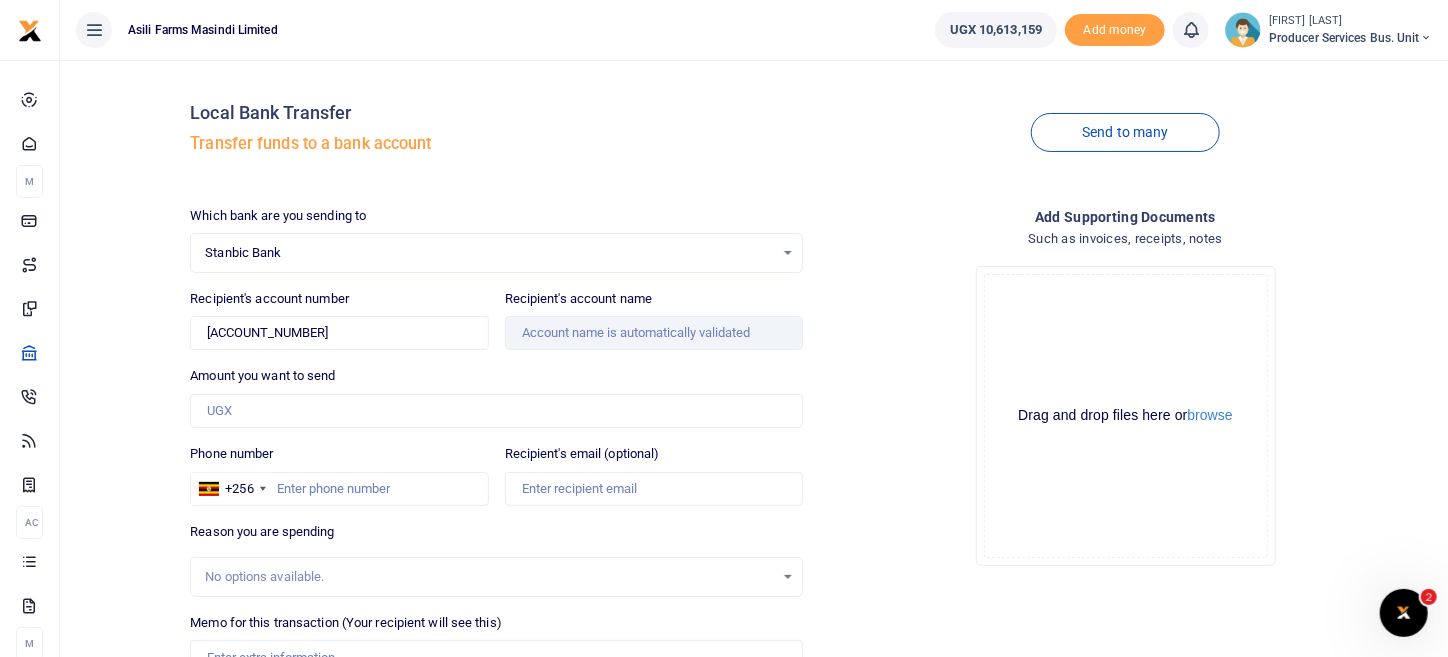 drag, startPoint x: 438, startPoint y: 313, endPoint x: 425, endPoint y: 325, distance: 17.691807 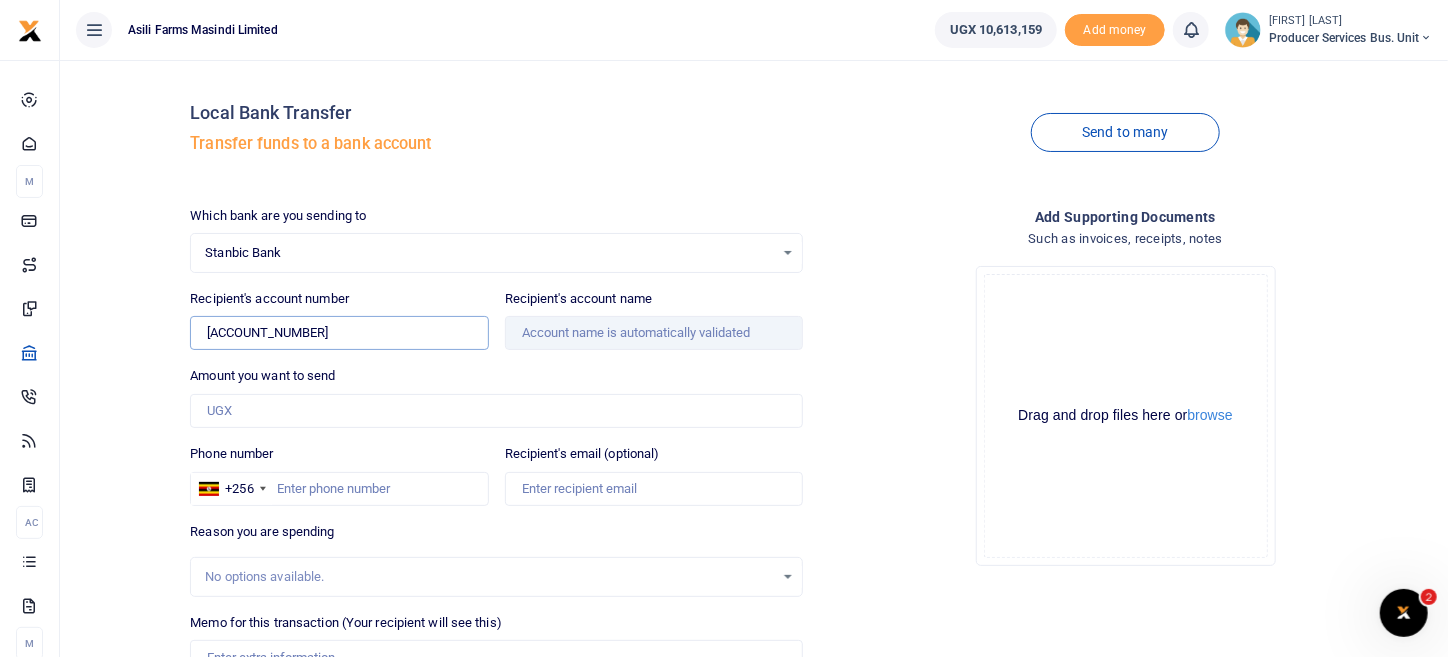 drag, startPoint x: 368, startPoint y: 341, endPoint x: 289, endPoint y: 334, distance: 79.30952 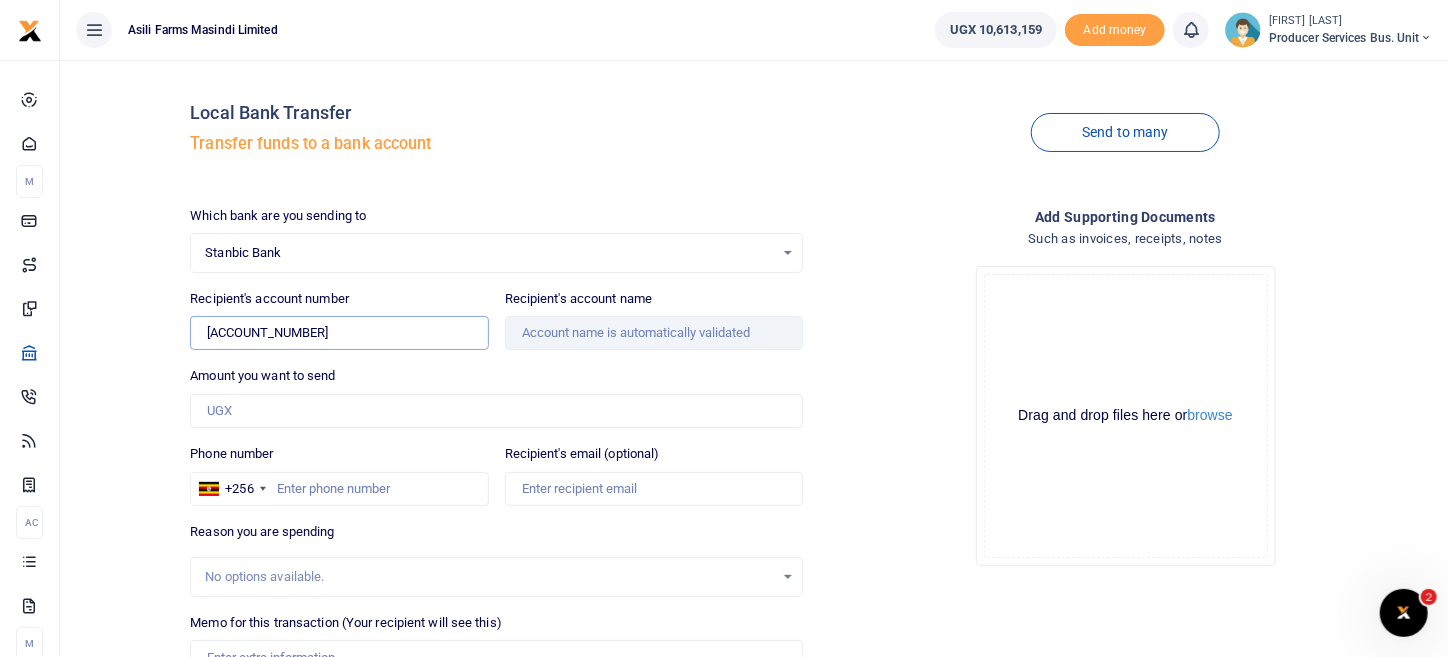 type on "903 0021 687 994" 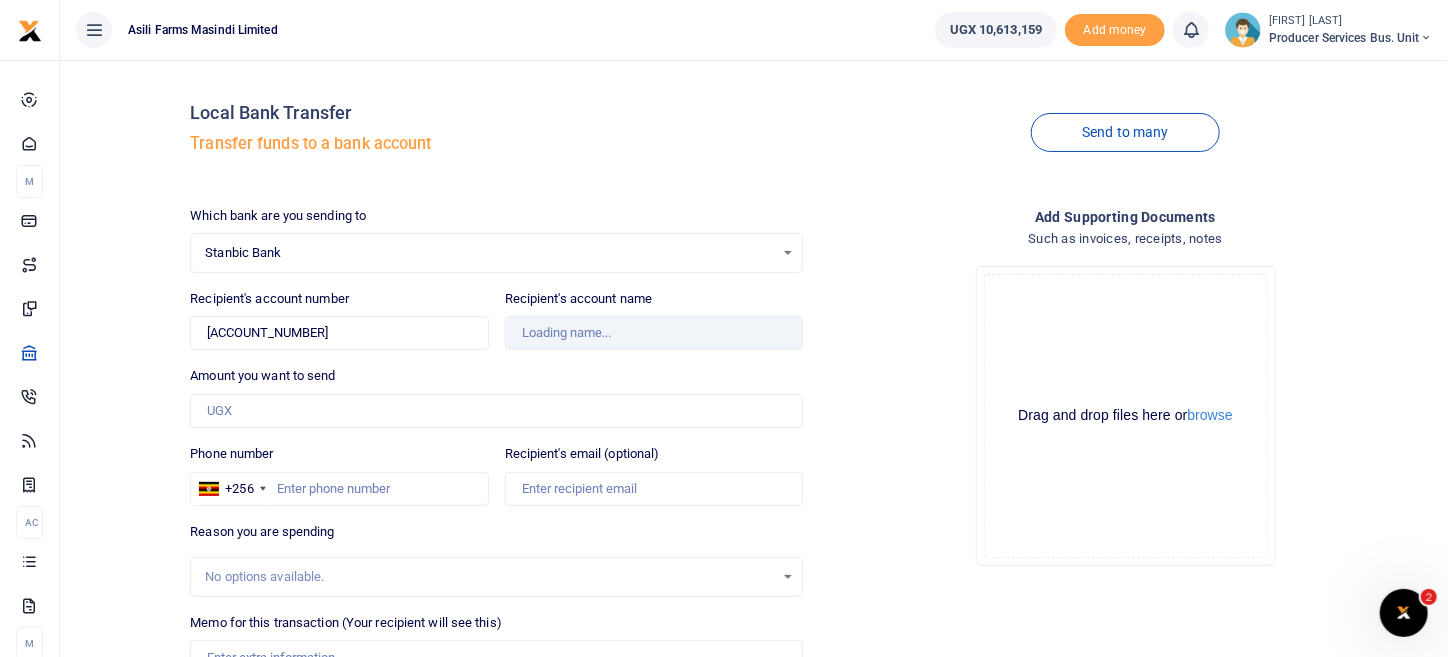 drag, startPoint x: 880, startPoint y: 535, endPoint x: 853, endPoint y: 544, distance: 28.460499 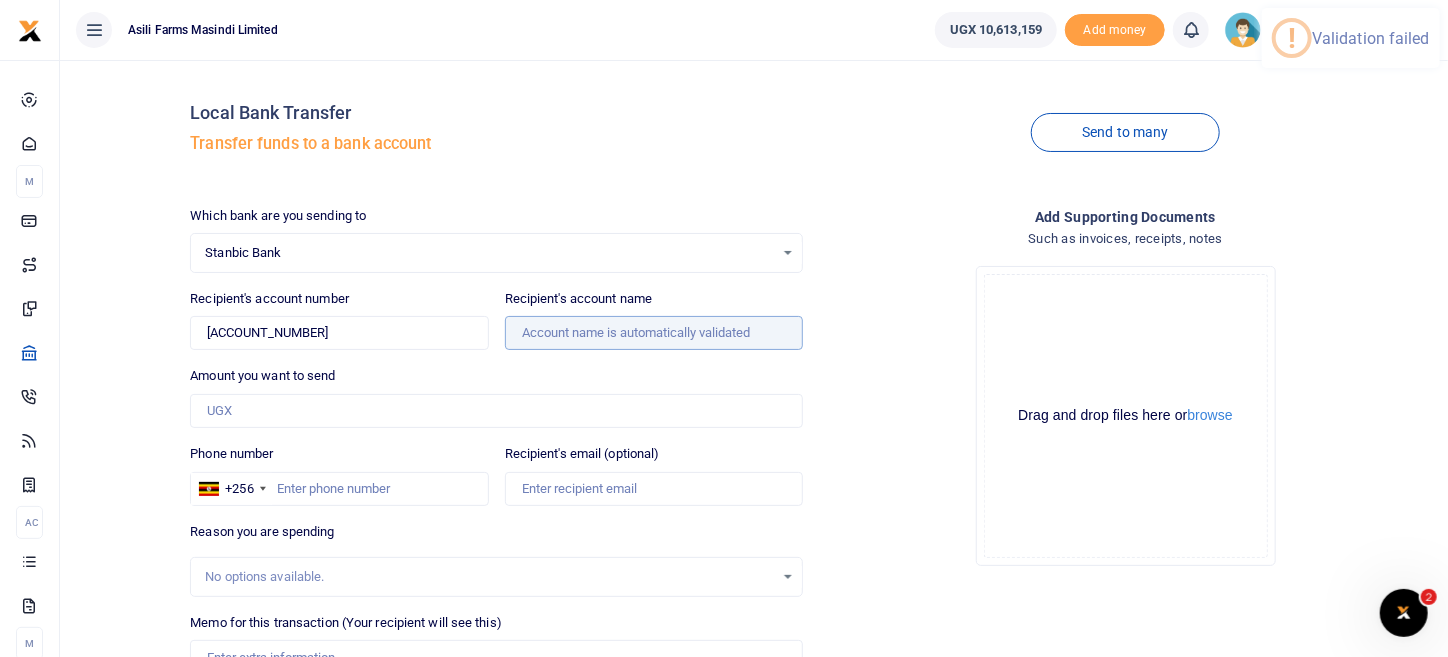 click on "Recipient's account name" at bounding box center [654, 333] 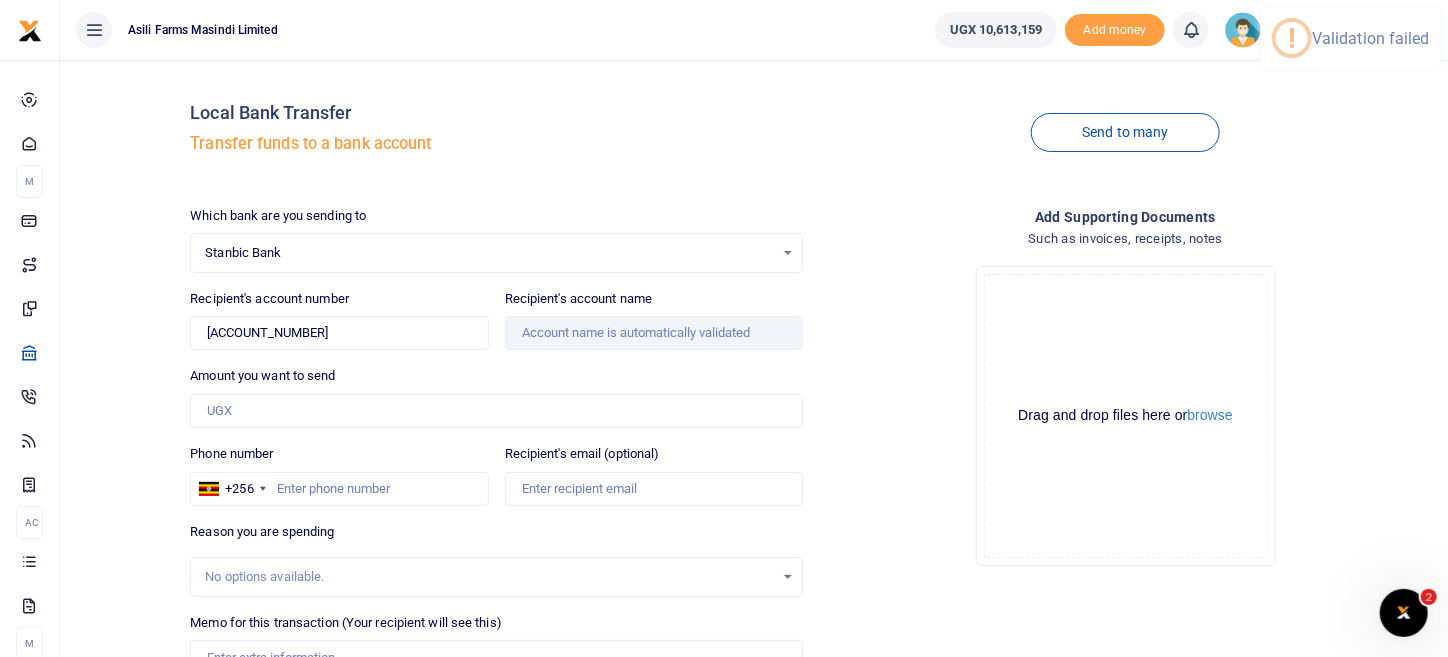 click on "Drop your files here Drag and drop files here or  browse Powered by  Uppy" at bounding box center (1125, 416) 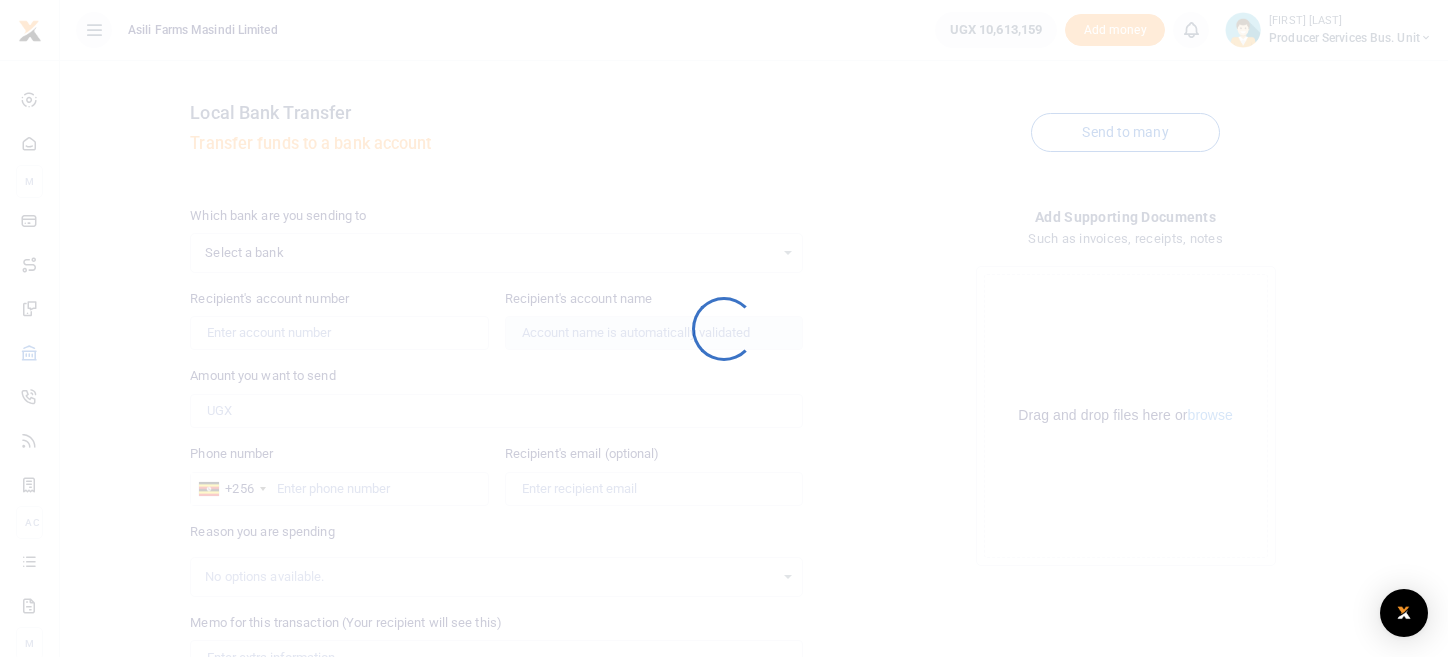 scroll, scrollTop: 0, scrollLeft: 0, axis: both 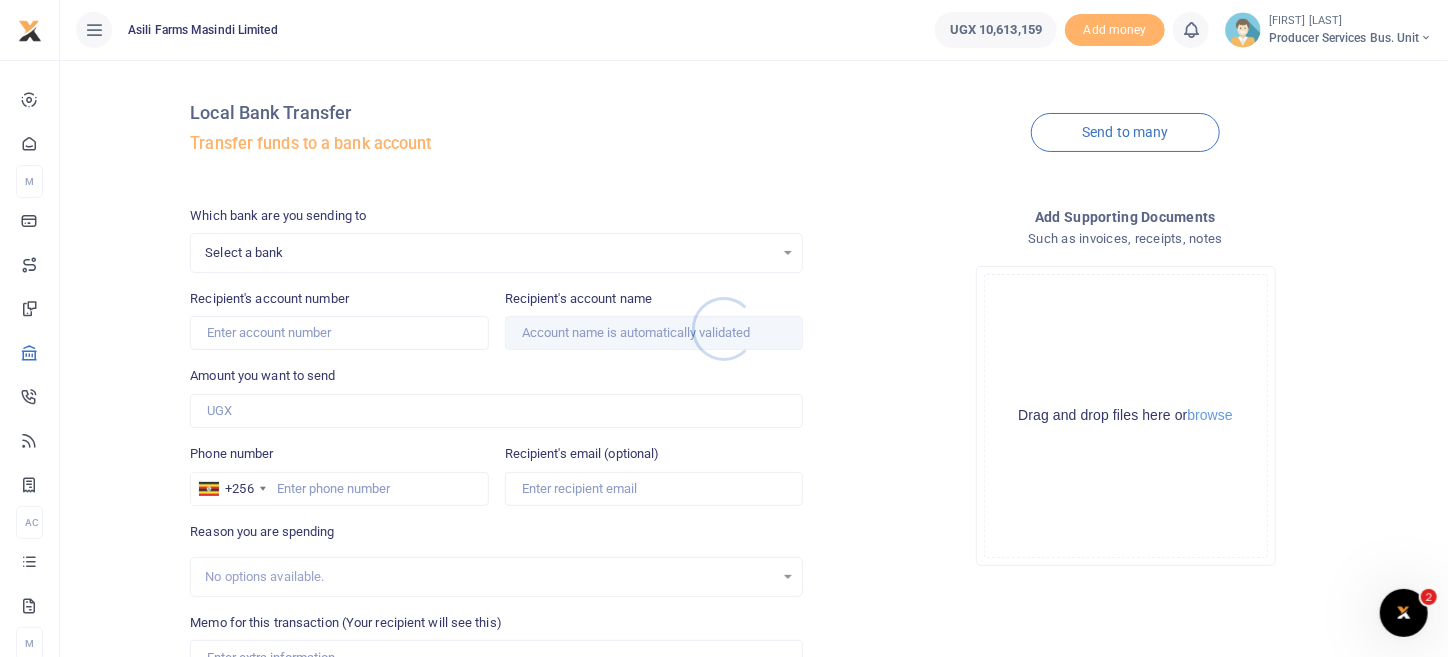 drag, startPoint x: 305, startPoint y: 318, endPoint x: 294, endPoint y: 330, distance: 16.27882 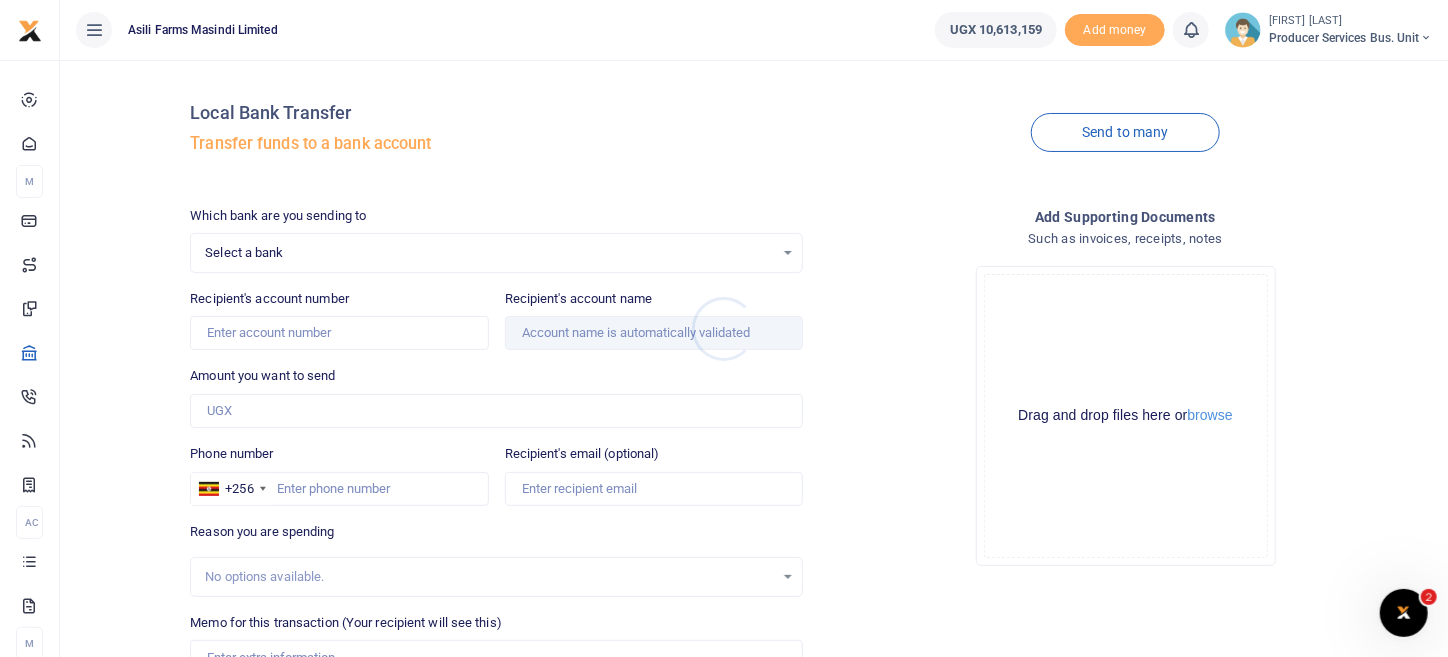 click at bounding box center (724, 328) 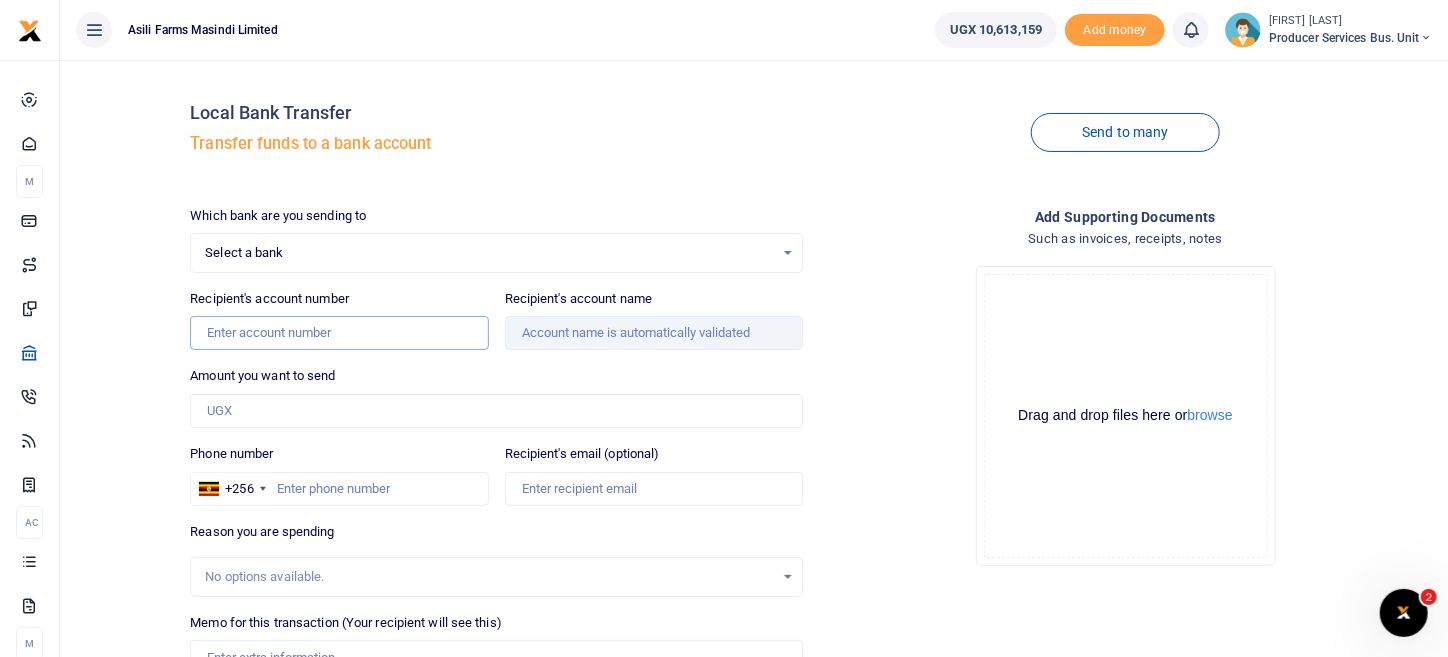 click on "Recipient's account number" at bounding box center (339, 333) 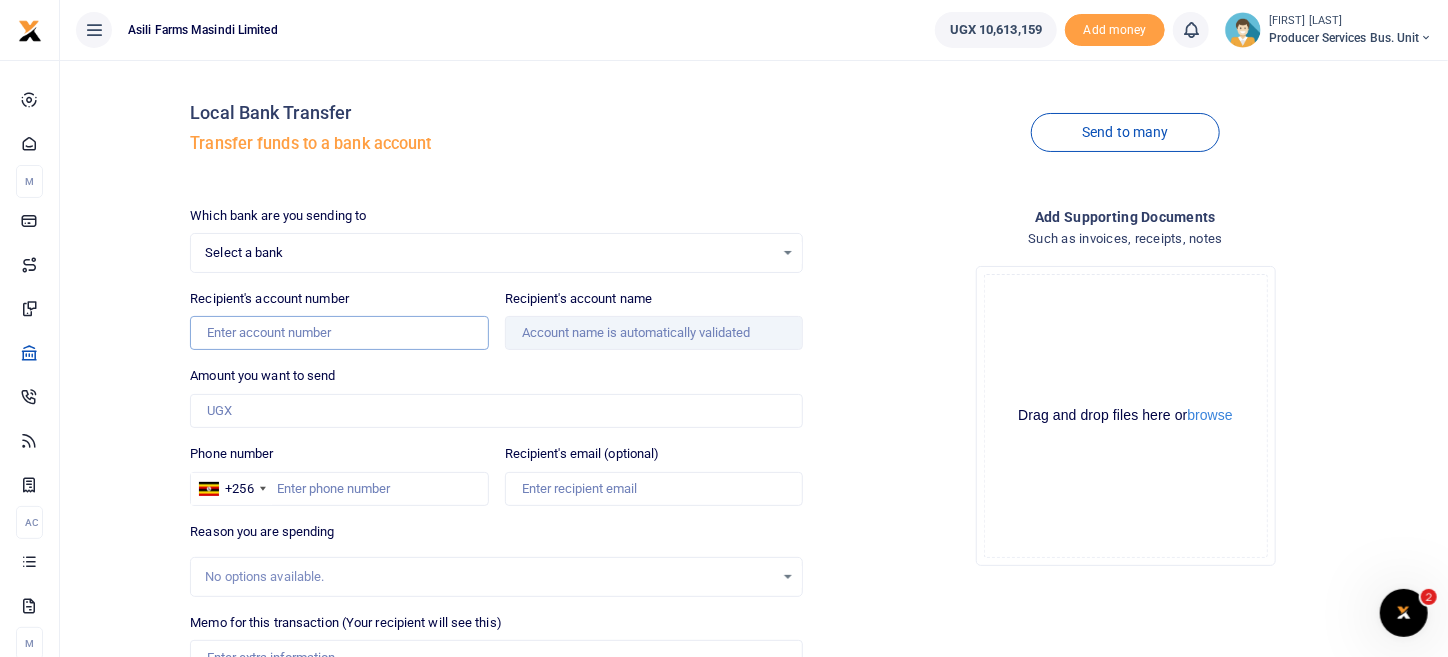 paste on "[PHONE]" 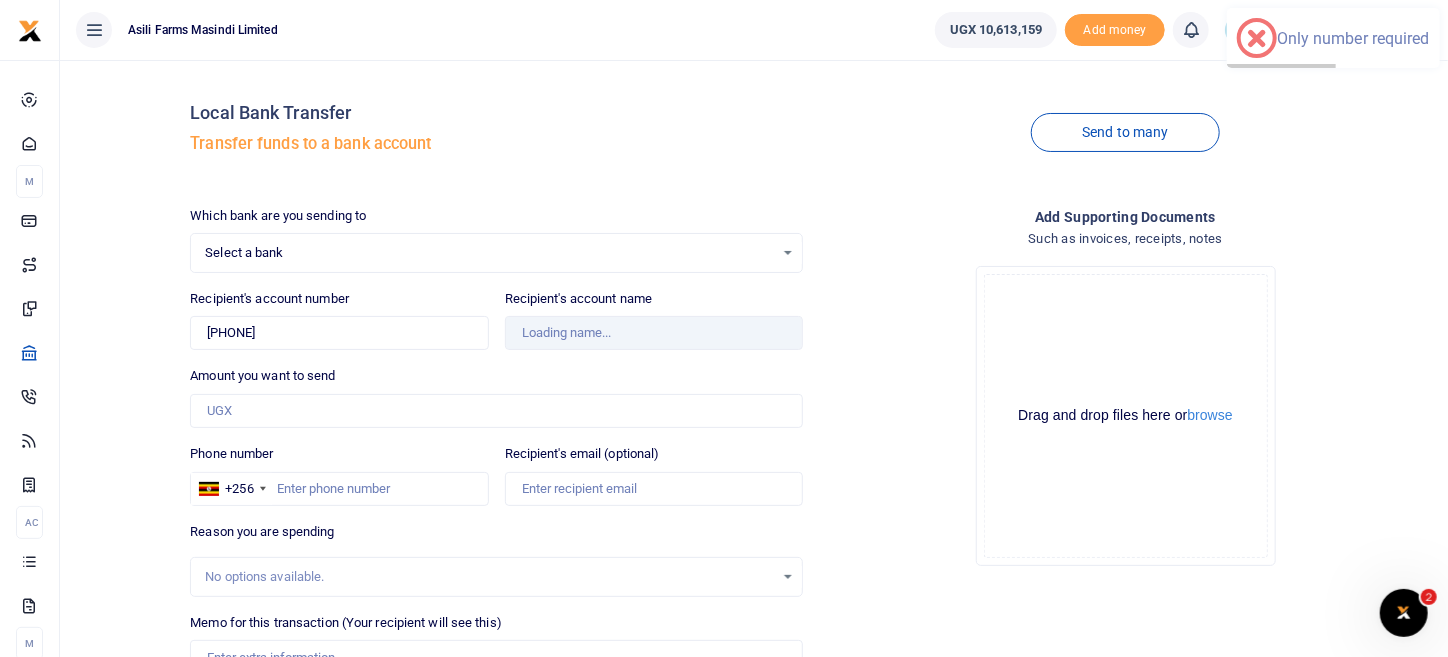 click at bounding box center [1257, 38] 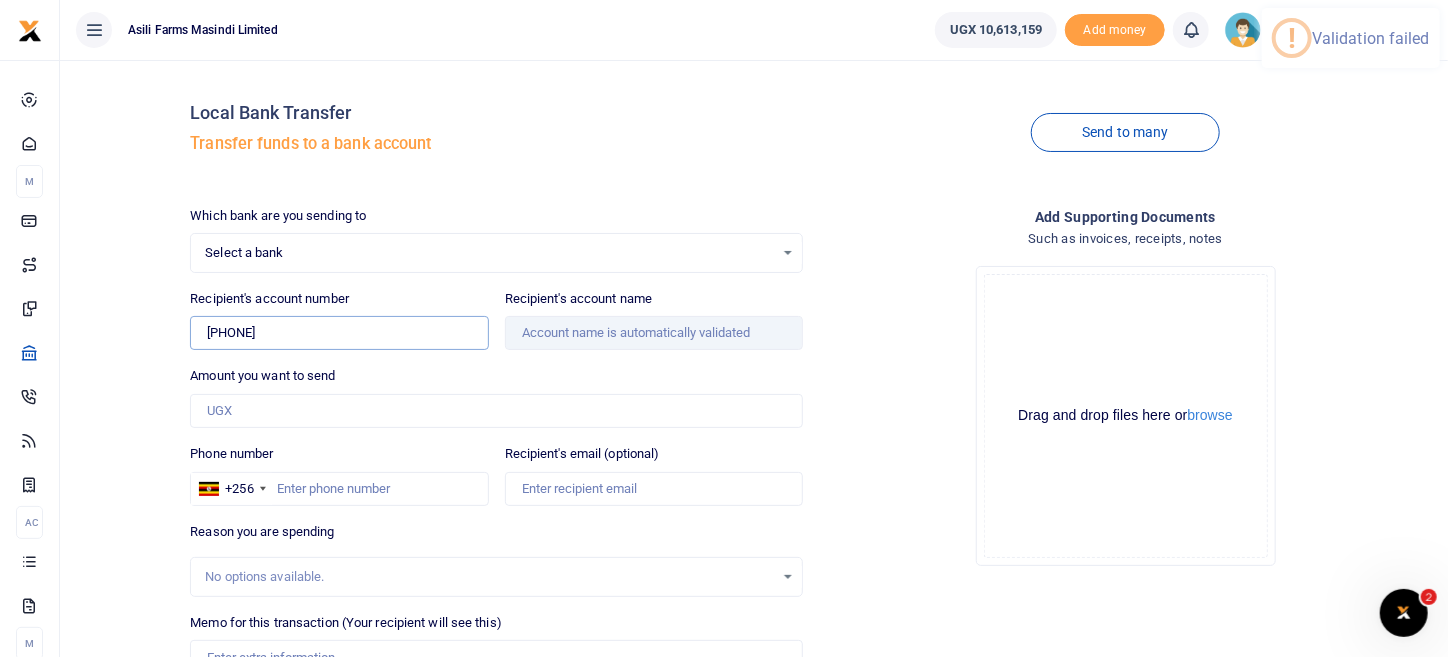 click on "[PHONE]" at bounding box center [339, 333] 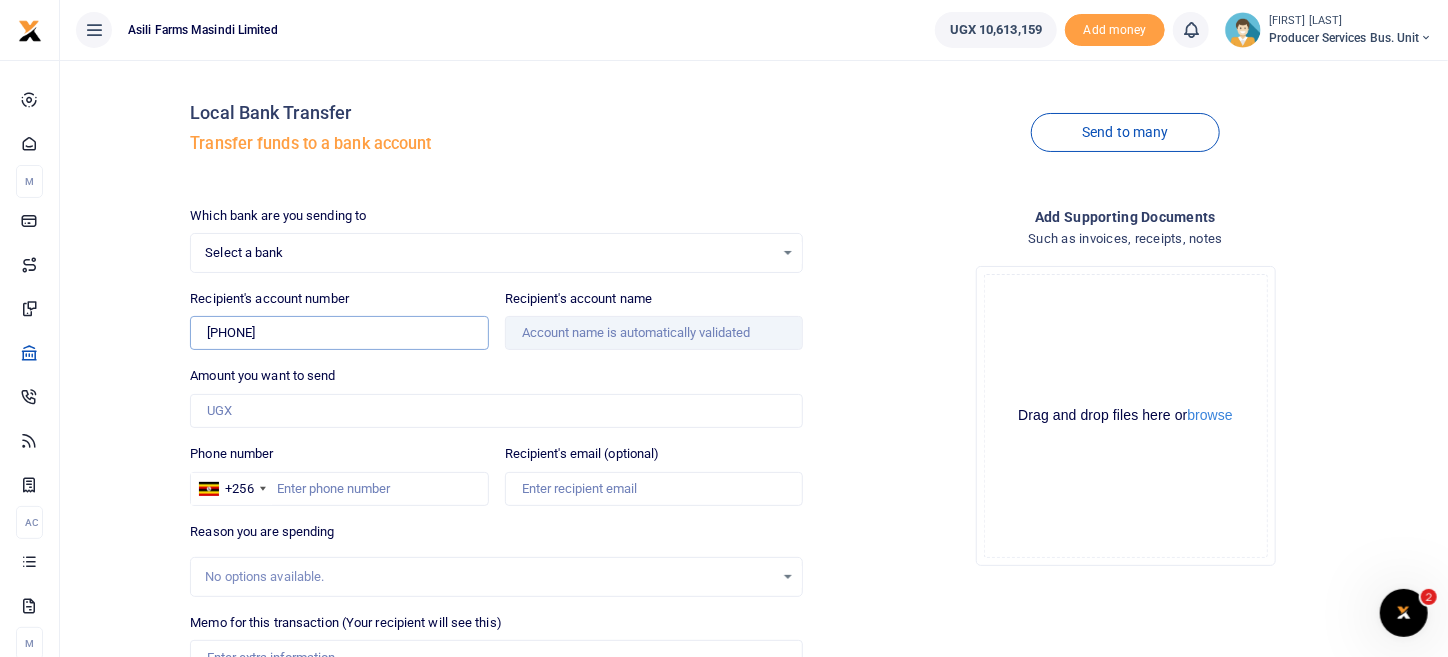 click on "[PHONE]" at bounding box center (339, 333) 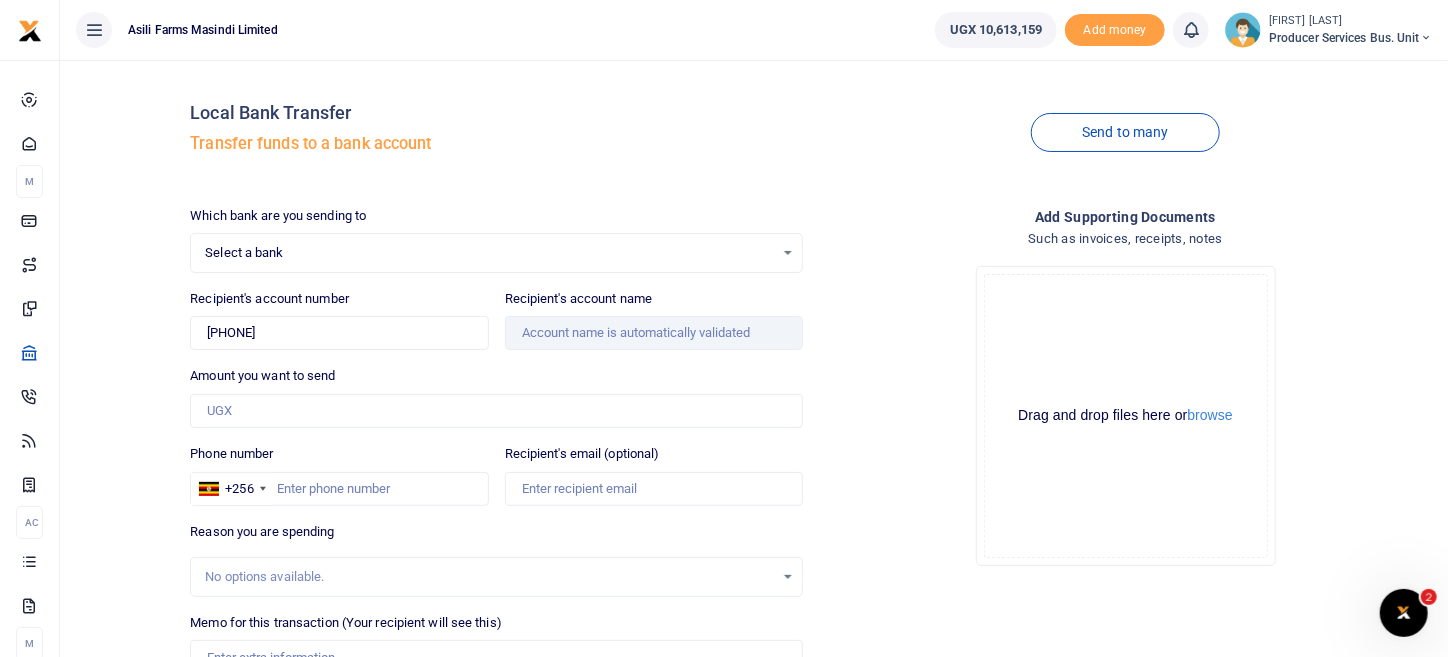 click on "Drop your files here Drag and drop files here or  browse Powered by  Uppy" at bounding box center [1125, 416] 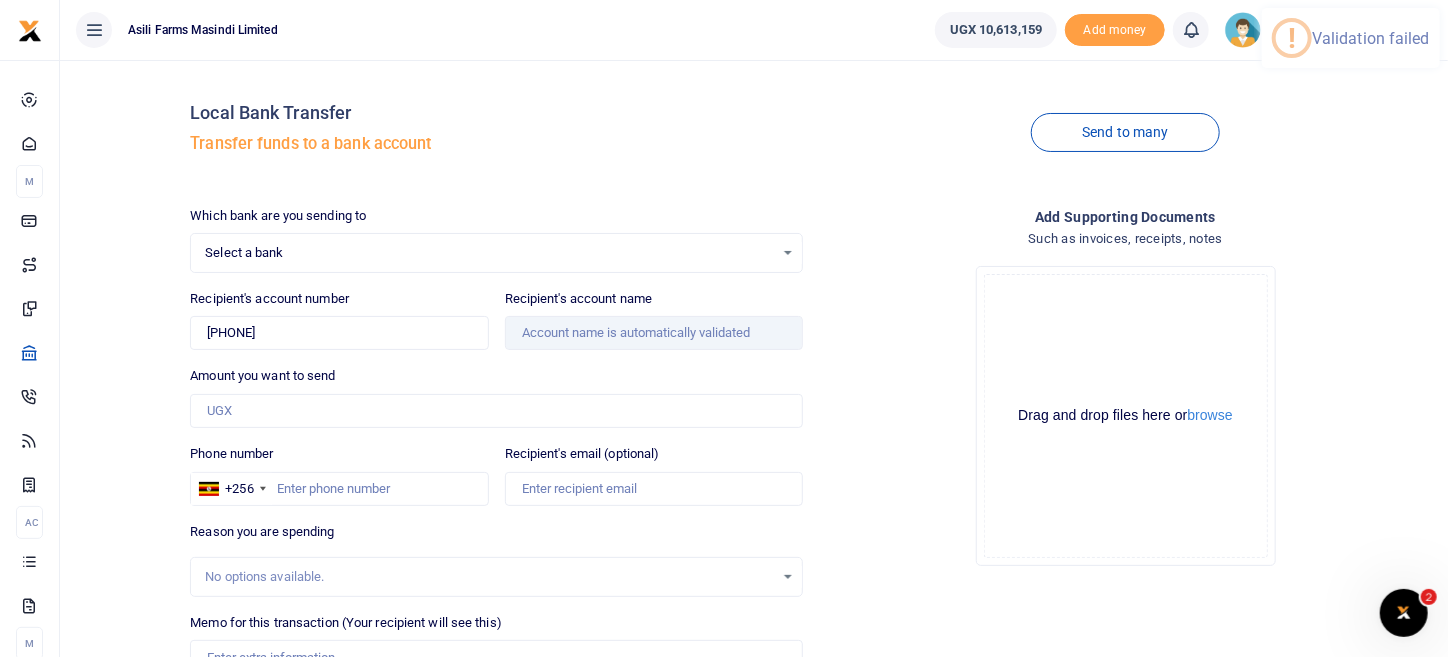 click on "Drop your files here Drag and drop files here or  browse Powered by  Uppy" at bounding box center [1125, 416] 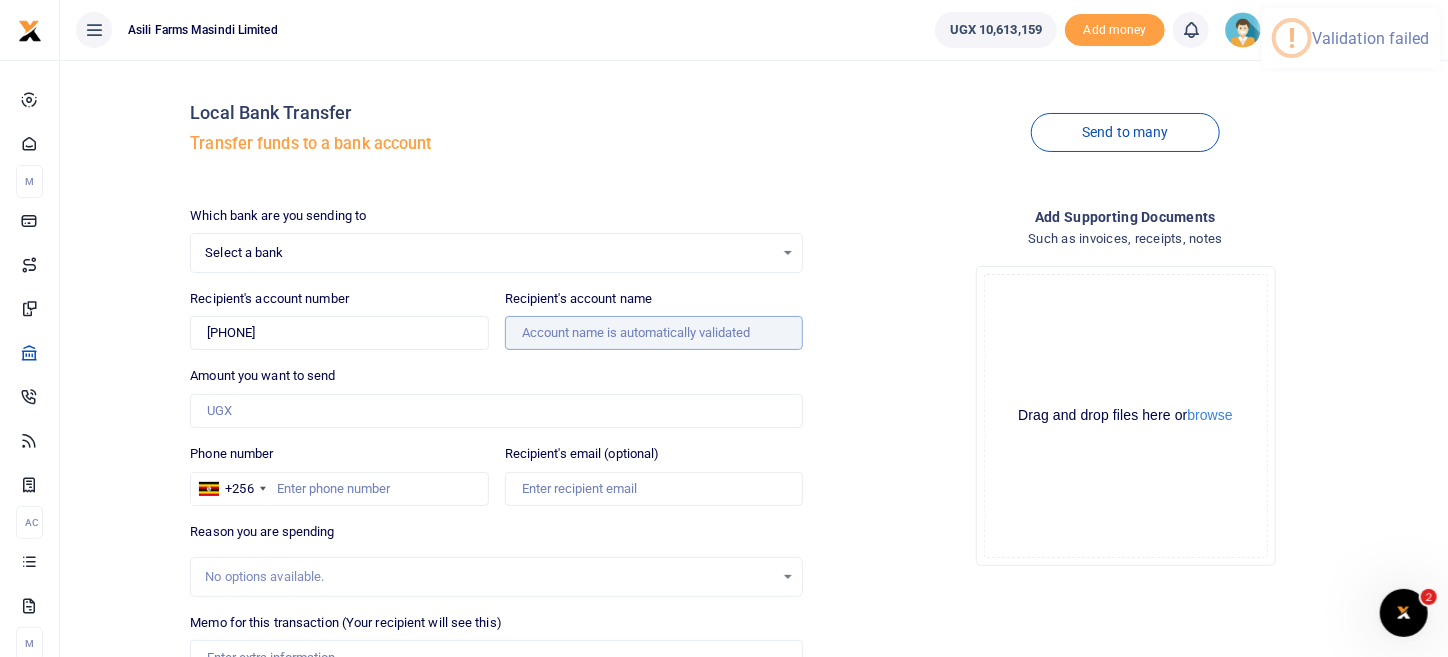 click on "Recipient's account name" at bounding box center [654, 333] 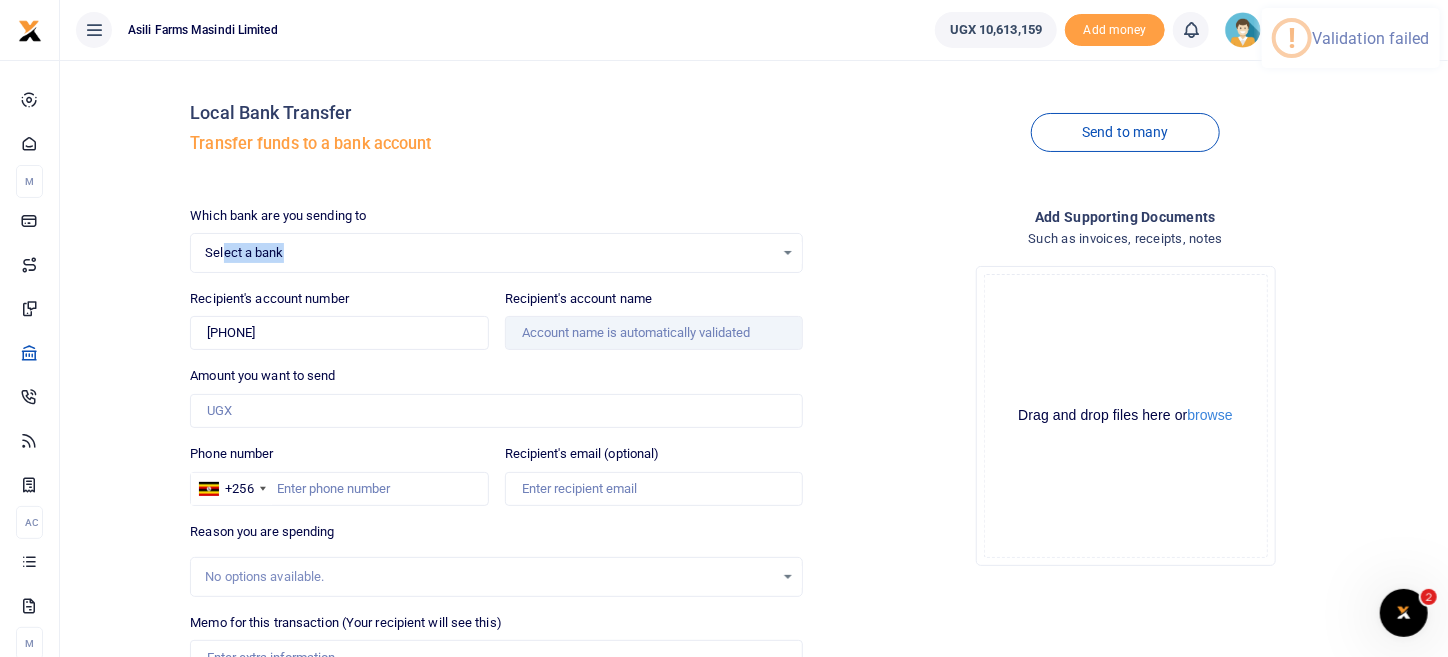 drag, startPoint x: 322, startPoint y: 266, endPoint x: 224, endPoint y: 263, distance: 98.045906 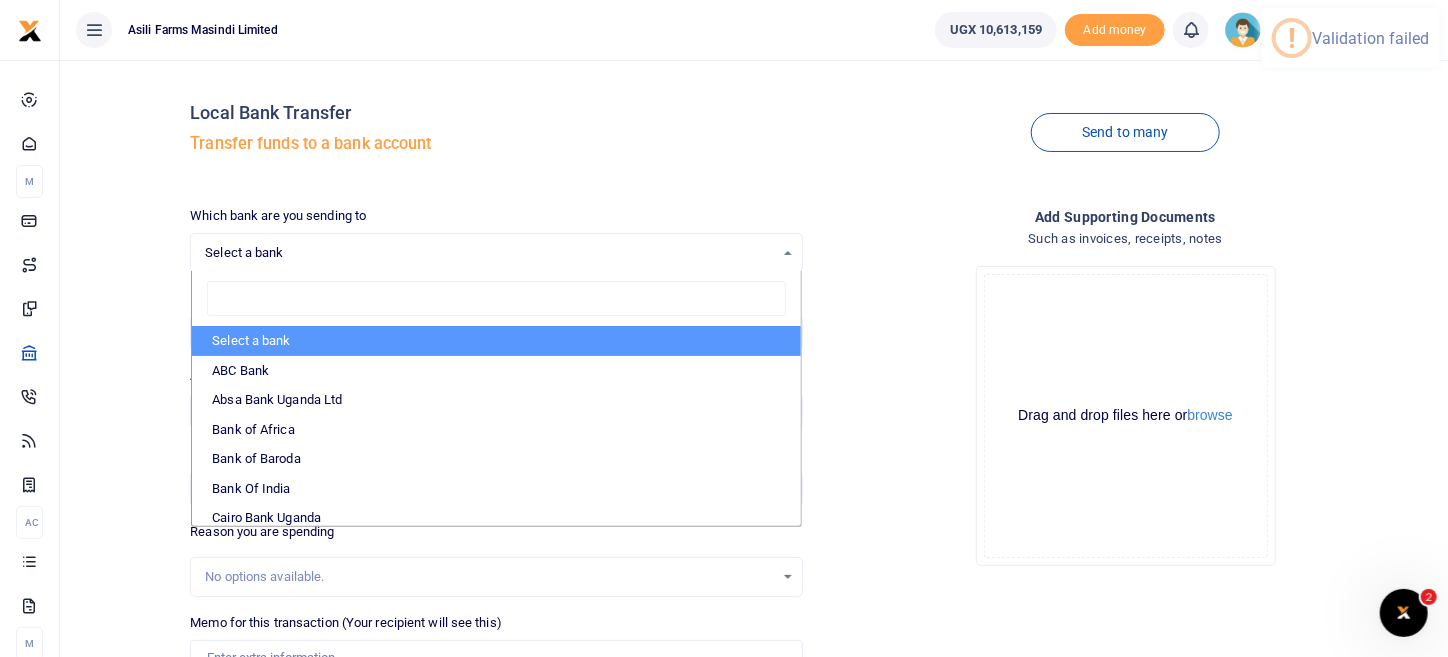 click on "Select a bank" at bounding box center [489, 253] 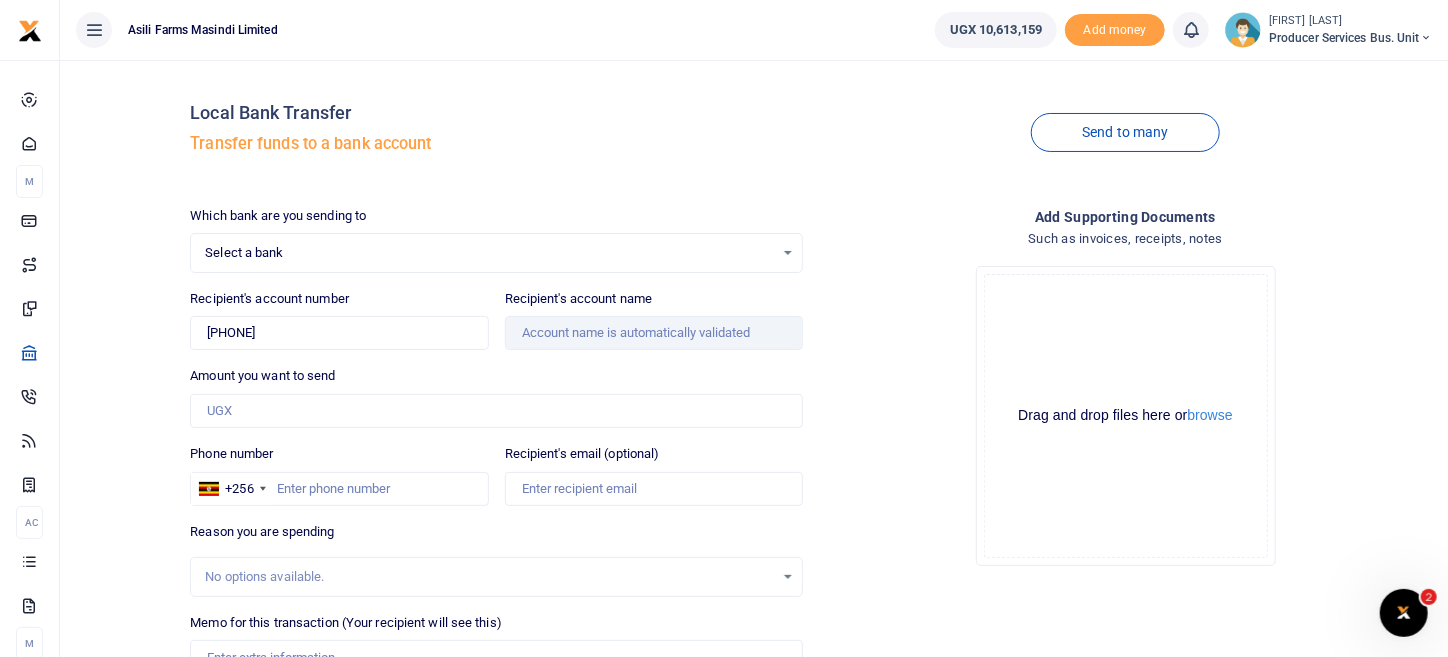 click on "Select a bank" at bounding box center [489, 253] 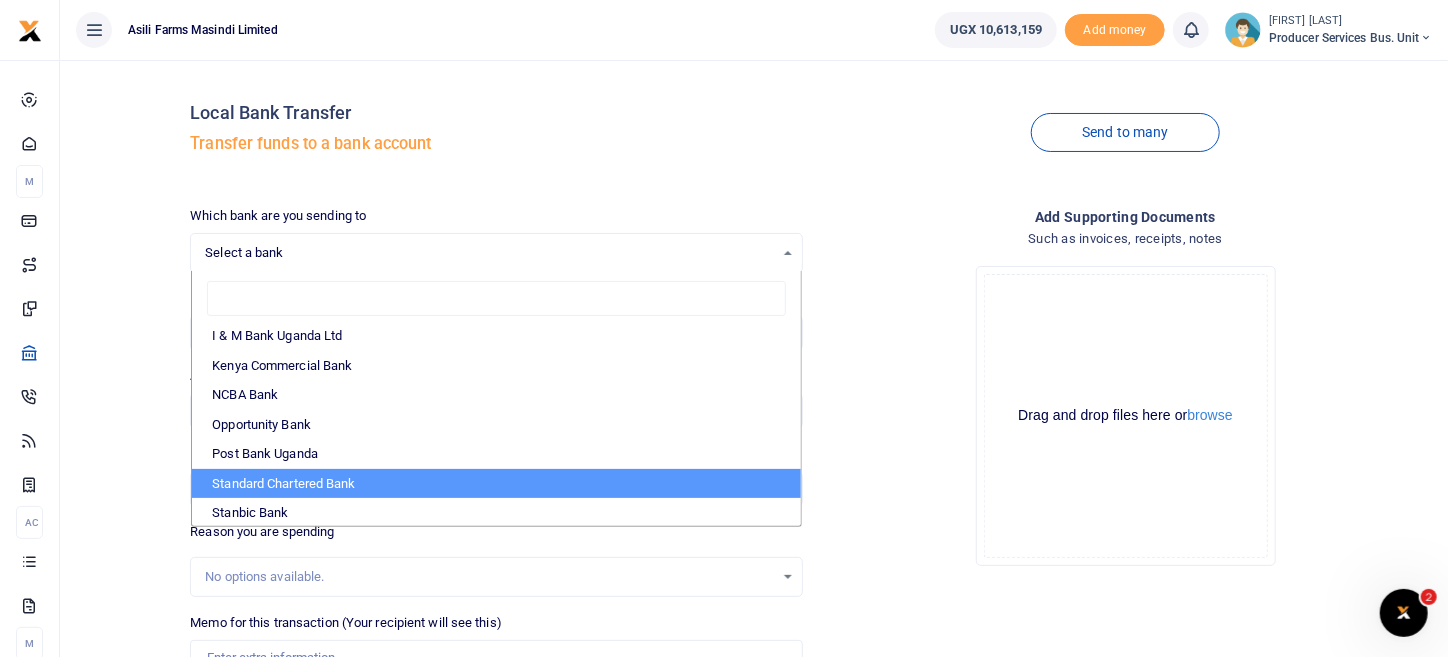 scroll, scrollTop: 499, scrollLeft: 0, axis: vertical 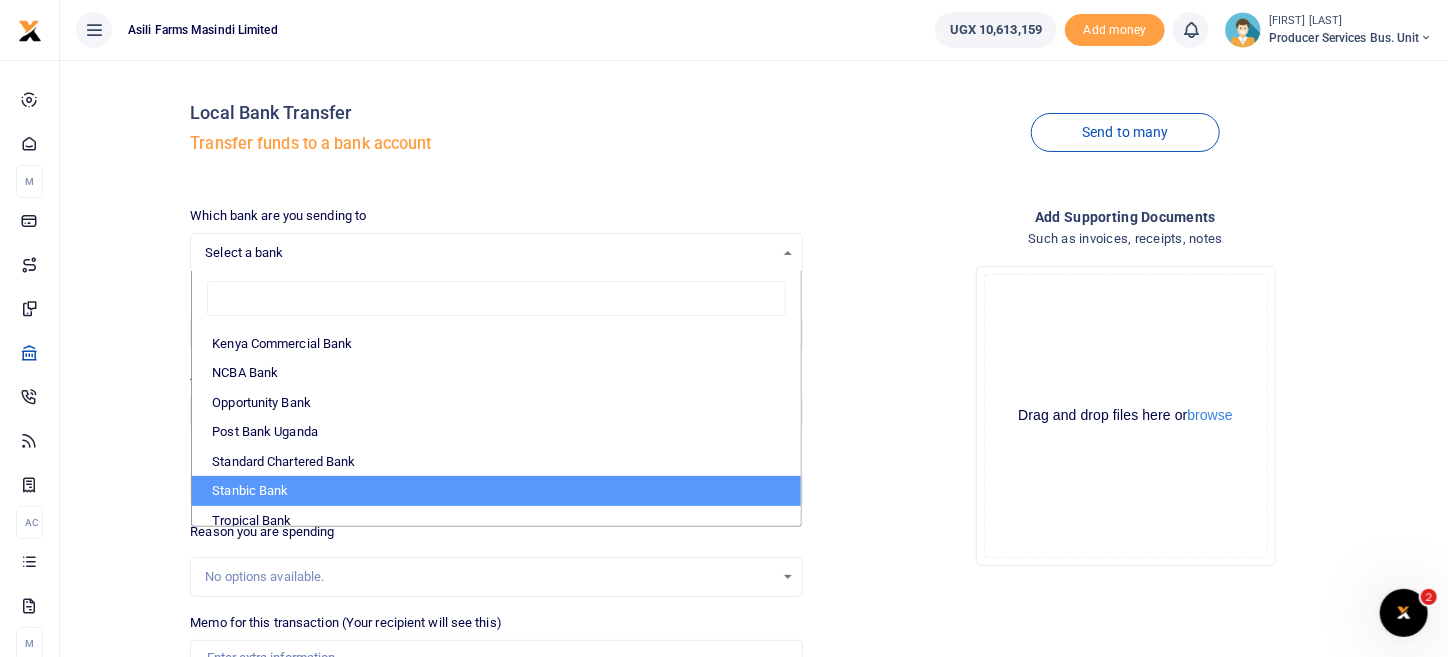 click on "Stanbic Bank" at bounding box center (496, 491) 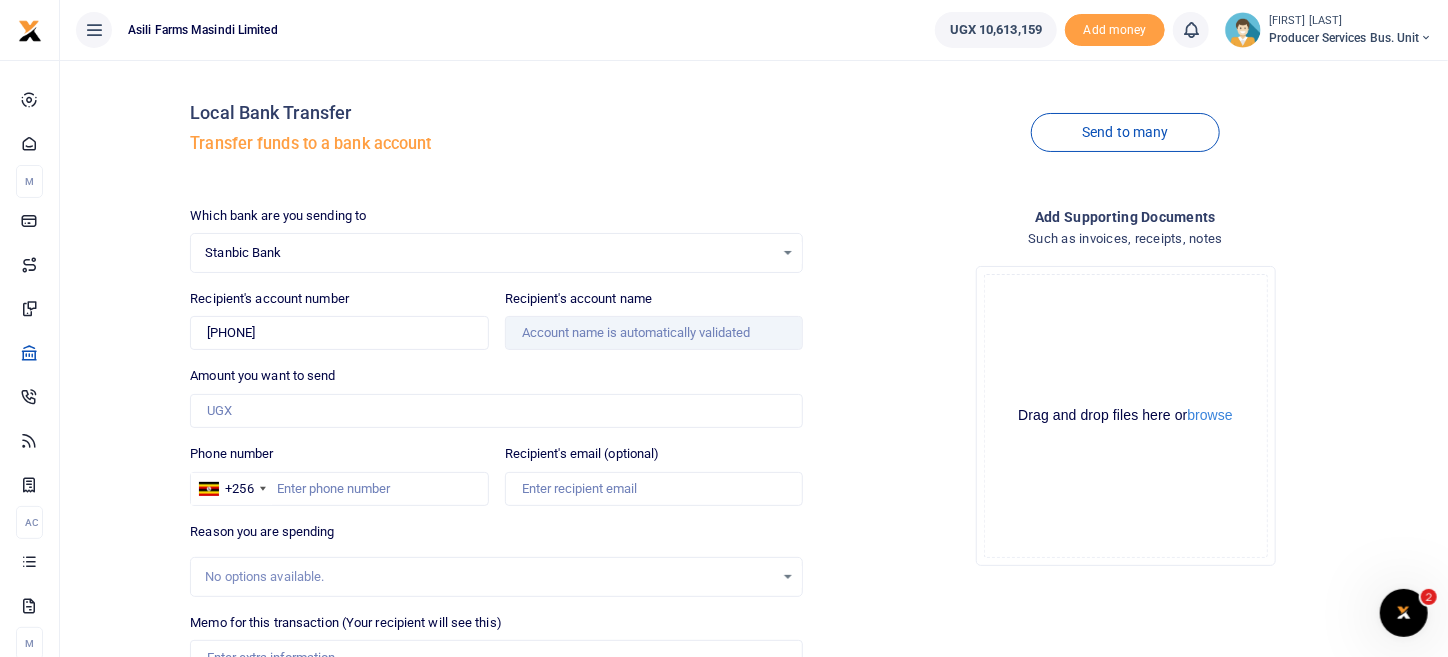 click on "Drop your files here Drag and drop files here or  browse Powered by  Uppy" at bounding box center [1125, 416] 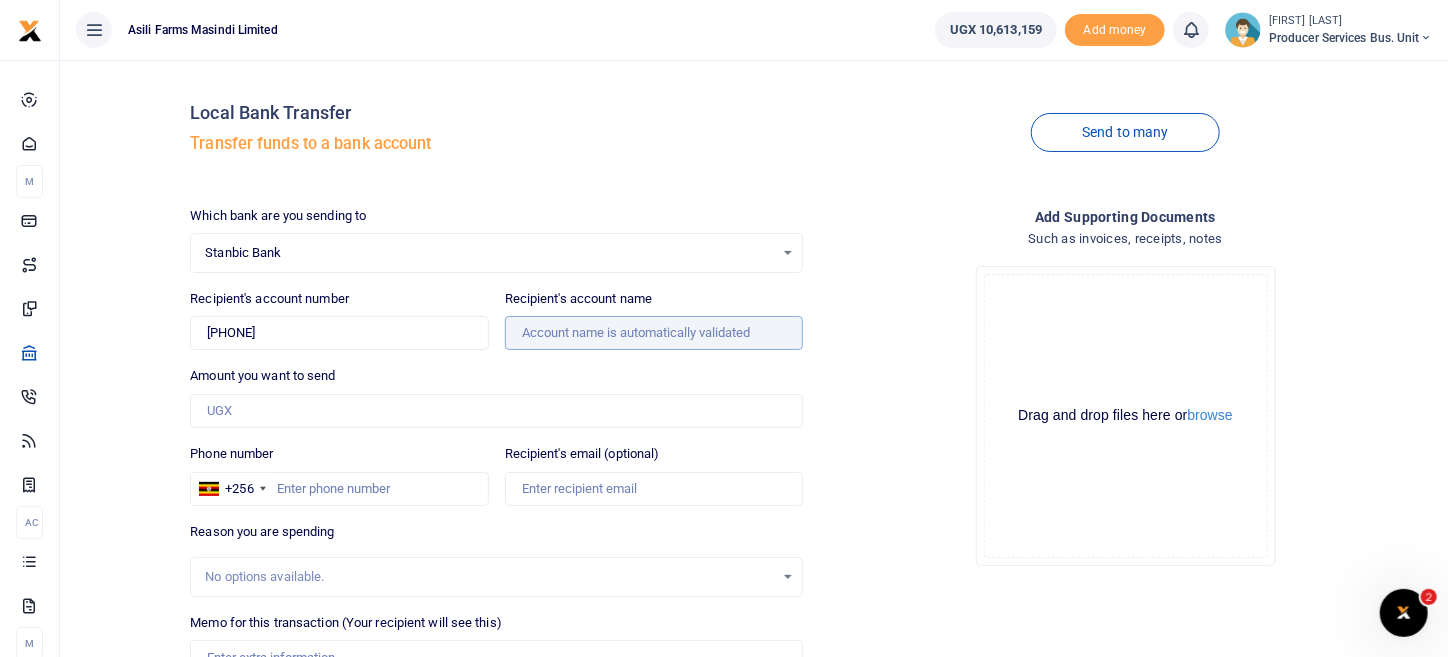 click on "Recipient's account name" at bounding box center (654, 333) 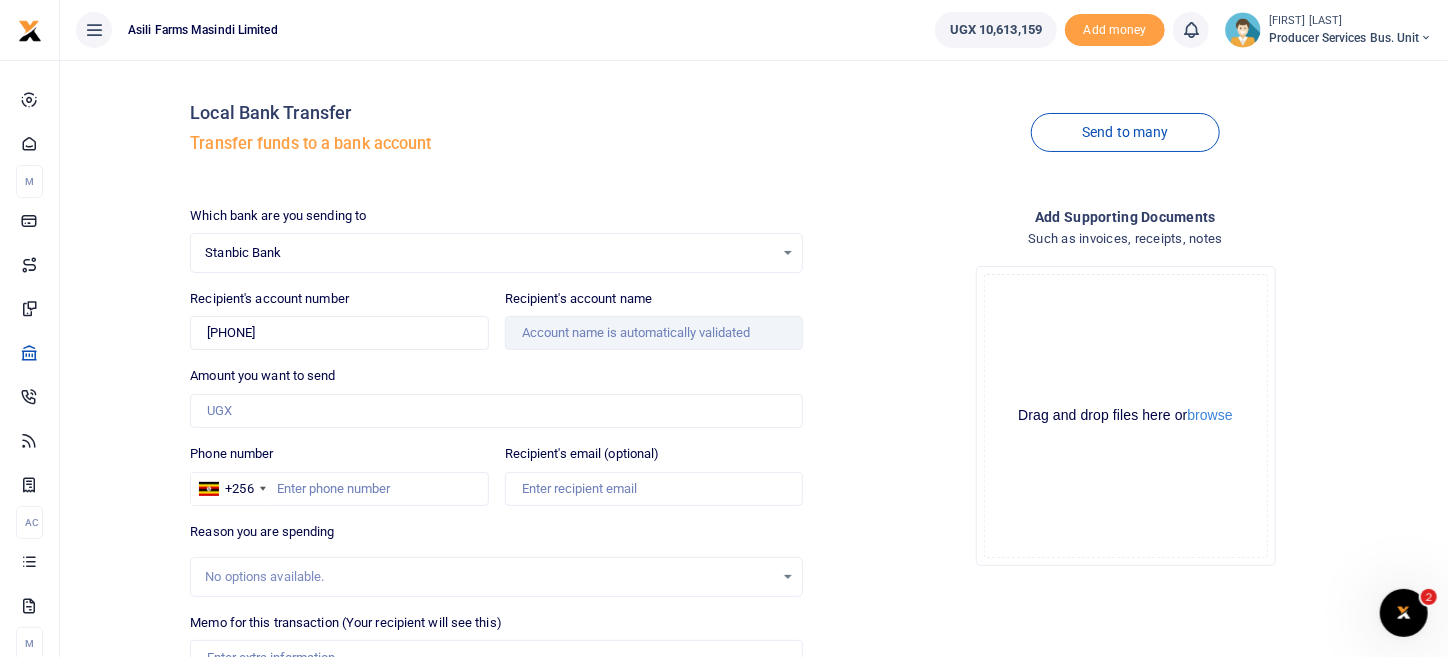 click on "Drop your files here Drag and drop files here or  browse Powered by  Uppy" at bounding box center (1125, 416) 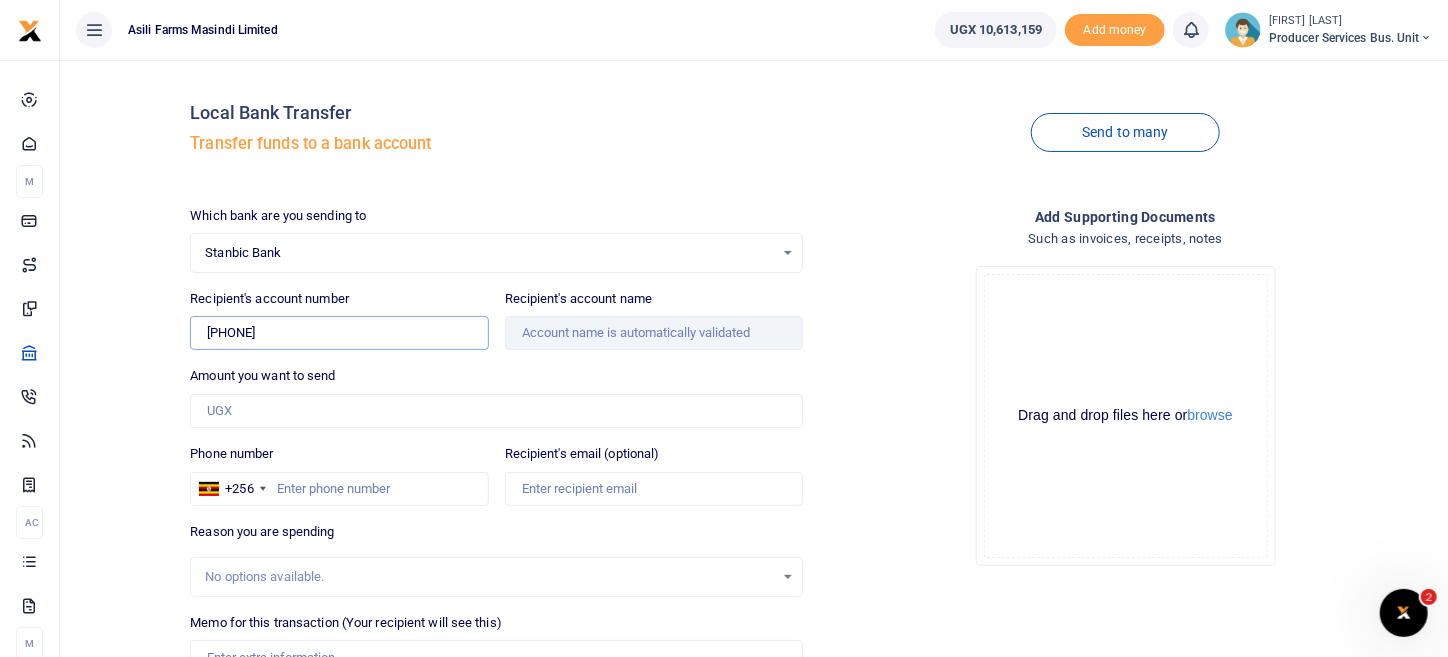 click on "[PHONE]" at bounding box center (339, 333) 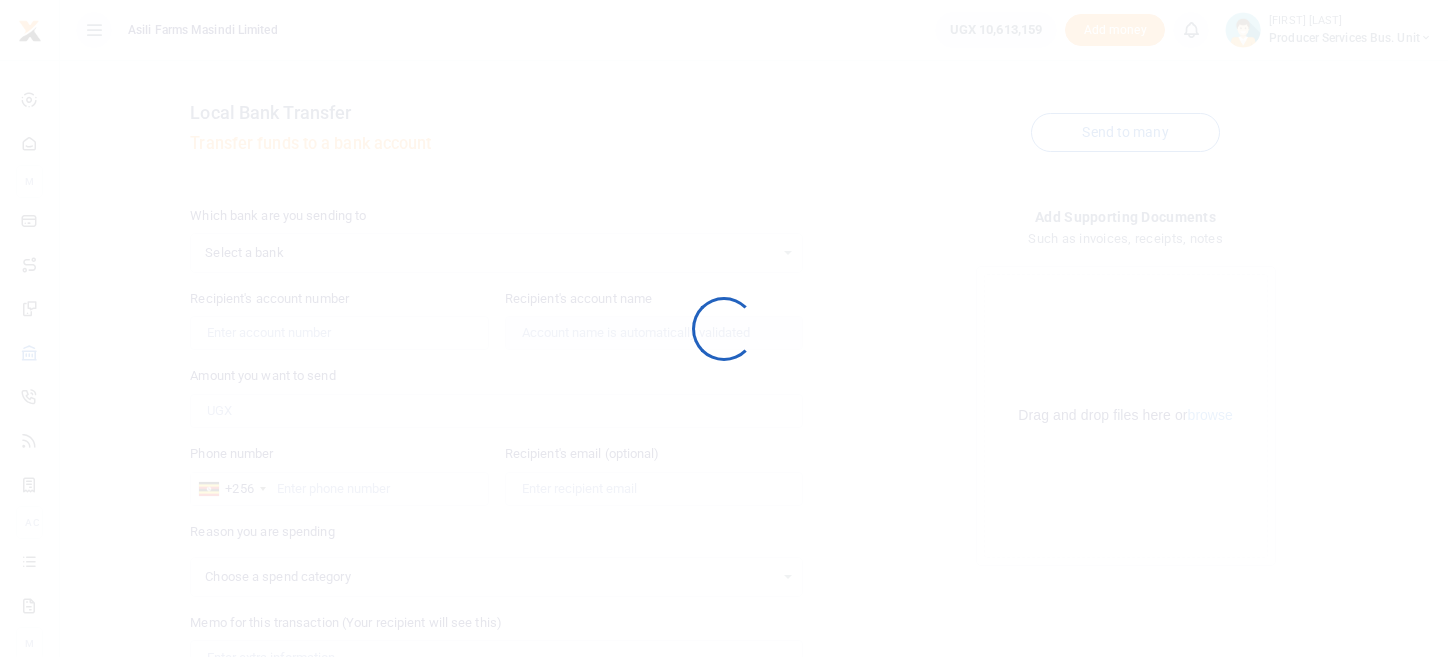 select 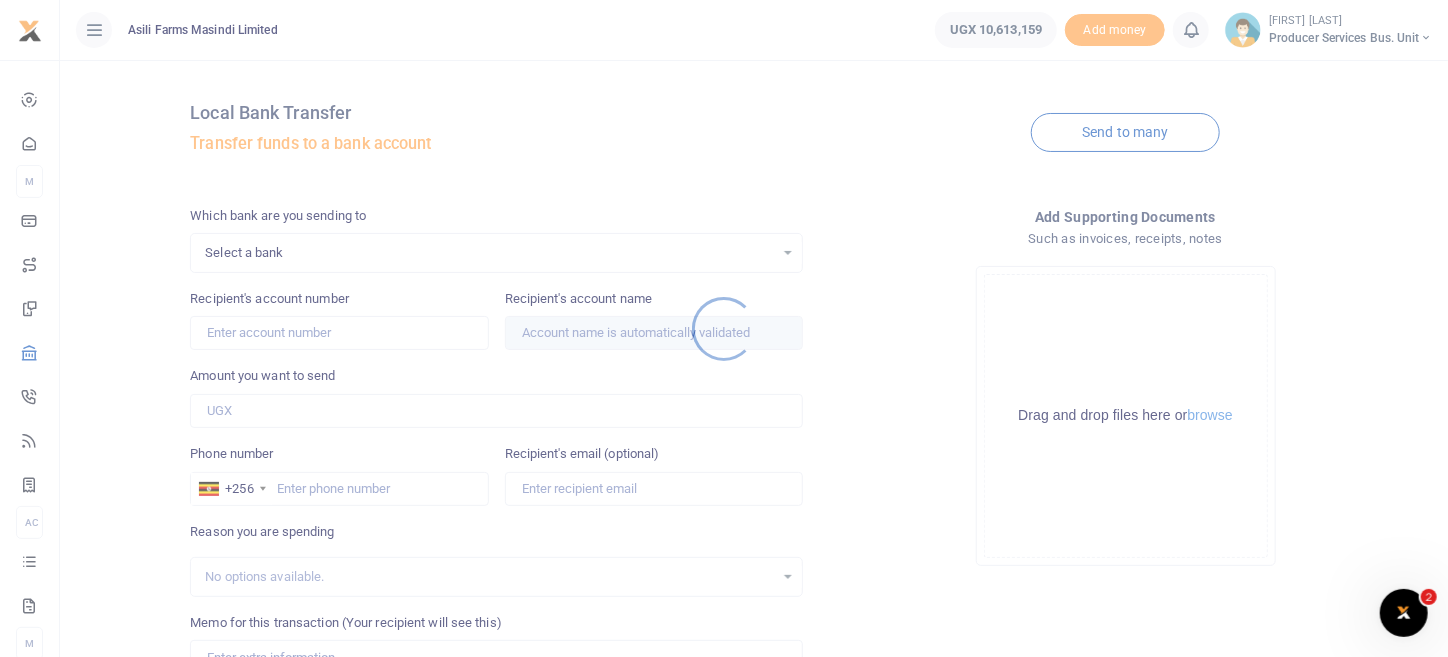 scroll, scrollTop: 0, scrollLeft: 0, axis: both 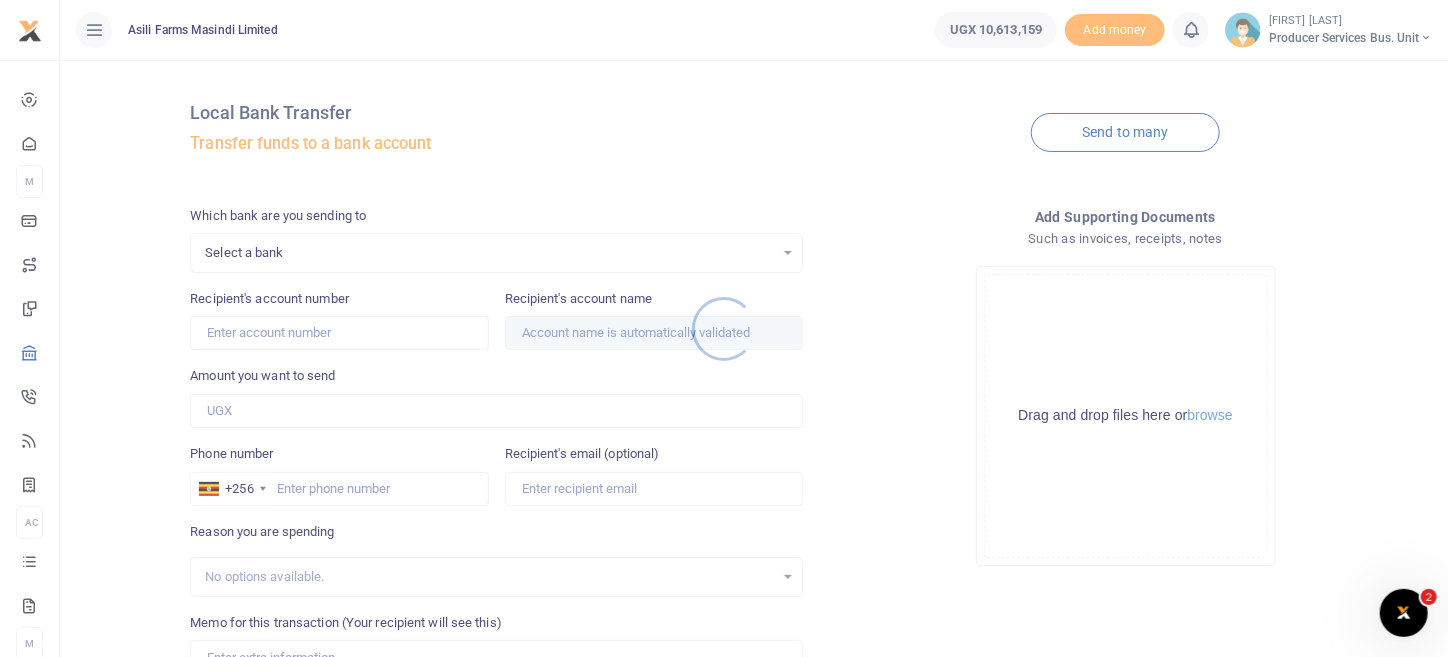 click at bounding box center (724, 328) 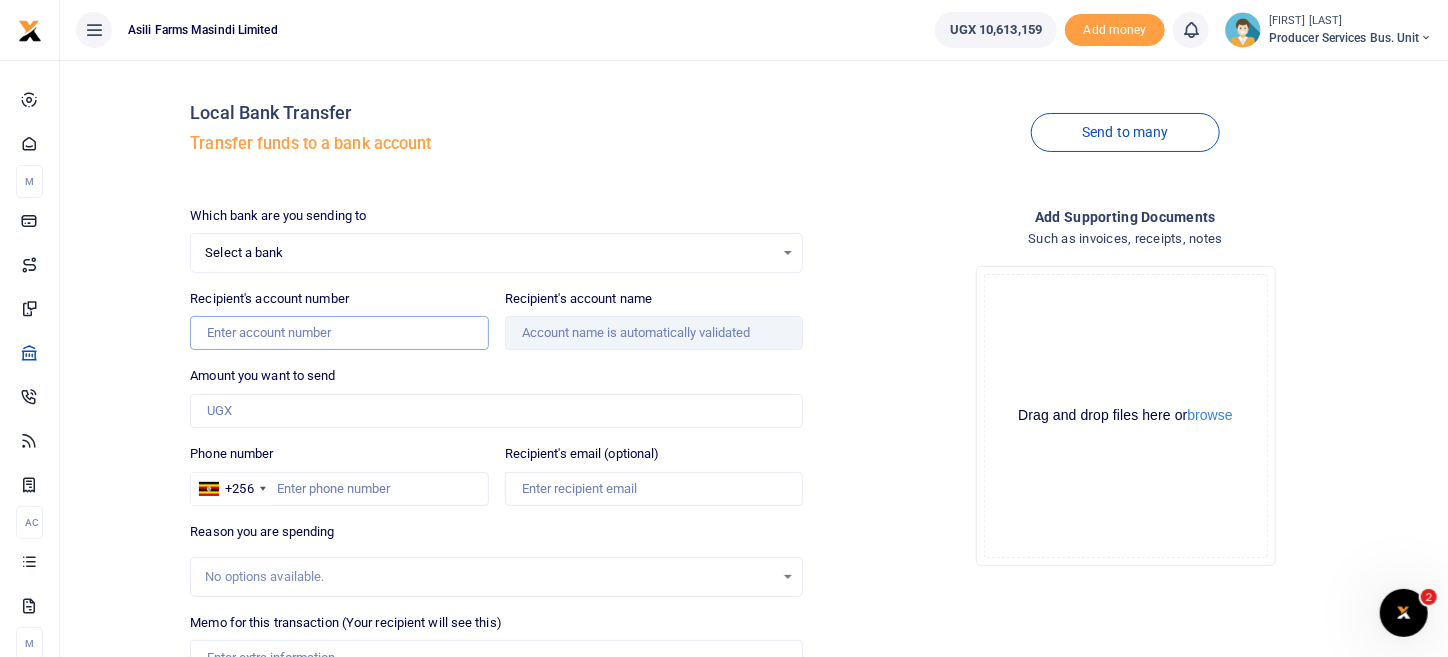 click on "Recipient's account number" at bounding box center [339, 333] 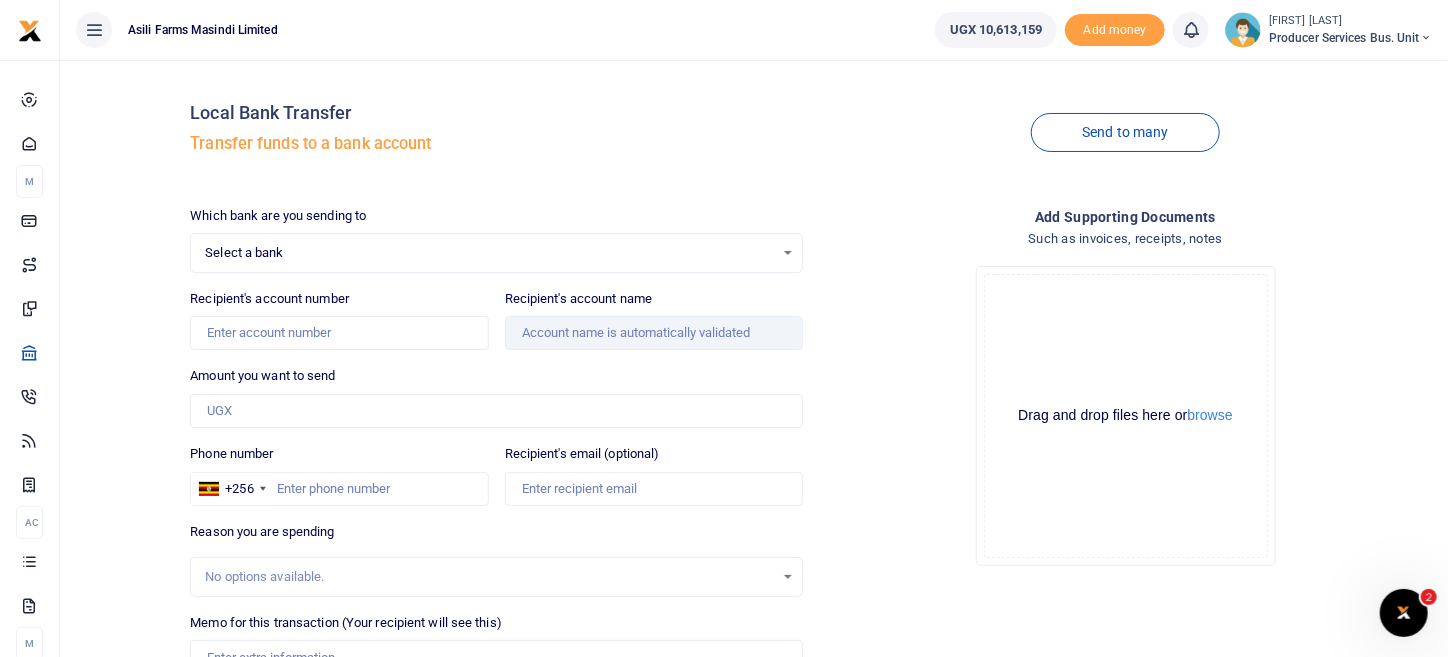 click on "Which bank are you sending to" at bounding box center [278, 216] 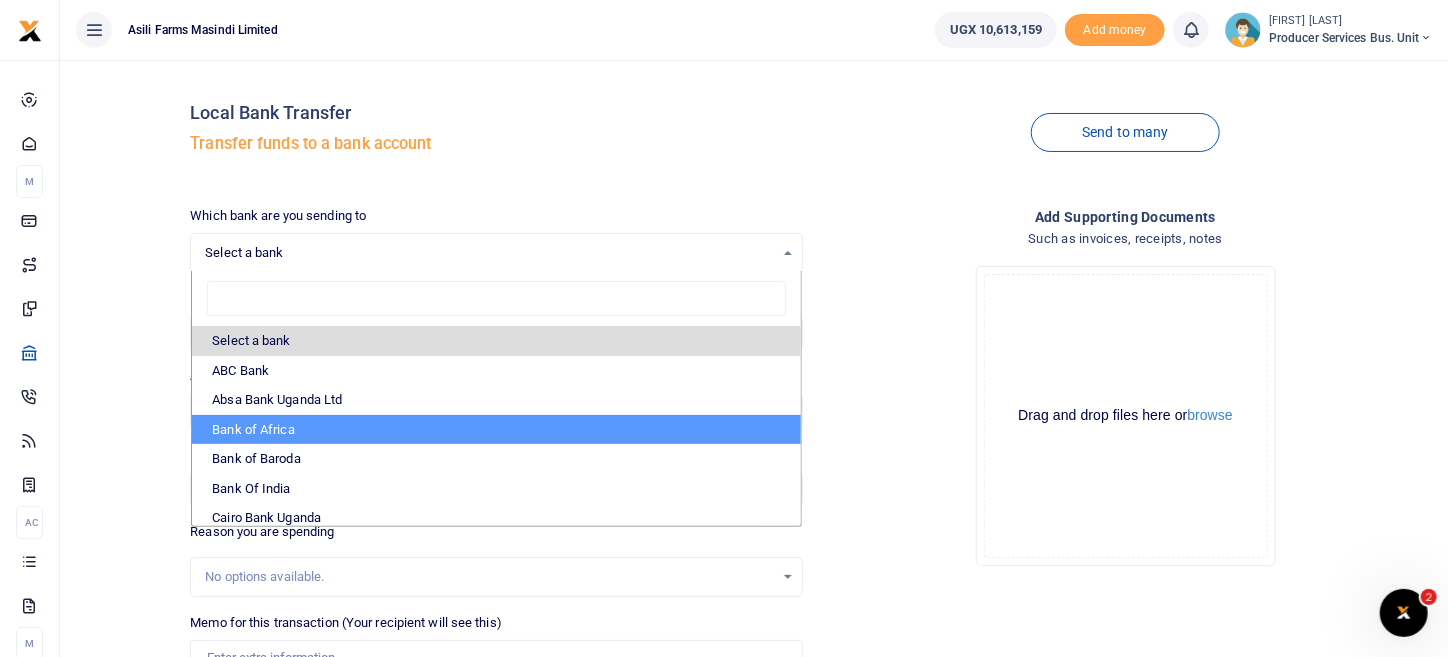 scroll, scrollTop: 194, scrollLeft: 0, axis: vertical 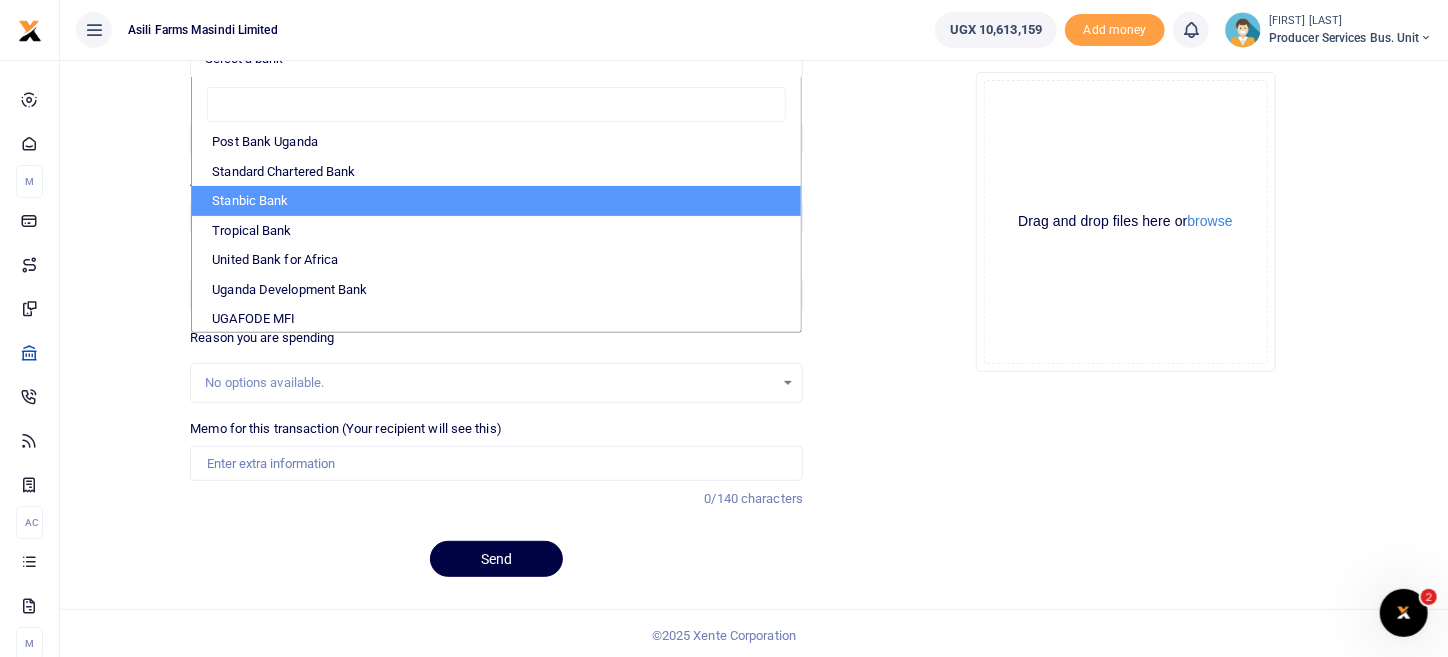 click on "Stanbic Bank" at bounding box center (496, 201) 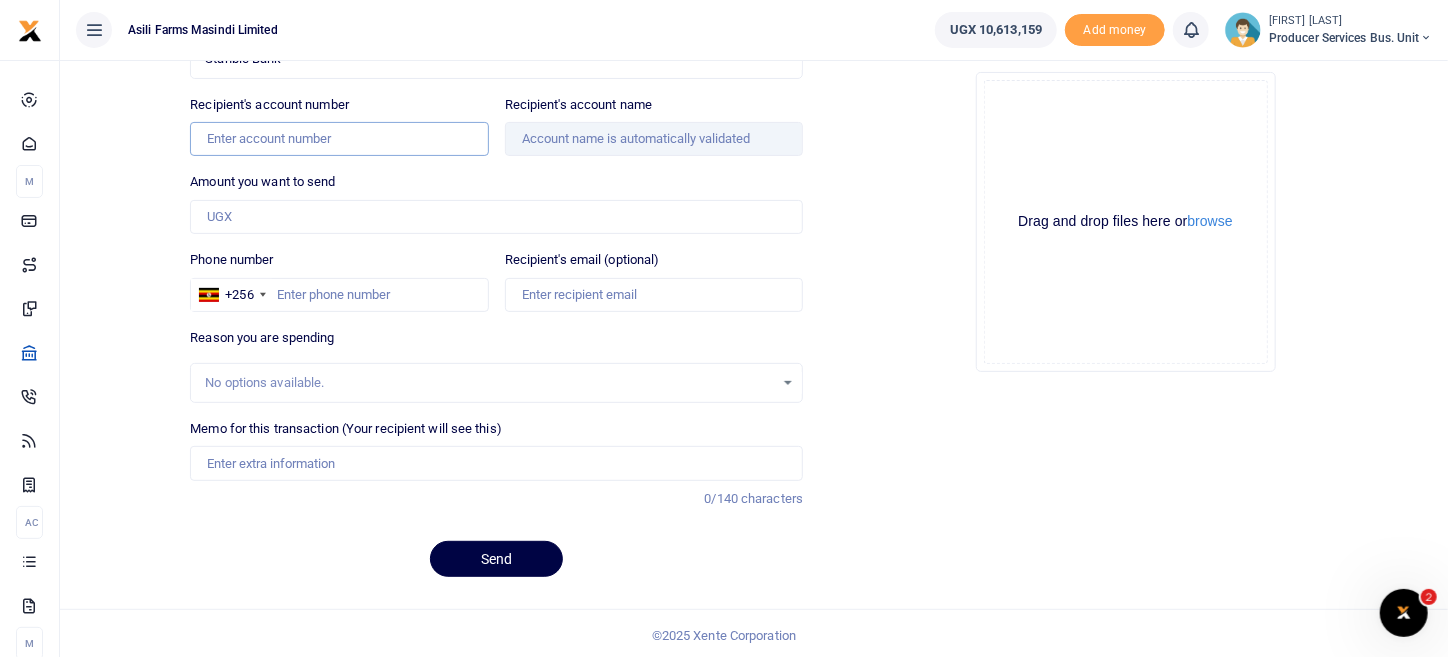 click on "Recipient's account number" at bounding box center [339, 139] 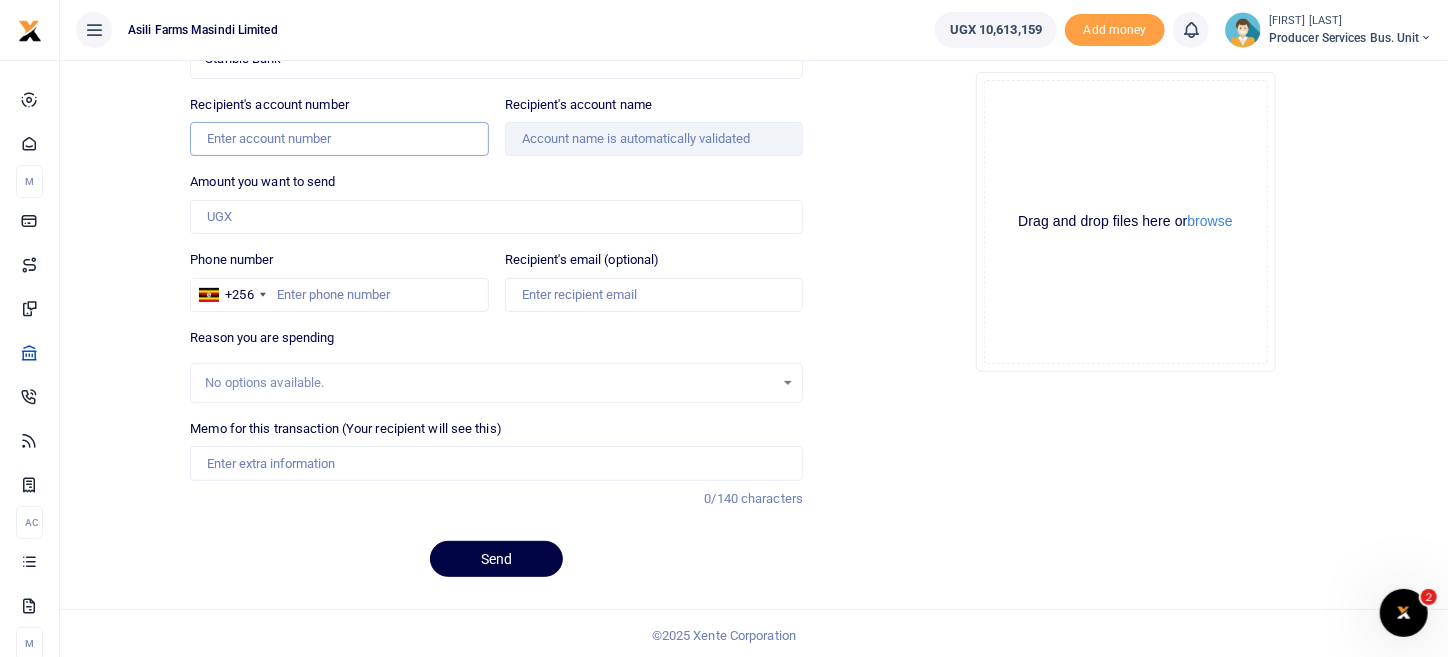 paste on "903 0021 687 994" 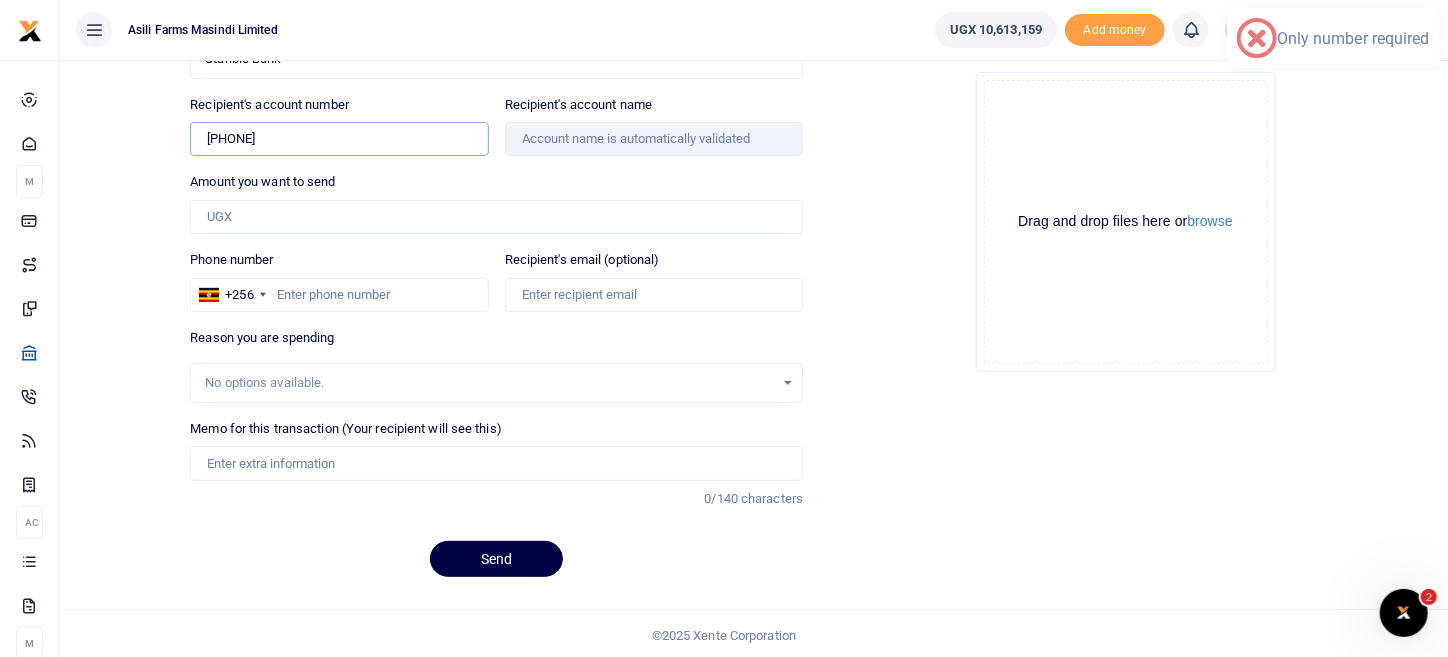 click on "903 0021 687 994" at bounding box center [339, 139] 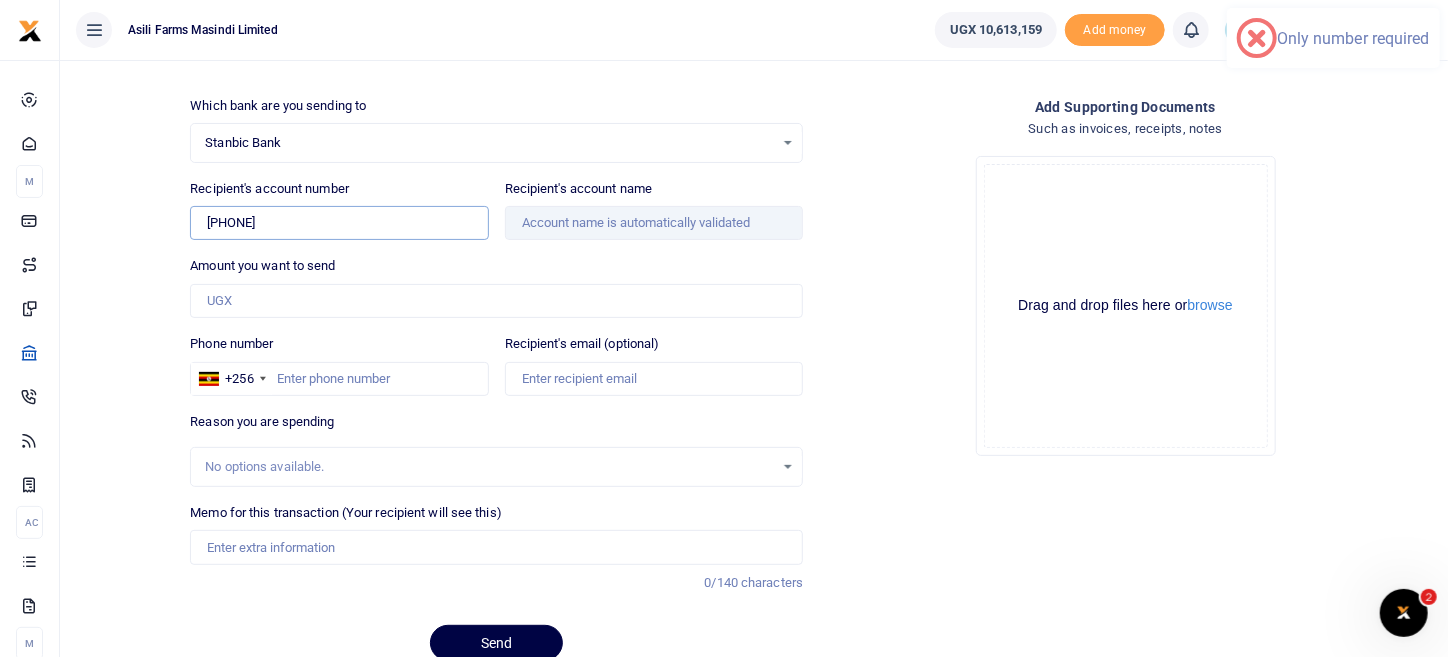 scroll, scrollTop: 0, scrollLeft: 0, axis: both 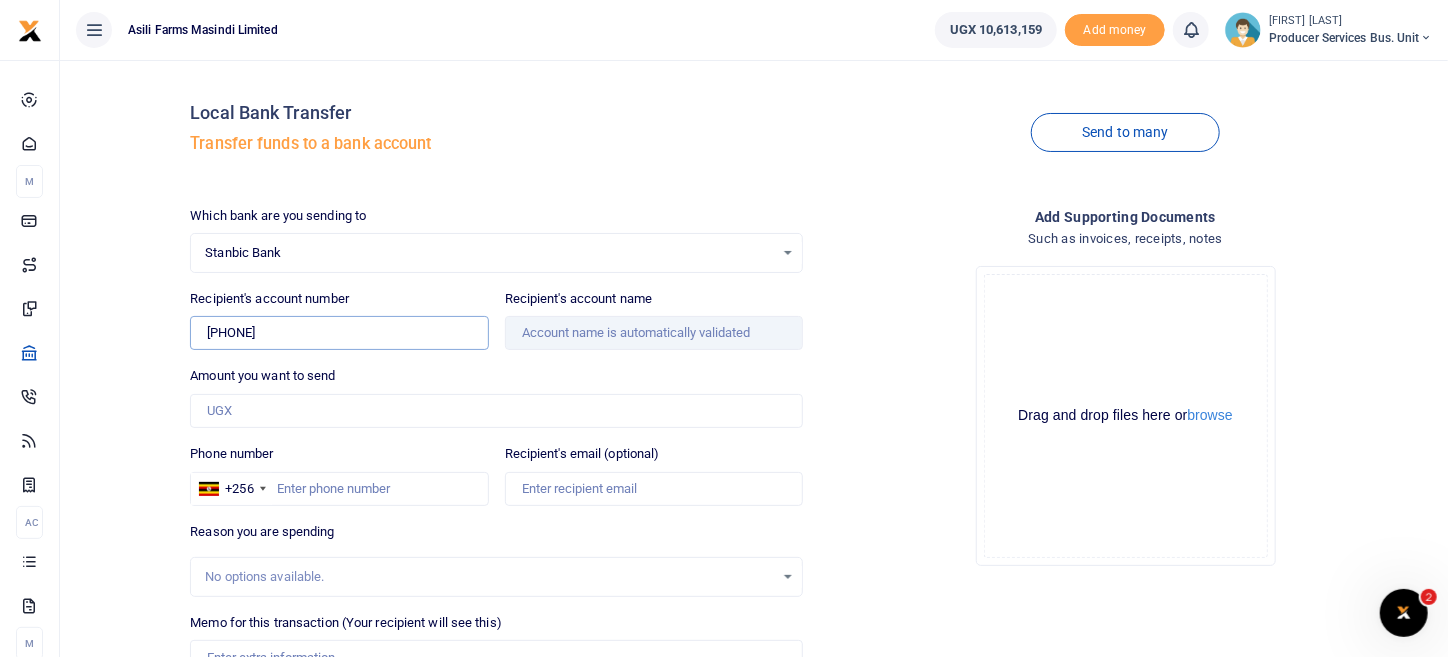click on "903 0021 687 994" at bounding box center (339, 333) 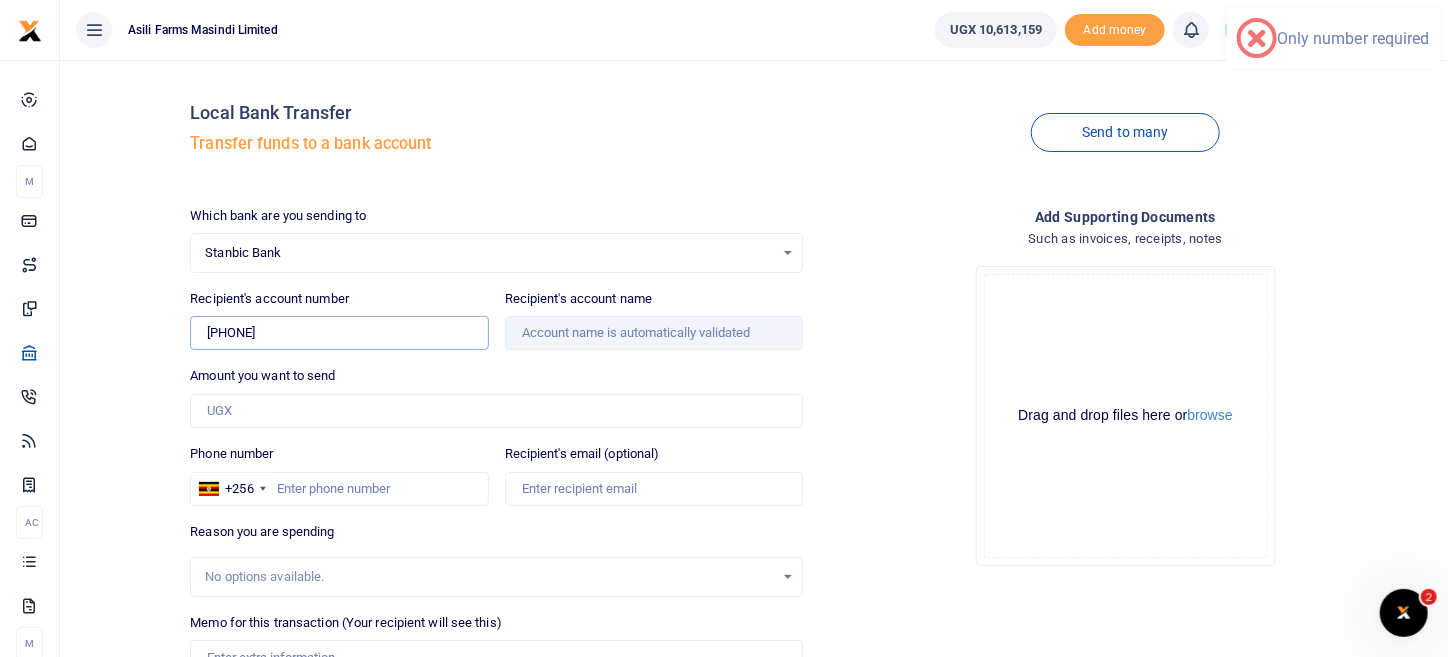 drag, startPoint x: 329, startPoint y: 330, endPoint x: 147, endPoint y: 336, distance: 182.09888 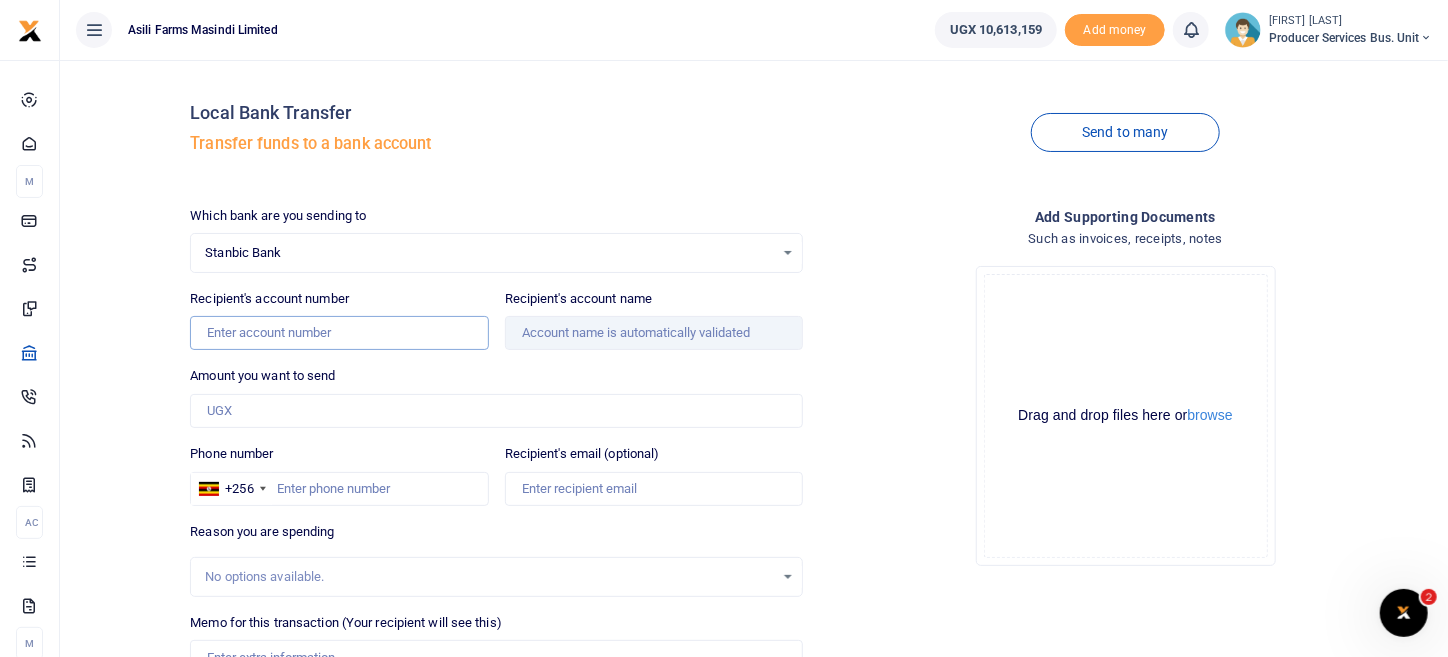 paste on "903 0021 687 994" 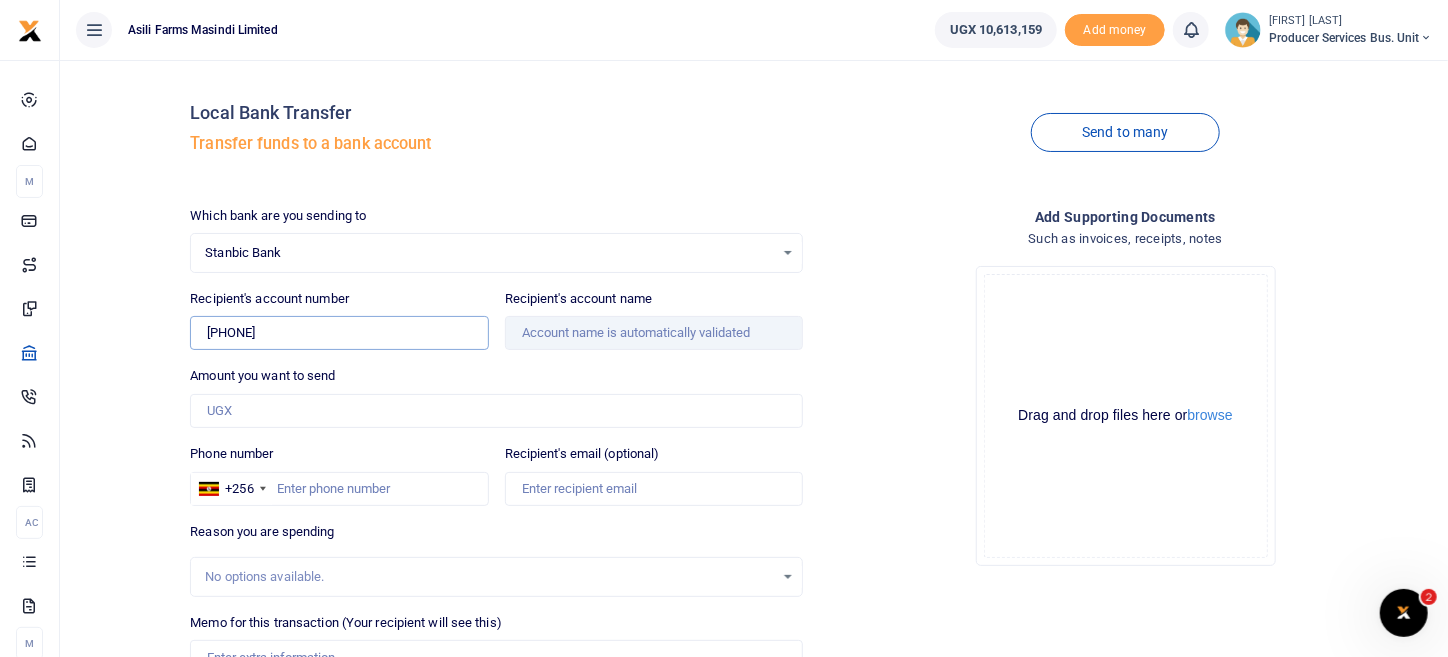drag, startPoint x: 323, startPoint y: 333, endPoint x: 142, endPoint y: 336, distance: 181.02486 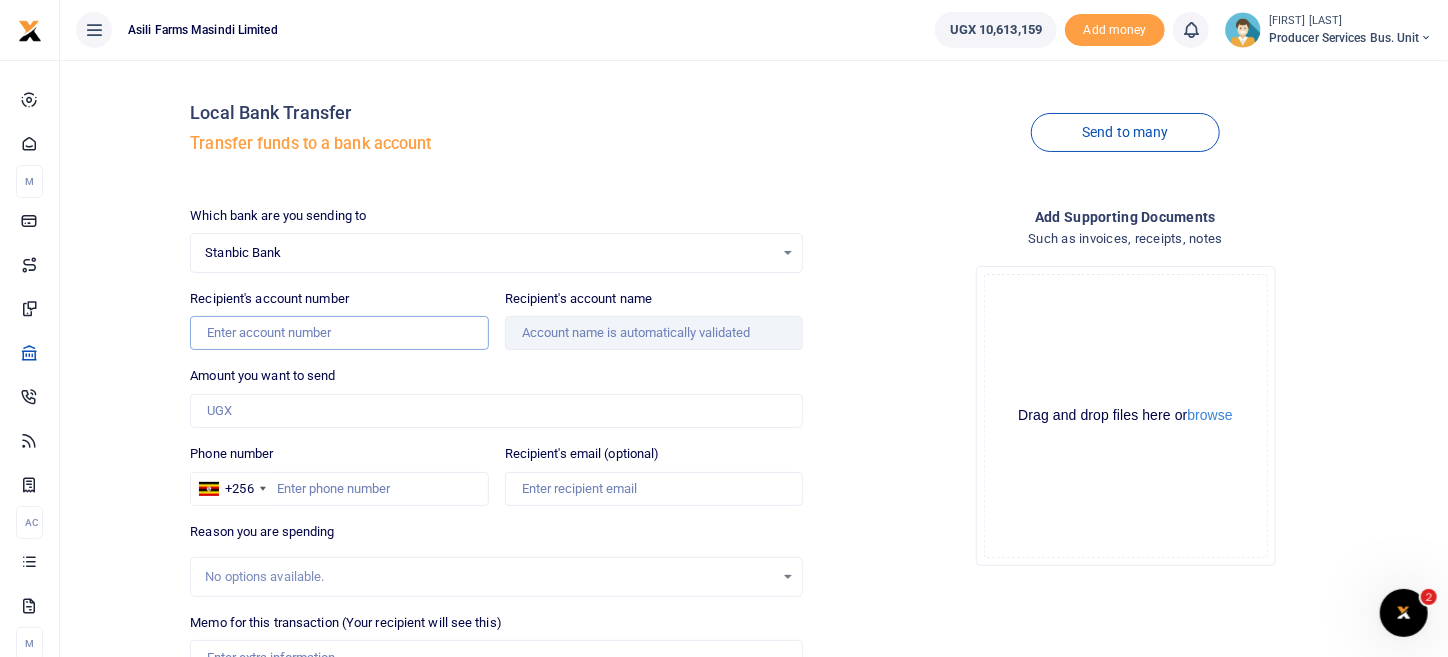 paste on "903 0021 687 994" 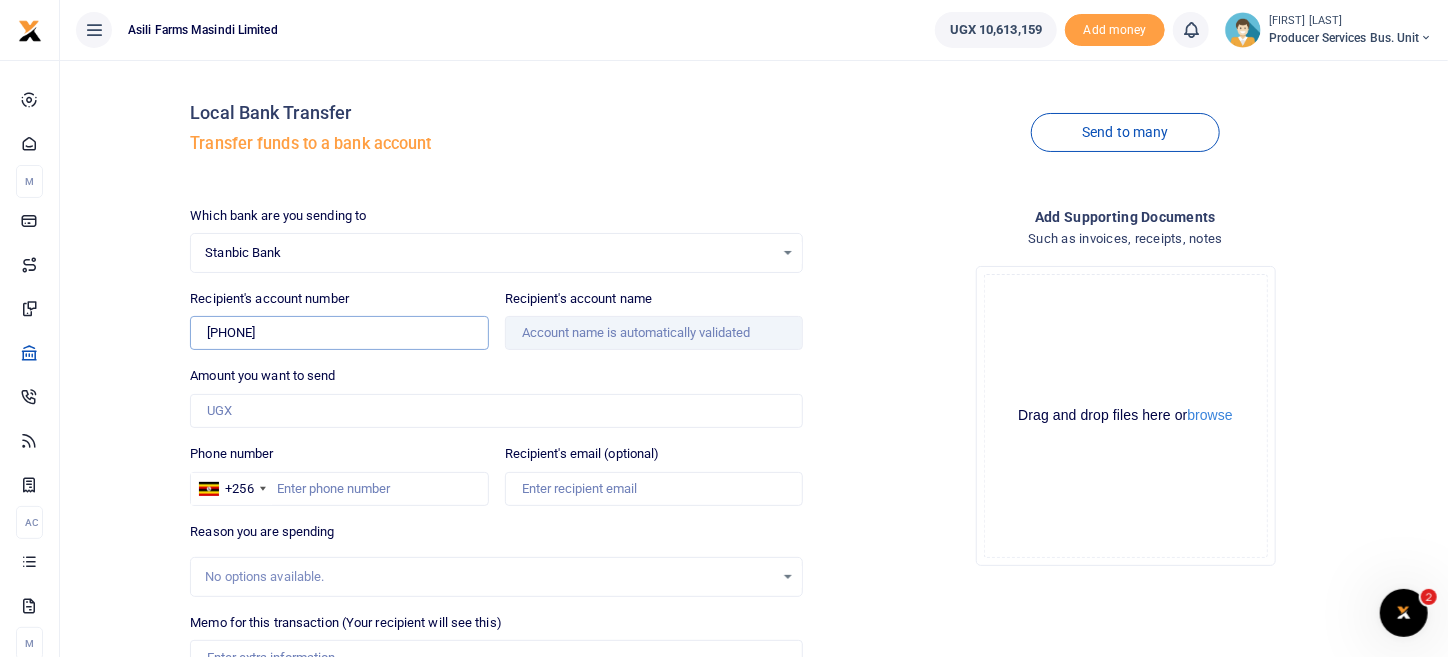 click on "903 0021 687 994" at bounding box center (339, 333) 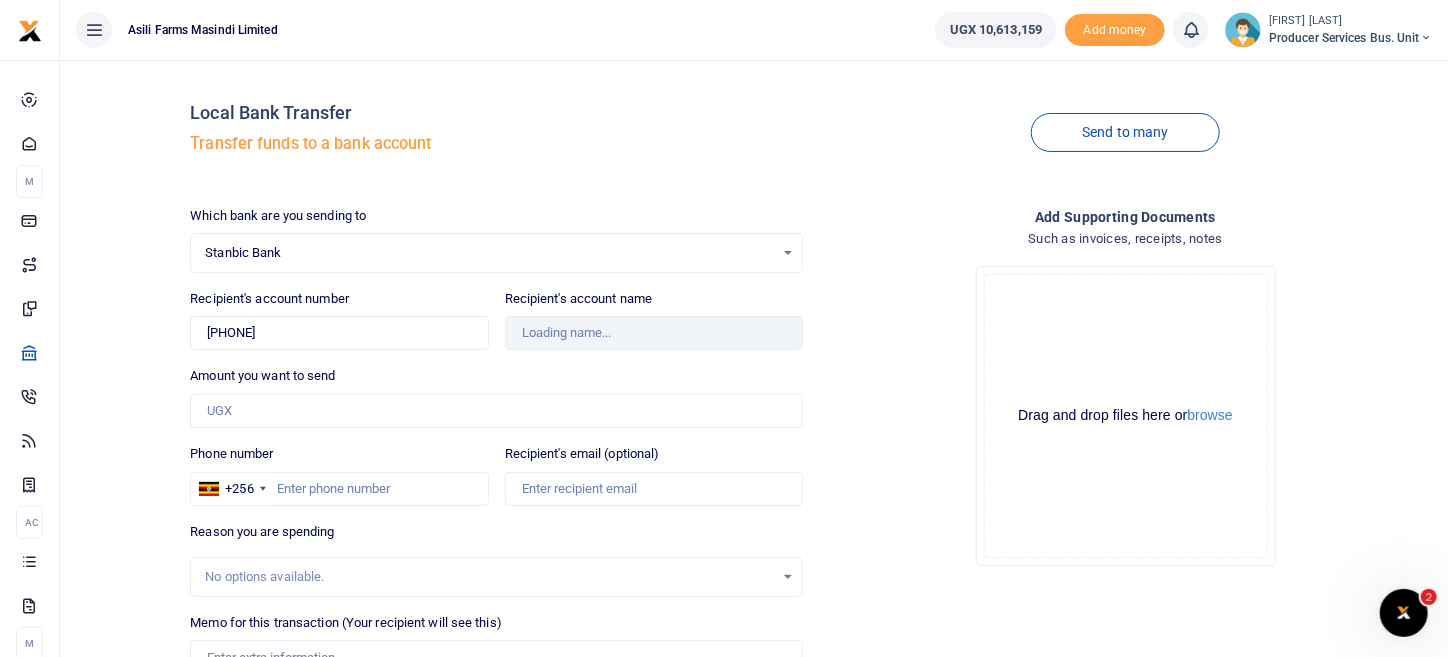 click on "Drop your files here Drag and drop files here or  browse Powered by  Uppy" at bounding box center [1125, 416] 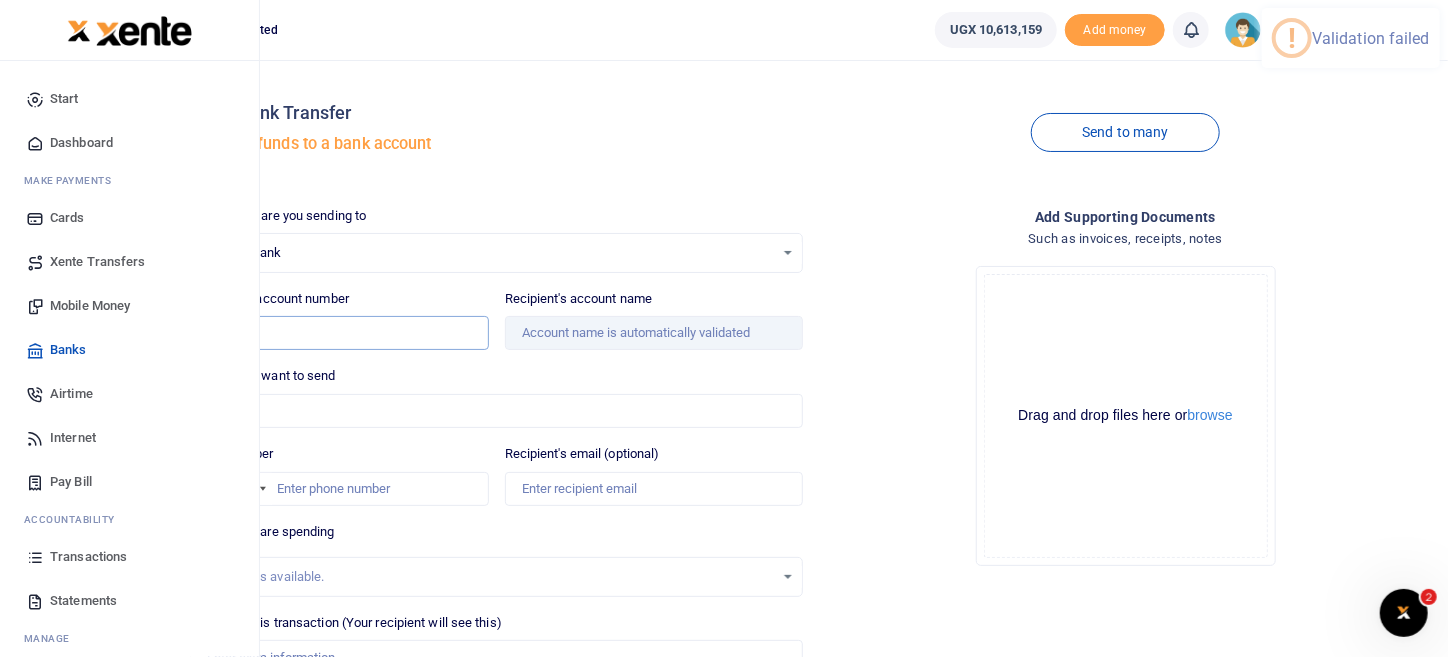 drag, startPoint x: 332, startPoint y: 326, endPoint x: 51, endPoint y: 331, distance: 281.0445 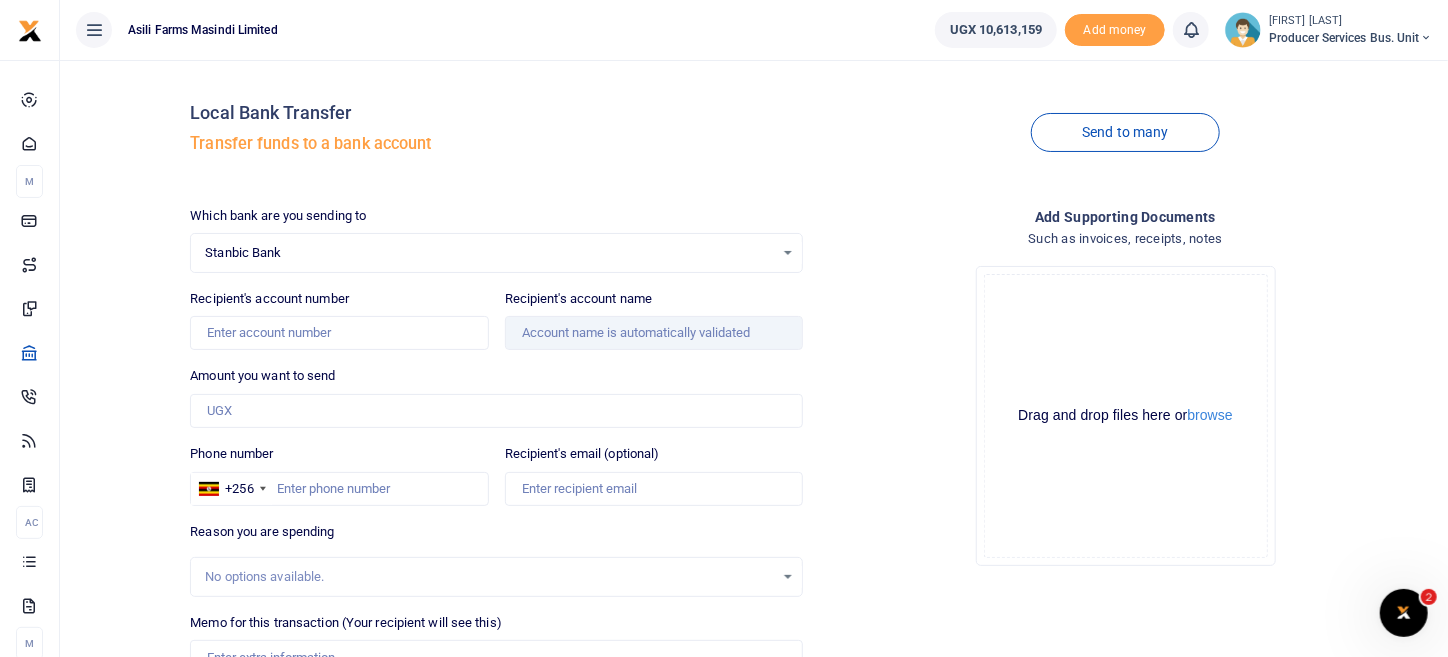 click on "Drop your files here Drag and drop files here or  browse Powered by  Uppy" at bounding box center (1125, 416) 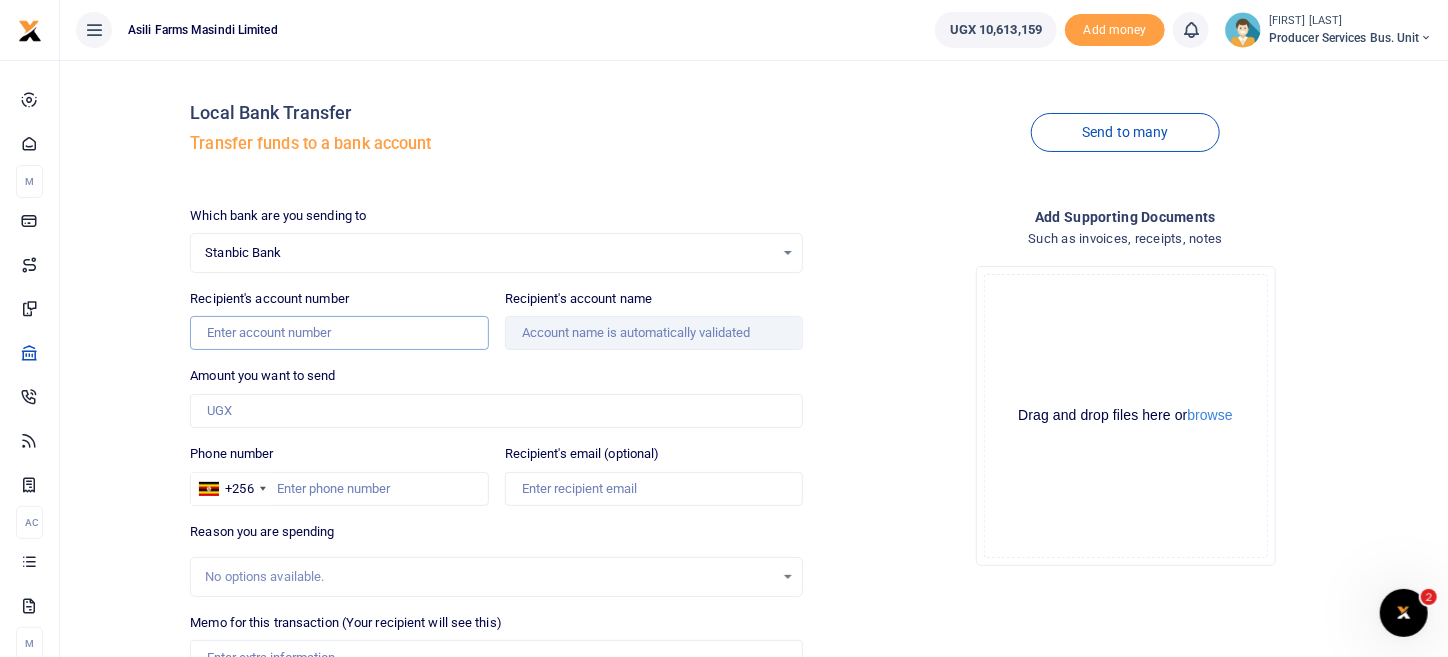 click on "Recipient's account number" at bounding box center [339, 333] 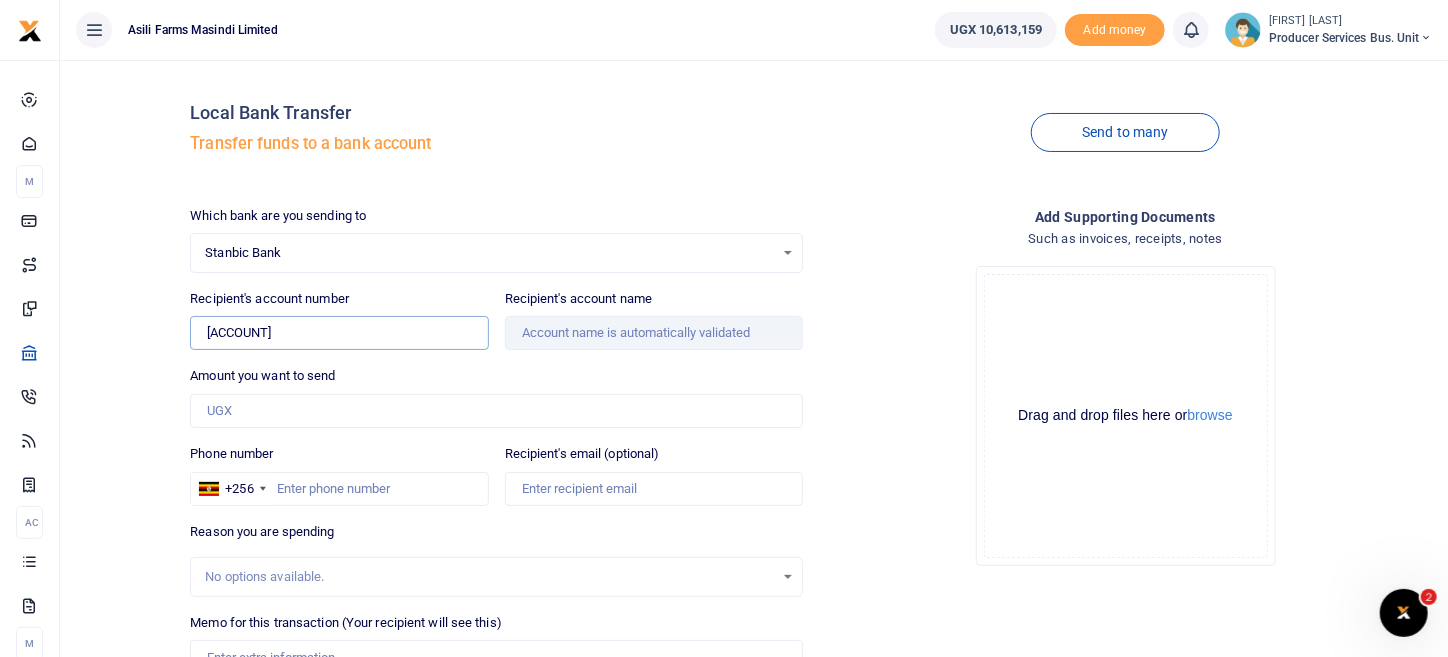 type on "1030002023674" 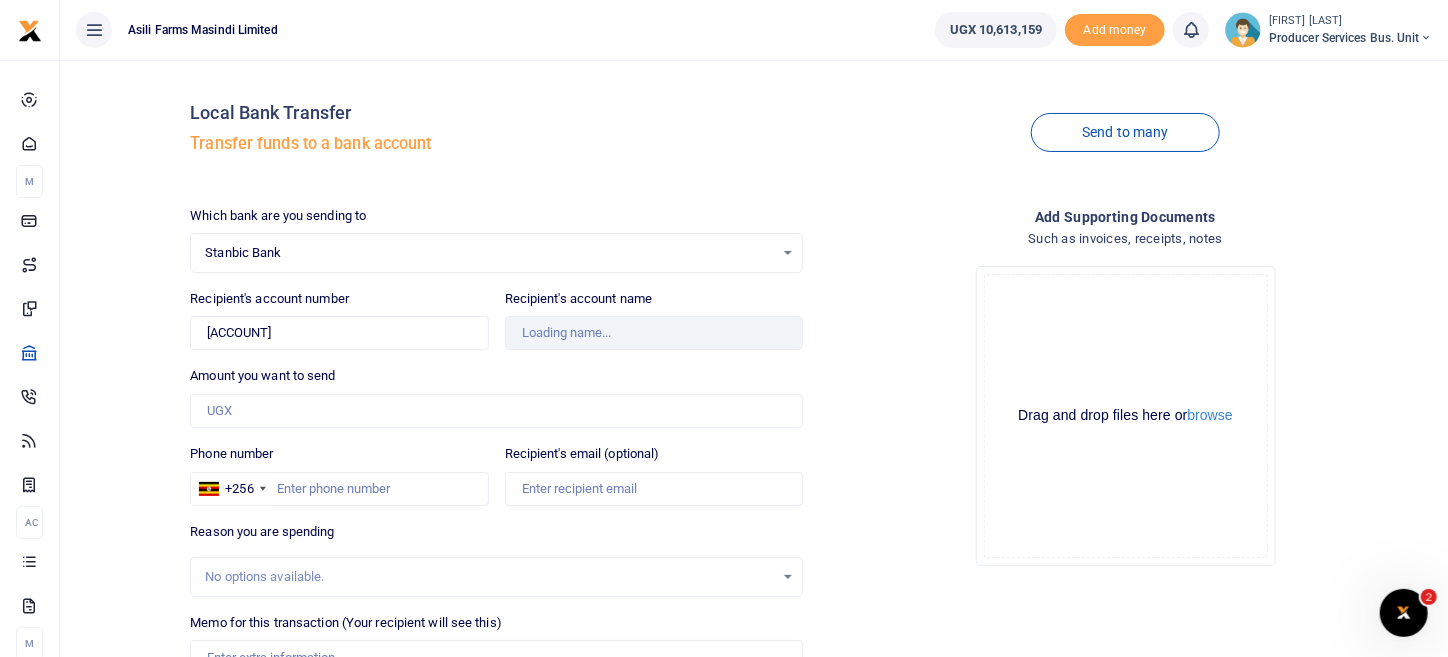 type on "[FIRST] [LAST]" 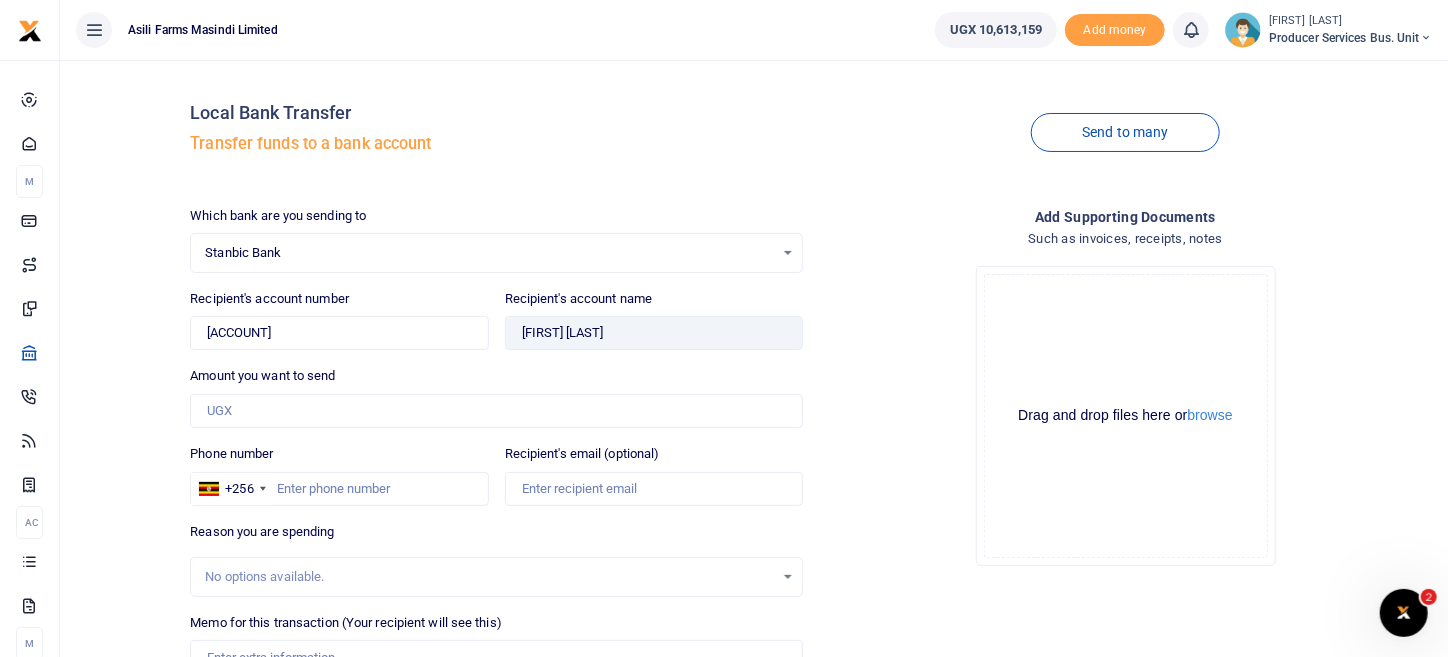 click on "Stanbic Bank" at bounding box center (489, 253) 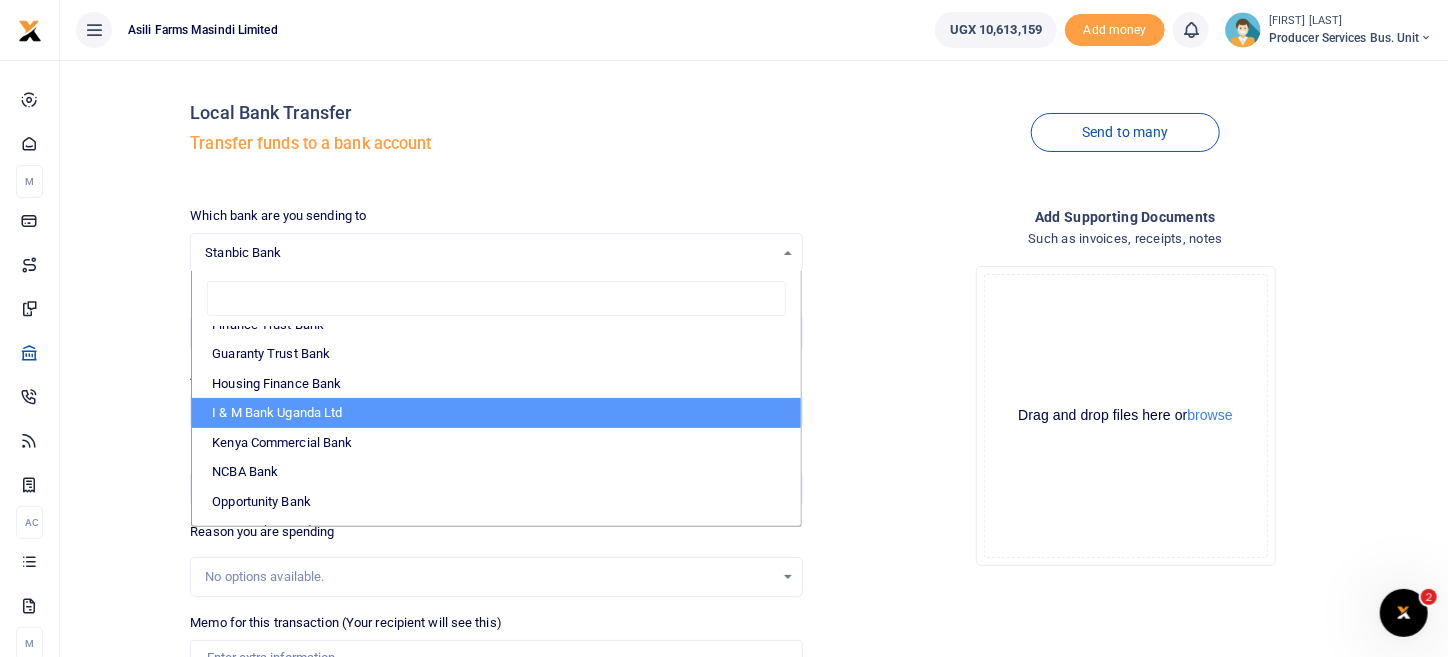 scroll, scrollTop: 499, scrollLeft: 0, axis: vertical 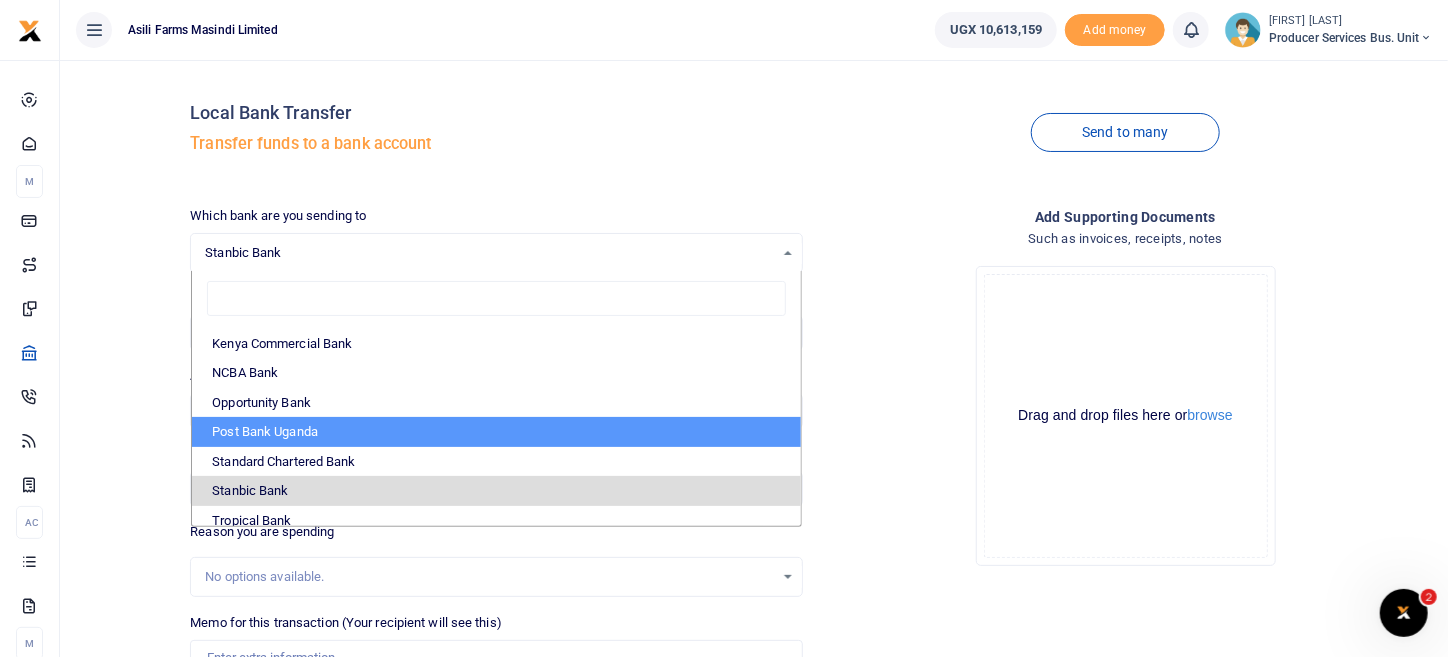click on "Post Bank Uganda" at bounding box center [496, 432] 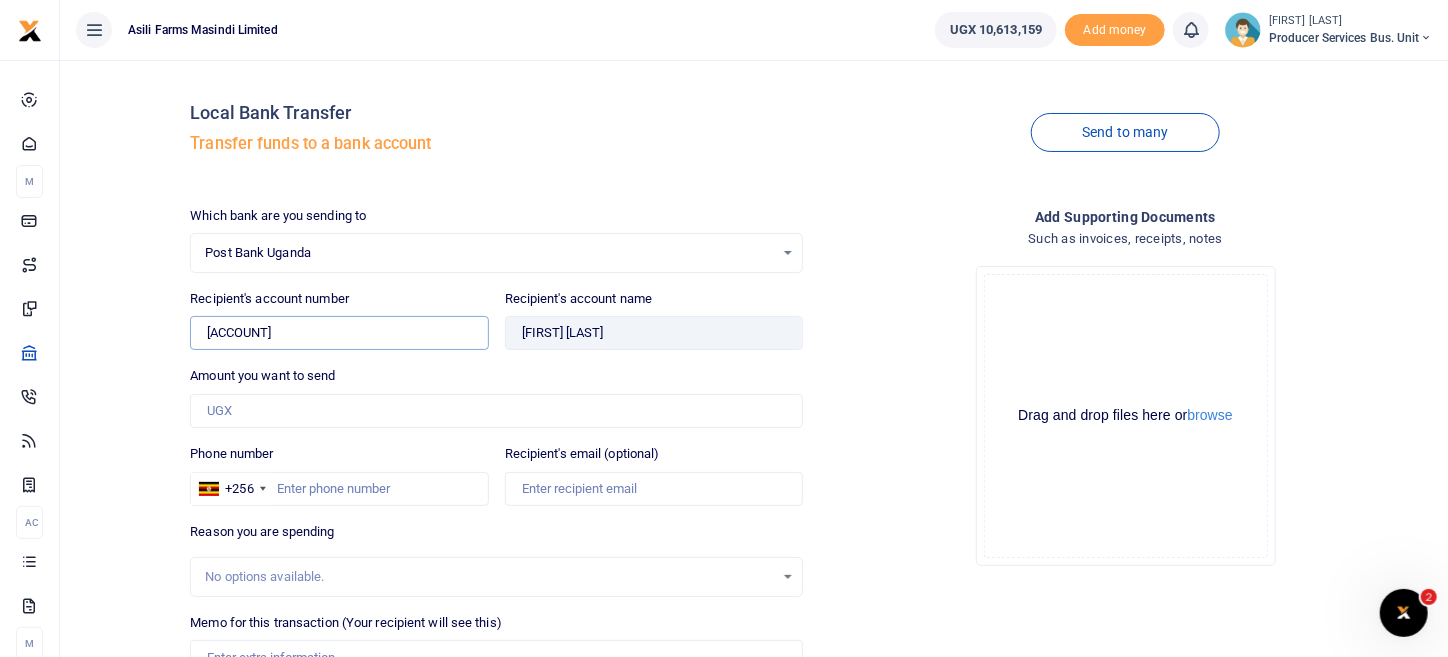 drag, startPoint x: 324, startPoint y: 333, endPoint x: 181, endPoint y: 336, distance: 143.03146 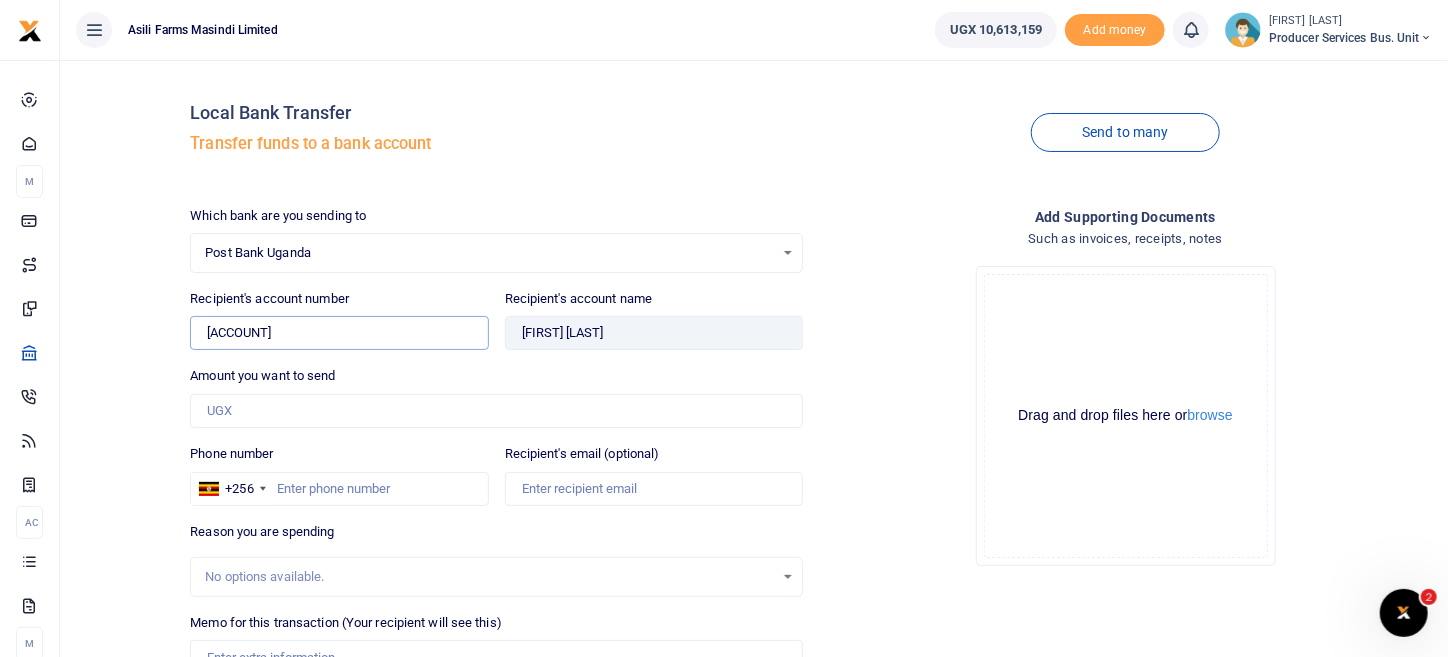 type 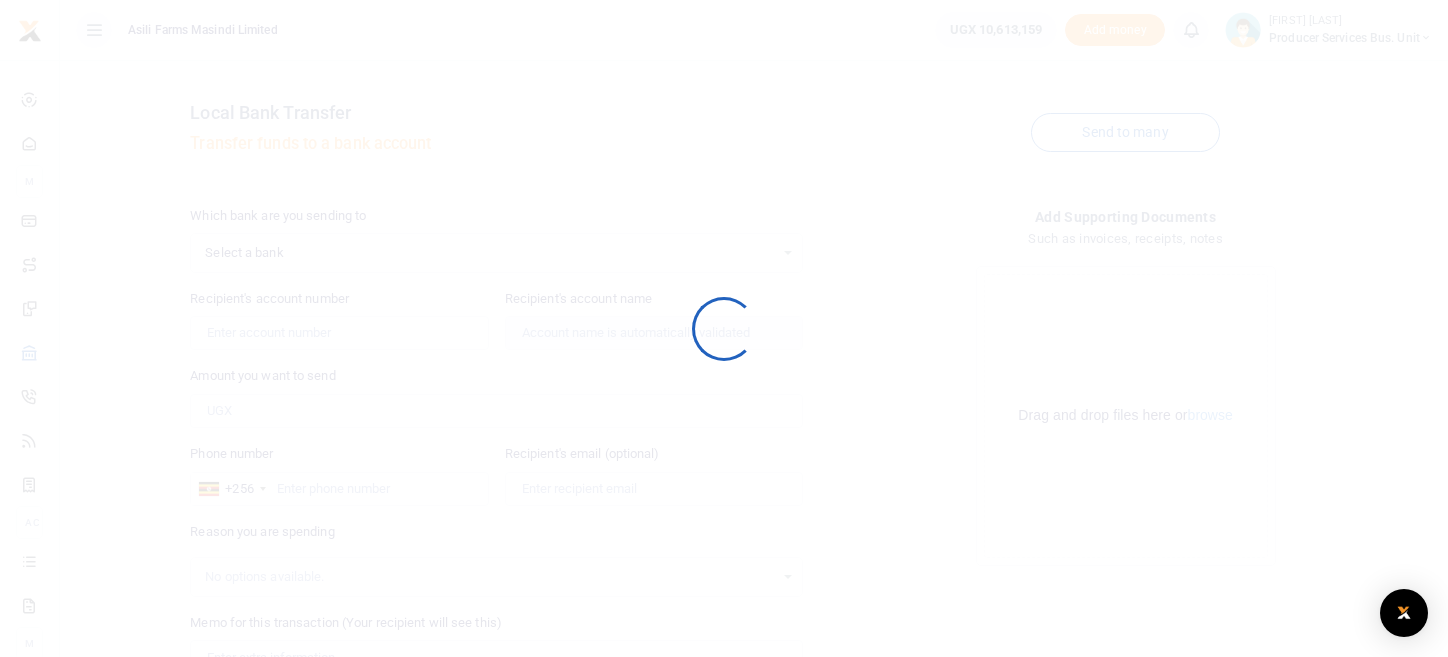 scroll, scrollTop: 0, scrollLeft: 0, axis: both 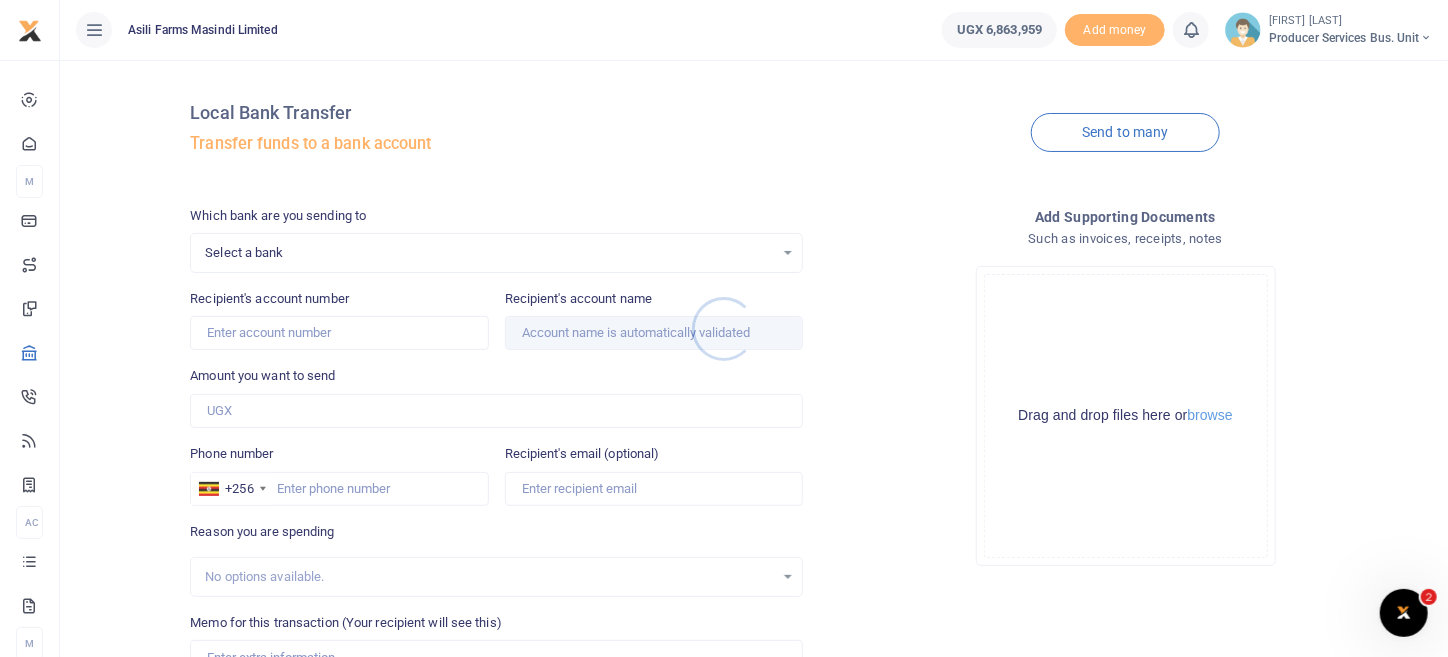 click at bounding box center [724, 328] 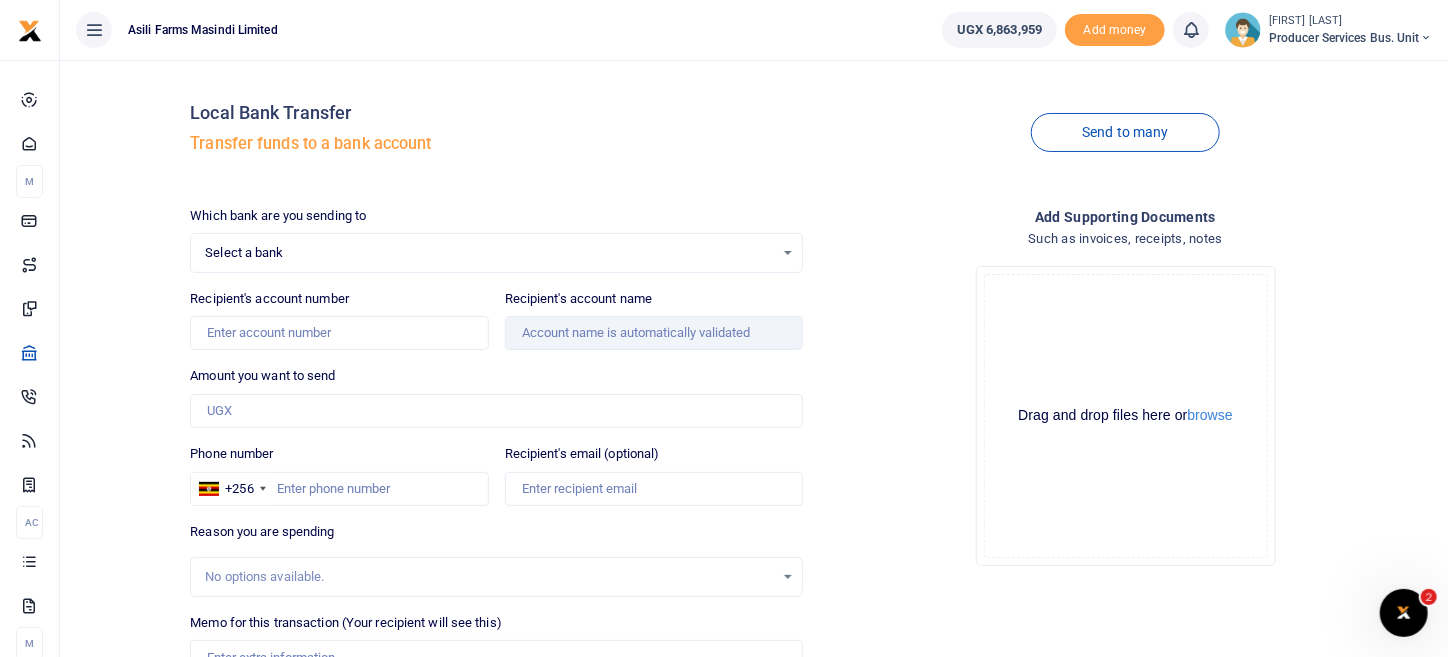 click on "Select a bank" at bounding box center [489, 253] 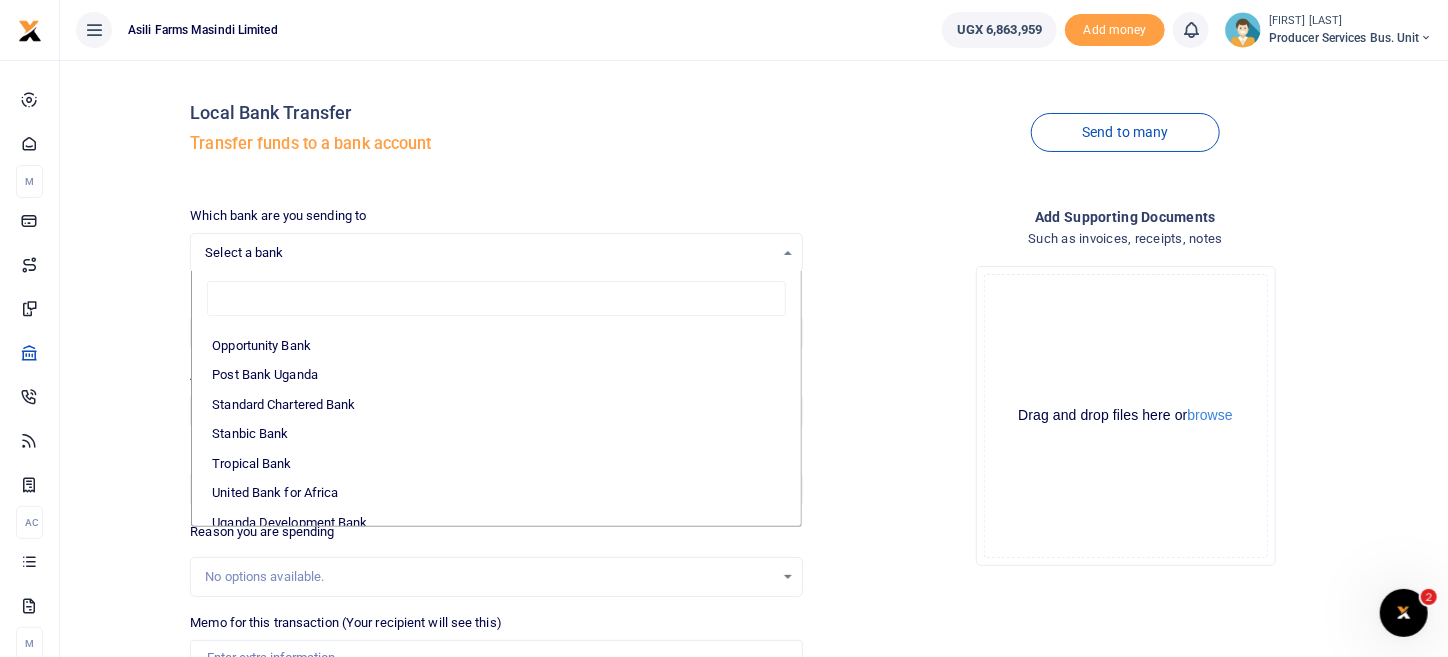 scroll, scrollTop: 595, scrollLeft: 0, axis: vertical 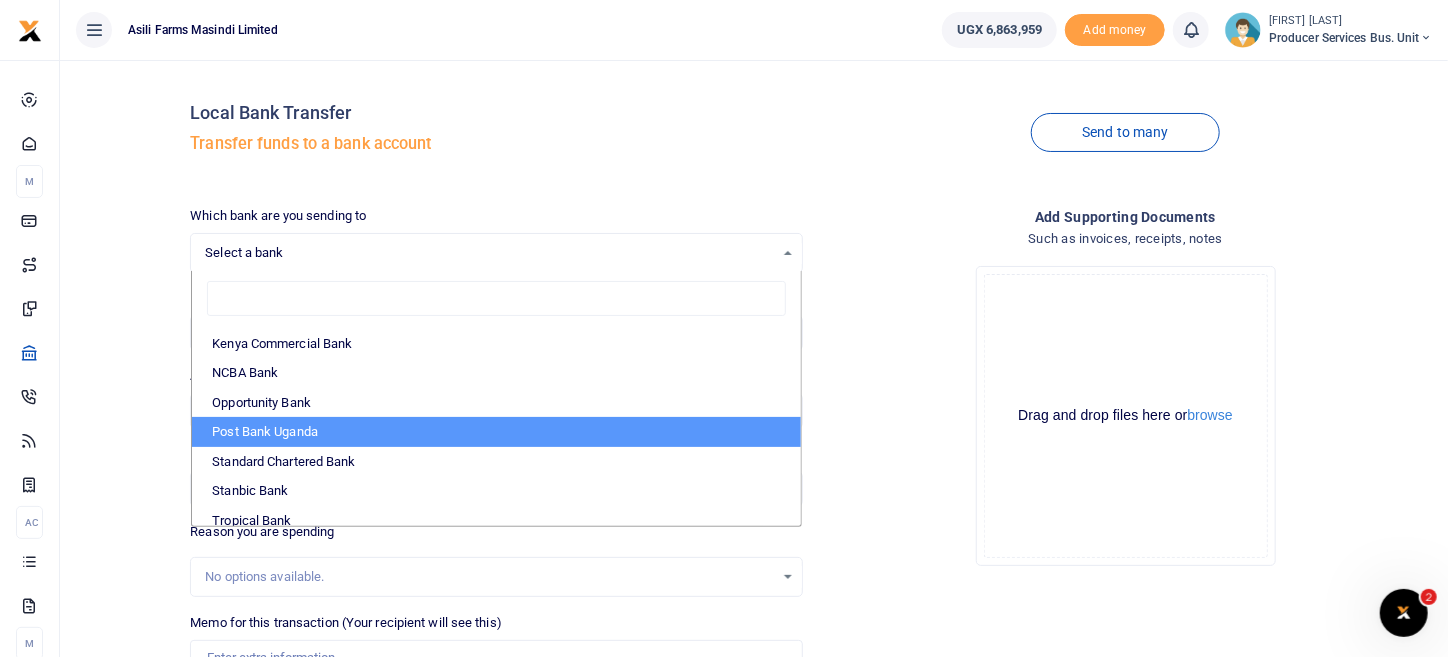 click on "Post Bank Uganda" at bounding box center (496, 432) 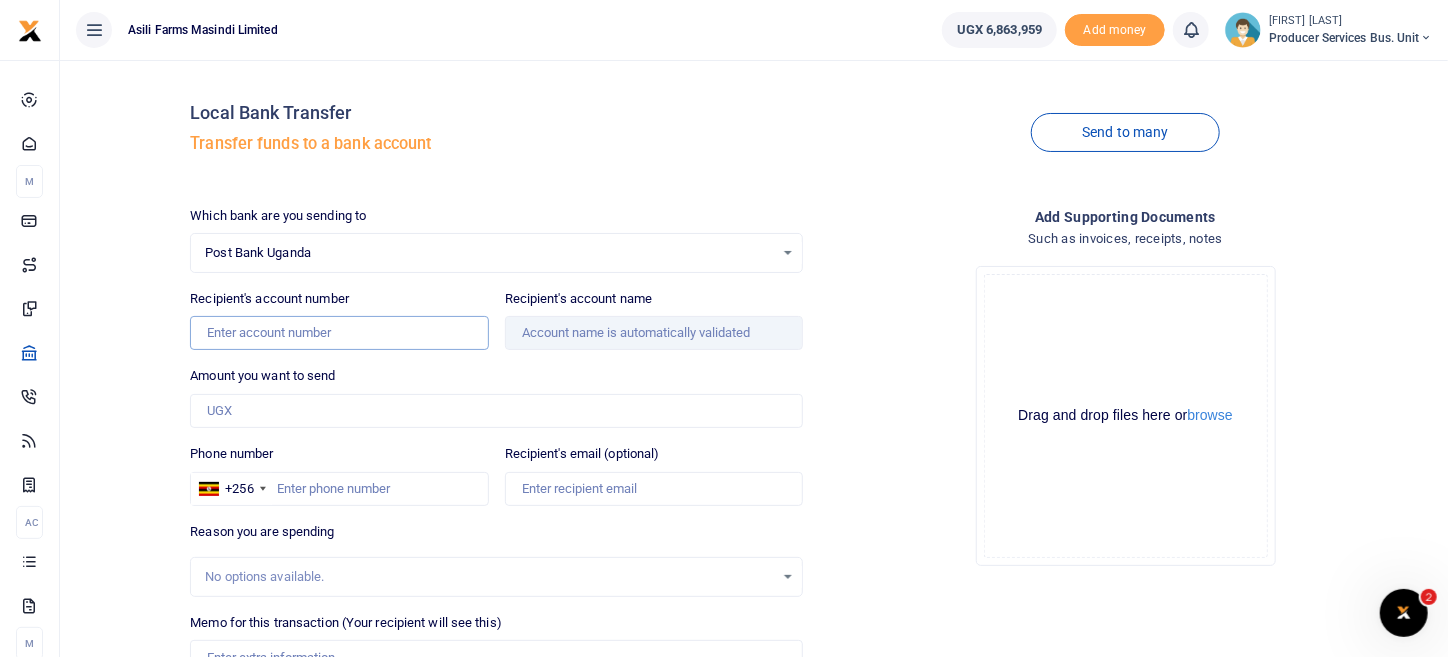 click on "Recipient's account number" at bounding box center (339, 333) 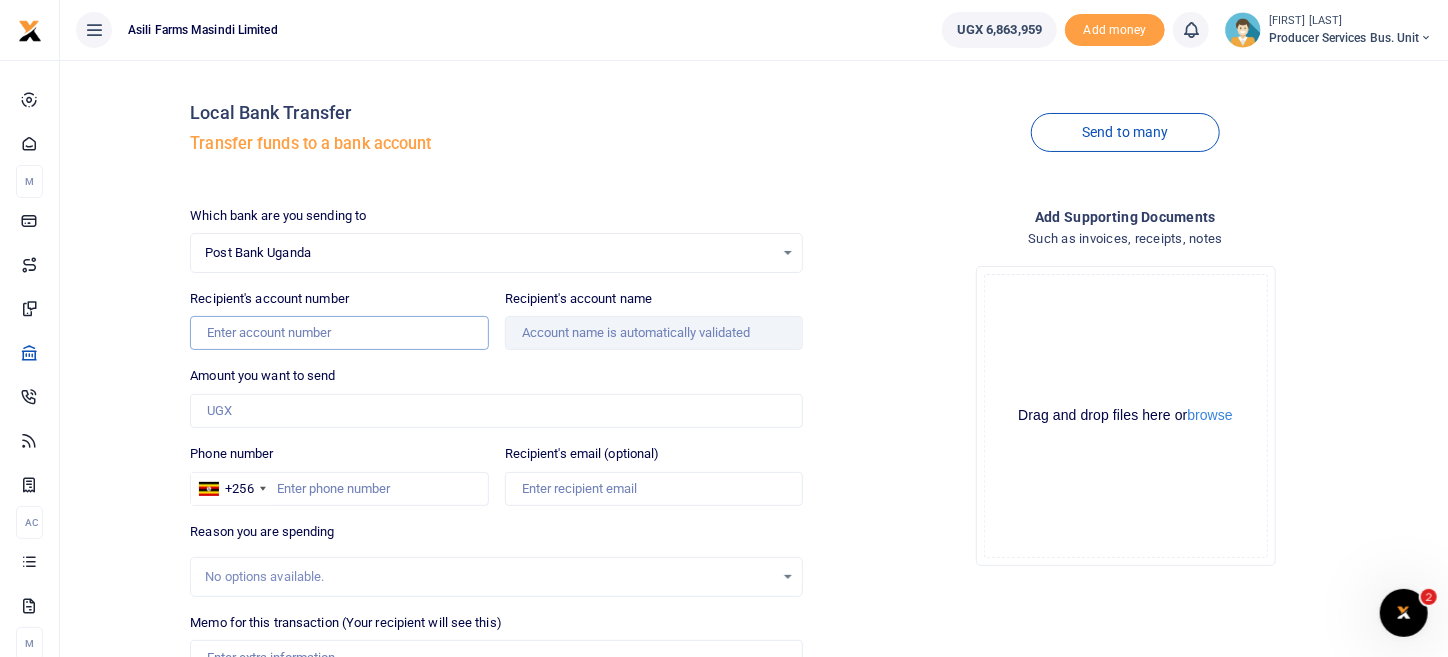 paste on "1030002023674" 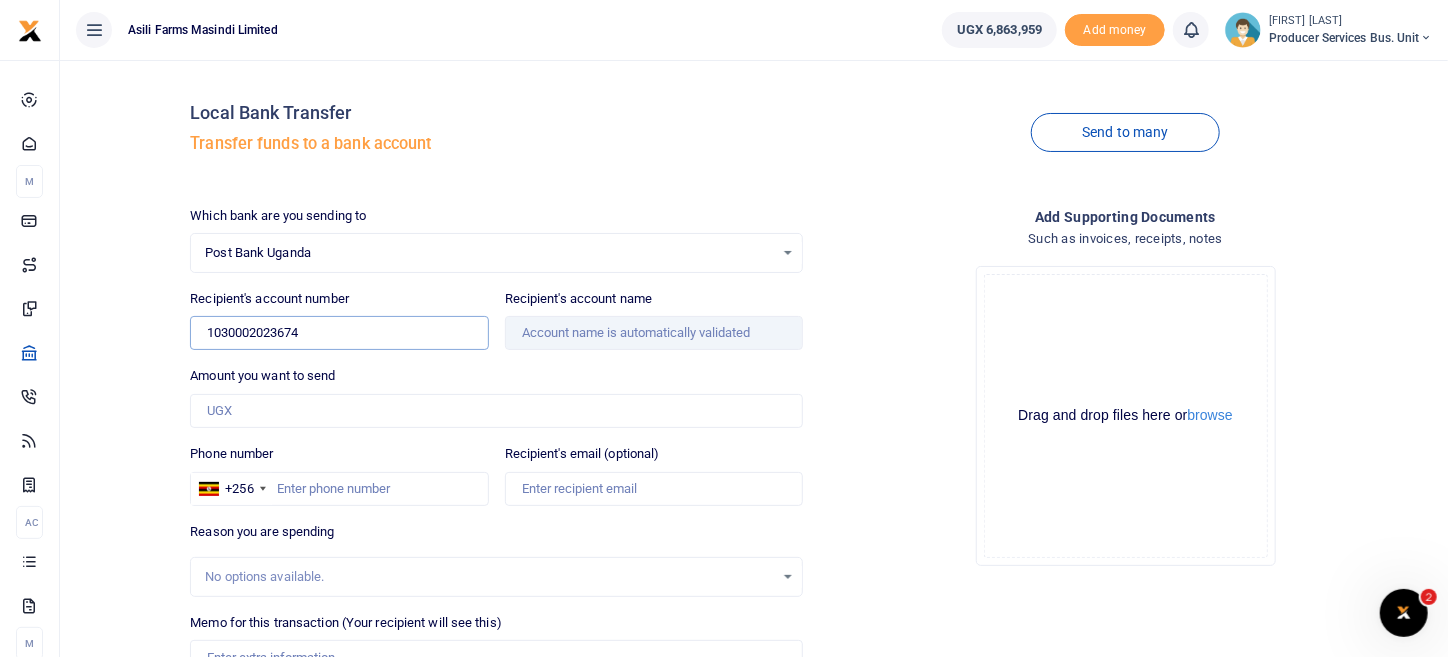 type on "1030002023674" 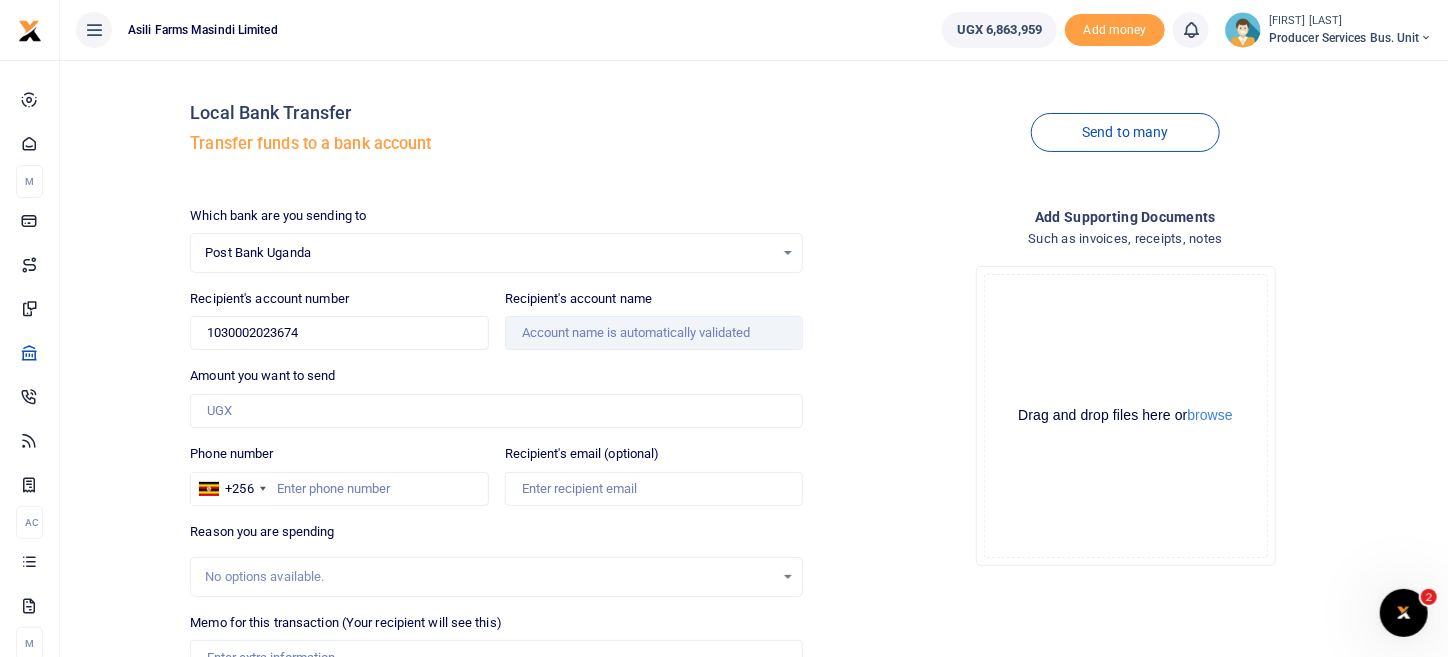 click on "Drop your files here Drag and drop files here or  browse Powered by  Uppy" at bounding box center [1125, 416] 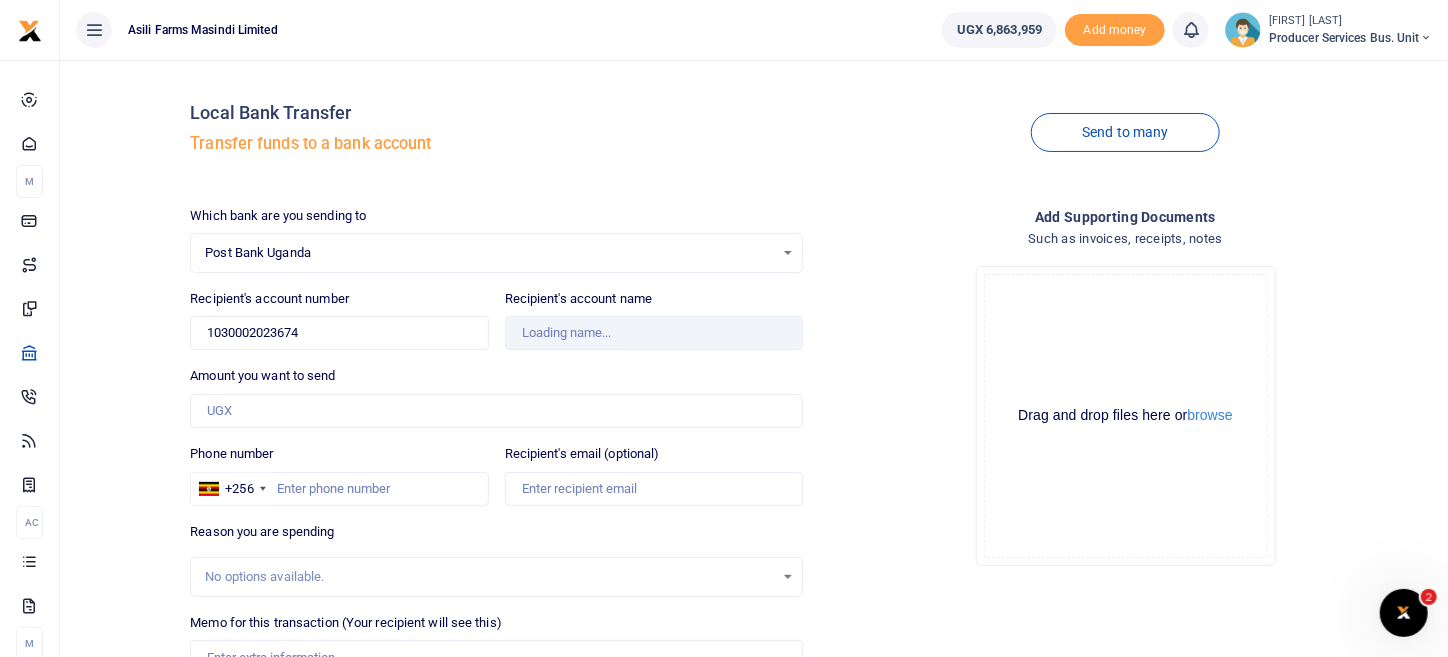 type on "[FIRST] [LAST]" 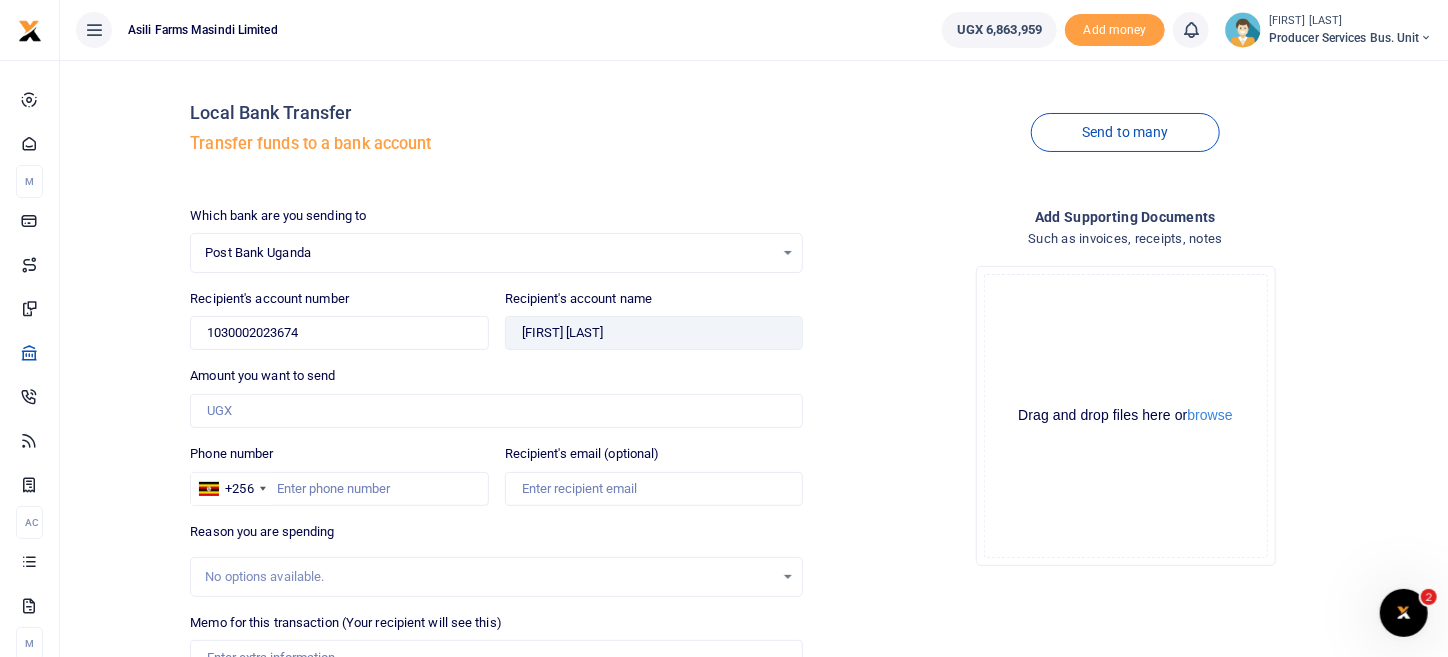 scroll, scrollTop: 99, scrollLeft: 0, axis: vertical 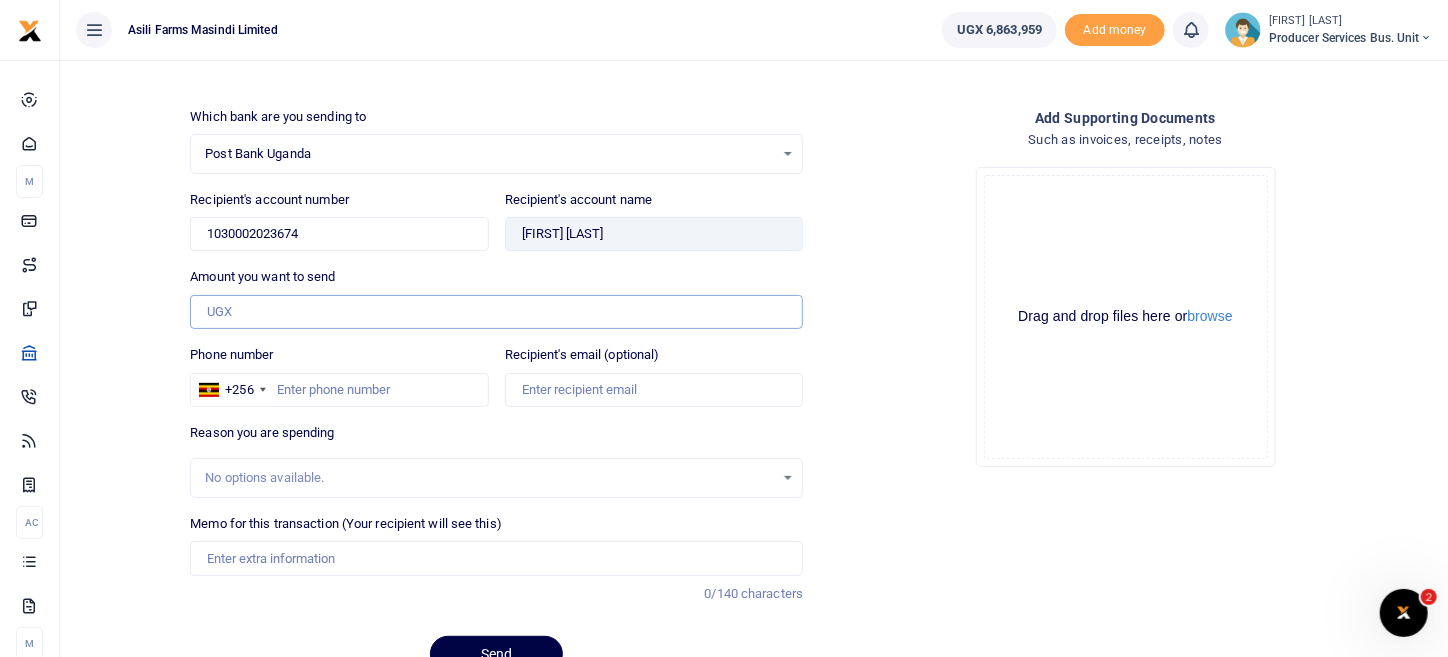 drag, startPoint x: 310, startPoint y: 310, endPoint x: 314, endPoint y: 325, distance: 15.524175 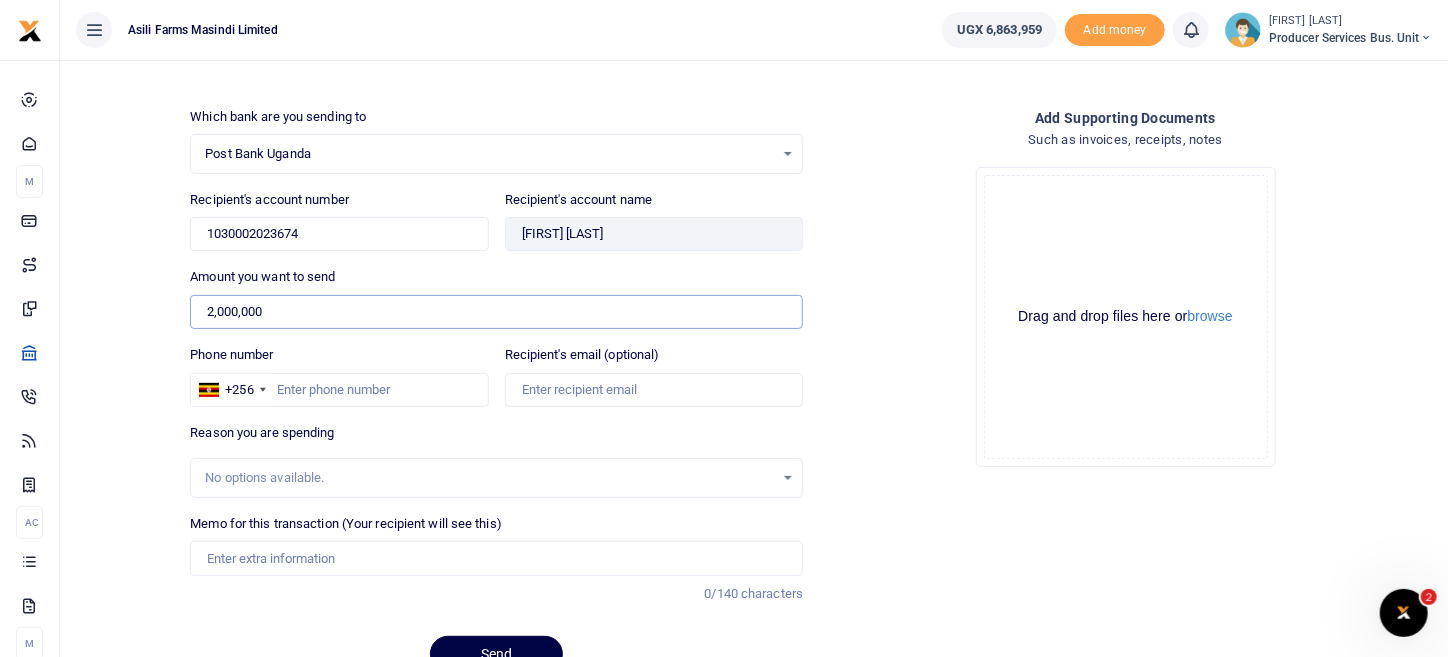 type on "2,000,000" 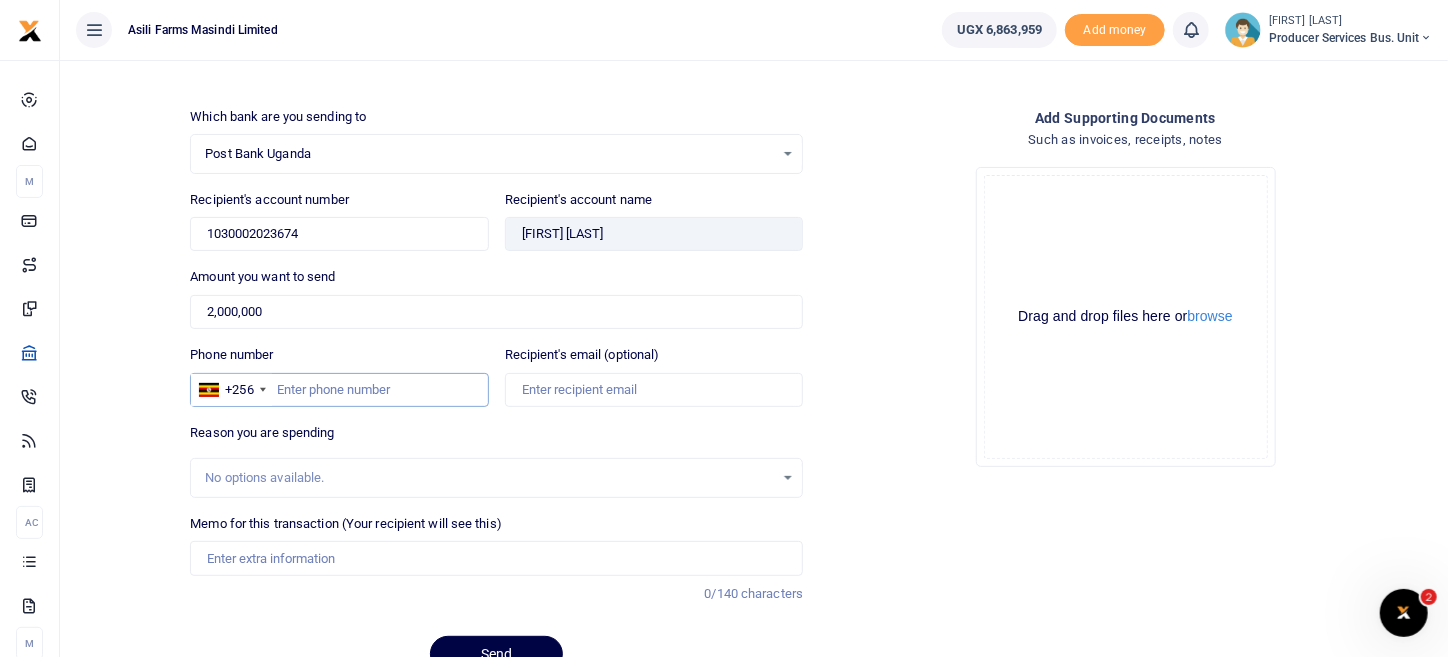 click on "Phone number" at bounding box center (339, 390) 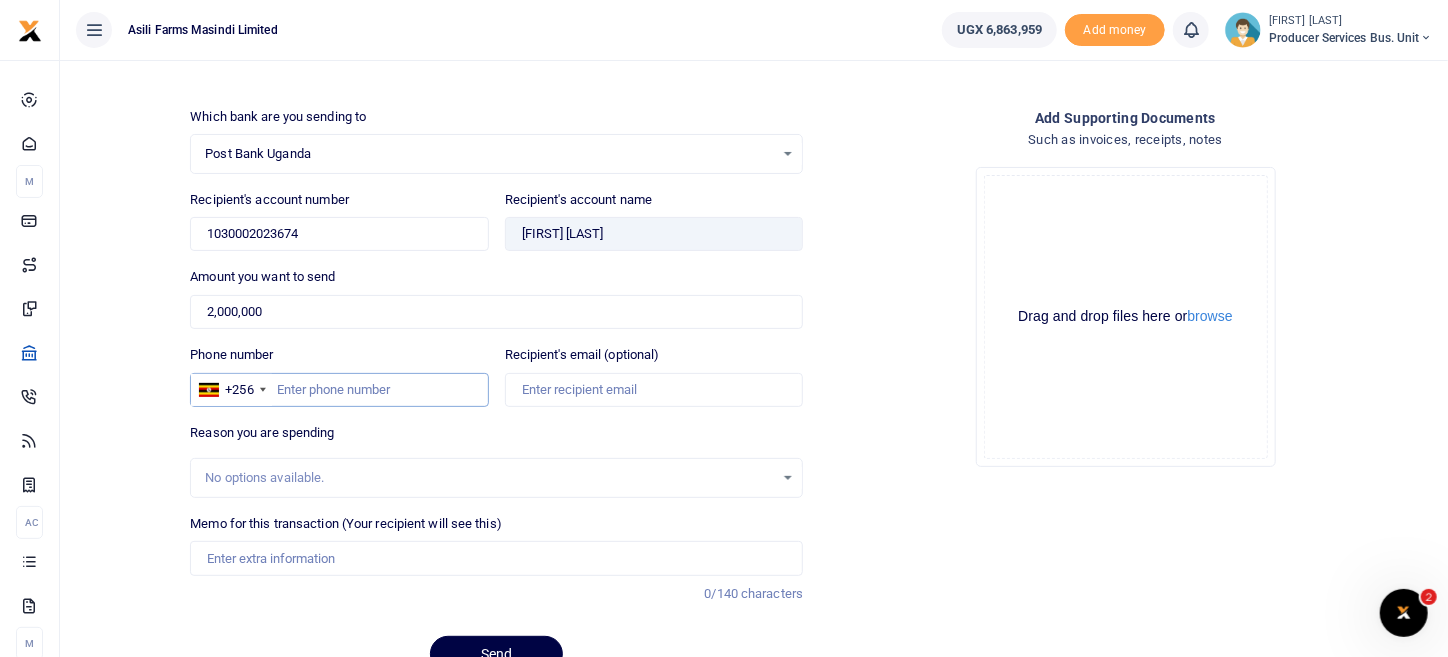 click on "Phone number" at bounding box center [339, 390] 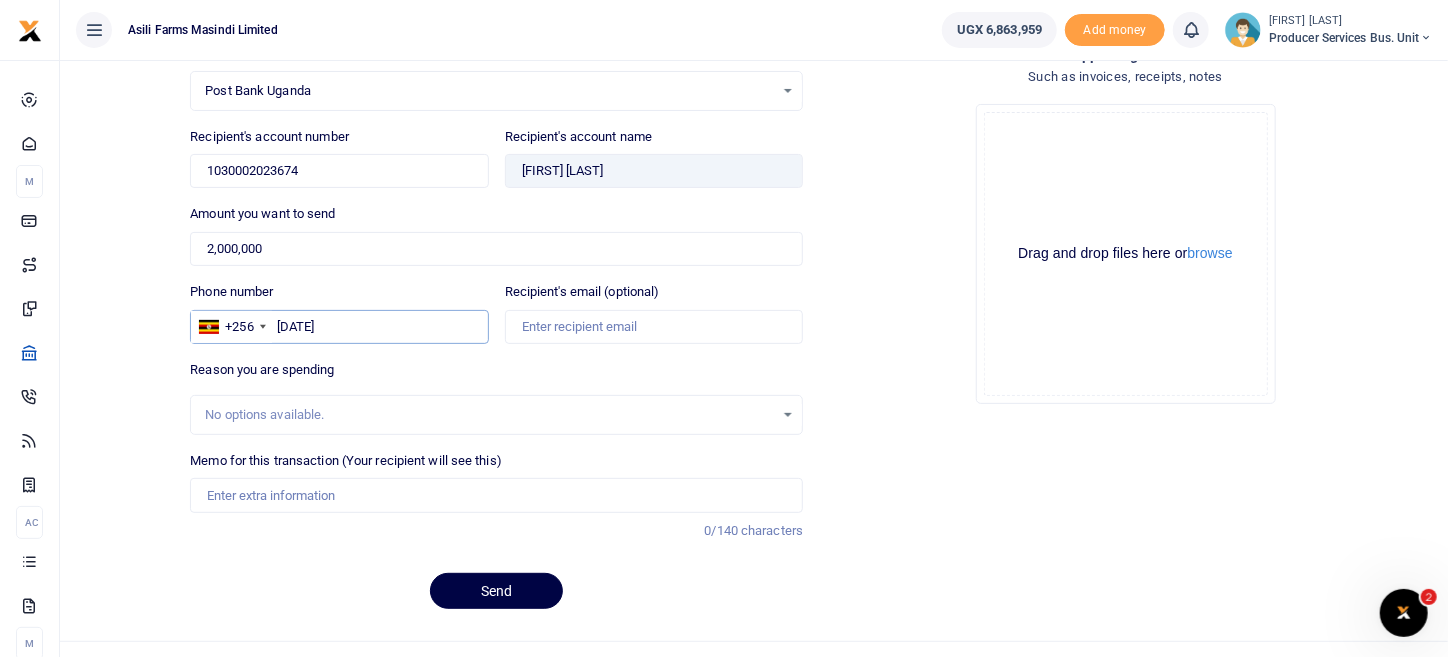 scroll, scrollTop: 194, scrollLeft: 0, axis: vertical 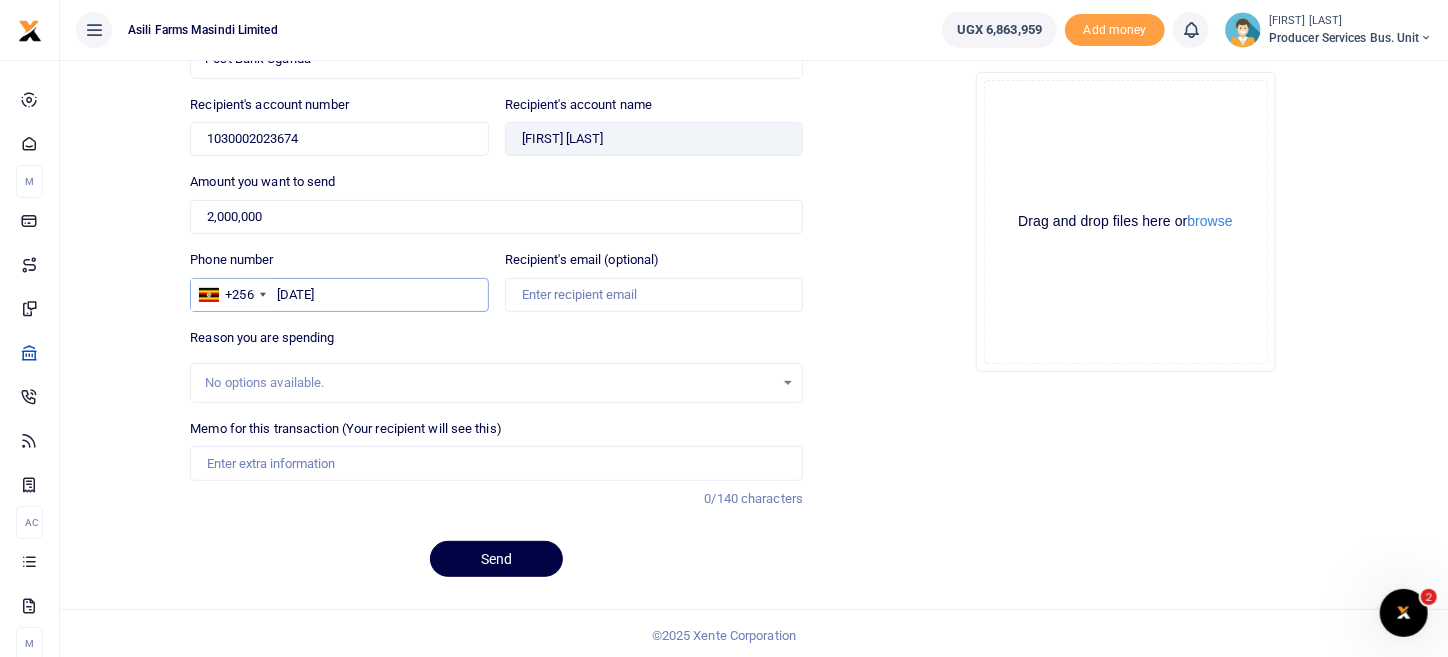 type on "[DATE]" 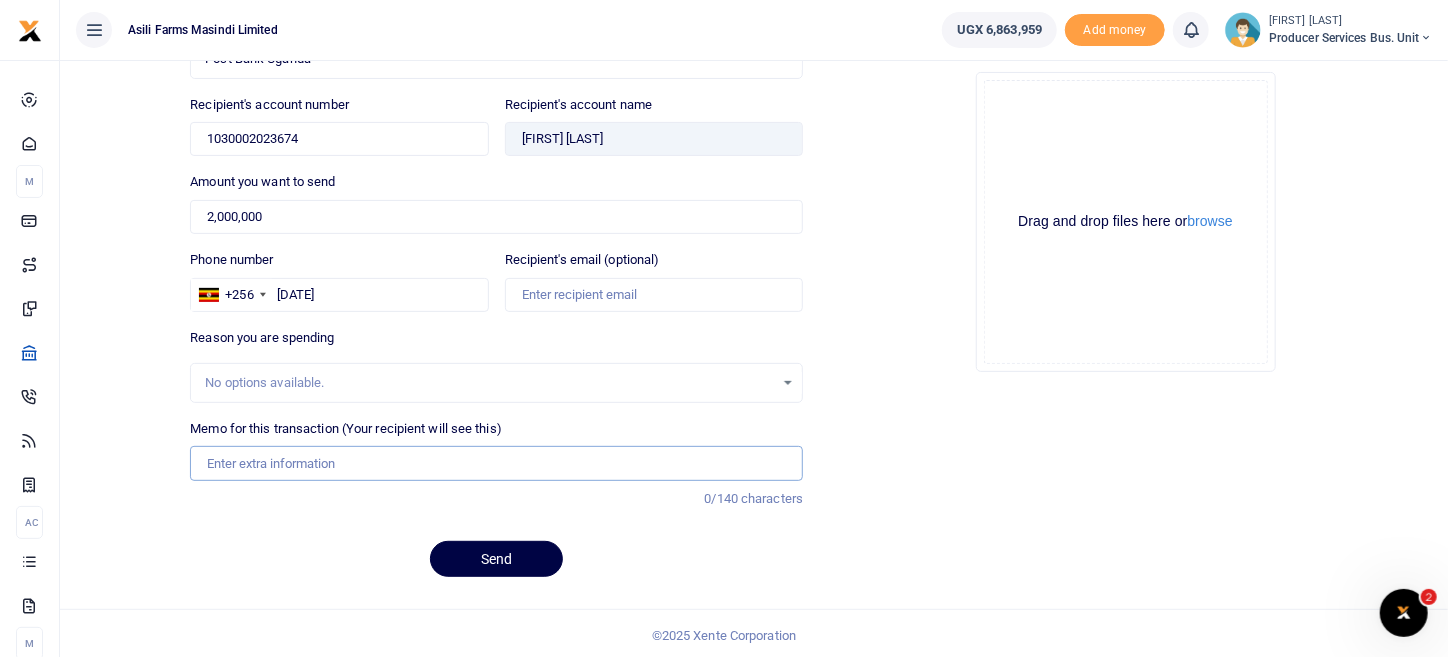 click on "Memo for this transaction (Your recipient will see this)" at bounding box center (496, 463) 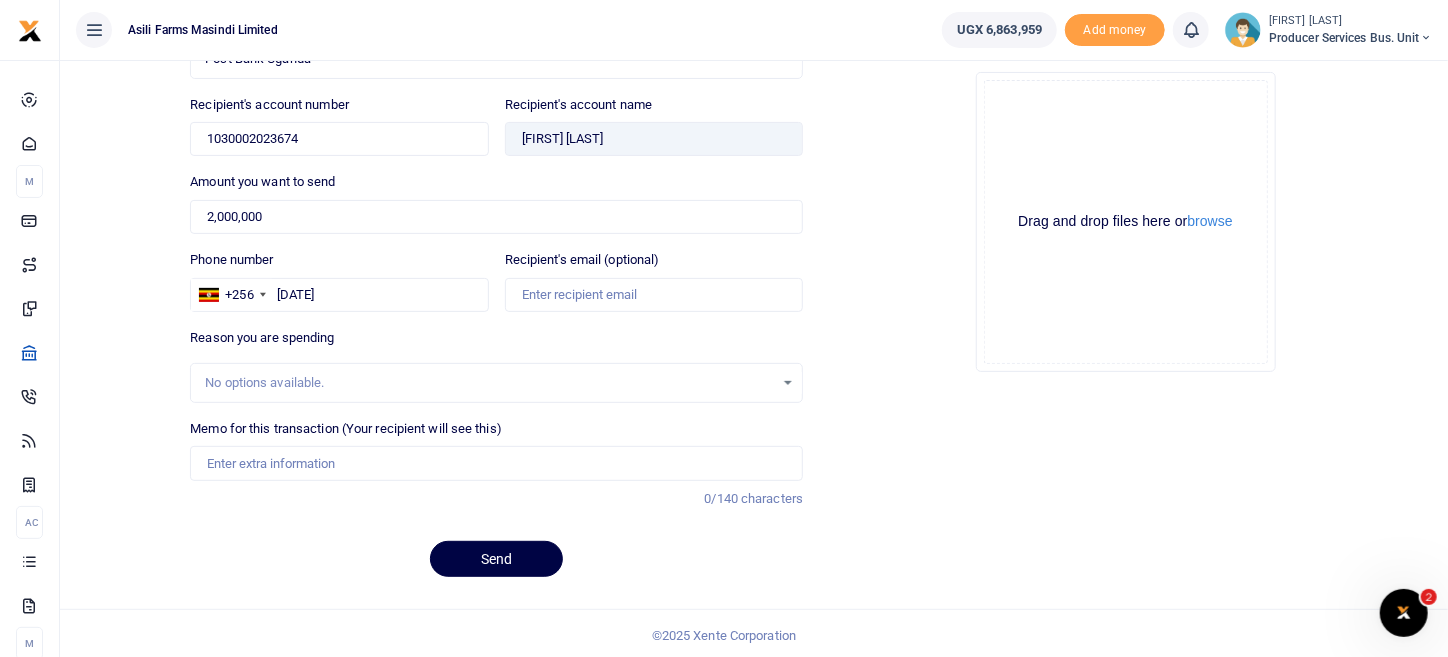 click on "Memo for this transaction (Your recipient will see this)
Reason is required.
0/140    characters" at bounding box center (496, 472) 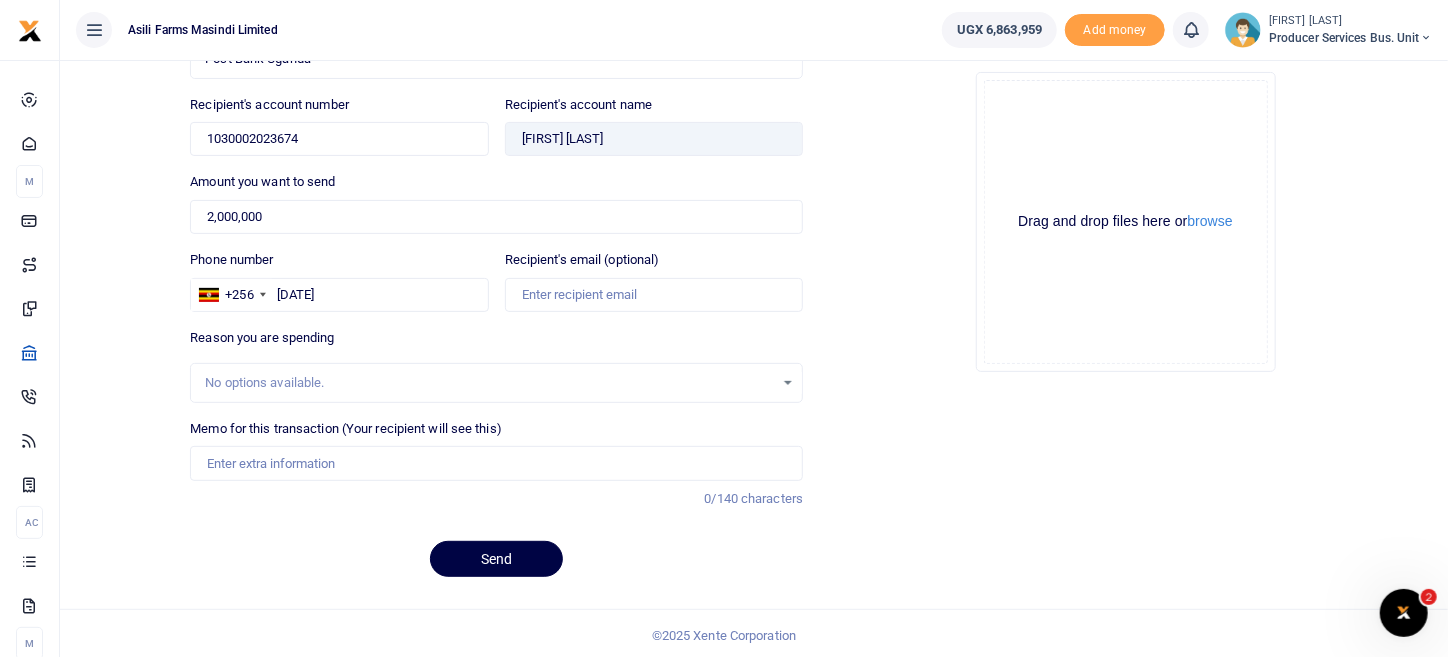 click on "No options available." at bounding box center [489, 383] 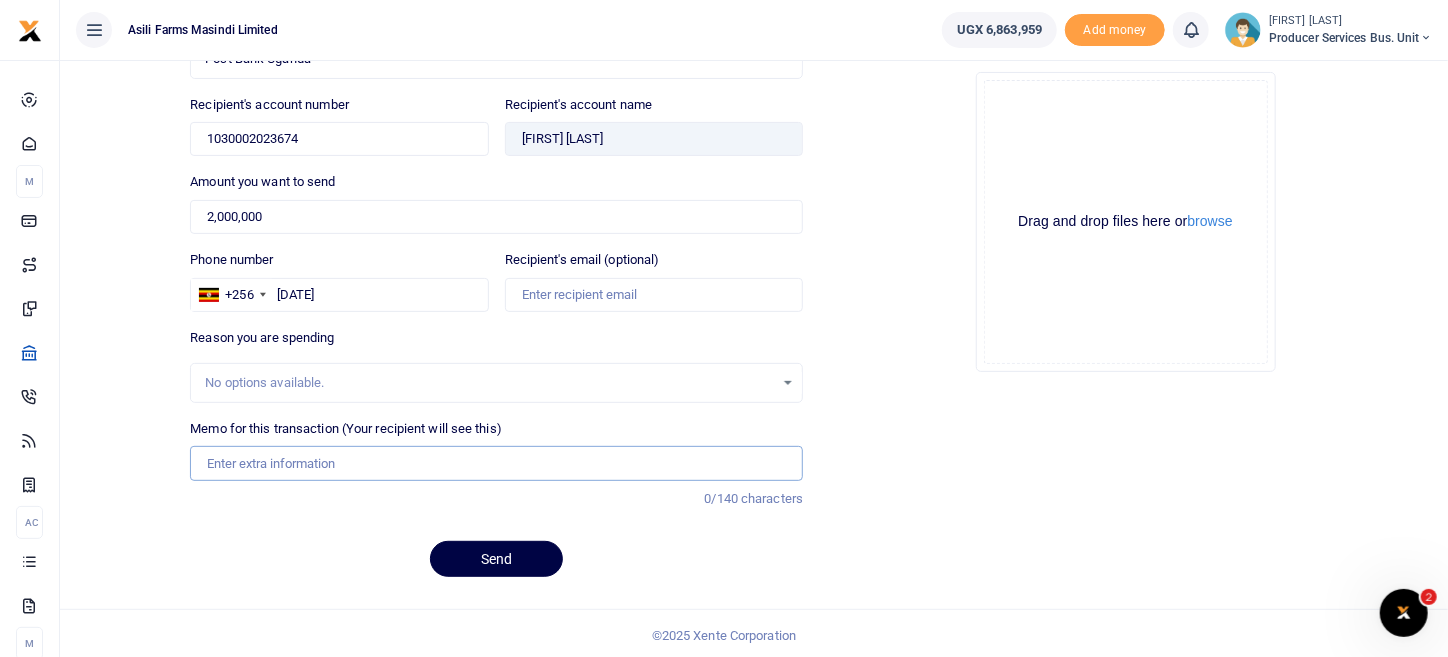 click on "Memo for this transaction (Your recipient will see this)" at bounding box center (496, 463) 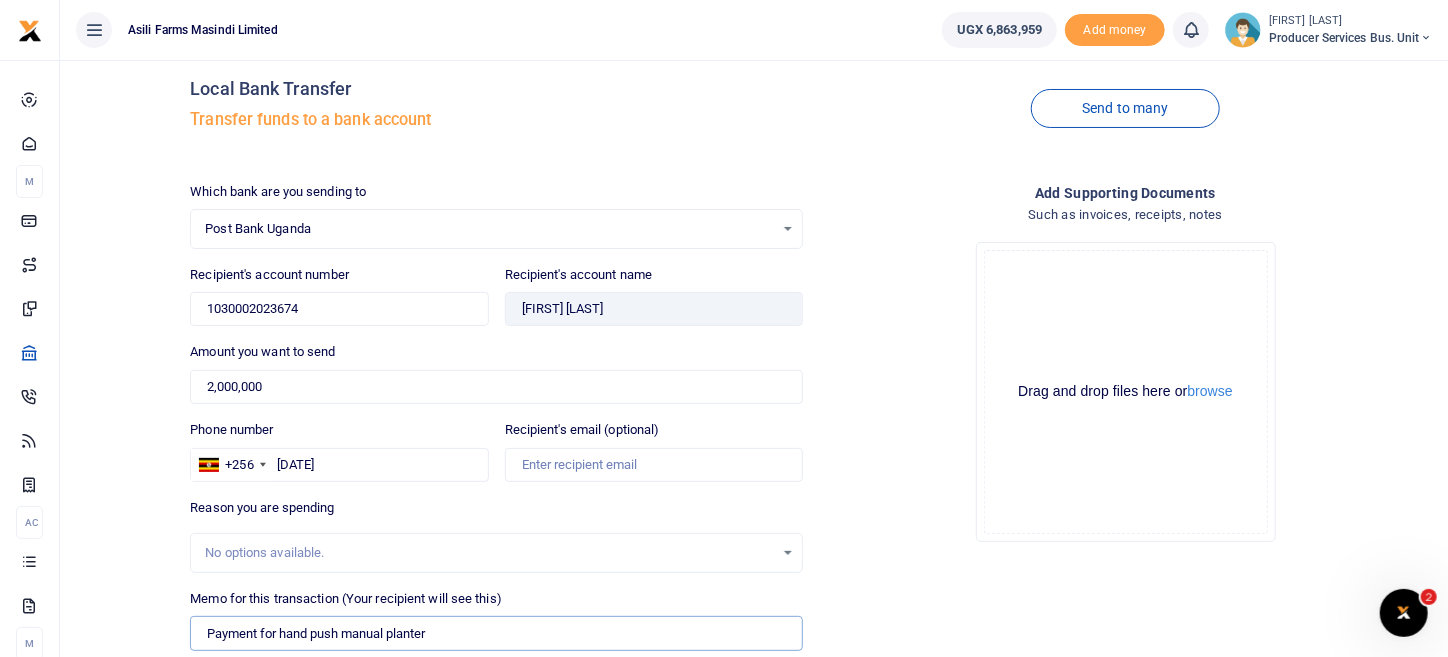 scroll, scrollTop: 0, scrollLeft: 0, axis: both 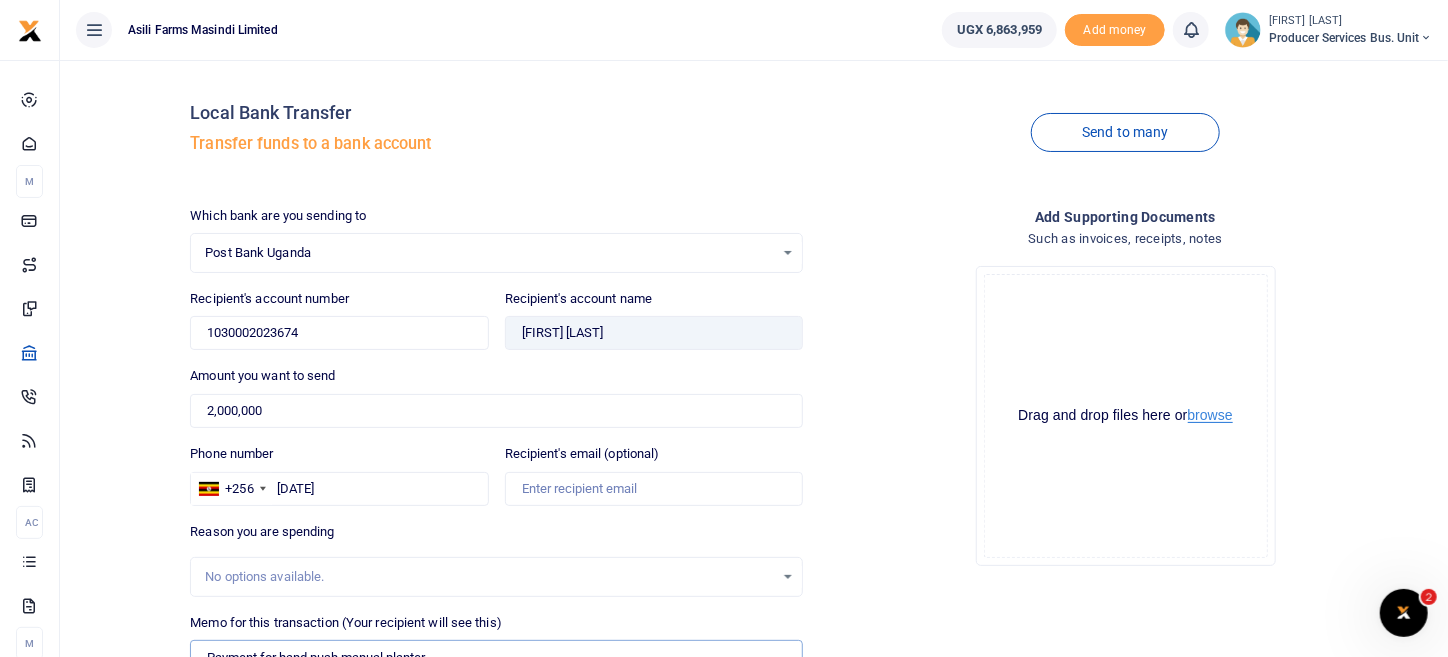 type on "Payment for hand push manual planter" 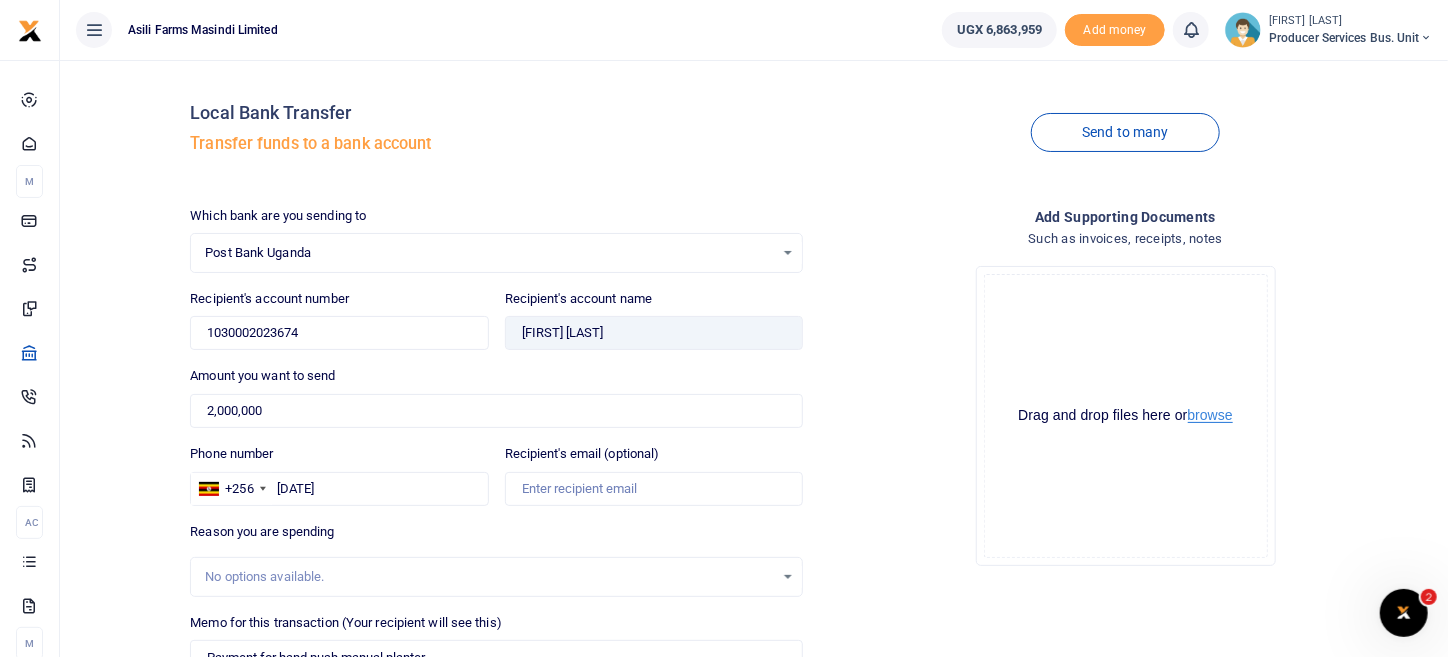 click on "browse" at bounding box center [1210, 415] 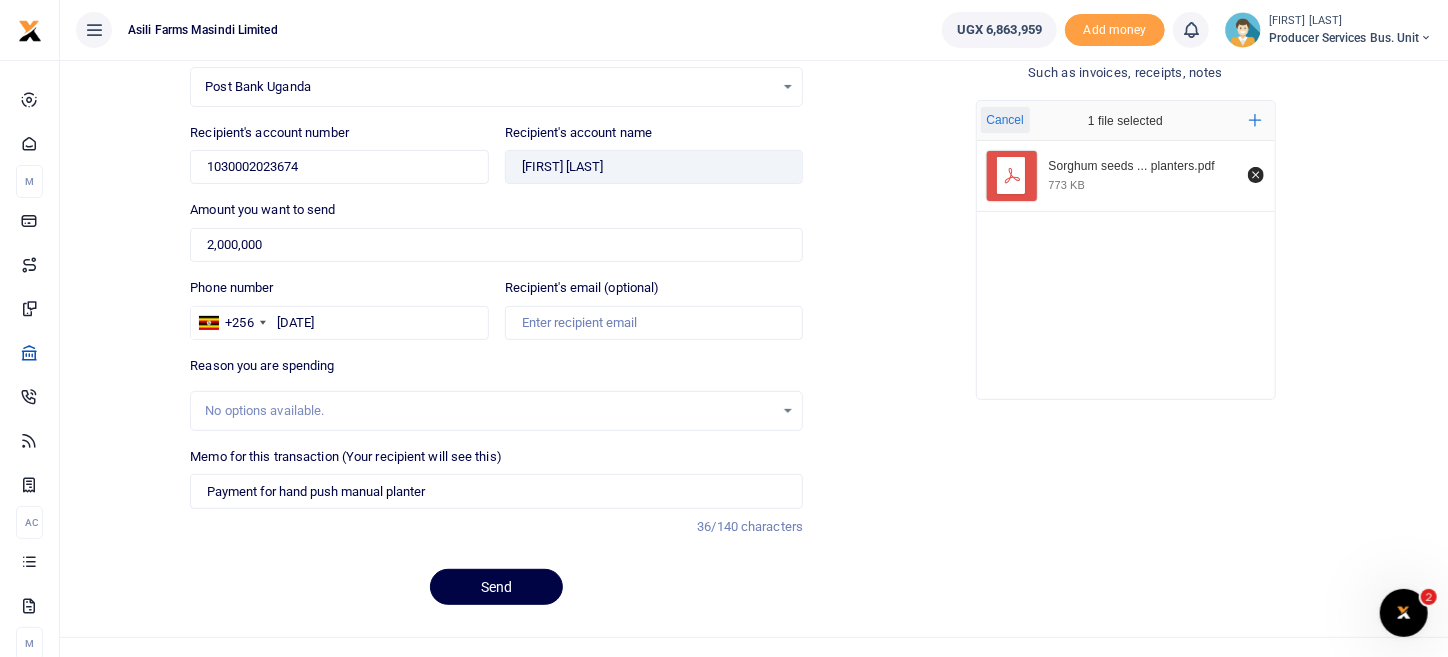 scroll, scrollTop: 194, scrollLeft: 0, axis: vertical 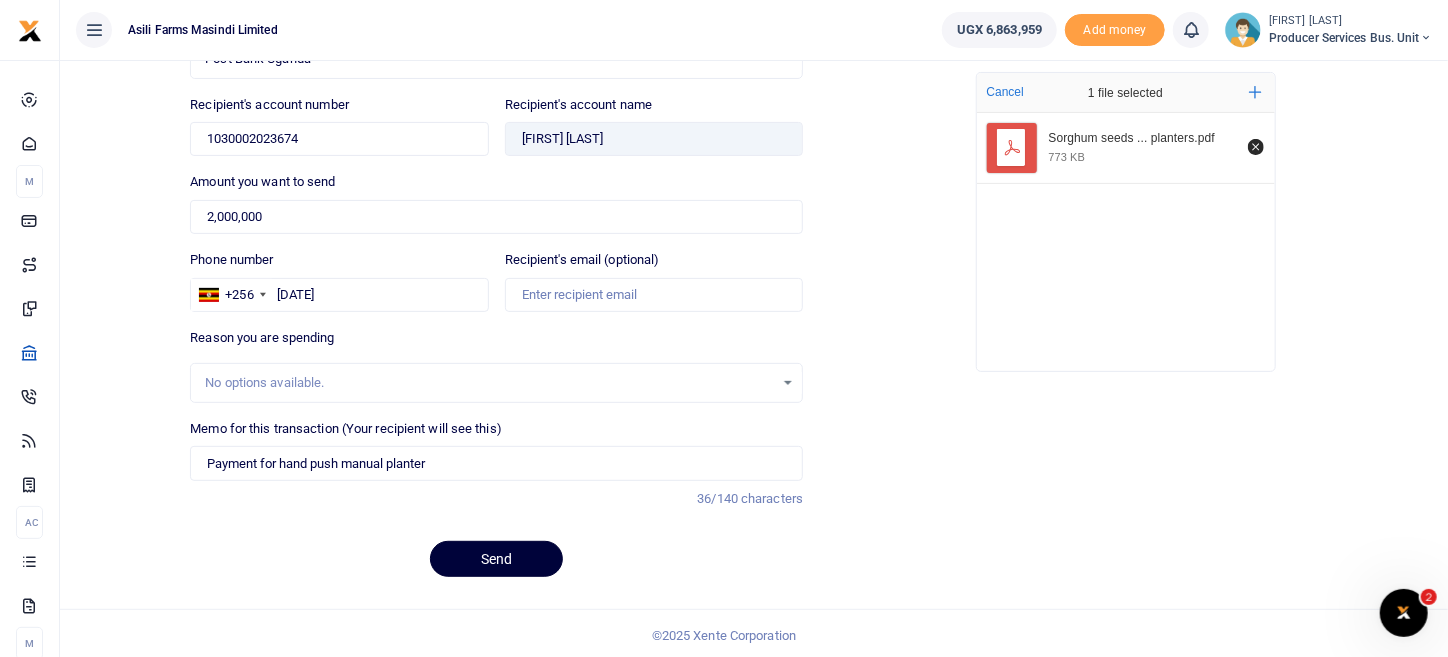click on "Send" at bounding box center (496, 559) 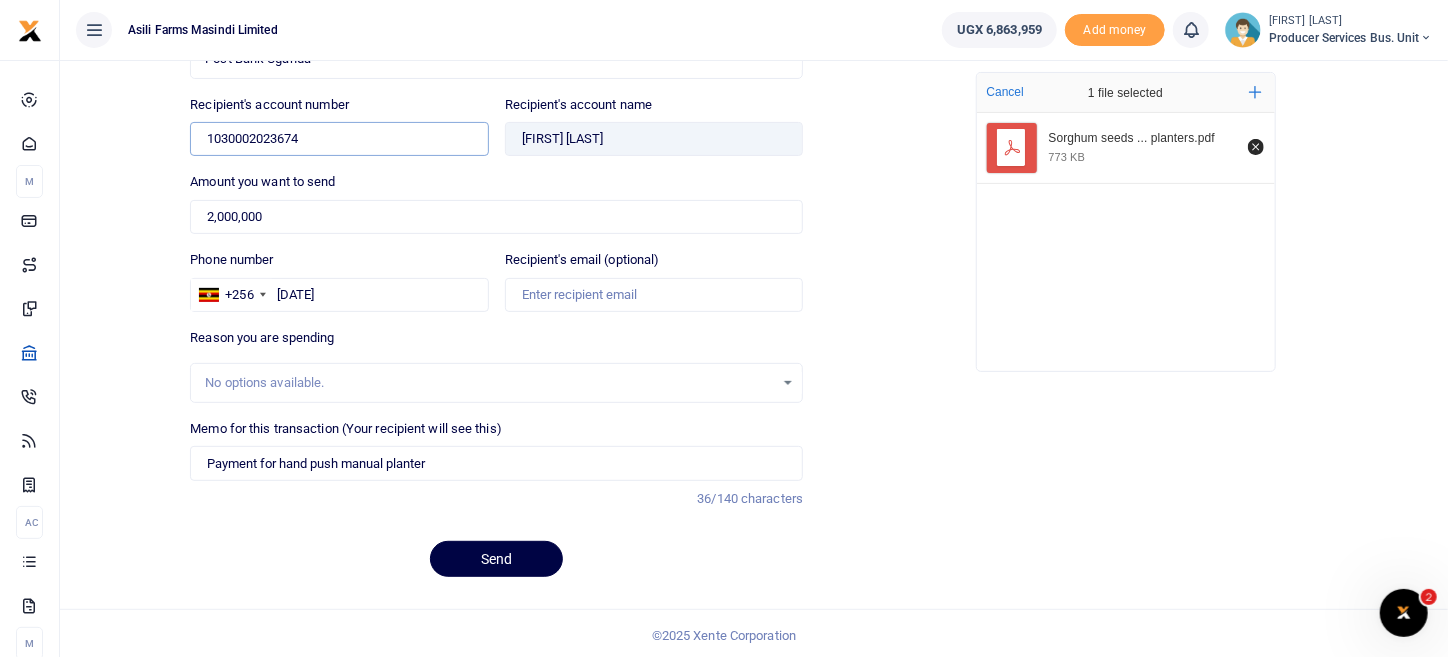 click on "1030002023674" at bounding box center [339, 139] 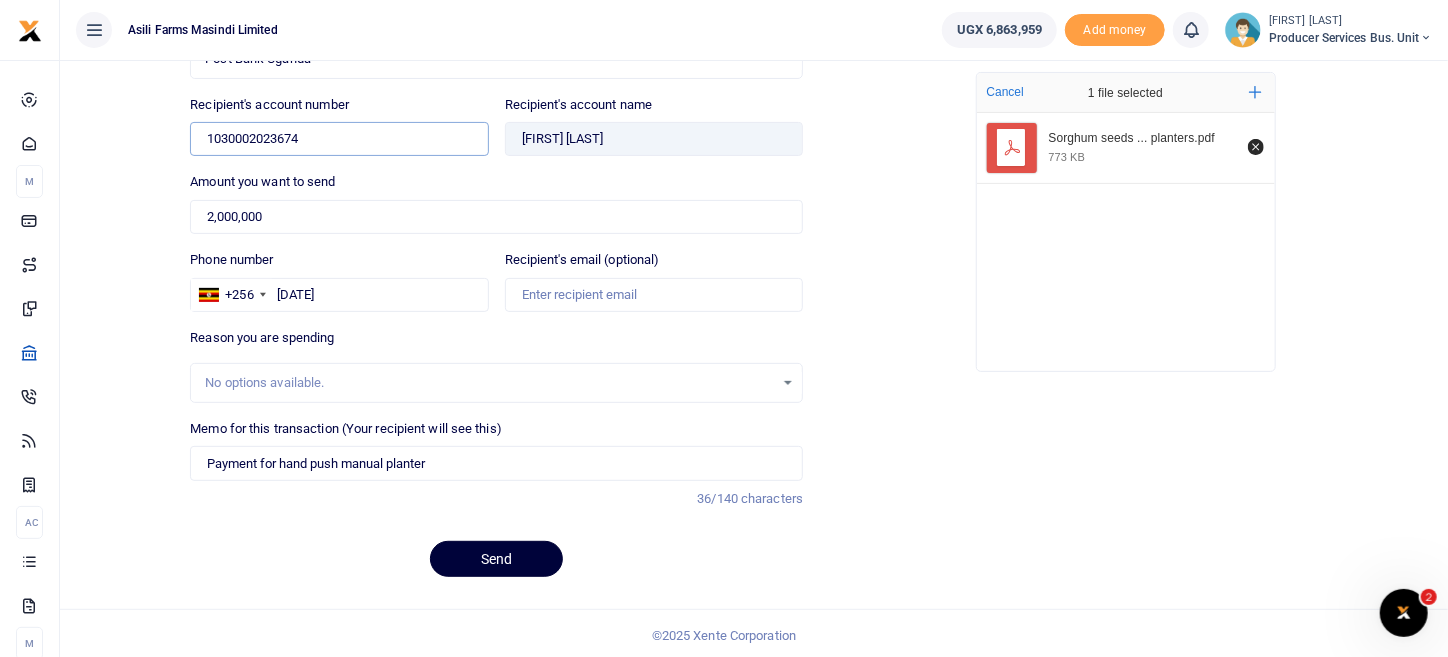 type on "1030002023674" 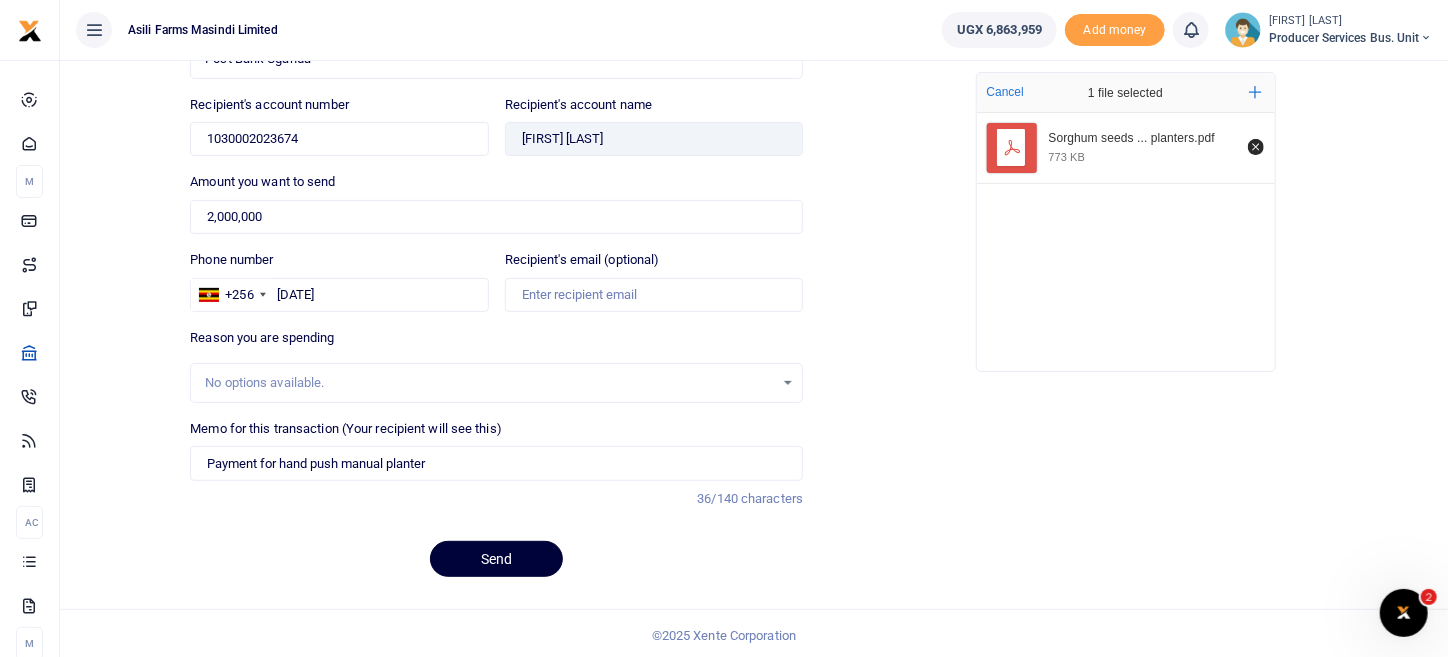 click on "Send" at bounding box center [496, 559] 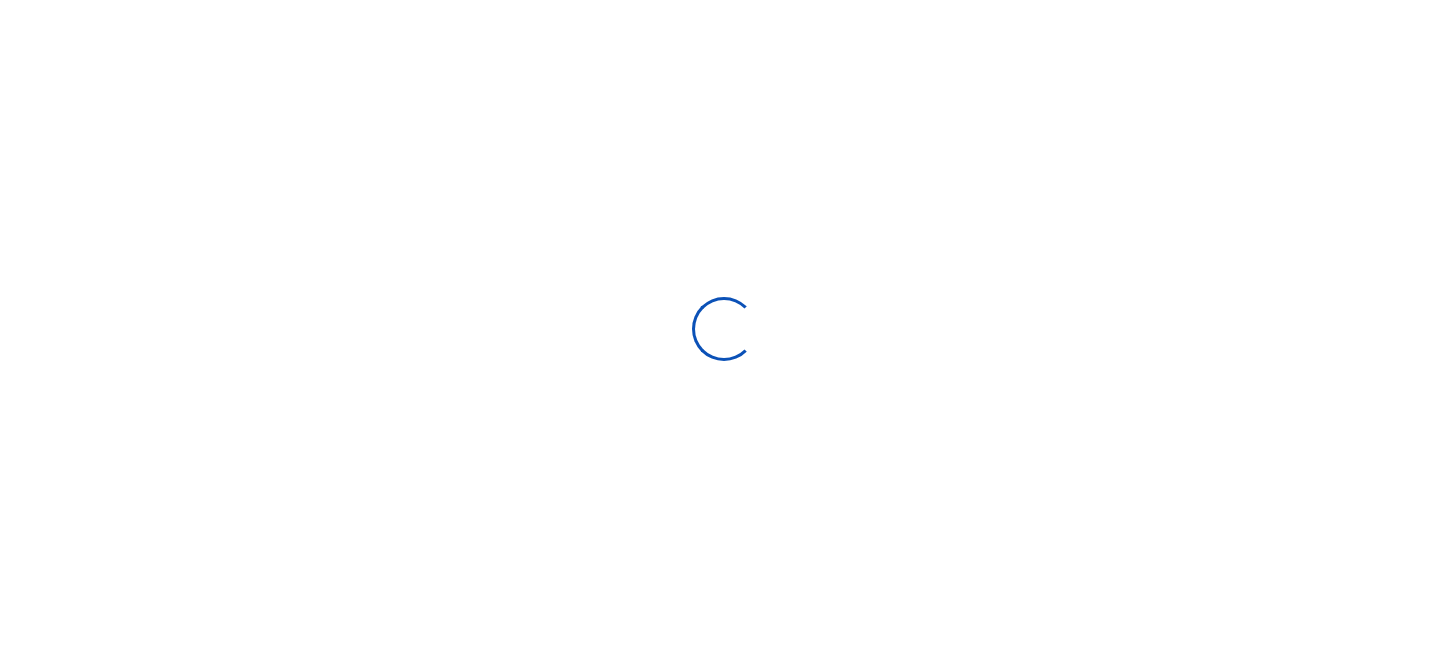 scroll, scrollTop: 194, scrollLeft: 0, axis: vertical 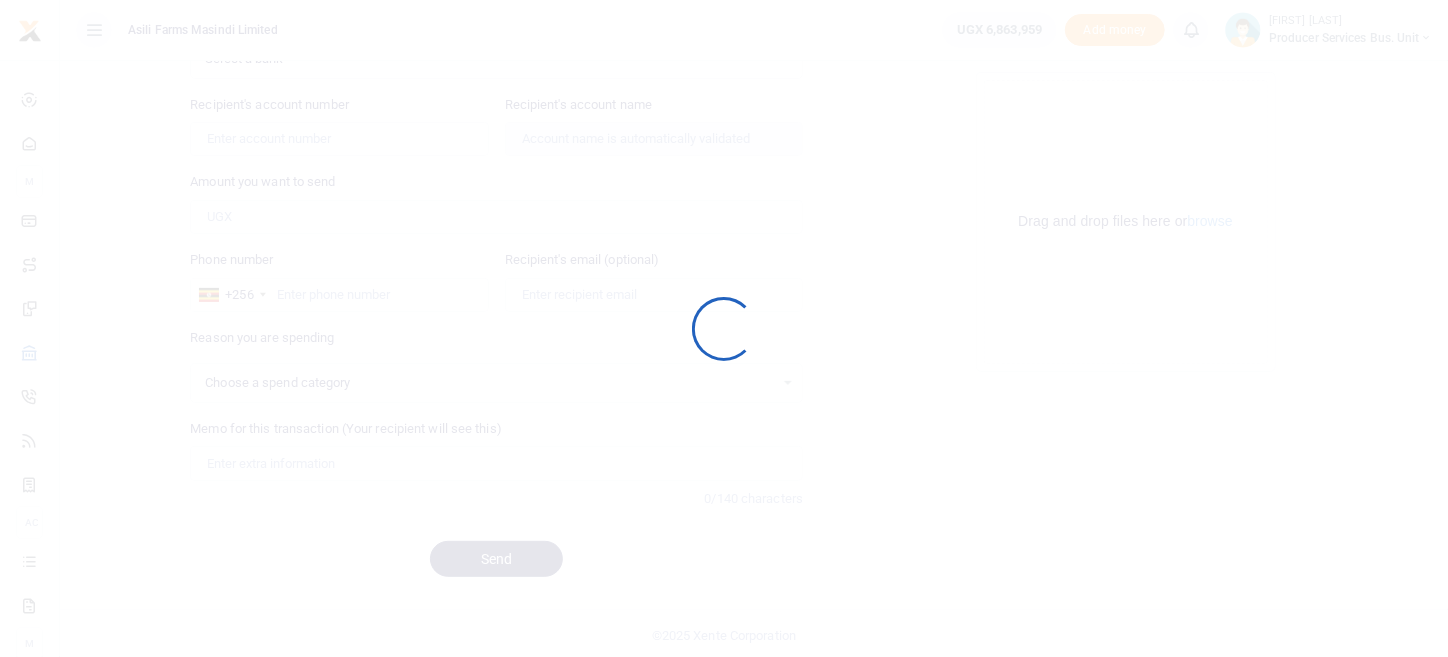 select 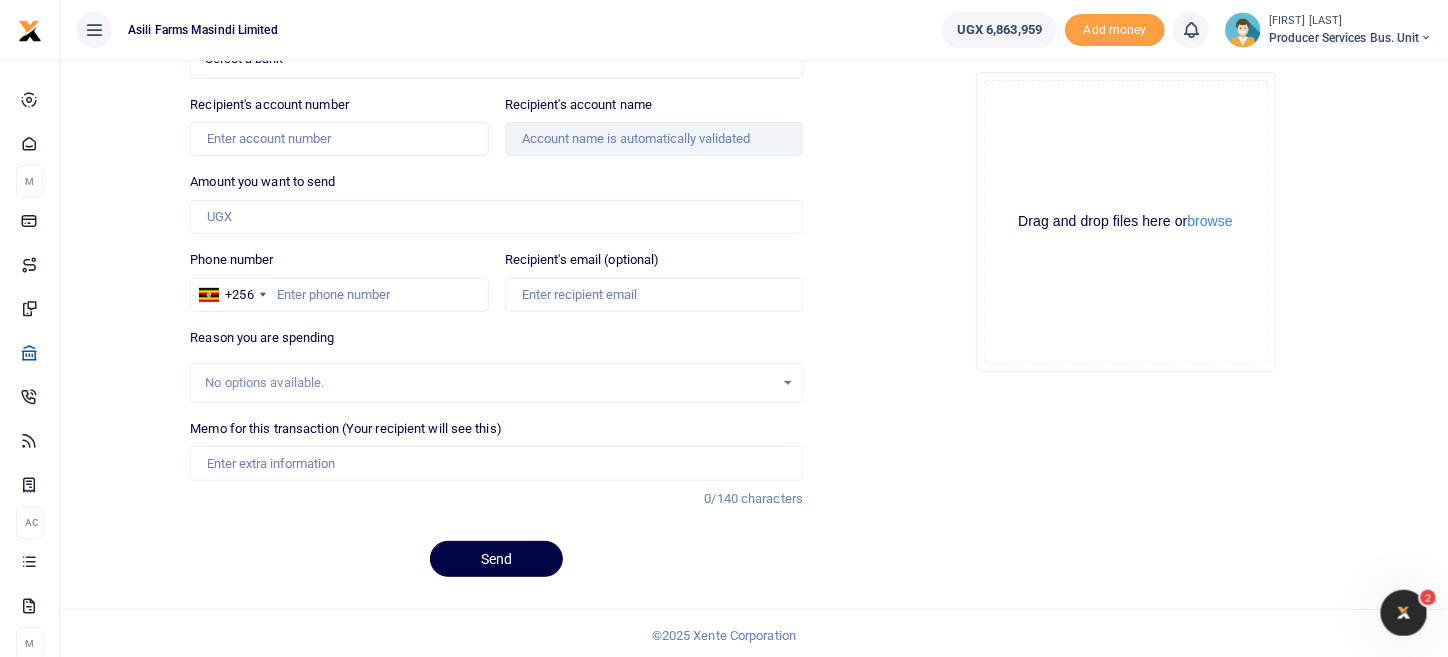 scroll, scrollTop: 0, scrollLeft: 0, axis: both 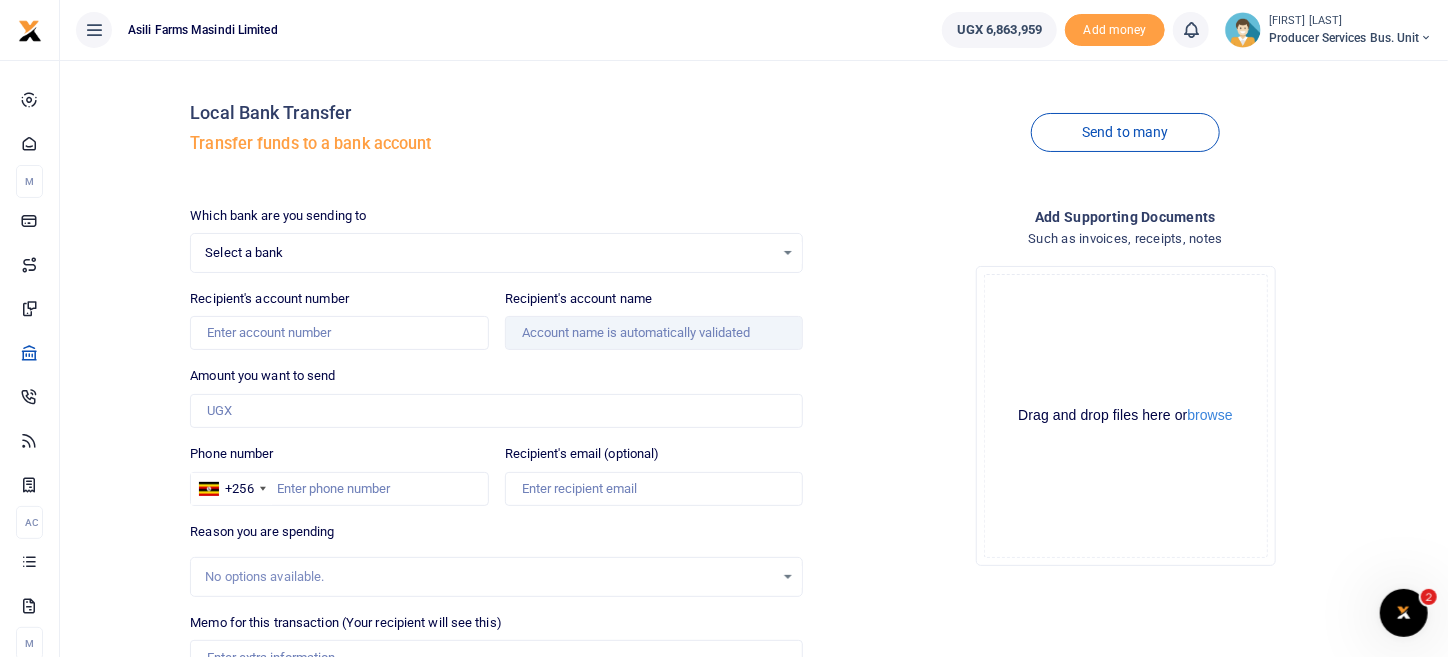 click on "Select a bank" at bounding box center (489, 253) 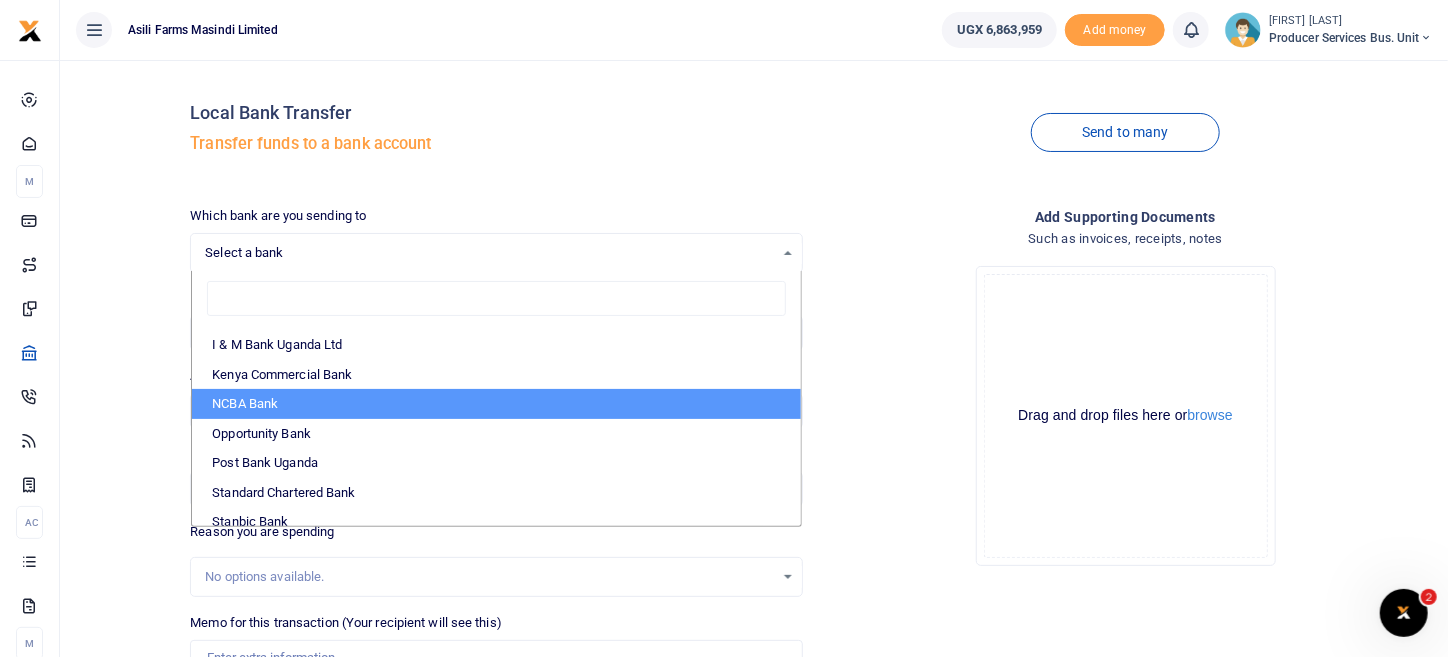 scroll, scrollTop: 595, scrollLeft: 0, axis: vertical 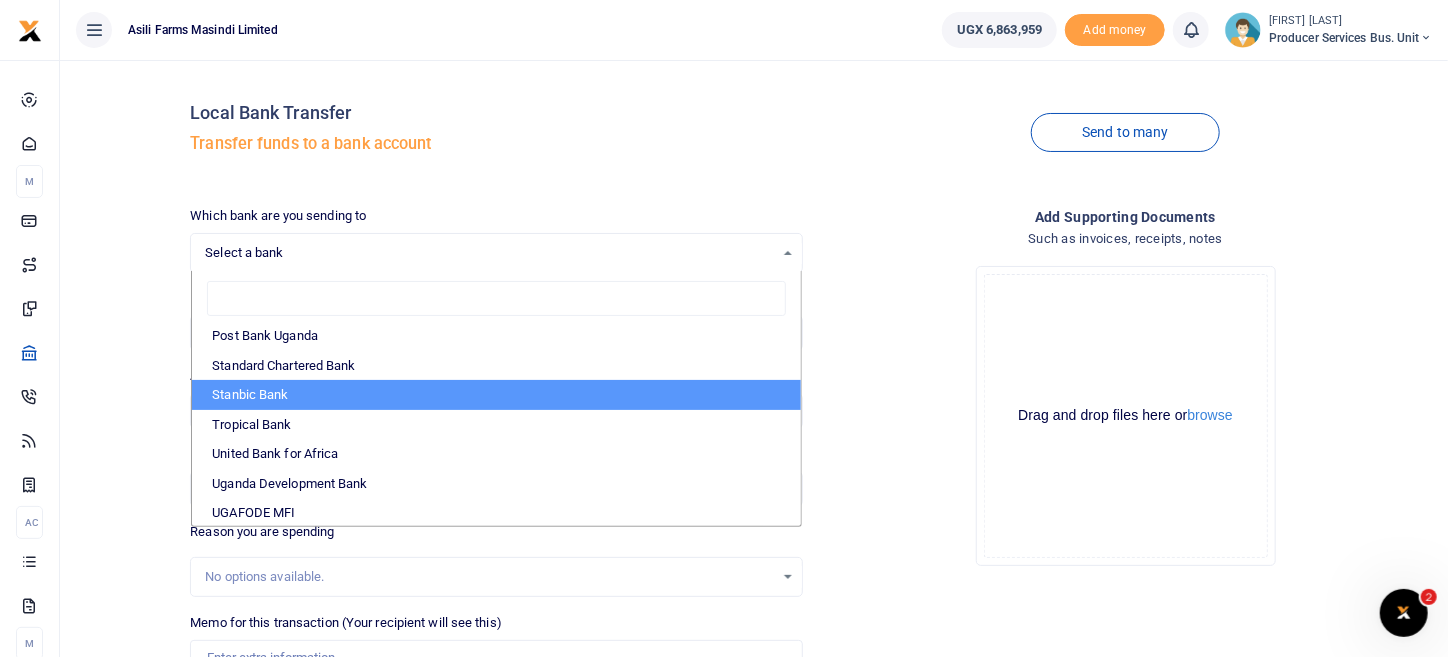 click on "Stanbic Bank" at bounding box center [496, 395] 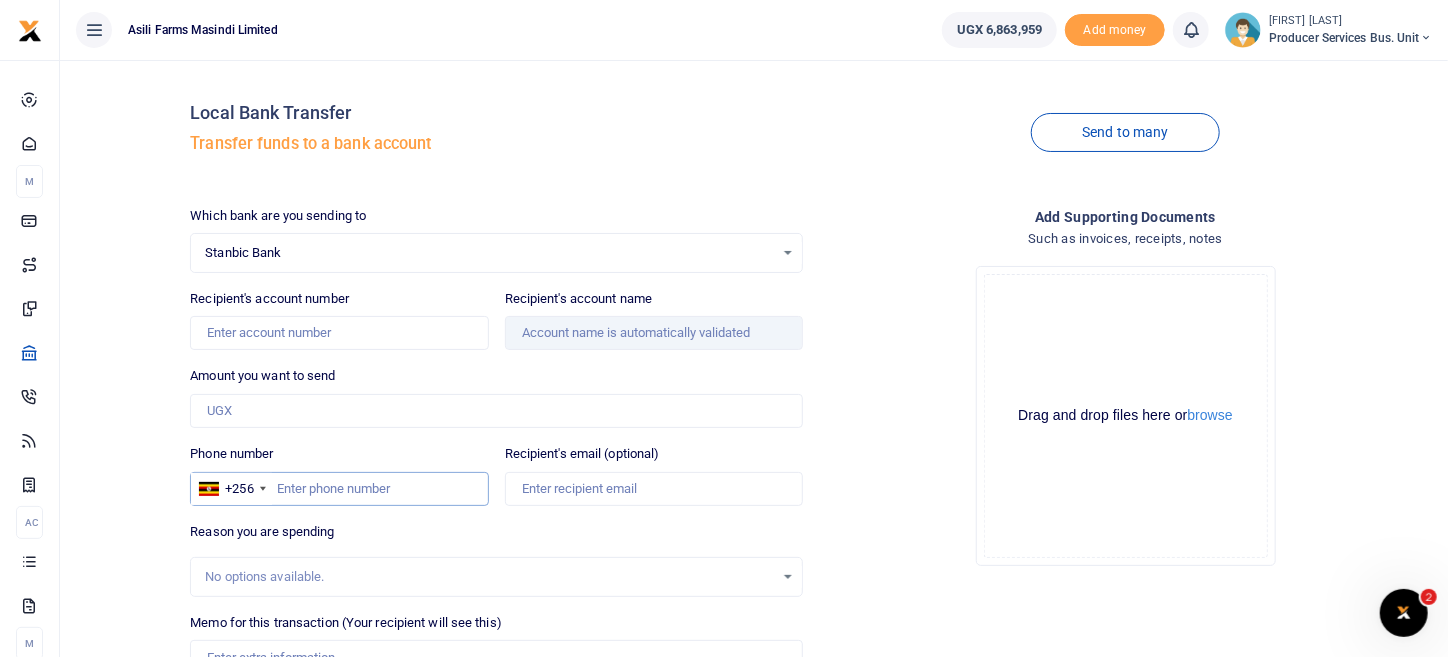 click on "Phone number" at bounding box center (339, 489) 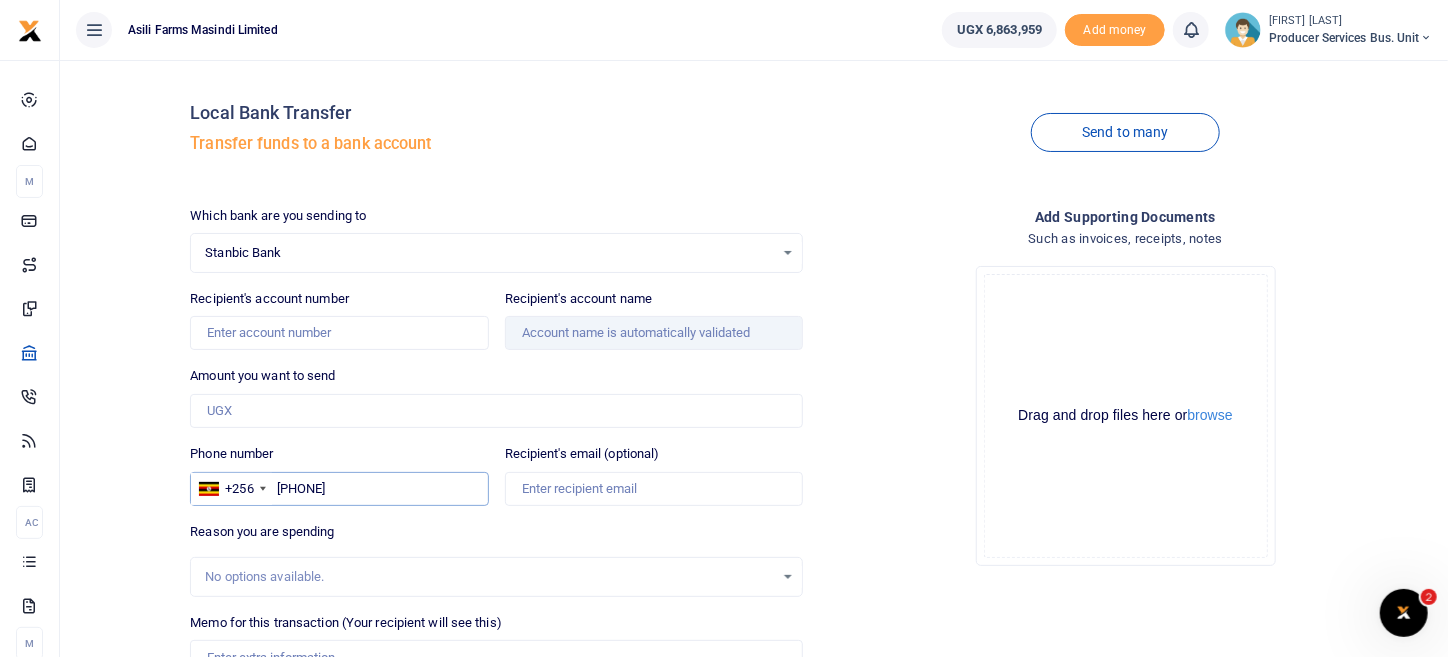 type on "[PHONE]" 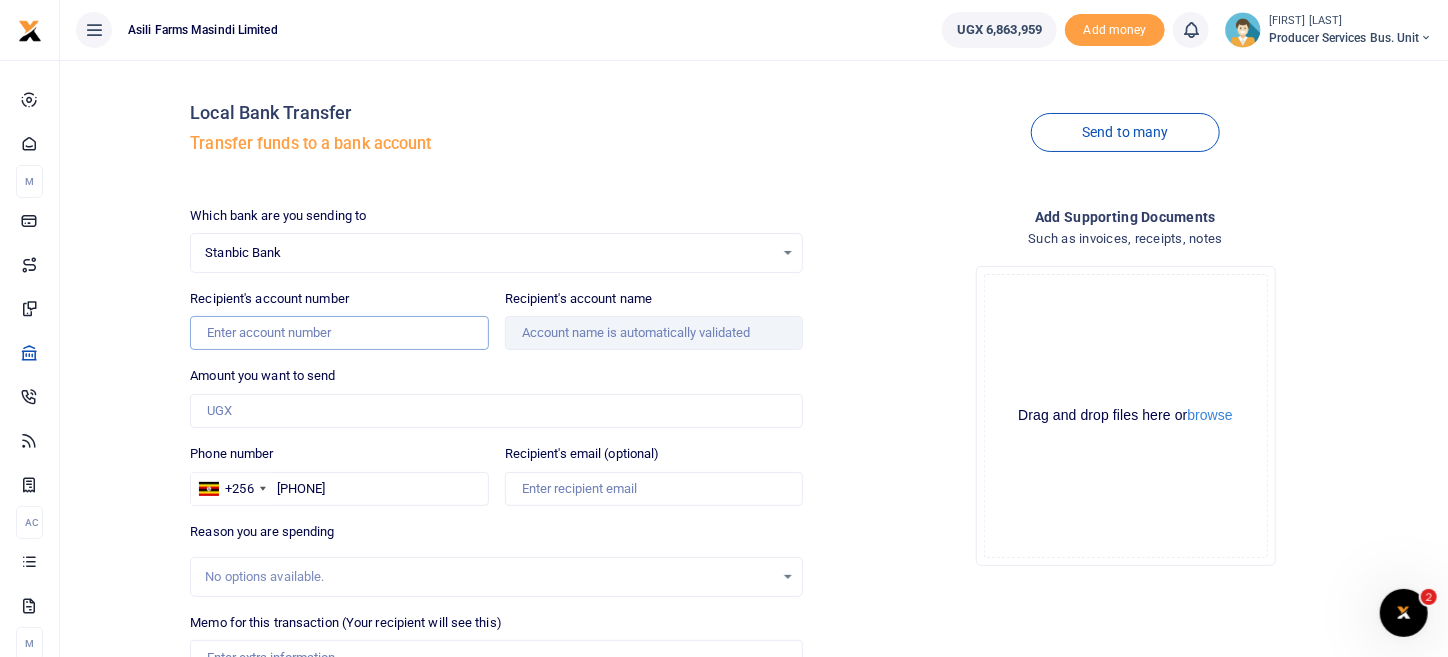 click on "Recipient's account number" at bounding box center [339, 333] 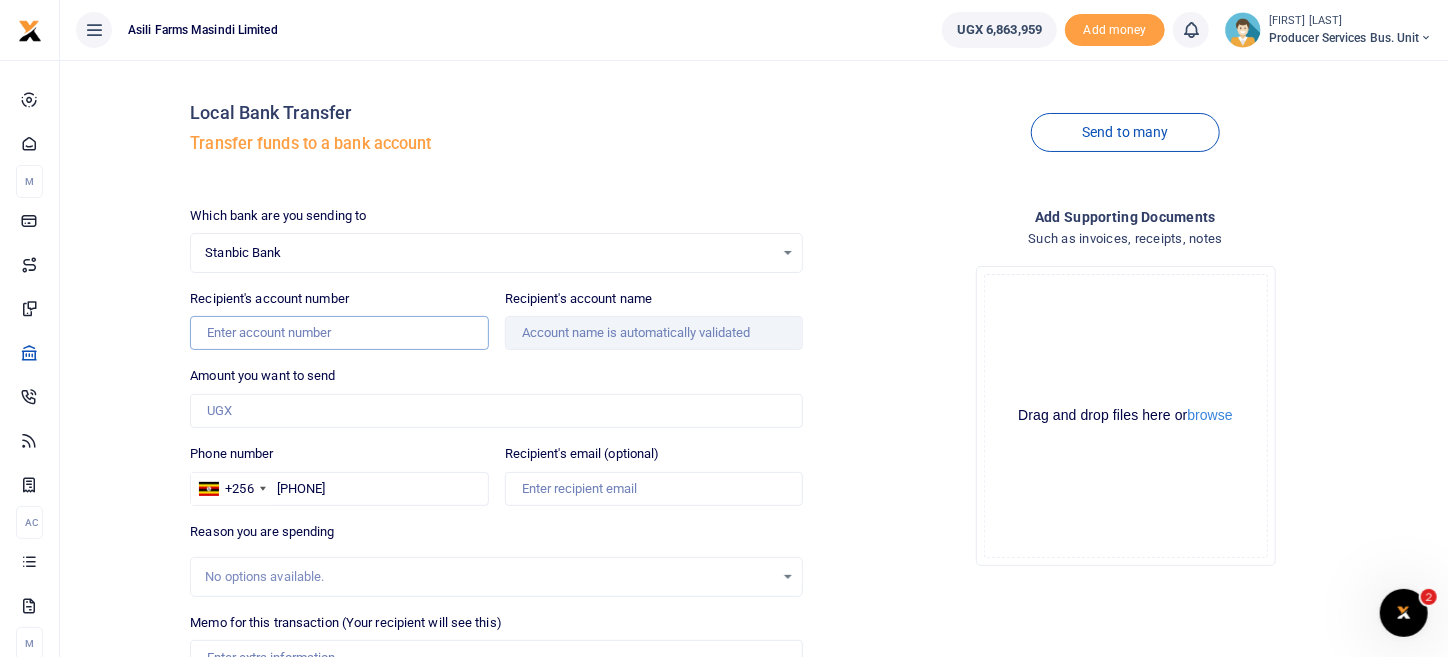 paste on "[PHONE]" 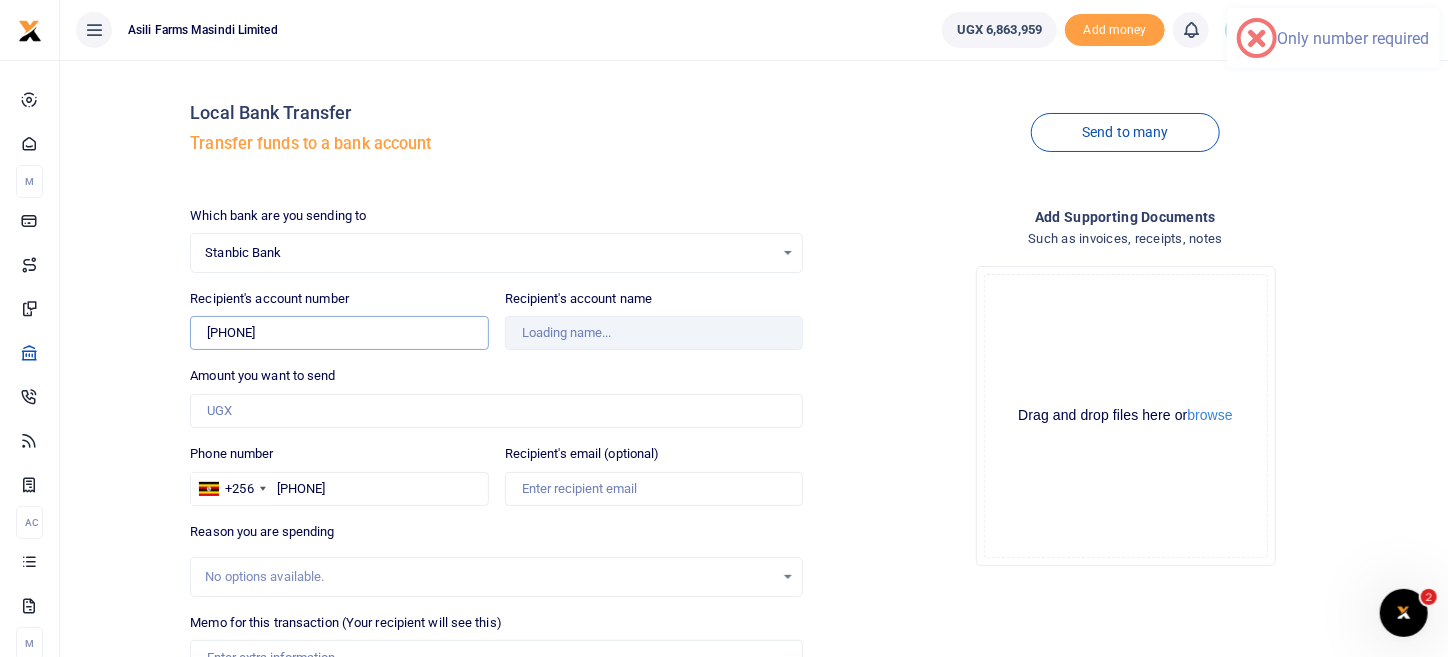 click on "[PHONE]" at bounding box center [339, 333] 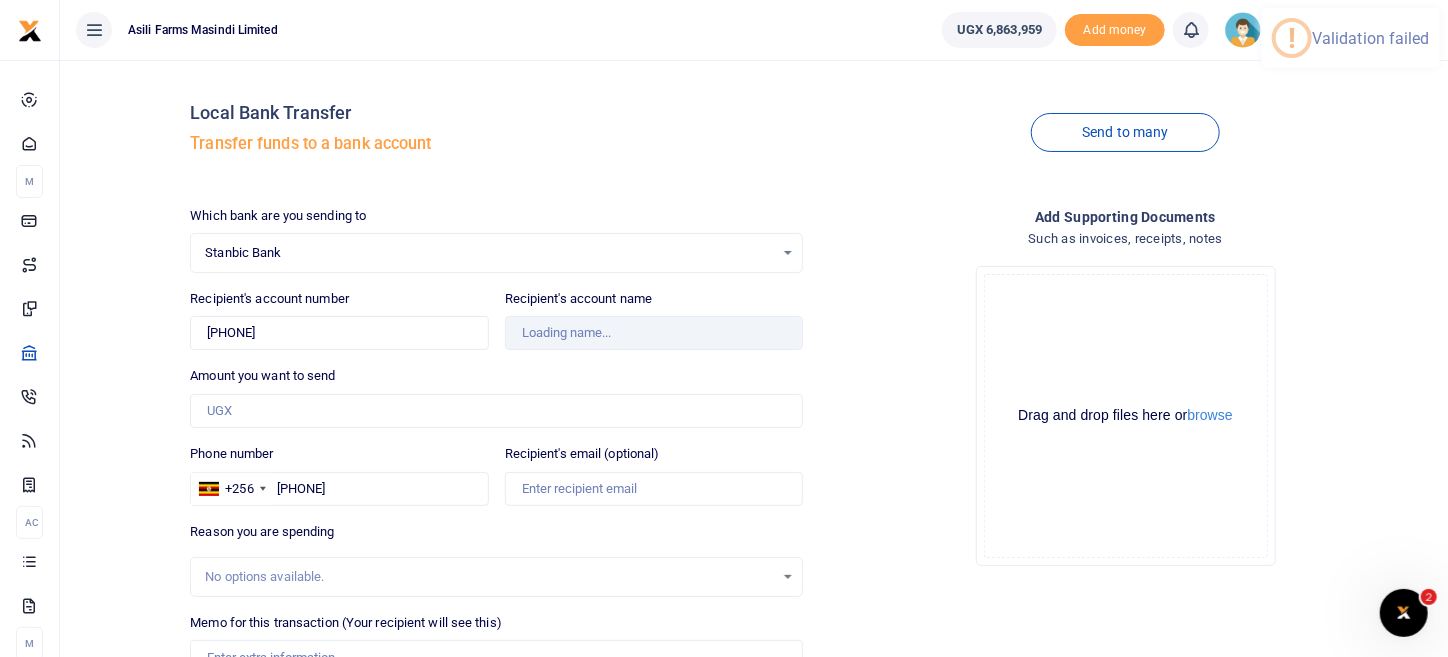 click on "Drop your files here Drag and drop files here or  browse Powered by  Uppy" at bounding box center [1125, 416] 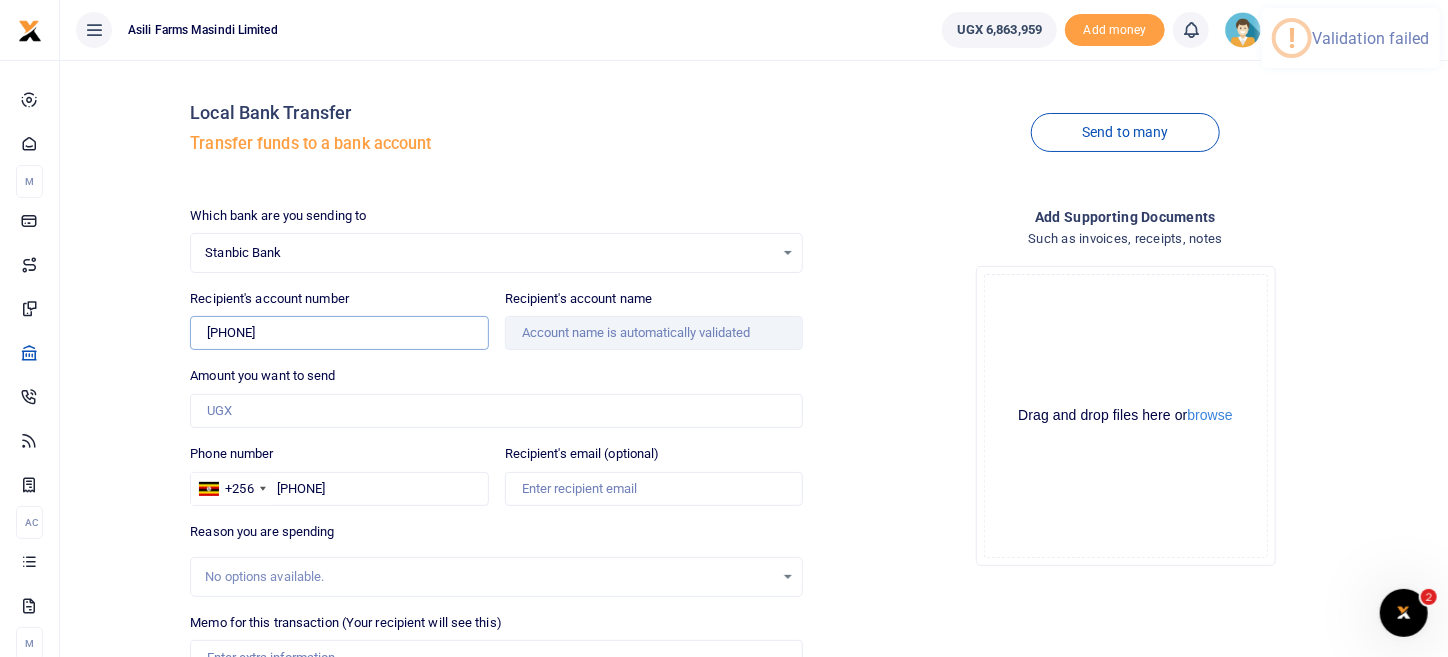 click on "903 0021 687 994" at bounding box center [339, 333] 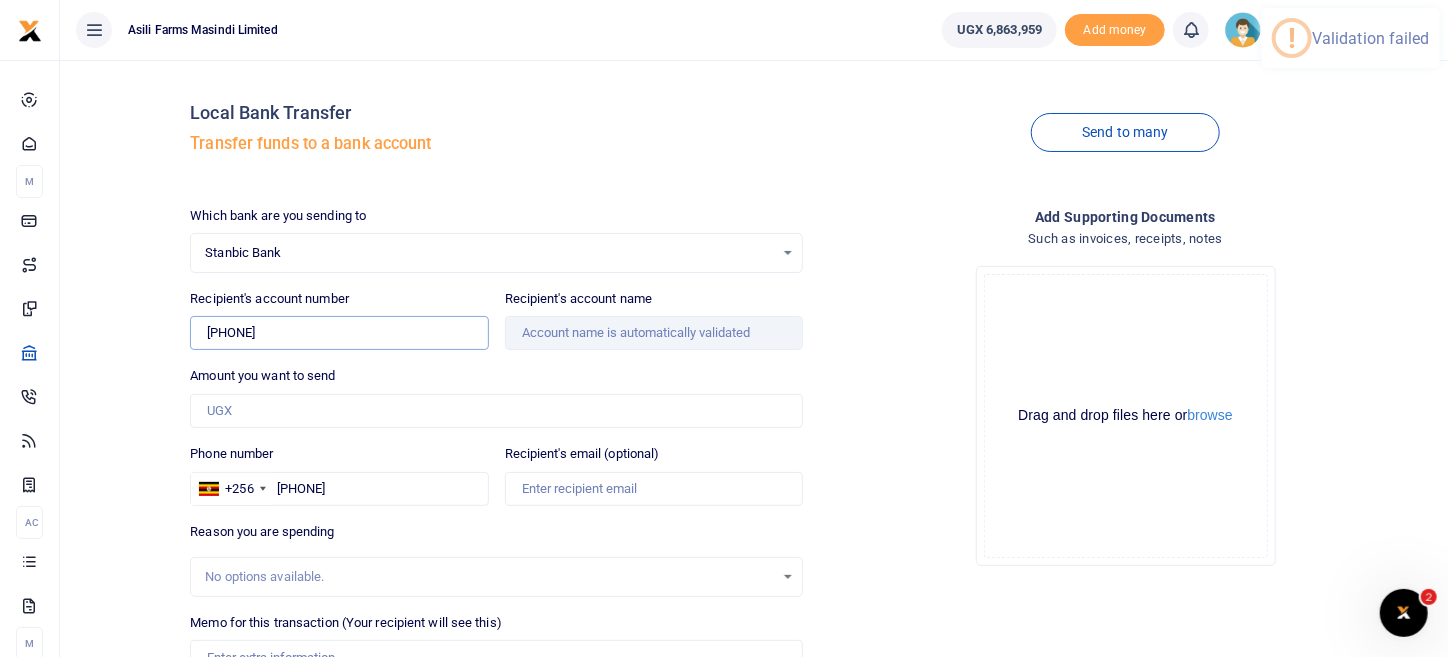 click on "903 0021 687994" at bounding box center [339, 333] 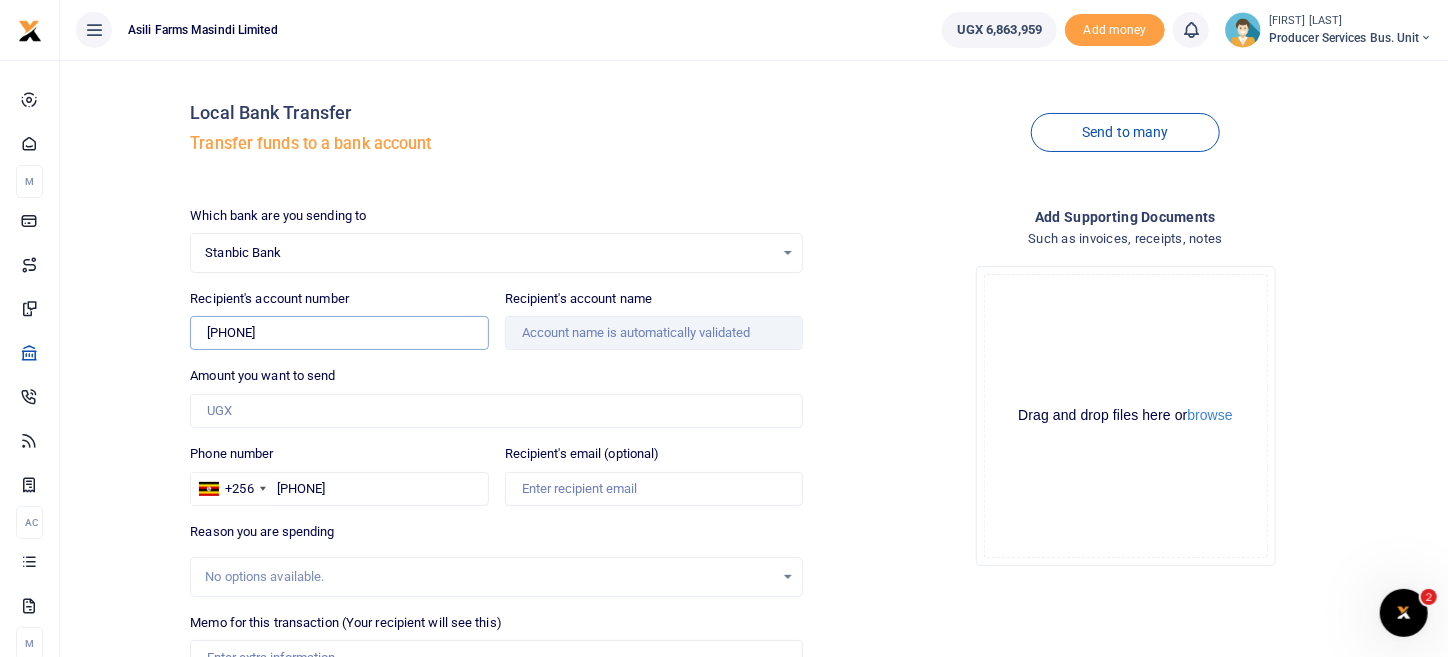 click on "903 0021687994" at bounding box center (339, 333) 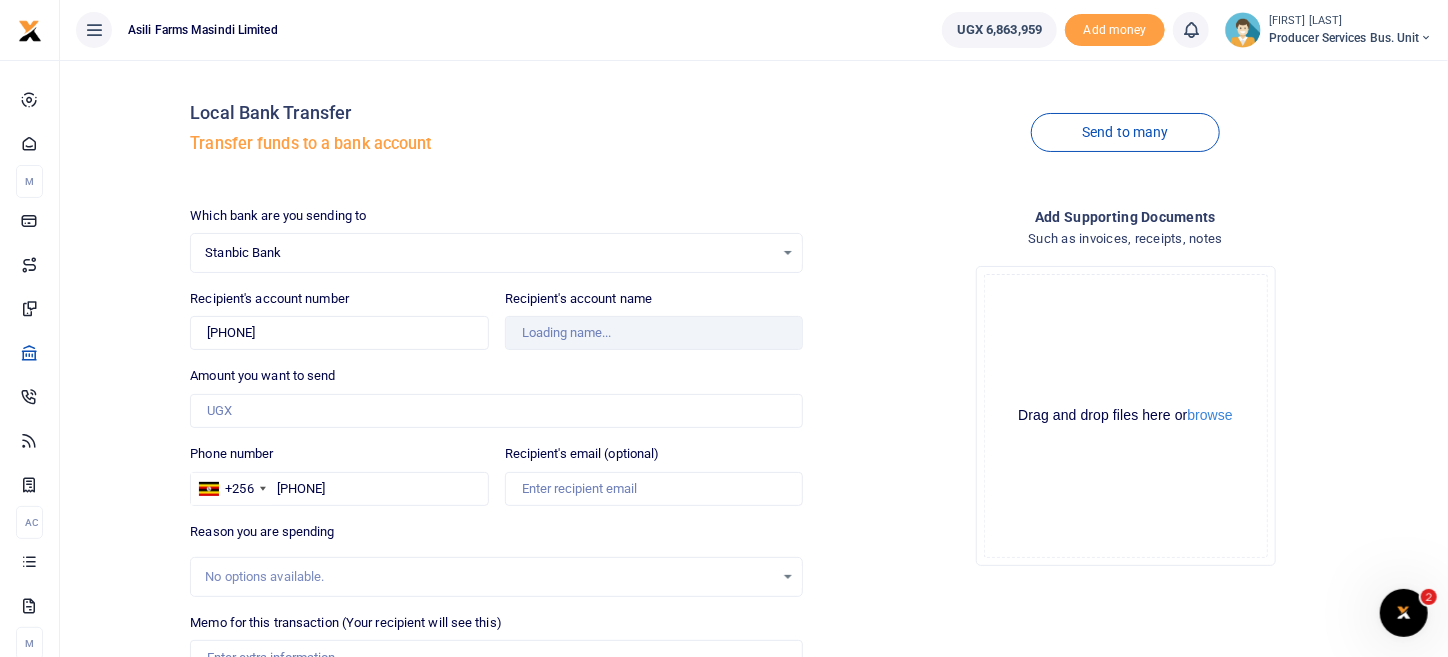 drag, startPoint x: 924, startPoint y: 419, endPoint x: 887, endPoint y: 403, distance: 40.311287 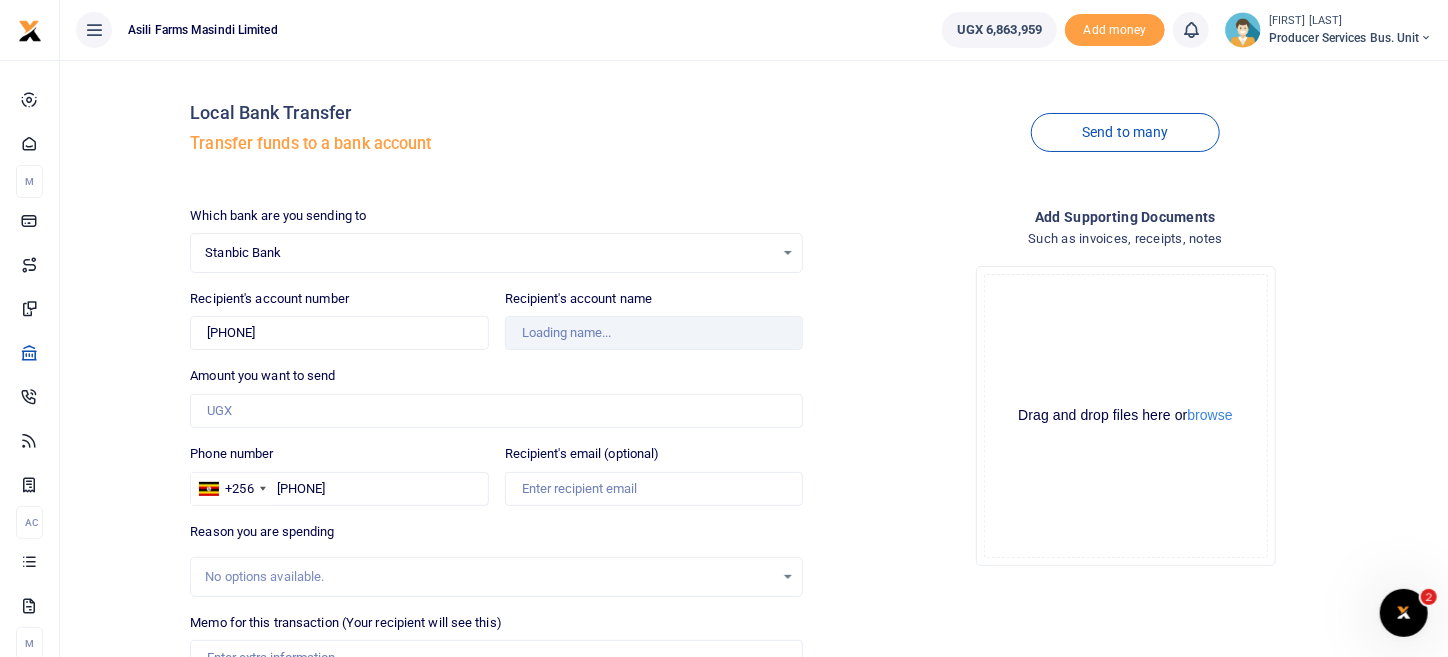 type on "Shamba Bora (U) Ltd" 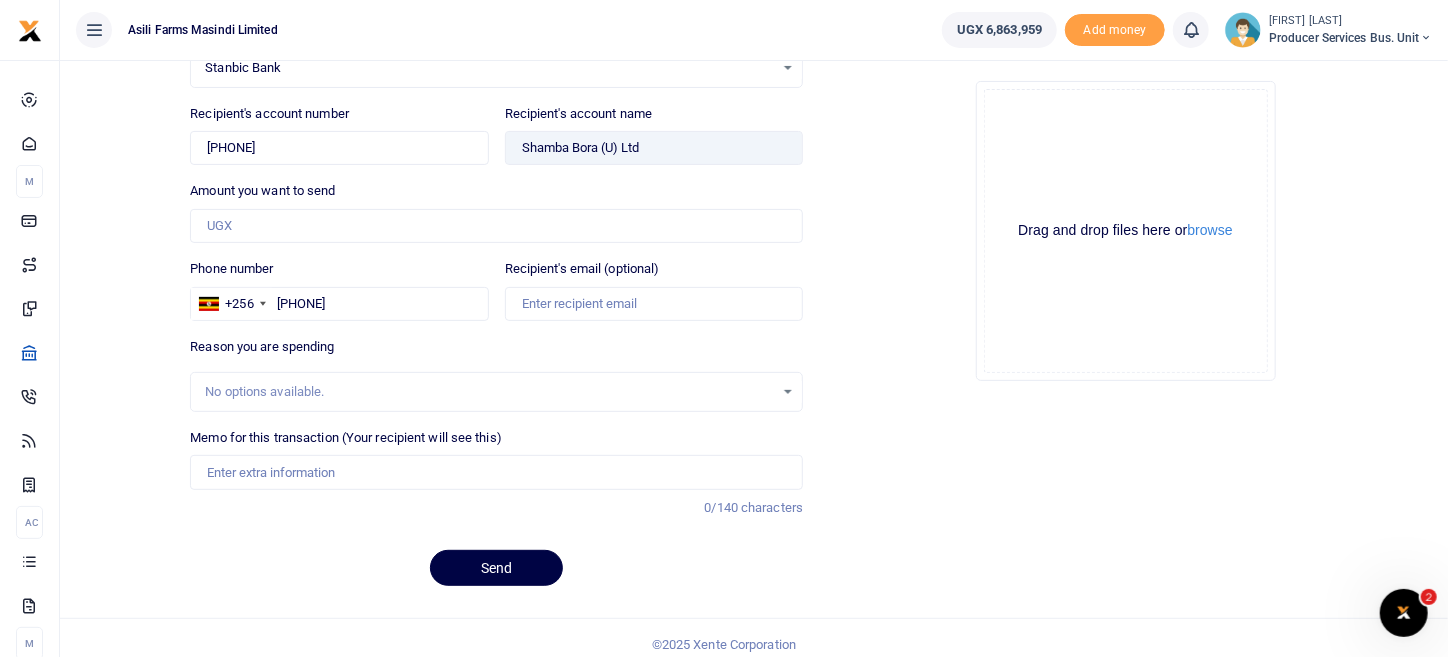scroll, scrollTop: 194, scrollLeft: 0, axis: vertical 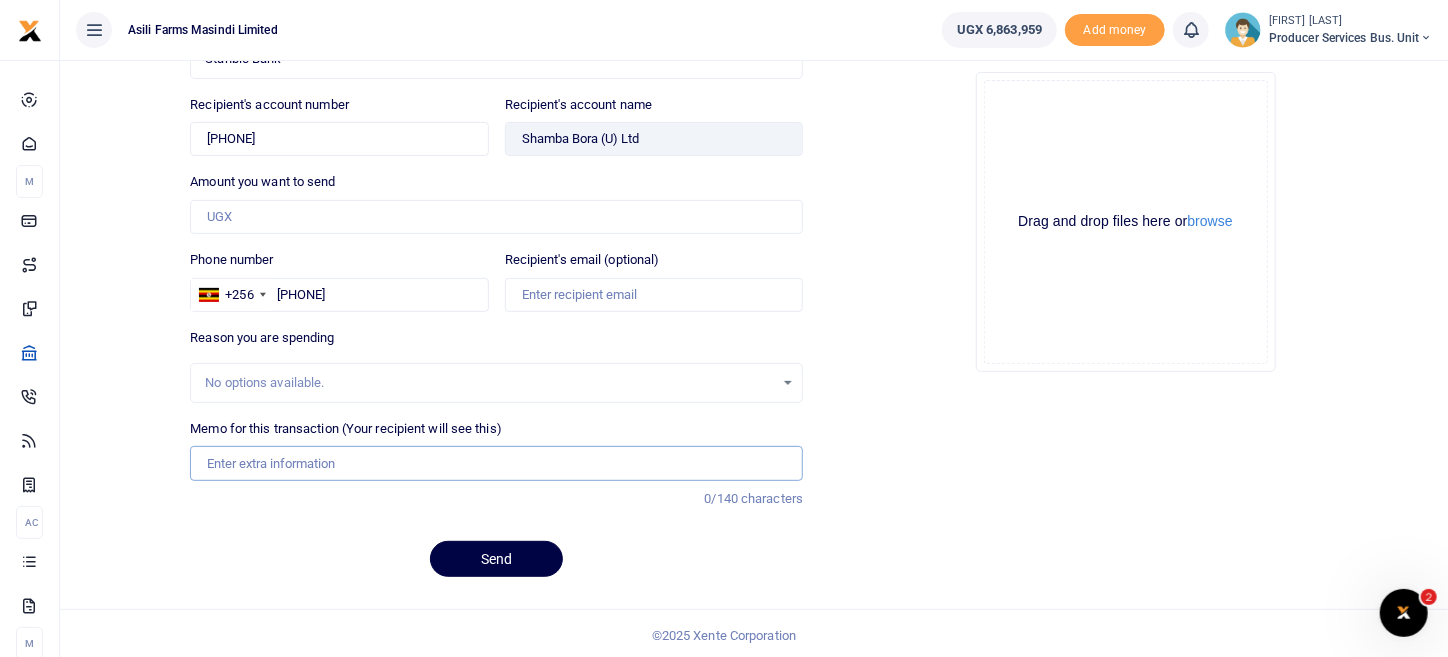 click on "Memo for this transaction (Your recipient will see this)" at bounding box center [496, 463] 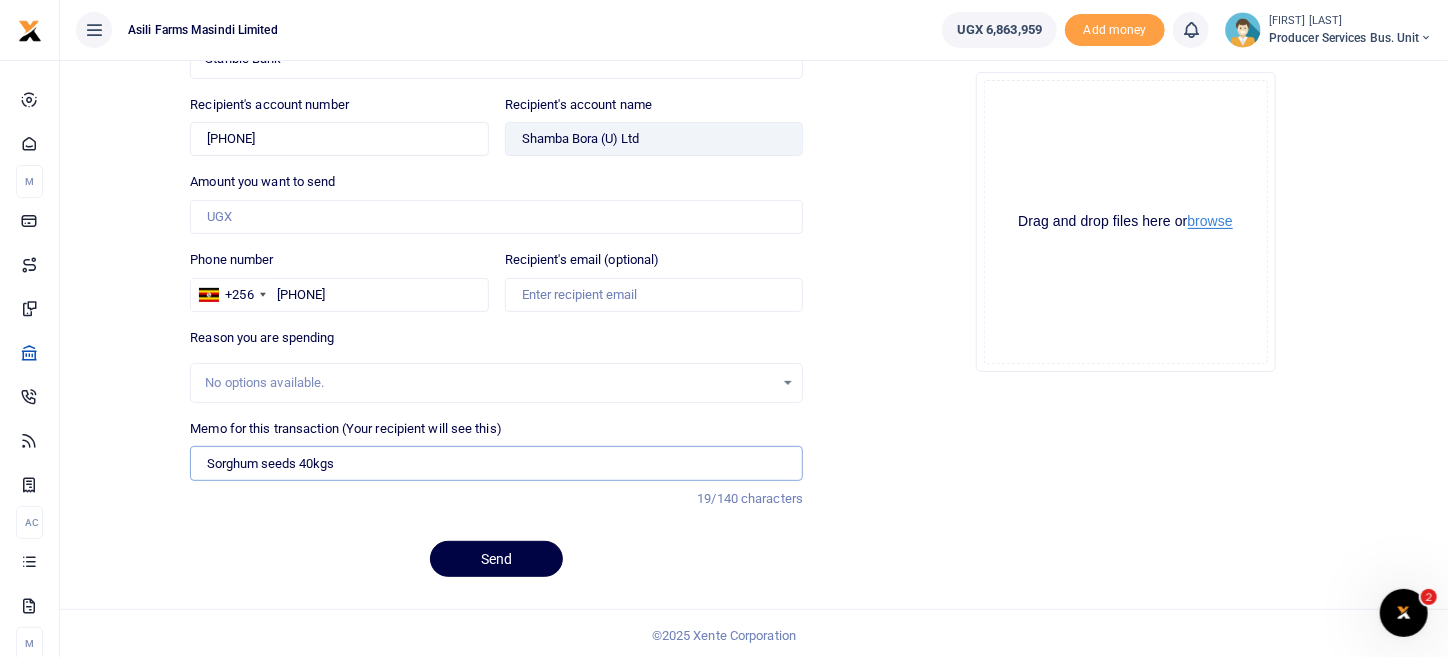 type on "Sorghum seeds 40kgs" 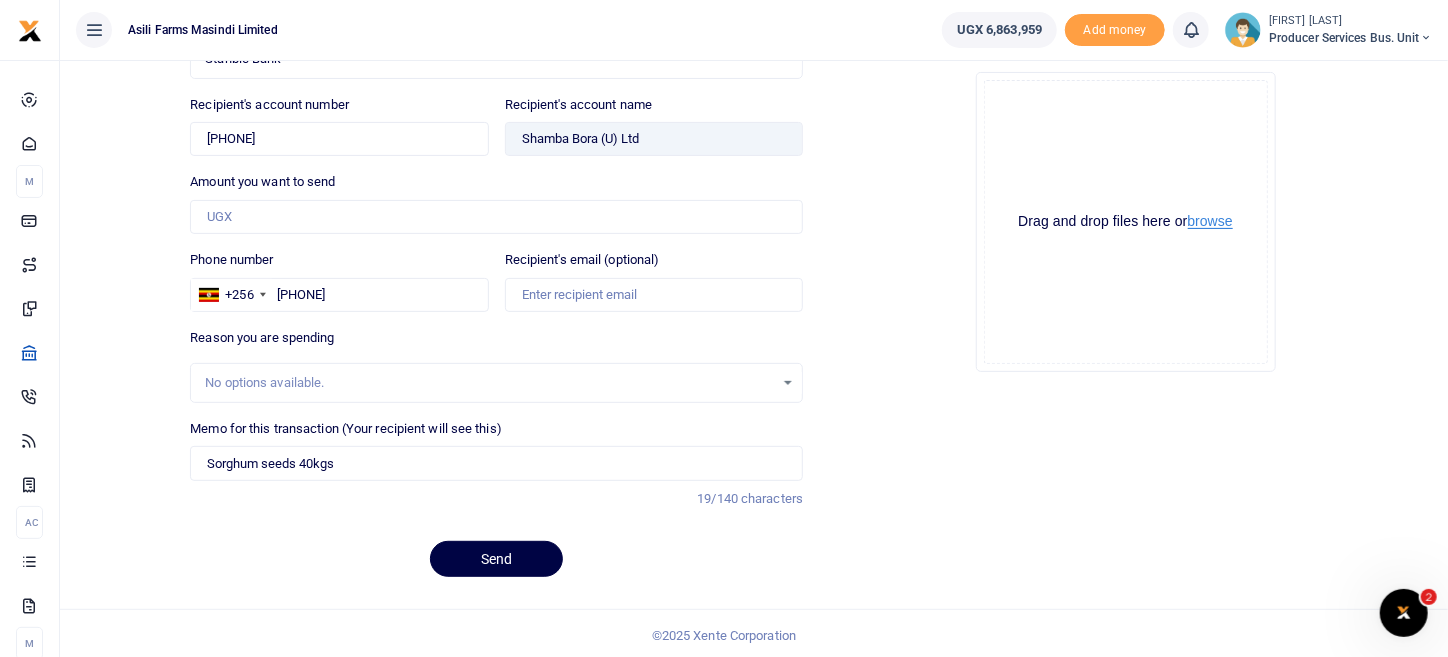 click on "browse" at bounding box center [1210, 221] 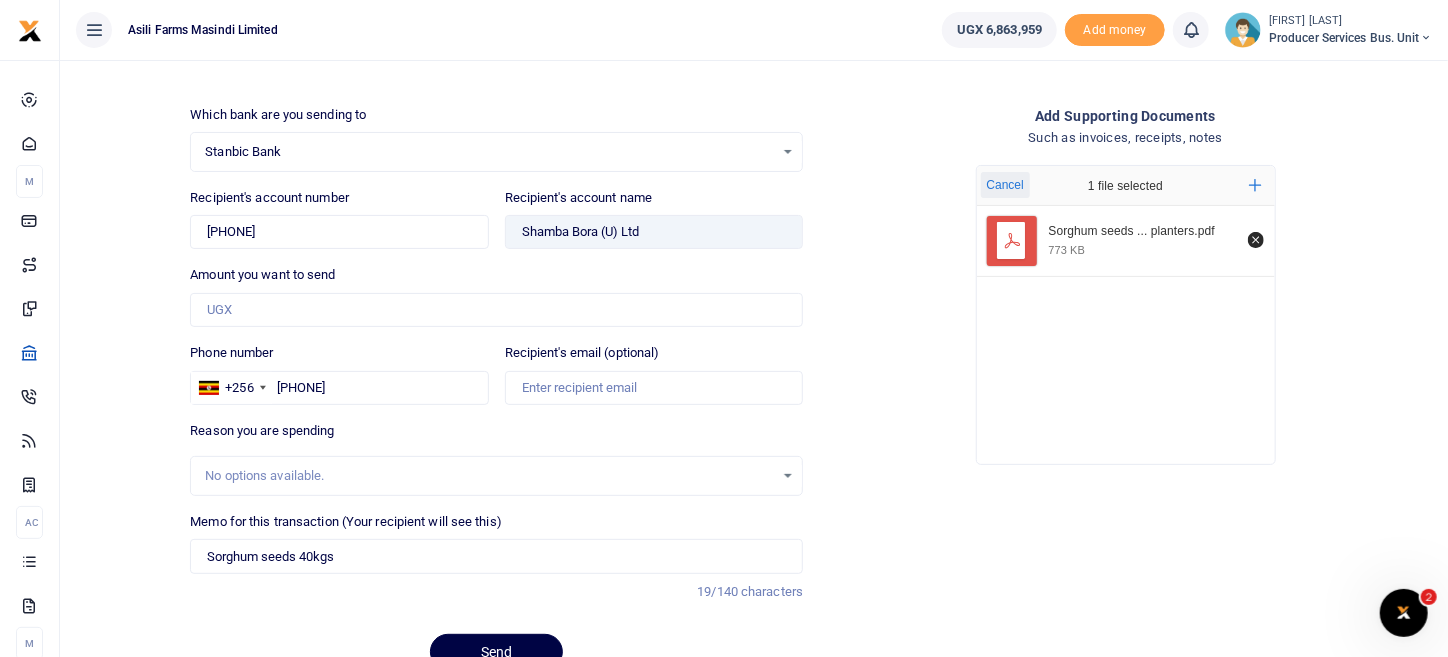 scroll, scrollTop: 0, scrollLeft: 0, axis: both 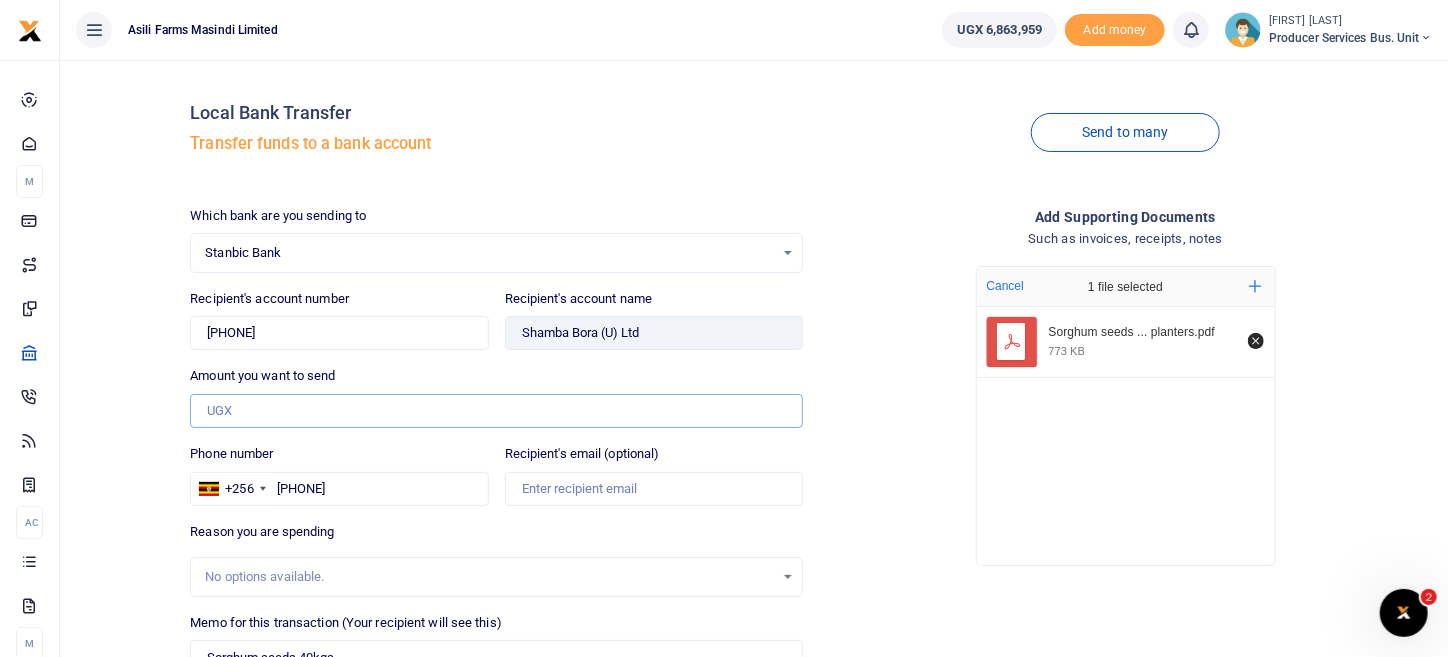 click on "Amount you want to send" at bounding box center (496, 411) 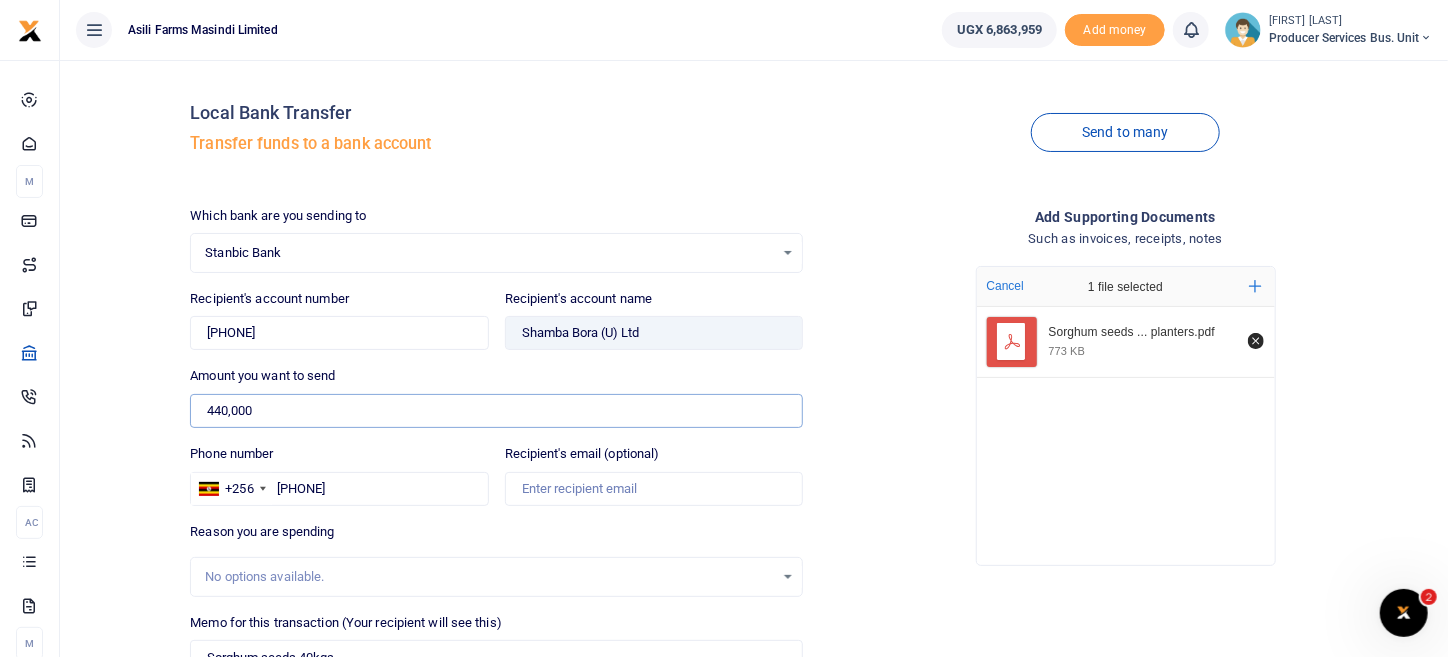 type on "440,000" 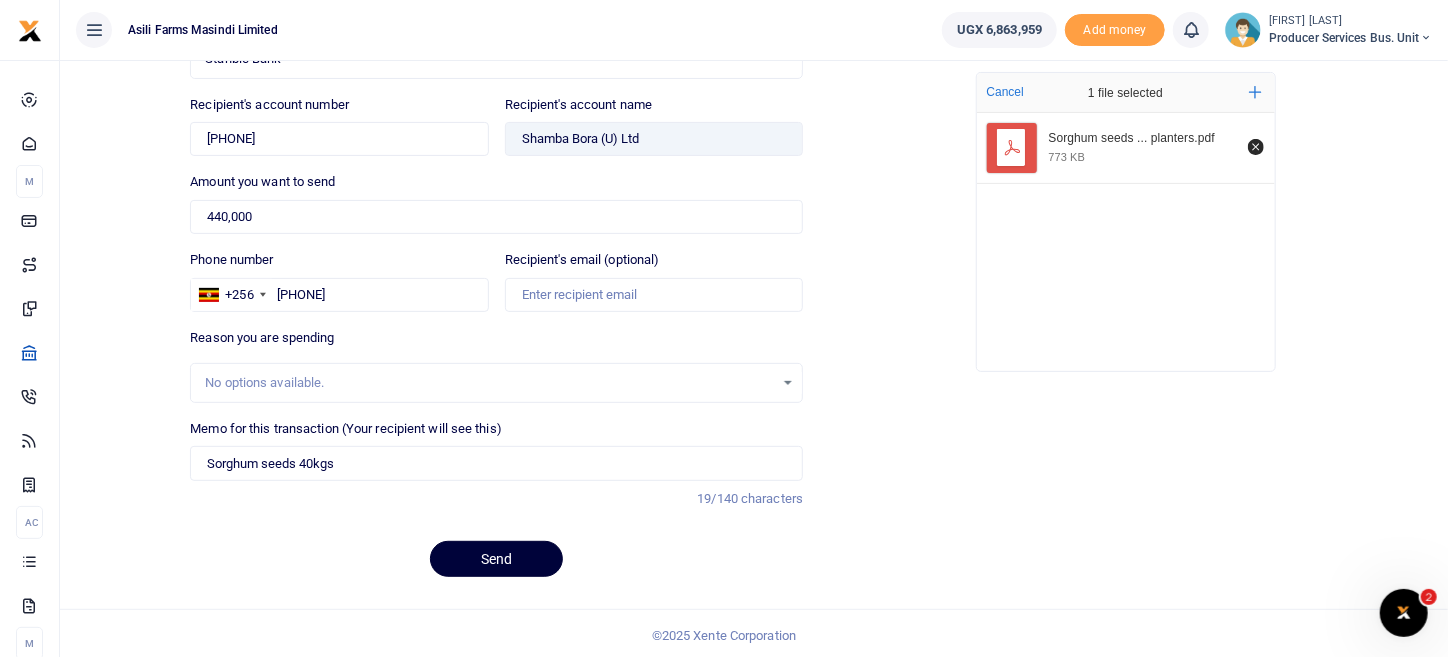 click on "Send" at bounding box center [496, 559] 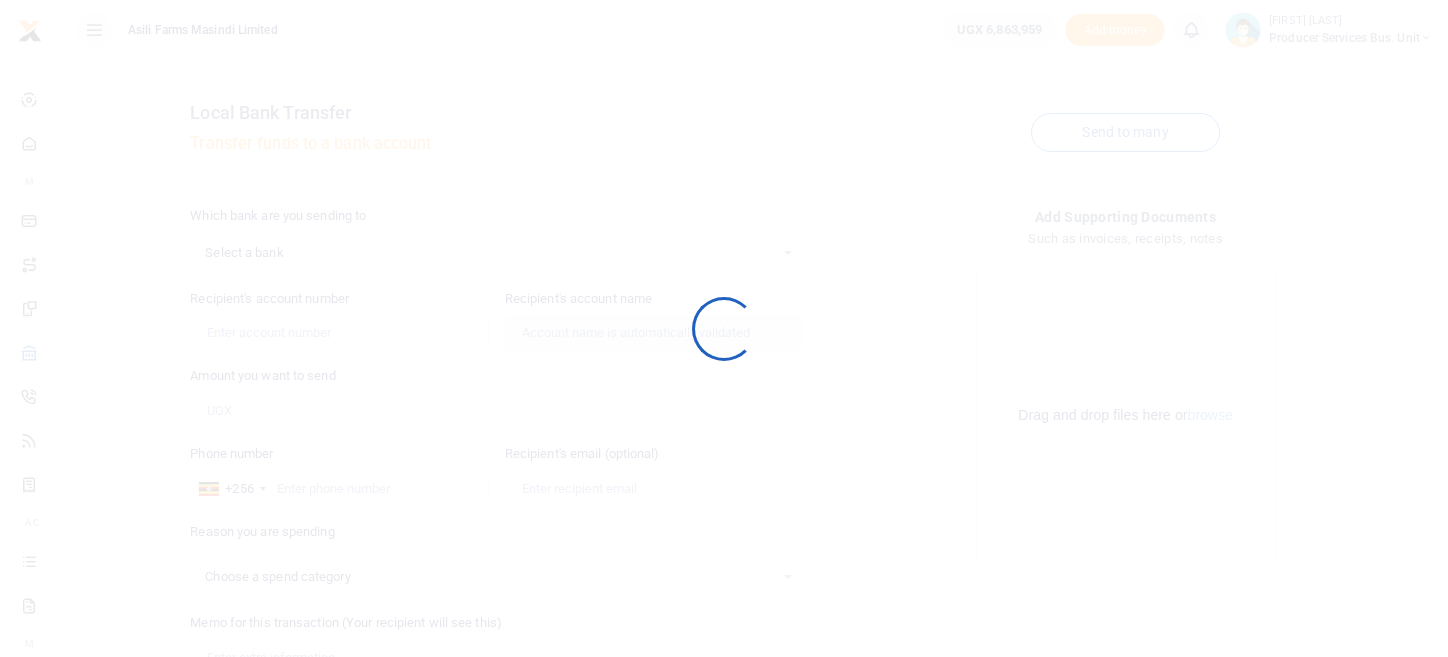 scroll, scrollTop: 194, scrollLeft: 0, axis: vertical 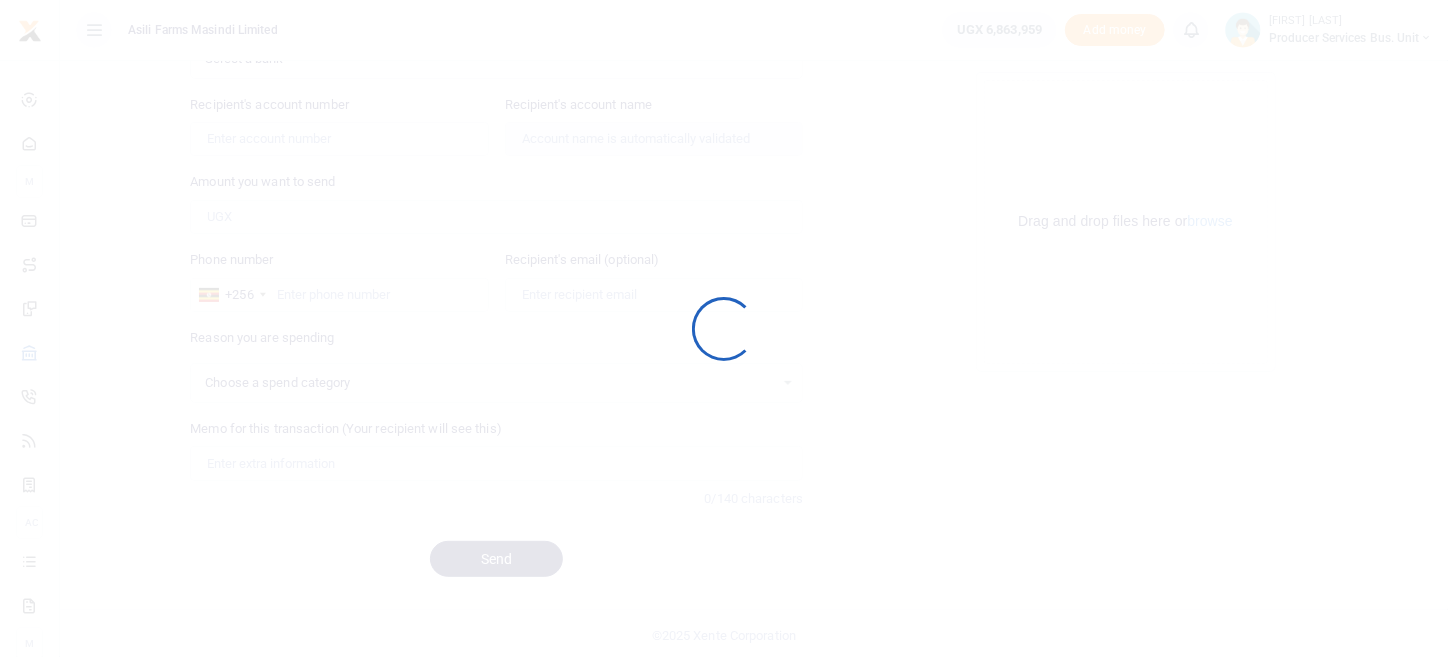 select 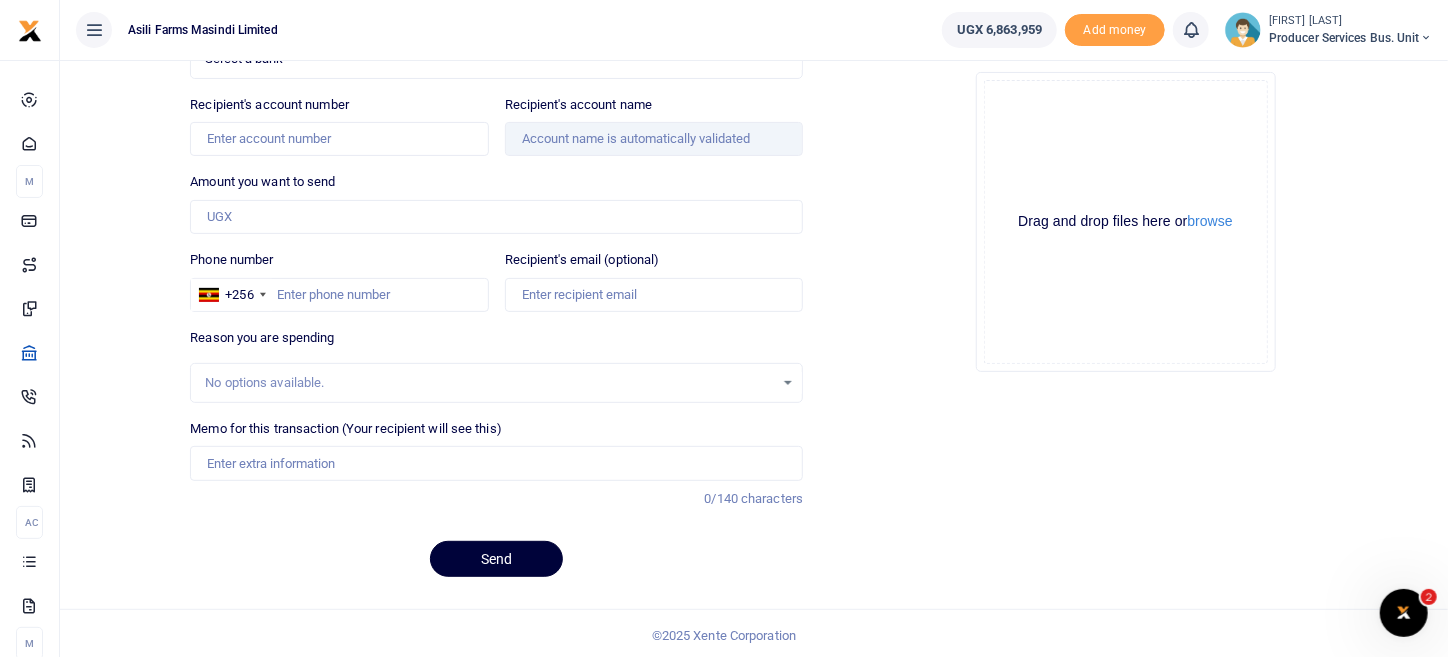 scroll, scrollTop: 0, scrollLeft: 0, axis: both 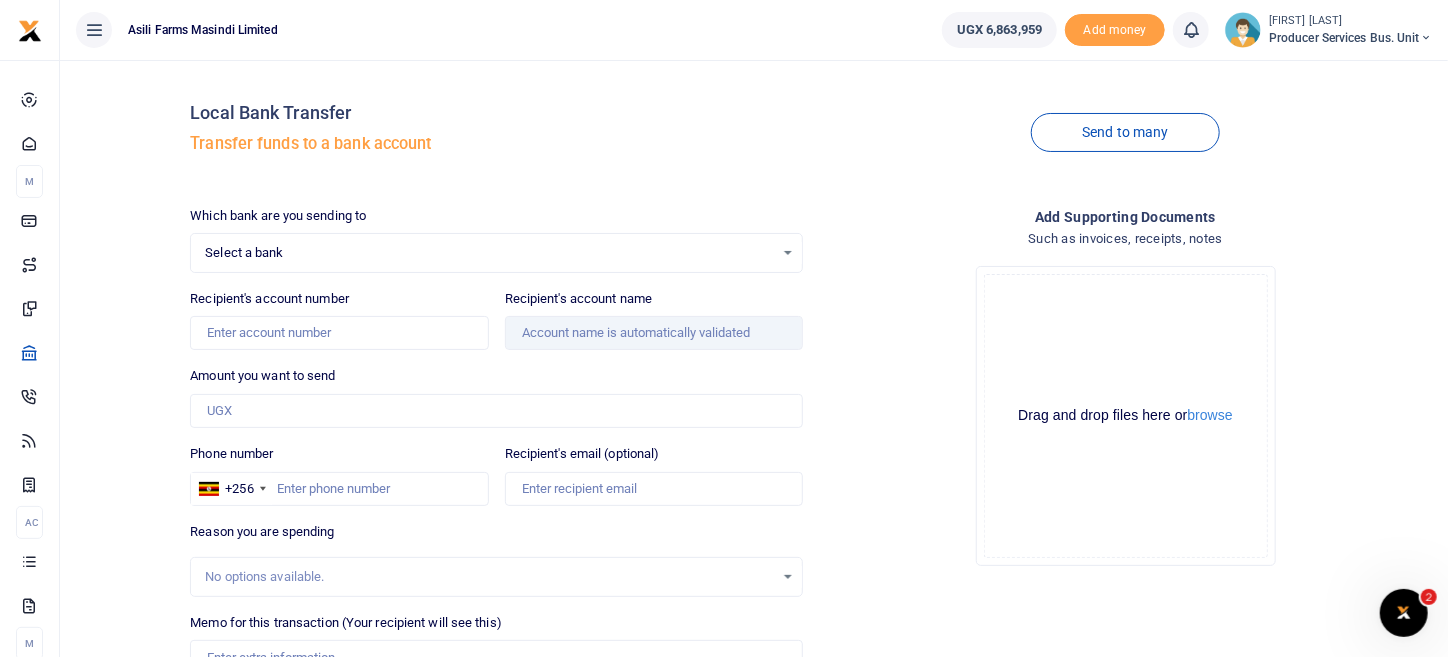 click on "Select a bank" at bounding box center [489, 253] 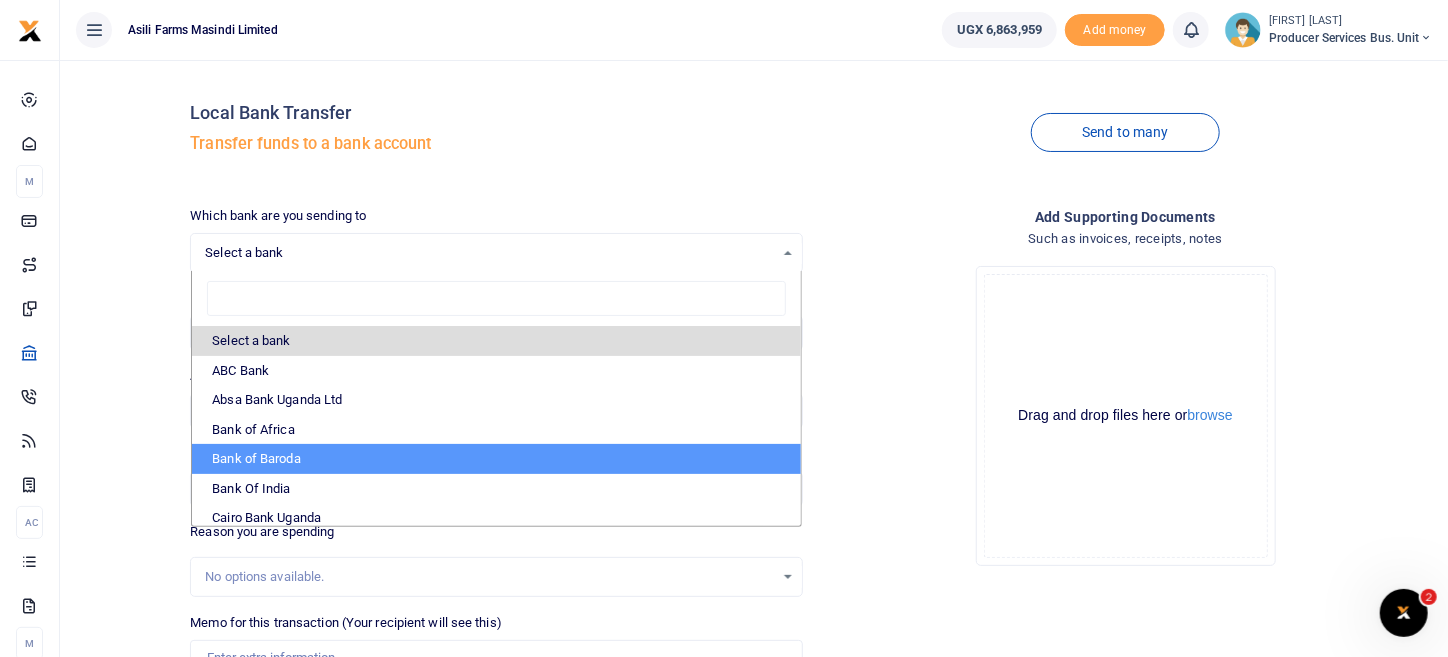 click on "Drop your files here Drag and drop files here or  browse Powered by  Uppy" at bounding box center [1125, 416] 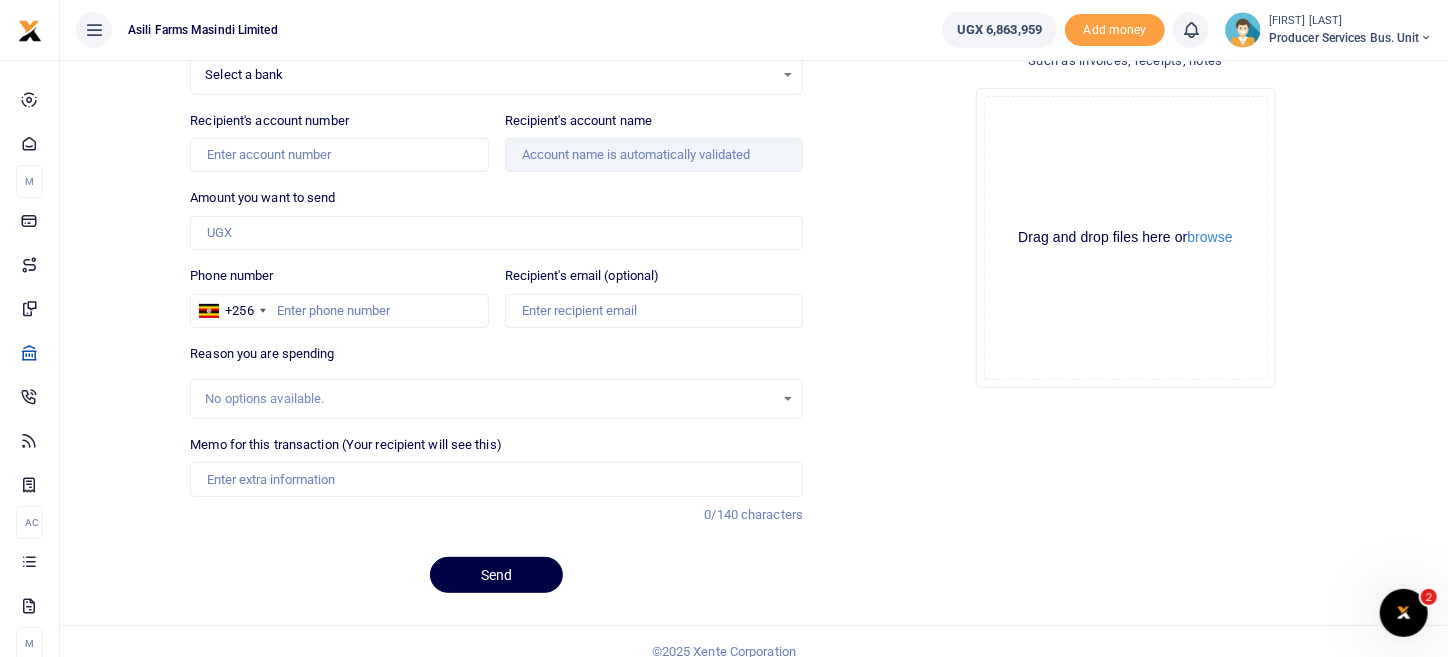 scroll, scrollTop: 194, scrollLeft: 0, axis: vertical 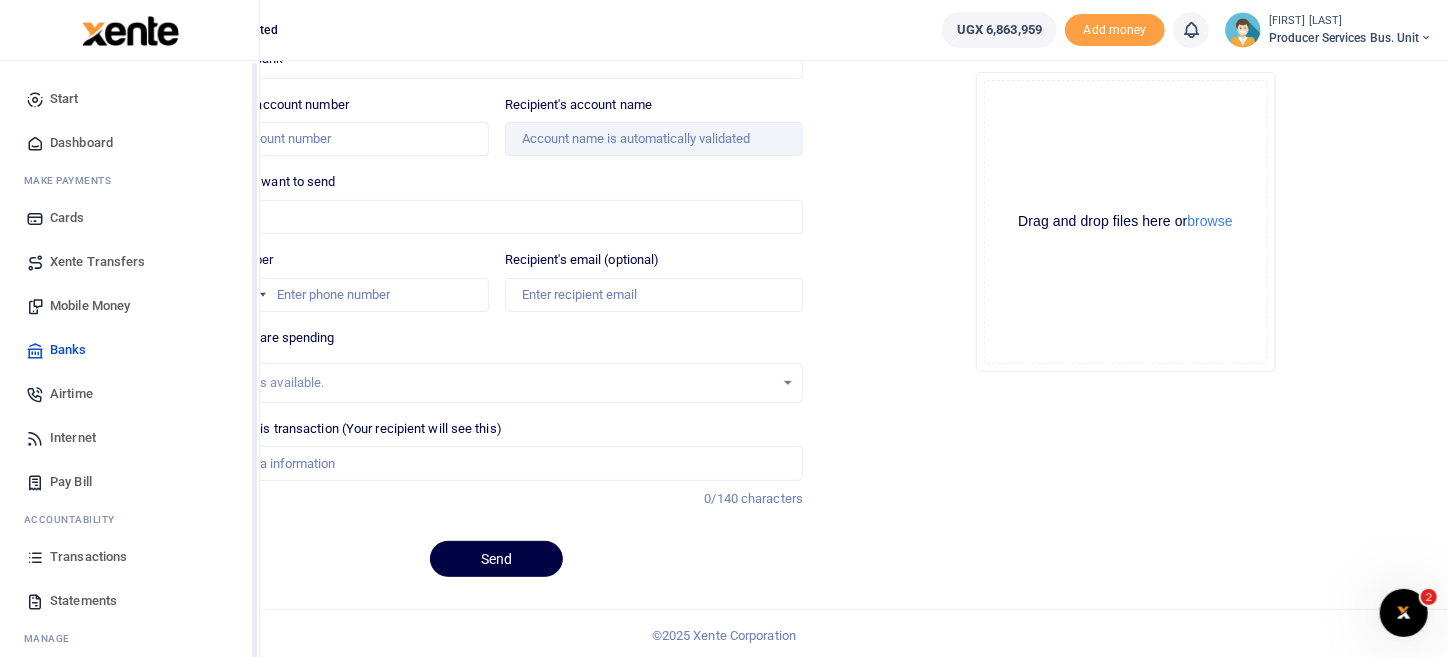 click on "Transactions" at bounding box center [88, 557] 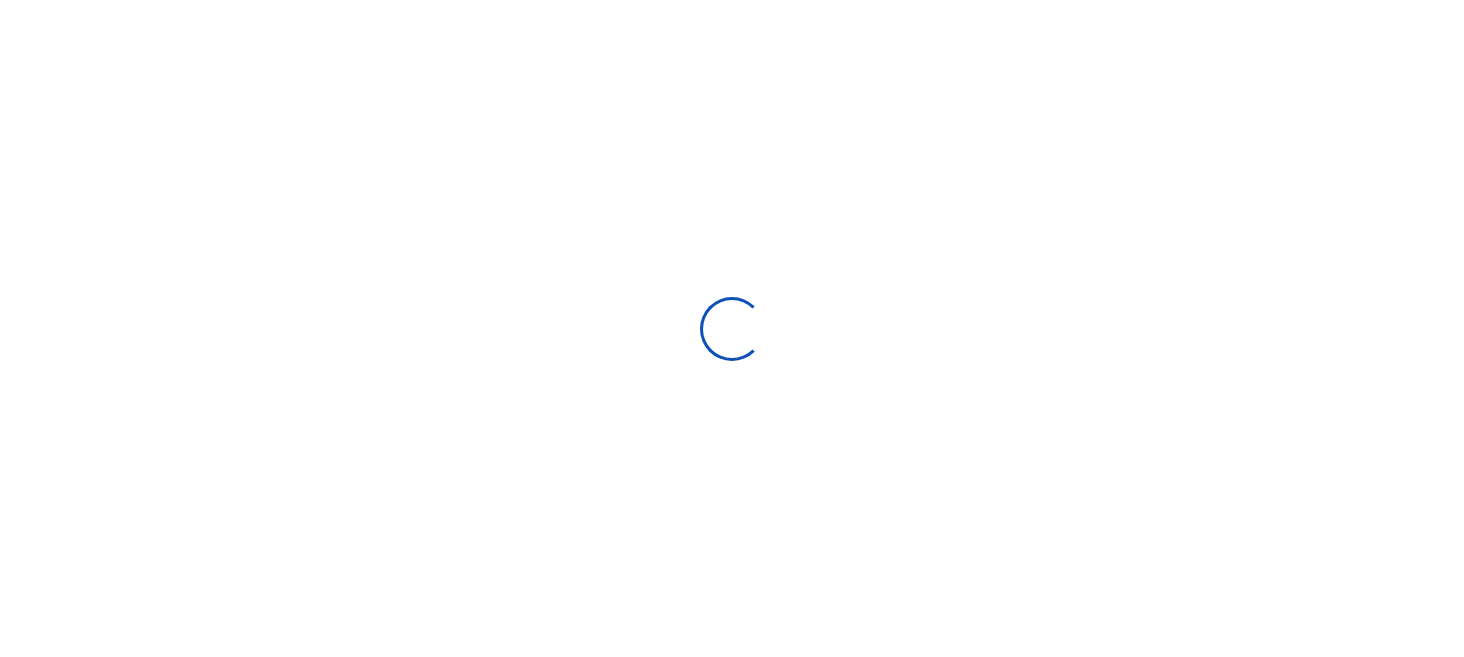 select 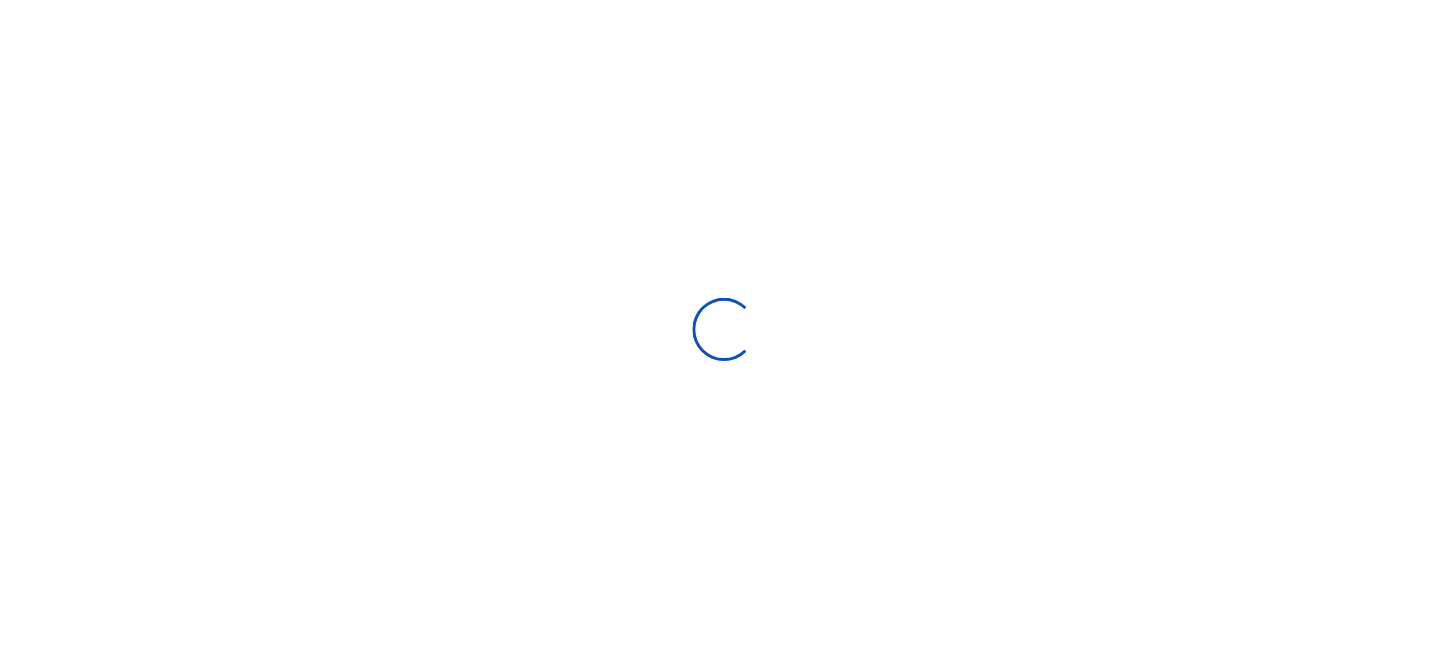 scroll, scrollTop: 0, scrollLeft: 0, axis: both 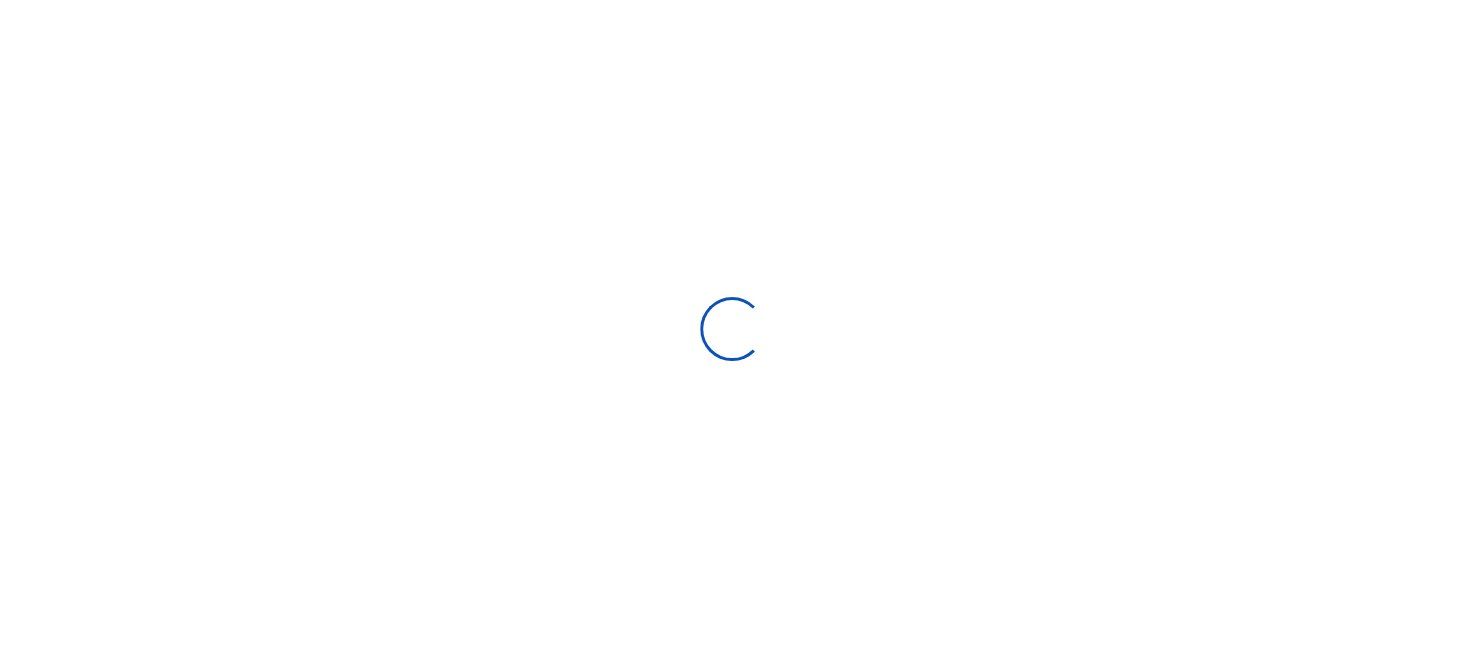 type on "07/06/2025 - 08/04/2025" 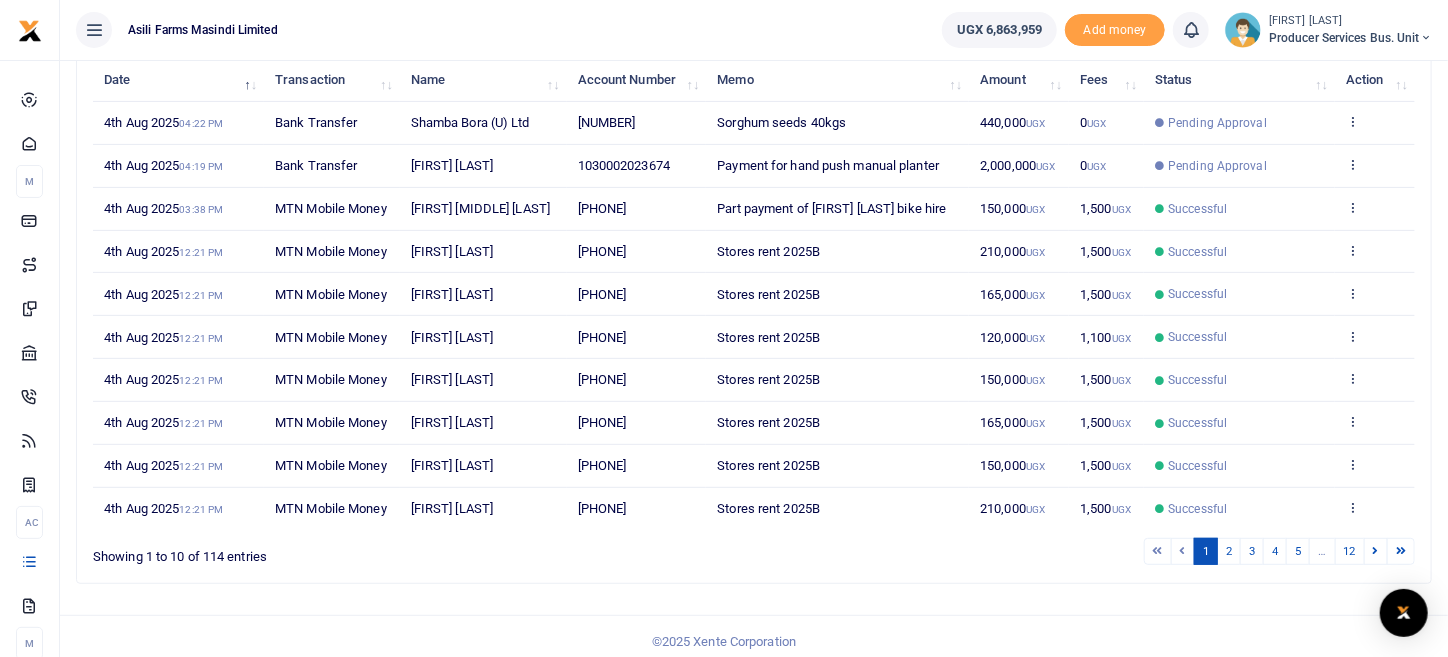 scroll, scrollTop: 233, scrollLeft: 0, axis: vertical 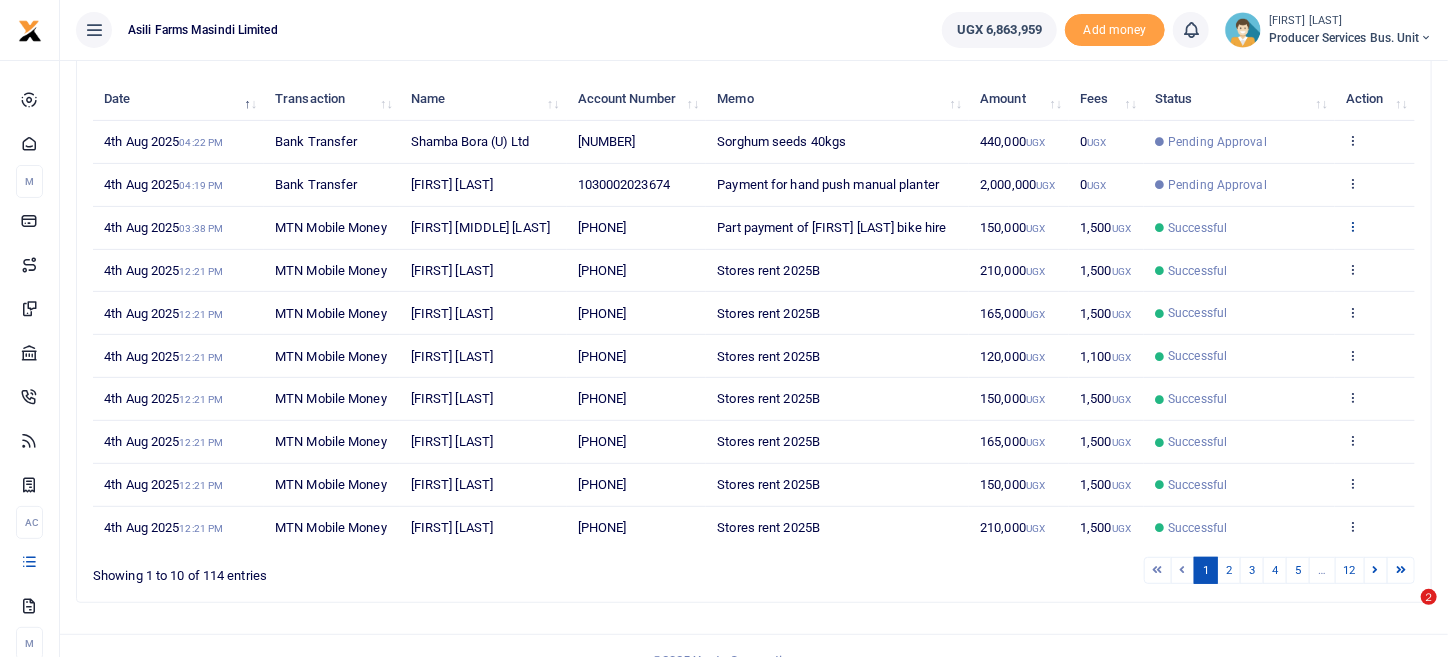 click at bounding box center [1352, 226] 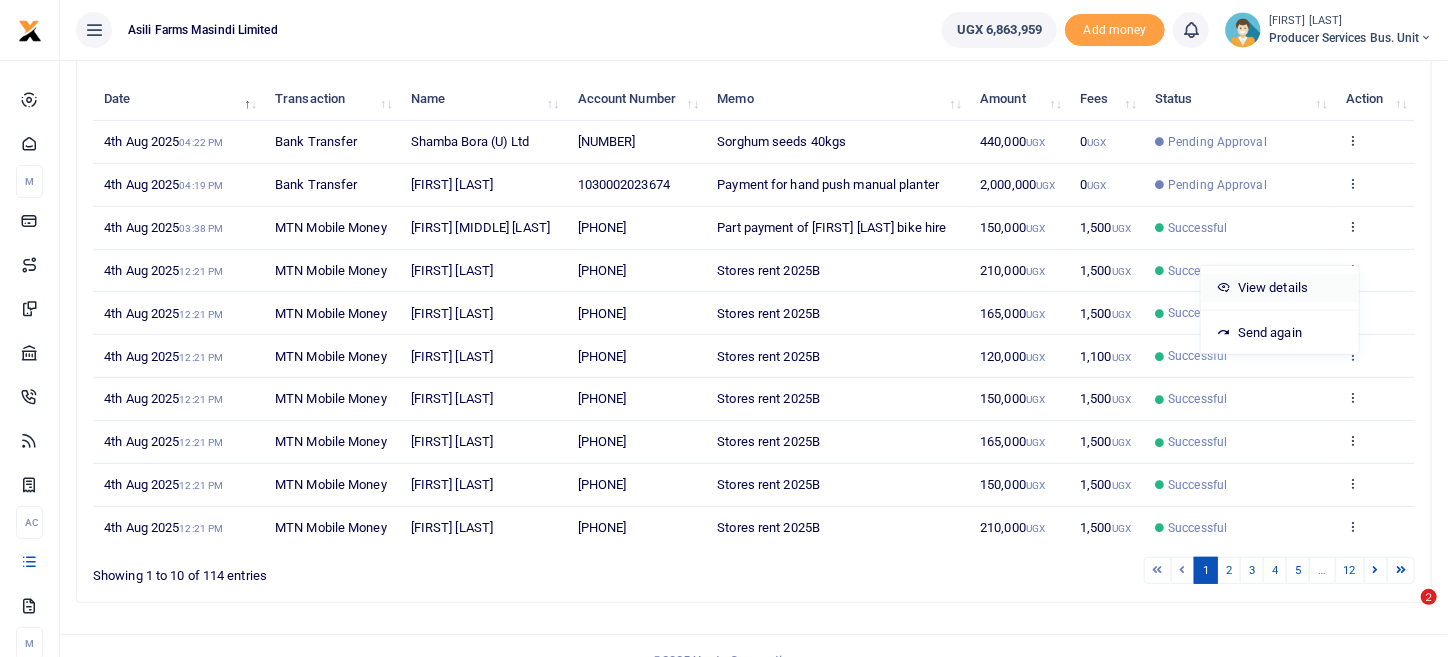click on "View details" at bounding box center (1280, 288) 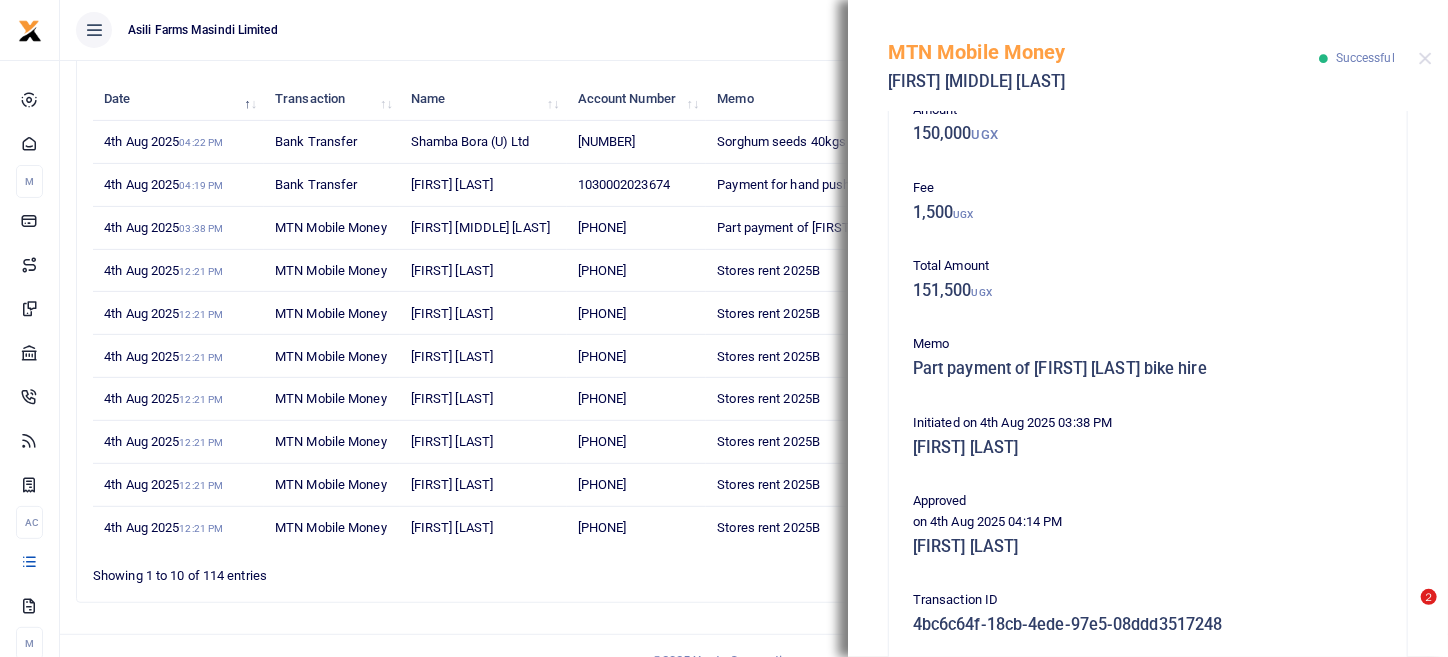 scroll, scrollTop: 0, scrollLeft: 0, axis: both 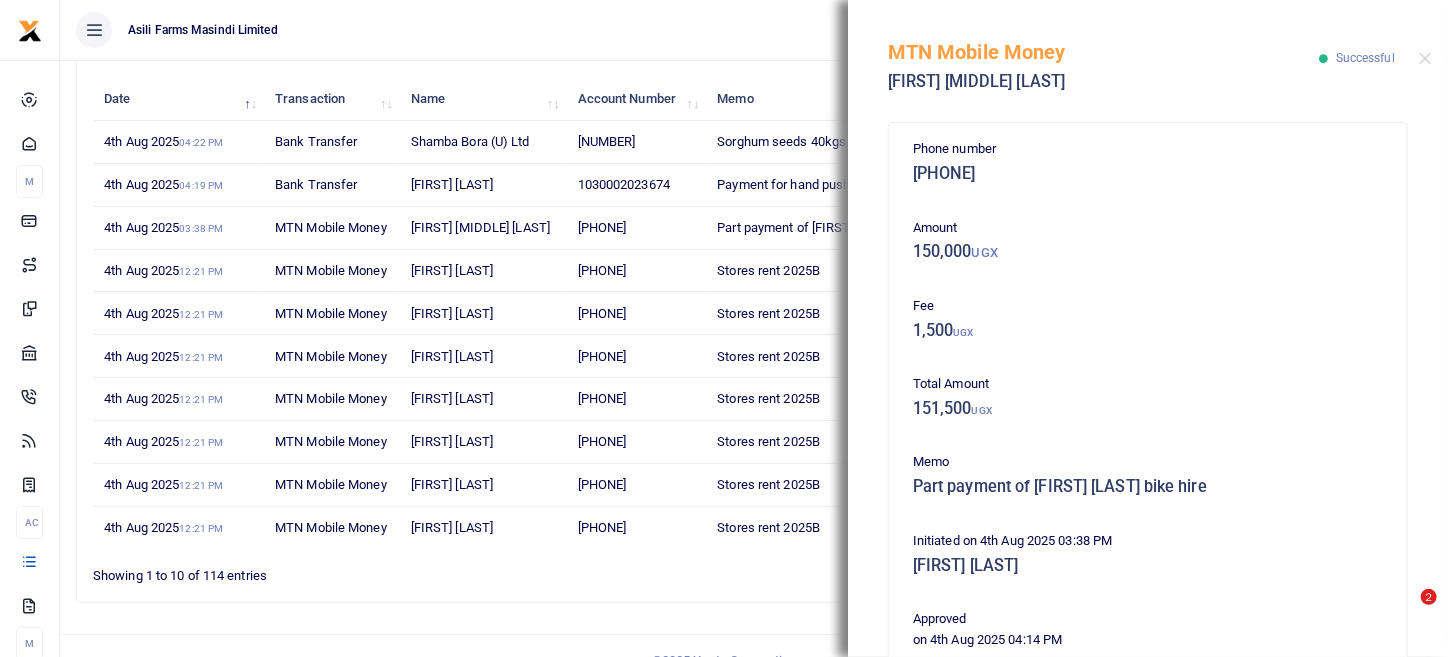 click on "MTN Mobile Money
[FIRST] [MIDDLE] [LAST]
Successful" at bounding box center (1148, 55) 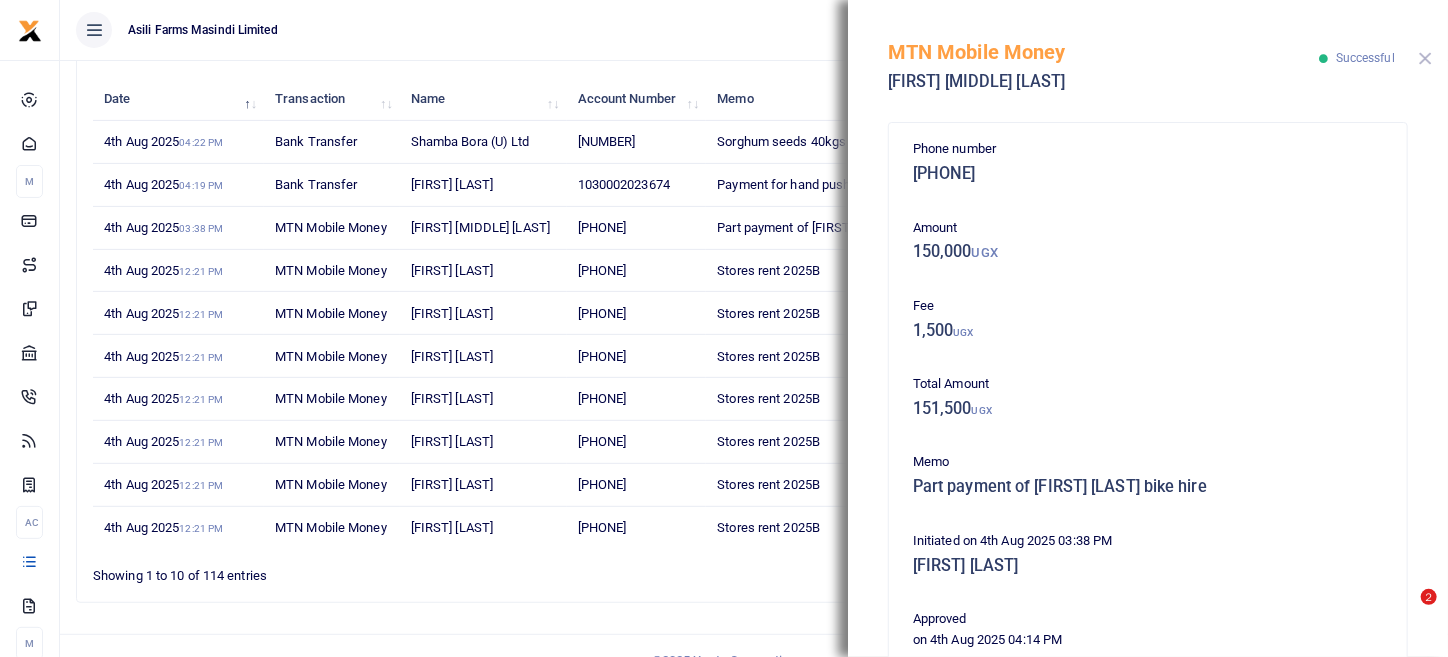 click at bounding box center [1425, 58] 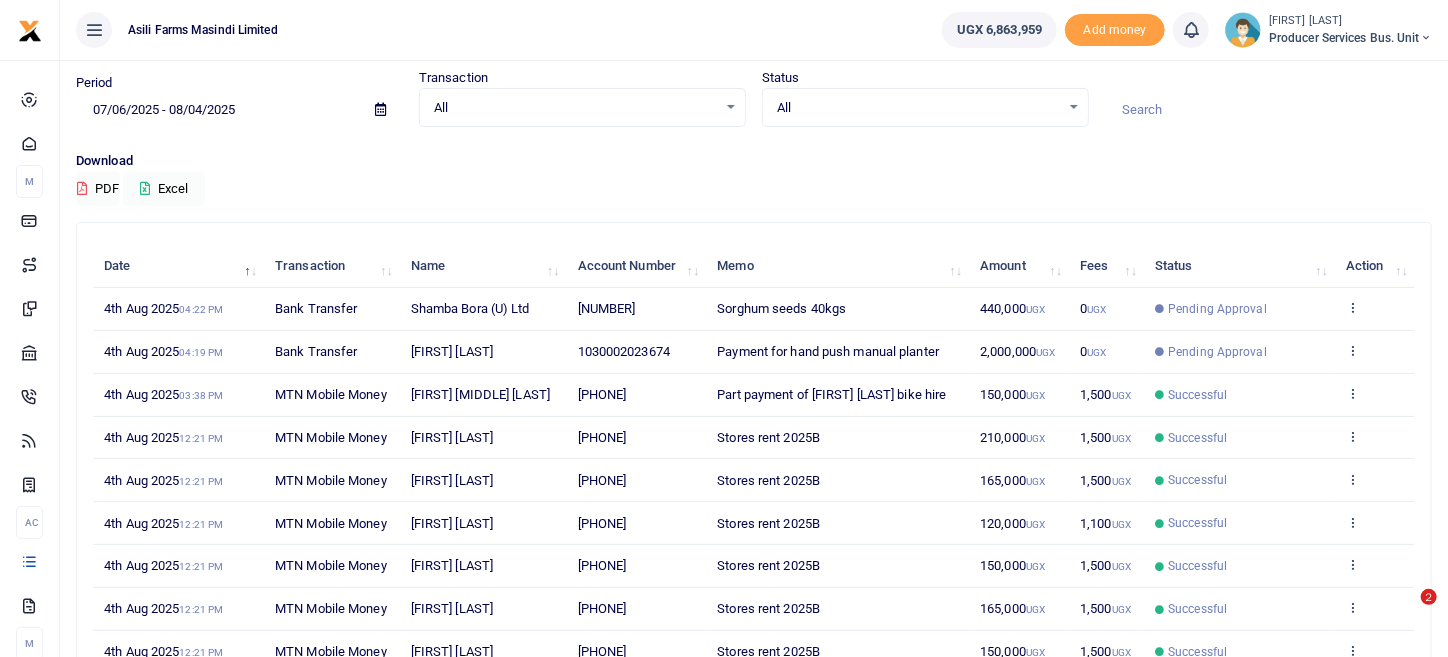 scroll, scrollTop: 99, scrollLeft: 0, axis: vertical 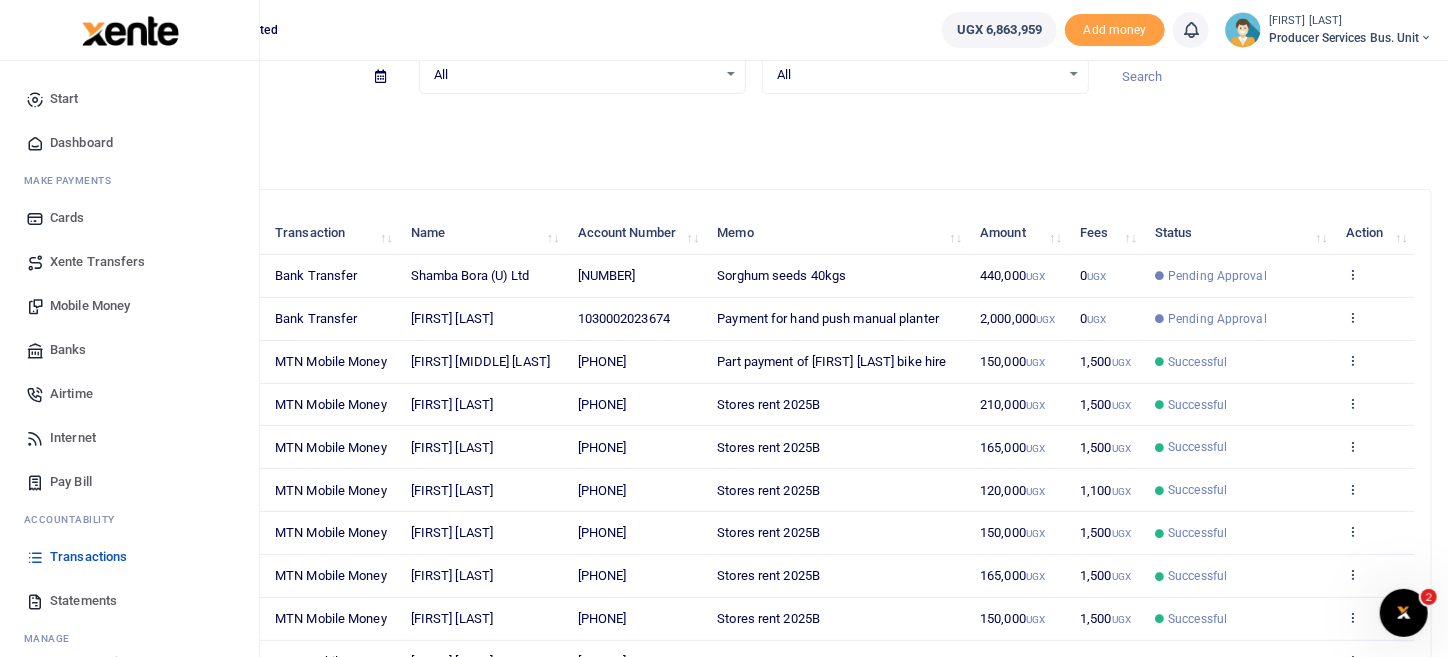 click on "Banks" at bounding box center [68, 350] 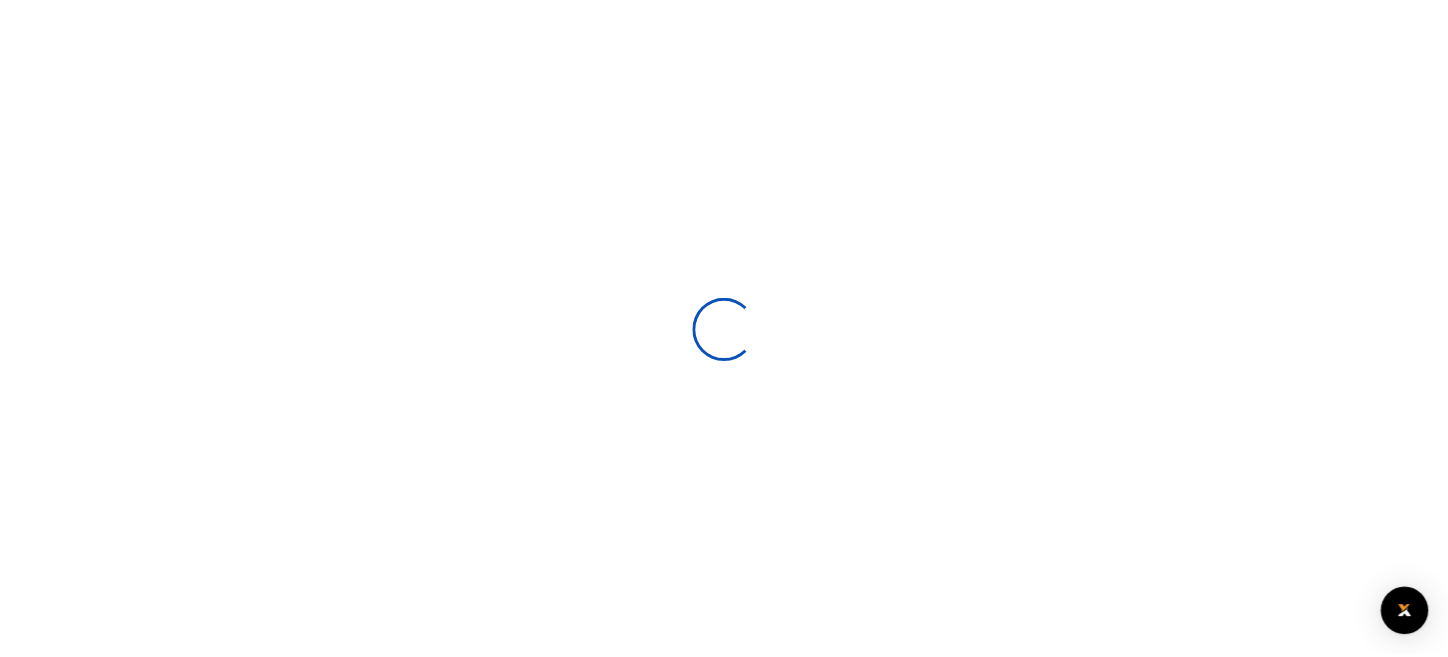 scroll, scrollTop: 0, scrollLeft: 0, axis: both 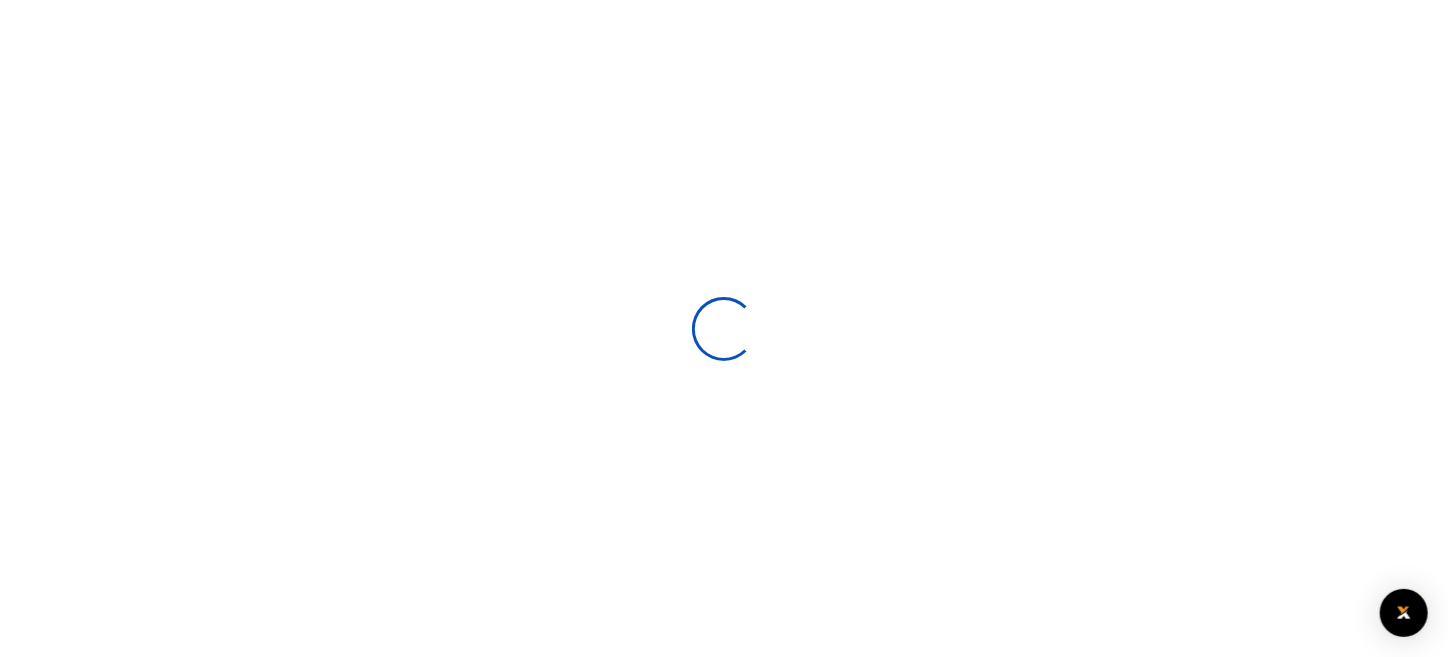 select 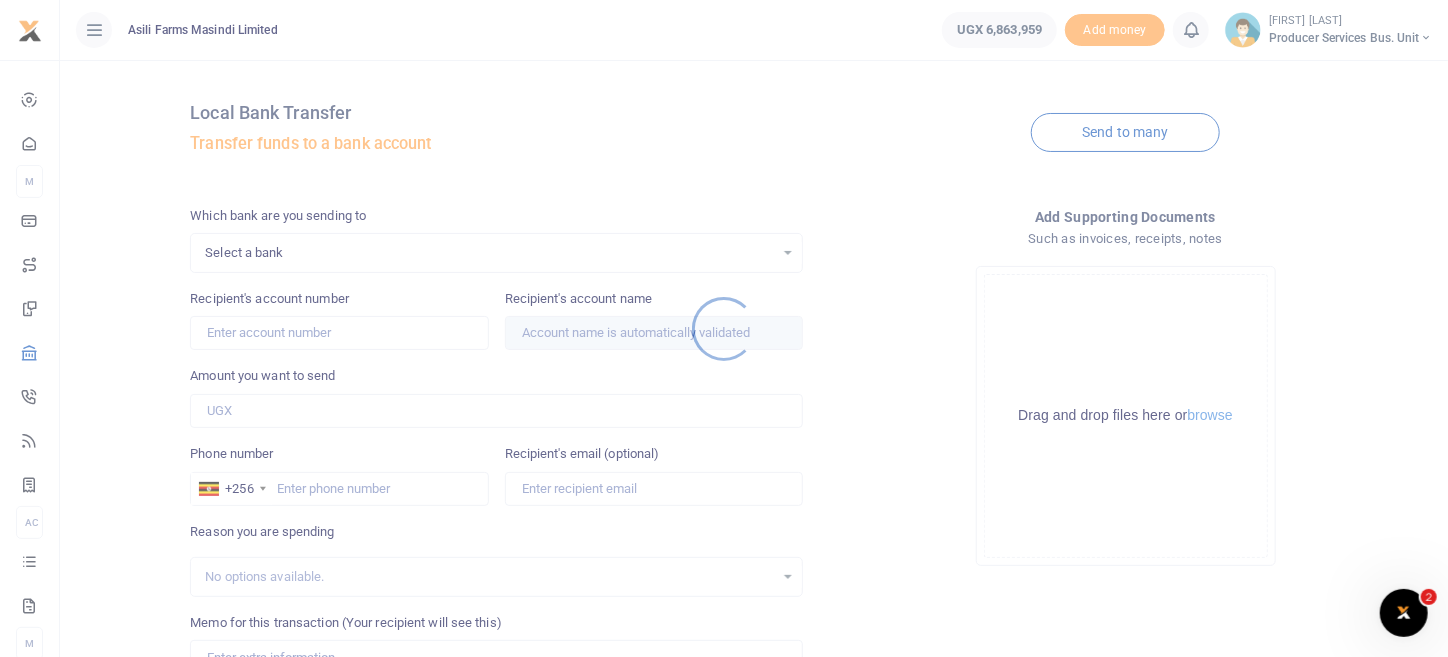 scroll, scrollTop: 0, scrollLeft: 0, axis: both 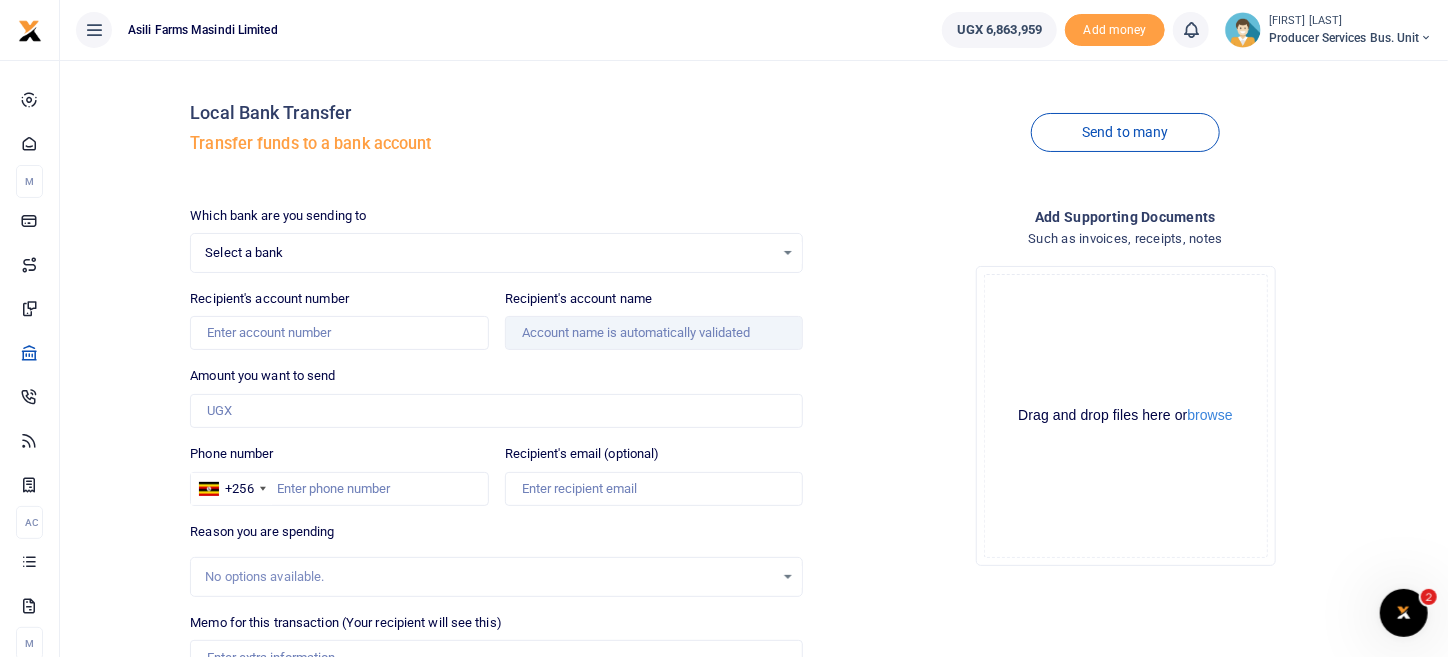 click on "Select a bank" at bounding box center (489, 253) 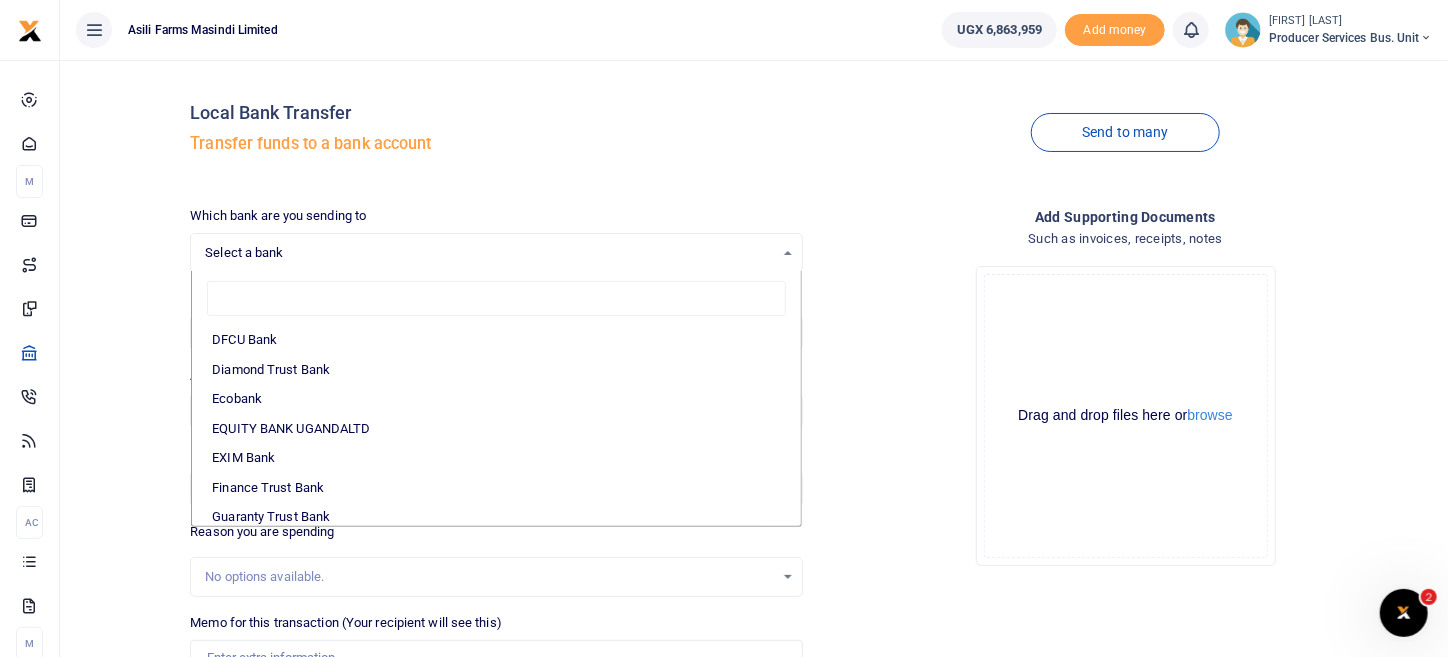 scroll, scrollTop: 264, scrollLeft: 0, axis: vertical 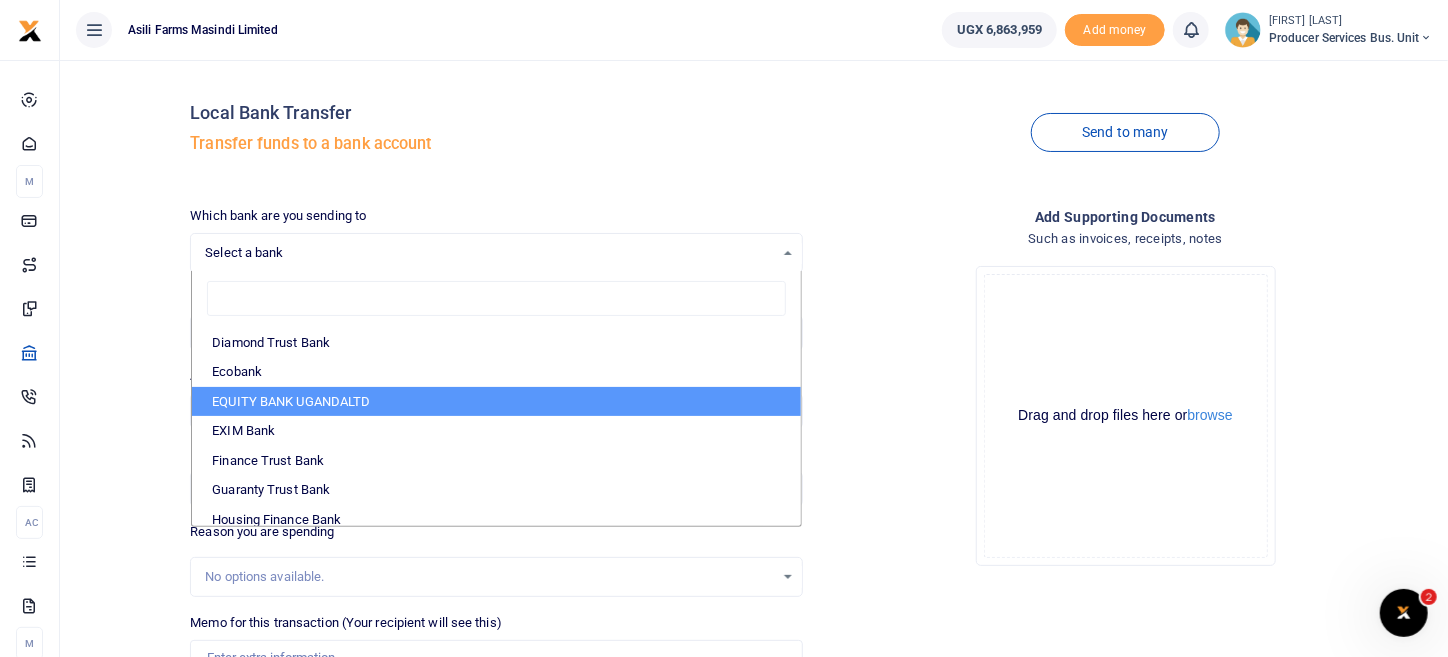 click on "EQUITY BANK UGANDALTD" at bounding box center (496, 402) 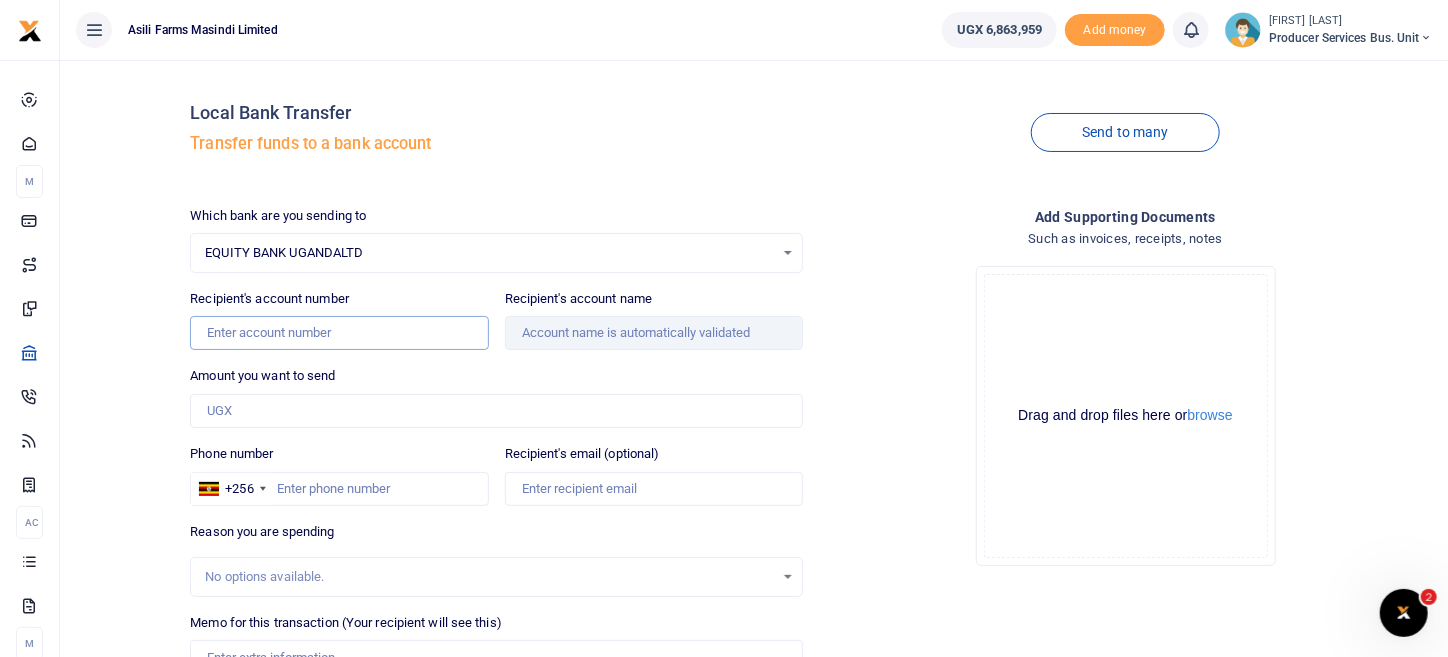drag, startPoint x: 273, startPoint y: 333, endPoint x: 268, endPoint y: 344, distance: 12.083046 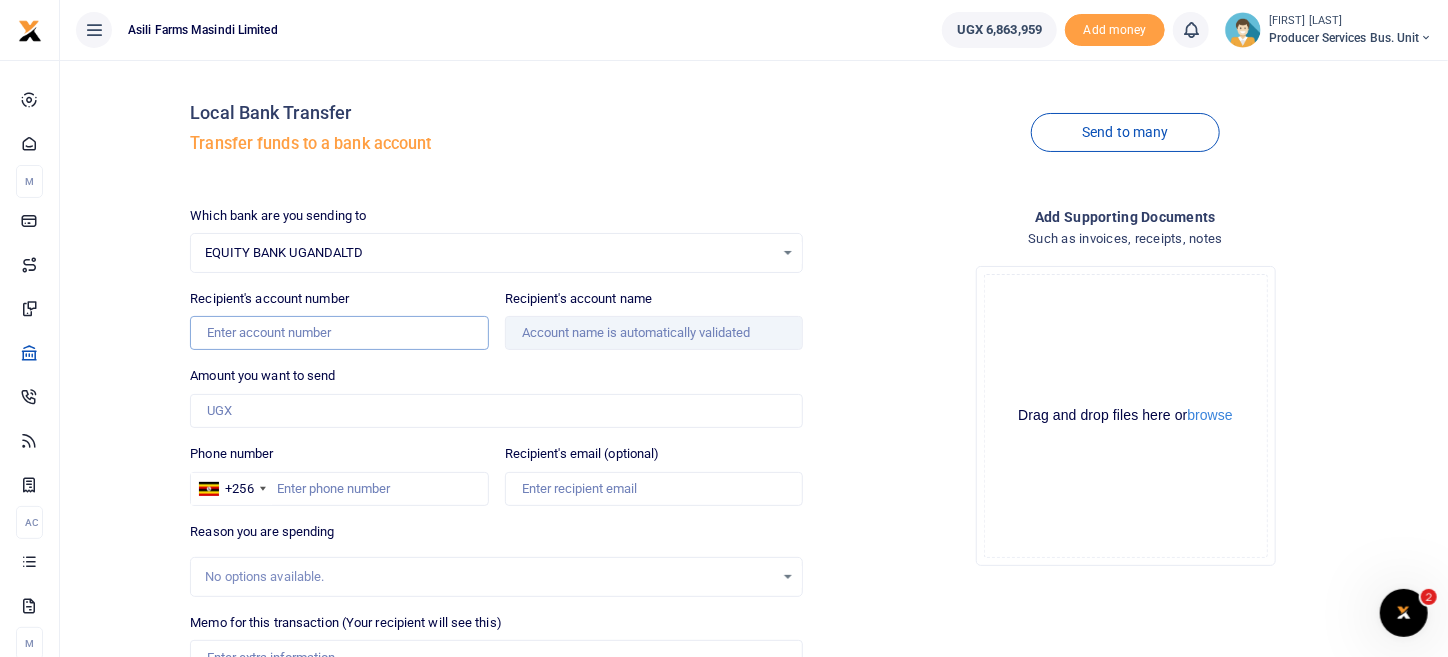 paste on "[PHONE]" 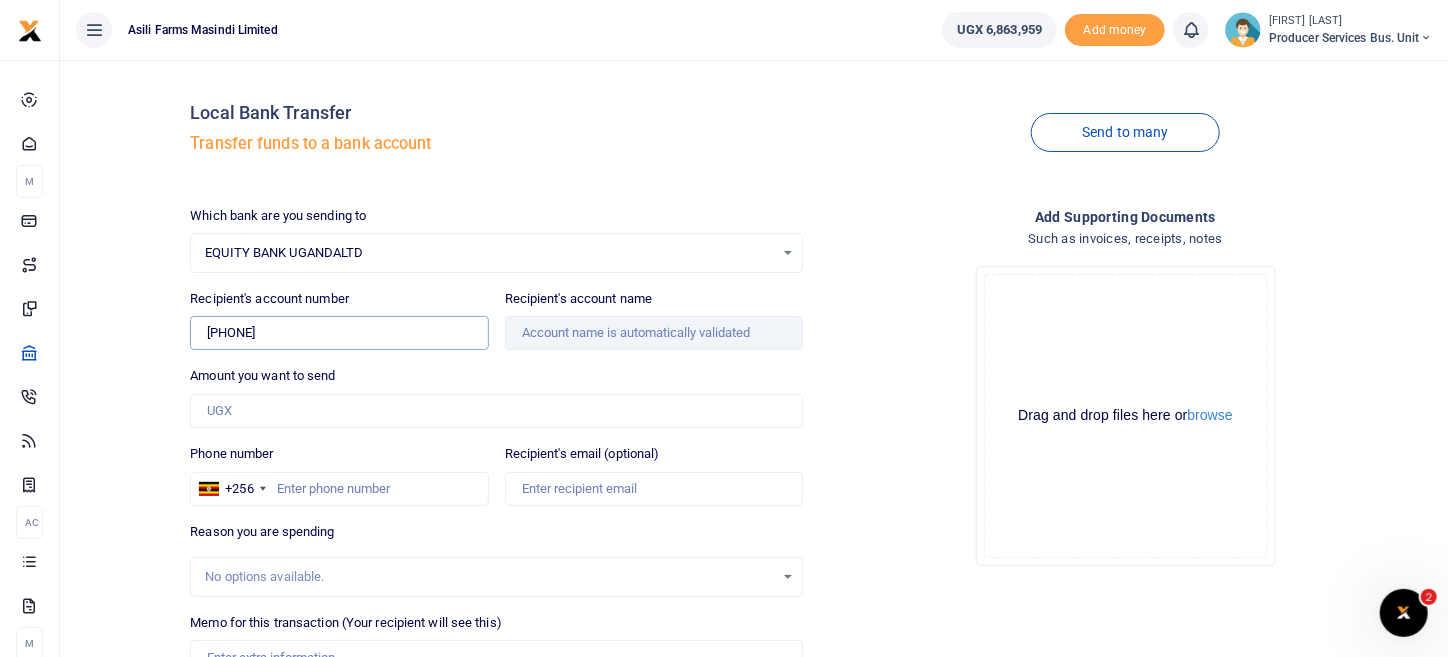 click on "[PHONE]" at bounding box center (339, 333) 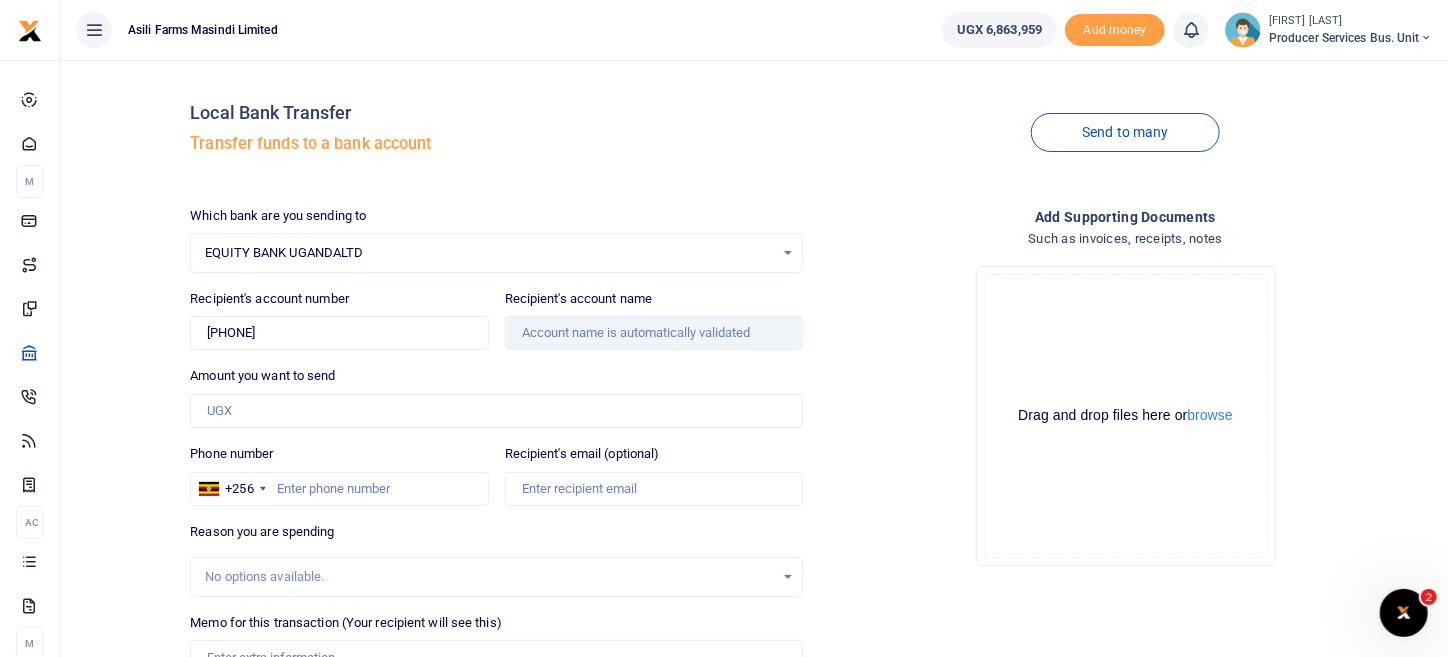 click on "Drop your files here Drag and drop files here or  browse Powered by  Uppy" at bounding box center [1125, 416] 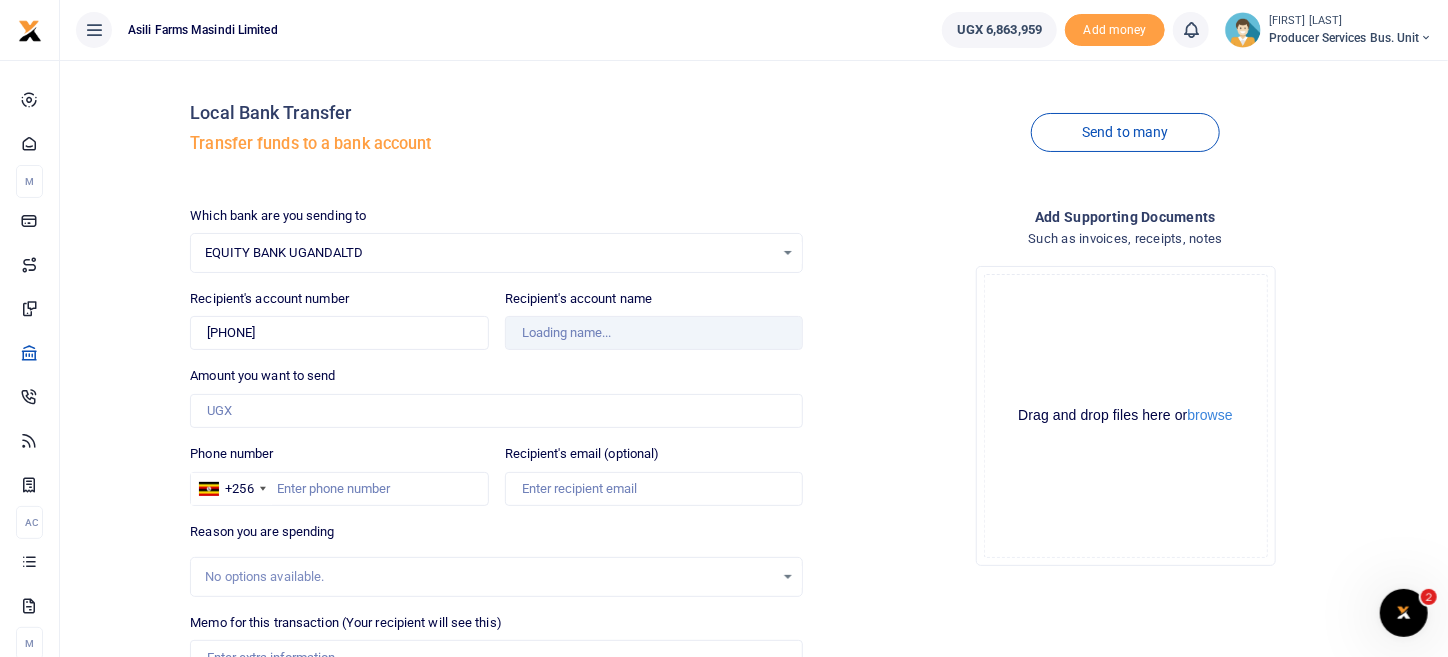 type on "[FIRST] [LAST]" 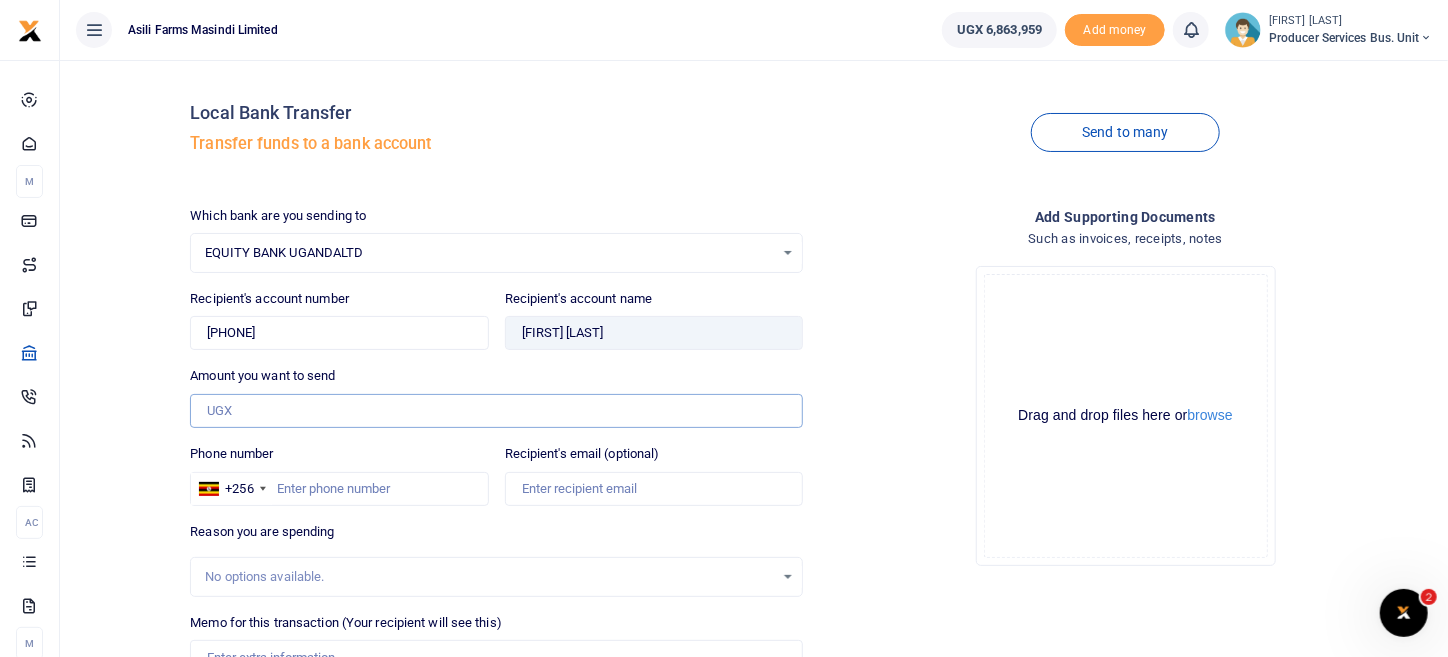 click on "Amount you want to send" at bounding box center [496, 411] 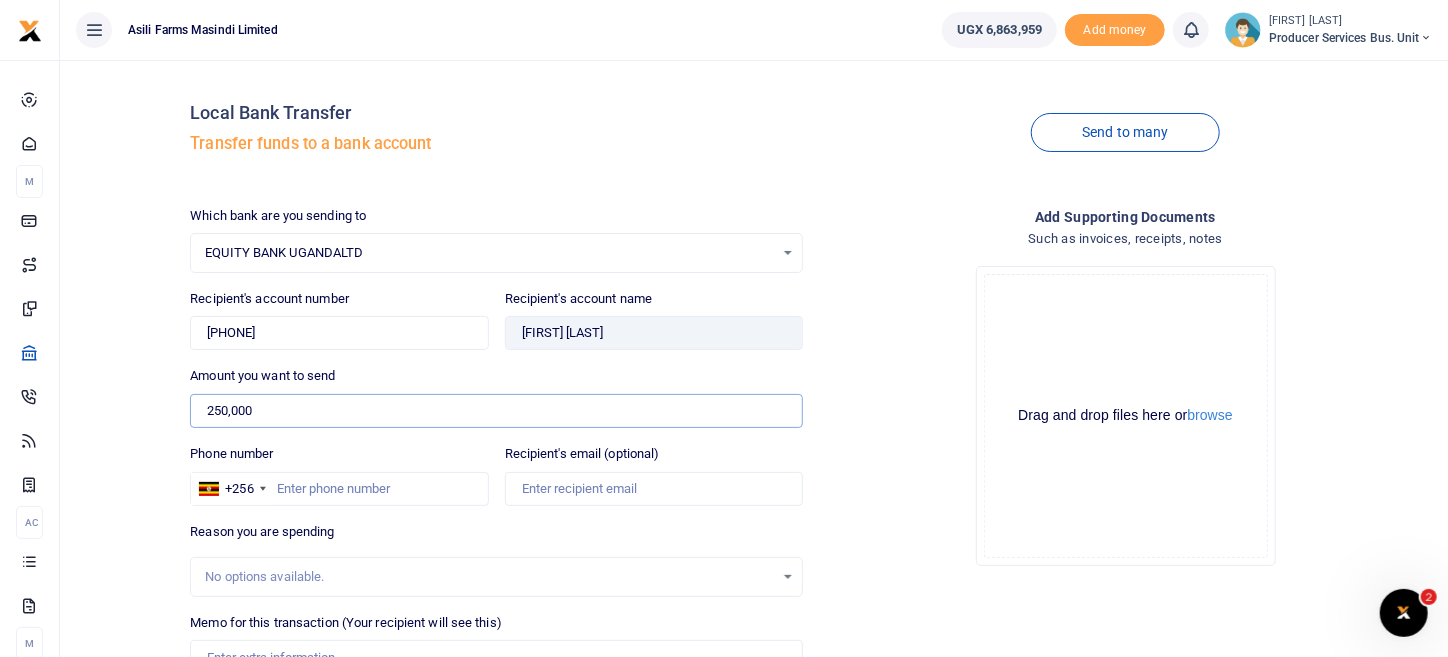 type on "250,000" 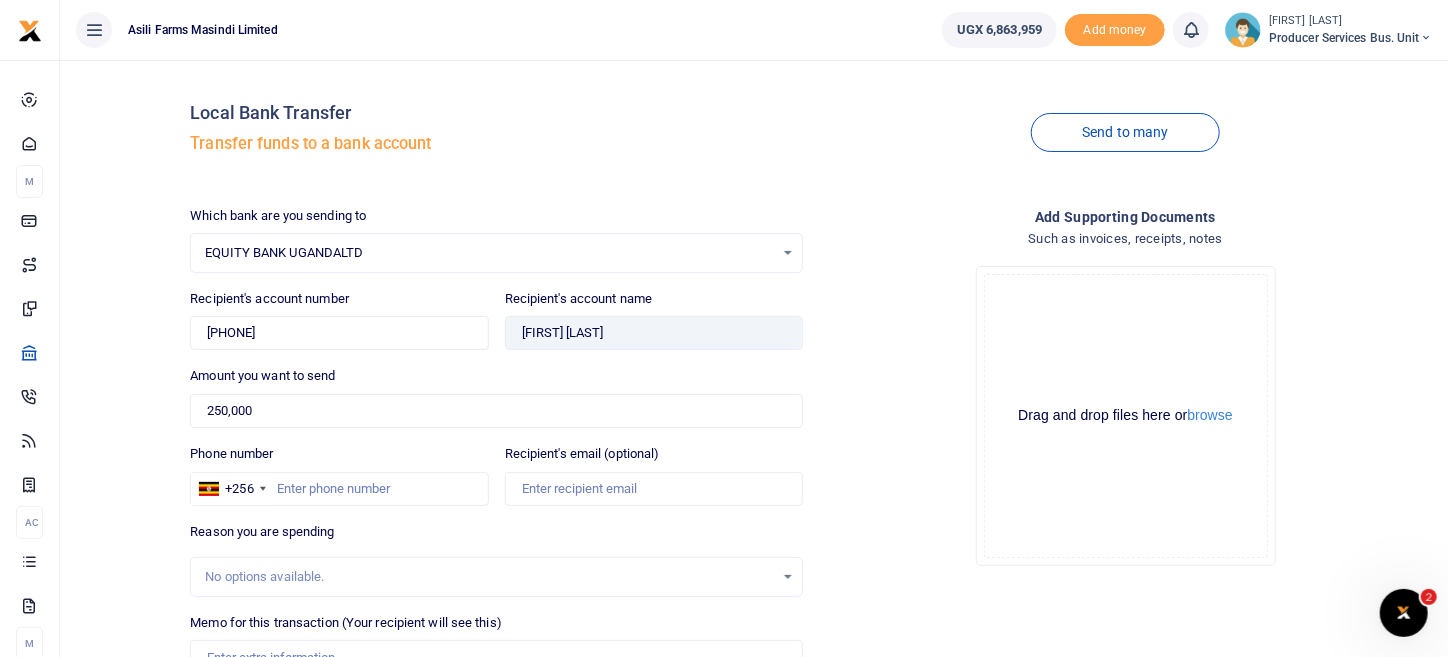click on "Drop your files here Drag and drop files here or  browse Powered by  Uppy" at bounding box center [1125, 416] 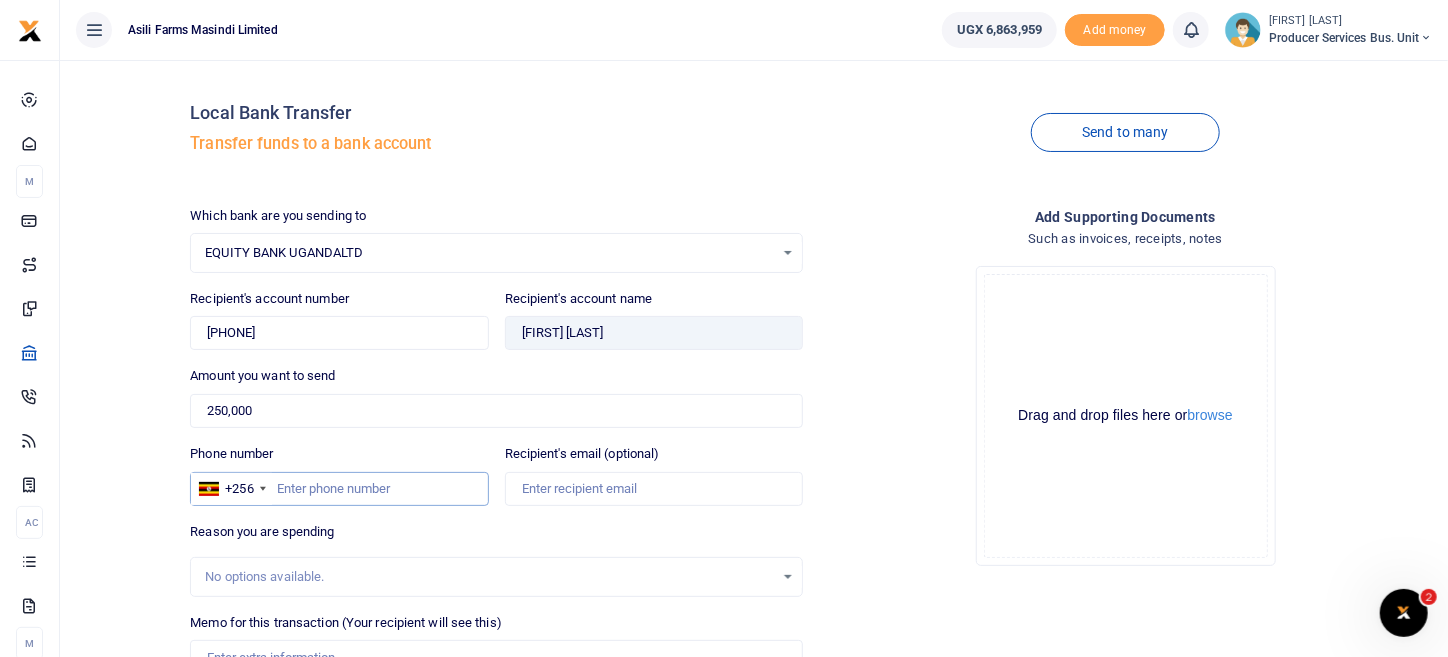 click on "Phone number" at bounding box center [339, 489] 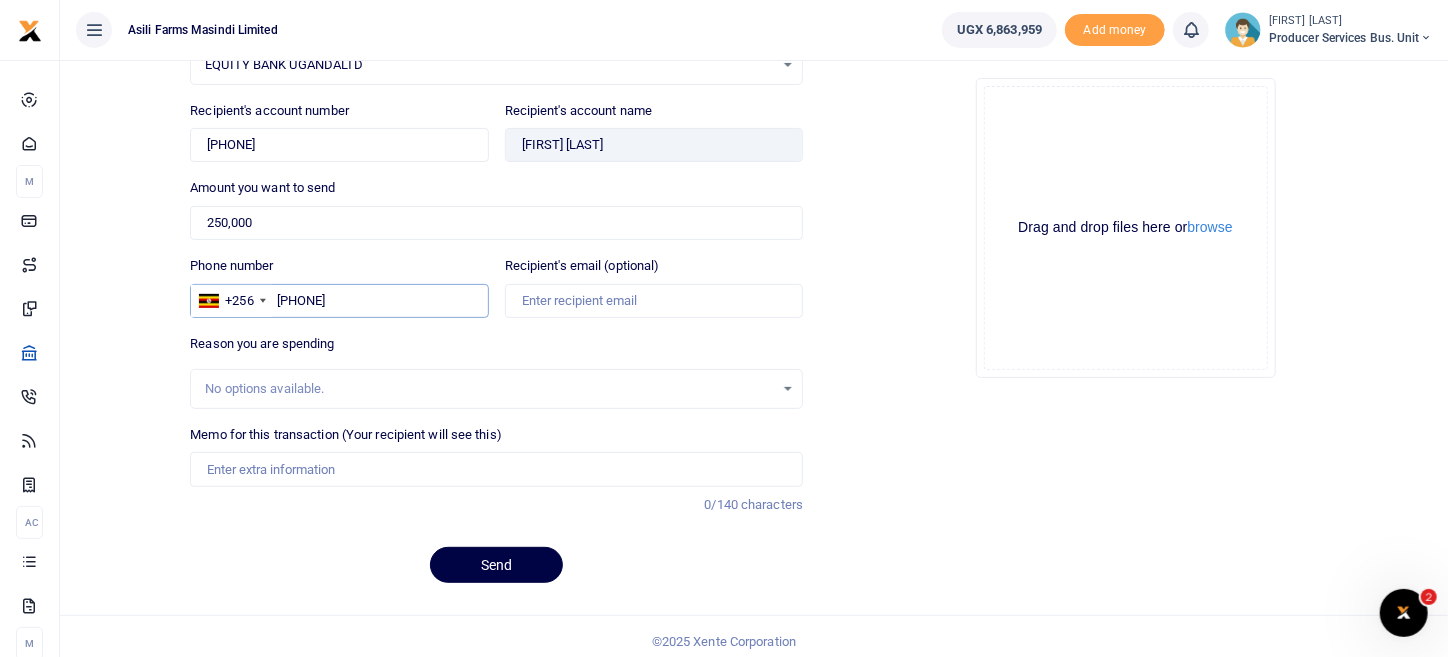 scroll, scrollTop: 194, scrollLeft: 0, axis: vertical 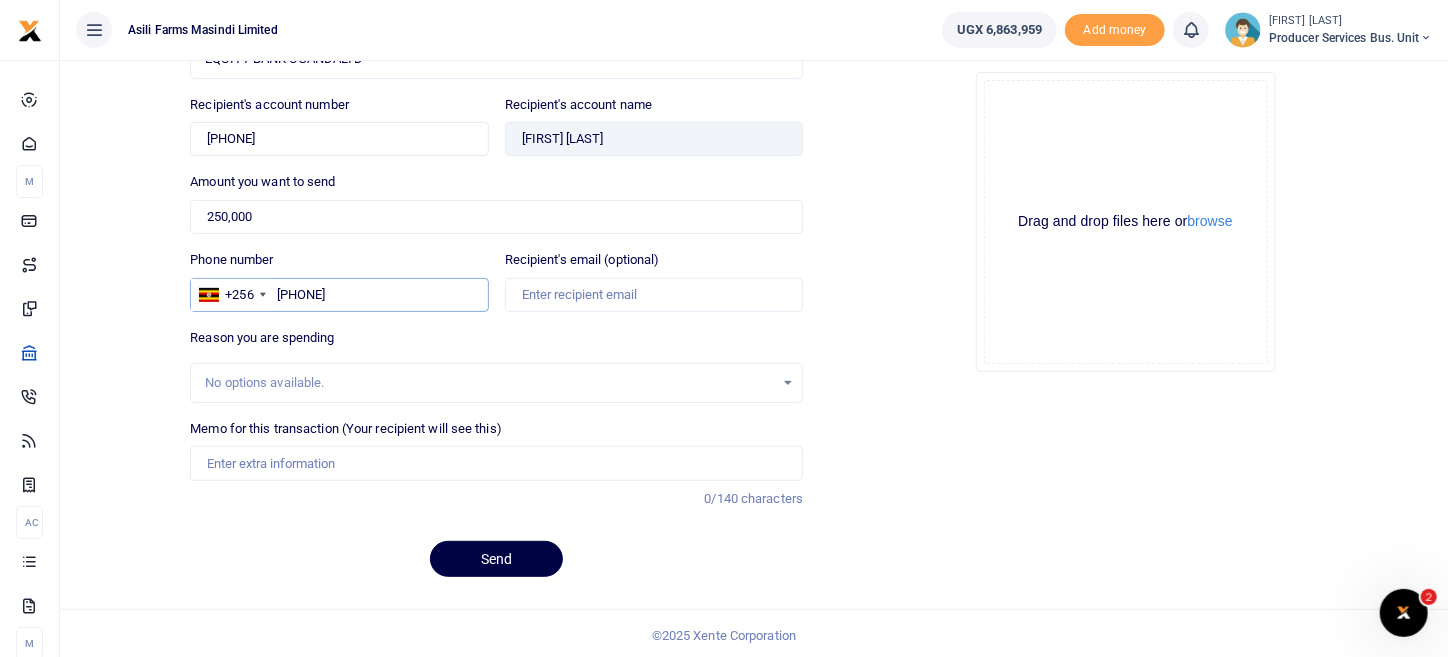 type on "0784808292" 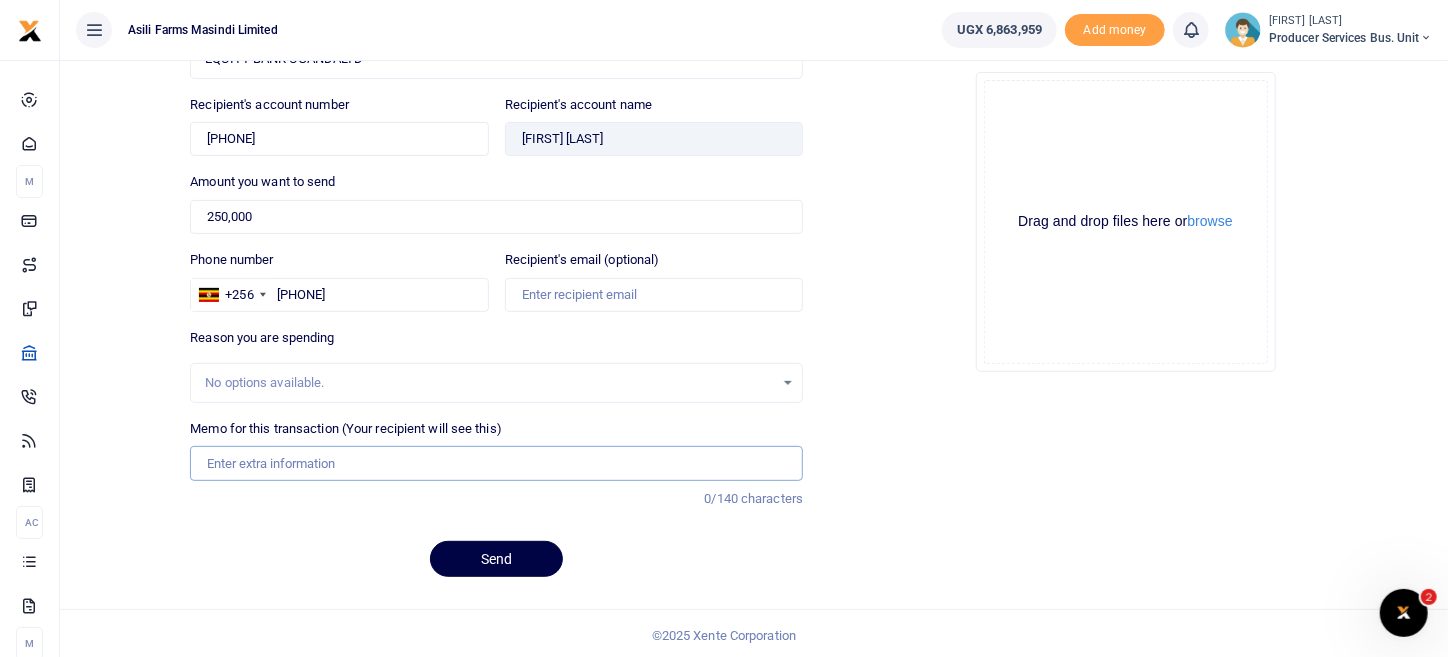 click on "Memo for this transaction (Your recipient will see this)" at bounding box center (496, 463) 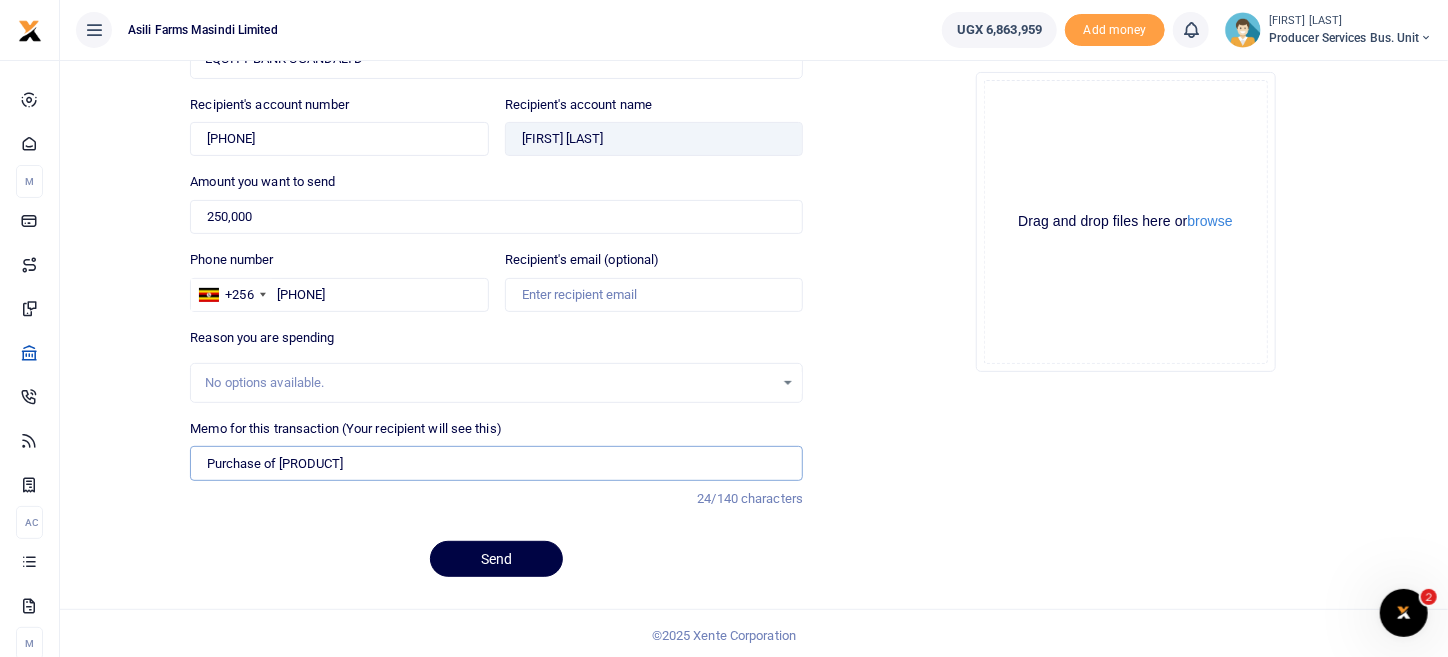 drag, startPoint x: 371, startPoint y: 455, endPoint x: 283, endPoint y: 467, distance: 88.814415 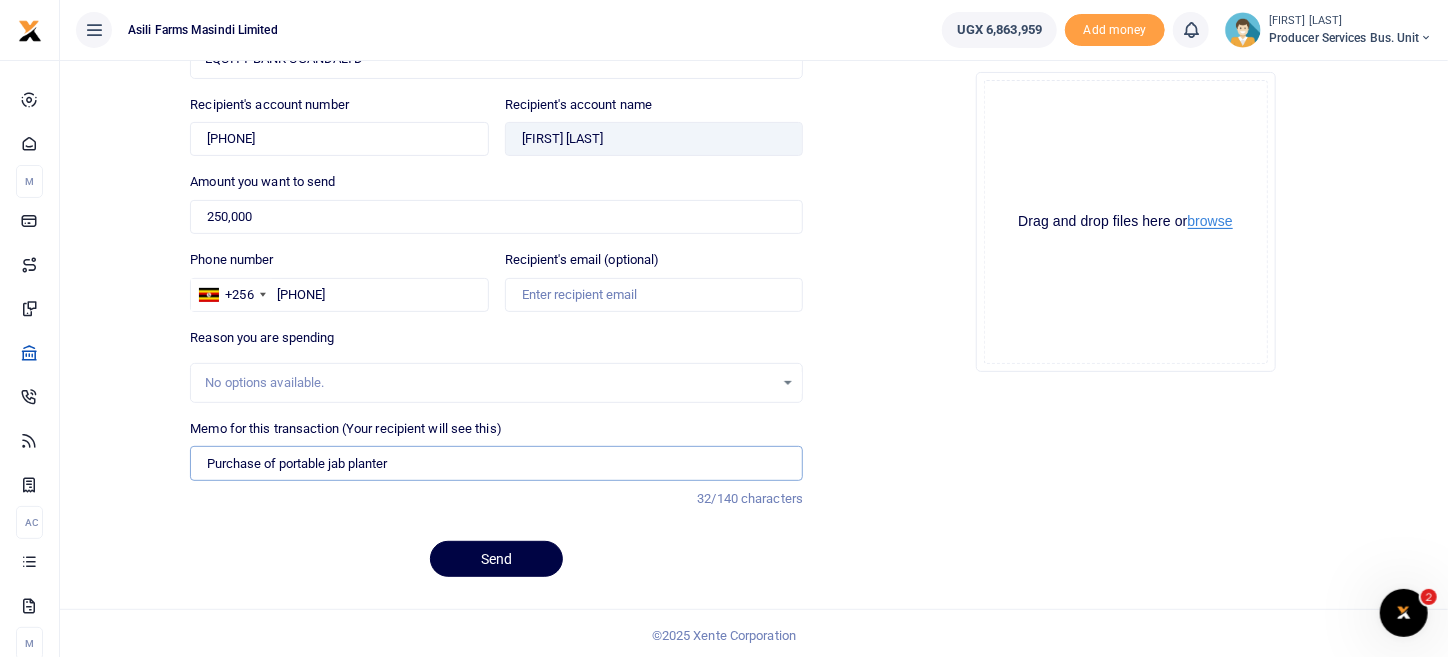 type on "Purchase of portable jab planter" 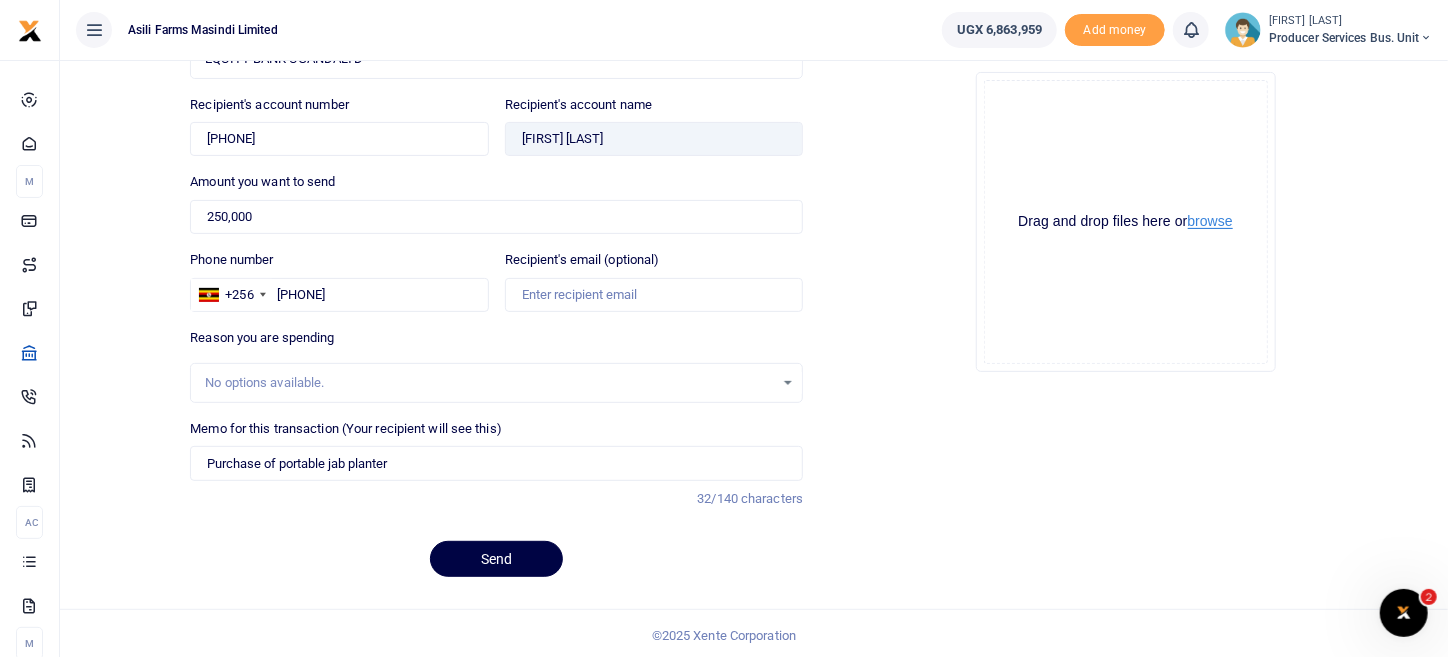click on "browse" at bounding box center [1210, 221] 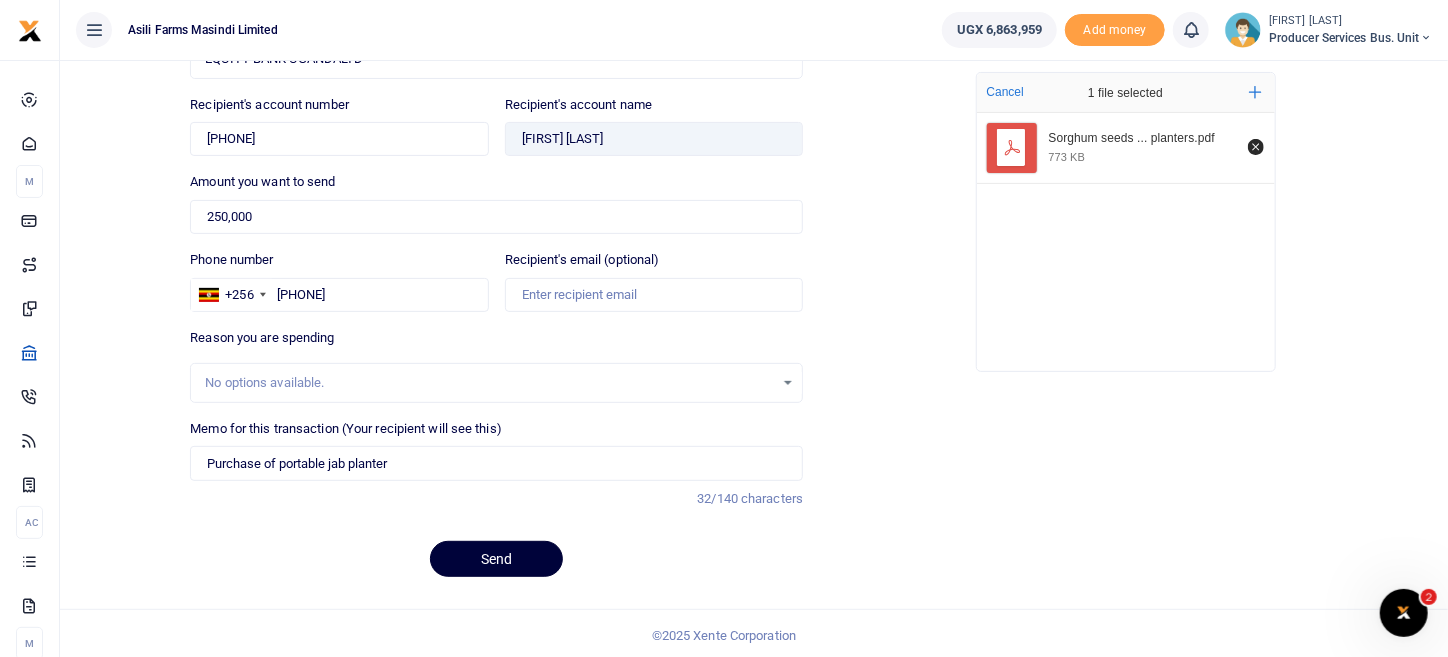 click on "Send" at bounding box center (496, 559) 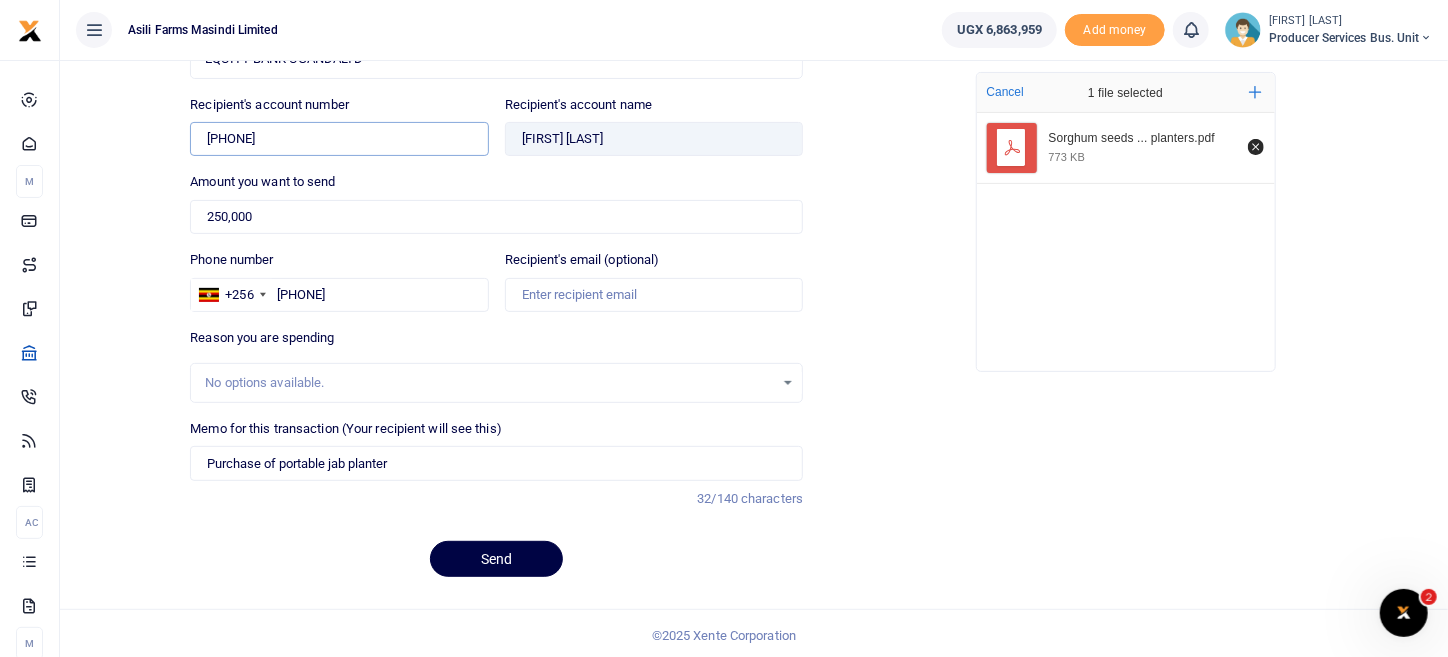 drag, startPoint x: 322, startPoint y: 125, endPoint x: 284, endPoint y: 135, distance: 39.293766 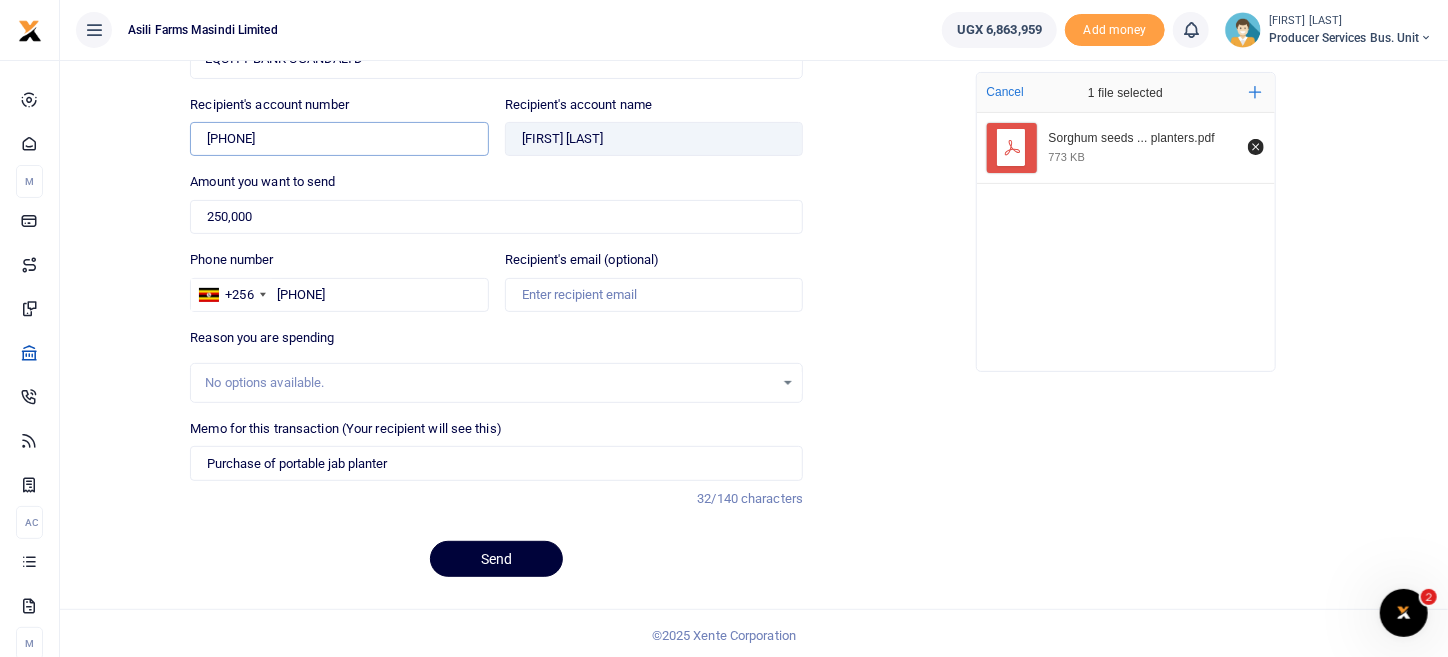 type on "[PHONE]" 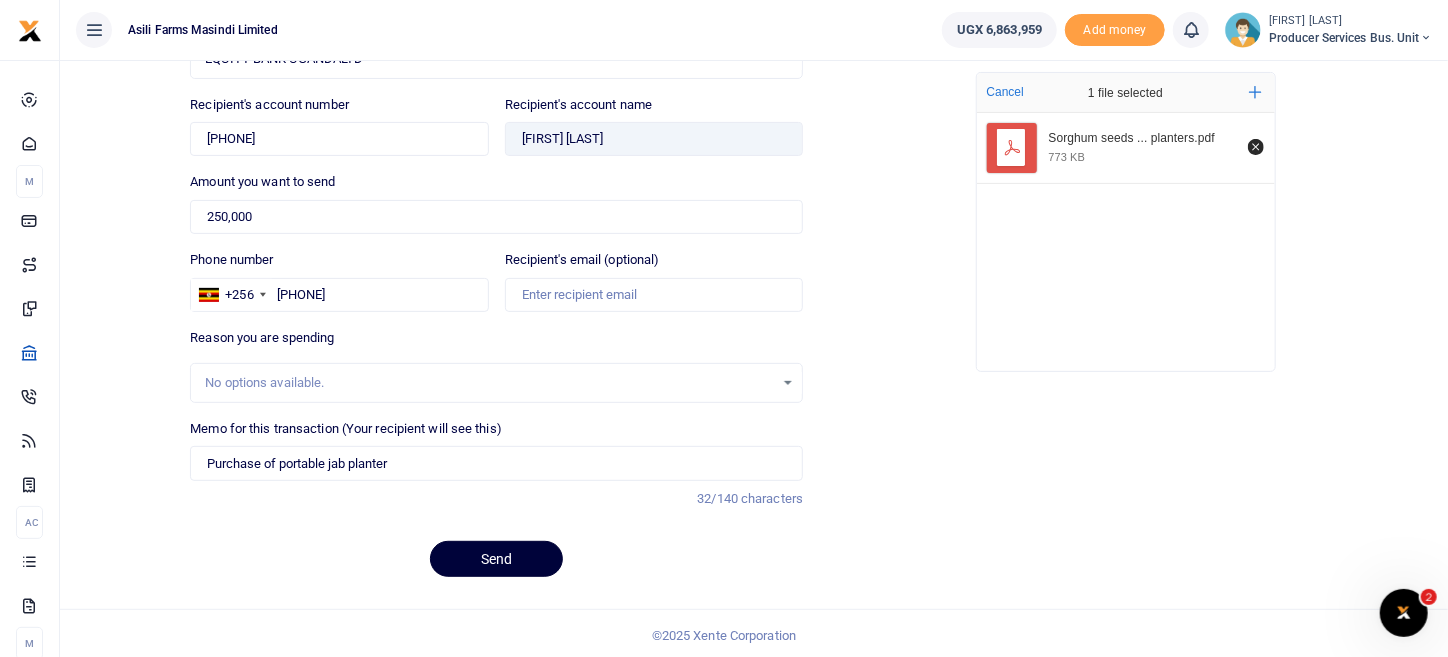 click on "Send" at bounding box center [496, 559] 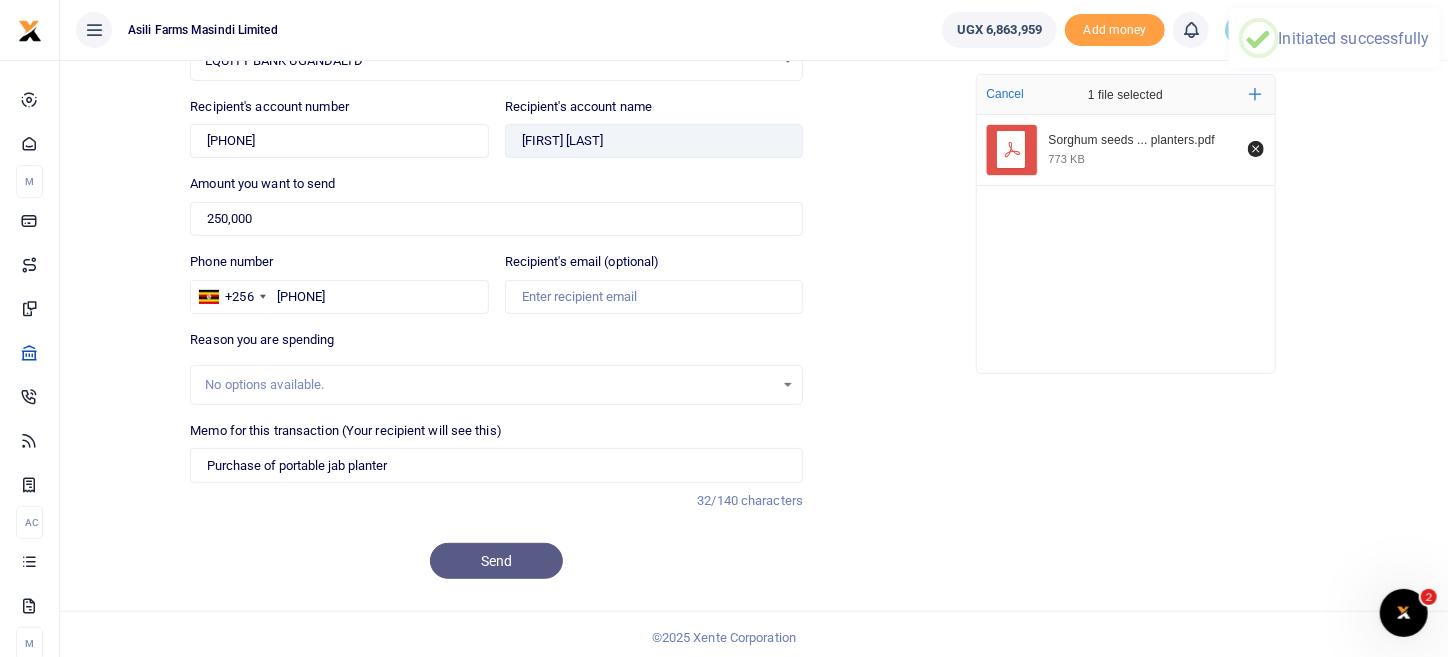 scroll, scrollTop: 194, scrollLeft: 0, axis: vertical 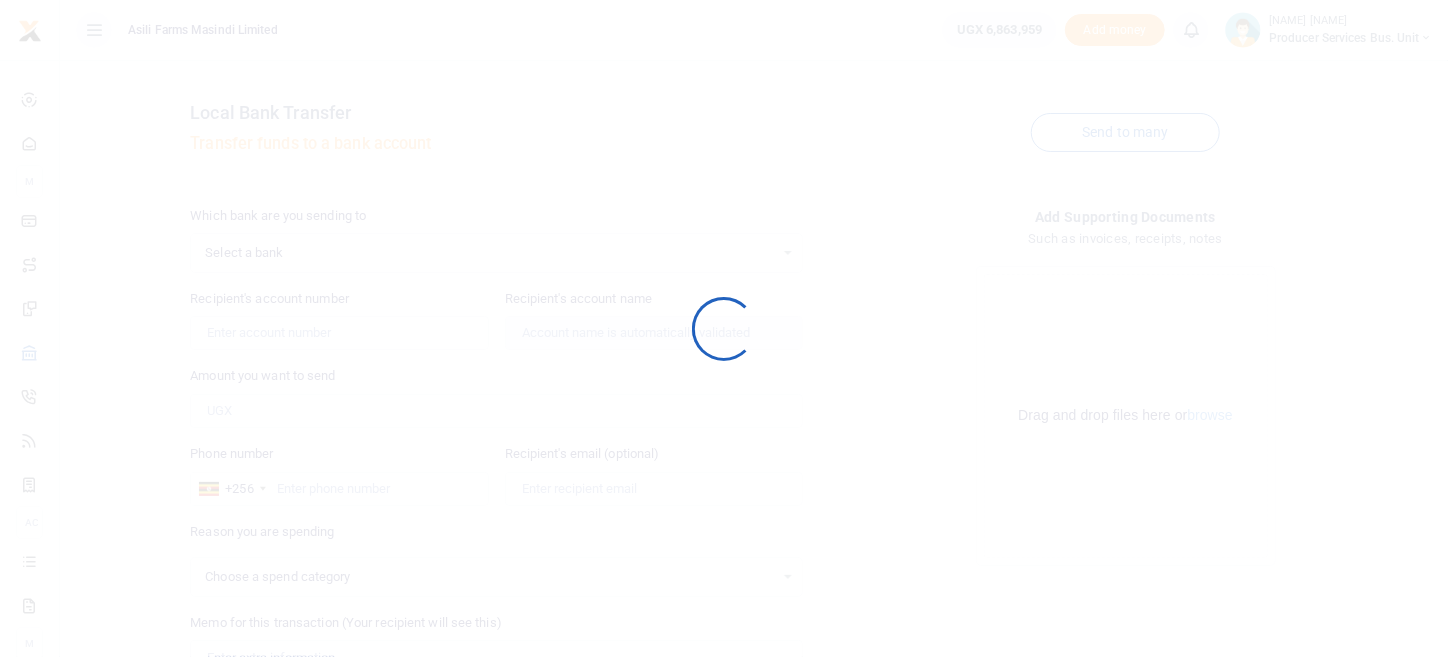 select 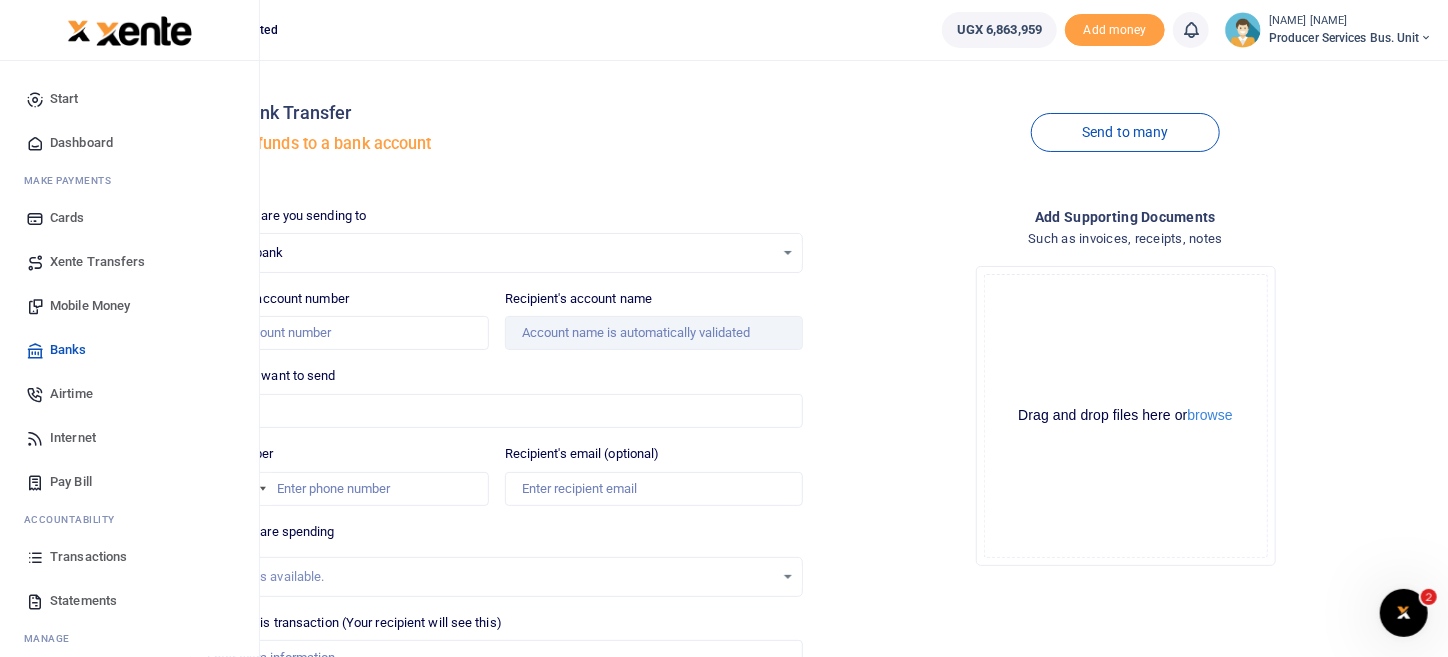 scroll, scrollTop: 0, scrollLeft: 0, axis: both 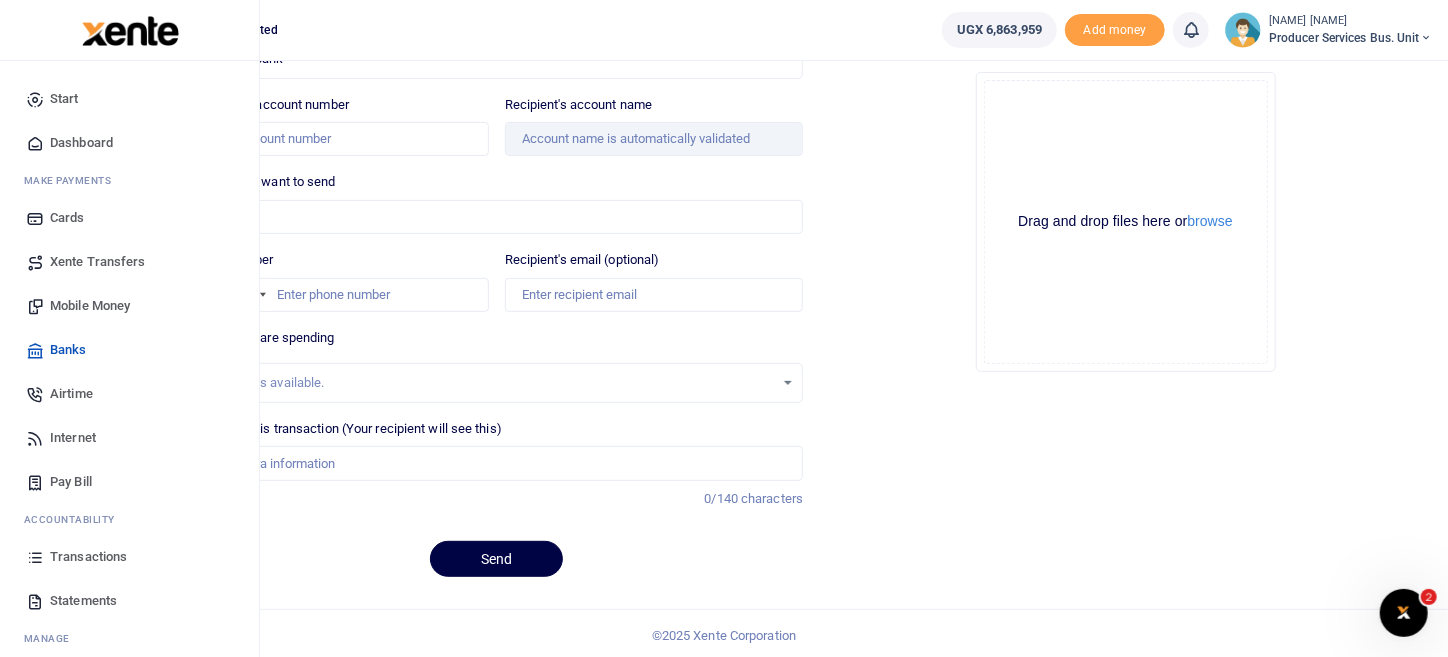 click on "Transactions" at bounding box center [88, 557] 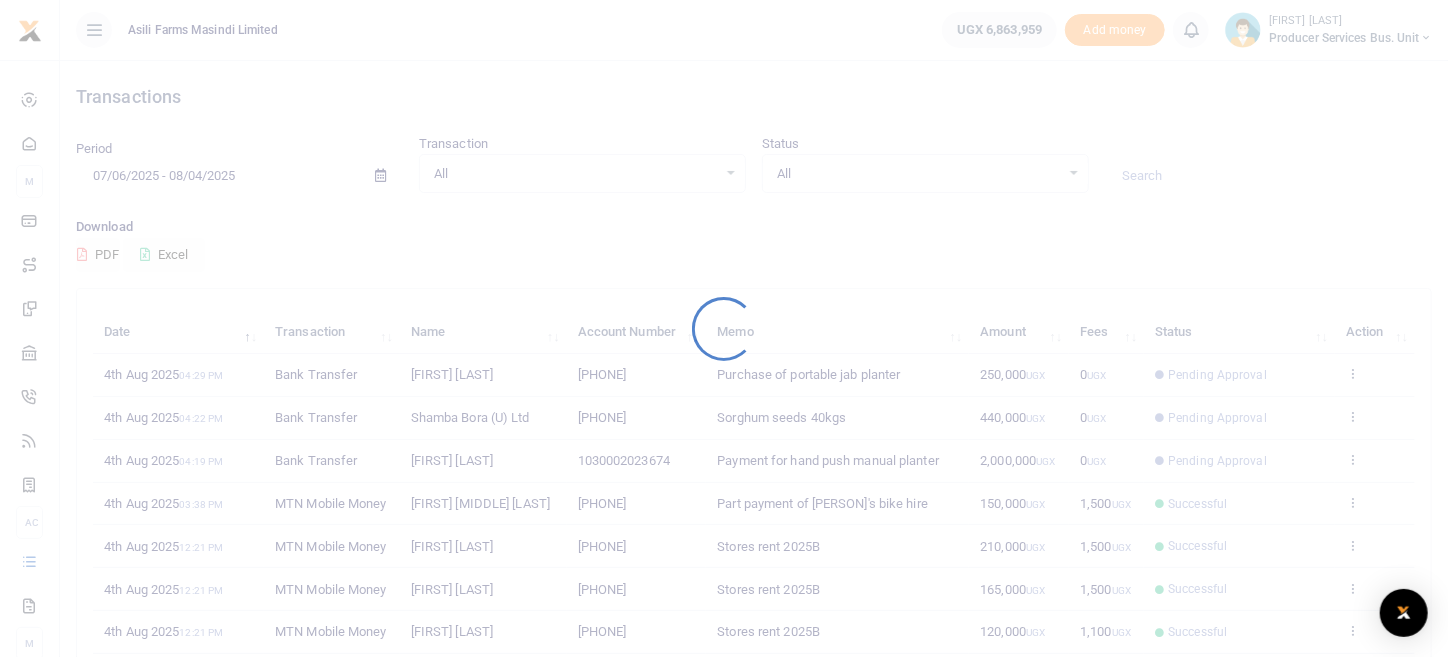 scroll, scrollTop: 413, scrollLeft: 0, axis: vertical 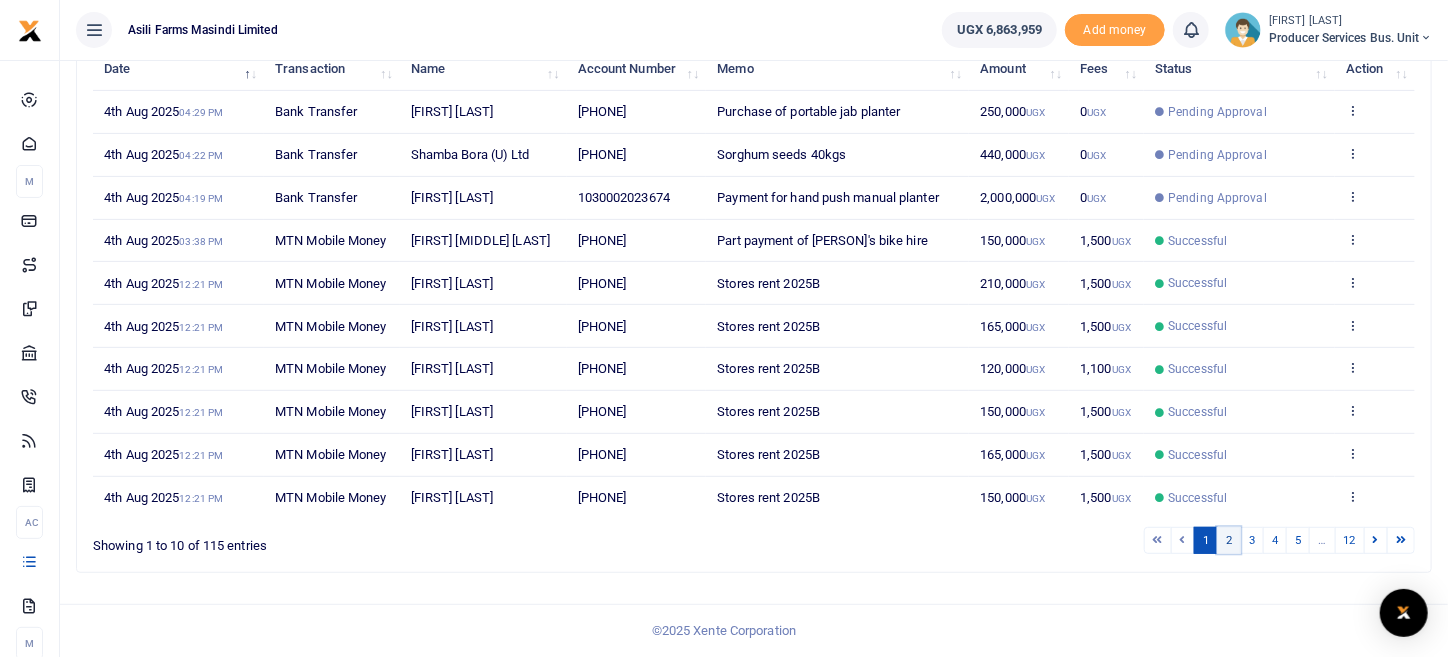click on "2" at bounding box center (1229, 540) 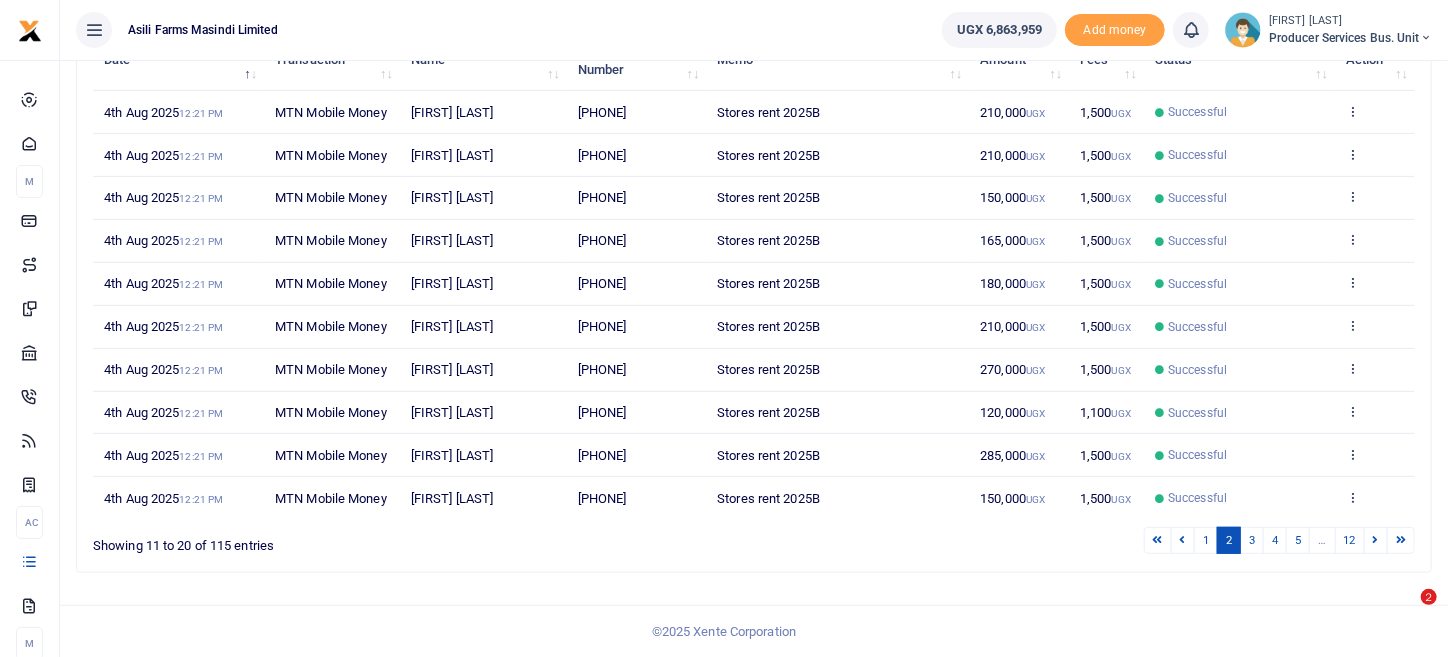 scroll, scrollTop: 472, scrollLeft: 0, axis: vertical 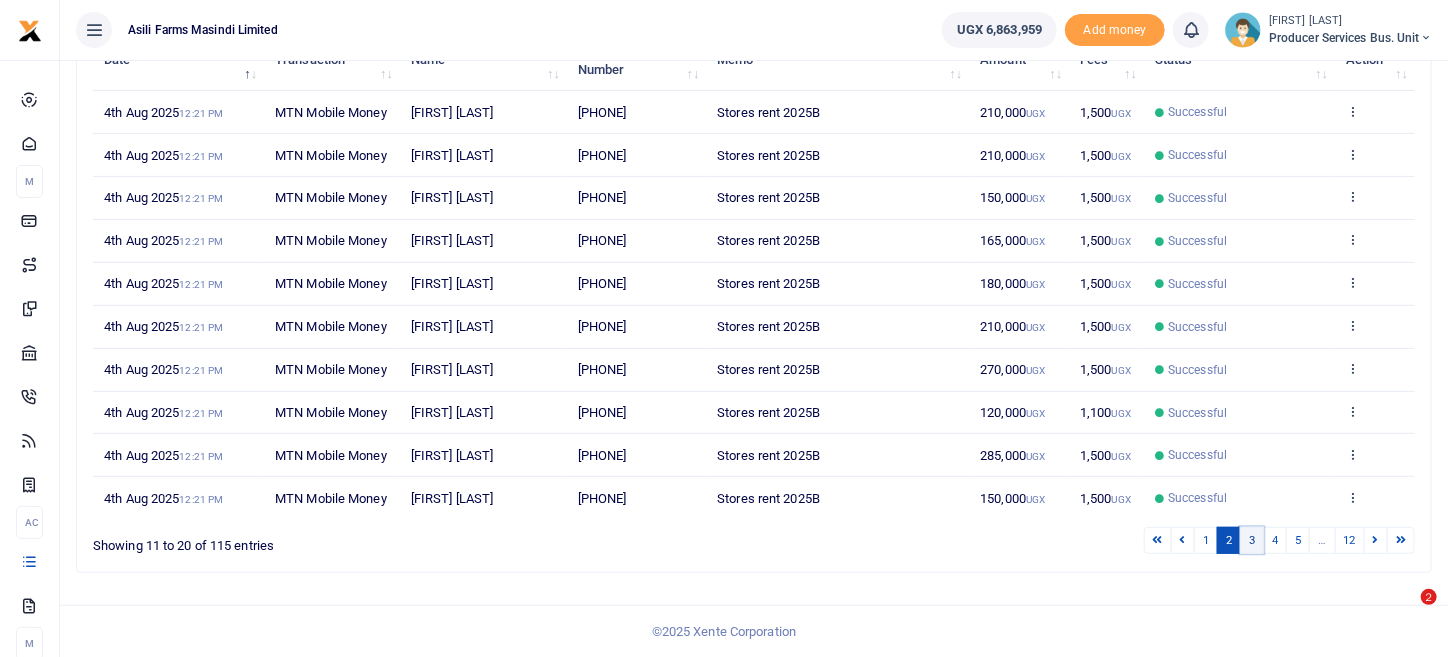 click on "3" at bounding box center [1252, 540] 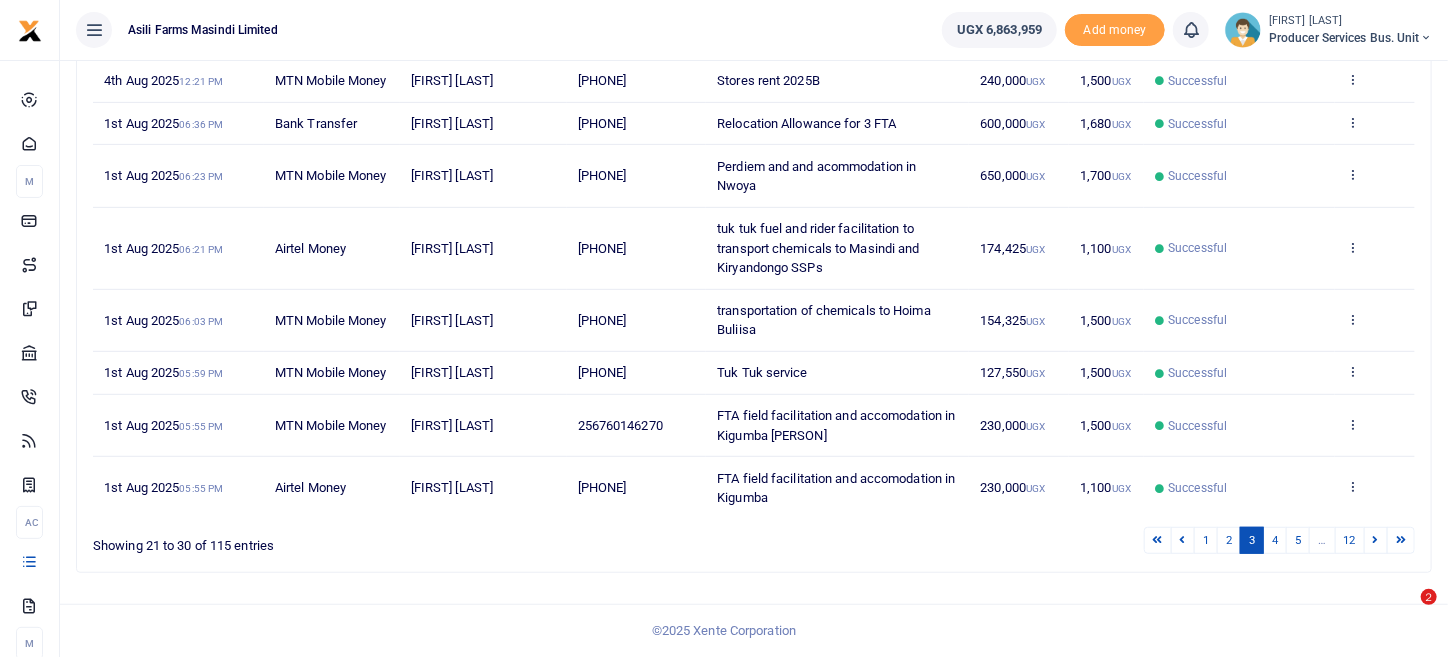 scroll, scrollTop: 472, scrollLeft: 0, axis: vertical 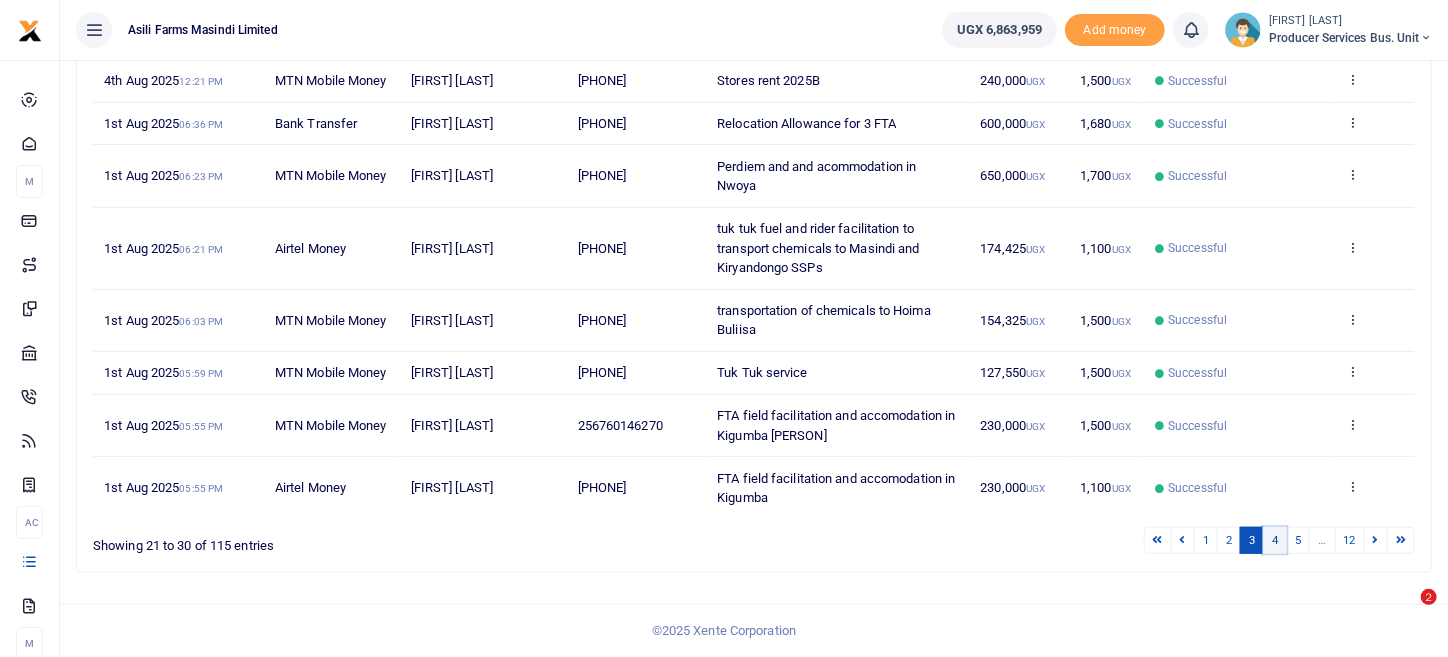 click on "4" at bounding box center (1275, 540) 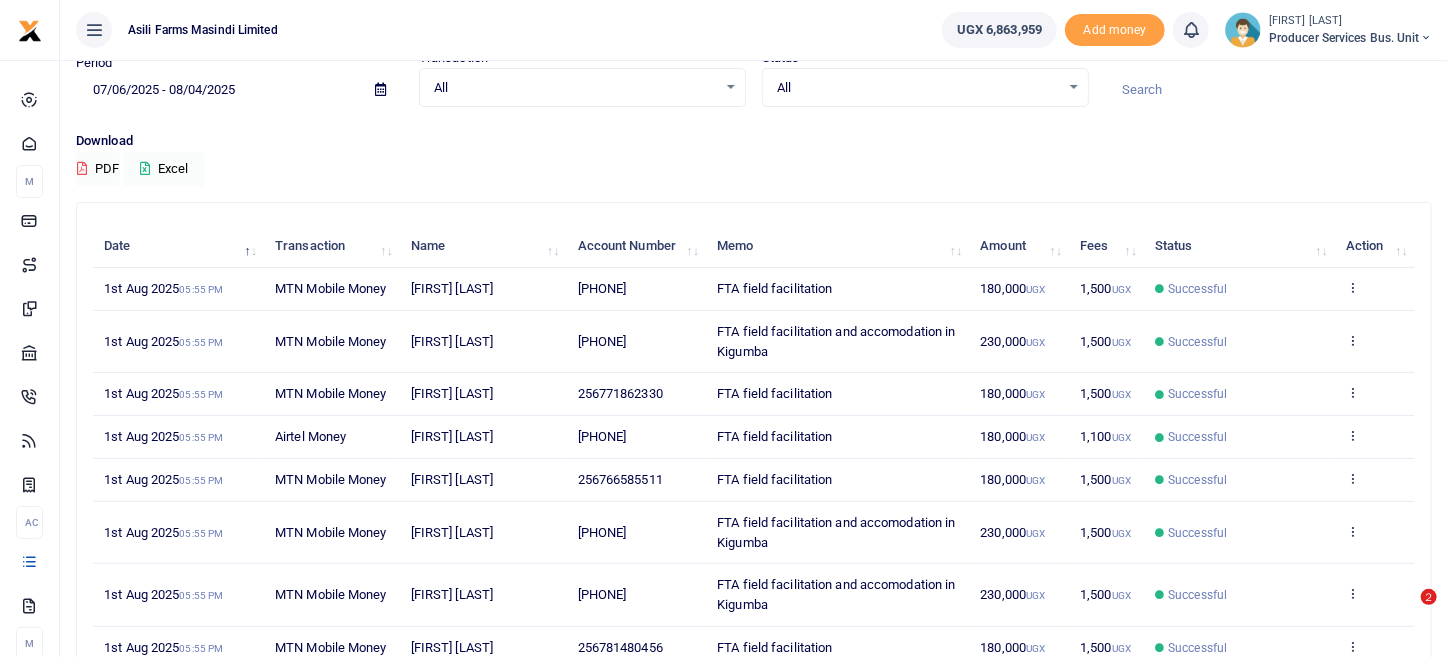 scroll, scrollTop: 353, scrollLeft: 0, axis: vertical 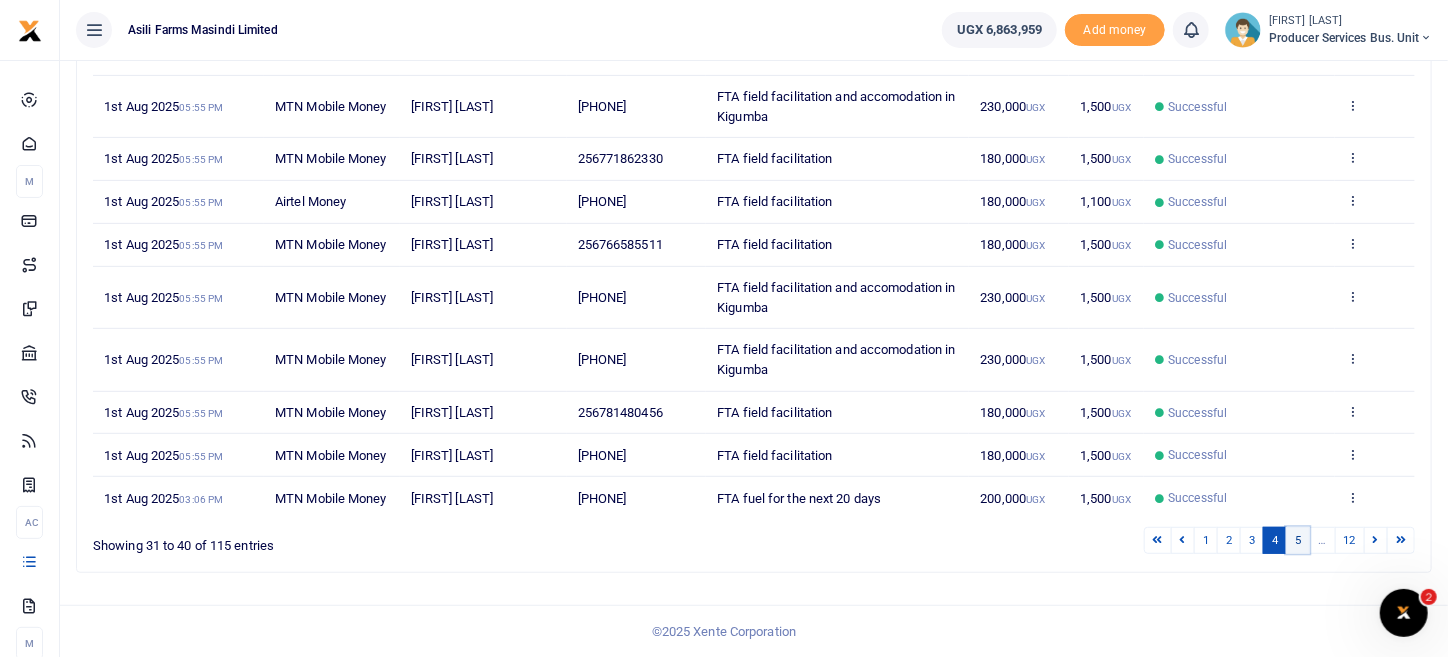 click on "5" at bounding box center (1298, 540) 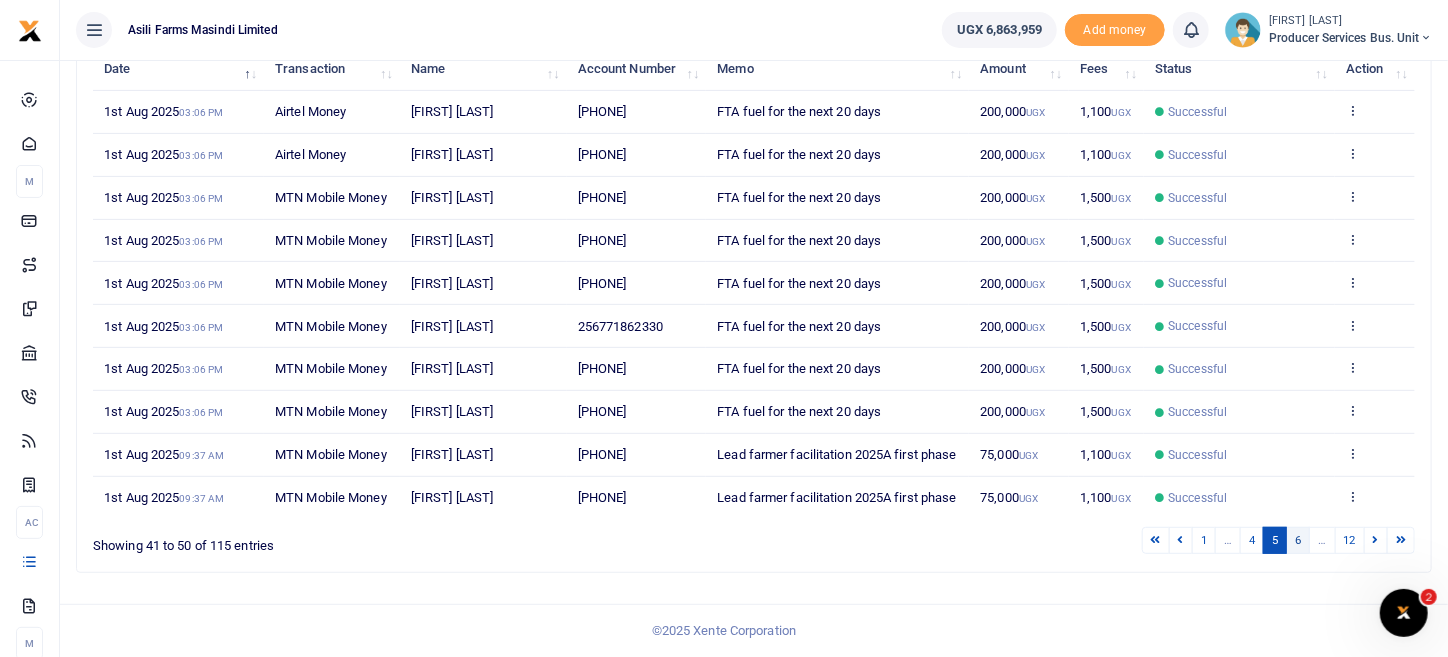 click on "6" at bounding box center (1298, 540) 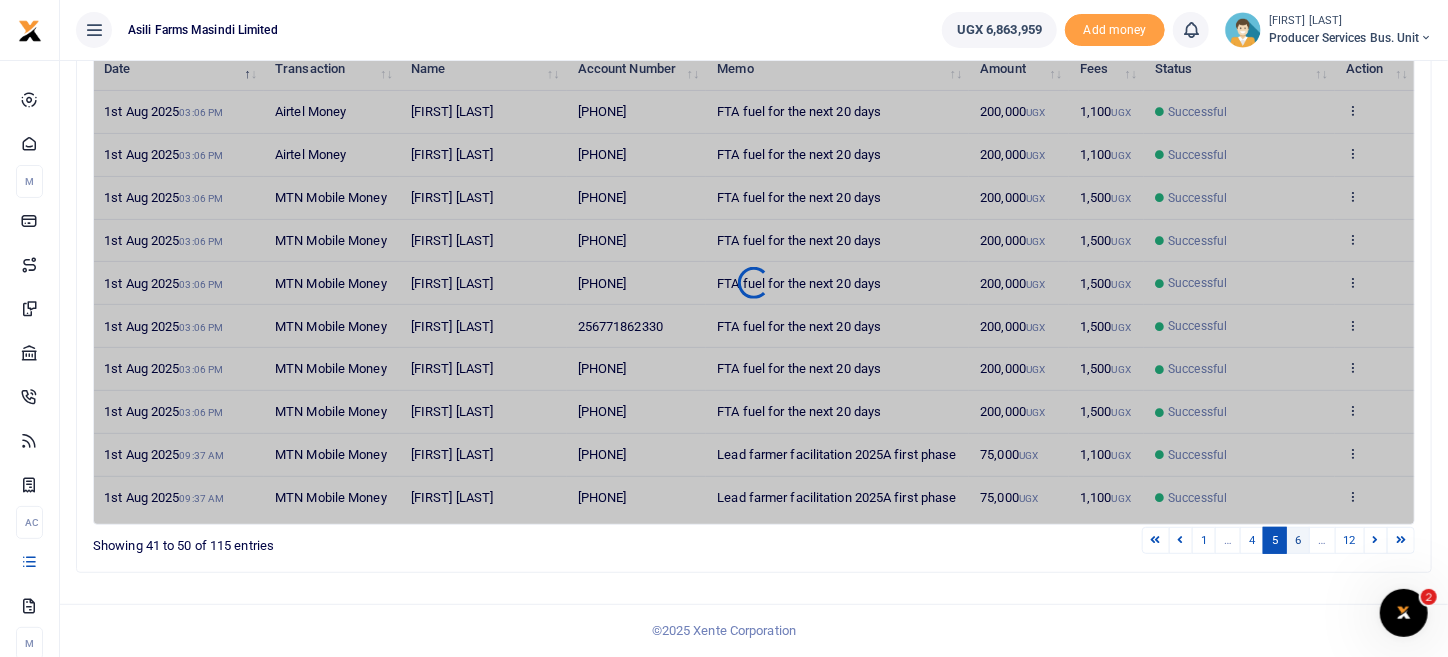 scroll, scrollTop: 369, scrollLeft: 0, axis: vertical 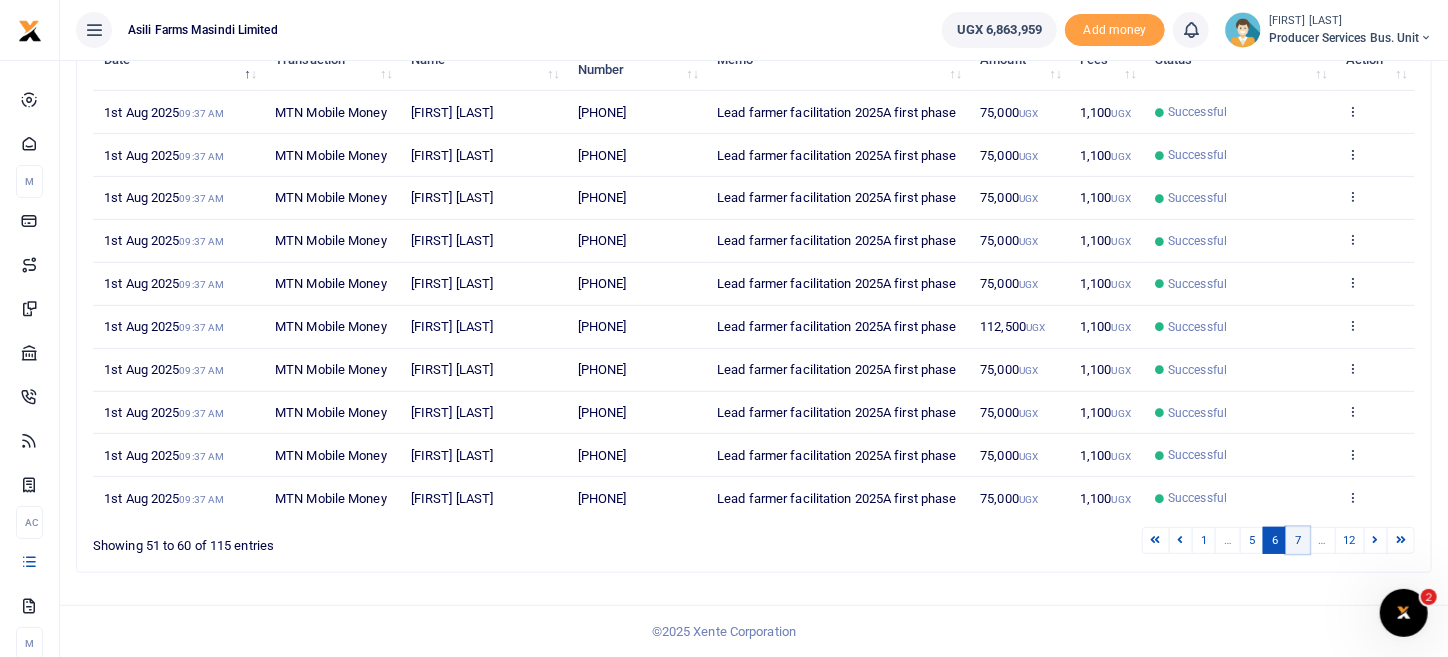 click on "7" at bounding box center [1298, 540] 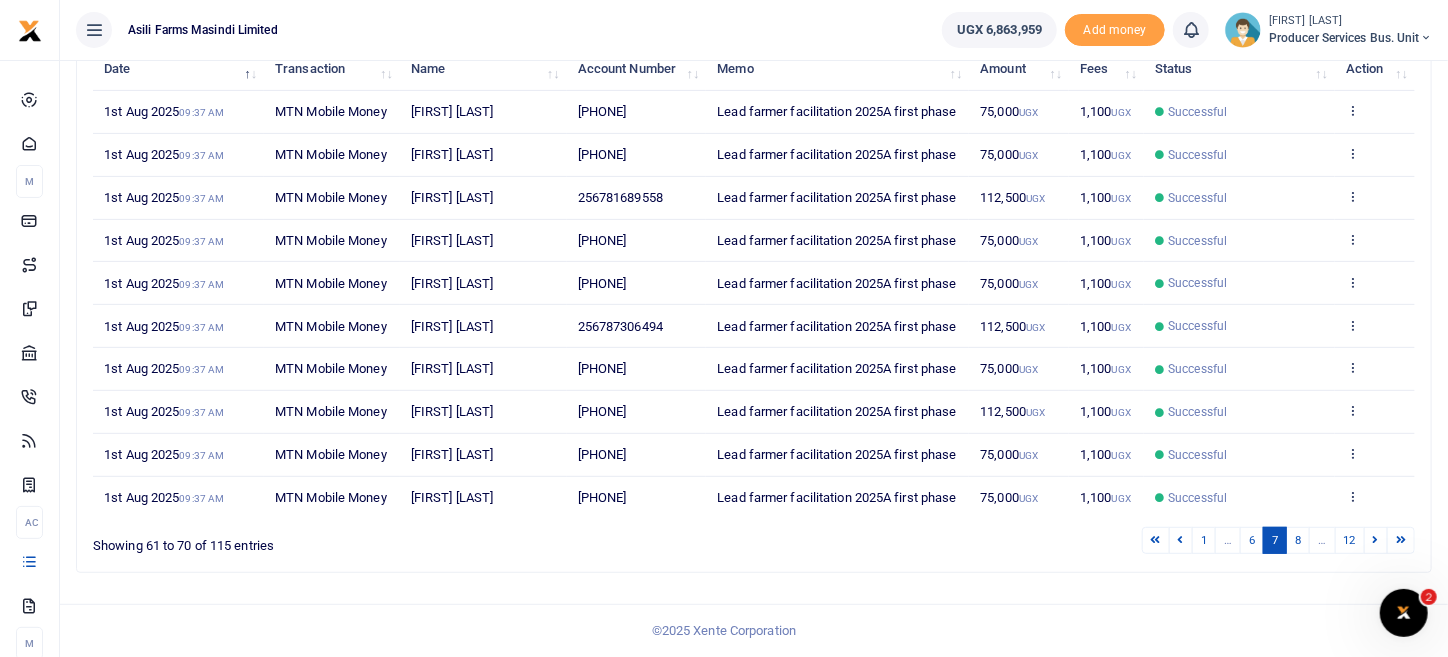 scroll, scrollTop: 470, scrollLeft: 0, axis: vertical 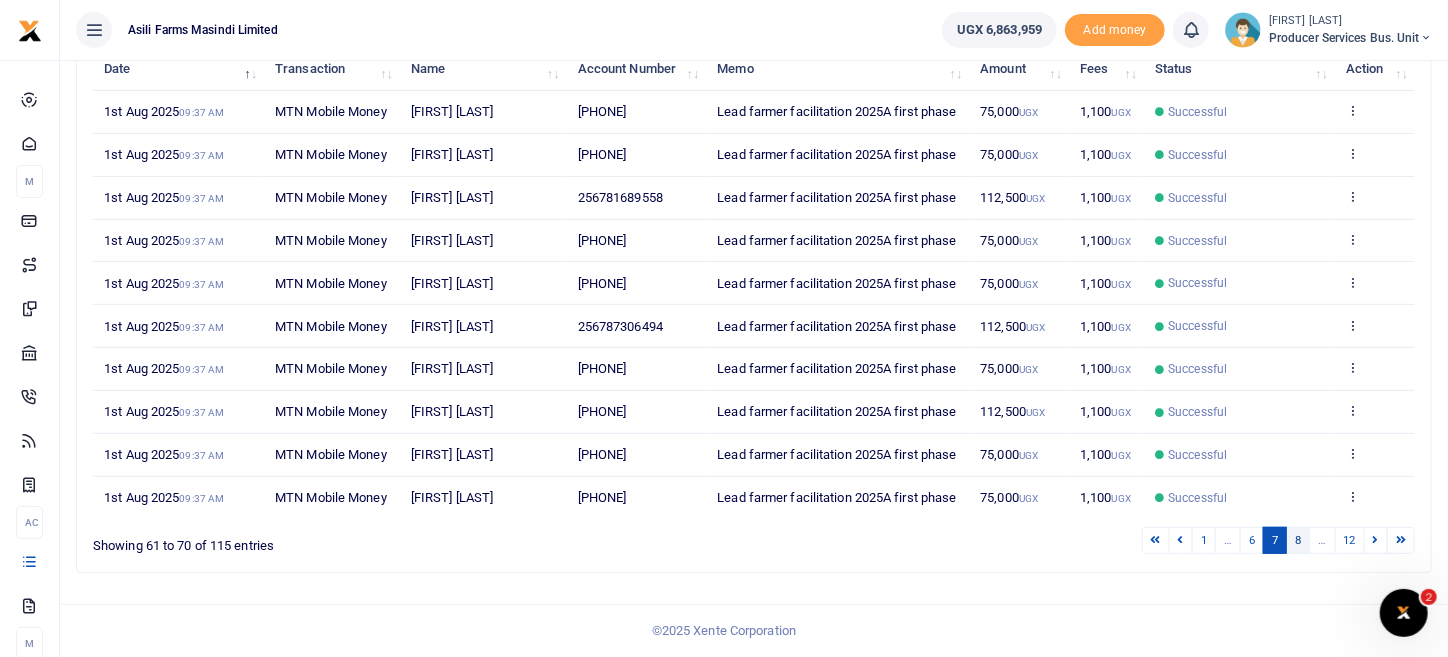 click on "8" at bounding box center [1298, 540] 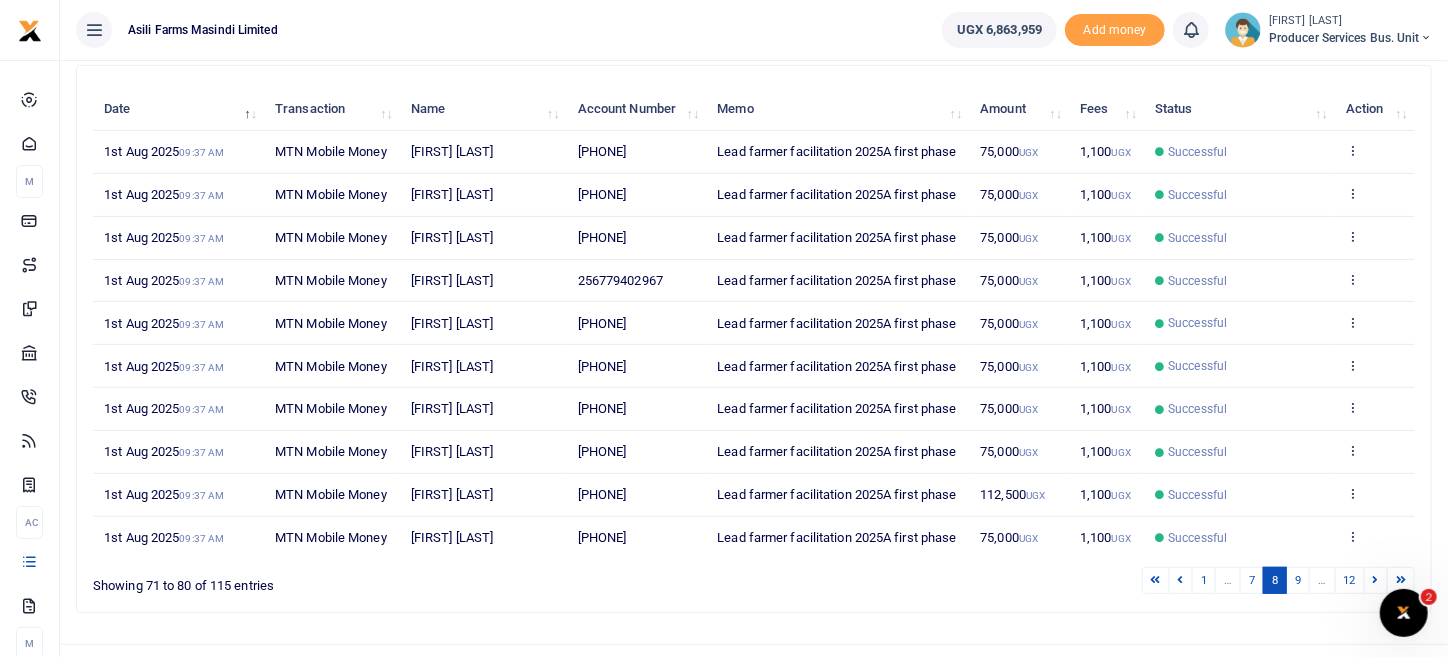 scroll, scrollTop: 470, scrollLeft: 0, axis: vertical 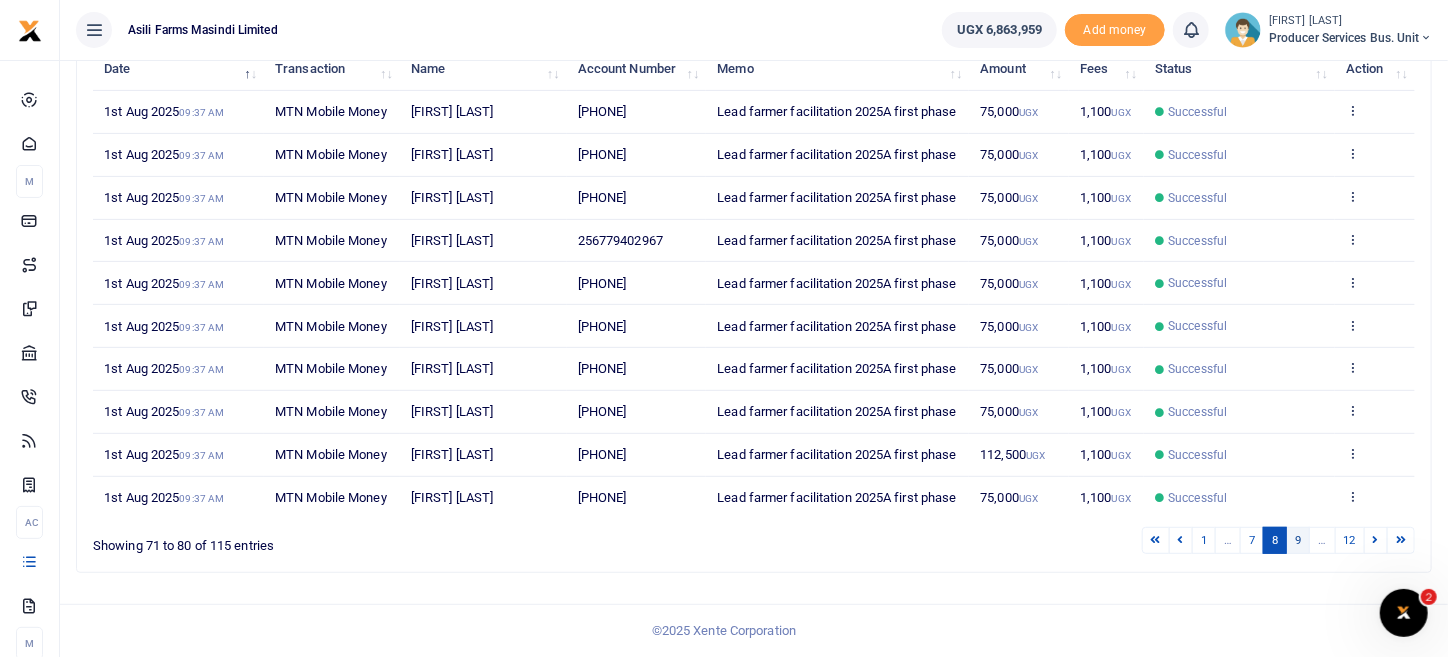 click on "9" at bounding box center (1298, 540) 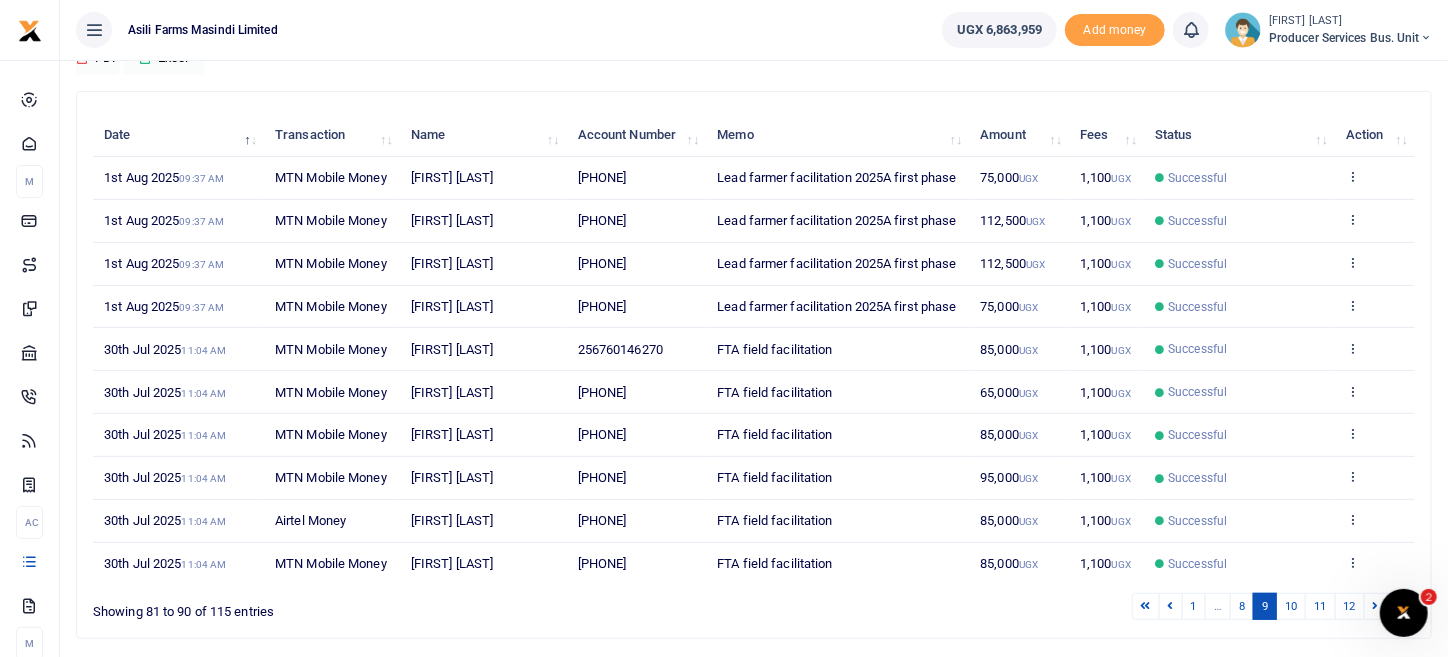scroll, scrollTop: 153, scrollLeft: 0, axis: vertical 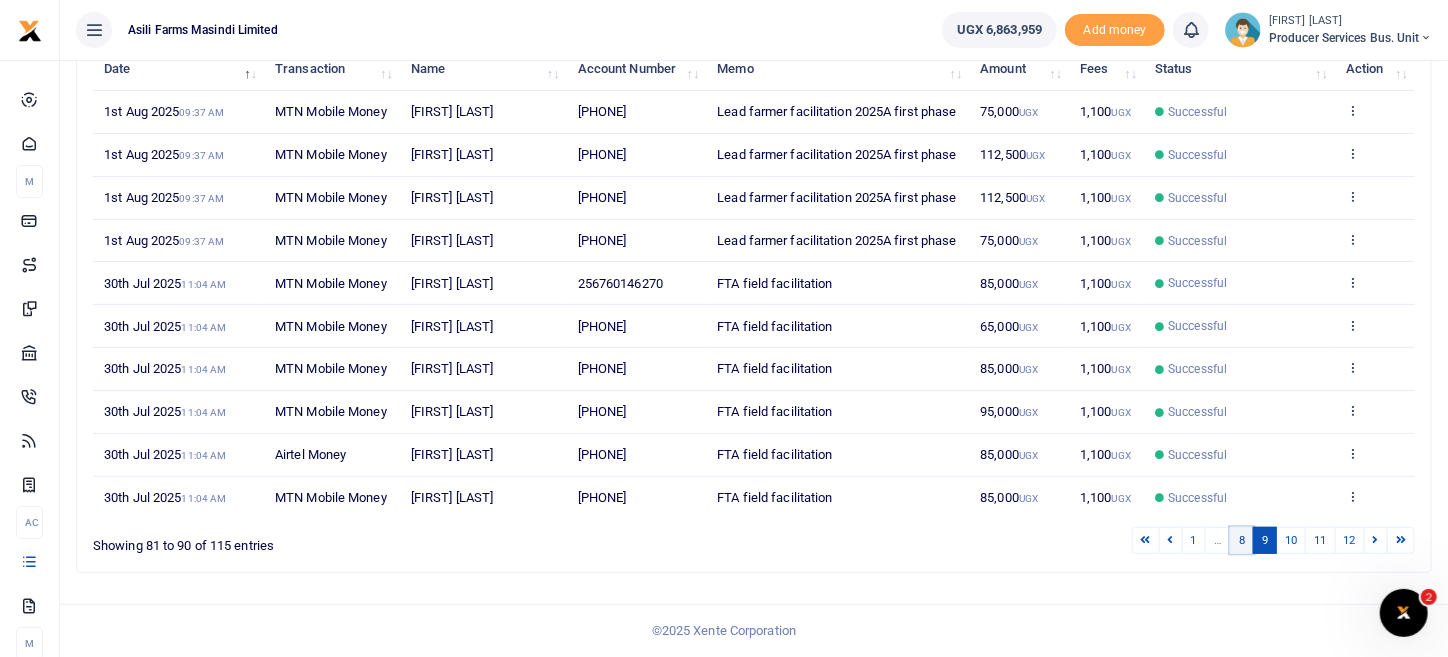 click on "8" at bounding box center [1242, 540] 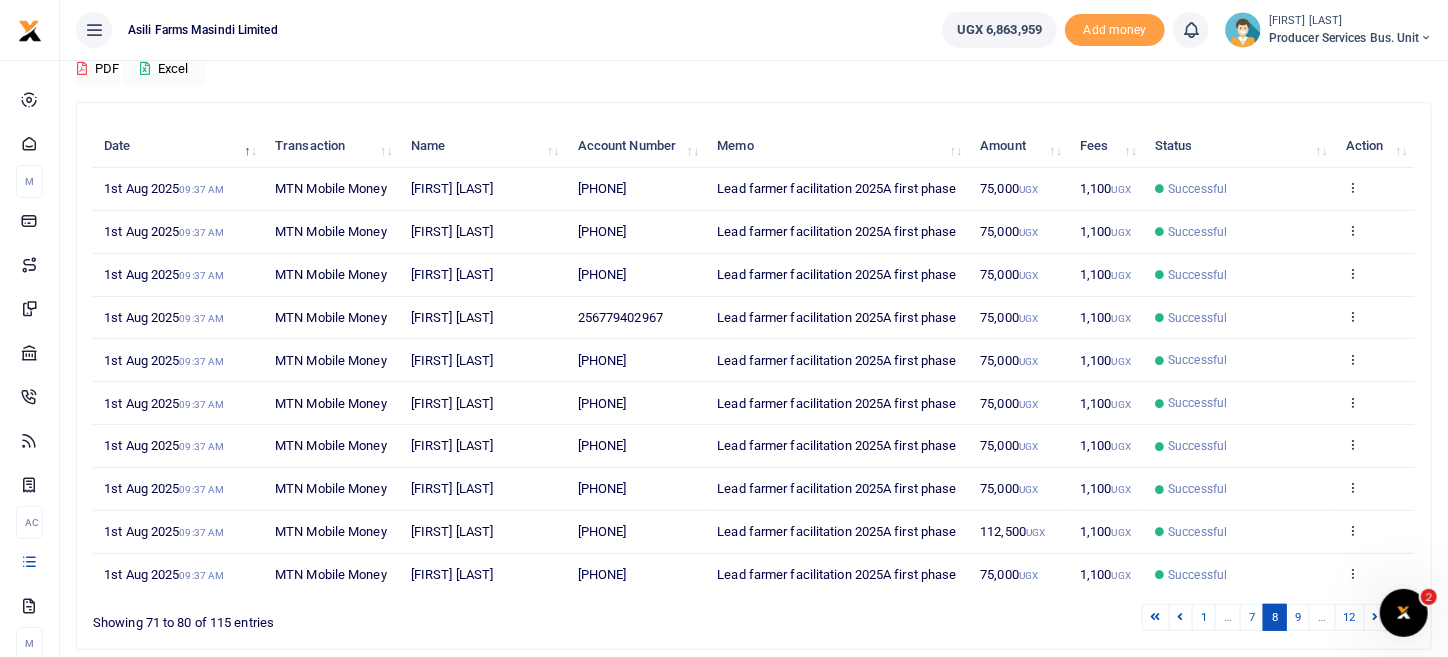 scroll, scrollTop: 453, scrollLeft: 0, axis: vertical 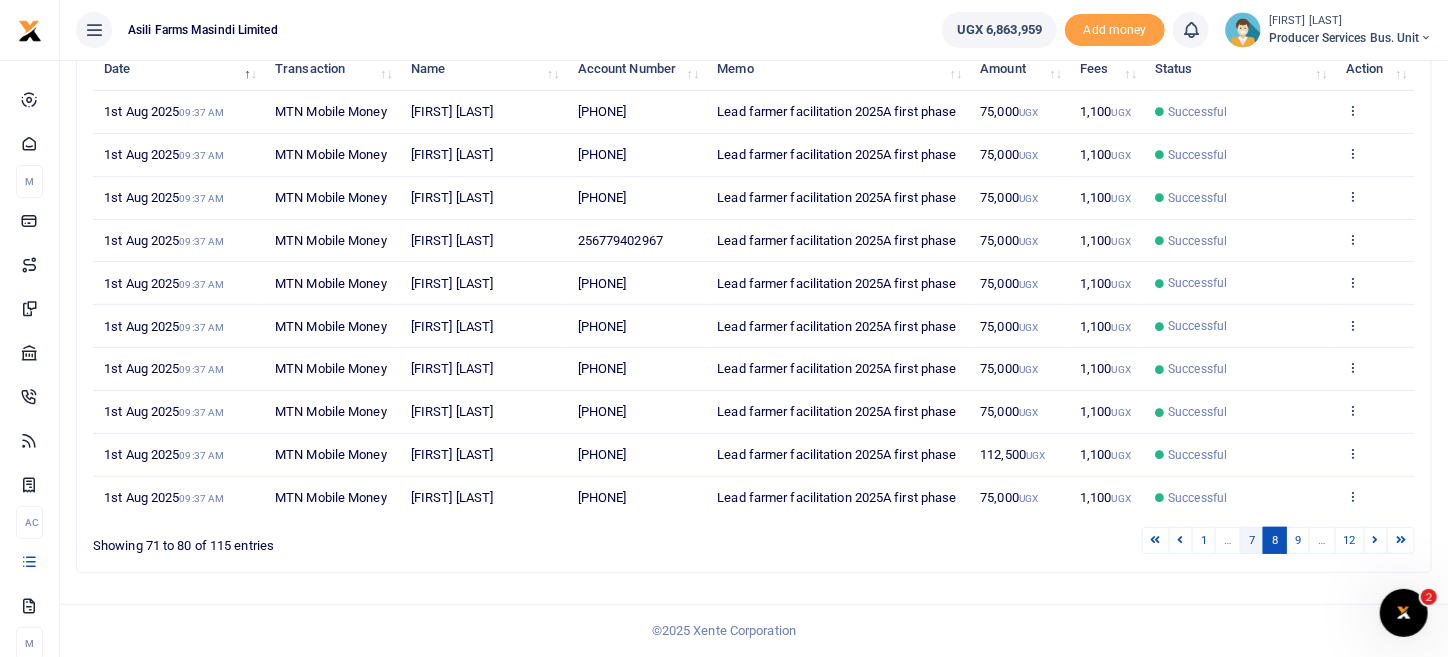 click on "7" at bounding box center [1252, 540] 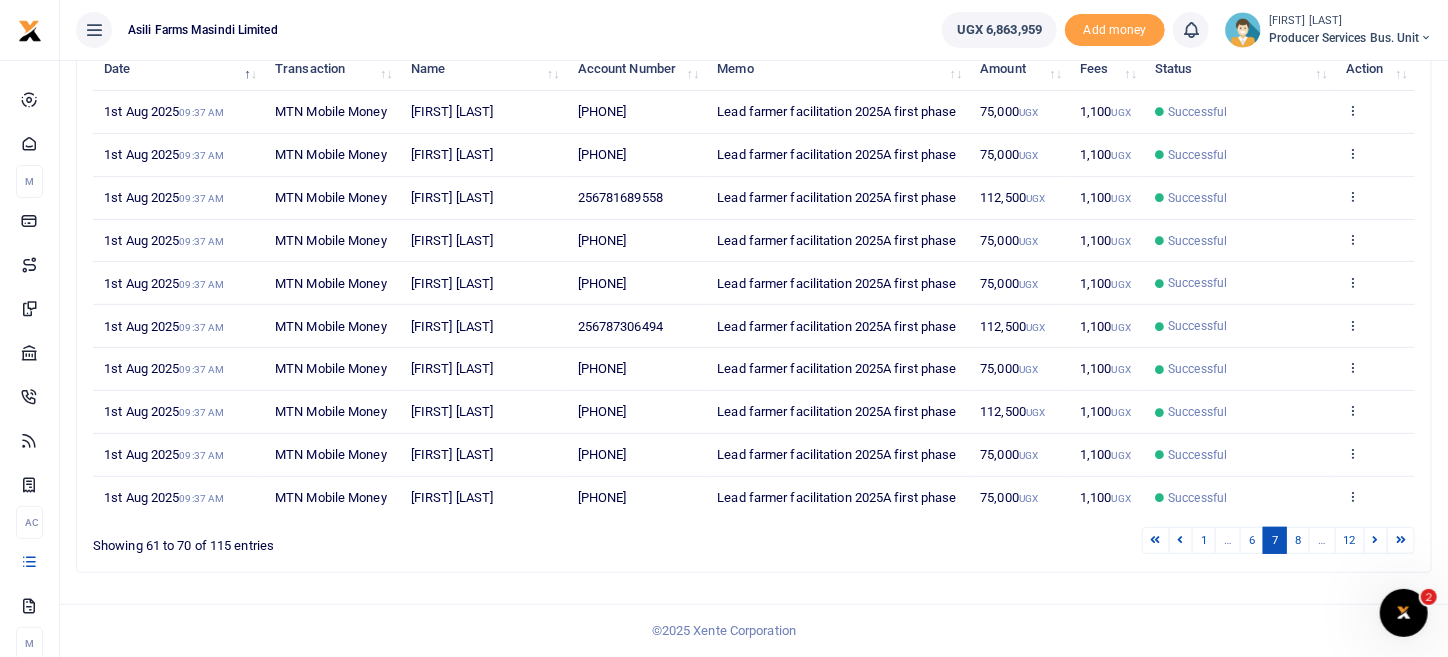 scroll, scrollTop: 472, scrollLeft: 0, axis: vertical 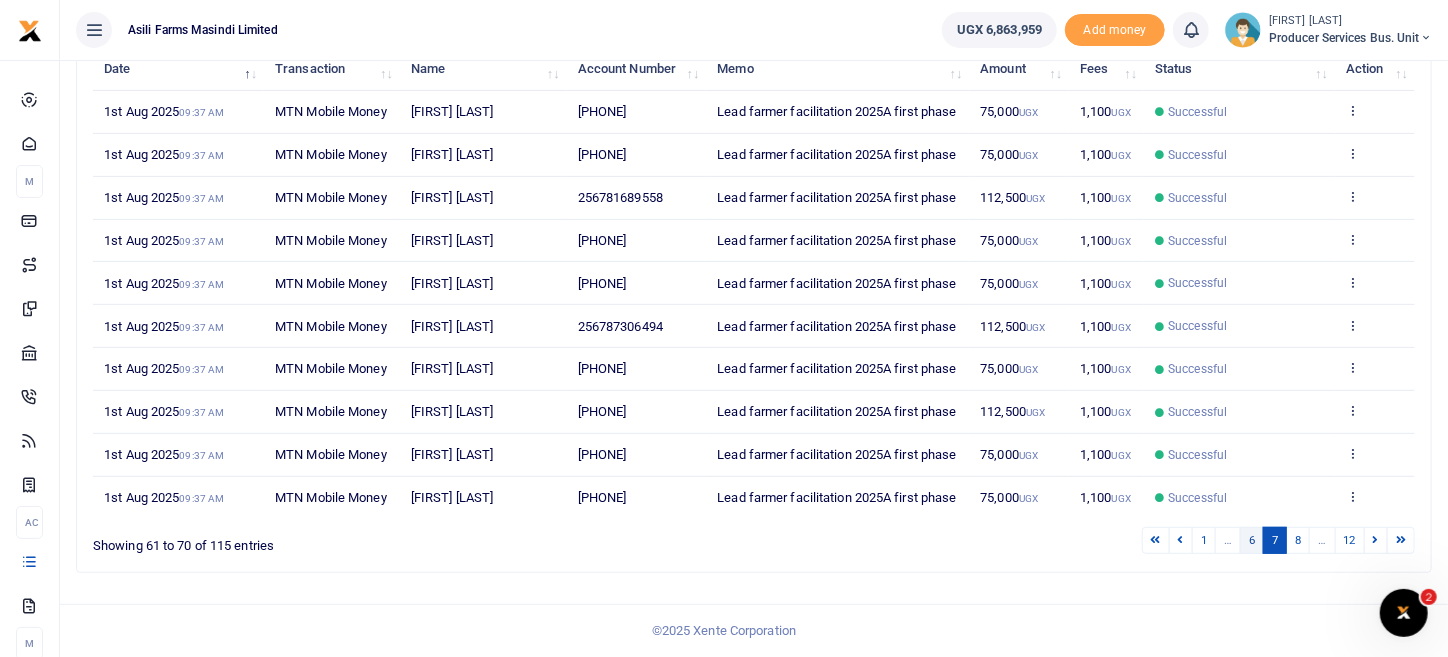 click on "6" at bounding box center [1252, 540] 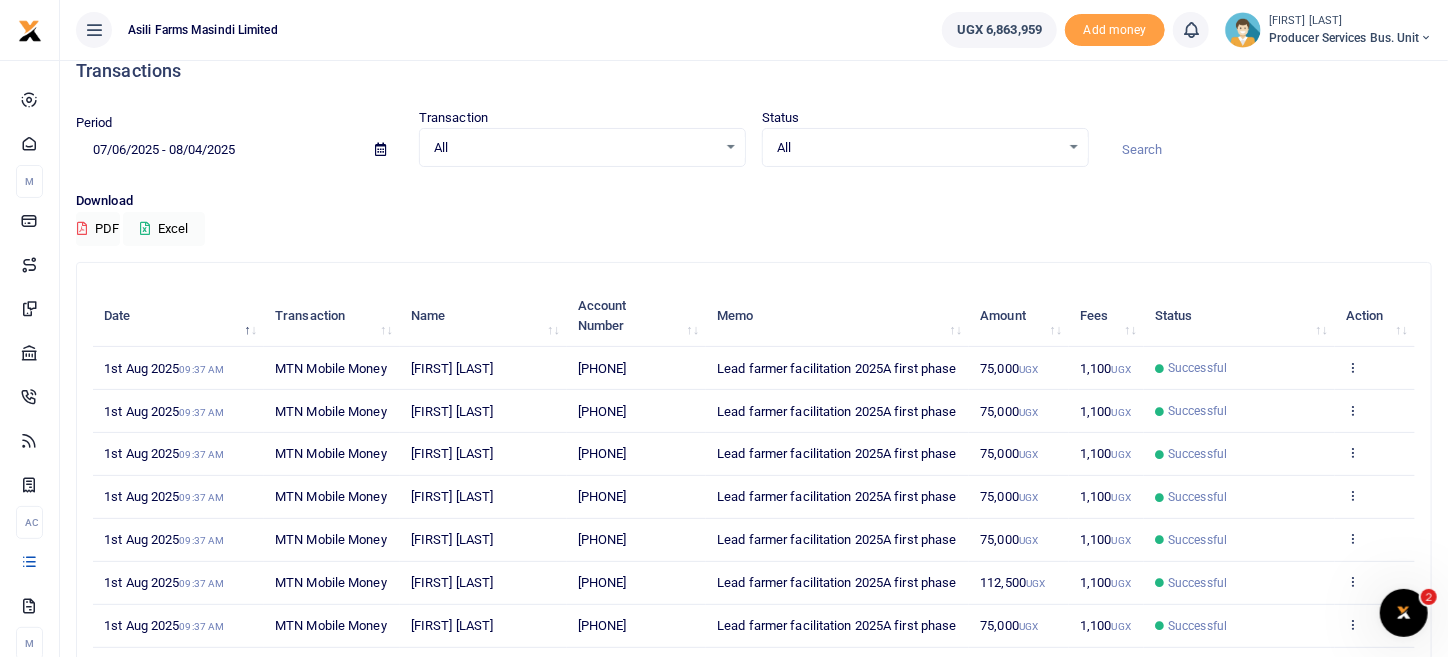 scroll, scrollTop: 0, scrollLeft: 0, axis: both 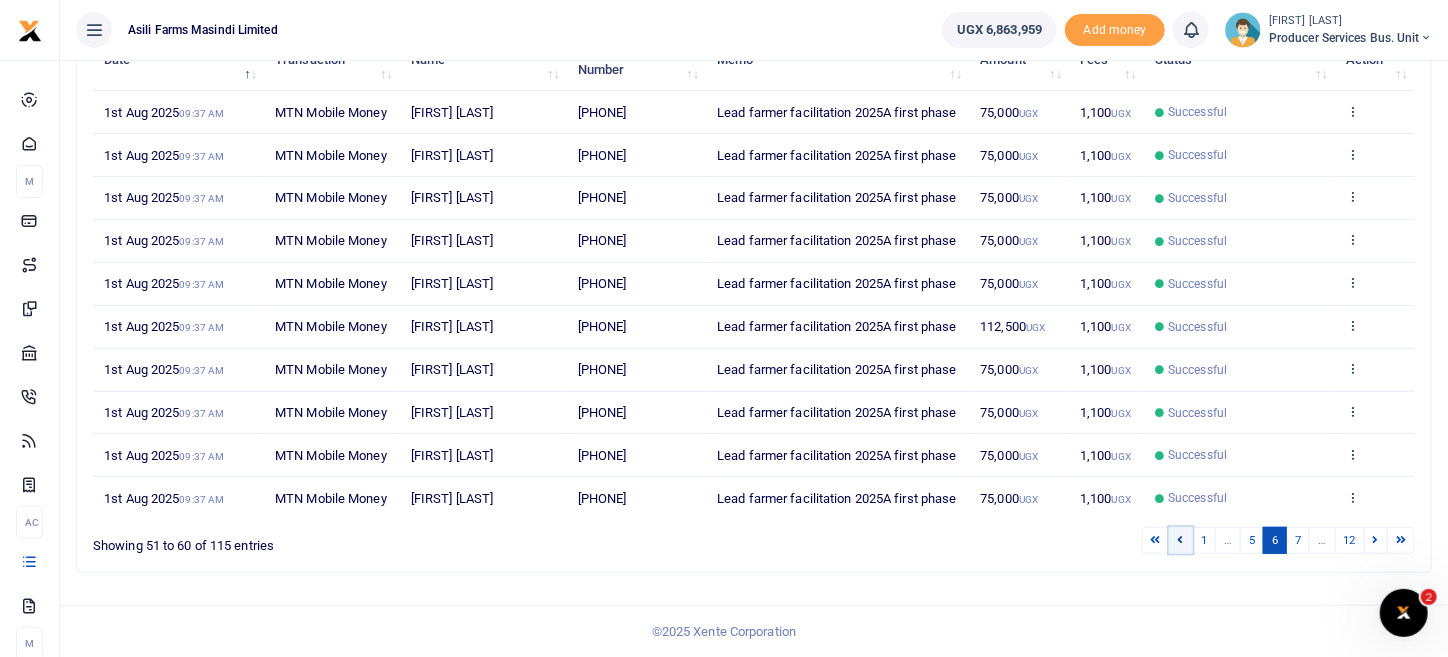 click at bounding box center (1181, 539) 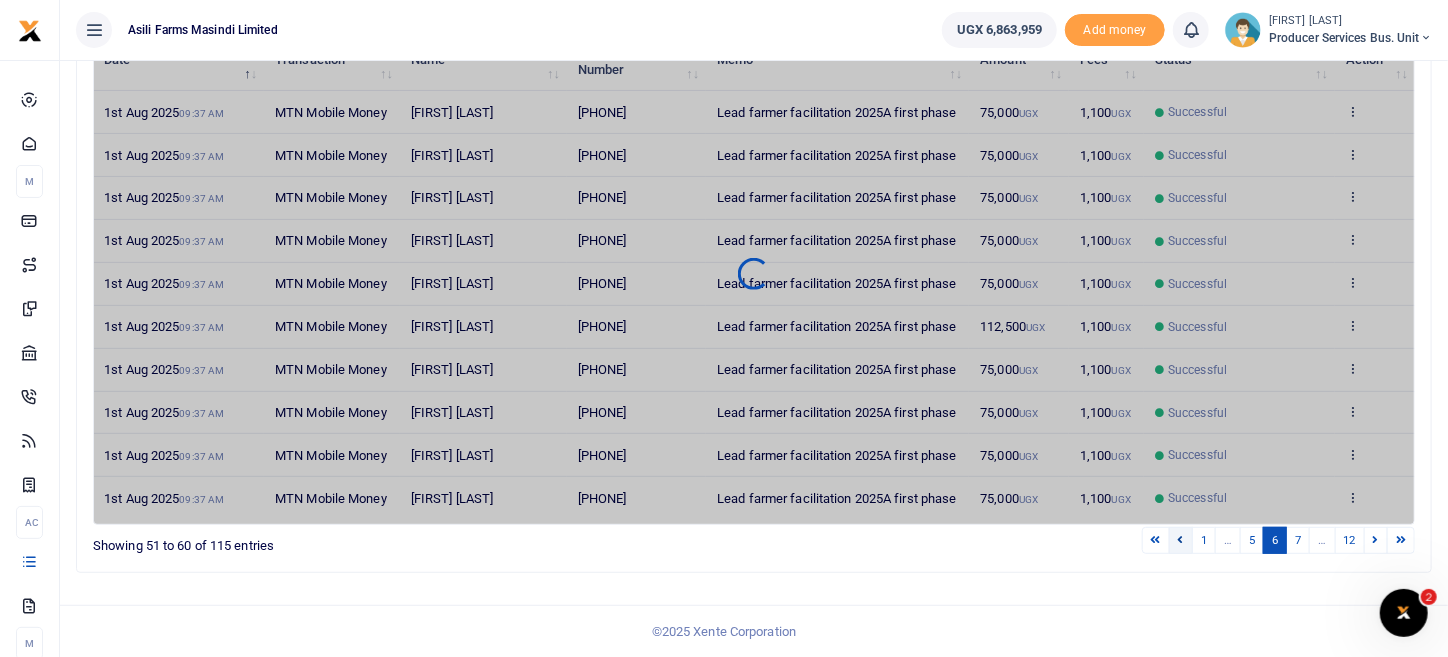 scroll, scrollTop: 433, scrollLeft: 0, axis: vertical 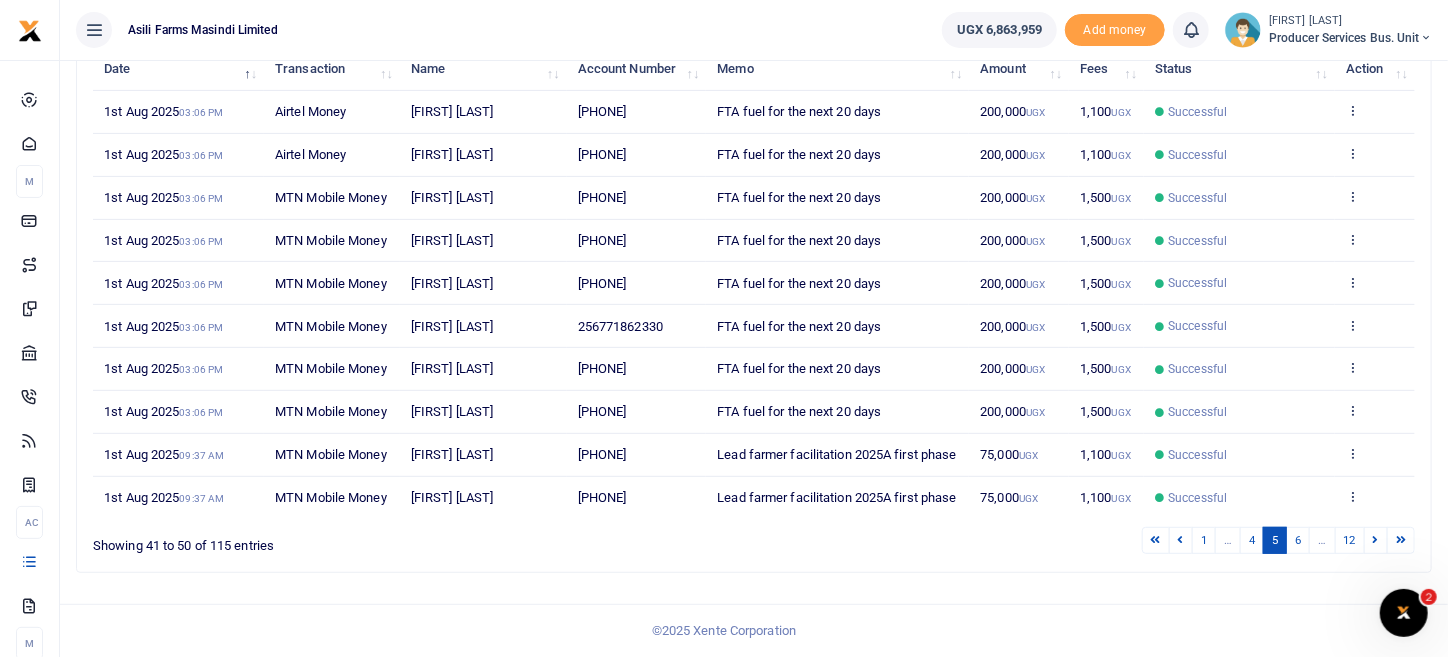 click at bounding box center [1181, 539] 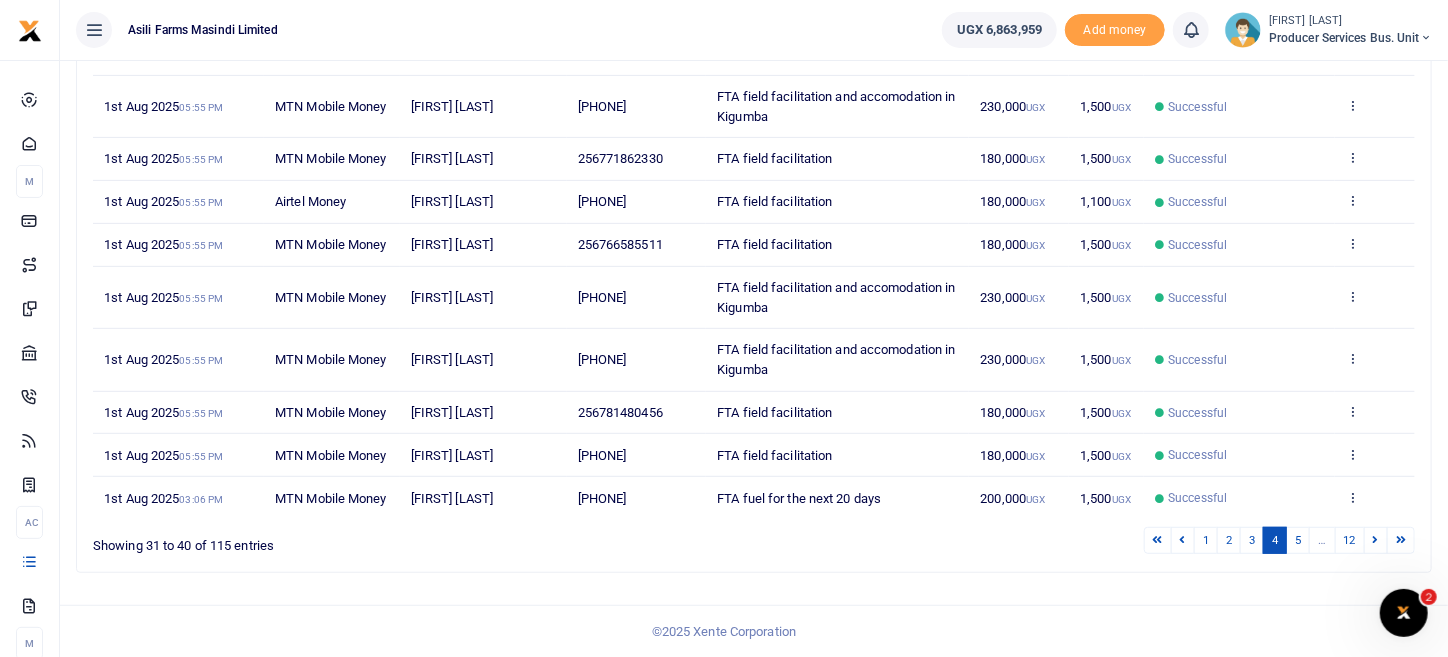 click on "Date Transaction Name Account Number Memo Amount Fees Status Action 1st Aug 2025  05:55 PM MTN Mobile Money [PERSON] [PHONE] FTA field facilitation 180,000 UGX  1,500 UGX  Successful
View details
Send again
1st Aug 2025  05:55 PM MTN Mobile Money [PERSON] [PHONE] FTA field facilitation and accomodation in Kigumba 230,000 UGX  1,500 UGX  Successful
View details
Send again
1st Aug 2025  05:55 PM MTN Mobile Money [PERSON] [PHONE] FTA field facilitation" at bounding box center (754, 254) 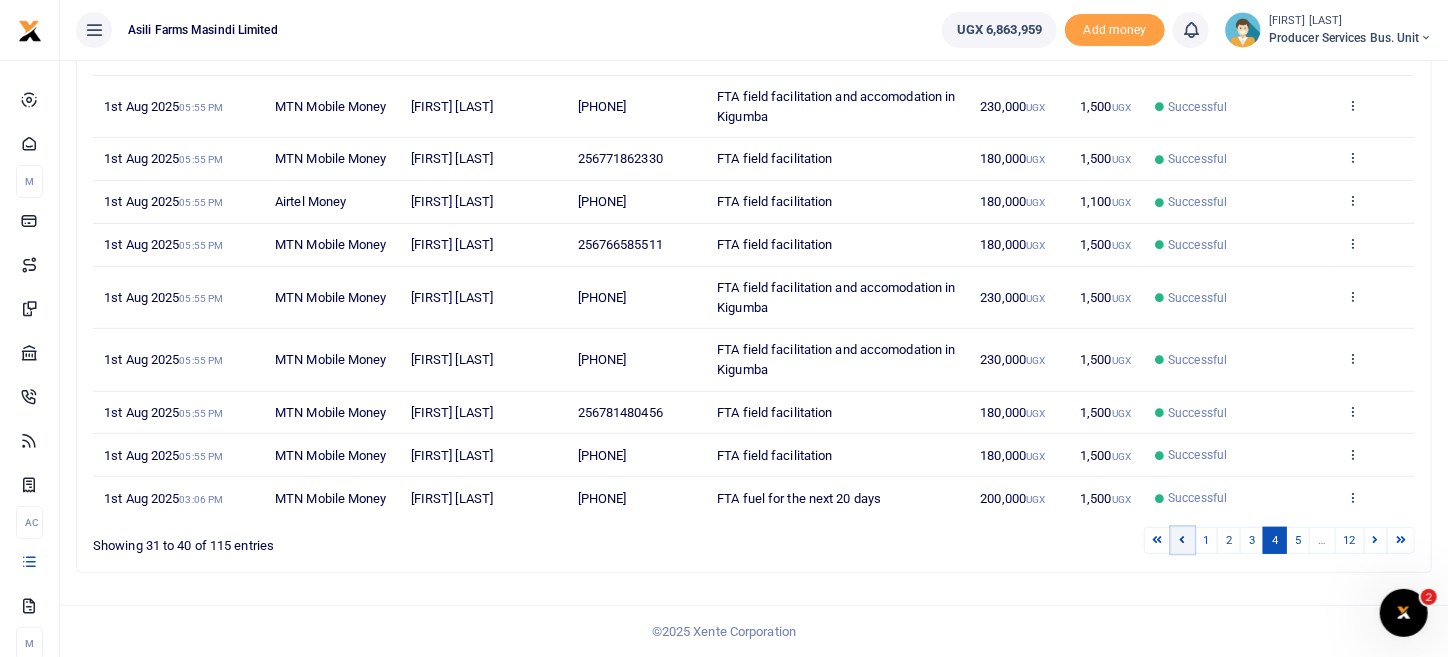 click at bounding box center (1183, 539) 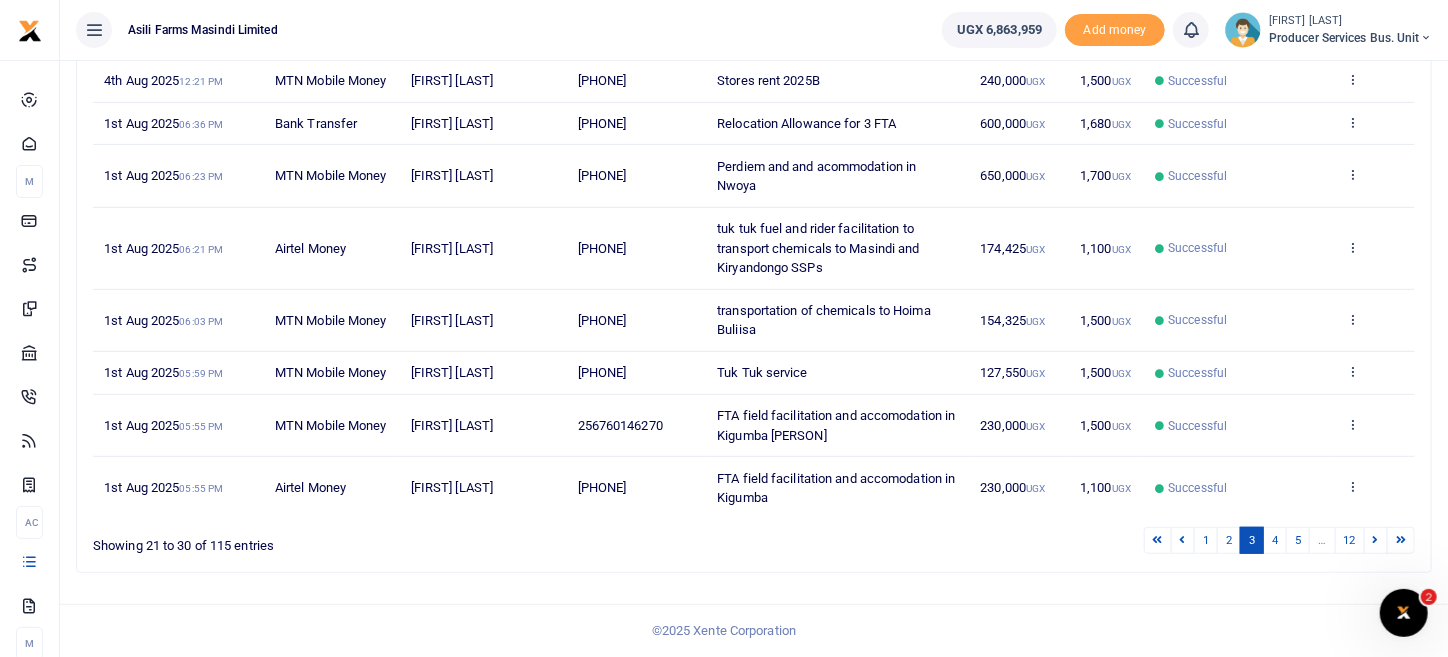 click on "Successful" at bounding box center [1239, 487] 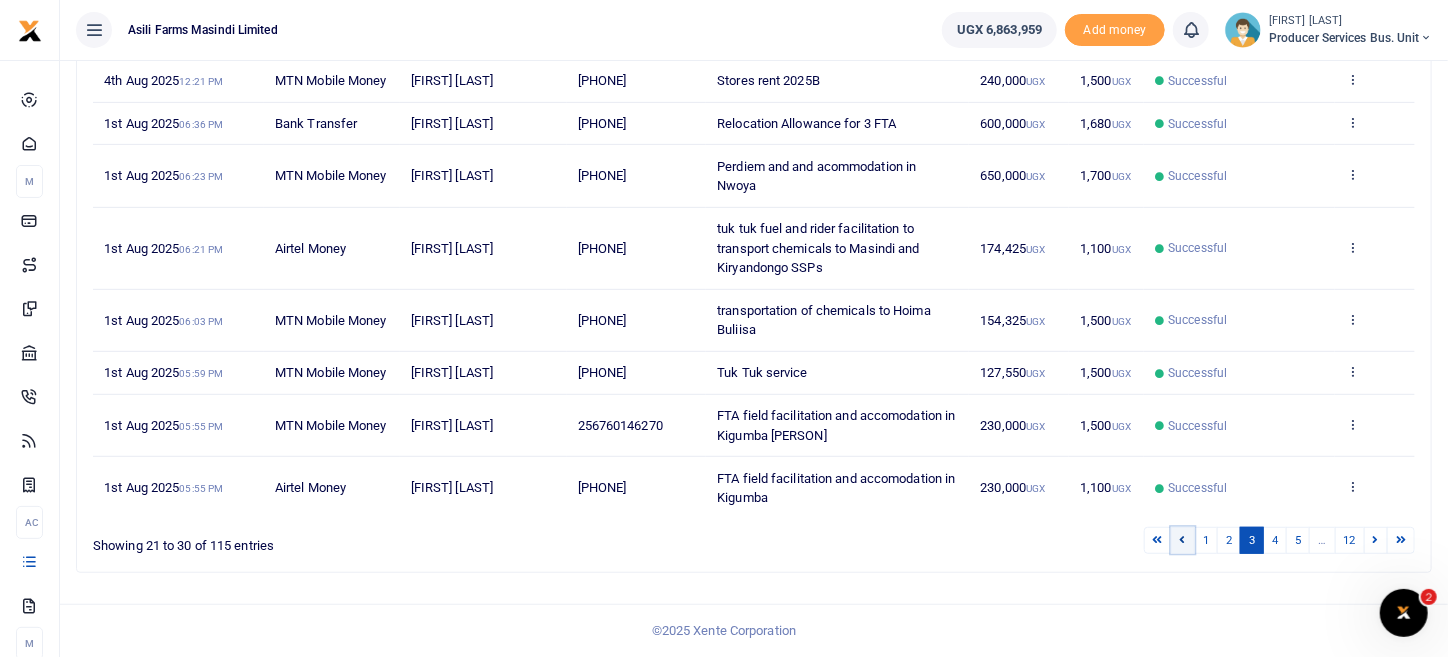 click at bounding box center [1183, 540] 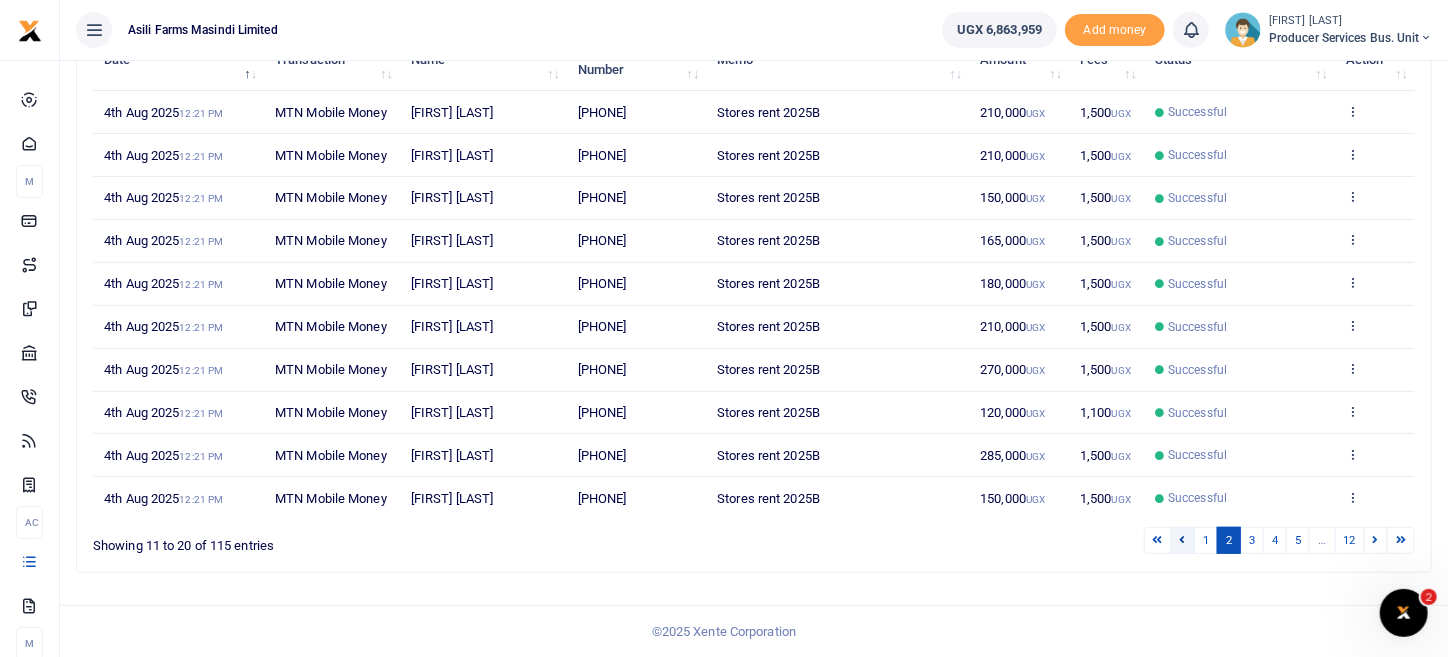 click at bounding box center [1183, 540] 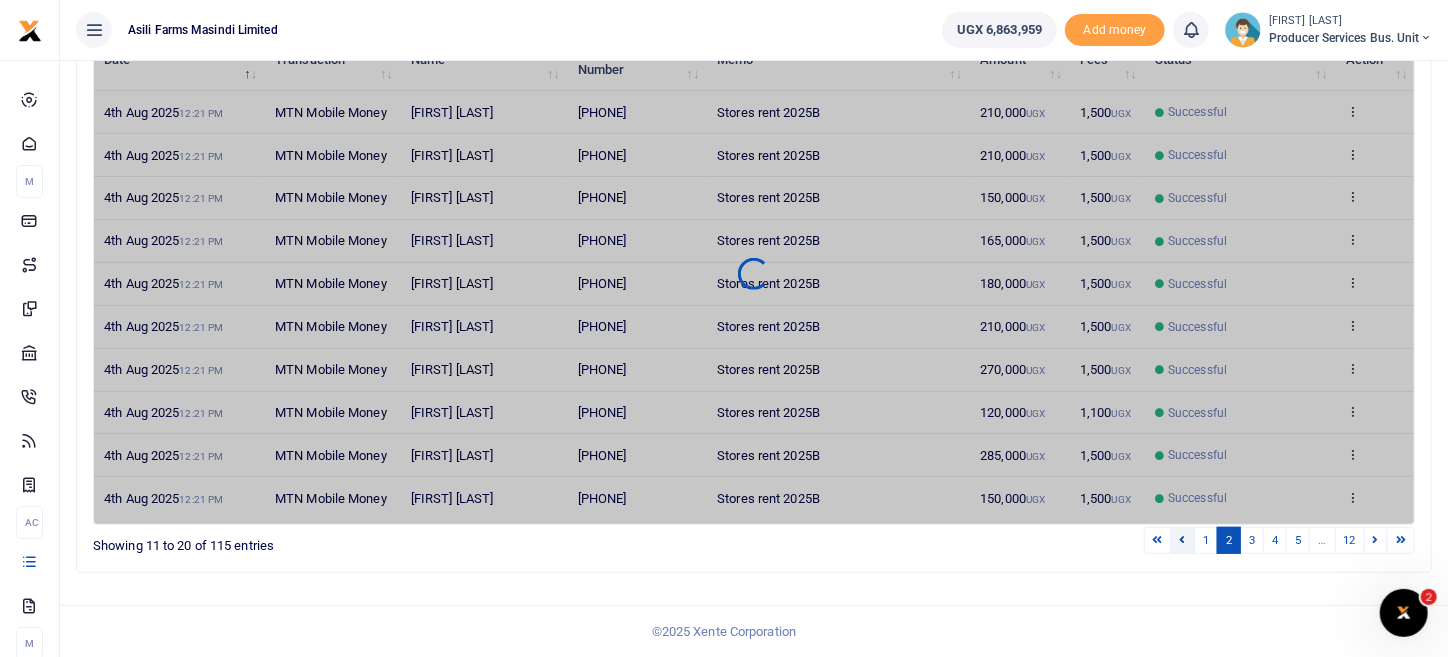 scroll, scrollTop: 413, scrollLeft: 0, axis: vertical 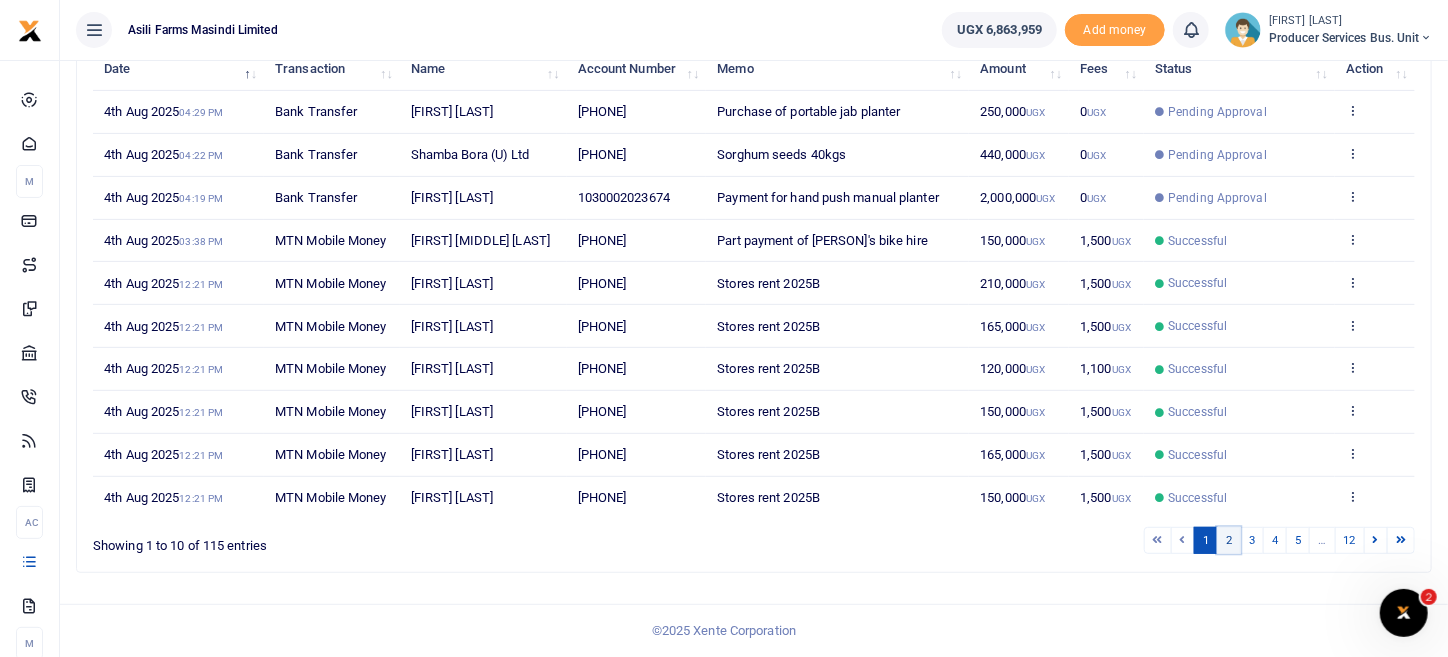 click on "2" at bounding box center [1229, 540] 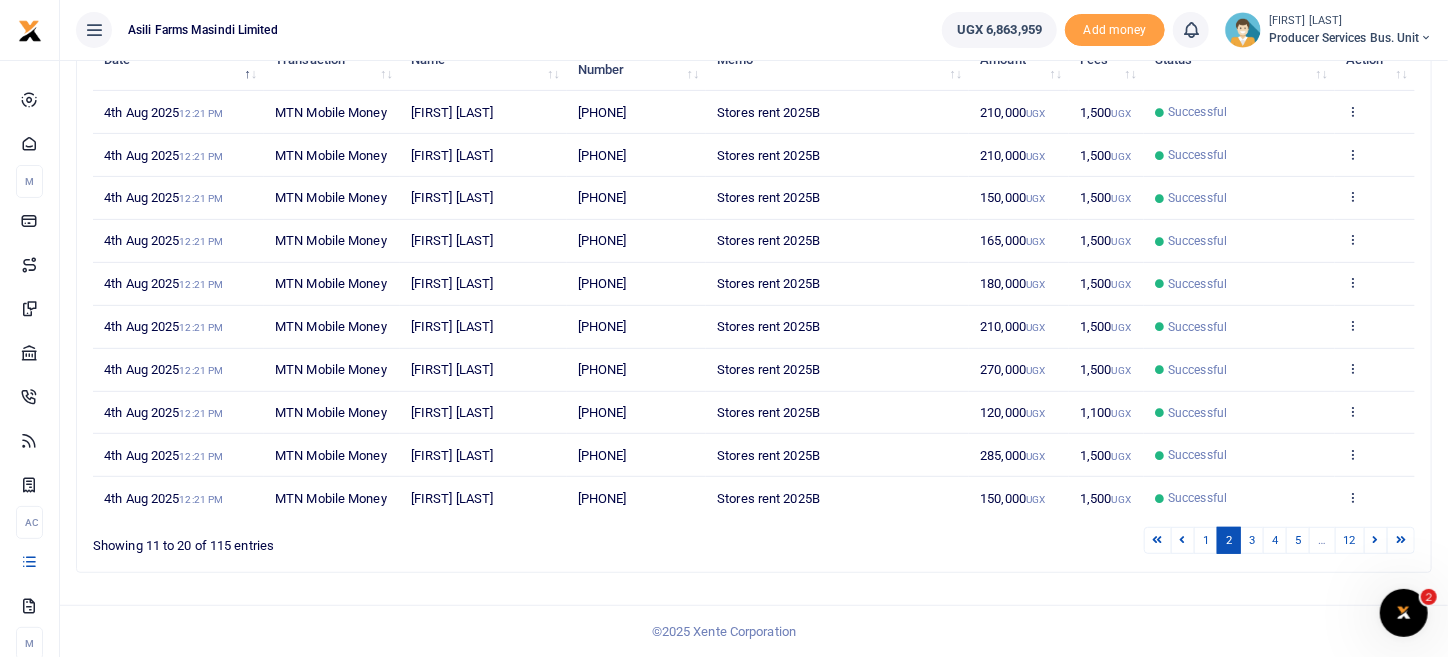 scroll, scrollTop: 413, scrollLeft: 0, axis: vertical 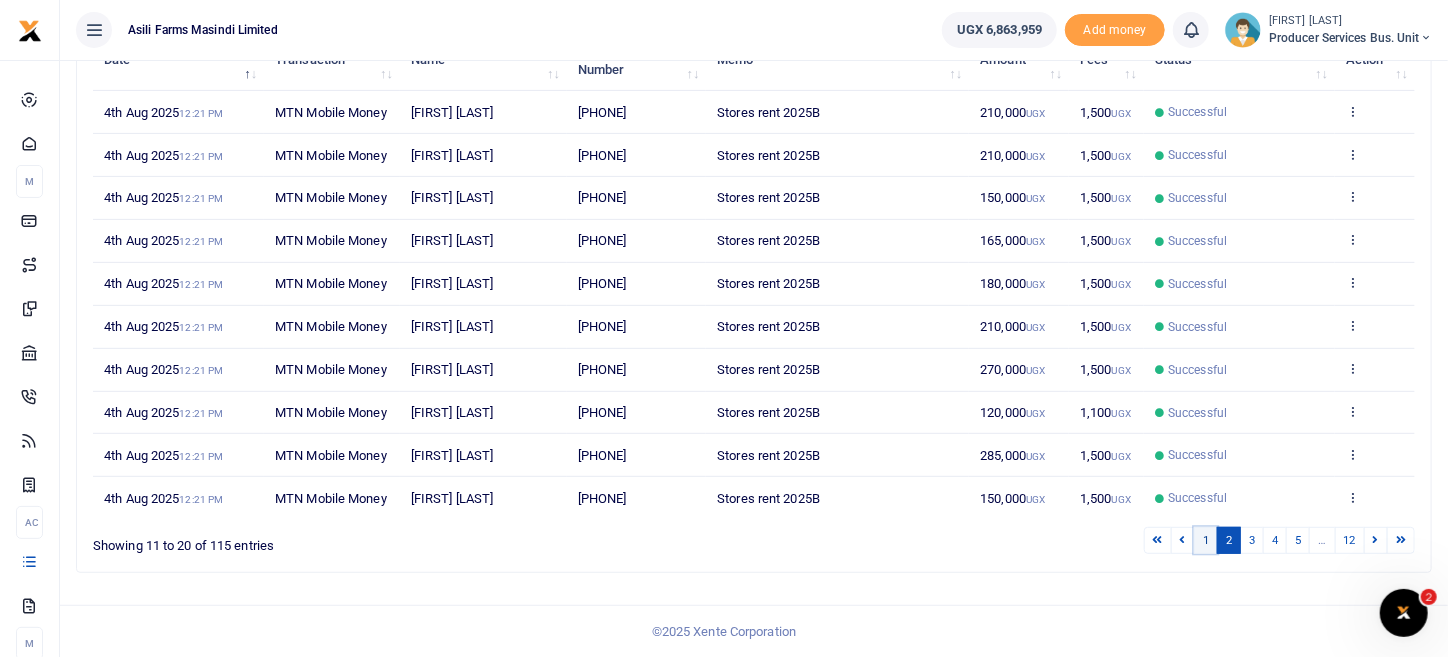 click on "1" at bounding box center [1206, 540] 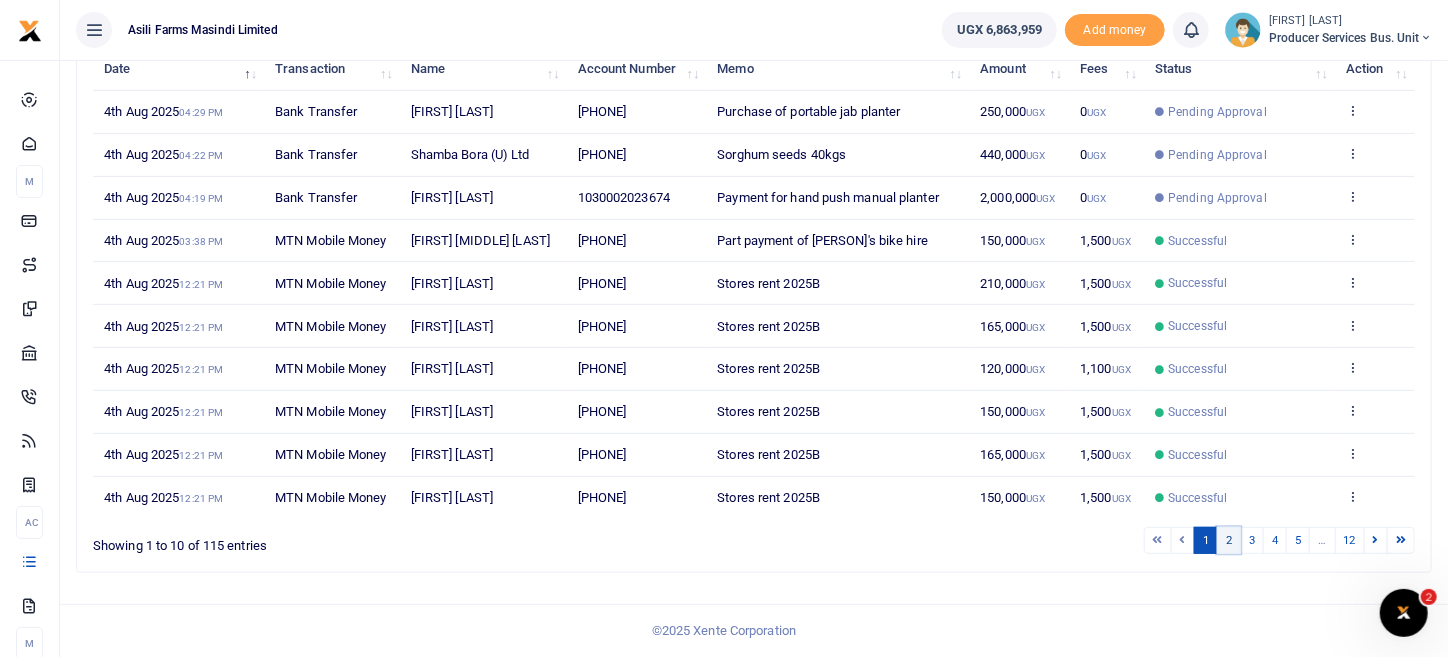 click on "2" at bounding box center [1229, 540] 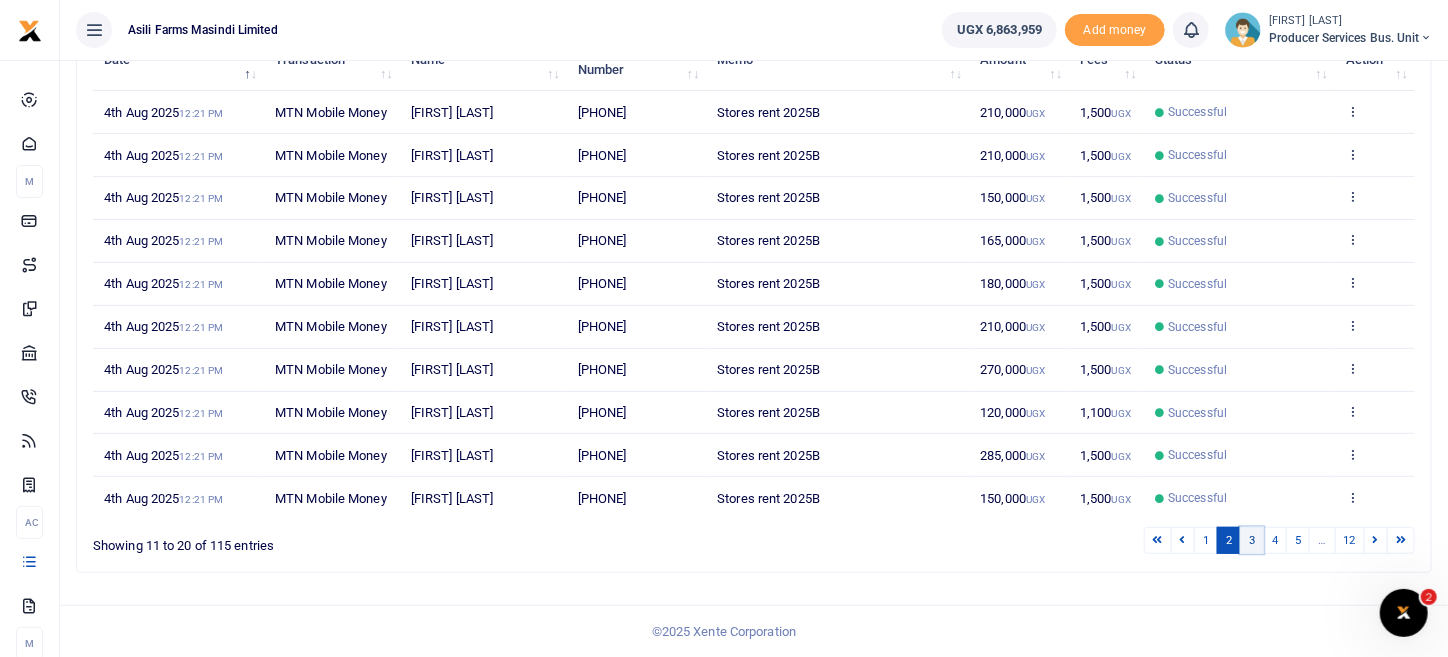 click on "3" at bounding box center (1252, 540) 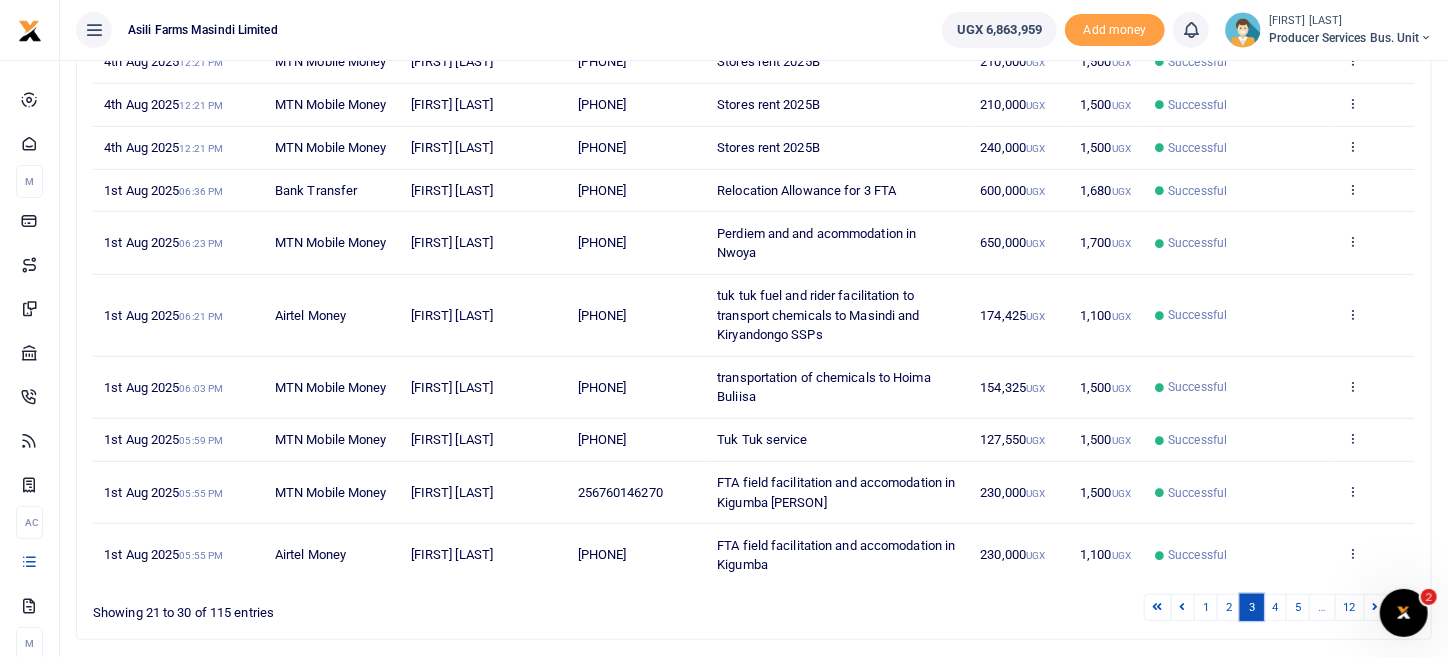 scroll, scrollTop: 413, scrollLeft: 0, axis: vertical 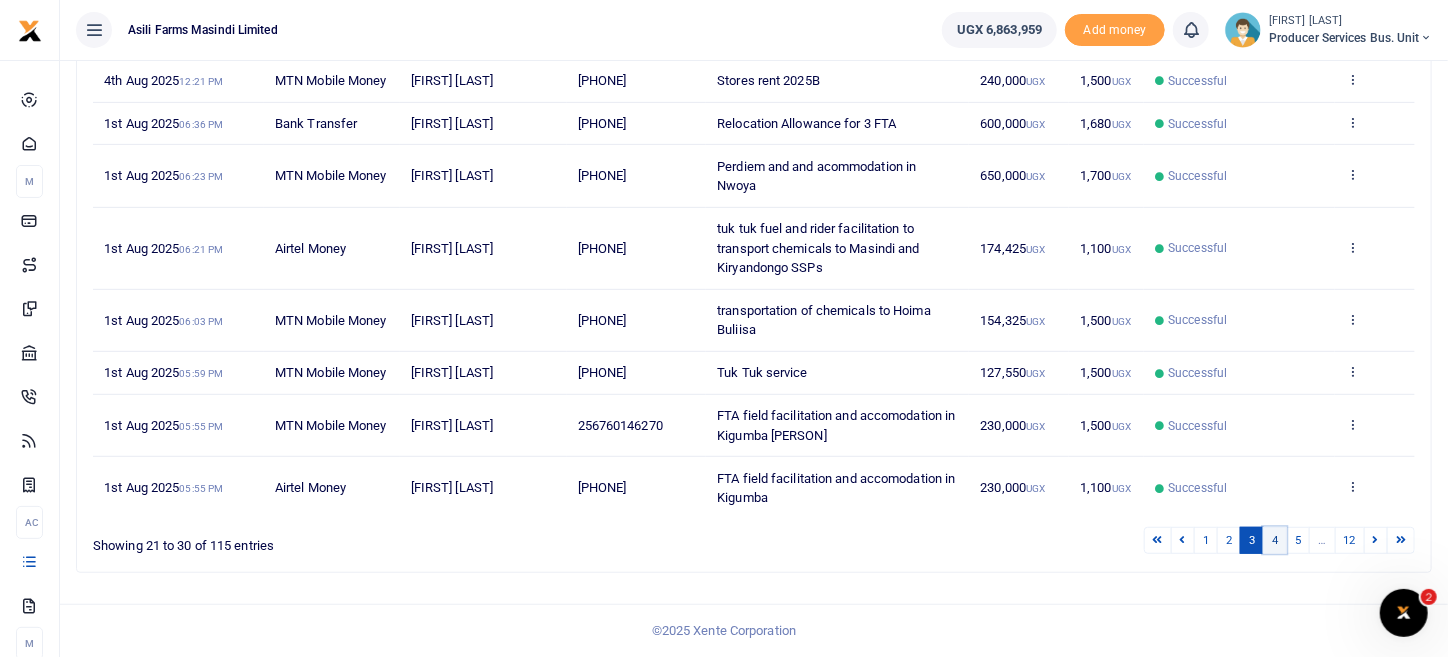 click on "4" at bounding box center (1275, 540) 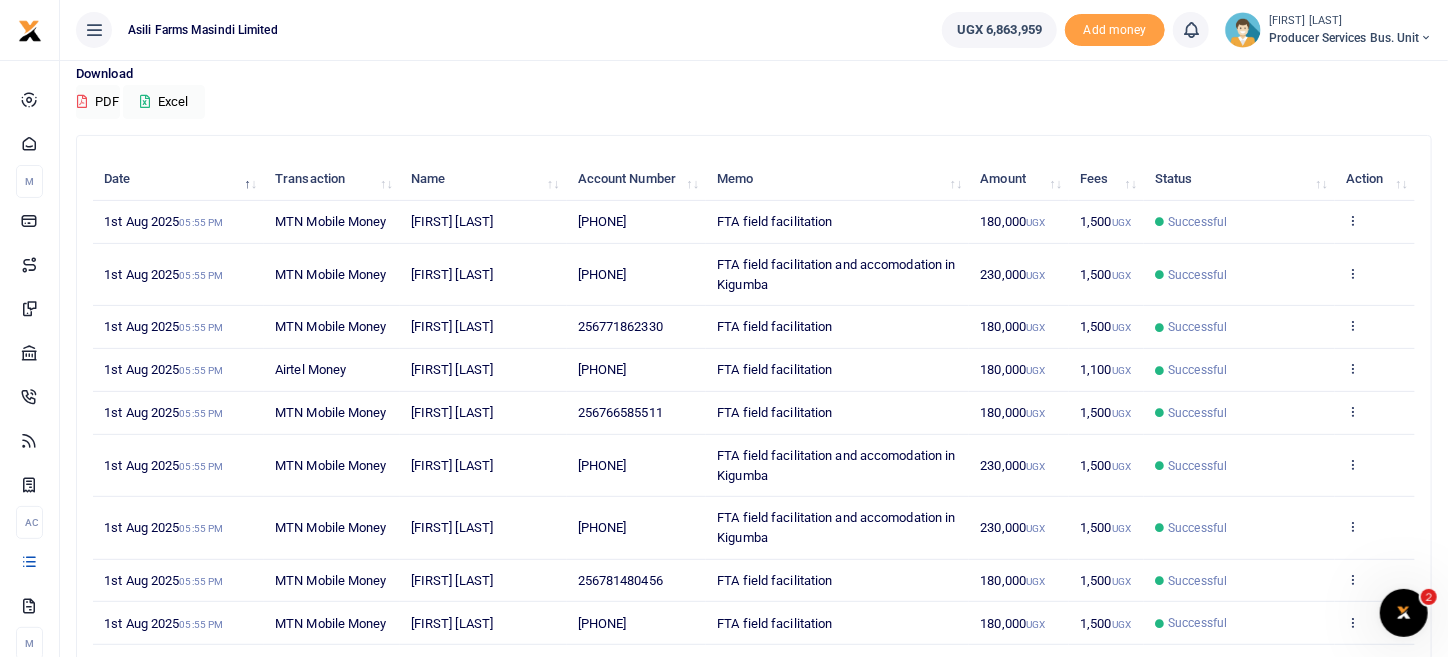 scroll, scrollTop: 453, scrollLeft: 0, axis: vertical 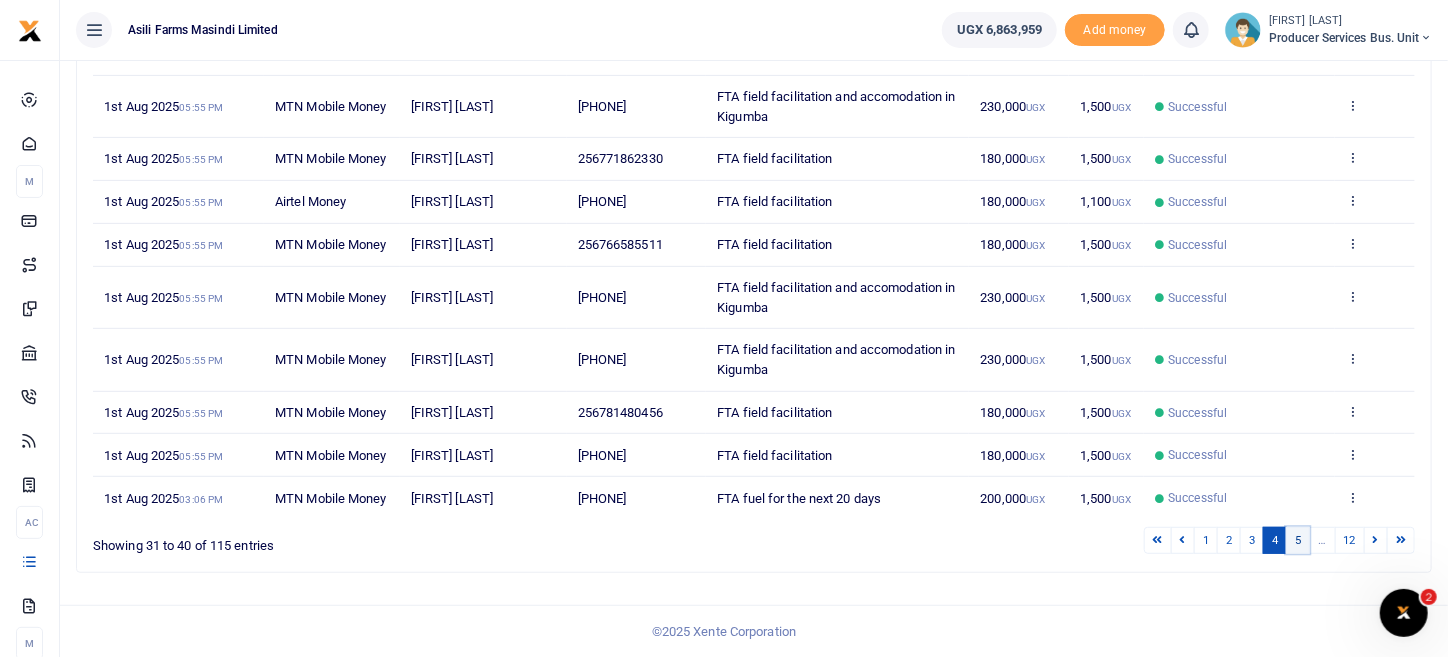 click on "5" at bounding box center (1298, 540) 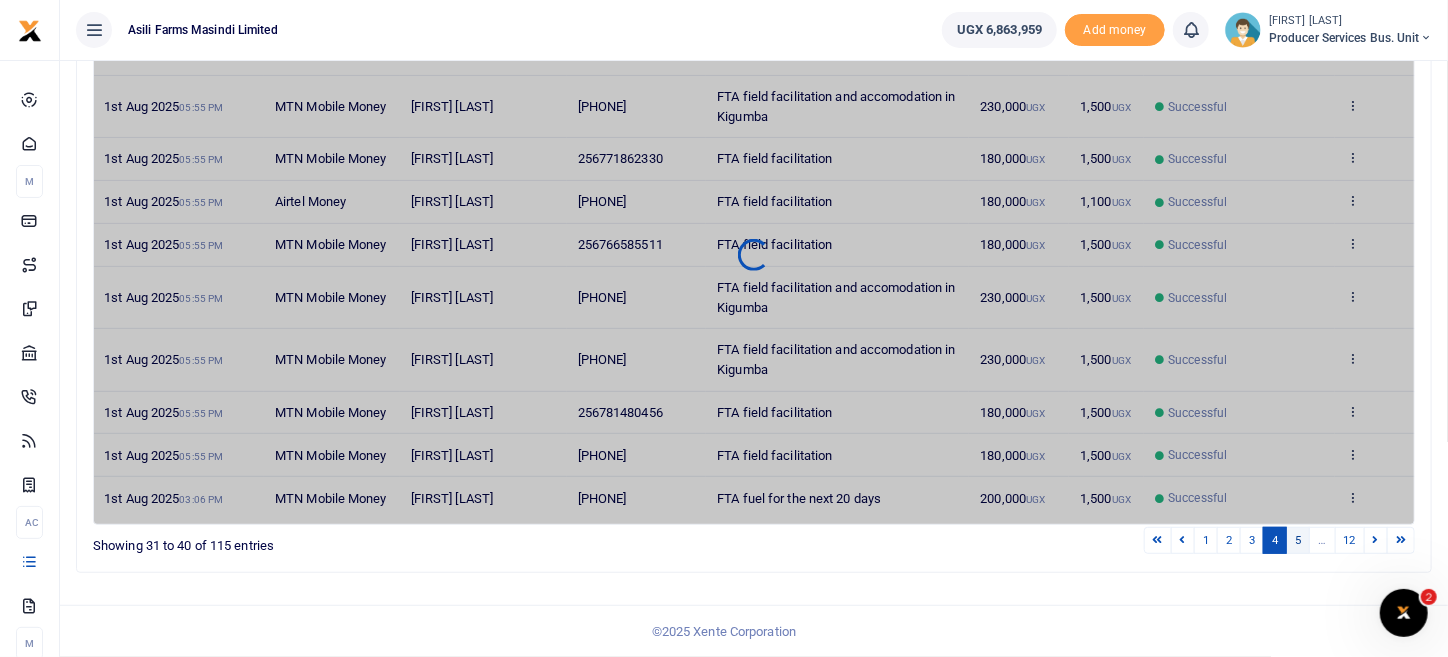 scroll, scrollTop: 433, scrollLeft: 0, axis: vertical 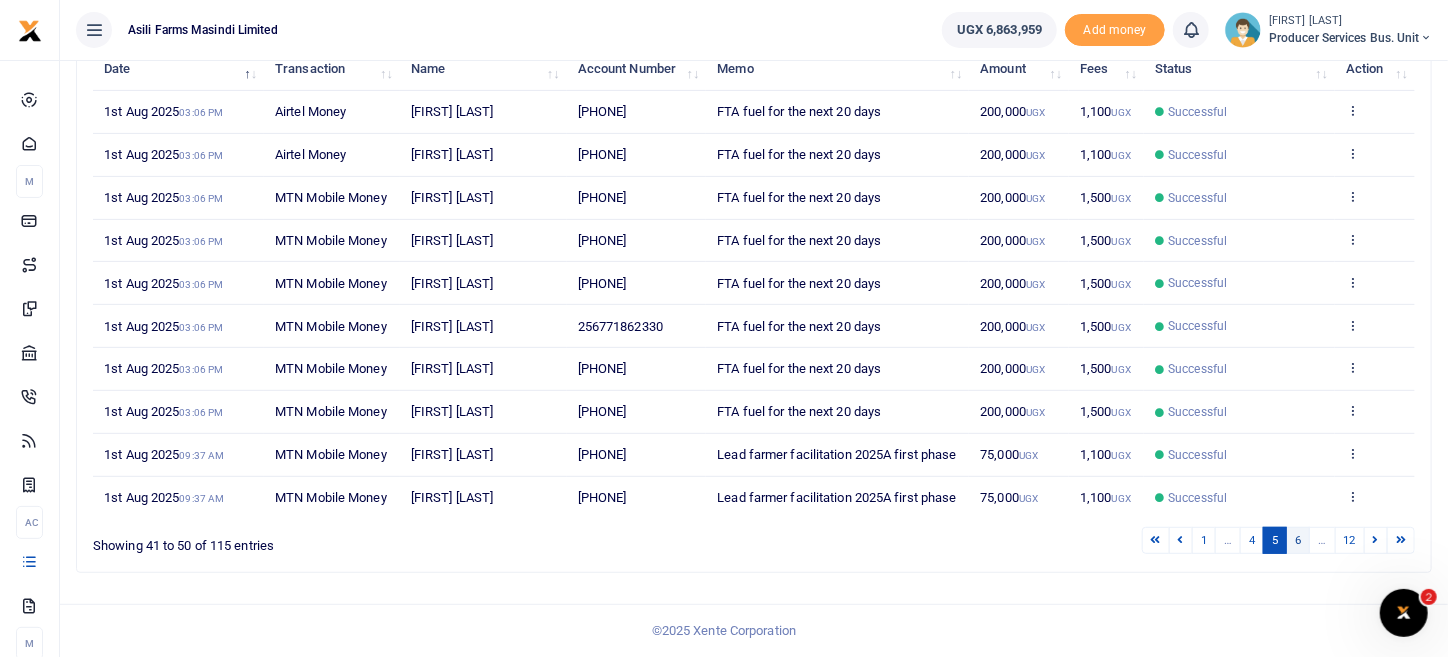 click on "6" at bounding box center (1298, 540) 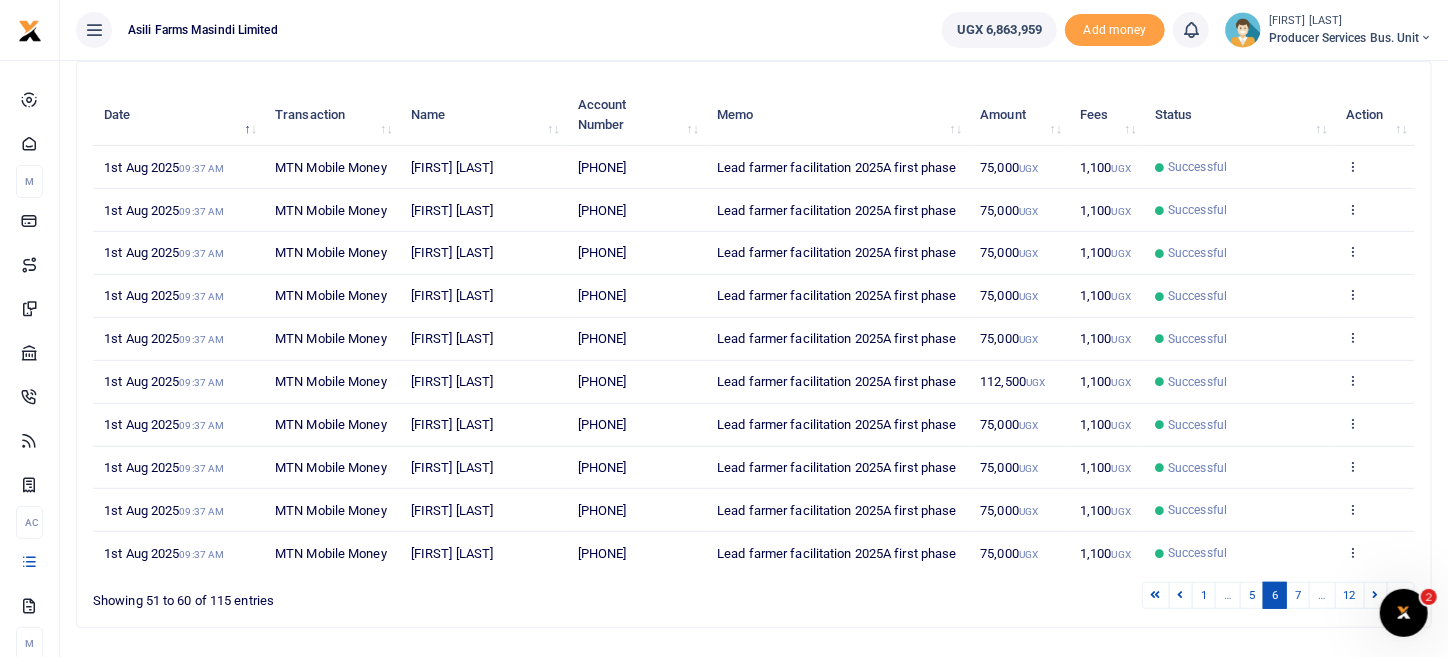 scroll, scrollTop: 0, scrollLeft: 0, axis: both 